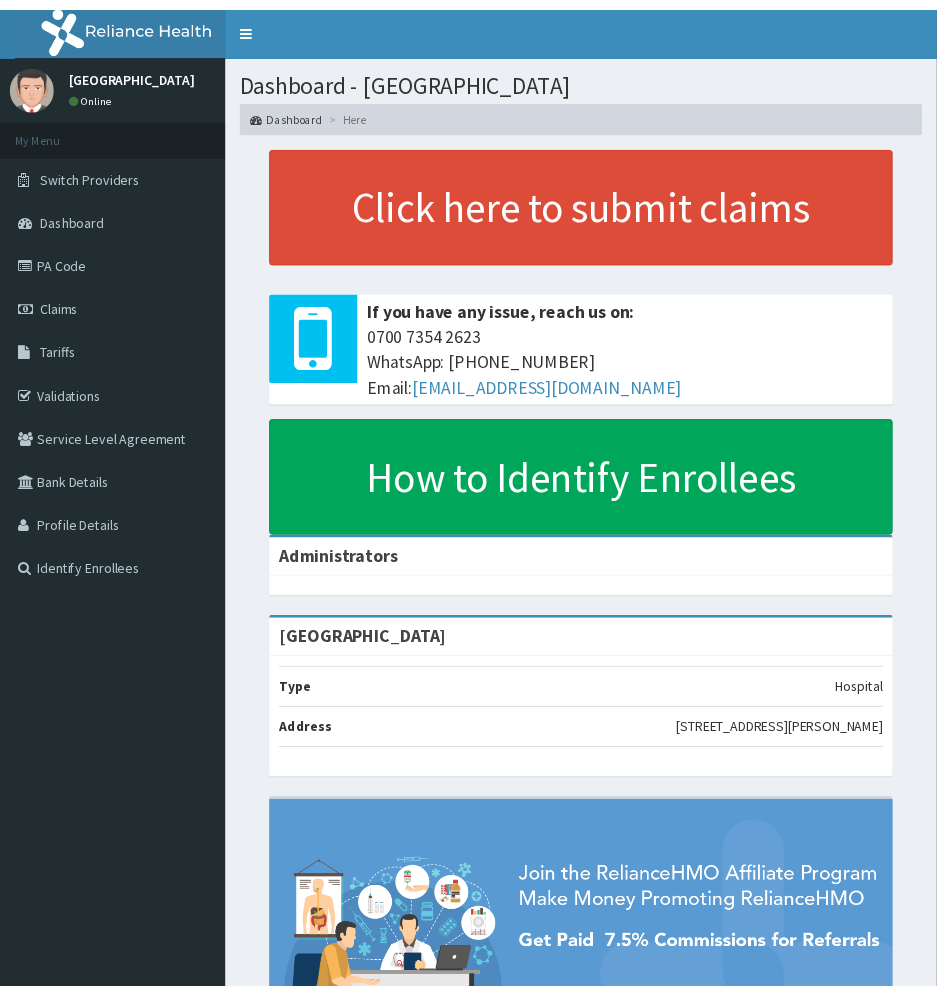 scroll, scrollTop: 0, scrollLeft: 0, axis: both 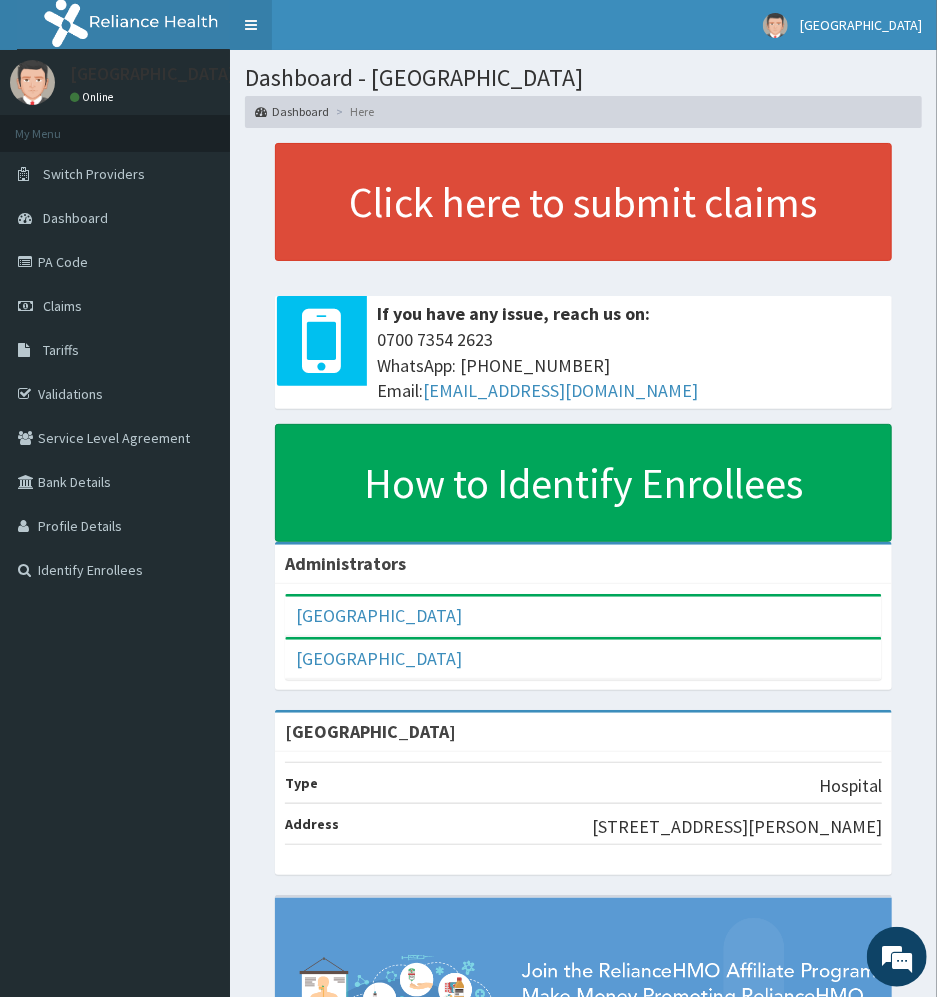 click on "Toggle navigation" at bounding box center (251, 25) 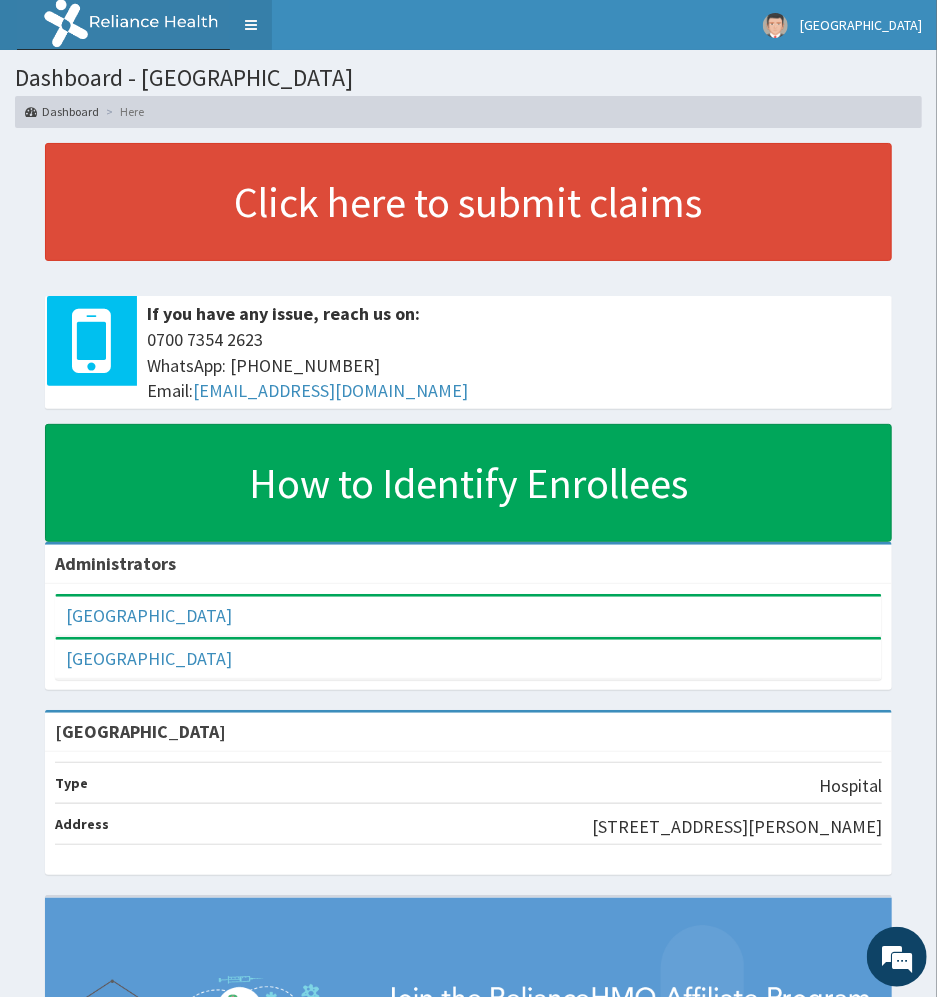 click on "Toggle navigation" at bounding box center (251, 25) 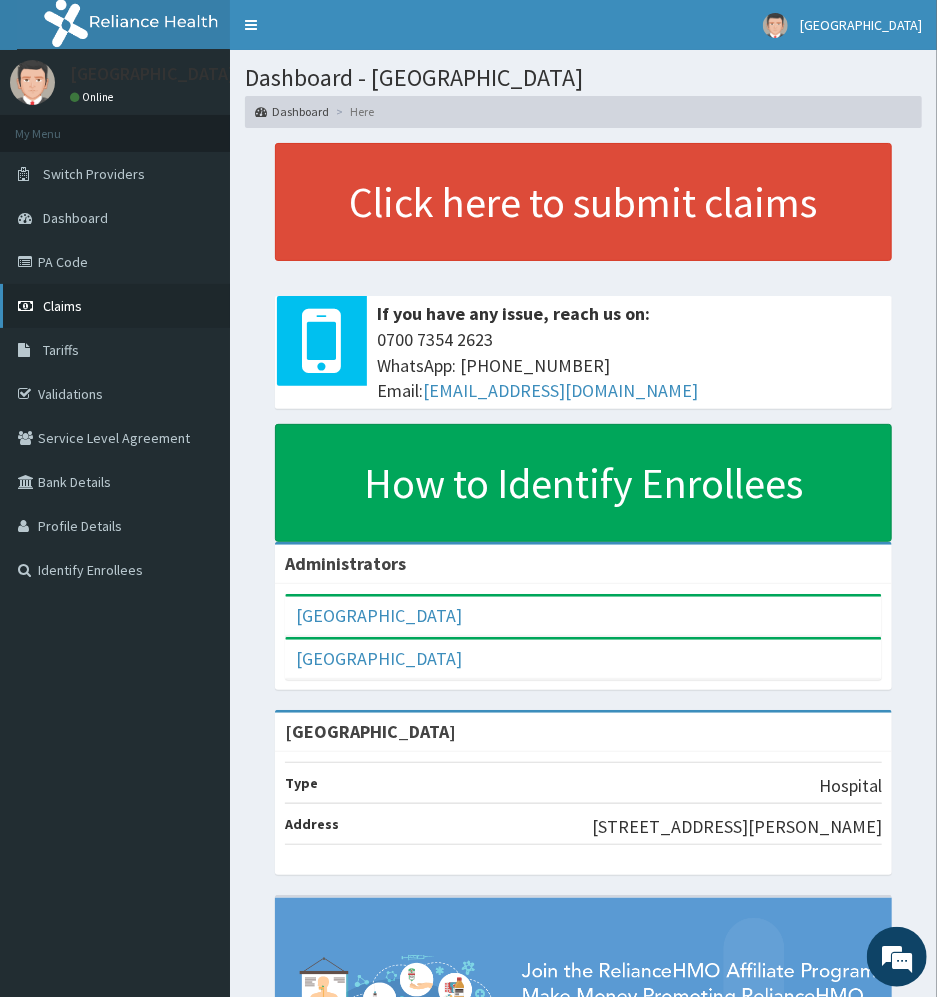 click on "Claims" at bounding box center [115, 306] 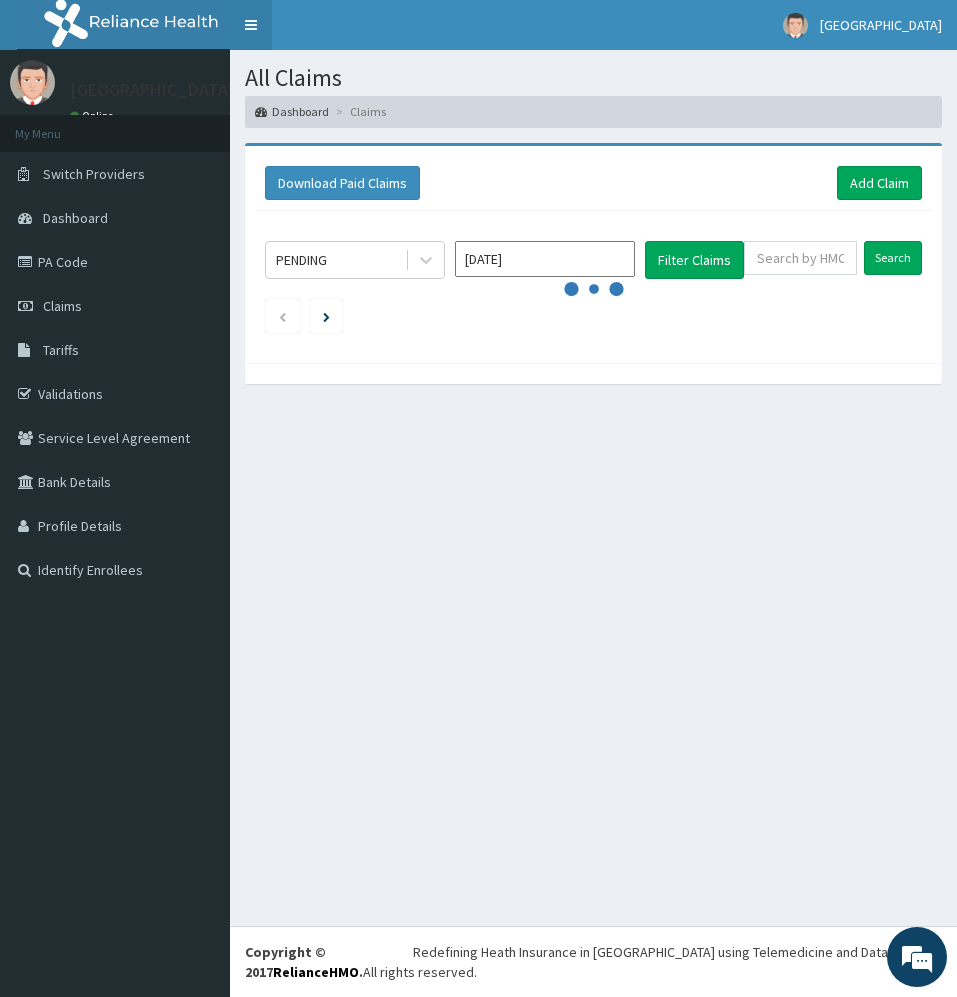 scroll, scrollTop: 0, scrollLeft: 0, axis: both 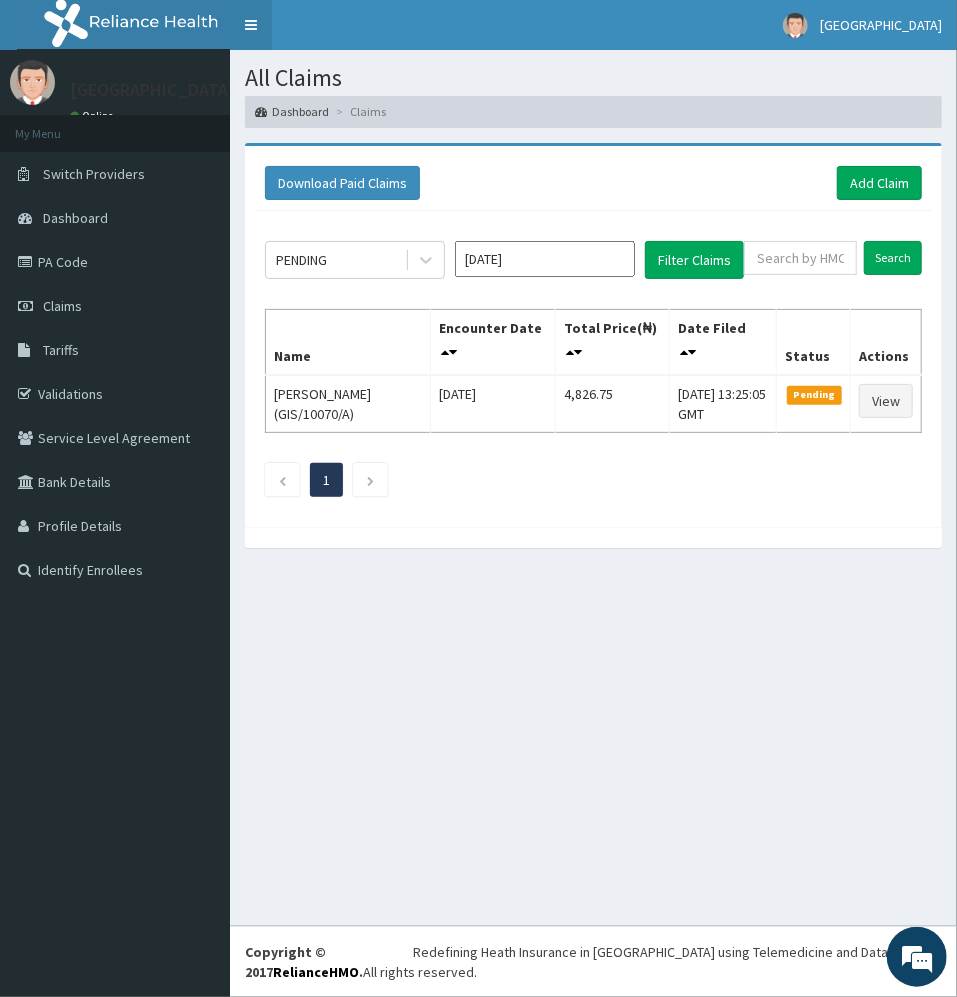 click on "Toggle navigation" at bounding box center [251, 25] 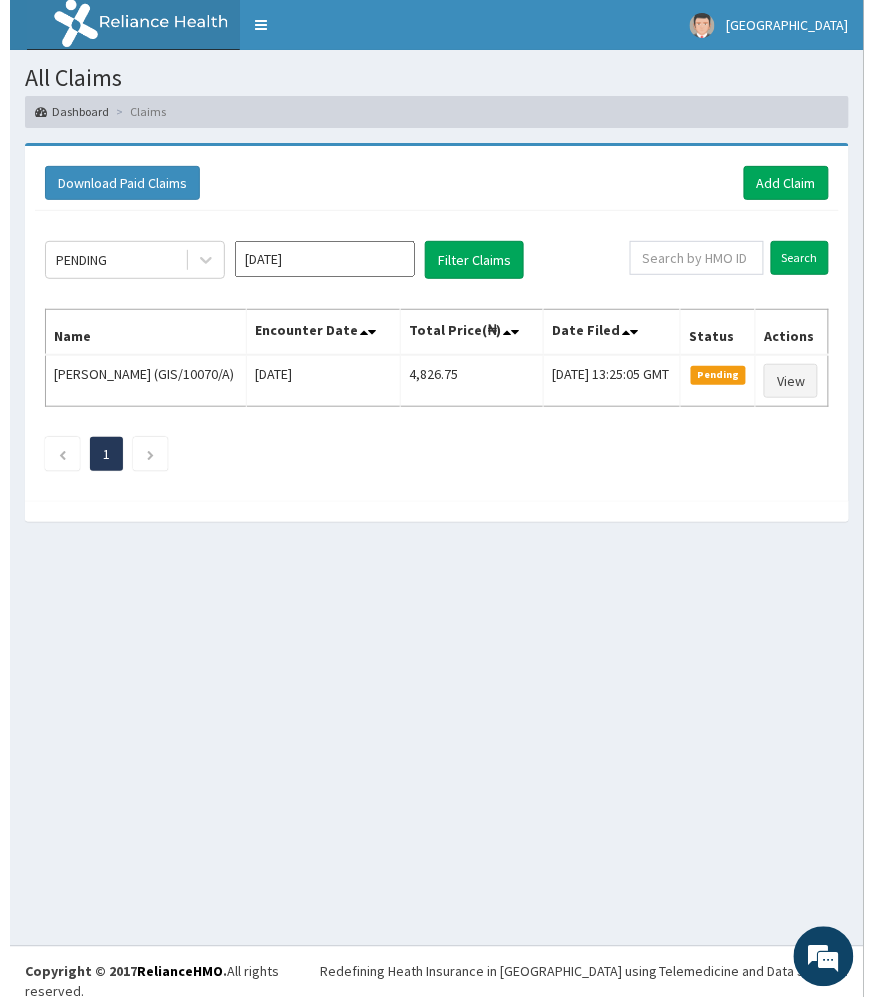 scroll, scrollTop: 0, scrollLeft: 0, axis: both 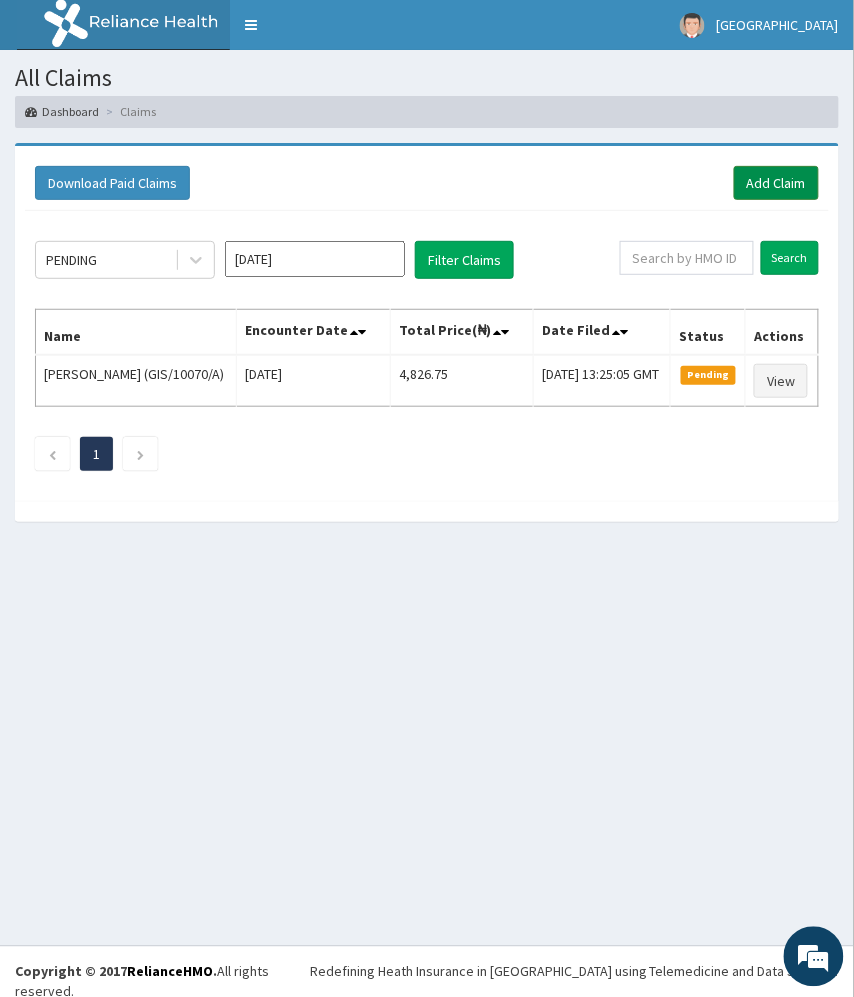 click on "Add Claim" at bounding box center (776, 183) 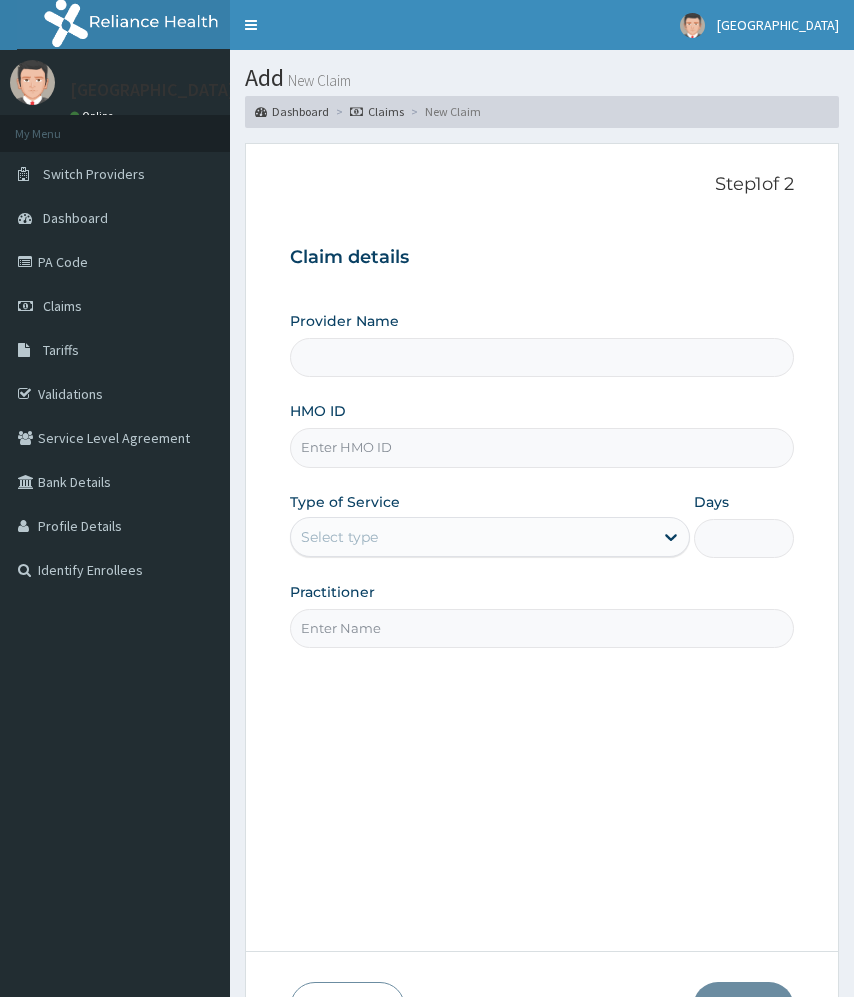 scroll, scrollTop: 0, scrollLeft: 0, axis: both 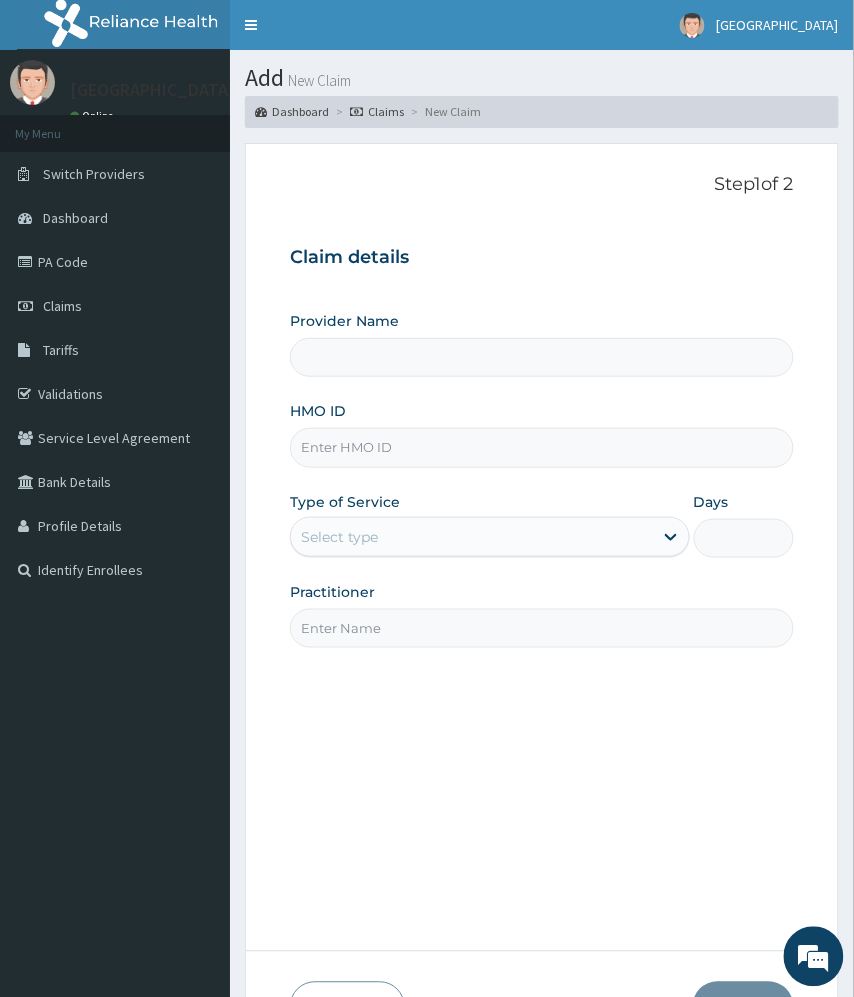 type on "[GEOGRAPHIC_DATA]" 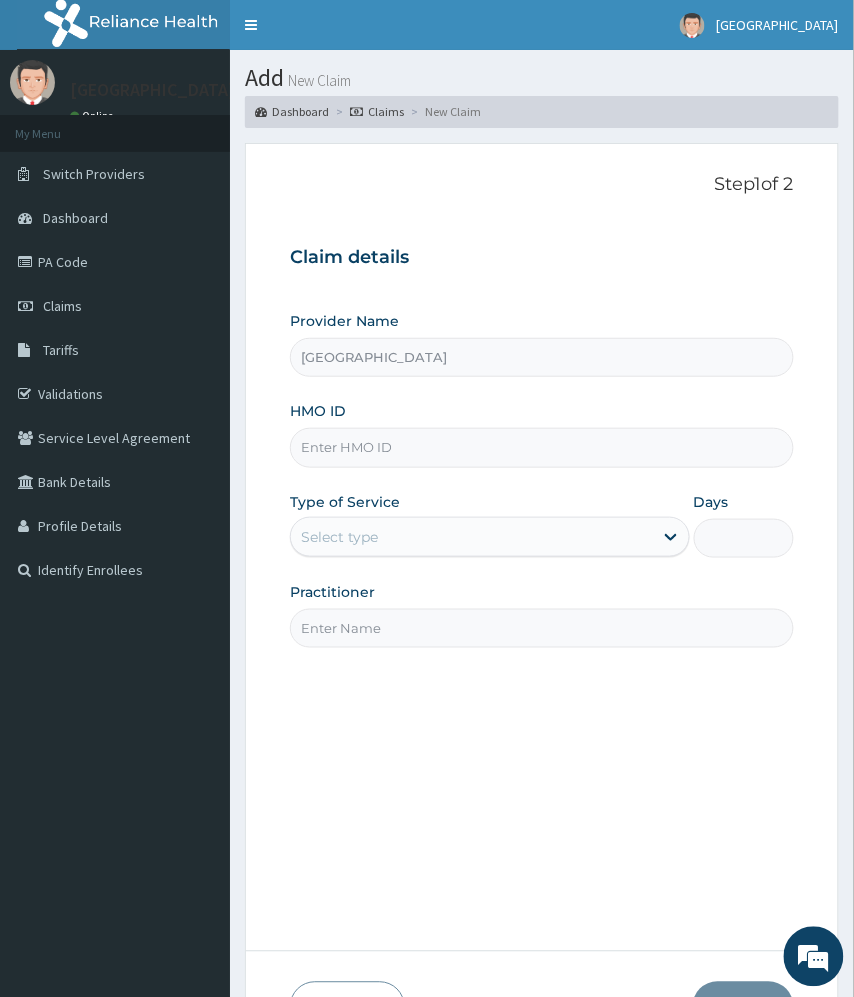 scroll, scrollTop: 0, scrollLeft: 0, axis: both 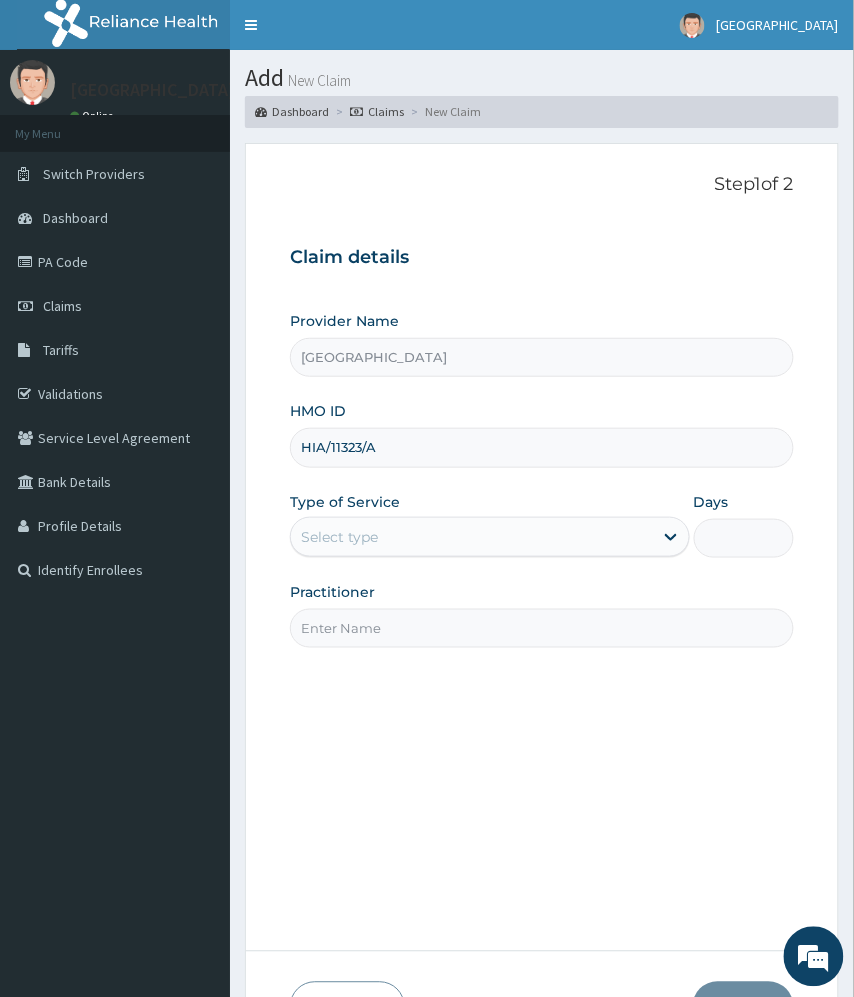 type on "HIA/11323/A" 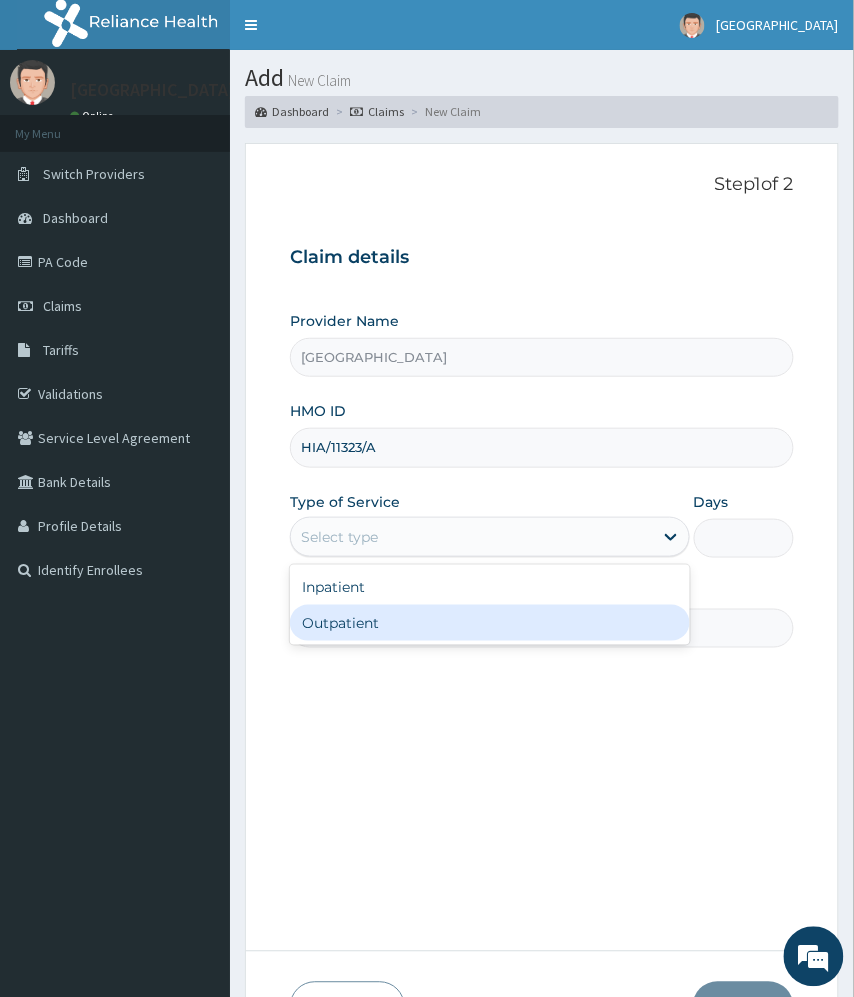 drag, startPoint x: 358, startPoint y: 625, endPoint x: 508, endPoint y: 560, distance: 163.47783 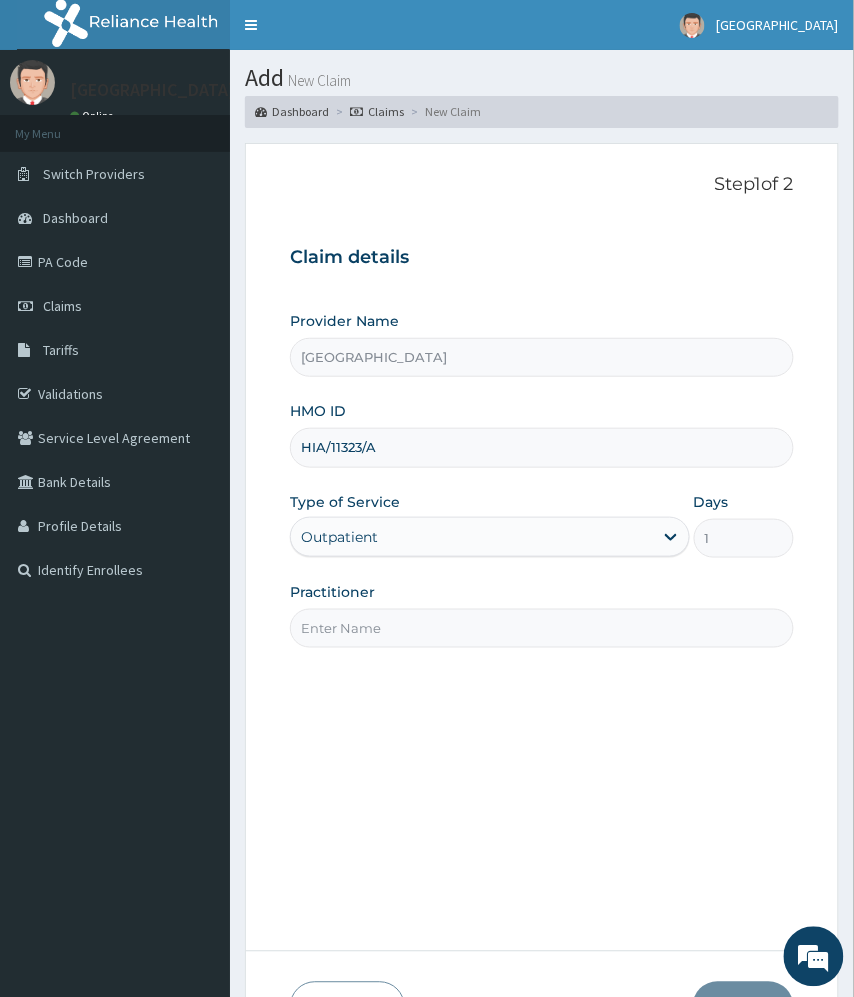 click on "Practitioner" at bounding box center (541, 628) 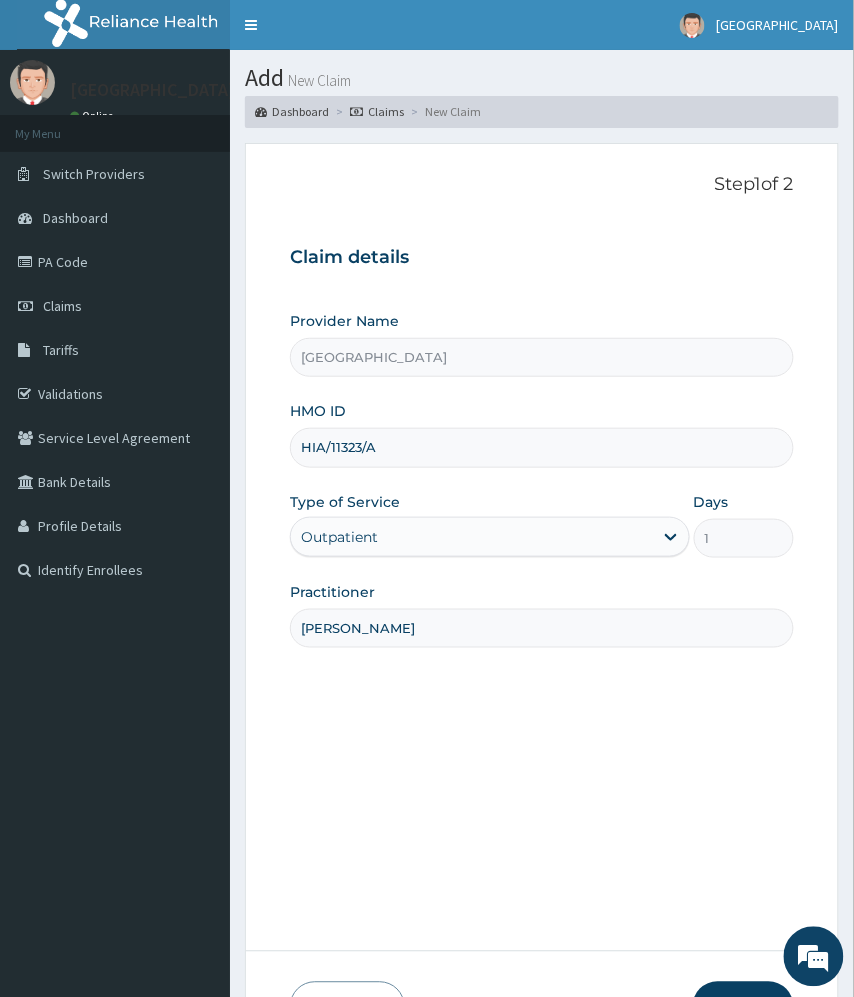 scroll, scrollTop: 154, scrollLeft: 0, axis: vertical 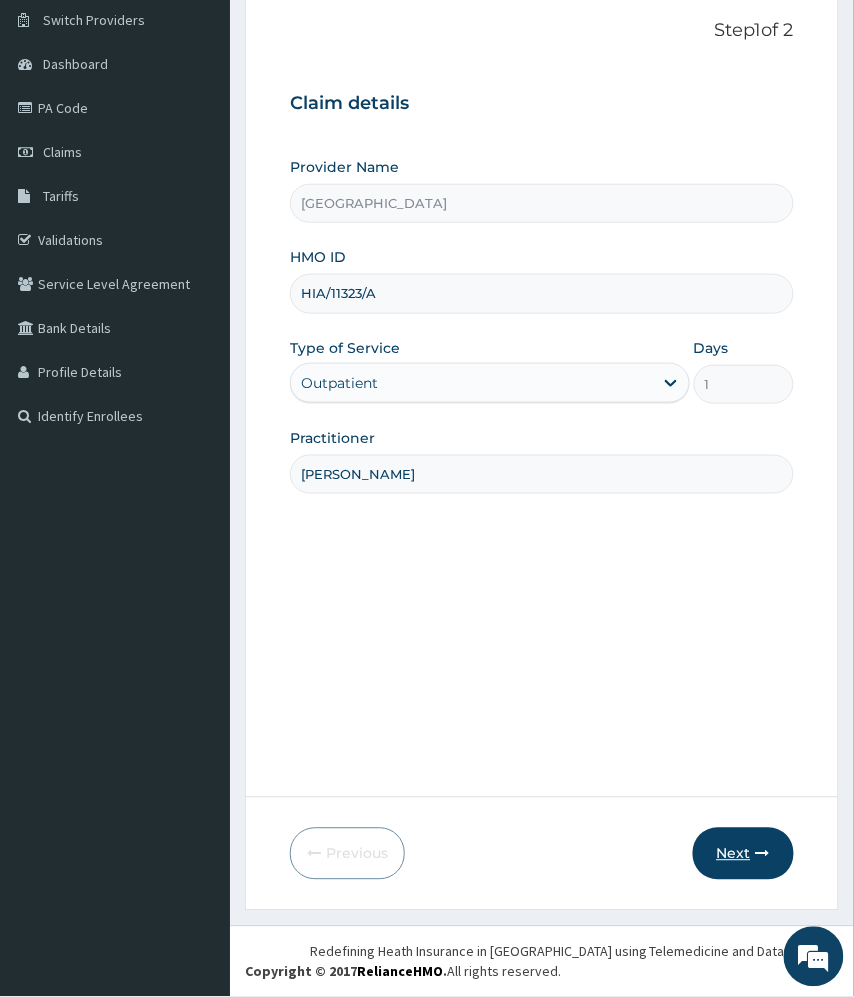 click at bounding box center [763, 854] 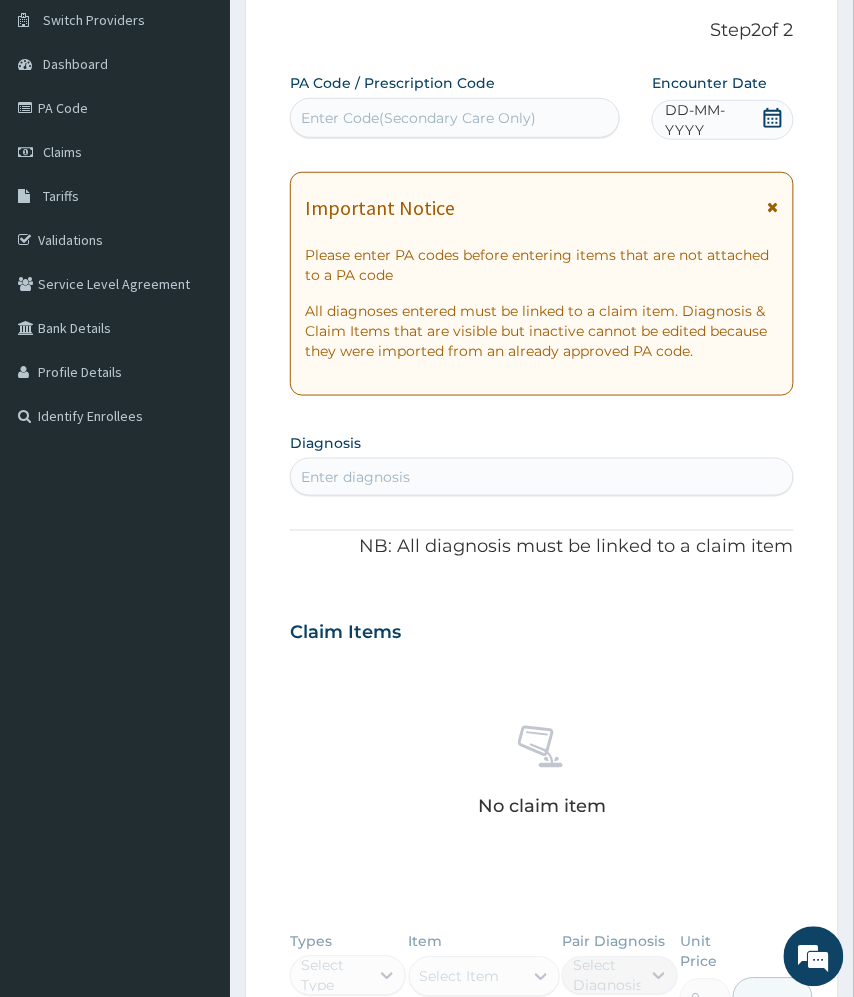 click on "Enter Code(Secondary Care Only)" at bounding box center [418, 118] 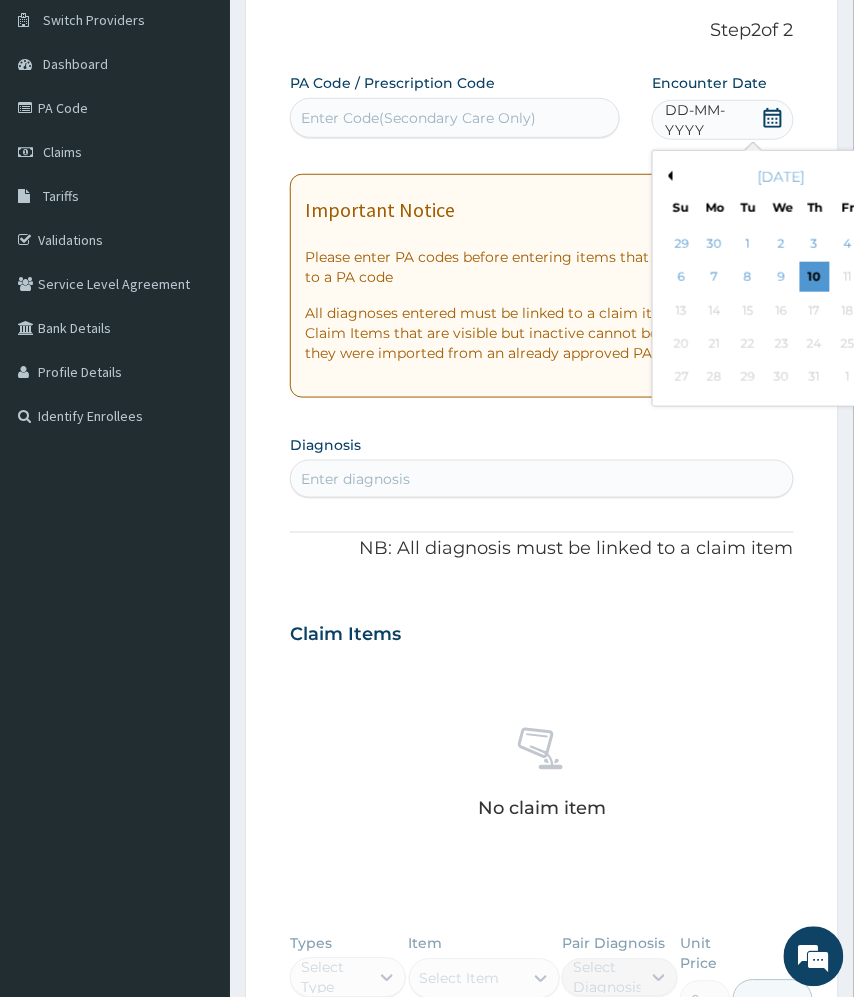 click on "Step  2  of 2 PA Code / Prescription Code Enter Code(Secondary Care Only) Encounter Date DD-MM-YYYY Previous Month July 2025 Su Mo Tu We Th Fr Sa 29 30 1 2 3 4 5 6 7 8 9 10 11 12 13 14 15 16 17 18 19 20 21 22 23 24 25 26 27 28 29 30 31 1 2 Important Notice Please enter PA codes before entering items that are not attached to a PA code   All diagnoses entered must be linked to a claim item. Diagnosis & Claim Items that are visible but inactive cannot be edited because they were imported from an already approved PA code. Diagnosis Enter diagnosis NB: All diagnosis must be linked to a claim item Claim Items No claim item Types Select Type Item Select Item Pair Diagnosis Select Diagnosis Unit Price 0 Add Comment     Previous   Submit" at bounding box center [542, 652] 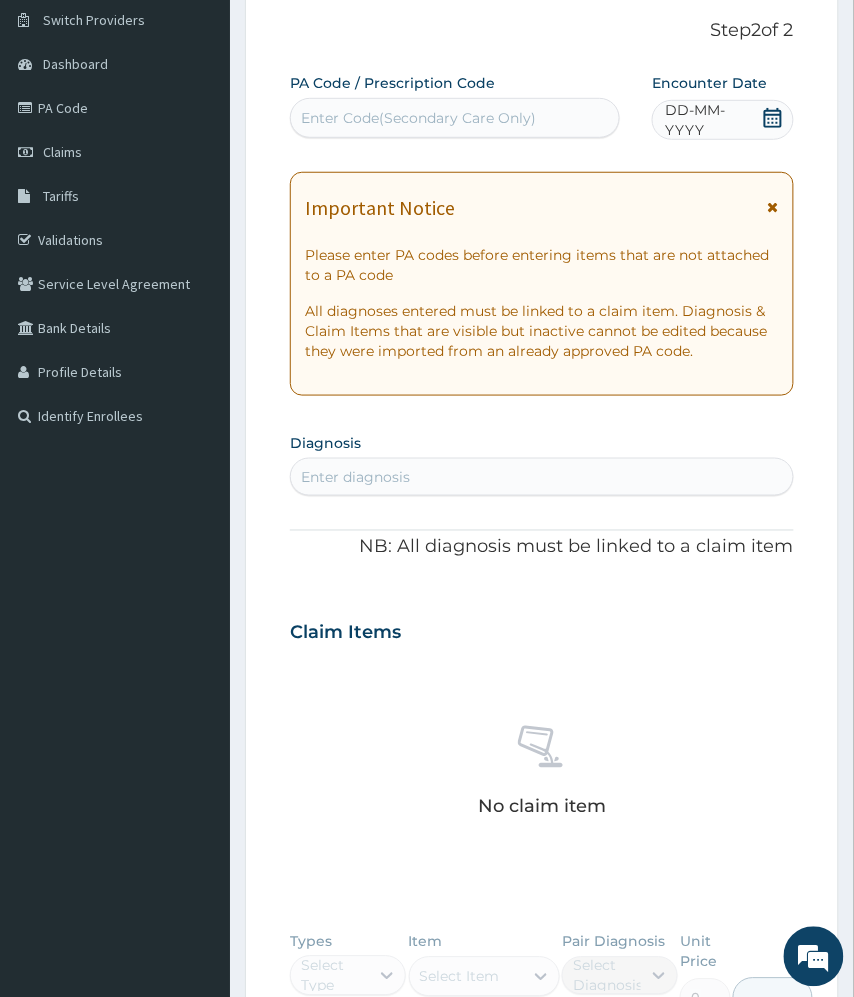 click 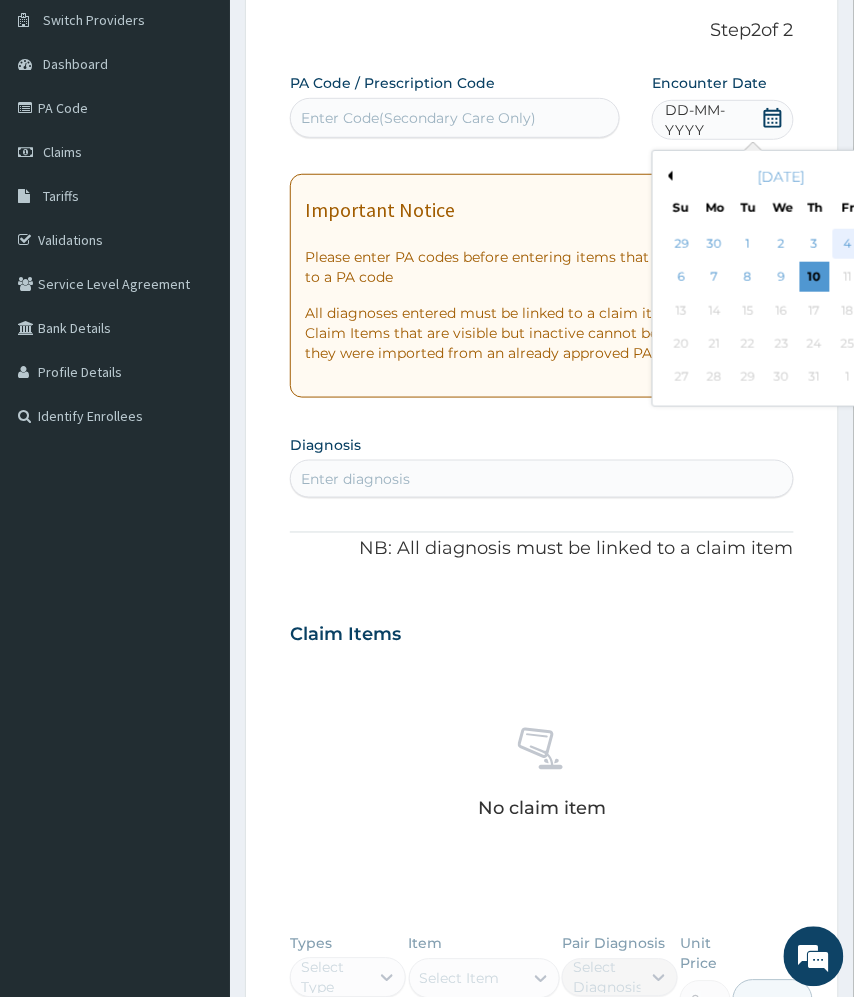 click on "4" at bounding box center [848, 244] 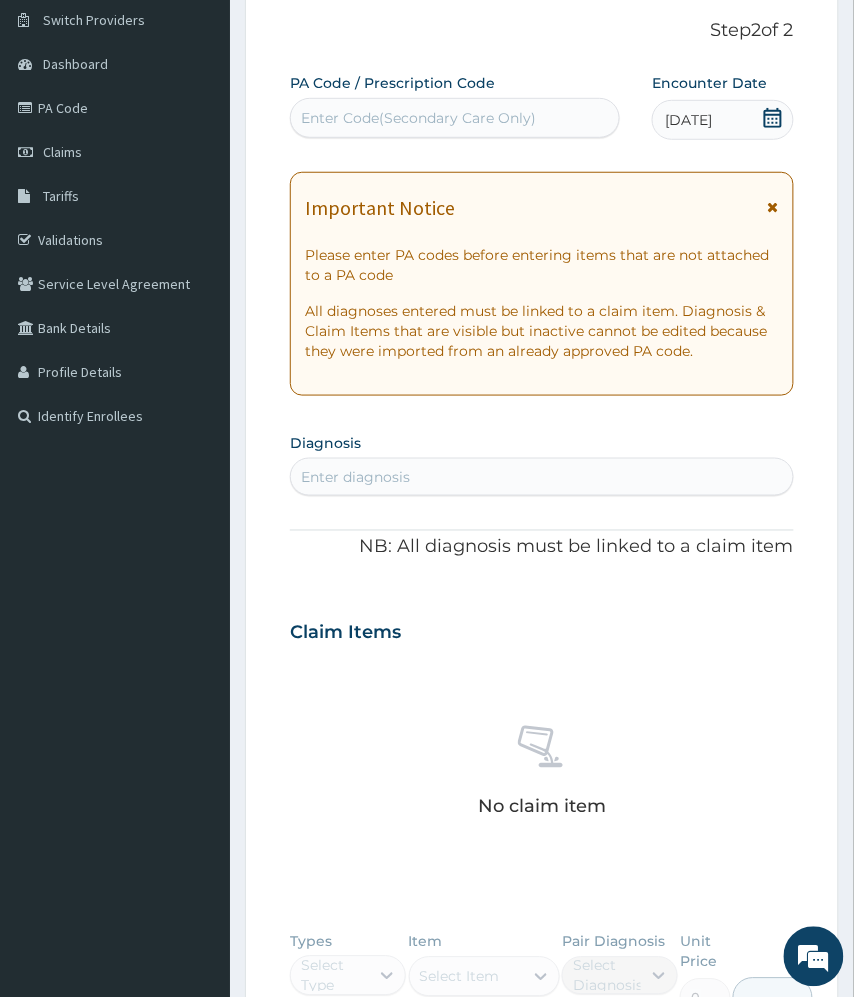 click on "04-07-2025" at bounding box center [688, 120] 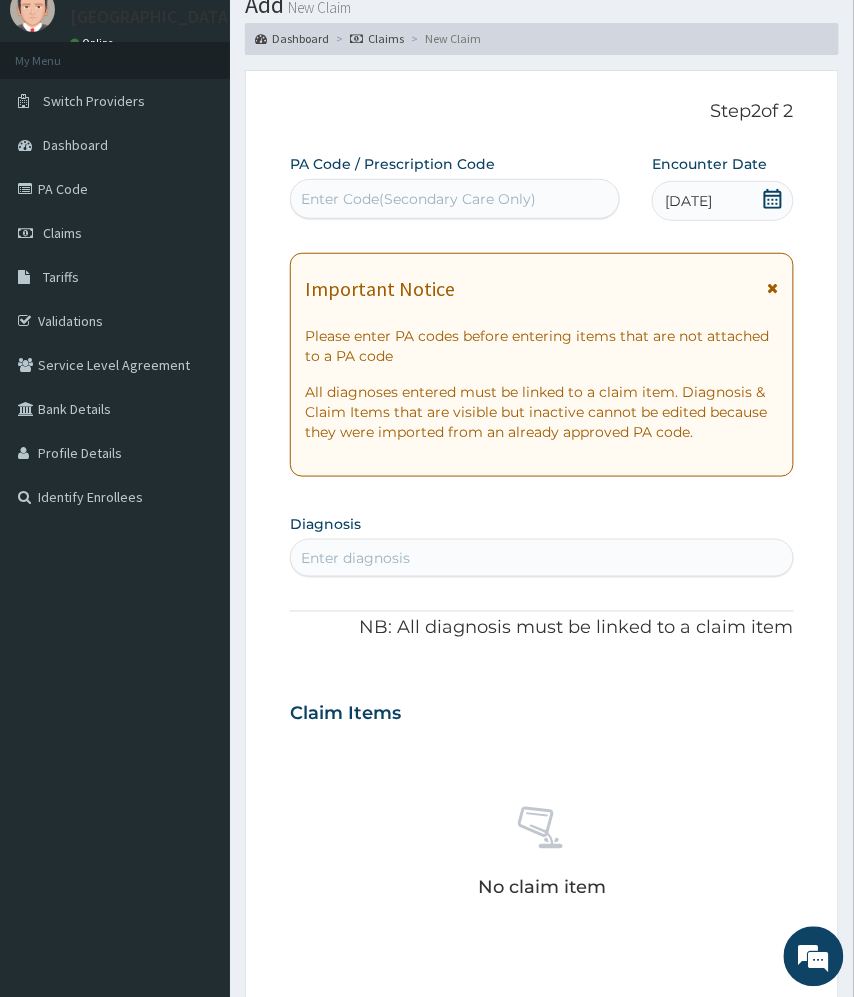 scroll, scrollTop: 0, scrollLeft: 0, axis: both 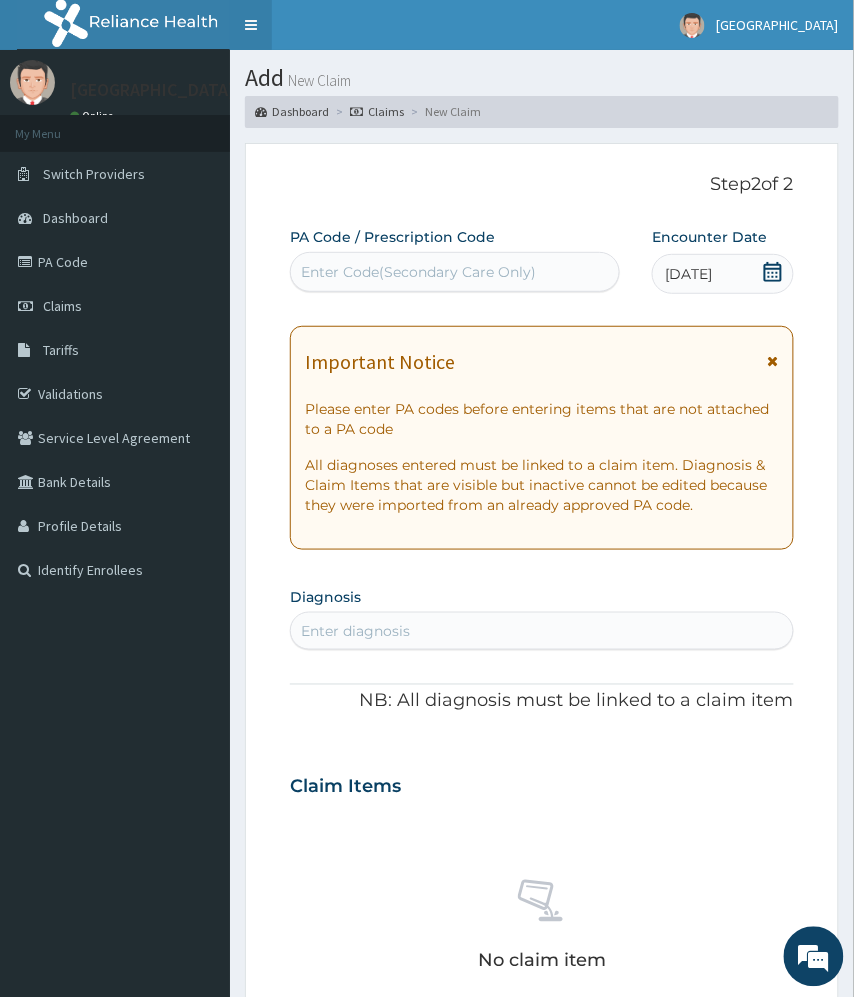 click on "Toggle navigation" at bounding box center [251, 25] 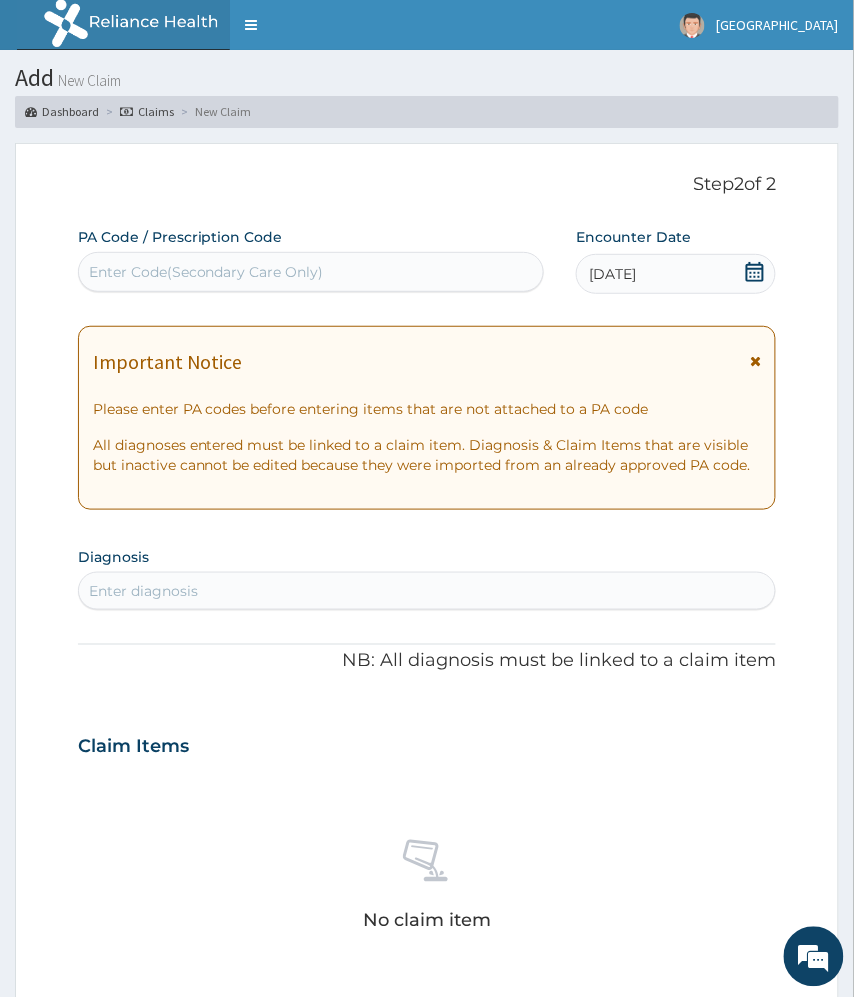 click 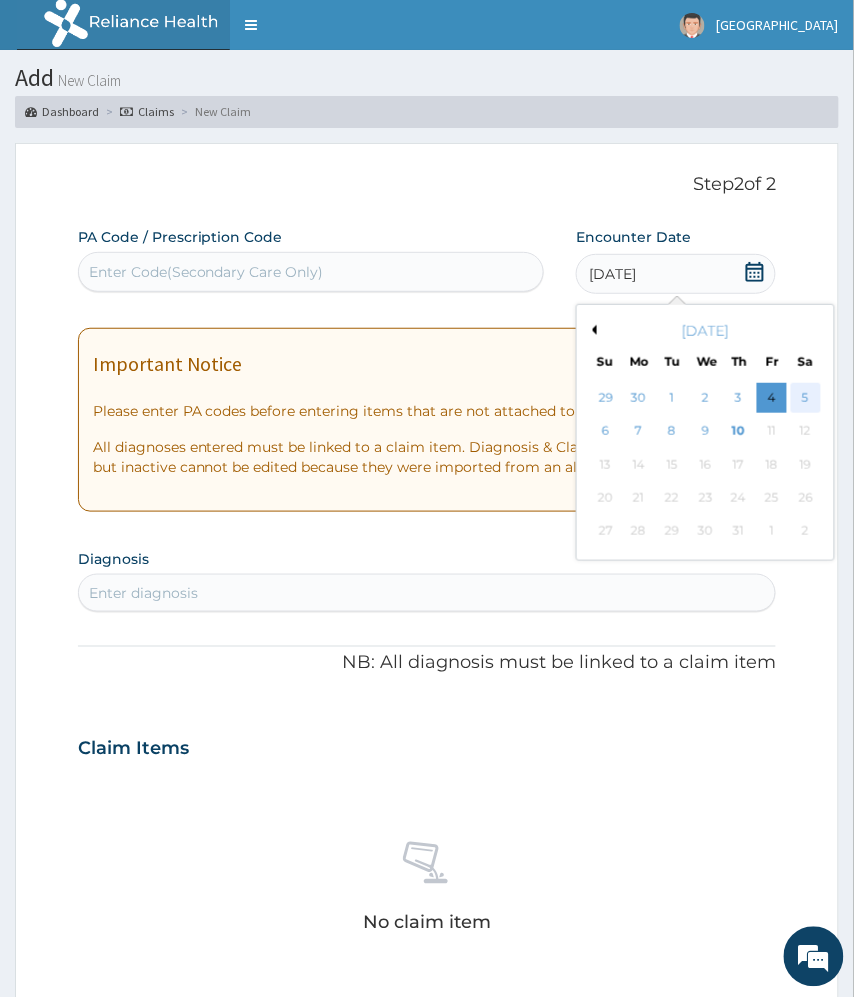 click on "5" at bounding box center [806, 398] 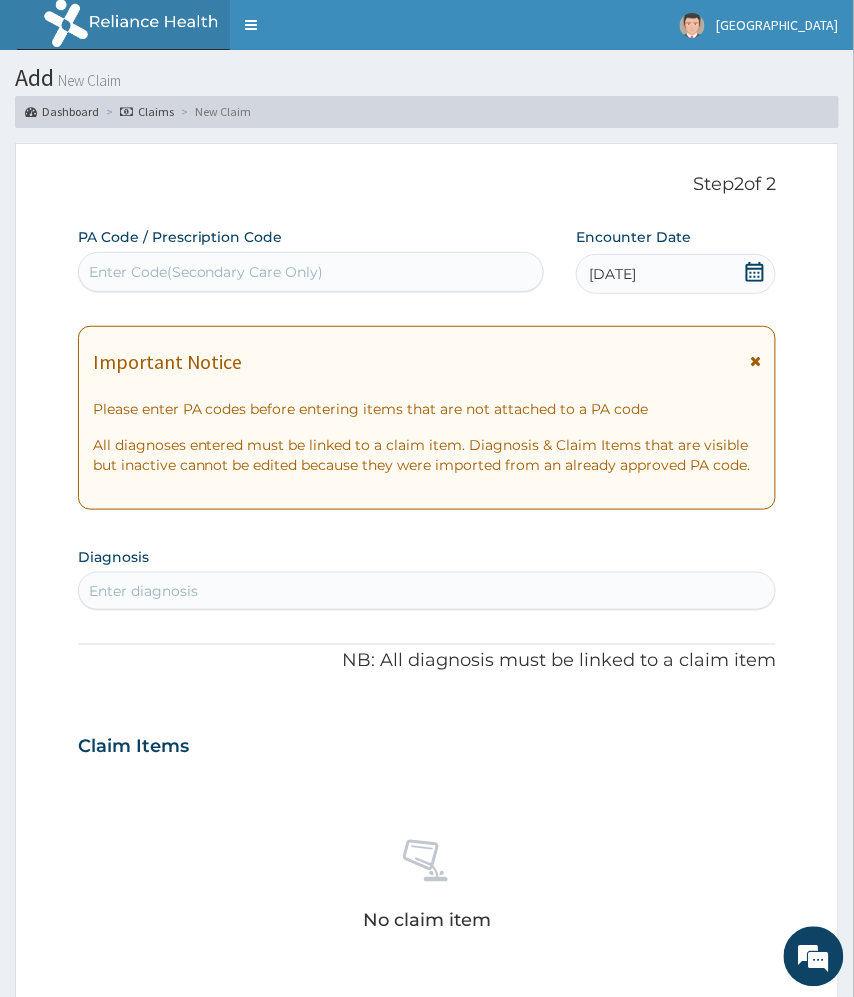 click 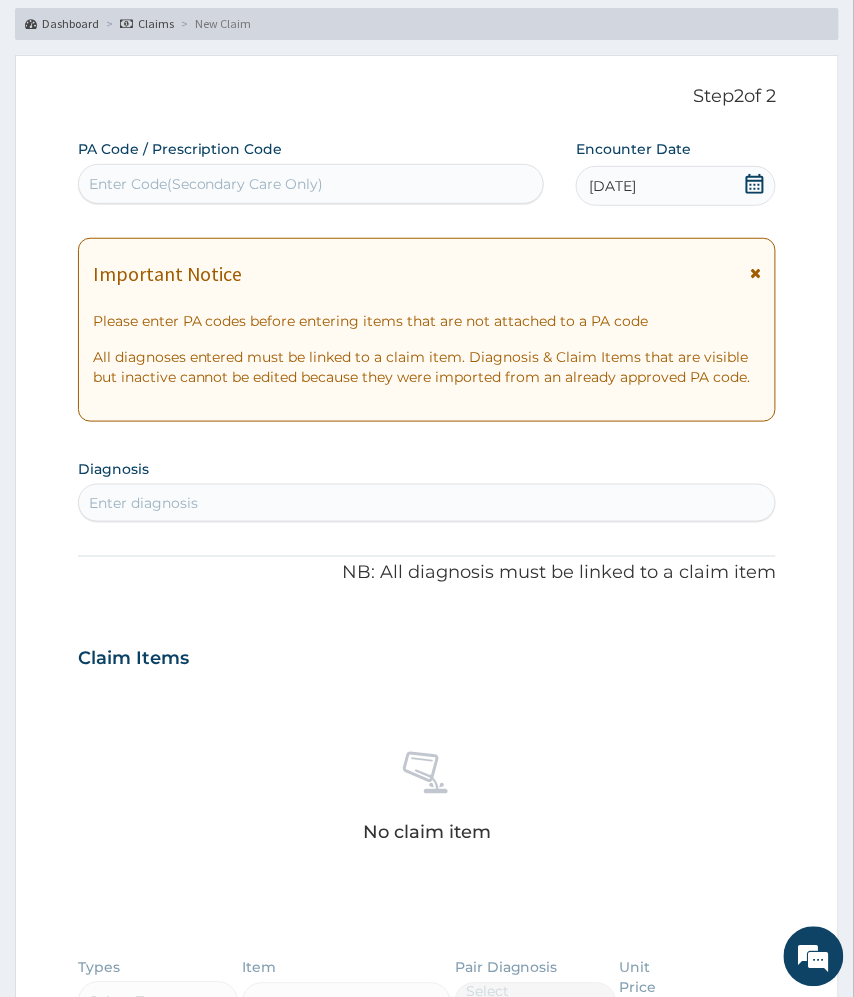 scroll, scrollTop: 133, scrollLeft: 0, axis: vertical 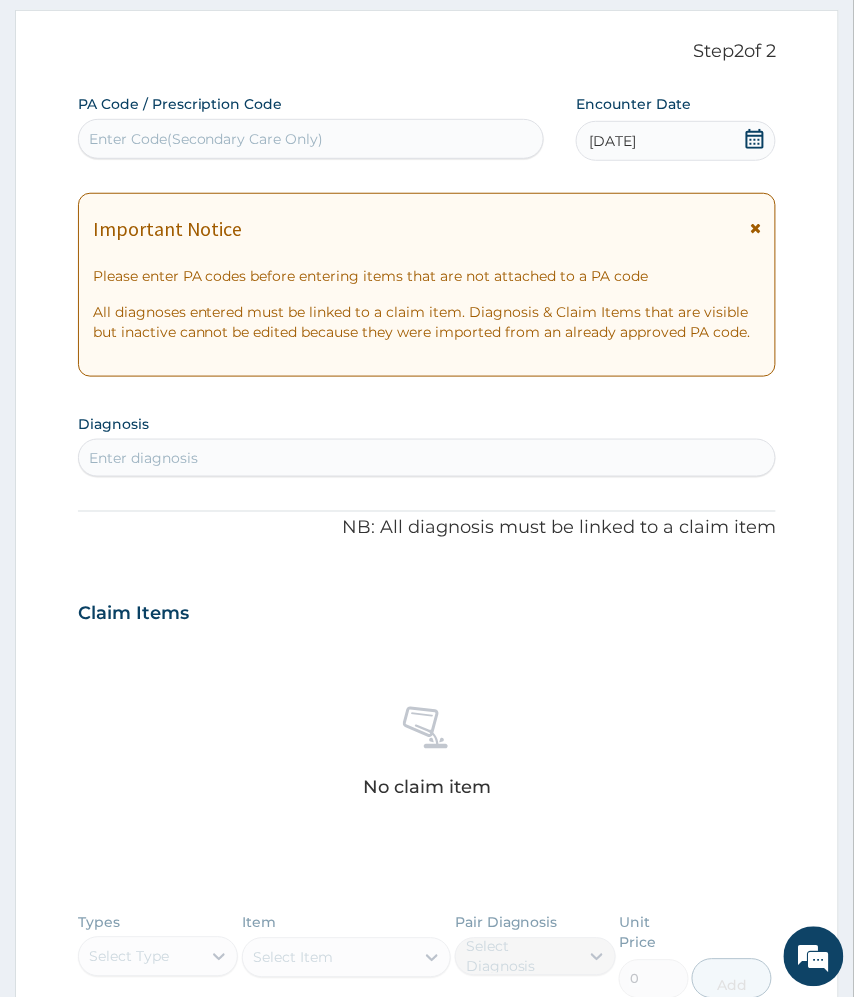 click on "Enter diagnosis" at bounding box center [427, 458] 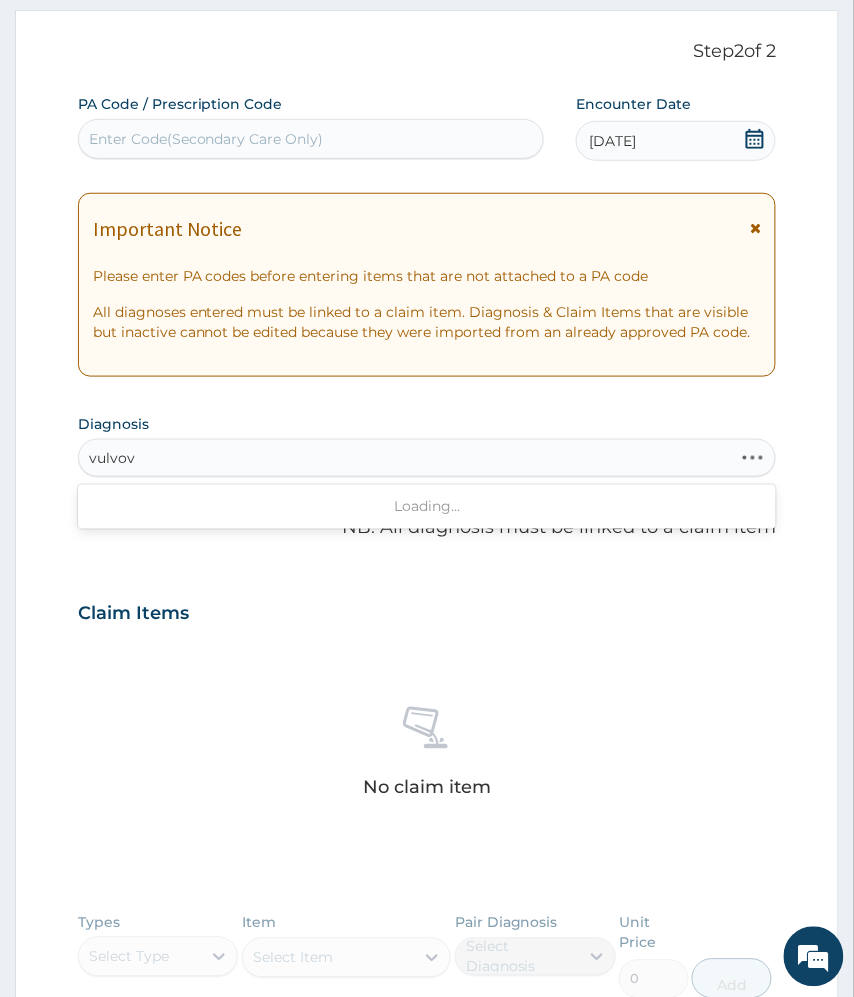type on "vulvova" 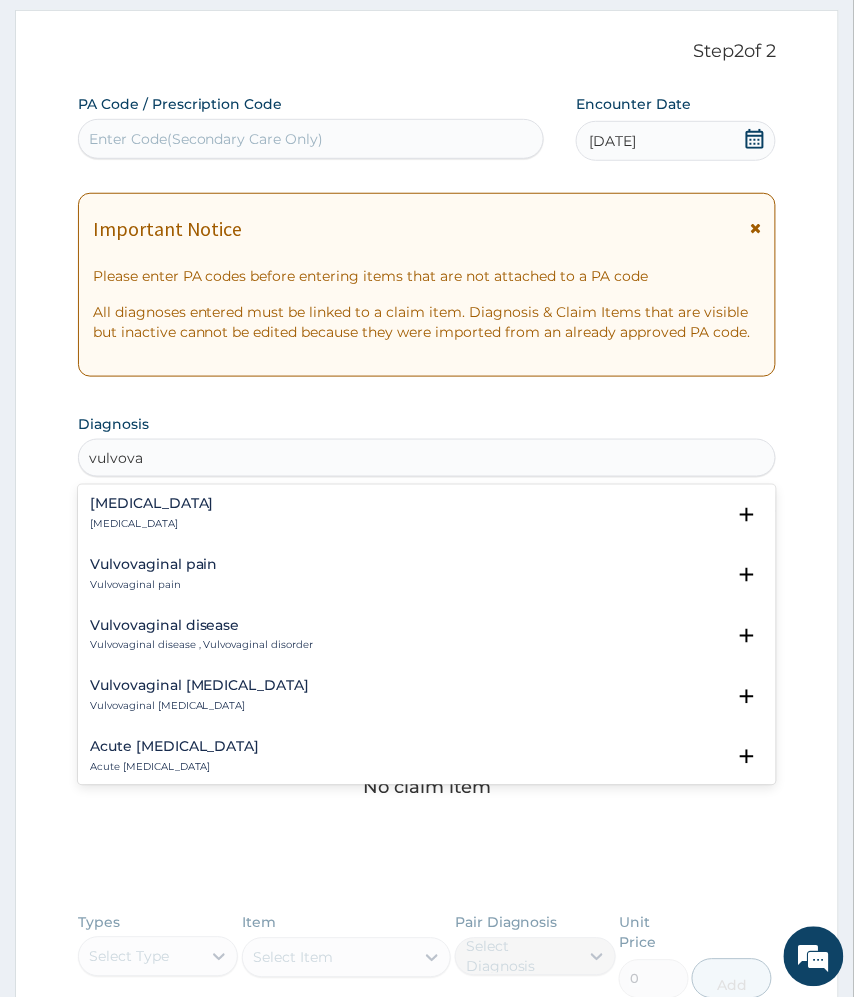 click on "Vulvovaginitis Vulvovaginitis" at bounding box center (427, 514) 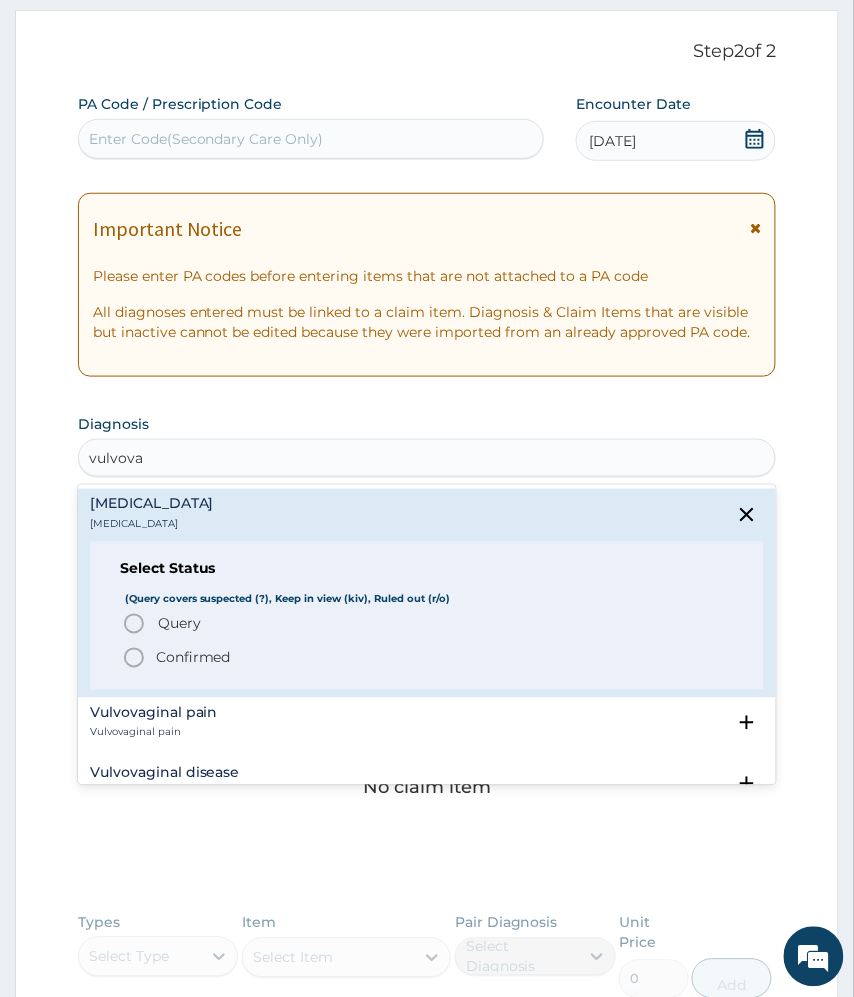 click on "Confirmed" at bounding box center (193, 658) 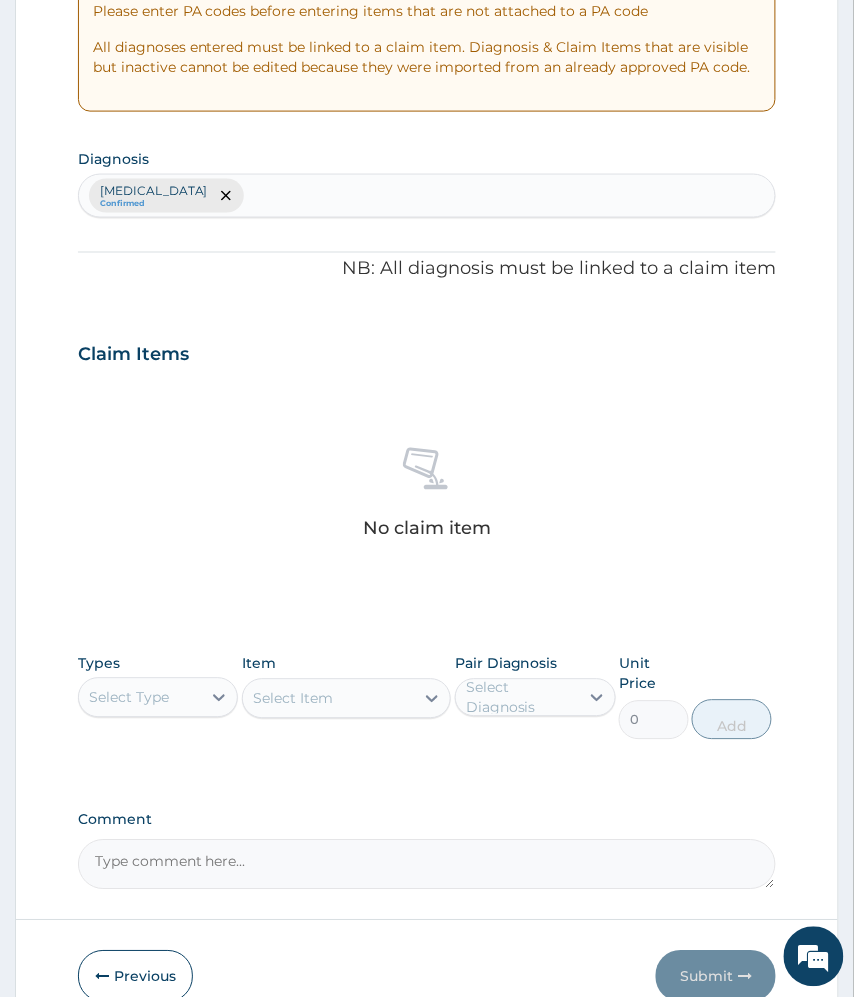 scroll, scrollTop: 400, scrollLeft: 0, axis: vertical 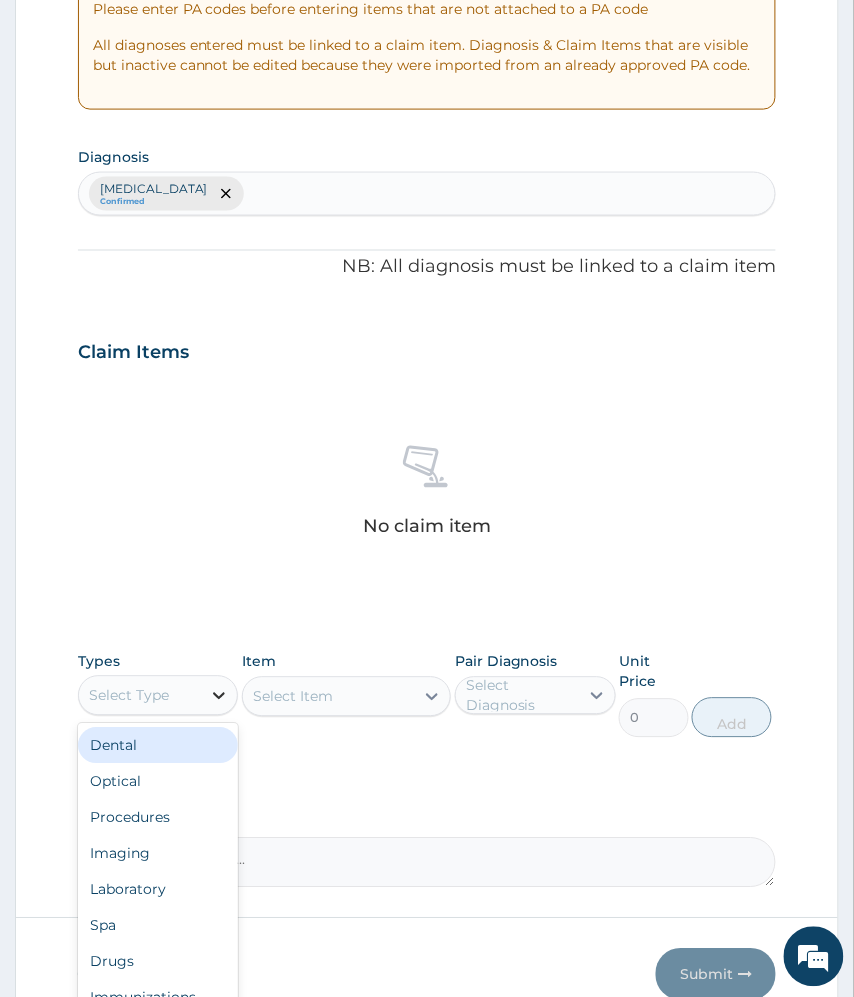 click 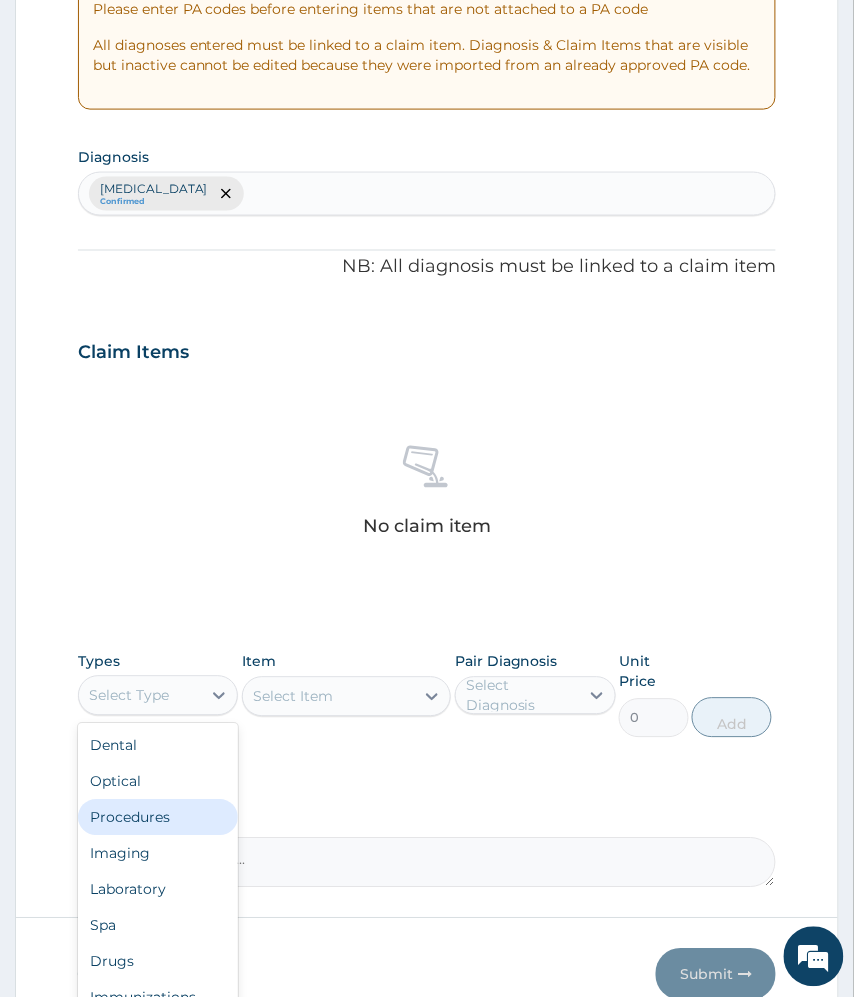 click on "Procedures" at bounding box center (158, 818) 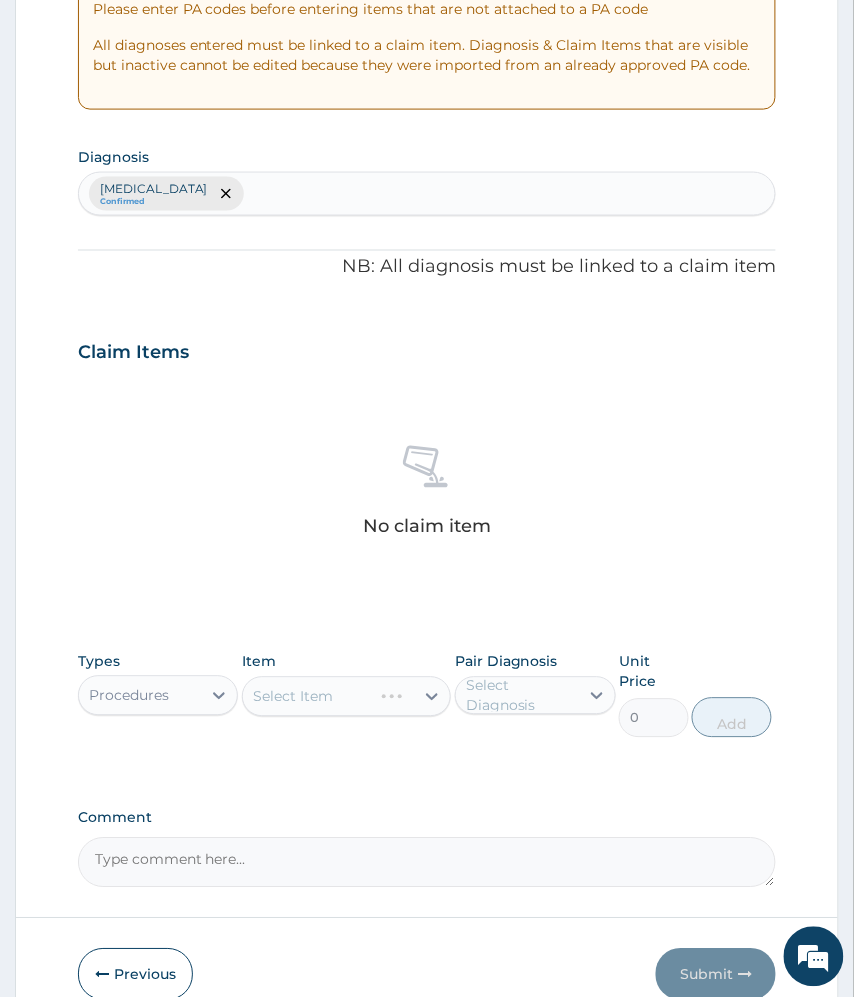 click on "Select Item" at bounding box center (347, 697) 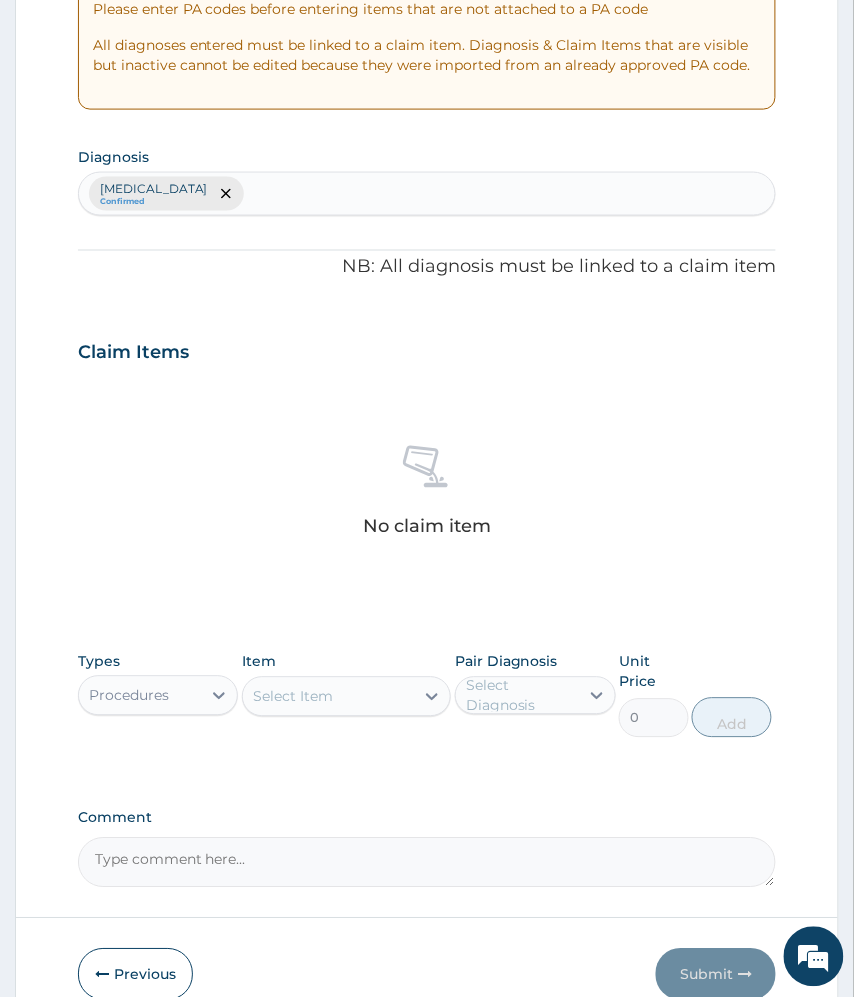 click on "Select Item" at bounding box center [329, 697] 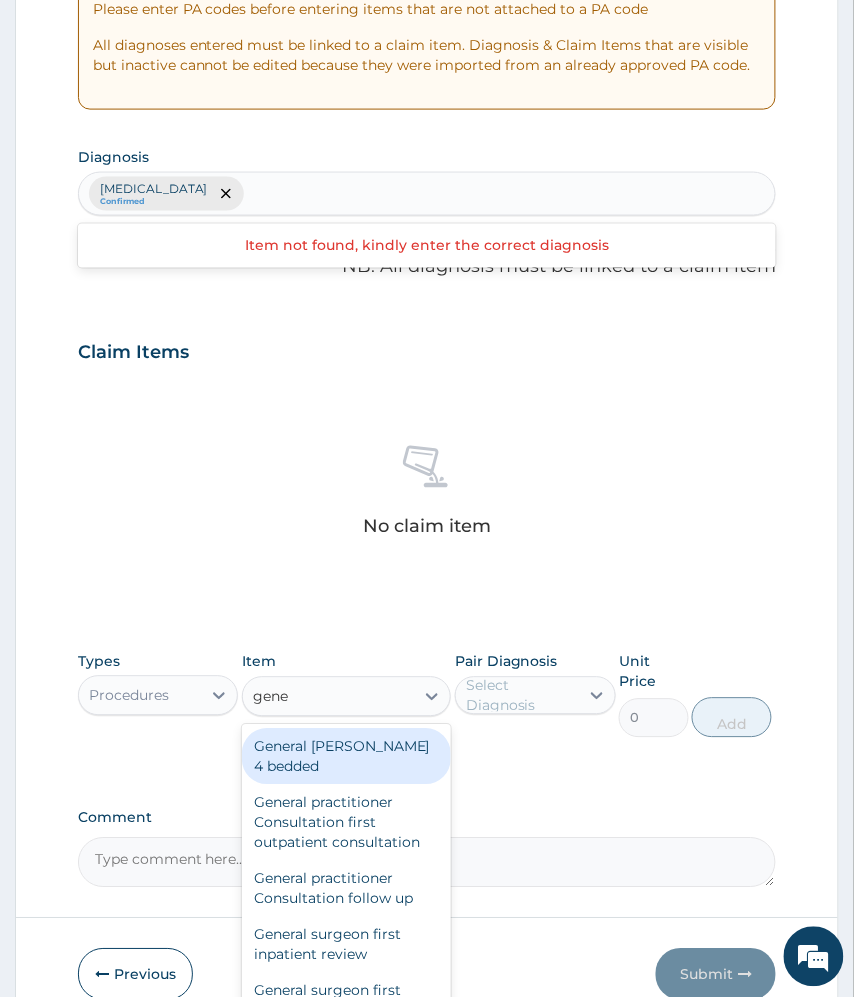 type on "gener" 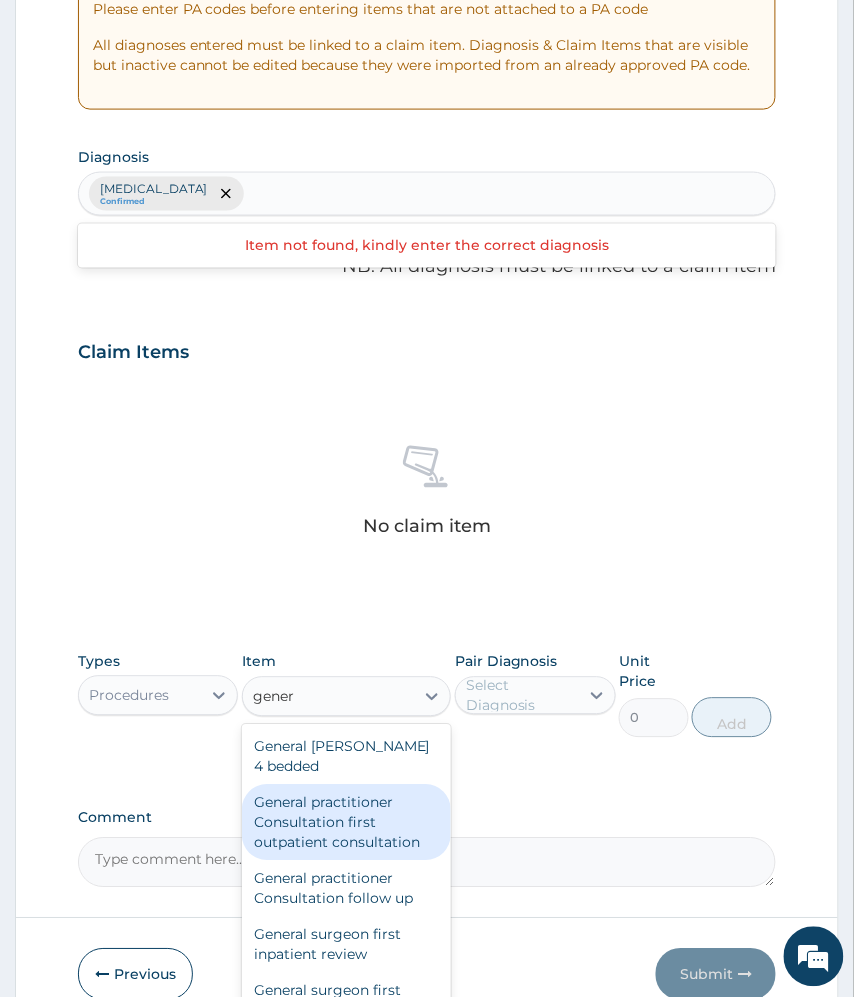 click on "General practitioner Consultation first outpatient consultation" at bounding box center [347, 823] 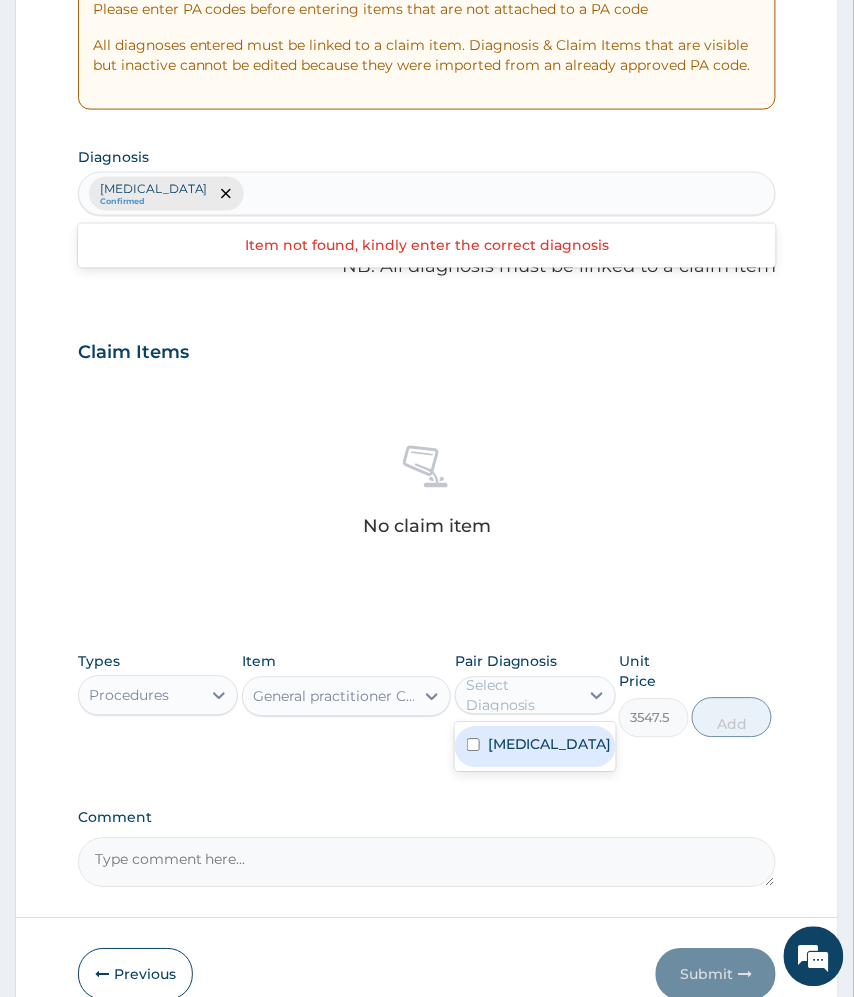 click on "Select Diagnosis" at bounding box center [521, 696] 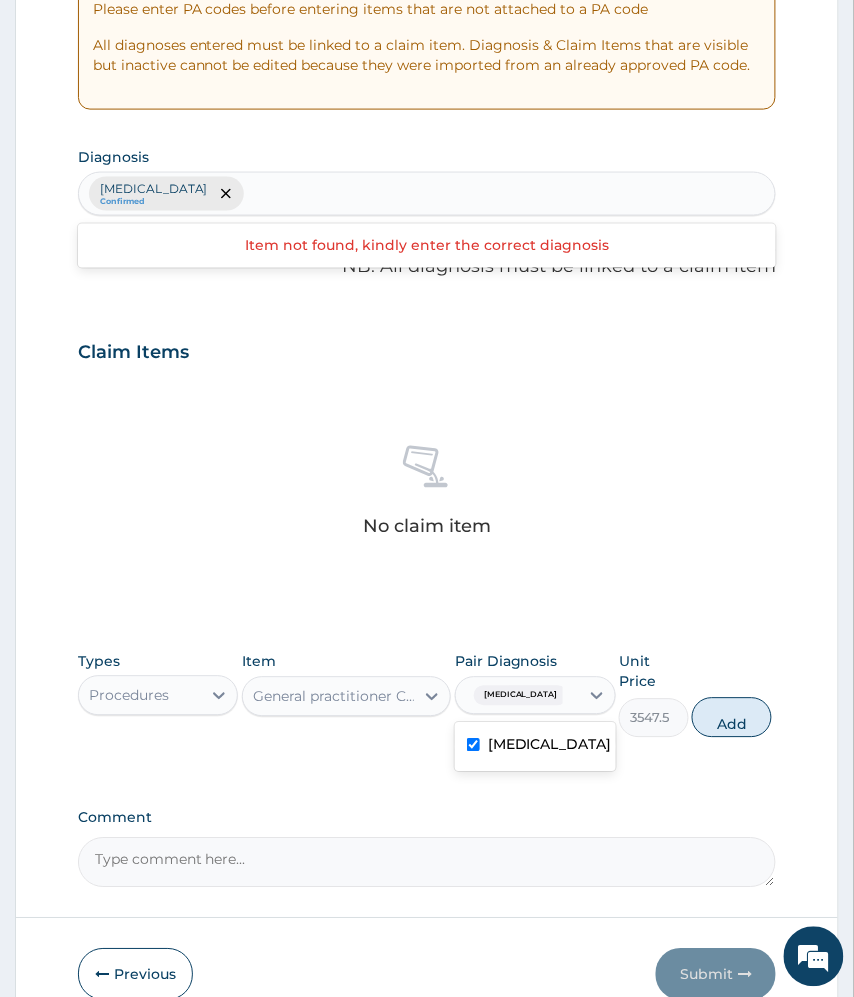 checkbox on "true" 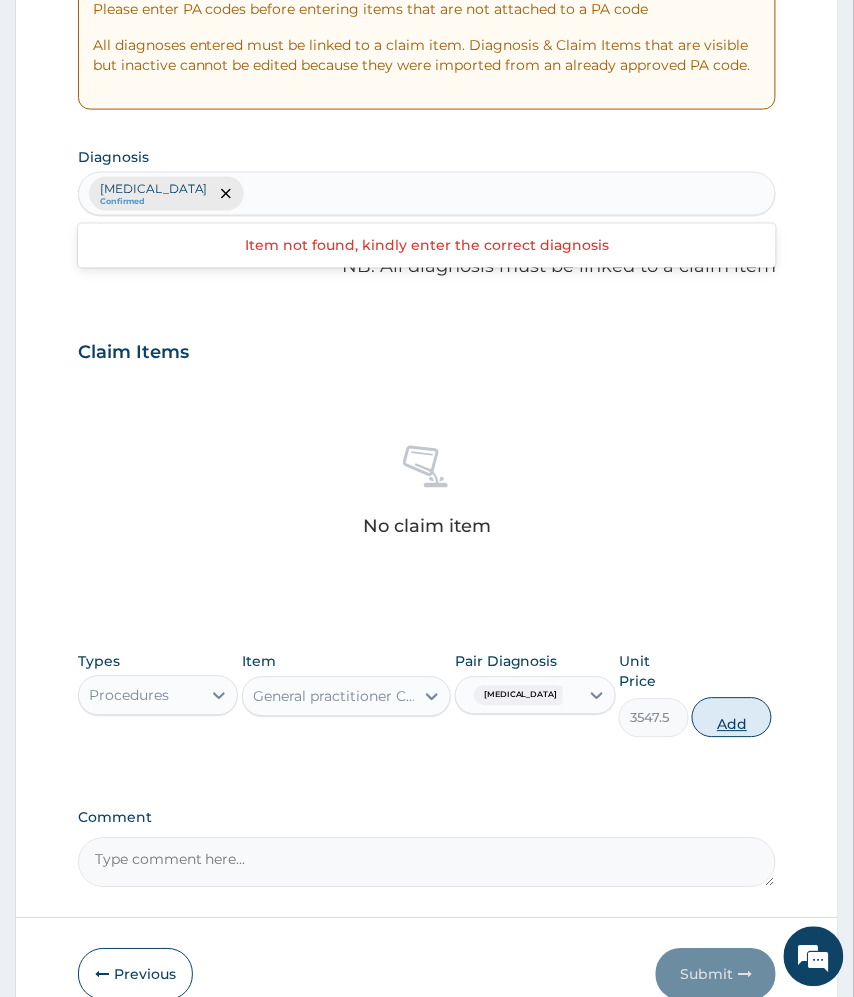click on "Add" at bounding box center (732, 718) 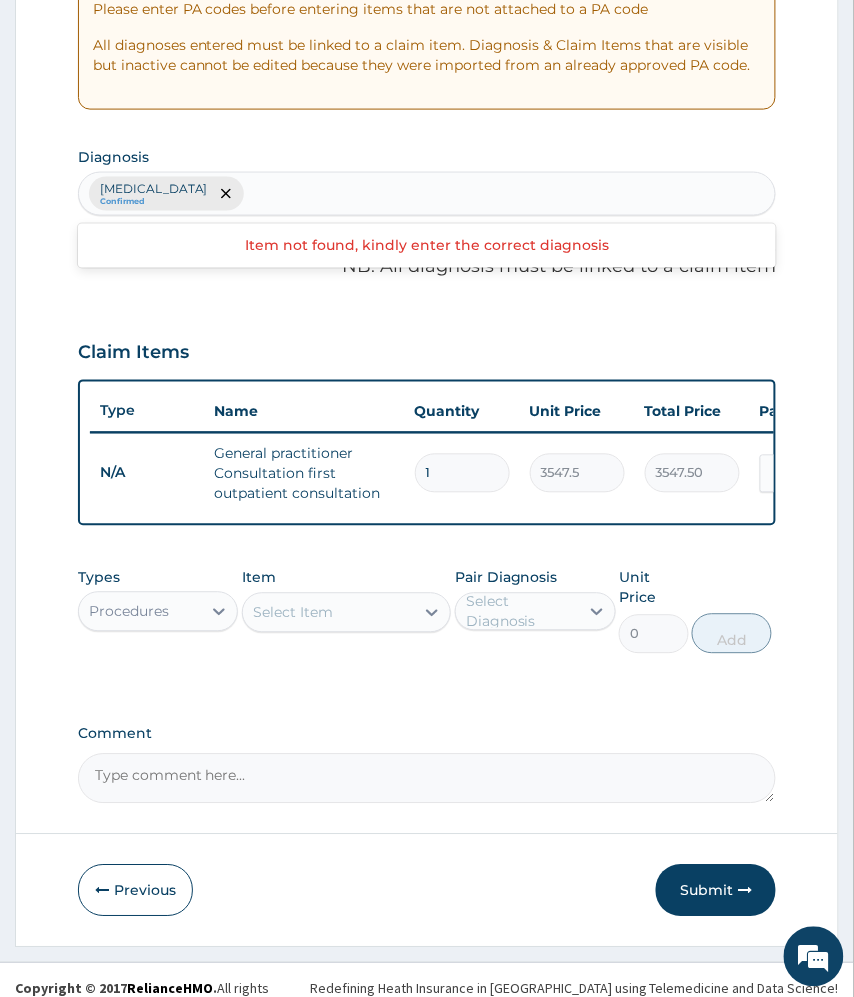 click on "Procedures" at bounding box center (129, 612) 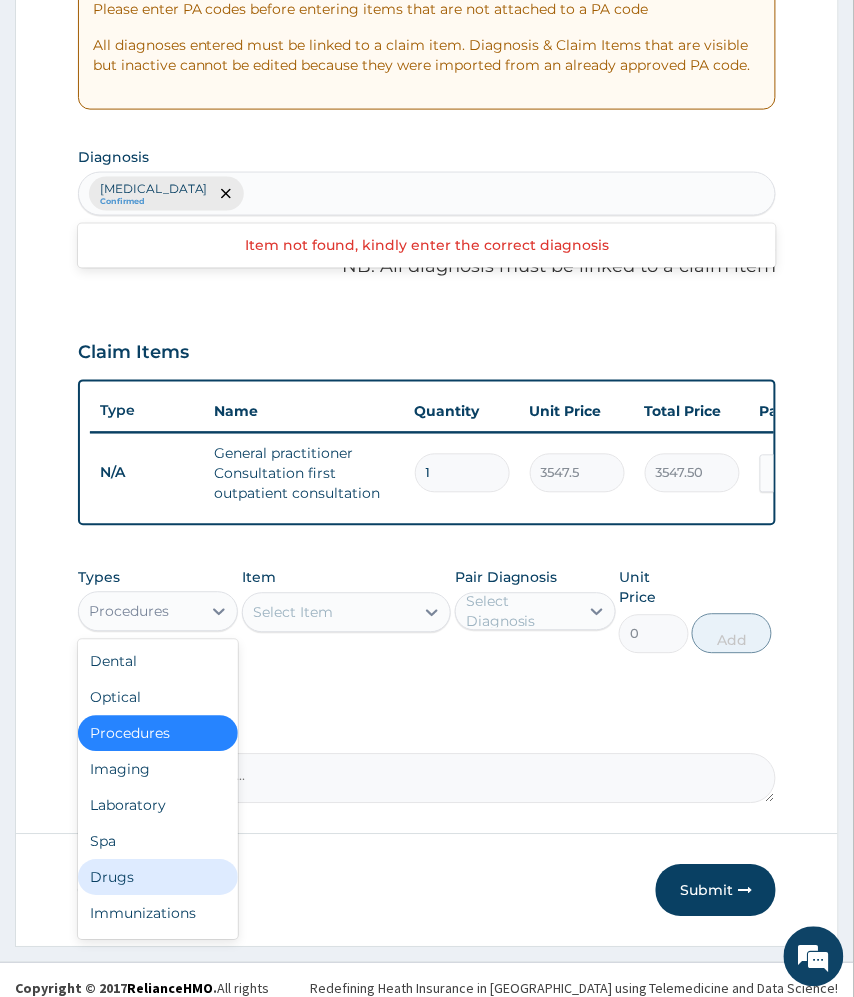 click on "Drugs" at bounding box center (158, 878) 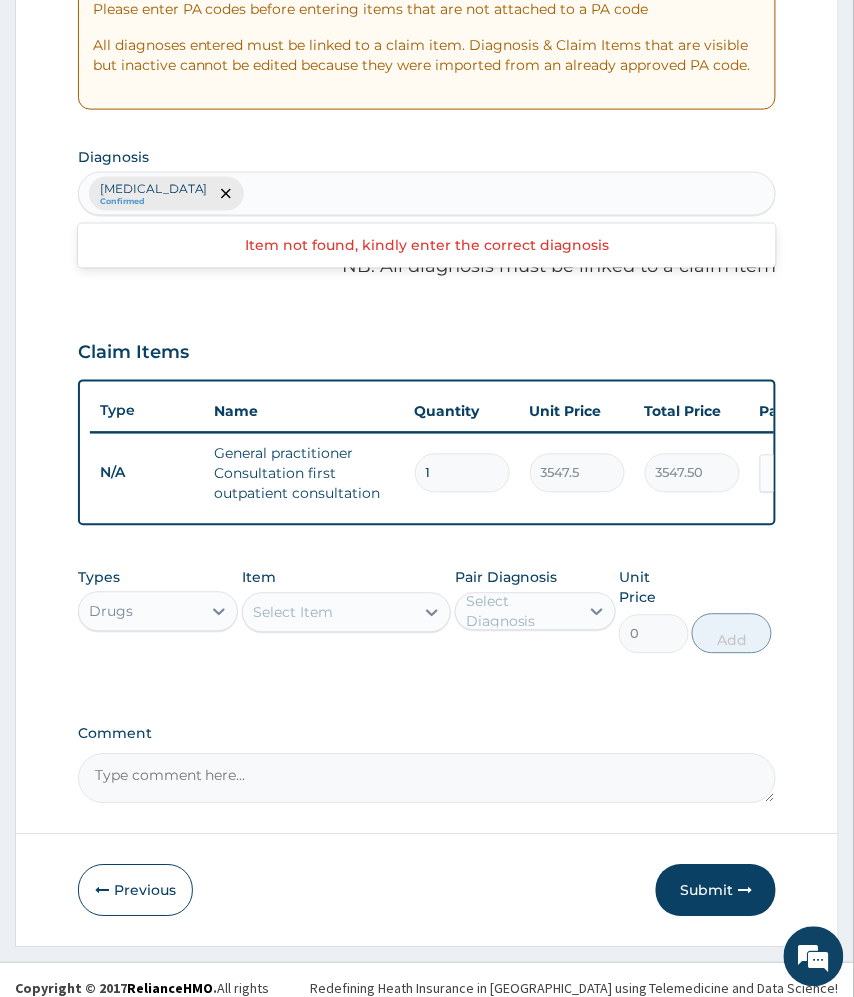 click on "Select Item" at bounding box center (329, 613) 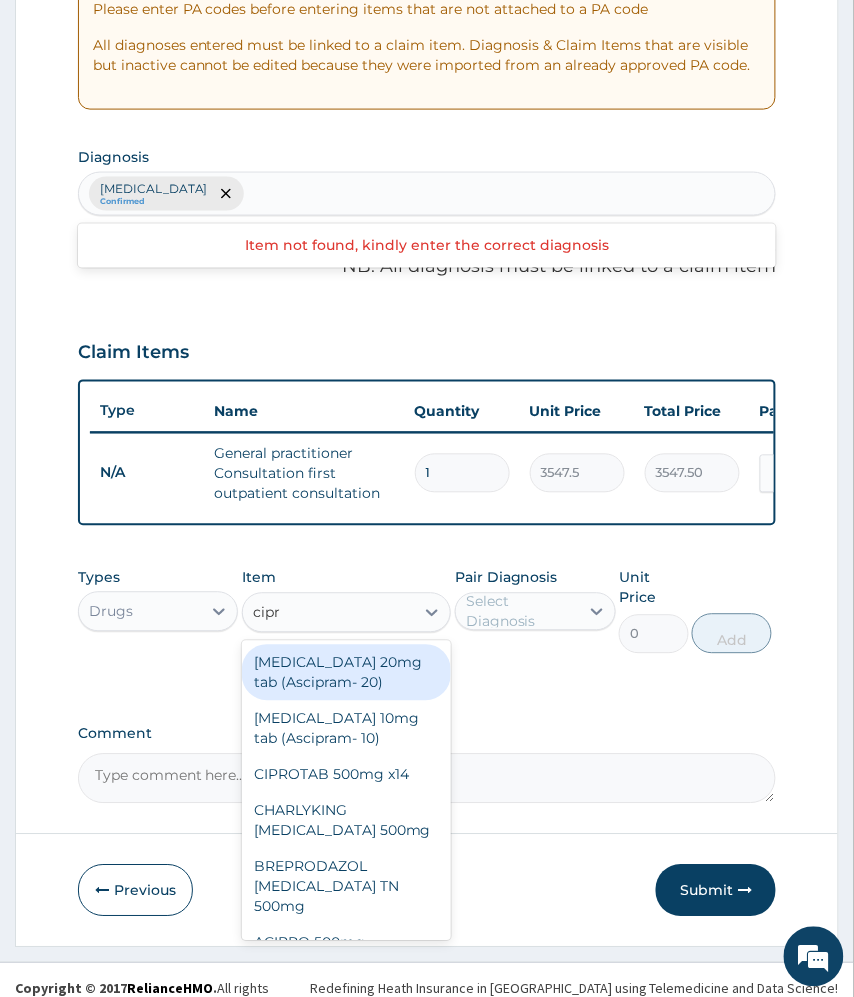 type on "cipro" 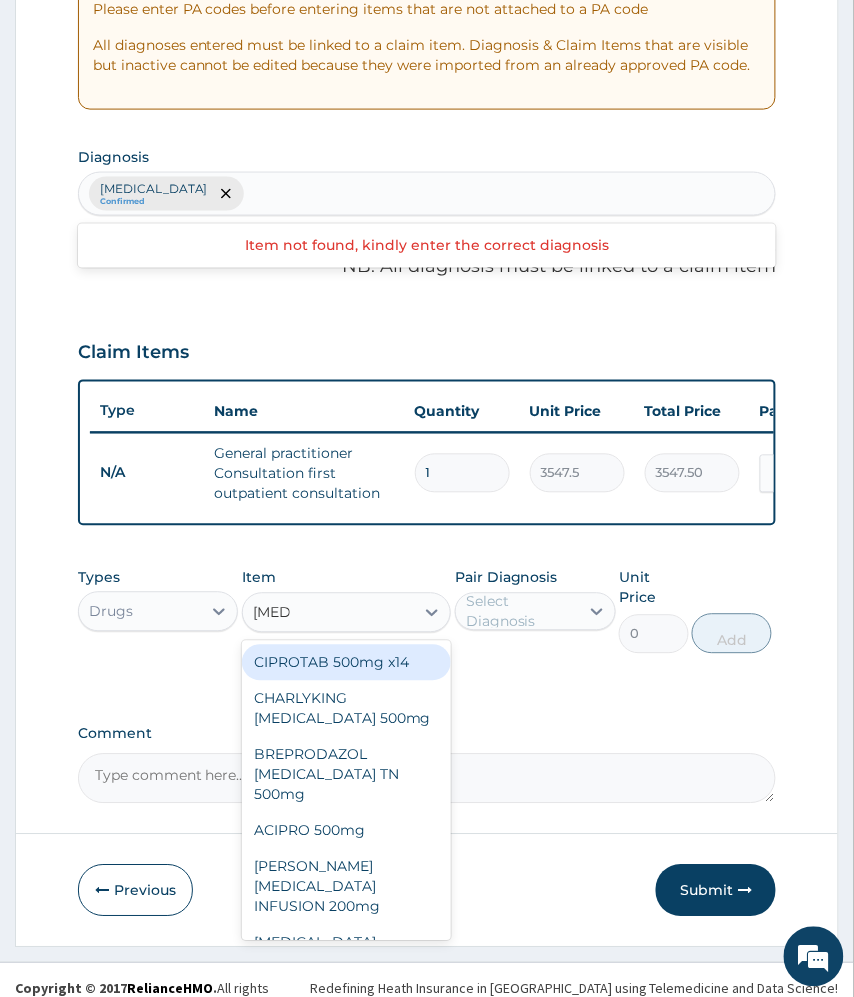 drag, startPoint x: 384, startPoint y: 686, endPoint x: 425, endPoint y: 681, distance: 41.303753 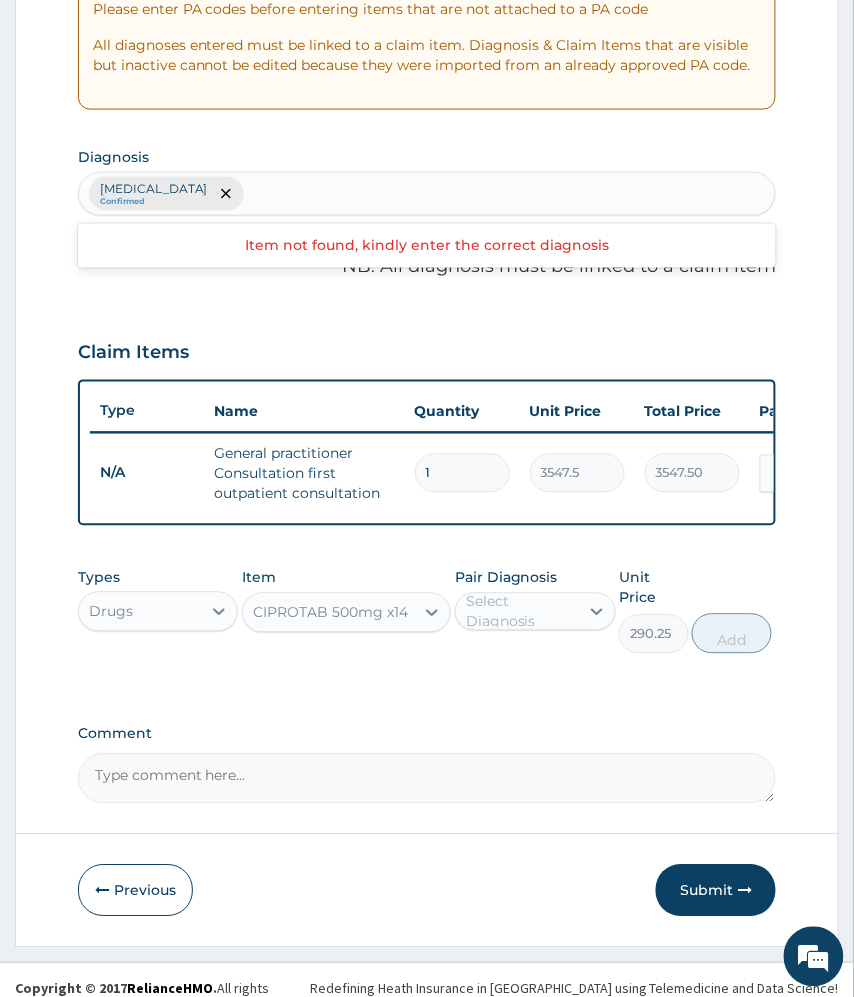 click on "Select Diagnosis" at bounding box center [521, 612] 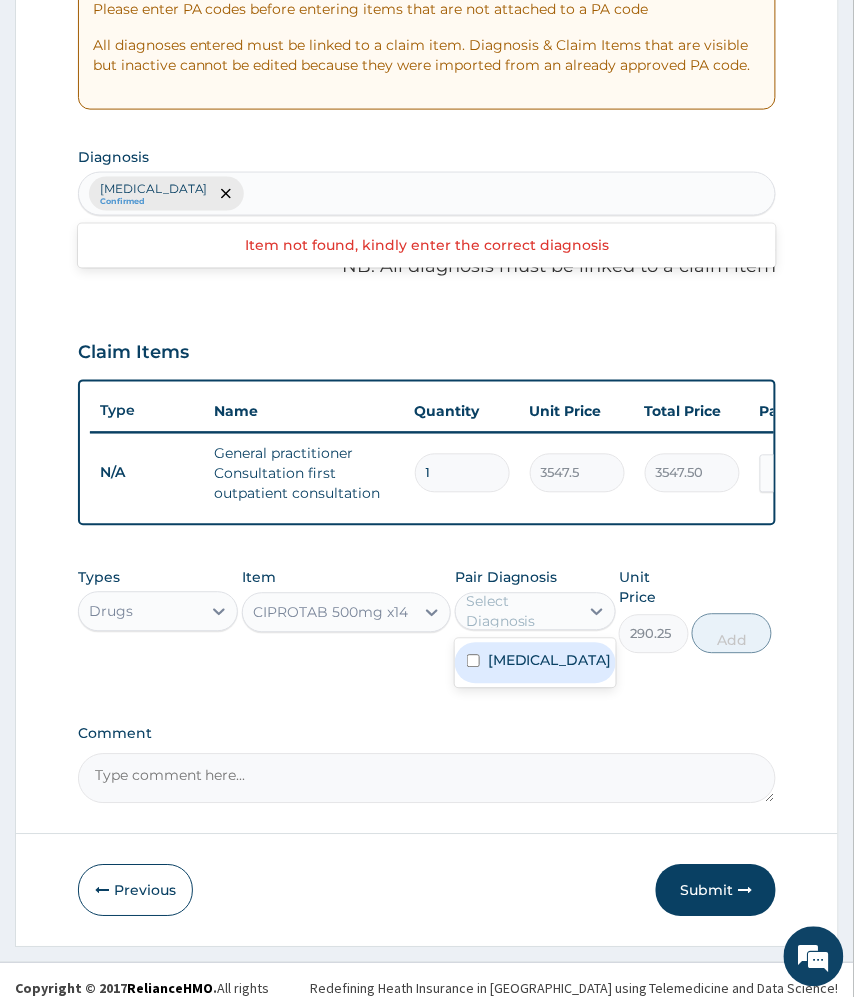 click on "Vulvovaginitis" at bounding box center [550, 661] 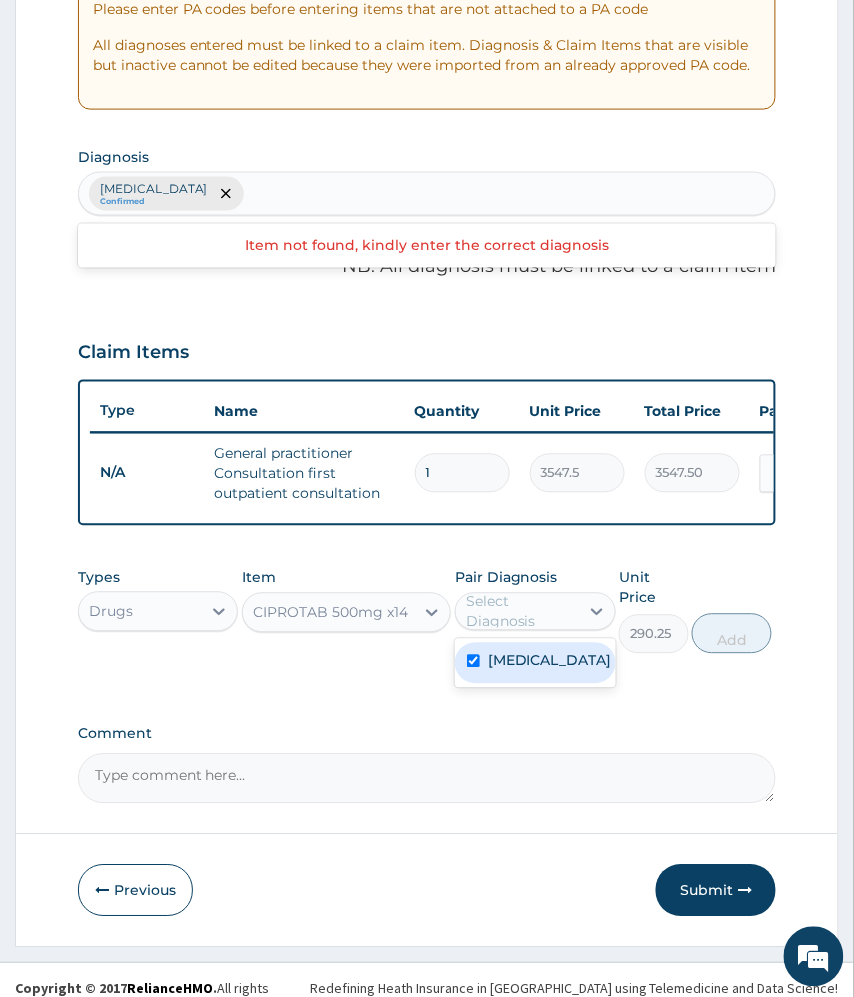 checkbox on "true" 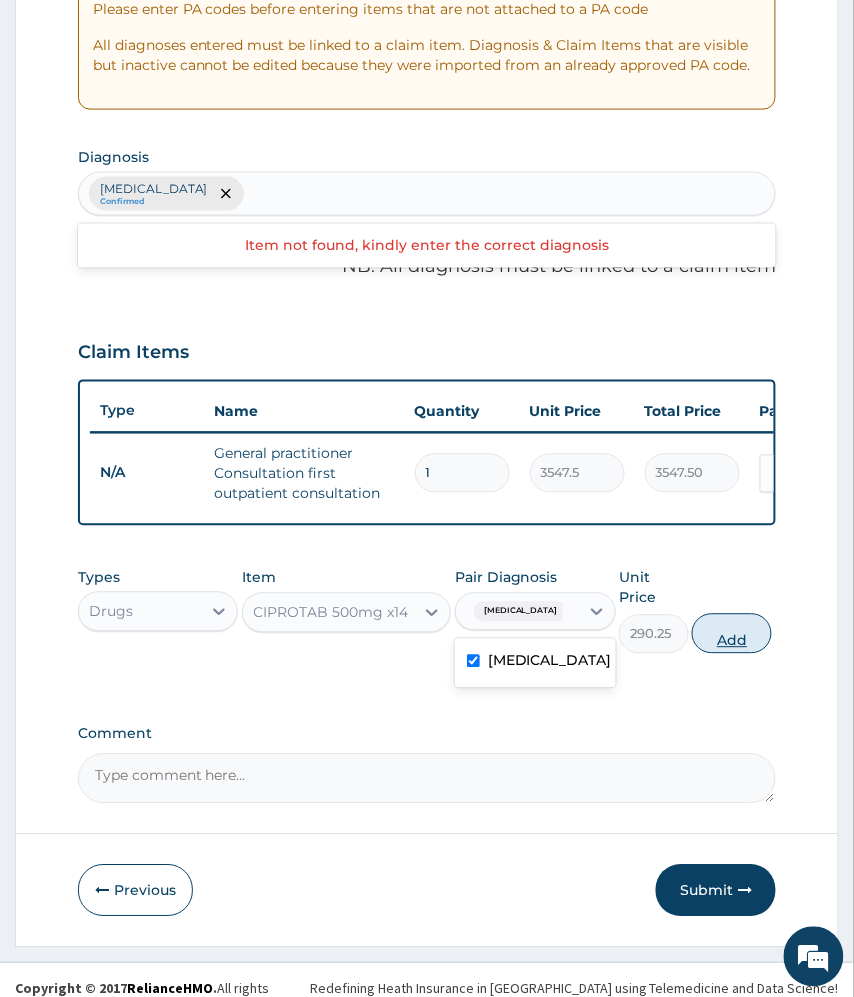 click on "Add" at bounding box center (732, 634) 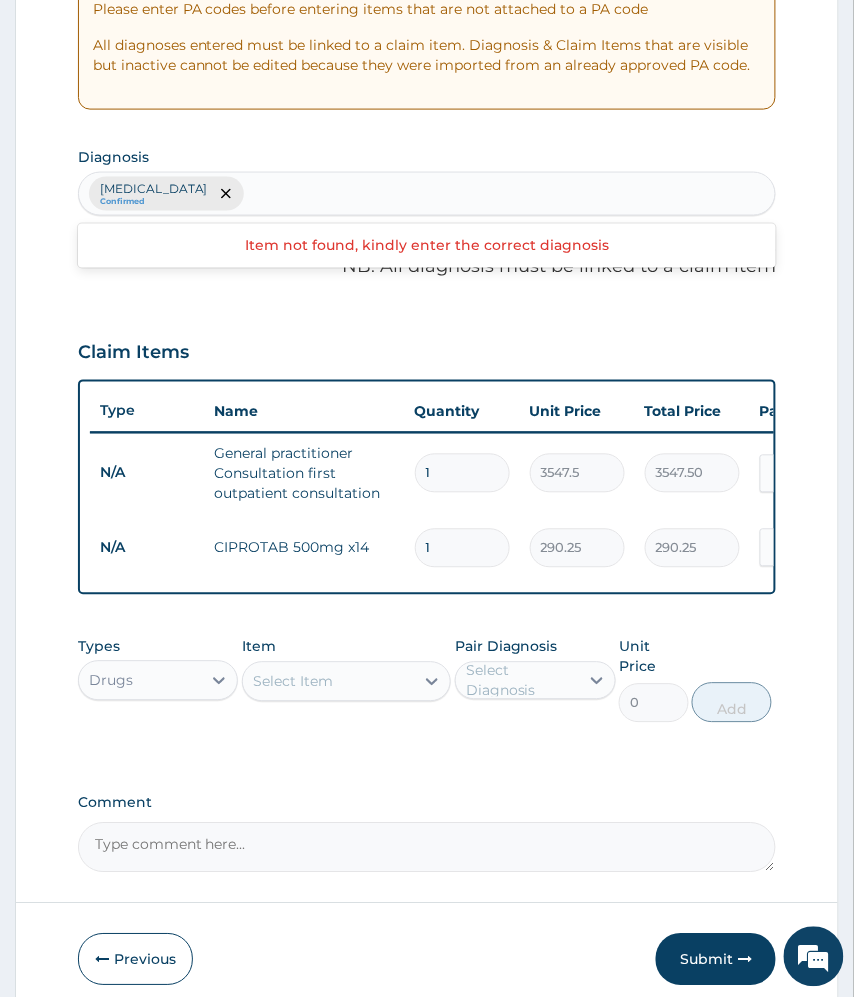 type on "10" 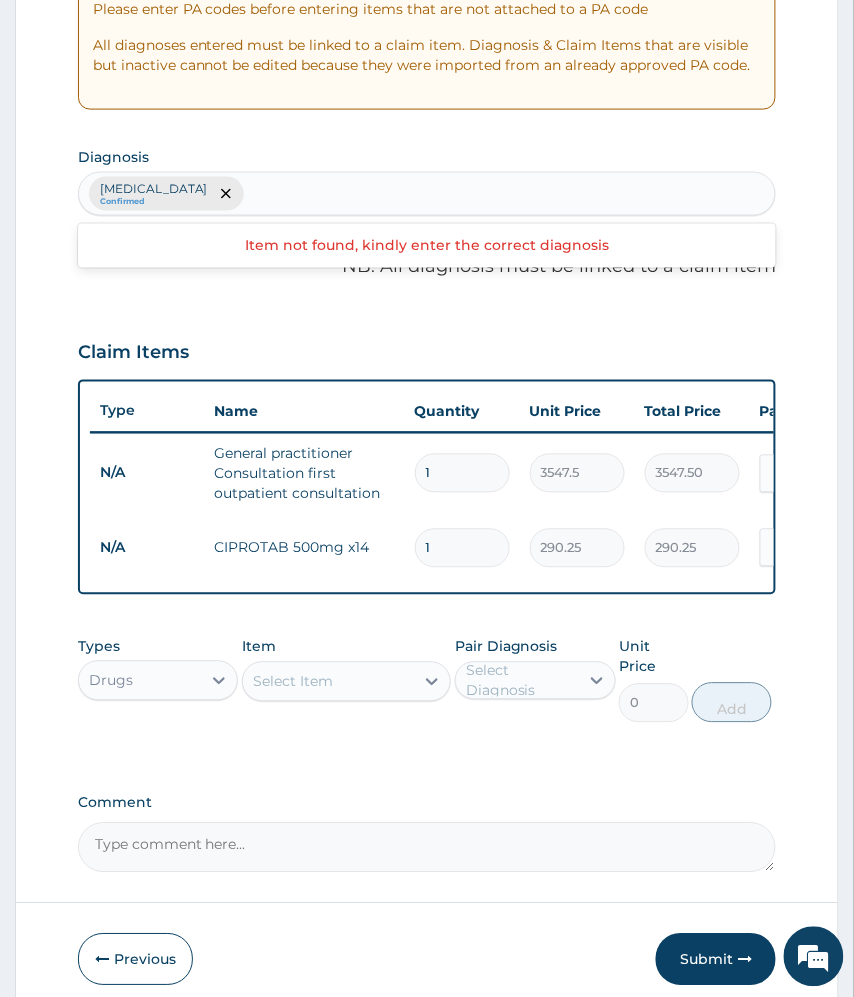 type on "2902.50" 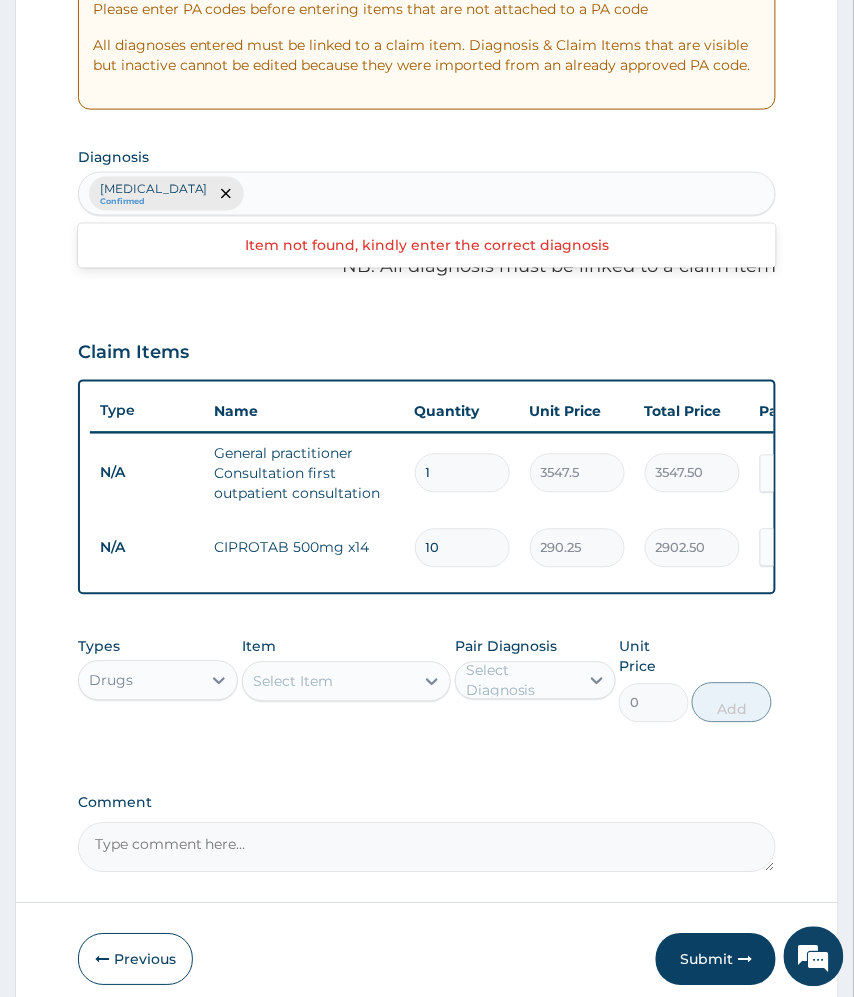 type on "10" 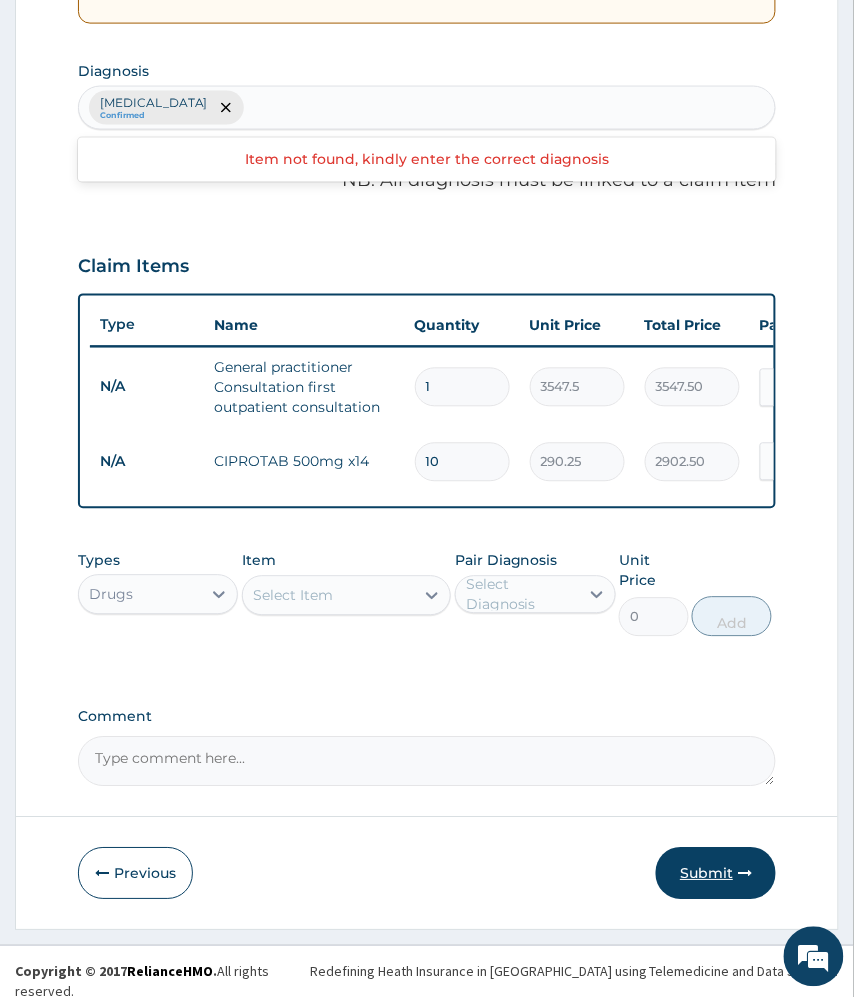 click at bounding box center [745, 874] 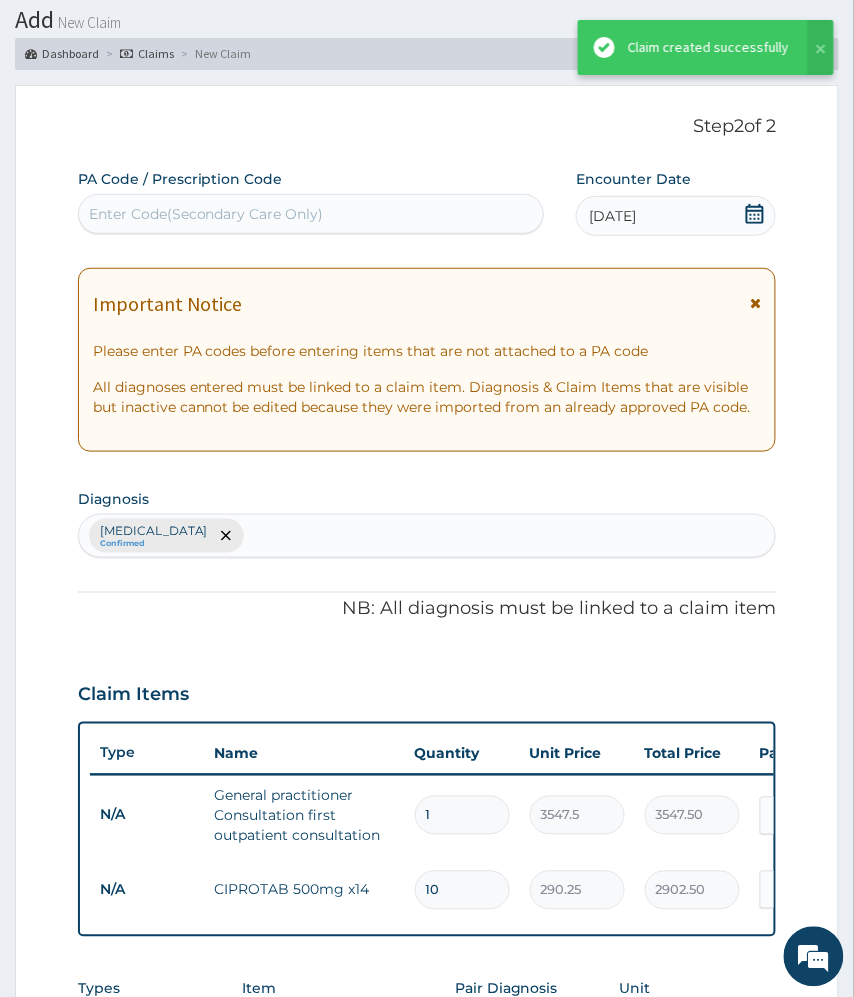 scroll, scrollTop: 486, scrollLeft: 0, axis: vertical 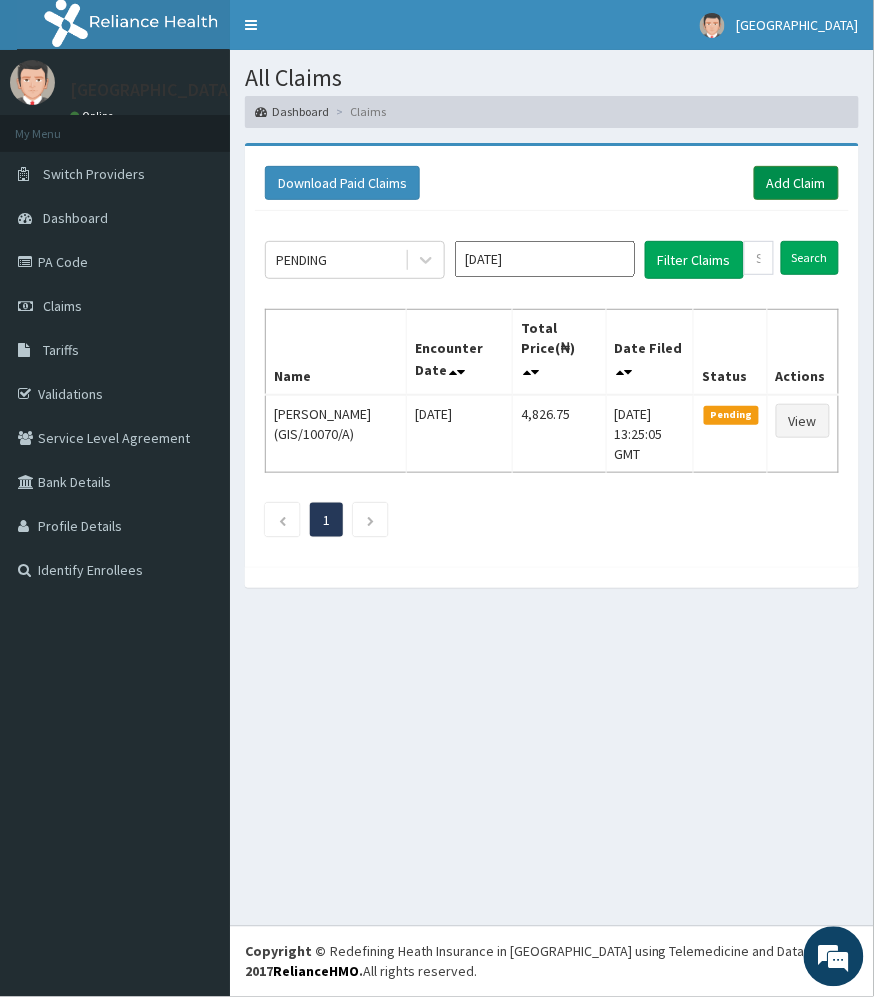 click on "Add Claim" at bounding box center (796, 183) 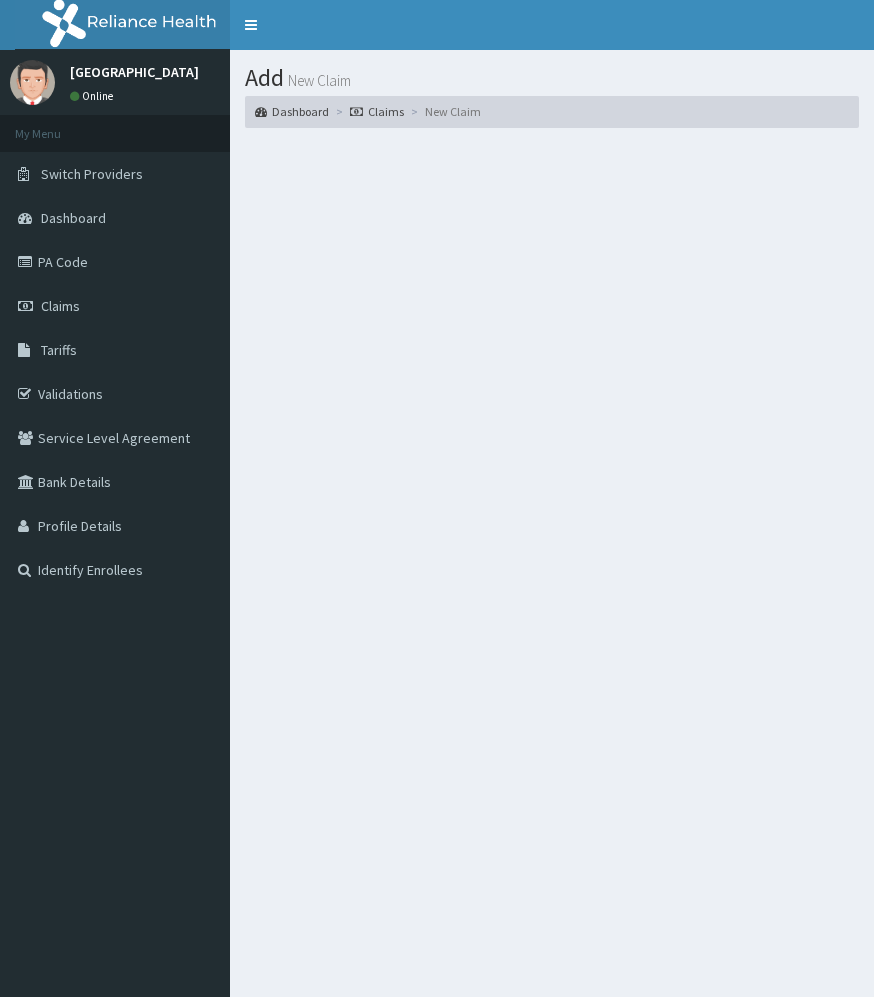 scroll, scrollTop: 0, scrollLeft: 0, axis: both 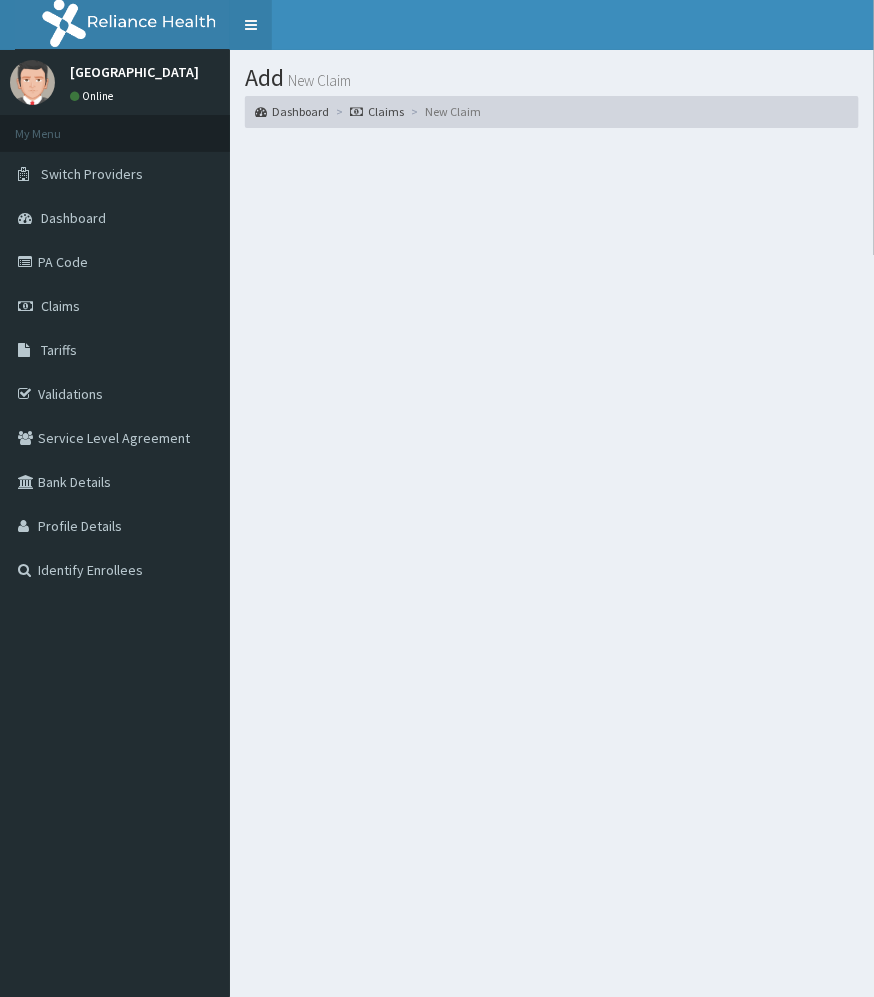 click on "Toggle navigation" at bounding box center (251, 25) 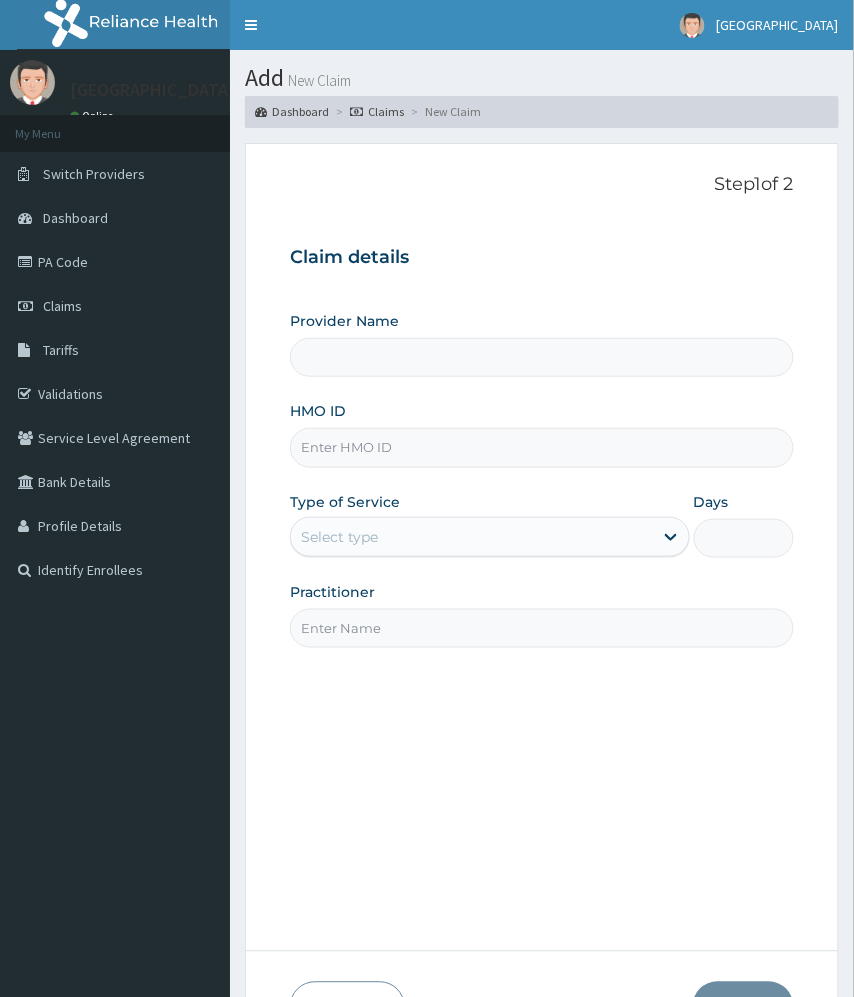 type on "[GEOGRAPHIC_DATA]" 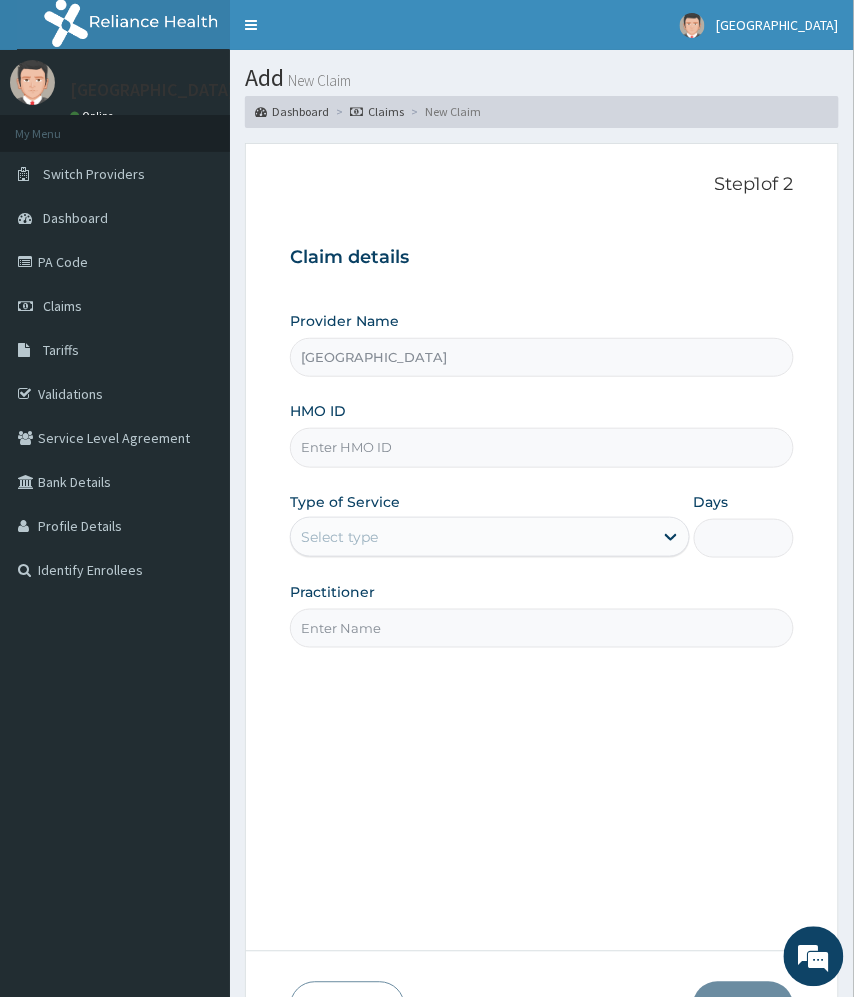 scroll, scrollTop: 0, scrollLeft: 0, axis: both 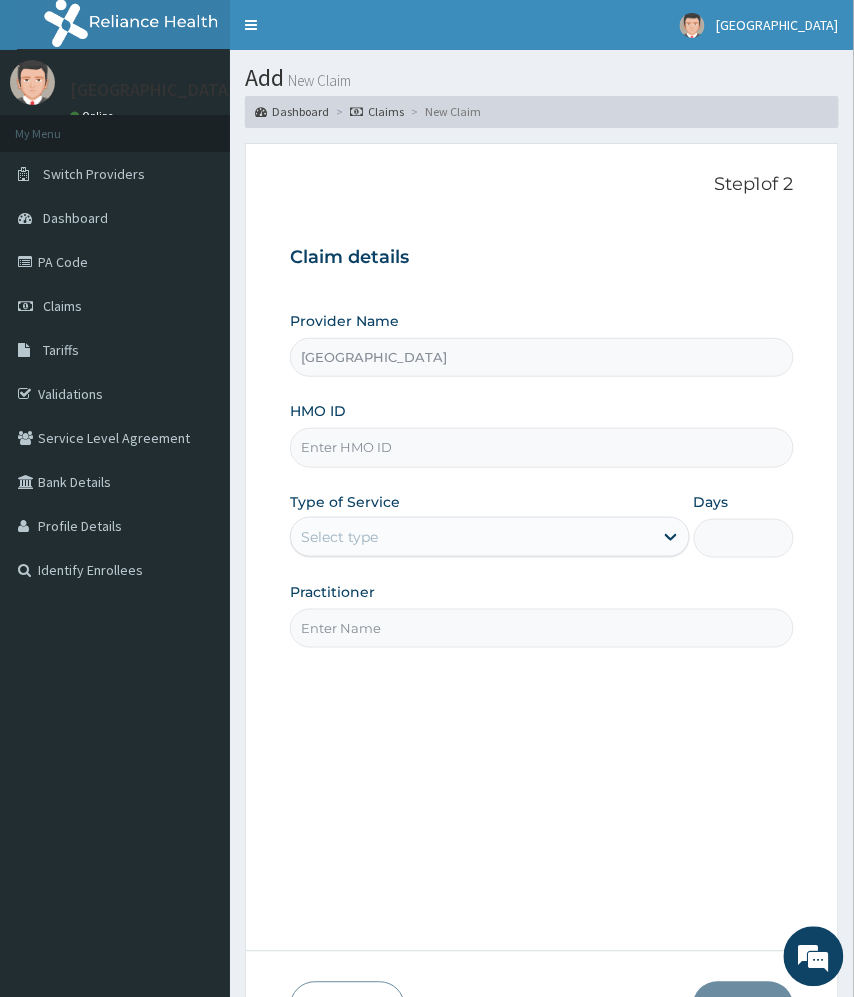 paste on "DGB/10003/A" 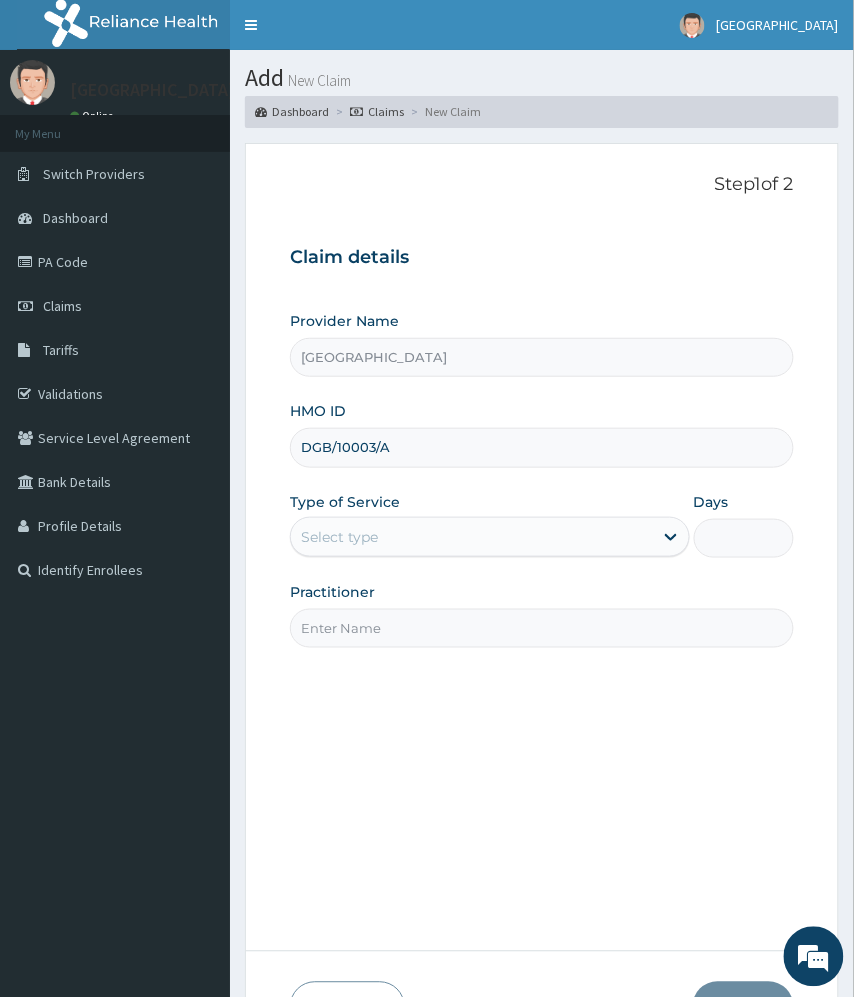 type on "DGB/10003/A" 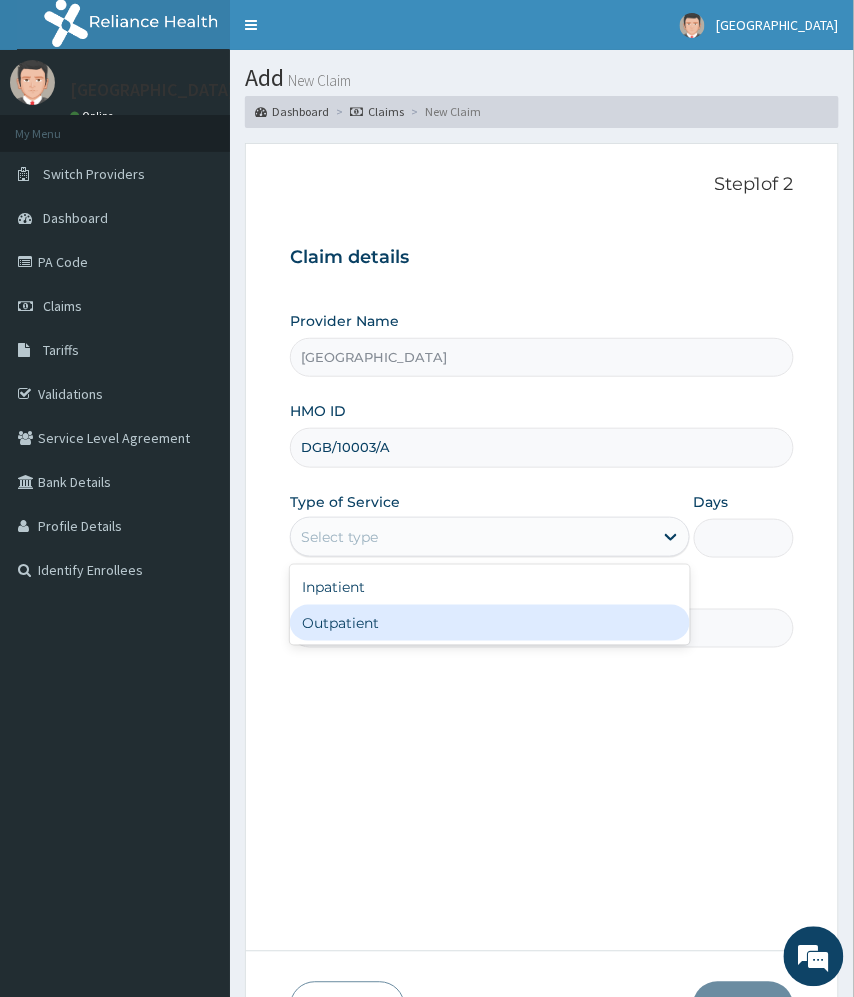 drag, startPoint x: 468, startPoint y: 621, endPoint x: 509, endPoint y: 609, distance: 42.72002 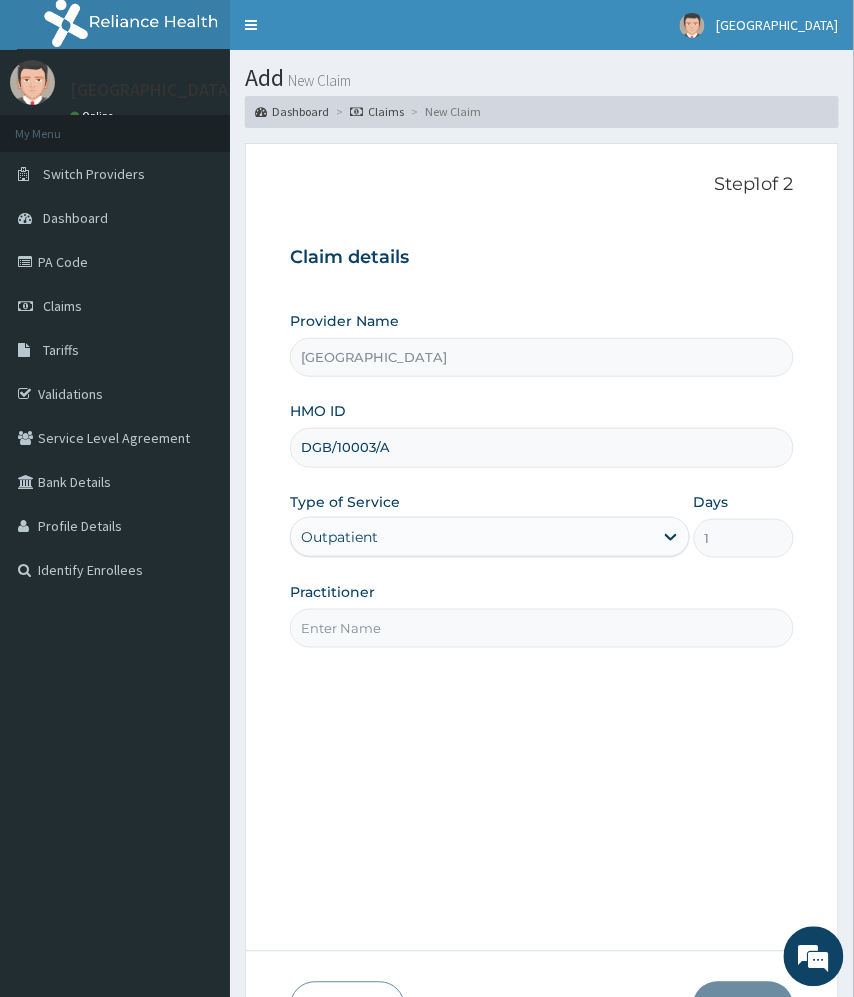 click on "Practitioner" at bounding box center (541, 628) 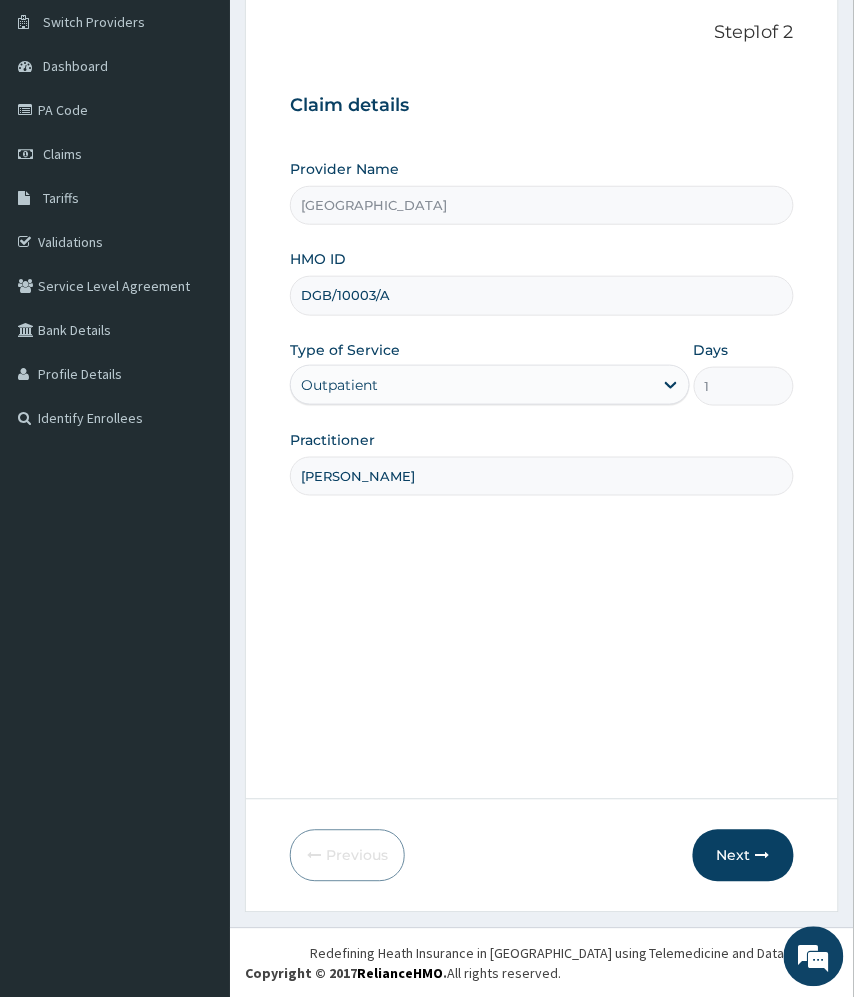 scroll, scrollTop: 154, scrollLeft: 0, axis: vertical 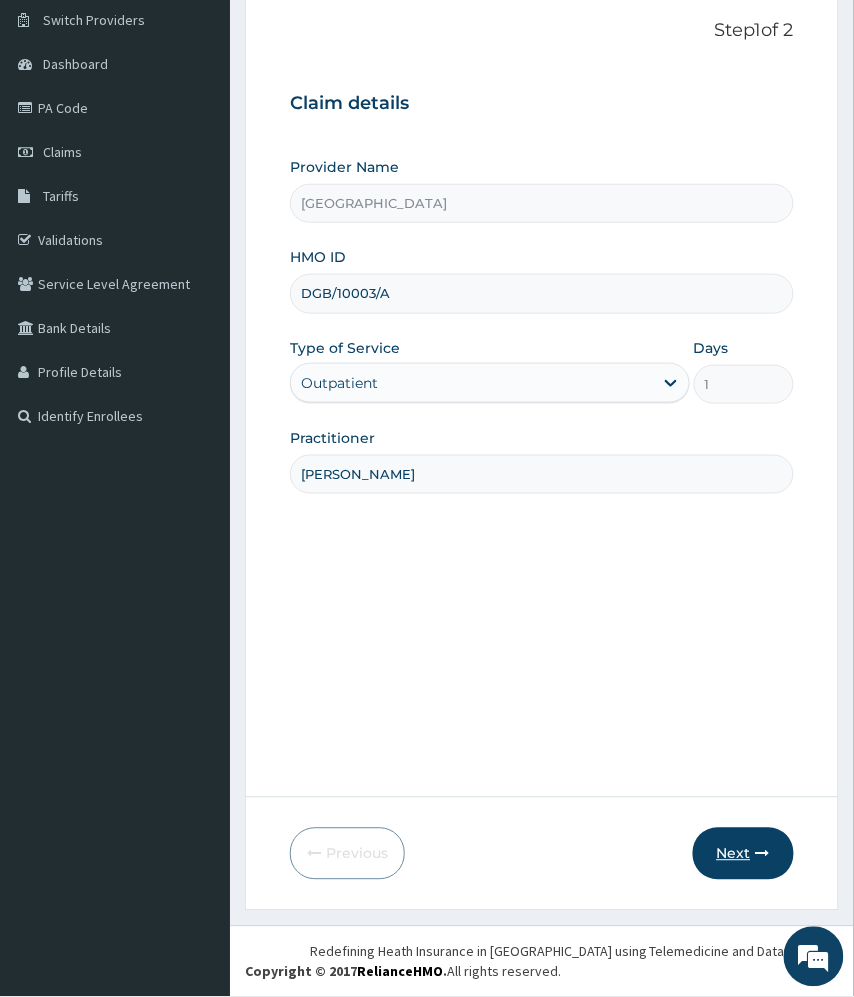click on "Next" at bounding box center (743, 854) 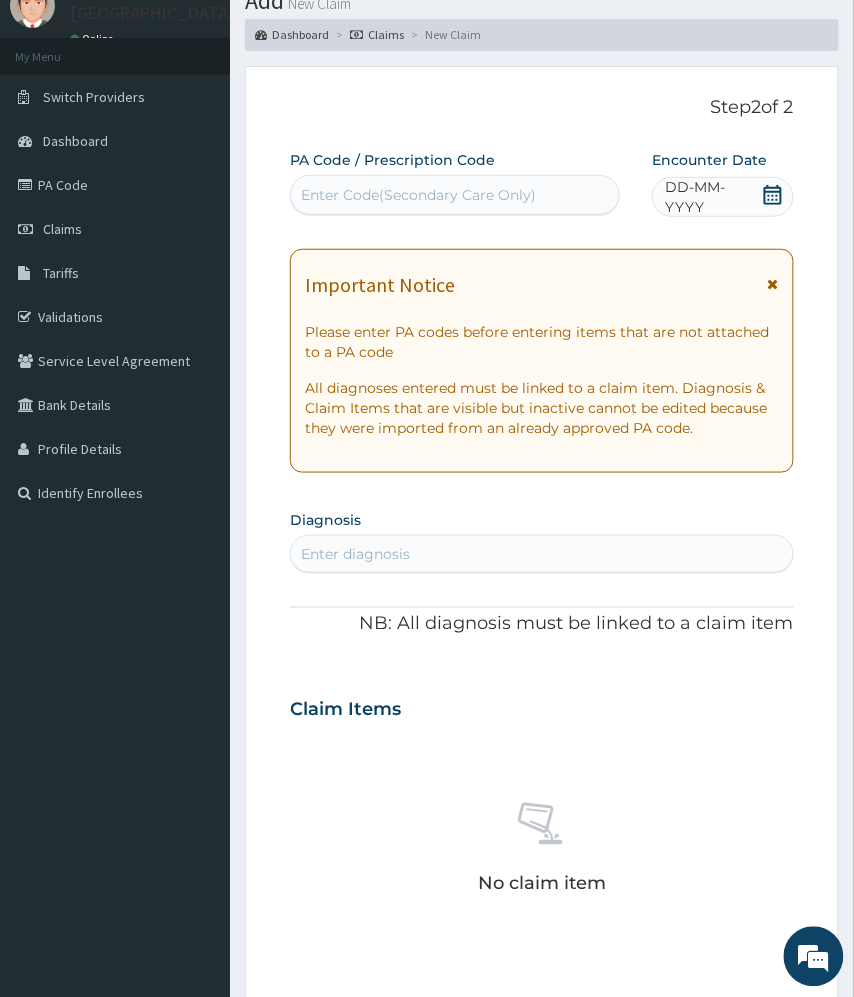 scroll, scrollTop: 0, scrollLeft: 0, axis: both 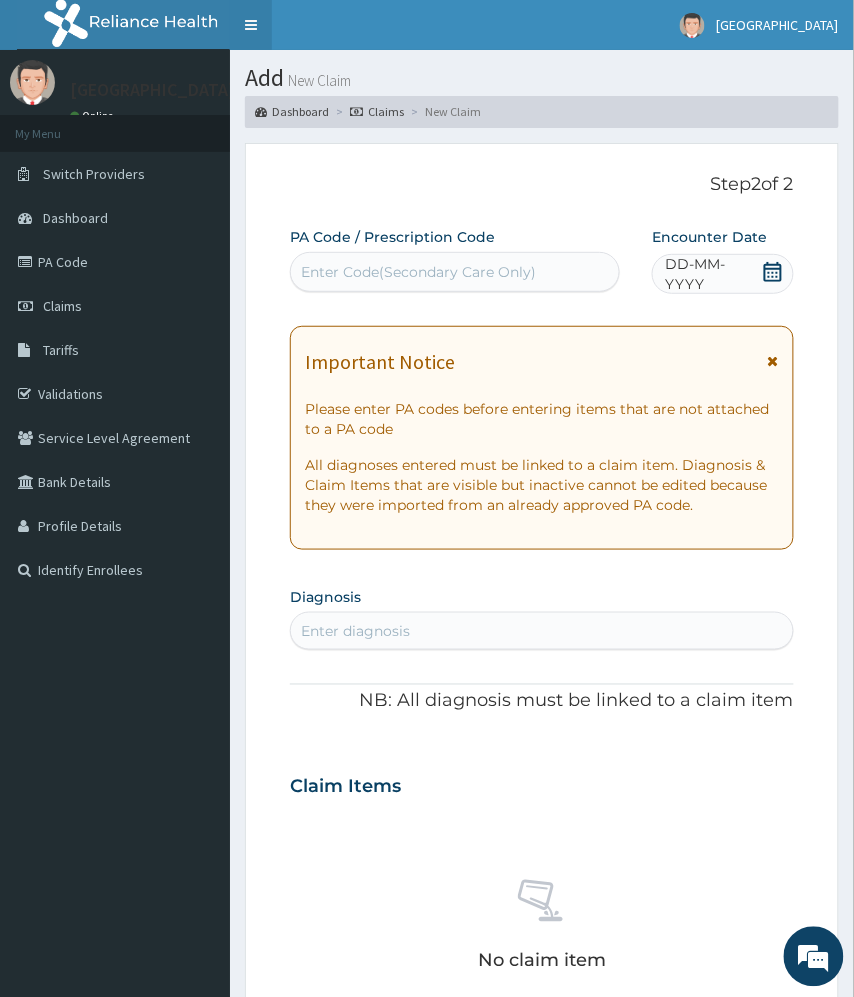 click on "Toggle navigation" at bounding box center (251, 25) 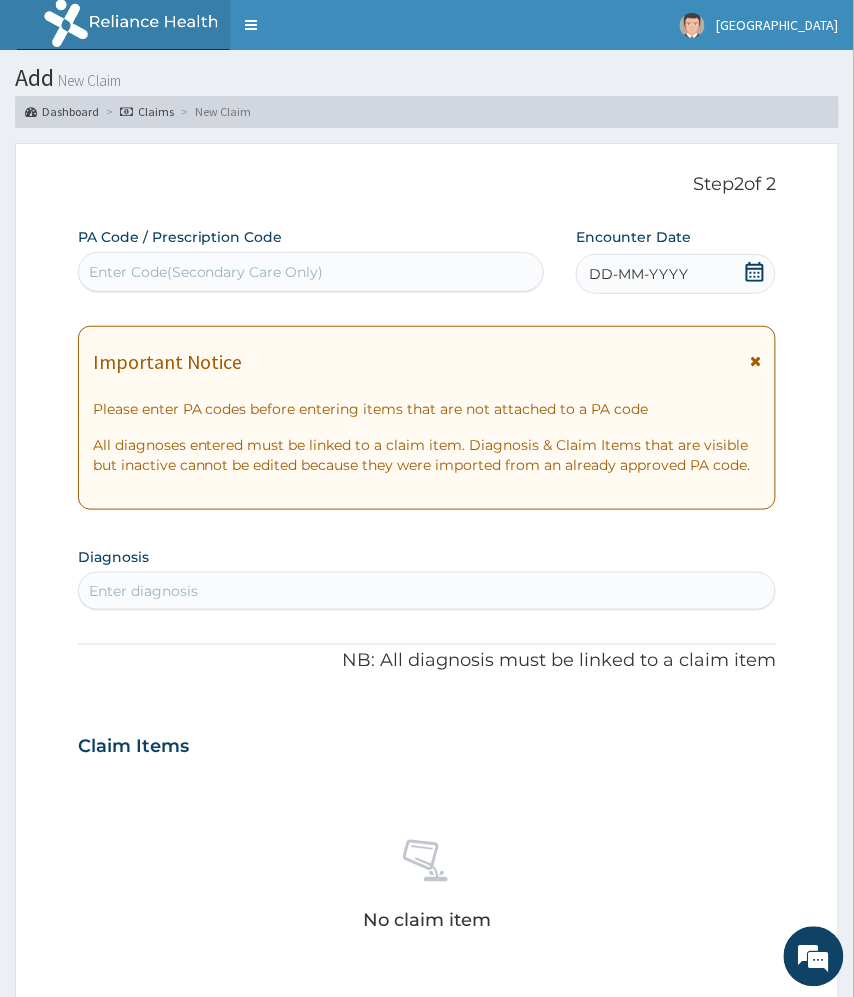 click 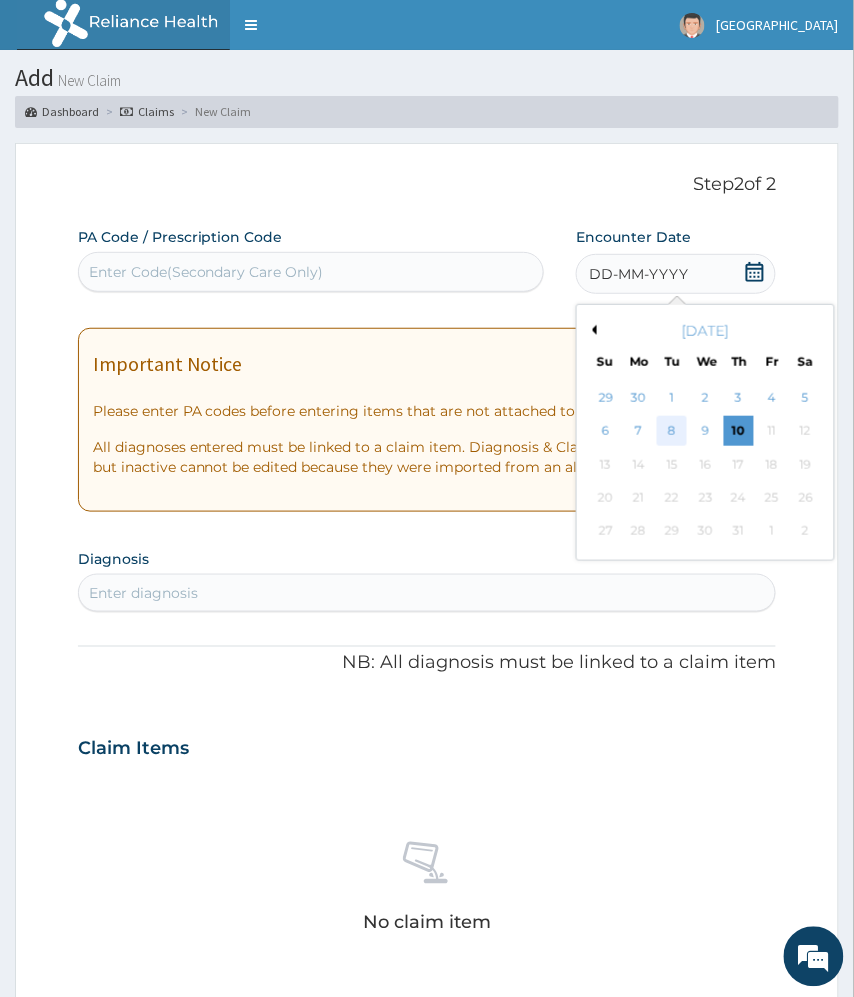 click on "8" at bounding box center [673, 432] 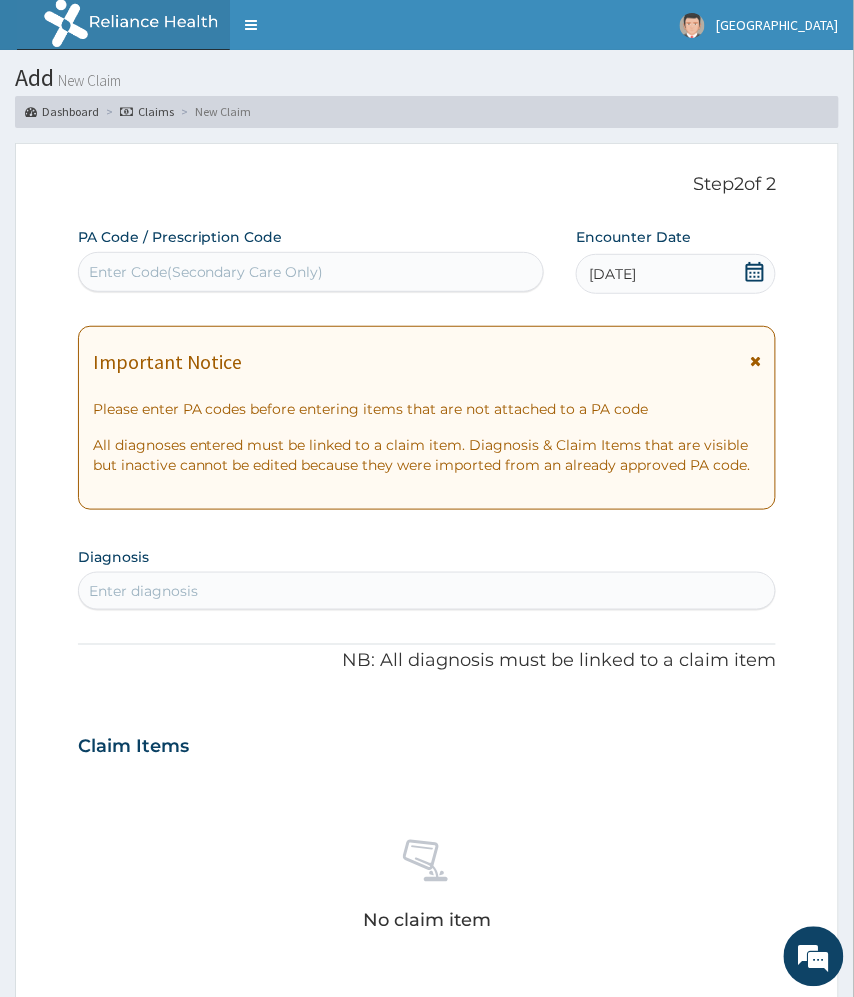 click on "Enter diagnosis" at bounding box center [427, 591] 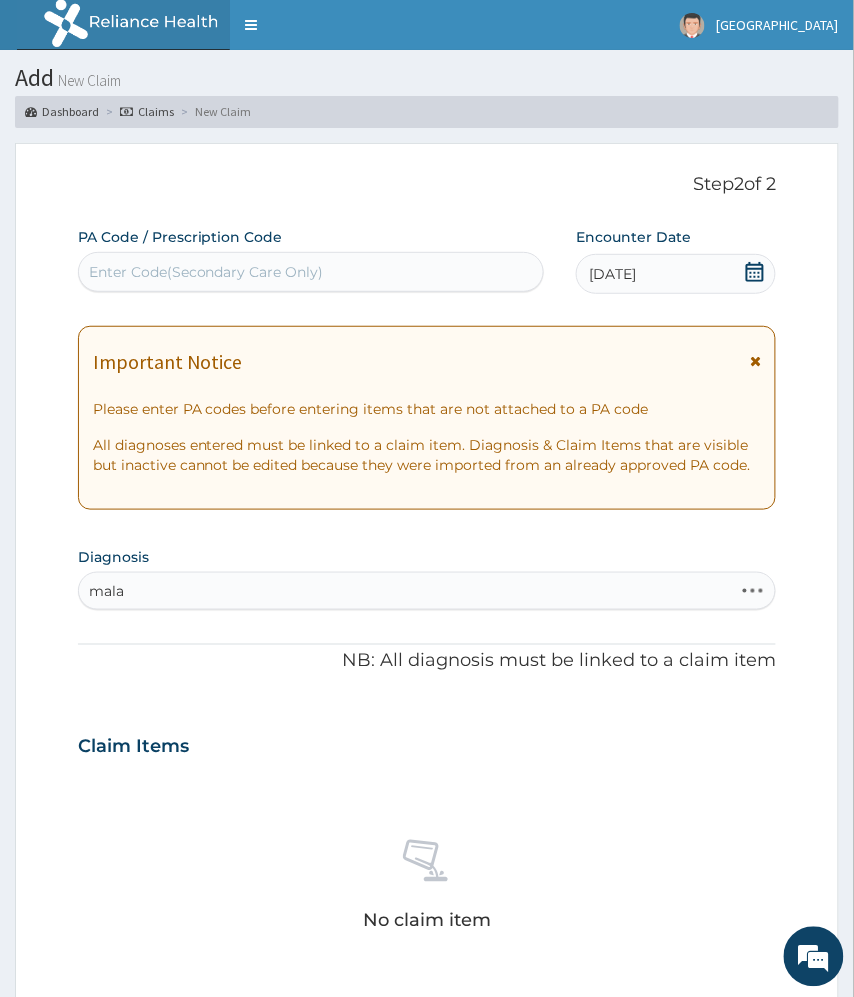 type on "malar" 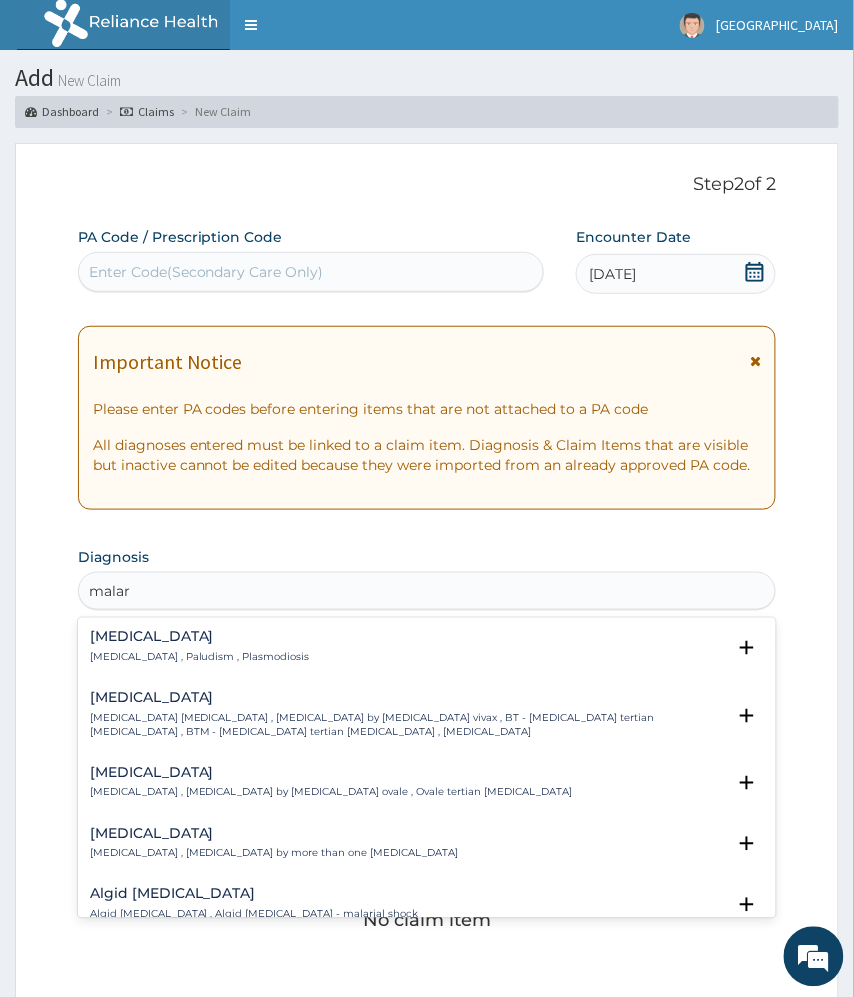 click on "Malaria Malaria , Paludism , Plasmodiosis" at bounding box center [427, 647] 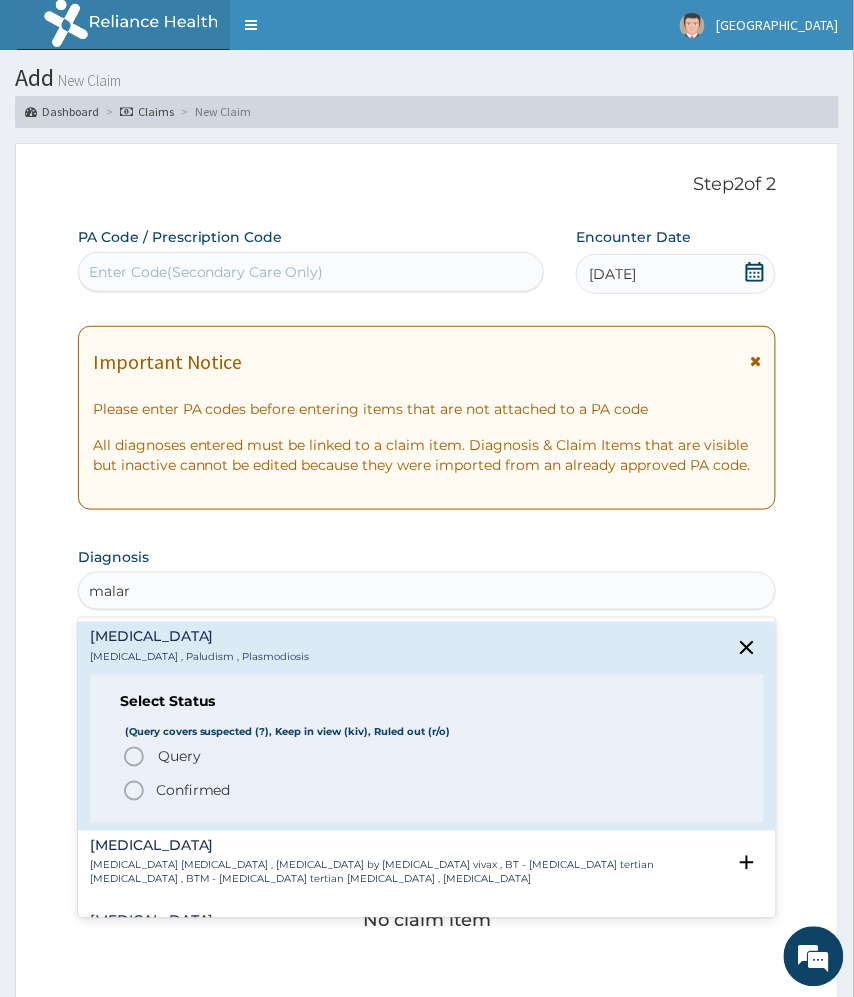click on "Confirmed" at bounding box center [193, 791] 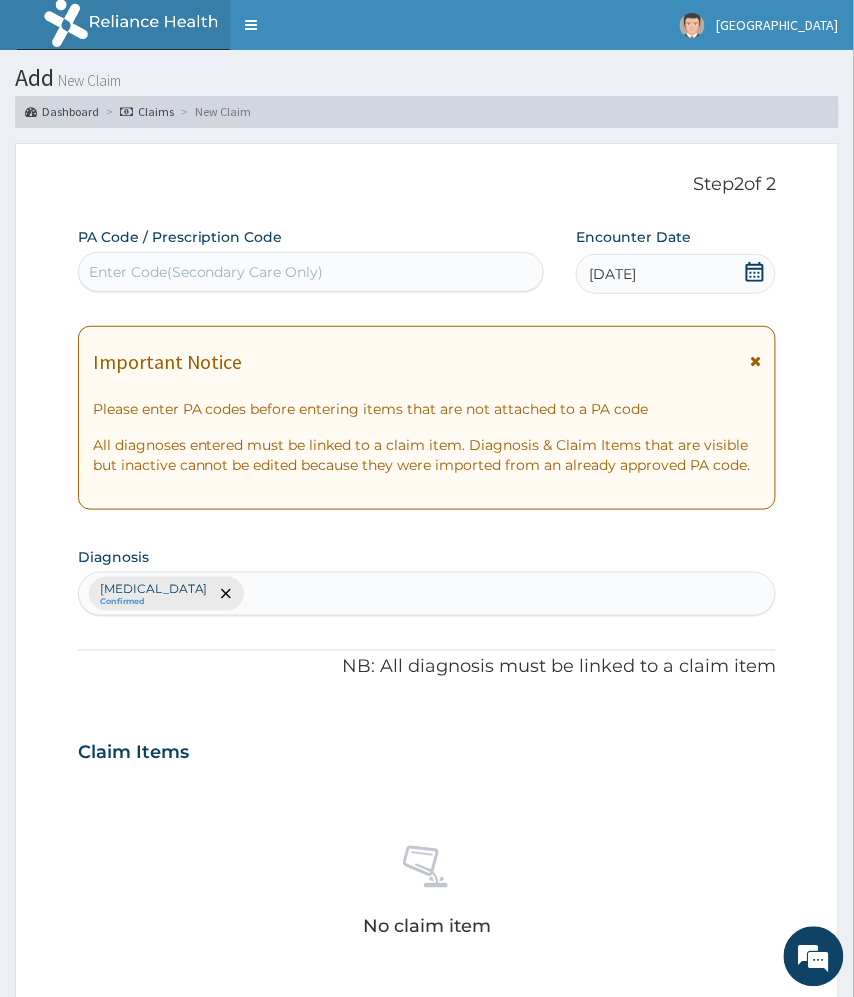 type on "e" 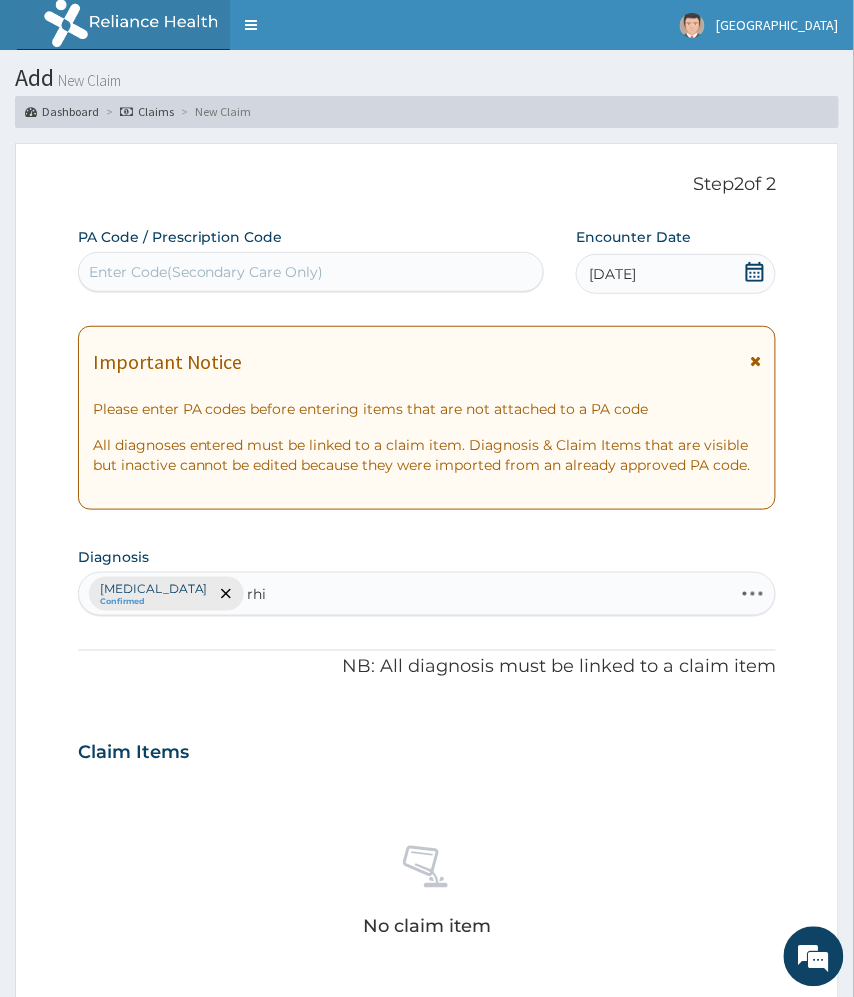type on "rhin" 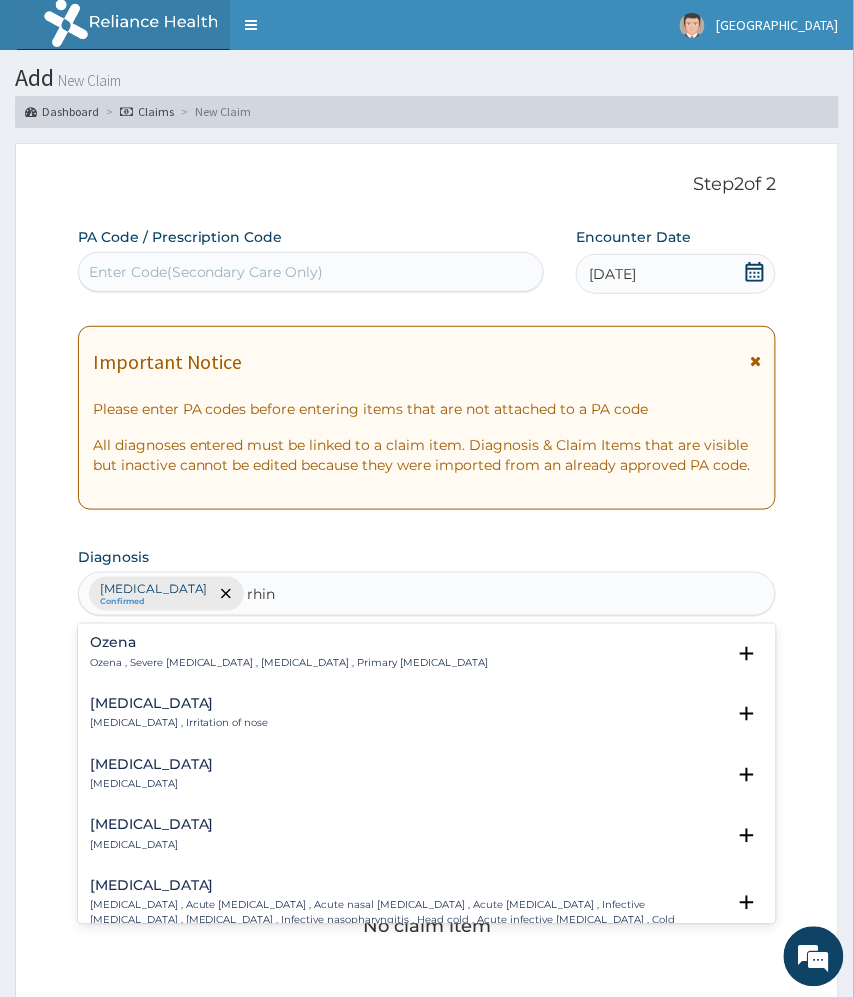 click on "Rhinitis Rhinitis , Irritation of nose" at bounding box center [427, 714] 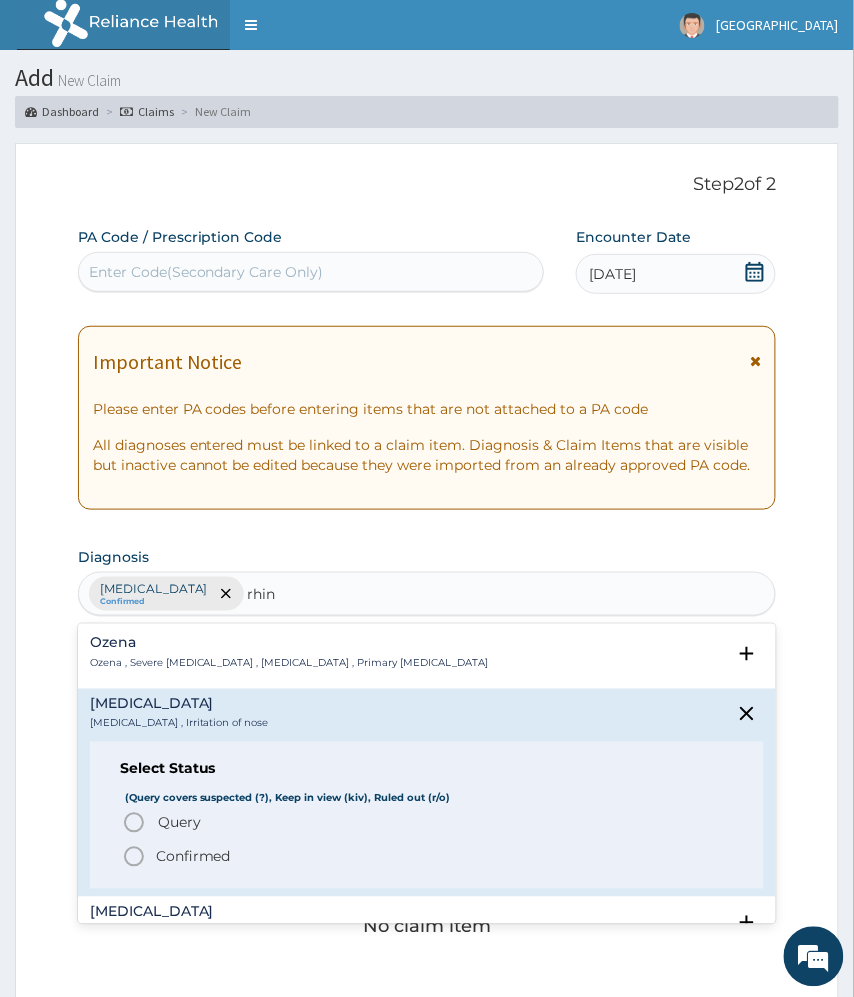 click on "Confirmed" at bounding box center [193, 857] 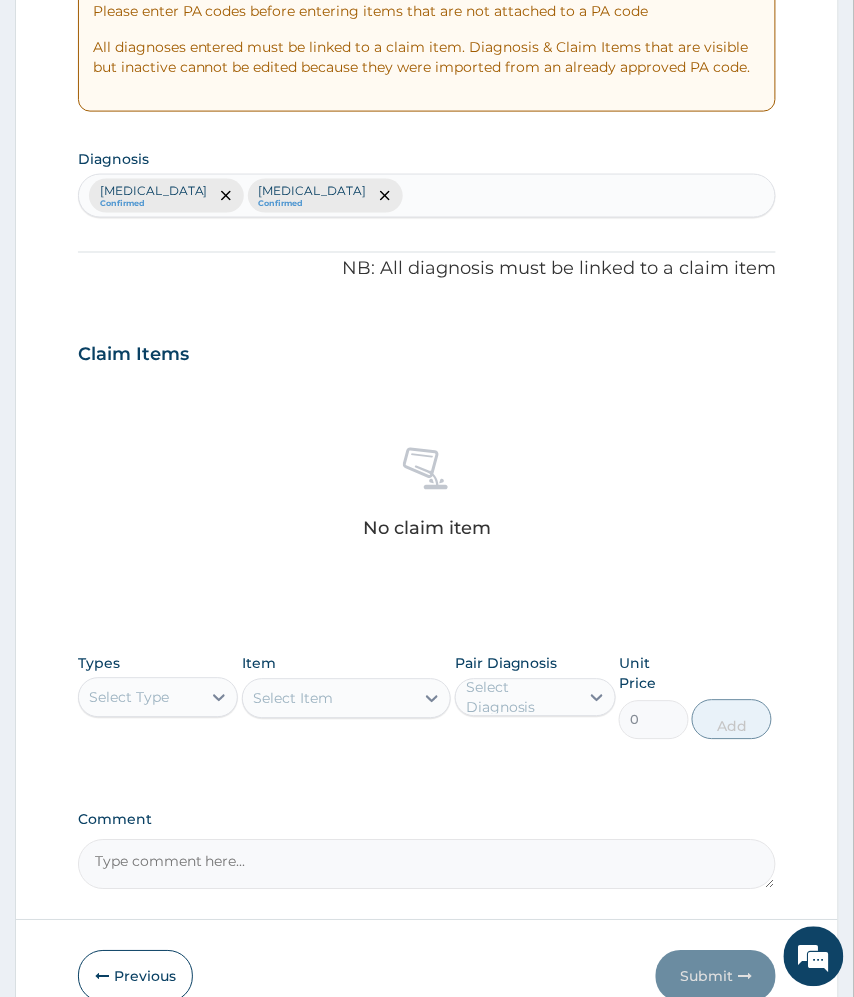 scroll, scrollTop: 400, scrollLeft: 0, axis: vertical 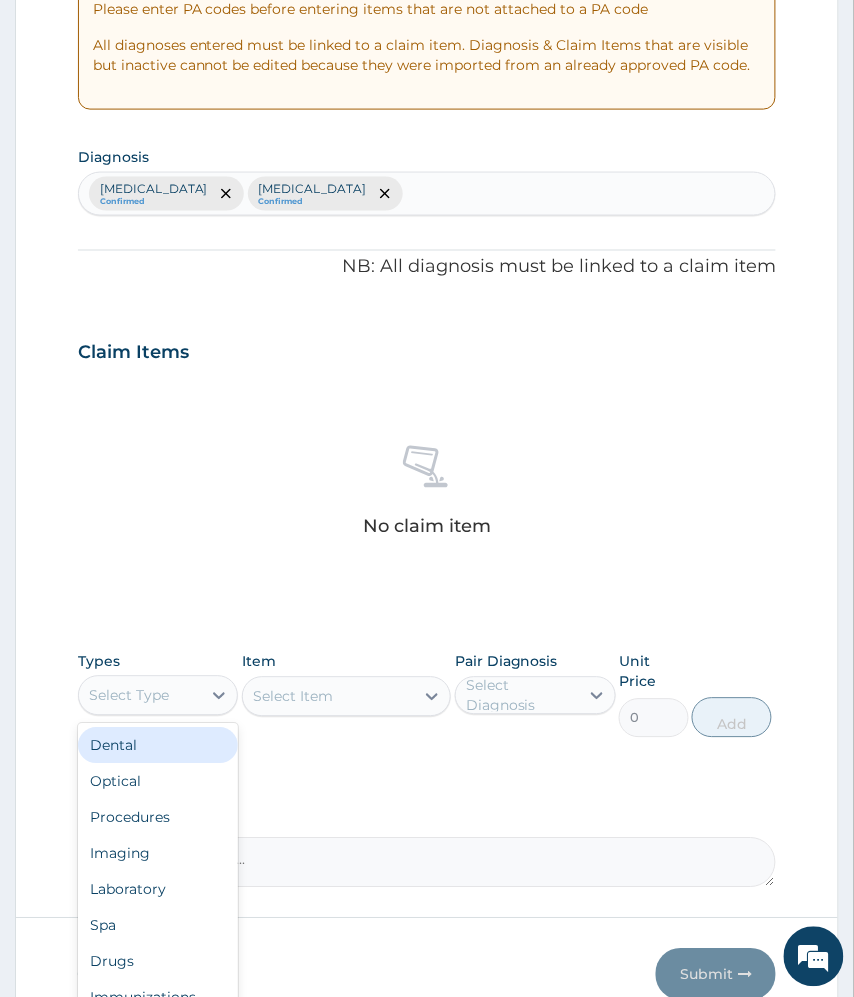 click on "Select Type" at bounding box center (129, 696) 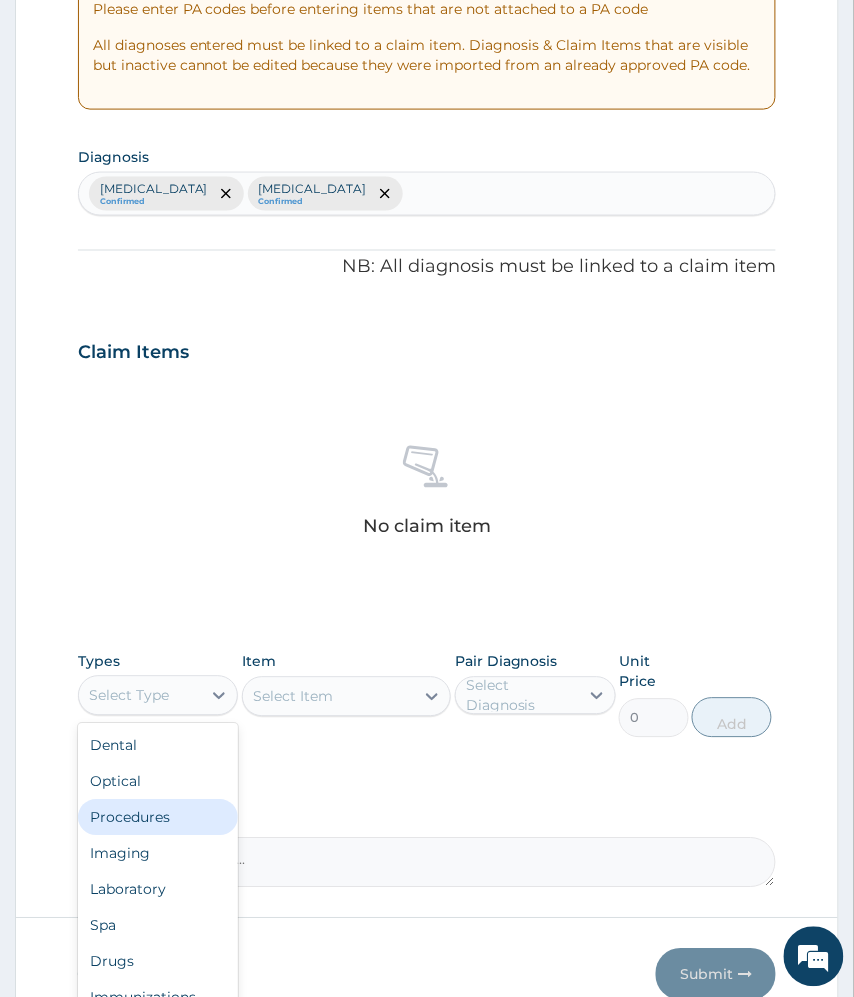 click on "Procedures" at bounding box center (158, 818) 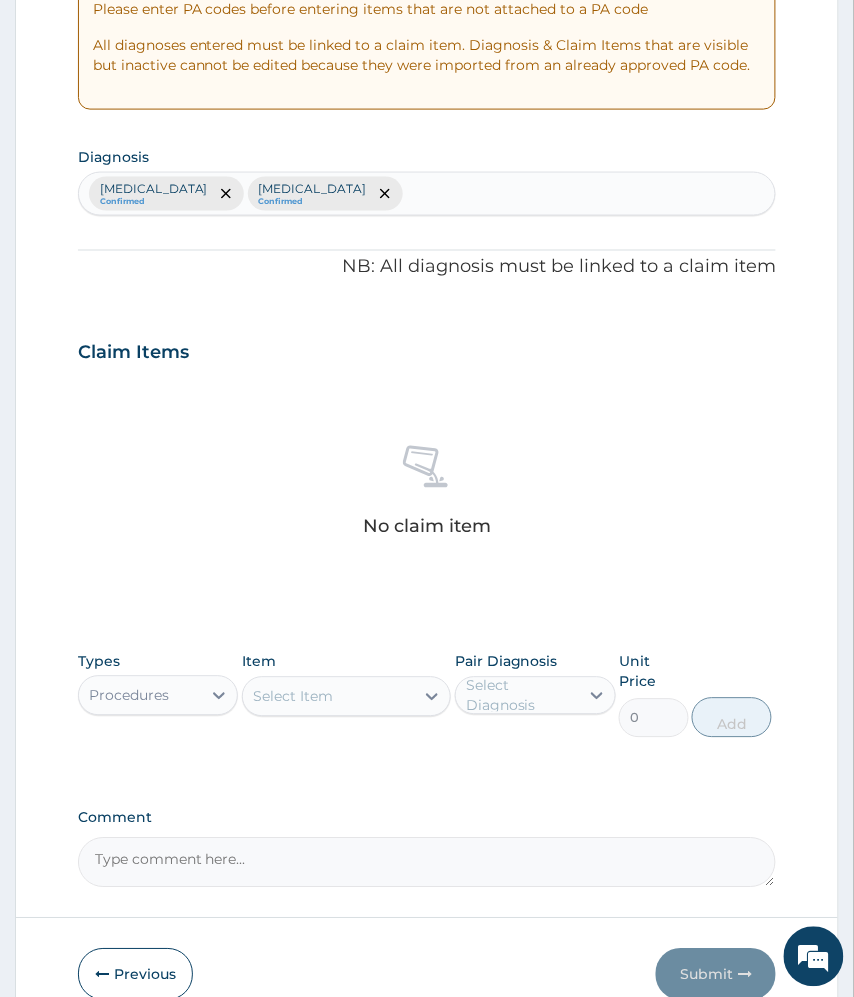 click on "Select Item" at bounding box center (329, 697) 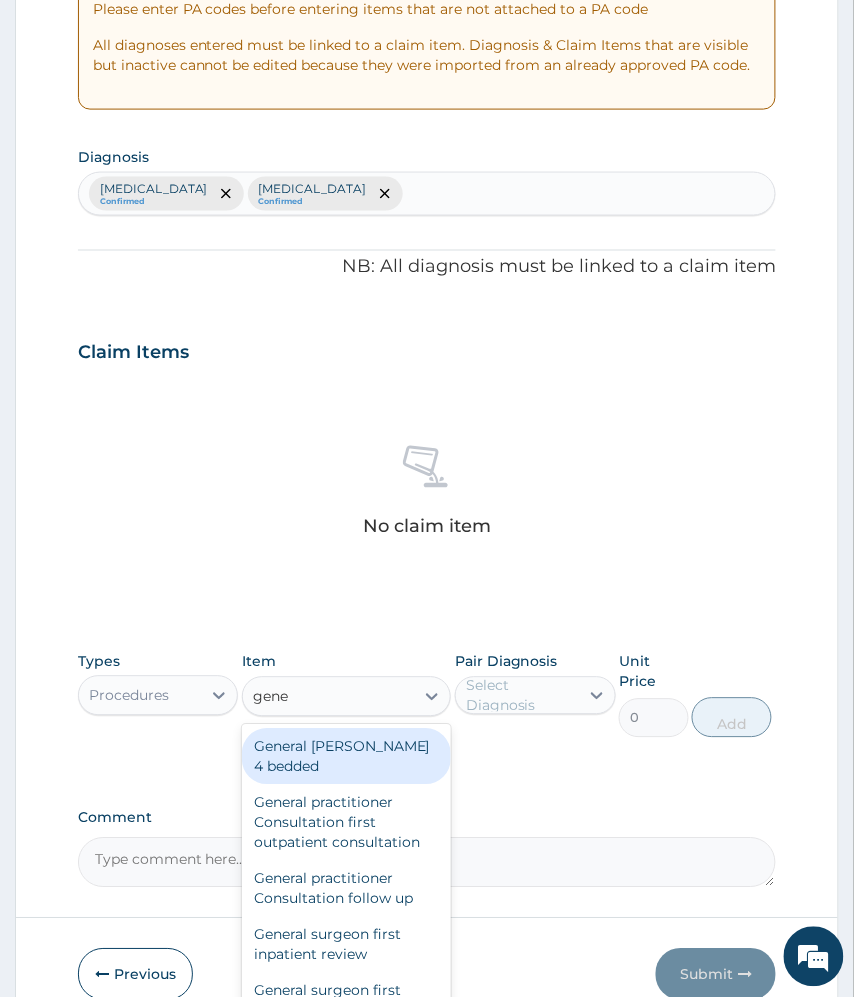type on "gener" 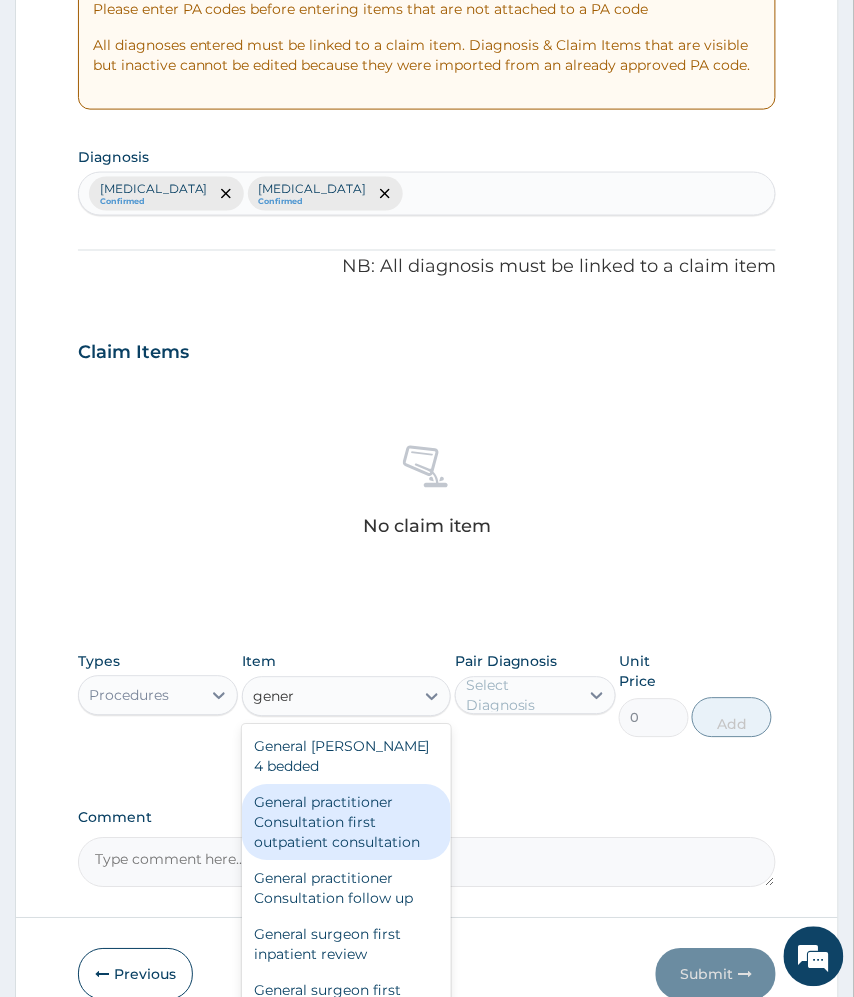 click on "General practitioner Consultation first outpatient consultation" at bounding box center (347, 823) 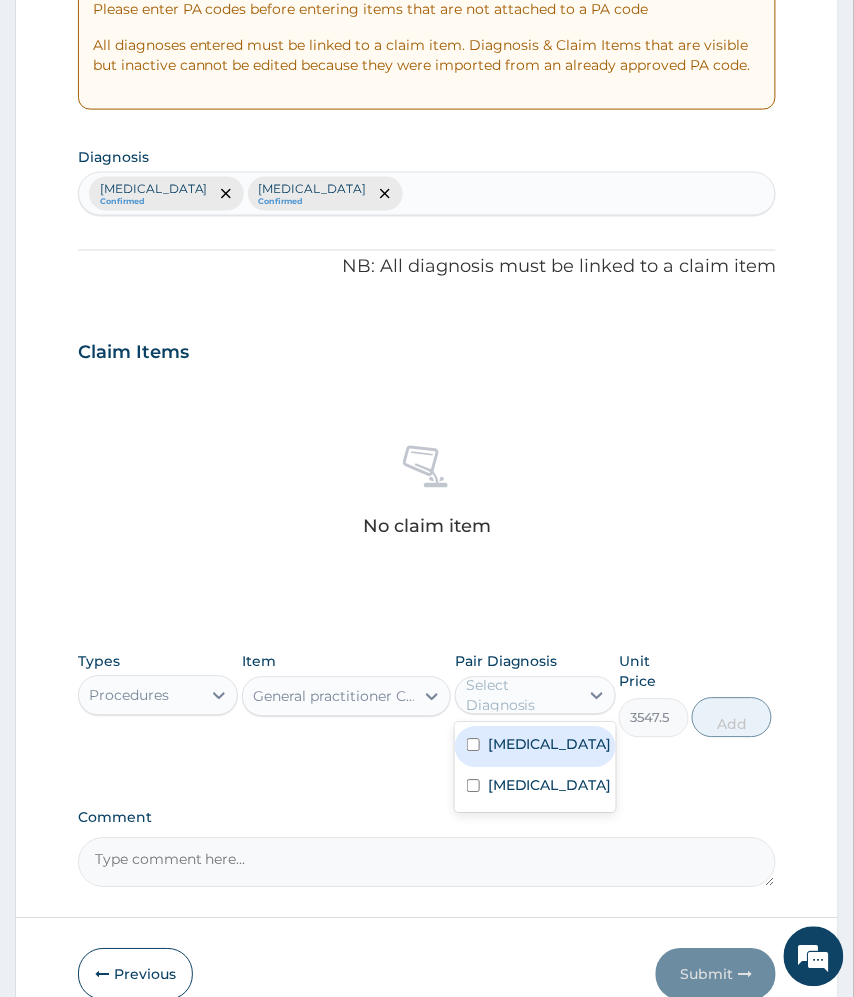 click on "Select Diagnosis" at bounding box center (521, 696) 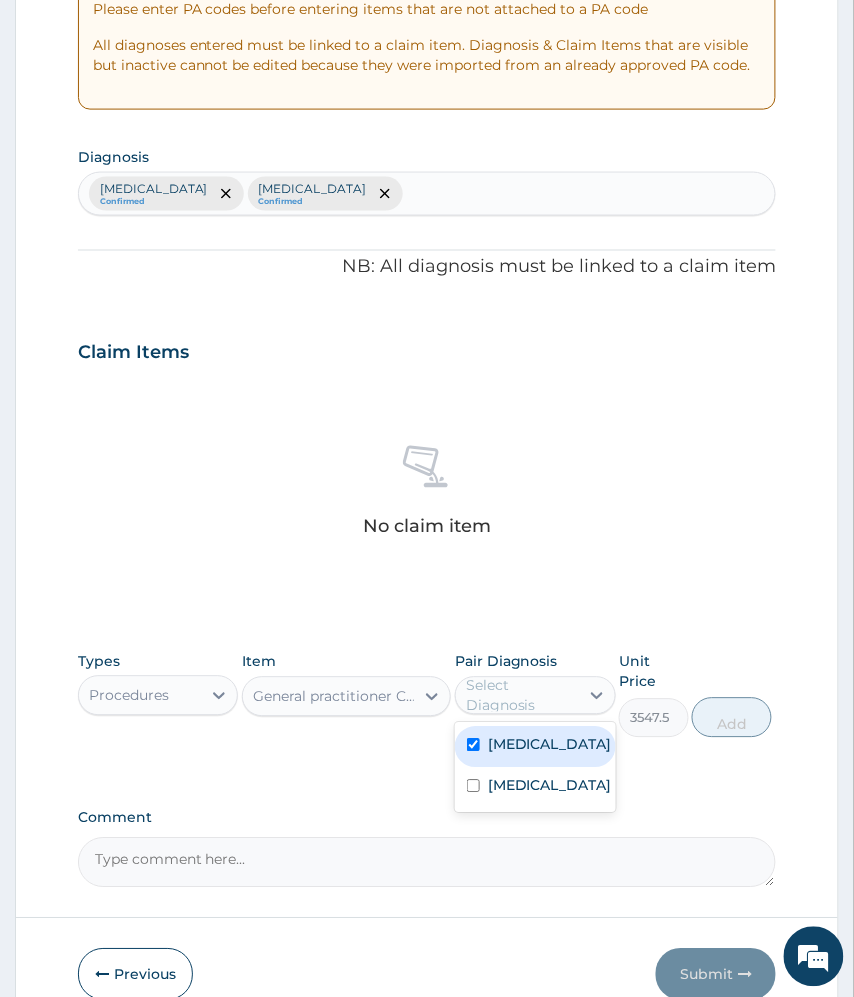 checkbox on "true" 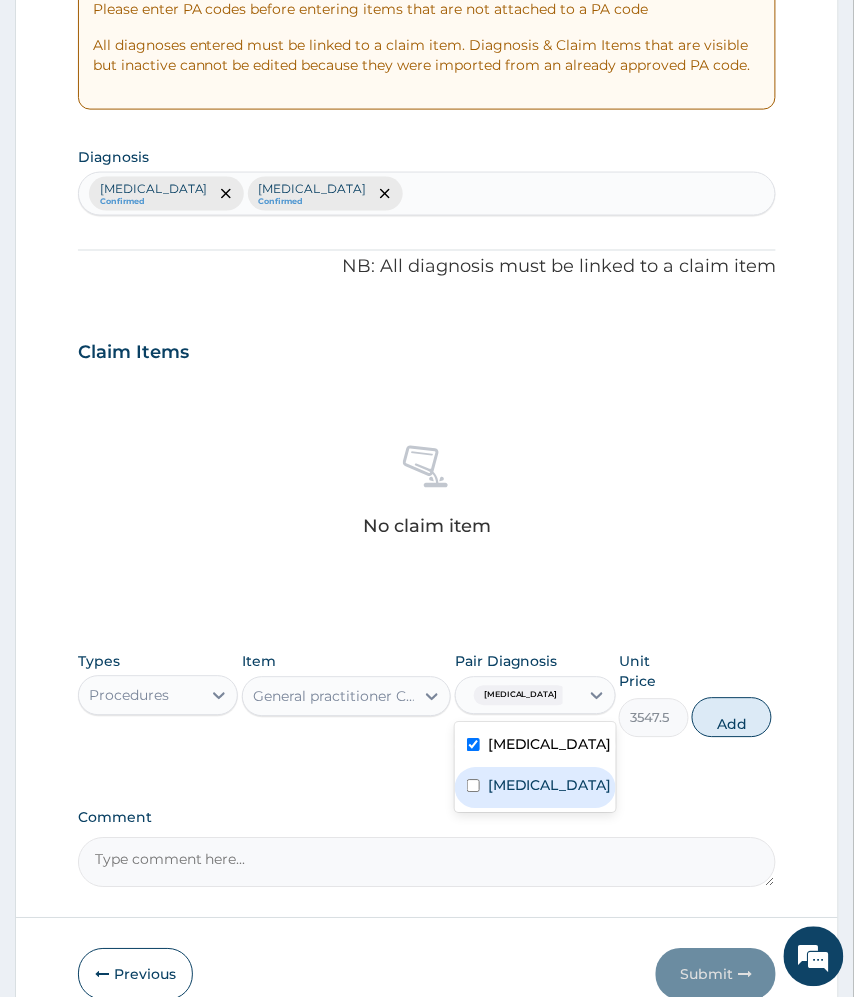 click on "[MEDICAL_DATA]" at bounding box center (550, 786) 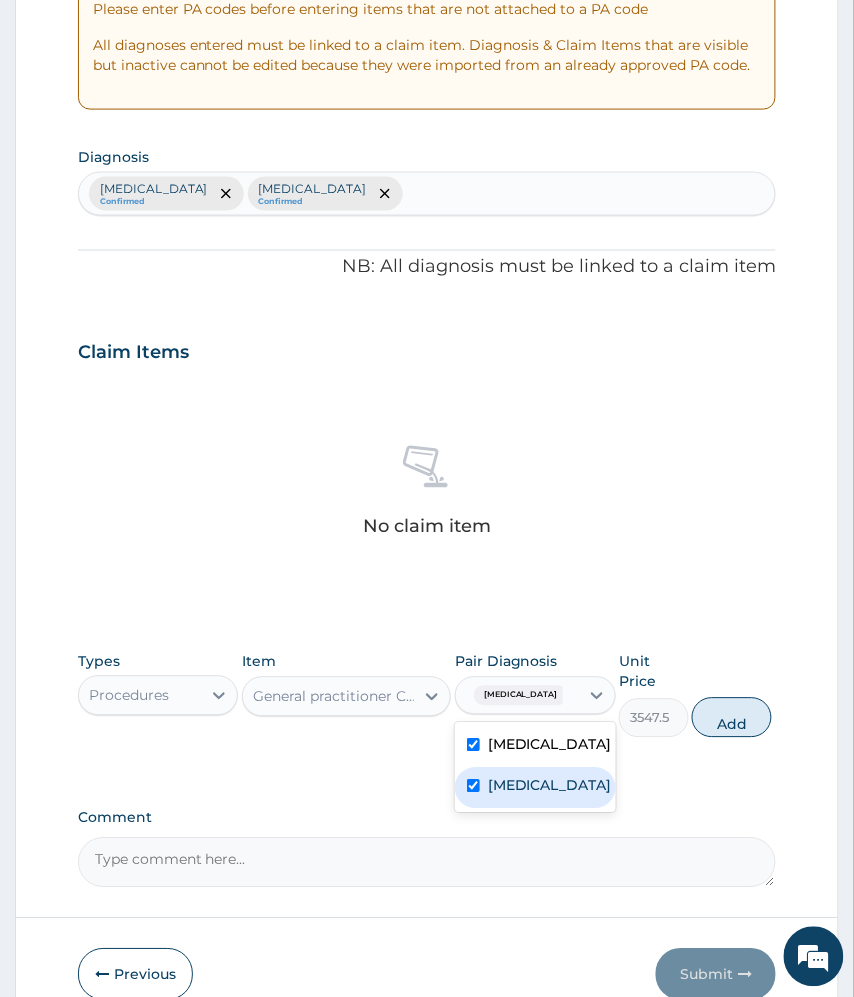 checkbox on "true" 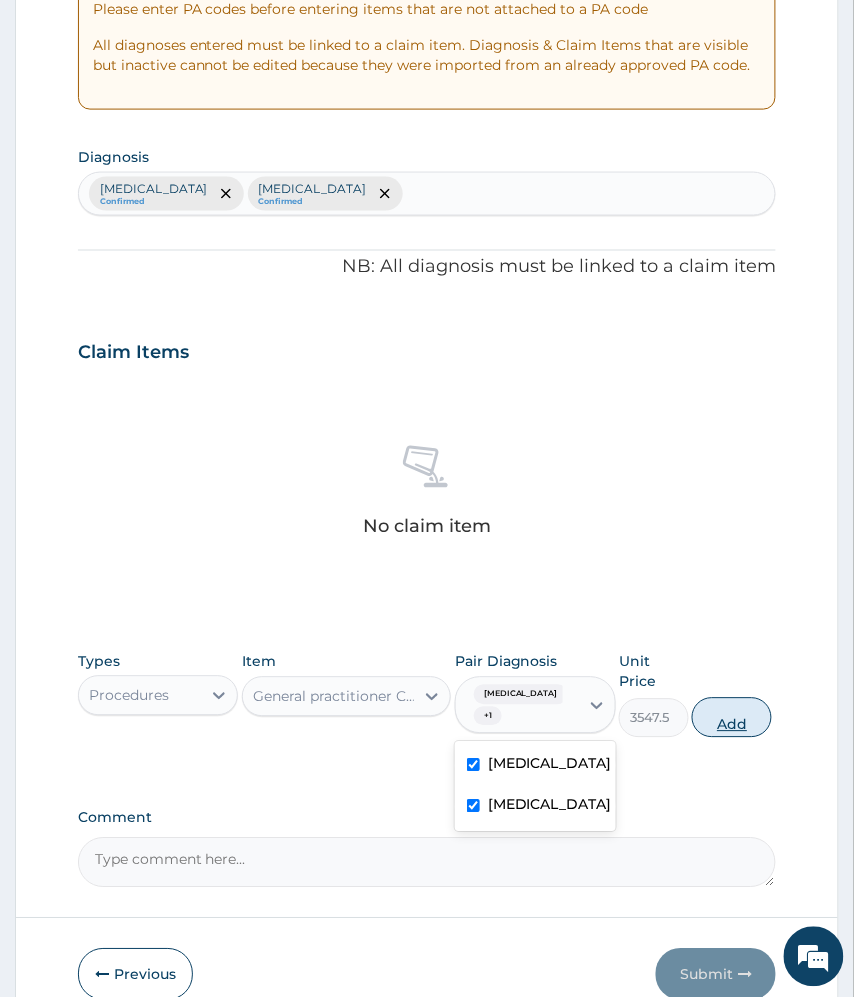 click on "Add" at bounding box center [732, 718] 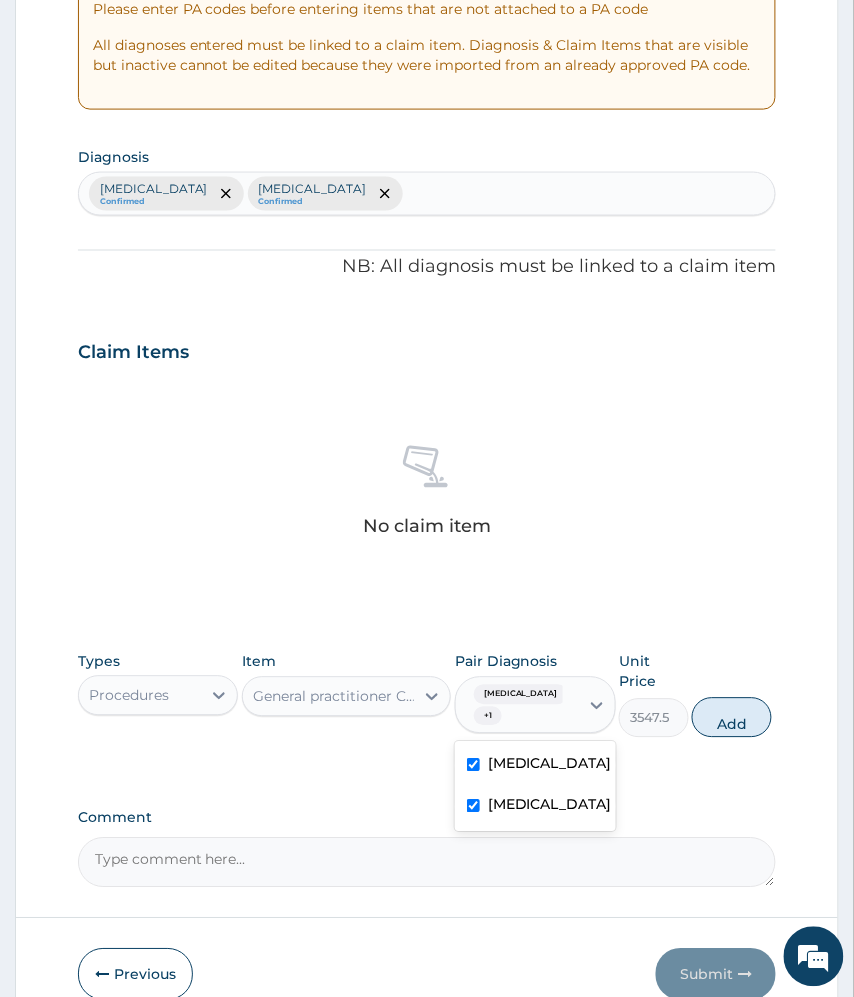 type on "0" 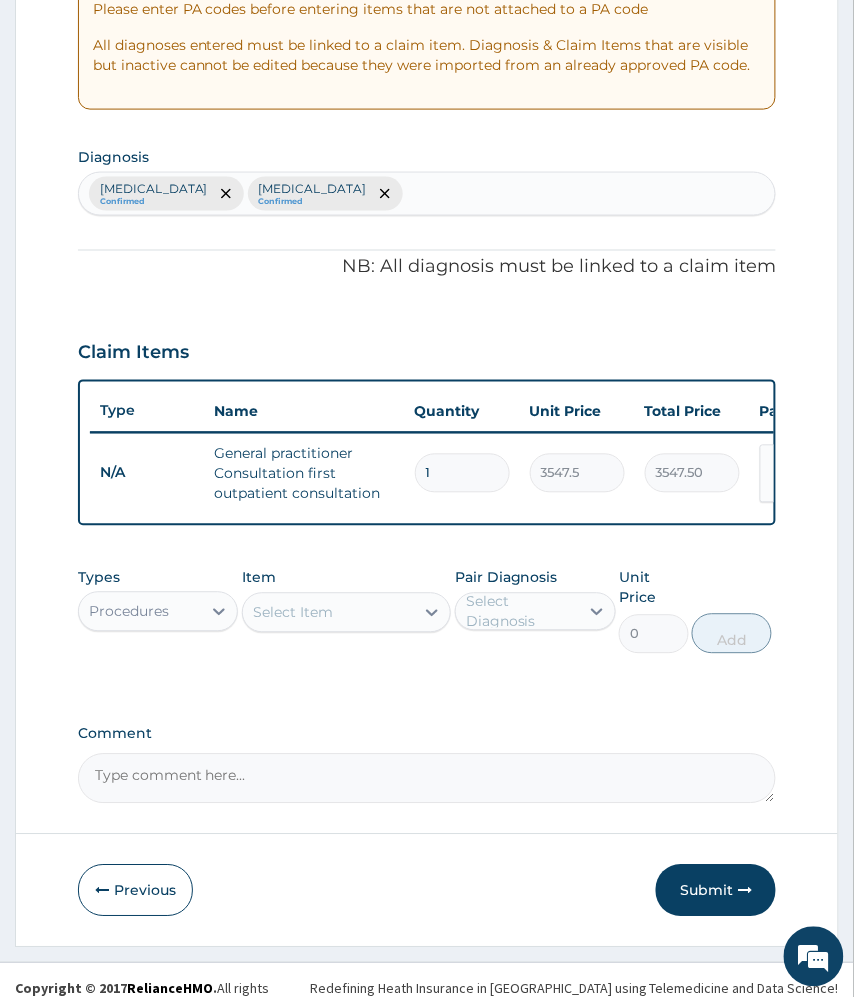 click on "Select Item" at bounding box center (293, 613) 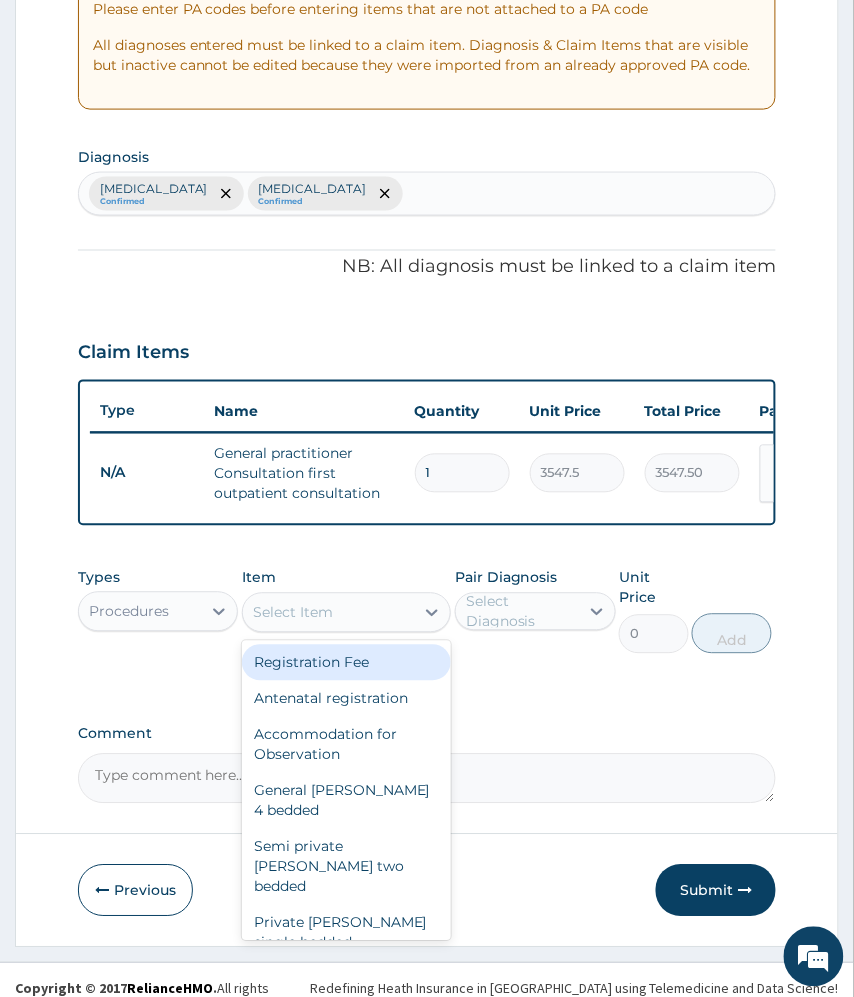 click on "Procedures" at bounding box center (129, 612) 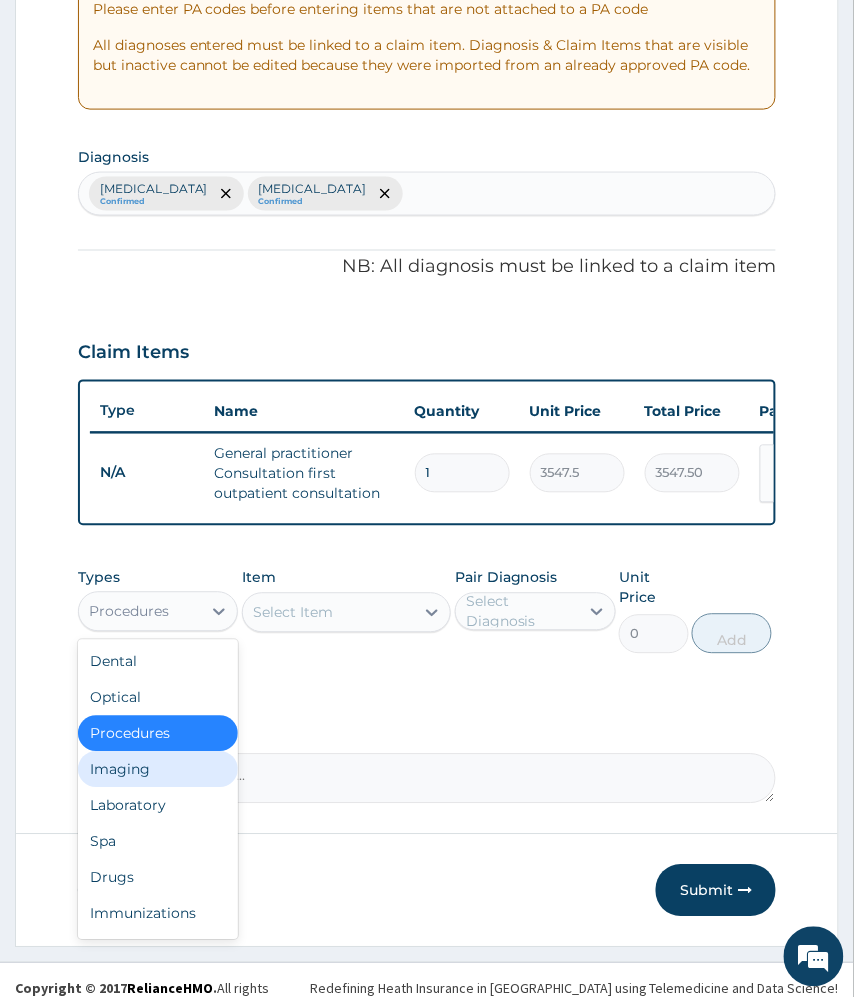 drag, startPoint x: 132, startPoint y: 806, endPoint x: 133, endPoint y: 821, distance: 15.033297 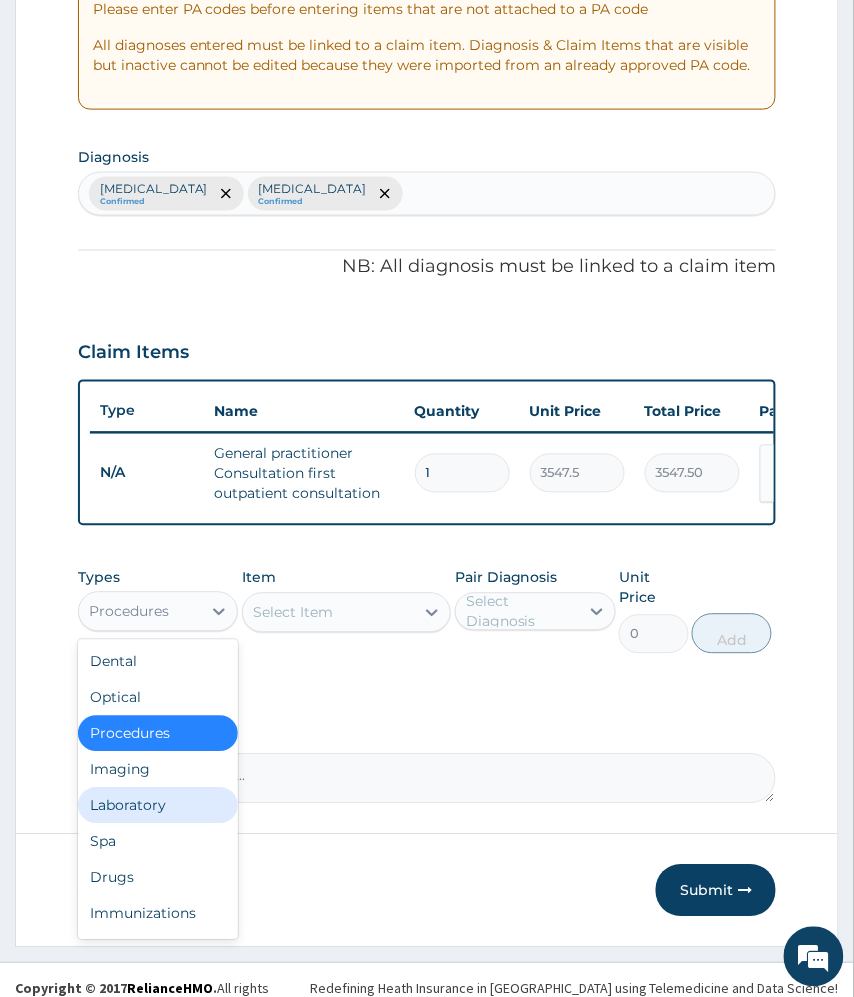 click on "Laboratory" at bounding box center (158, 806) 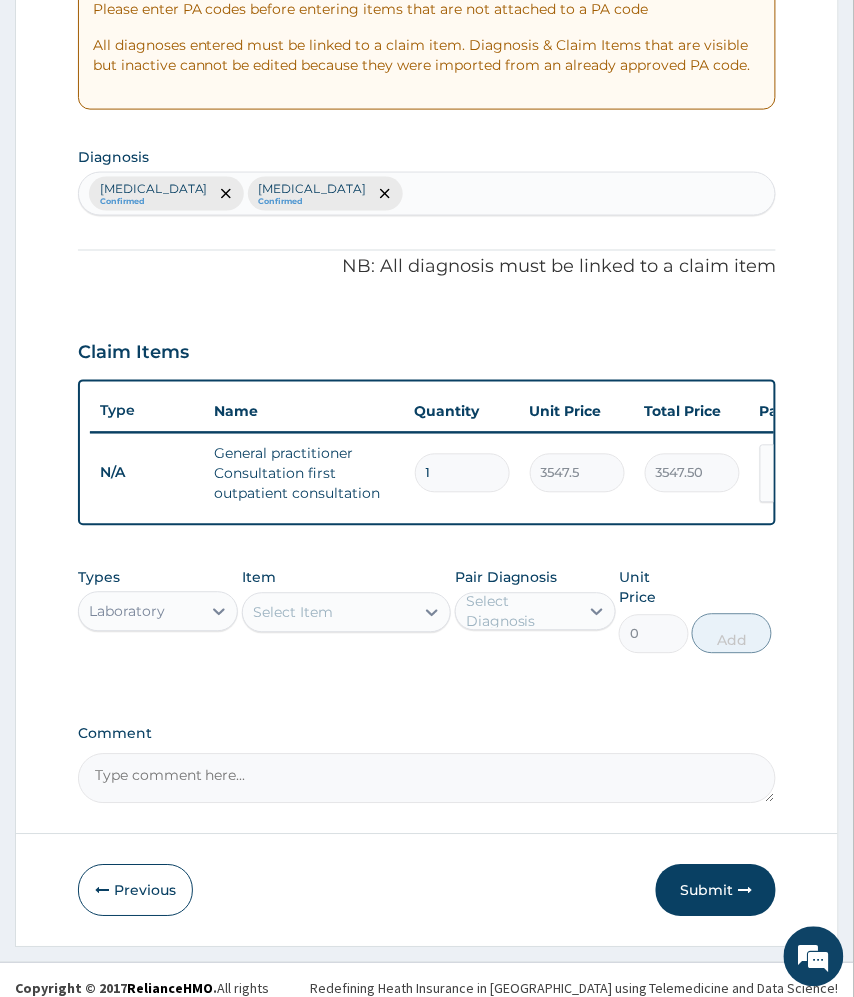 click on "Select Item" at bounding box center (329, 613) 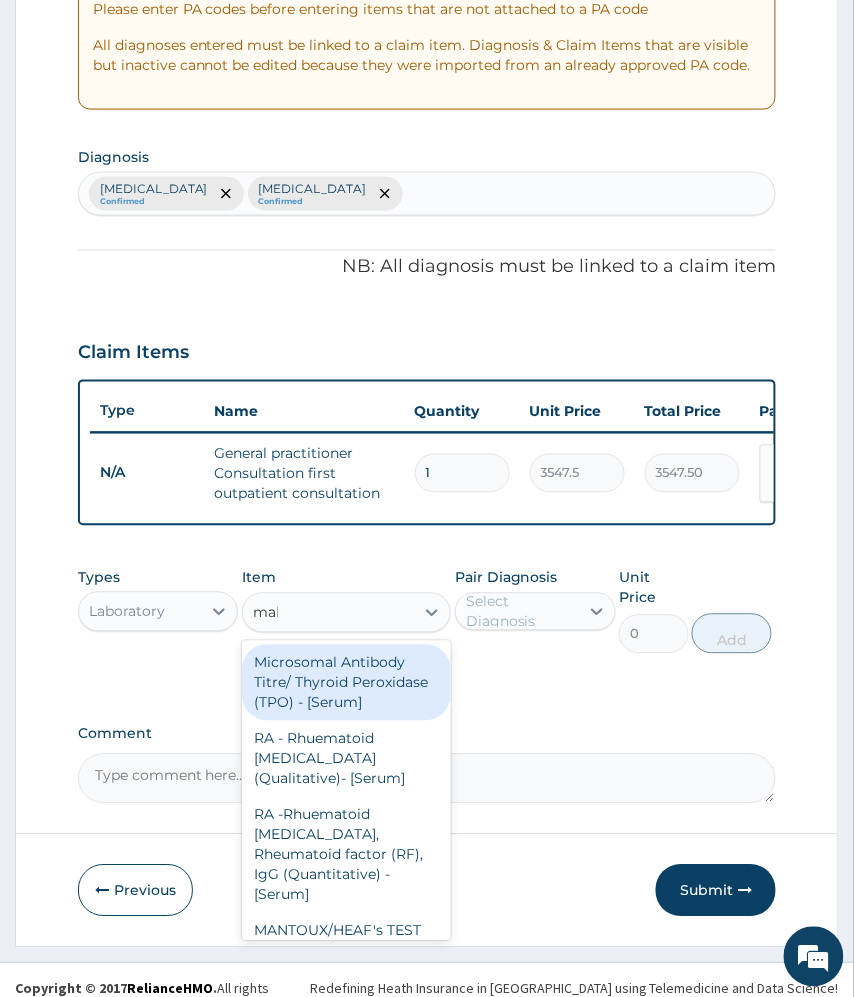 type on "mala" 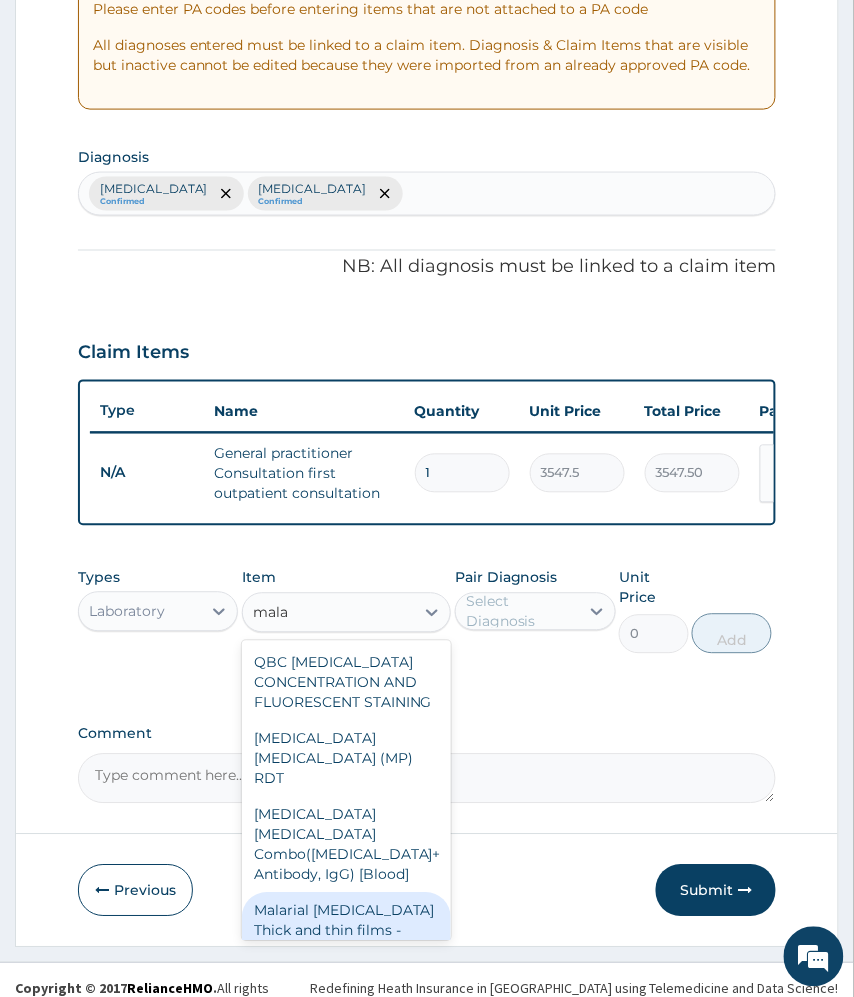 click on "Malarial Parasite Thick and thin films - [Blood]" at bounding box center [347, 931] 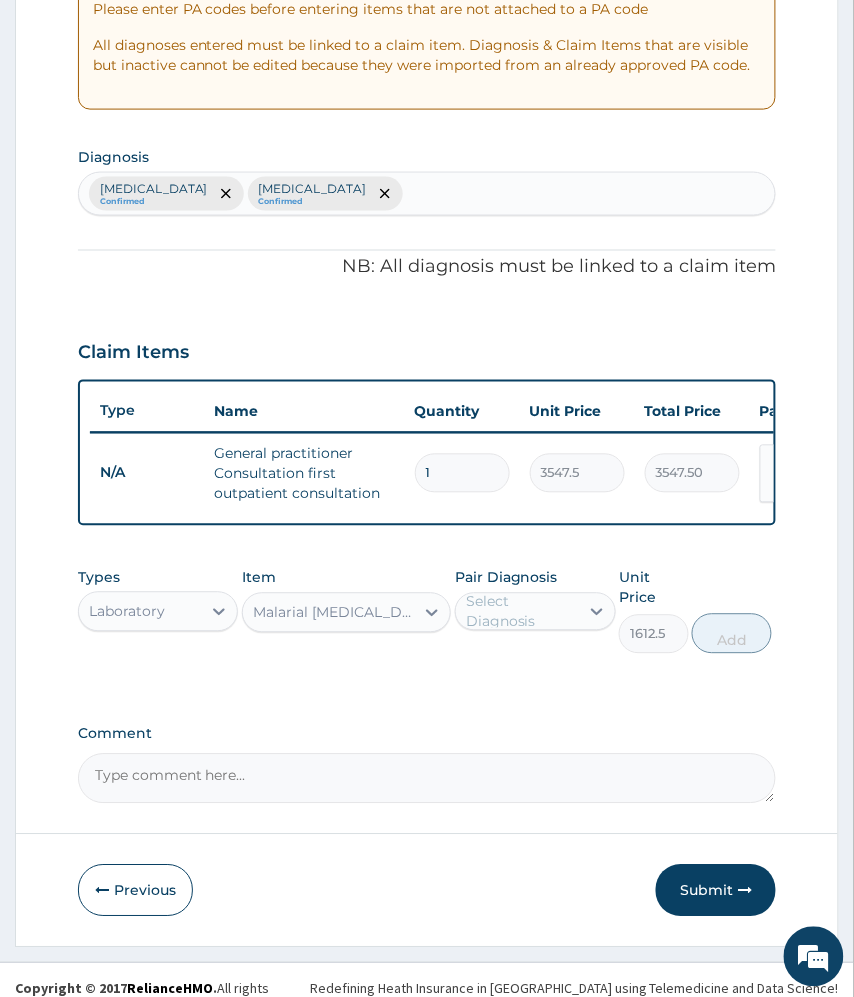 click on "Malarial Parasite Thick and thin films - [Blood]" at bounding box center [335, 613] 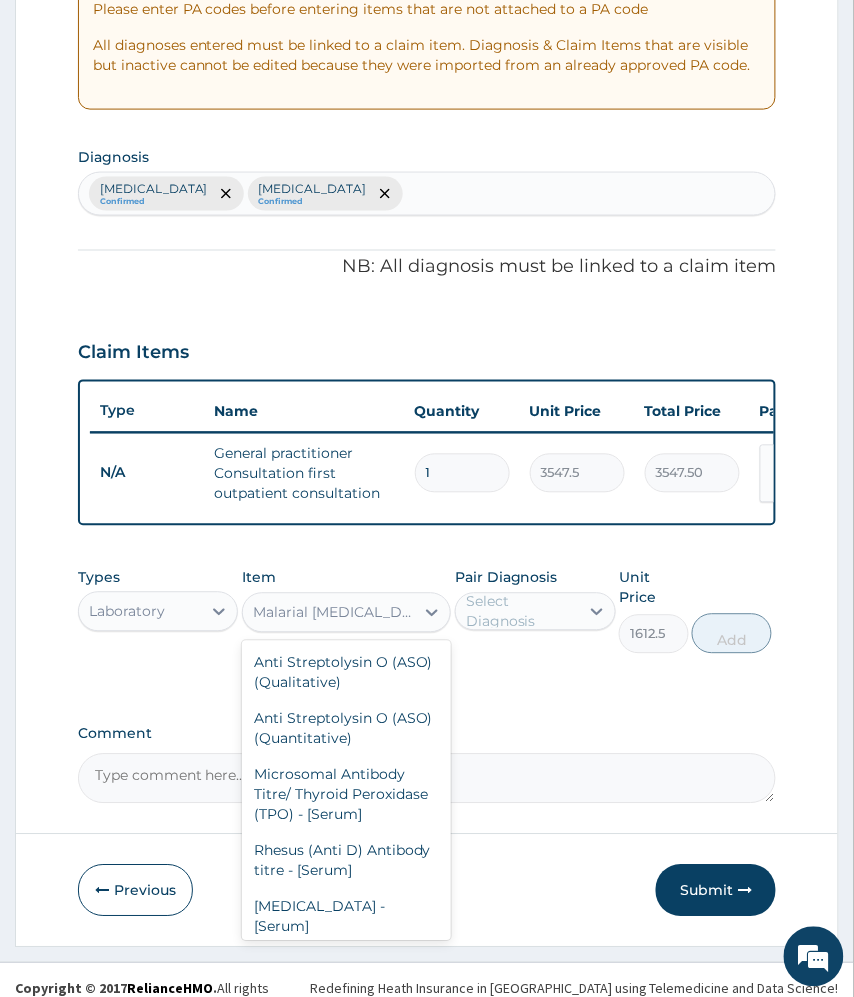 scroll, scrollTop: 17898, scrollLeft: 0, axis: vertical 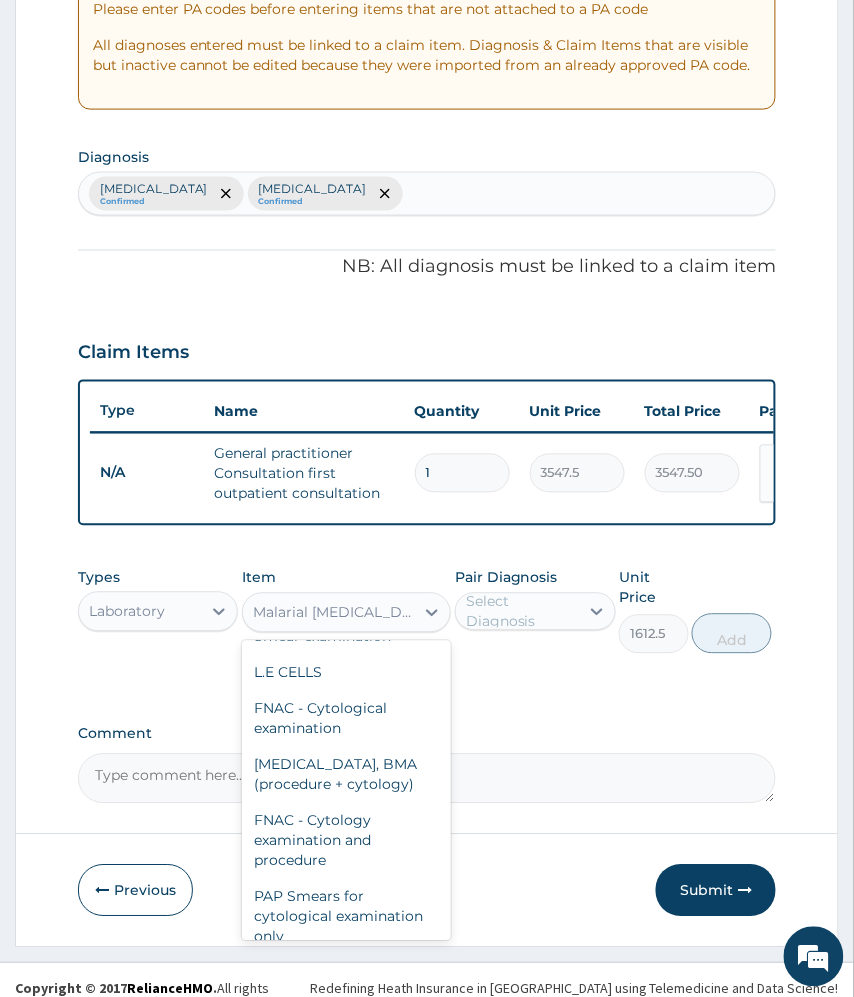 click on "Malaria Parasite Combo(Blood Film+ Antibody, IgG) [Blood]" at bounding box center [347, 439] 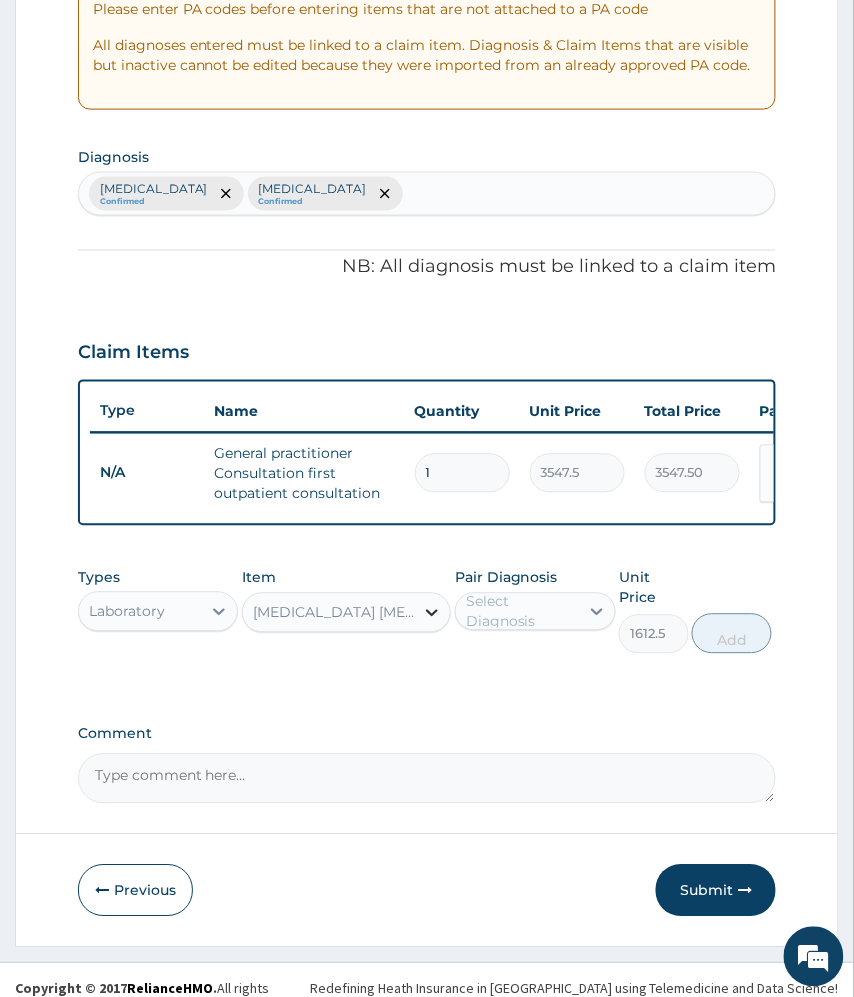 click at bounding box center [432, 613] 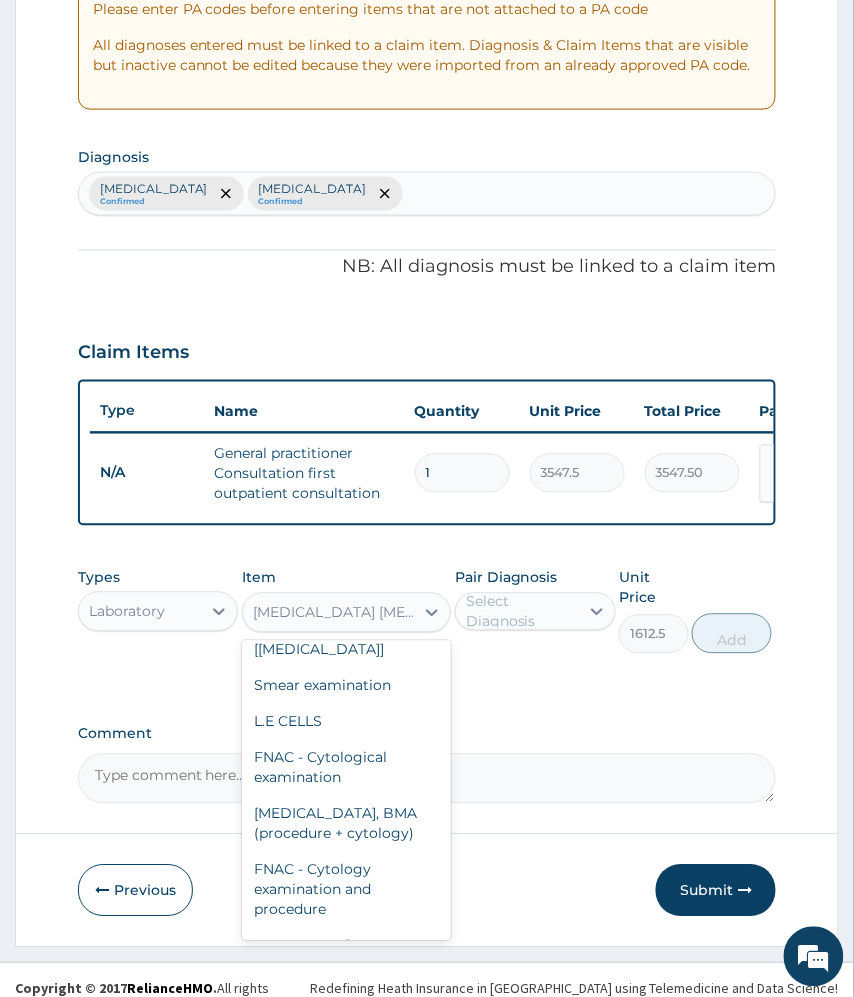 scroll, scrollTop: 17982, scrollLeft: 0, axis: vertical 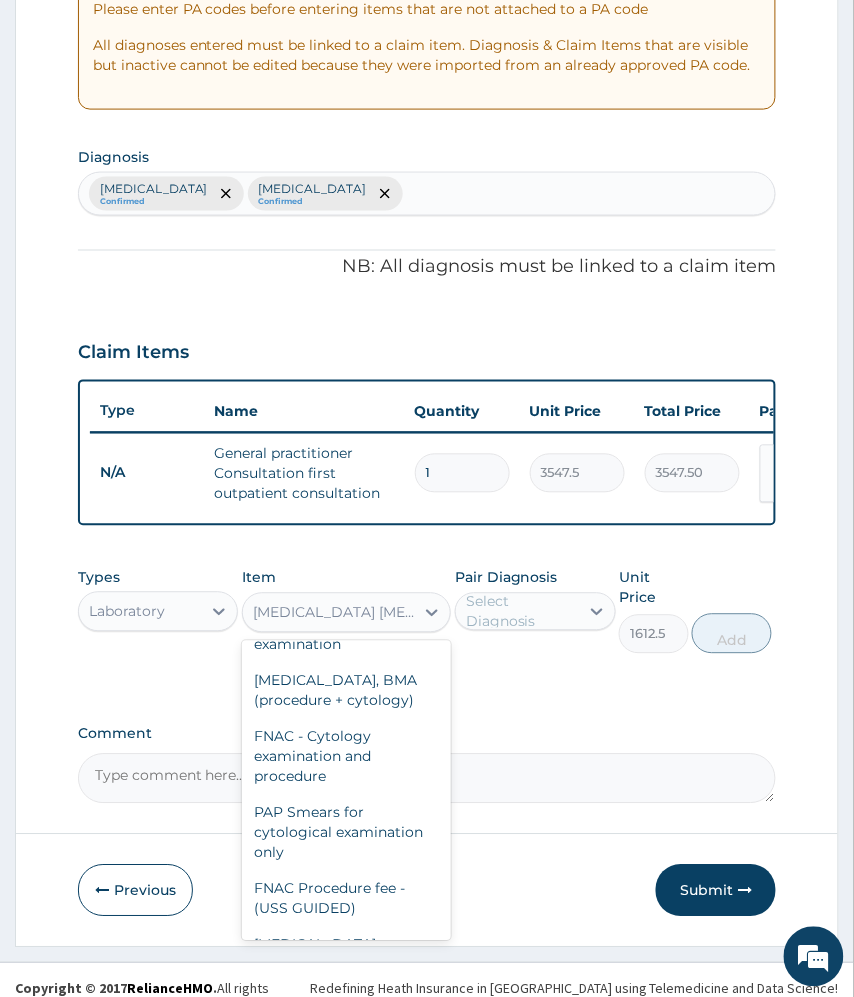 click on "Malarial Parasite Thick and thin films - [Blood]" at bounding box center (347, 441) 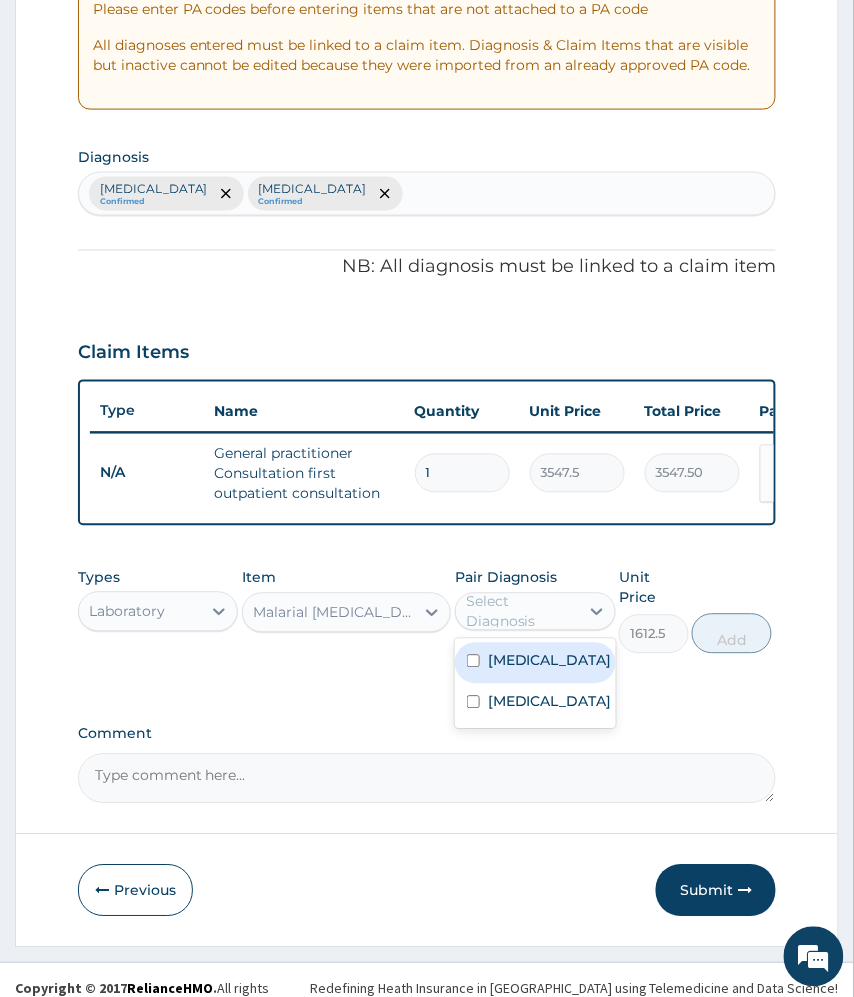 click on "Select Diagnosis" at bounding box center (521, 612) 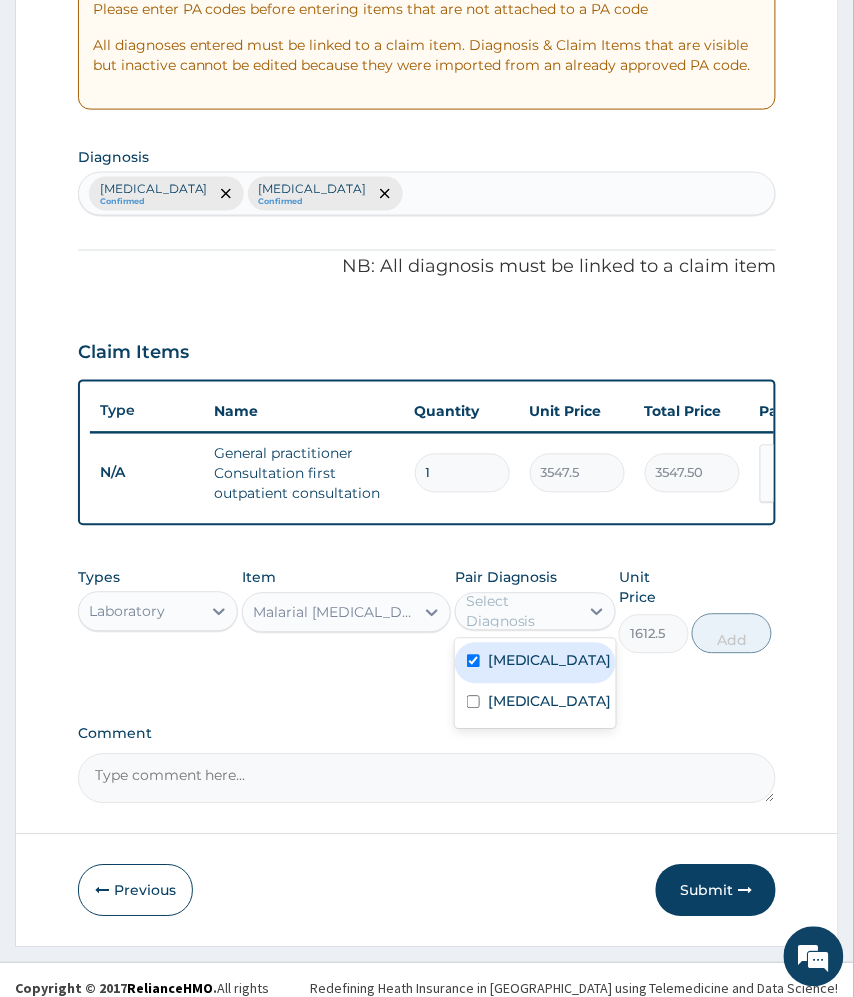 checkbox on "true" 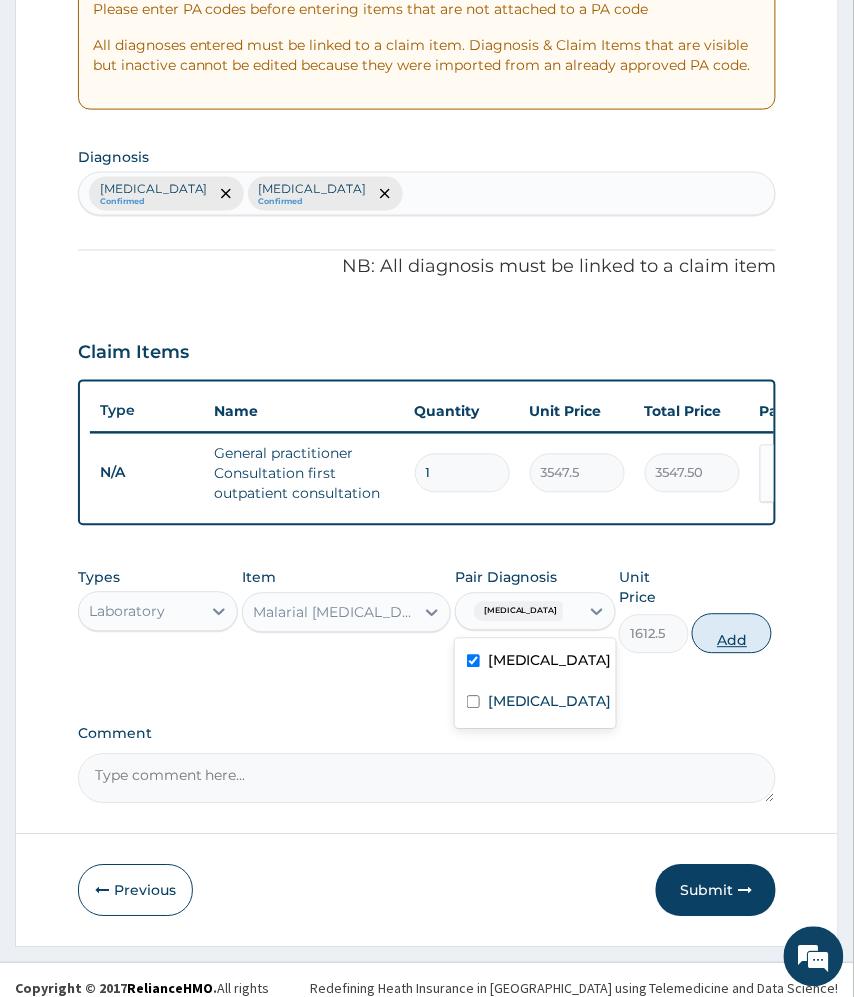 click on "Add" at bounding box center [732, 634] 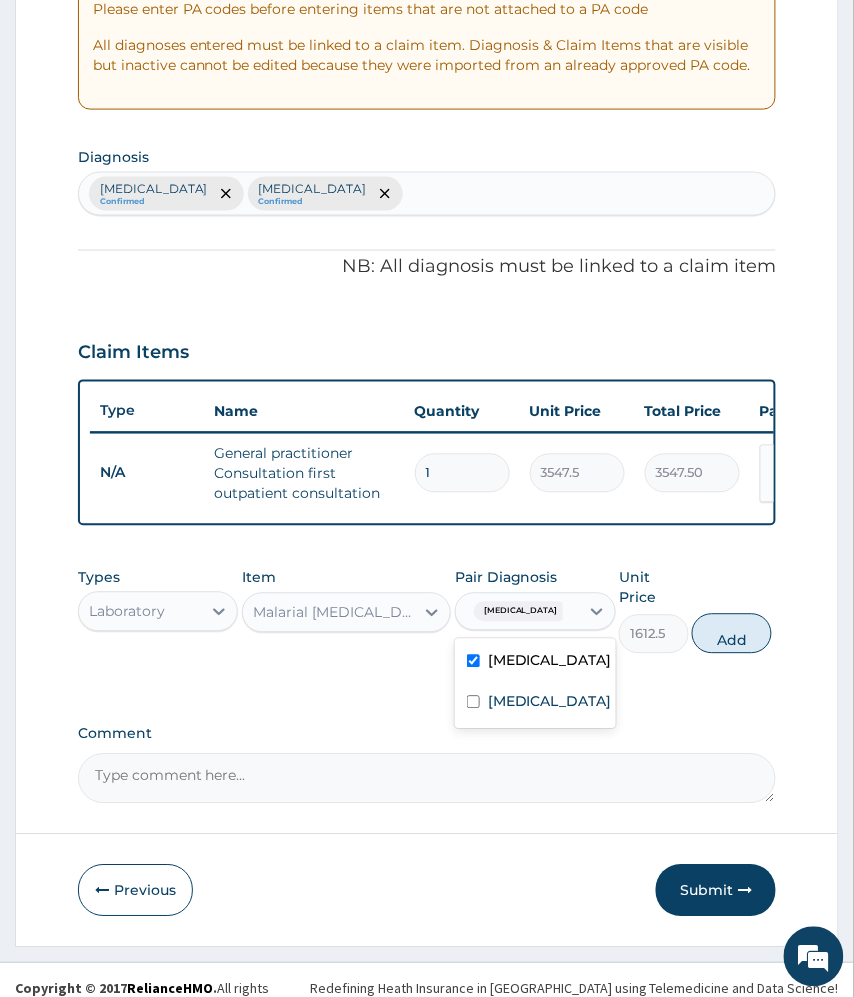 type on "0" 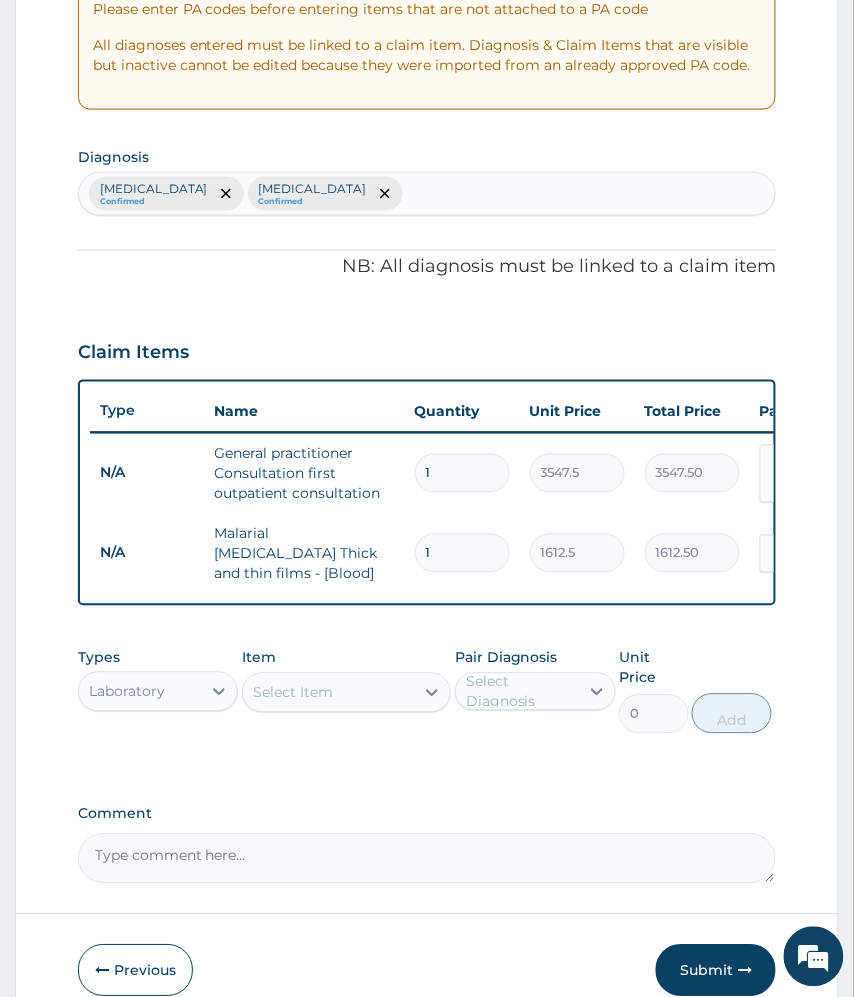 click on "Select Item" at bounding box center [293, 693] 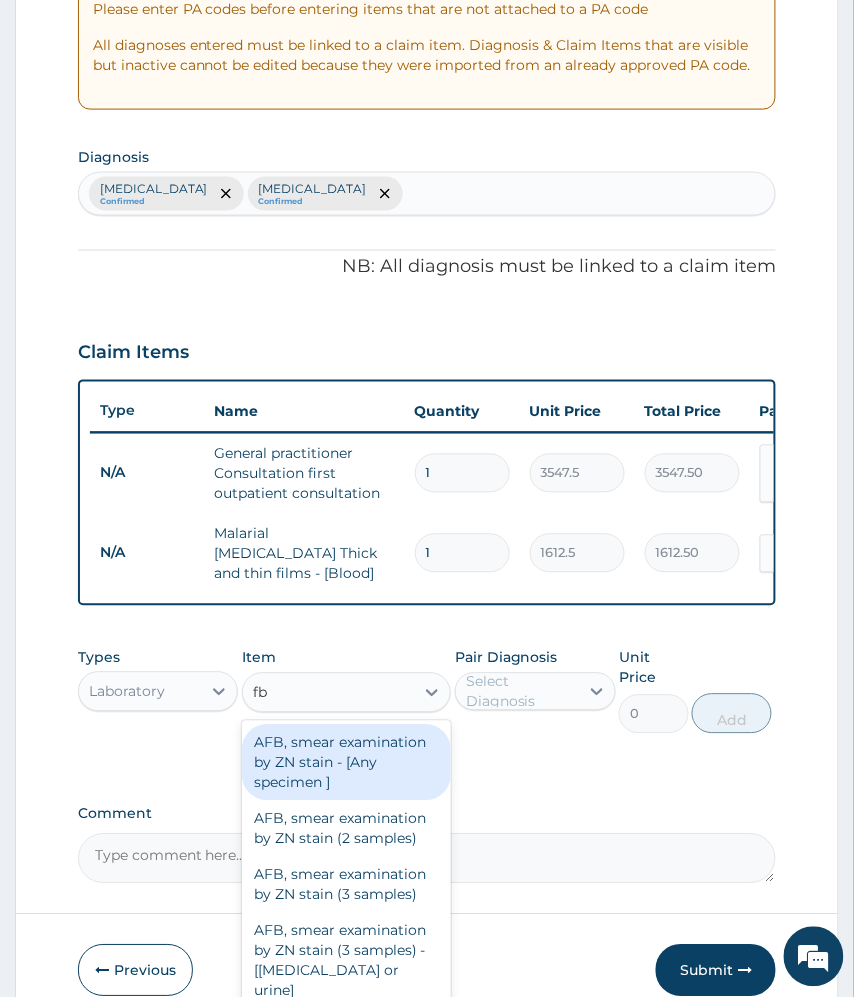 type on "fbc" 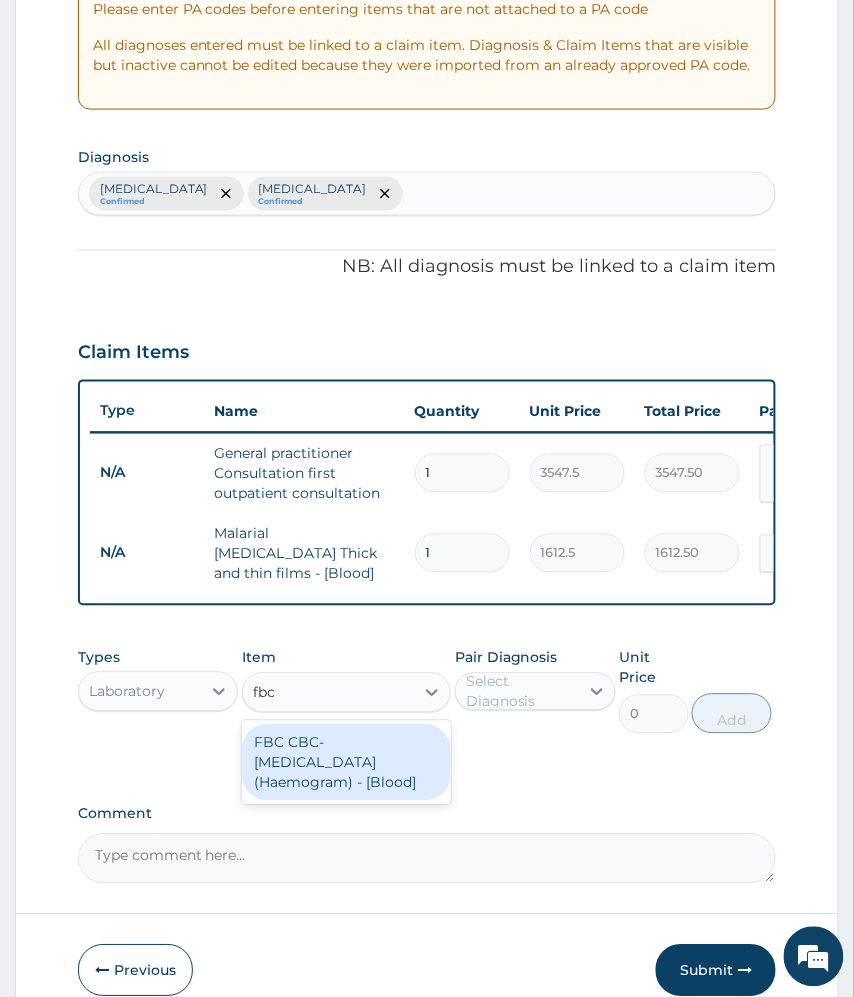 drag, startPoint x: 334, startPoint y: 769, endPoint x: 321, endPoint y: 772, distance: 13.341664 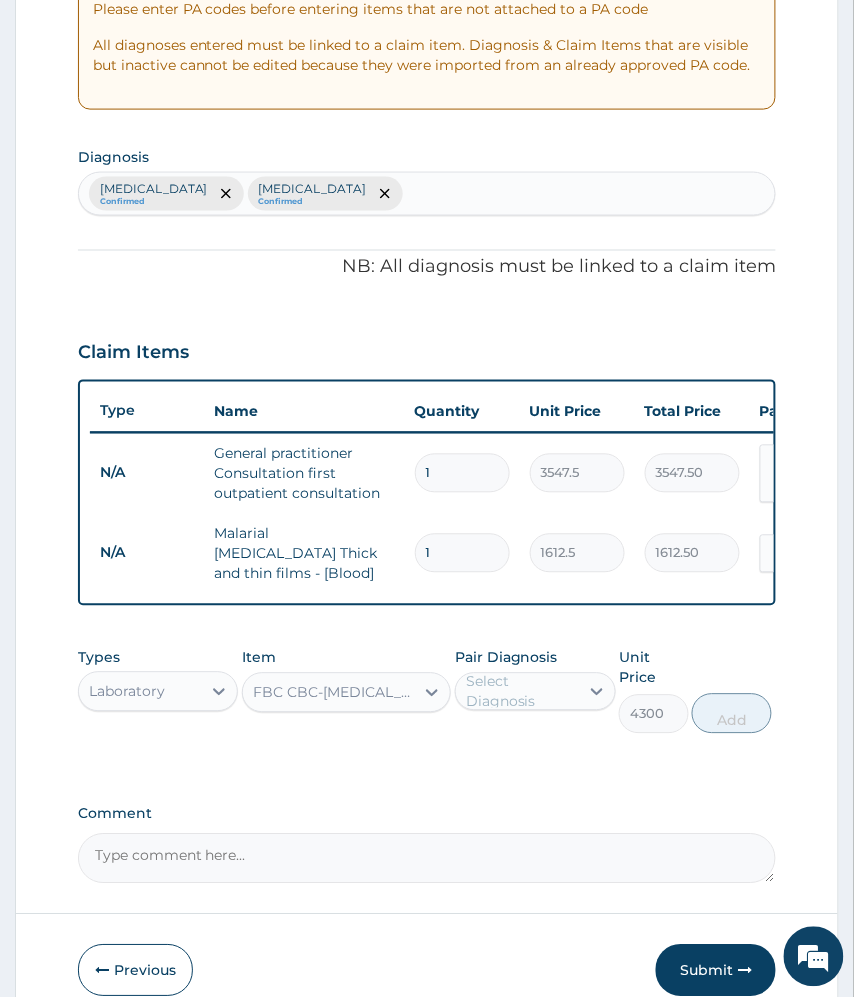 click on "Select Diagnosis" at bounding box center [521, 692] 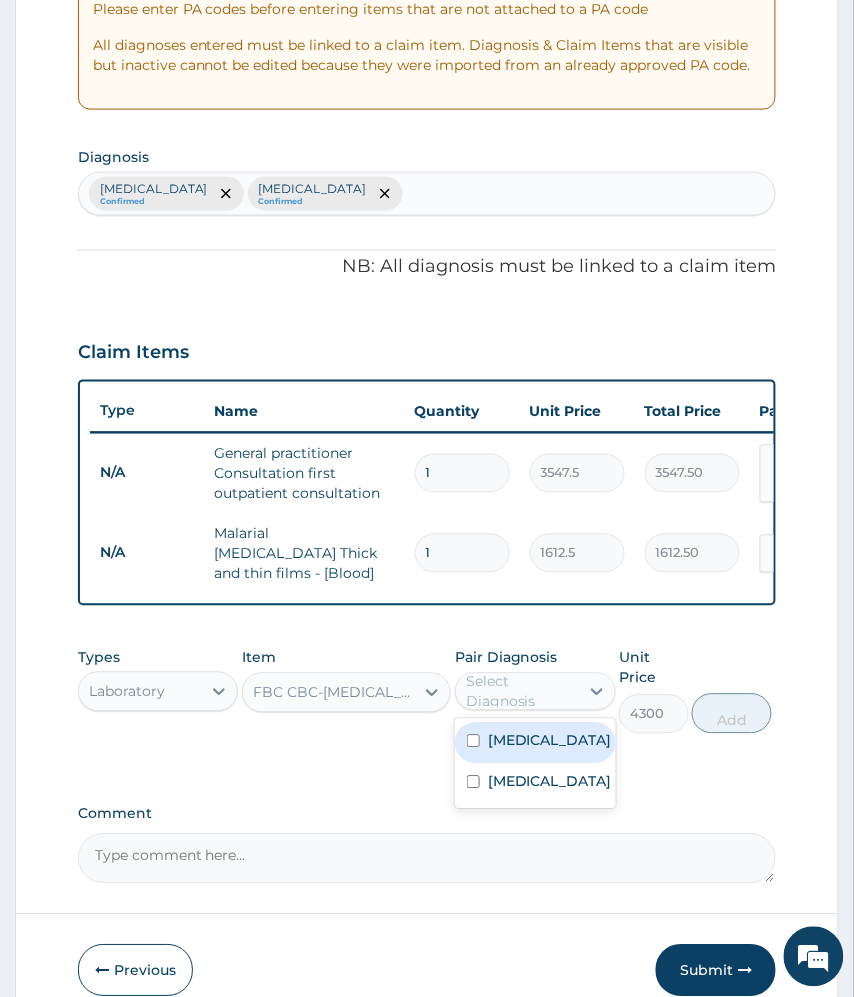 click on "[MEDICAL_DATA]" at bounding box center [550, 741] 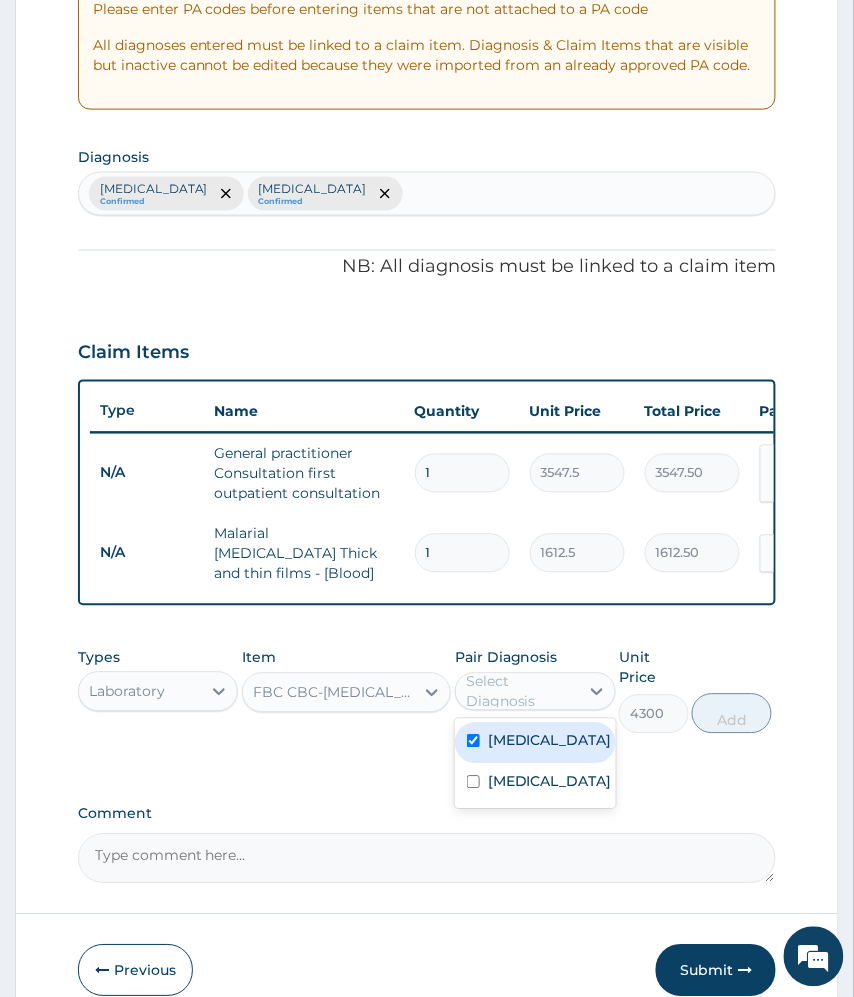 checkbox on "true" 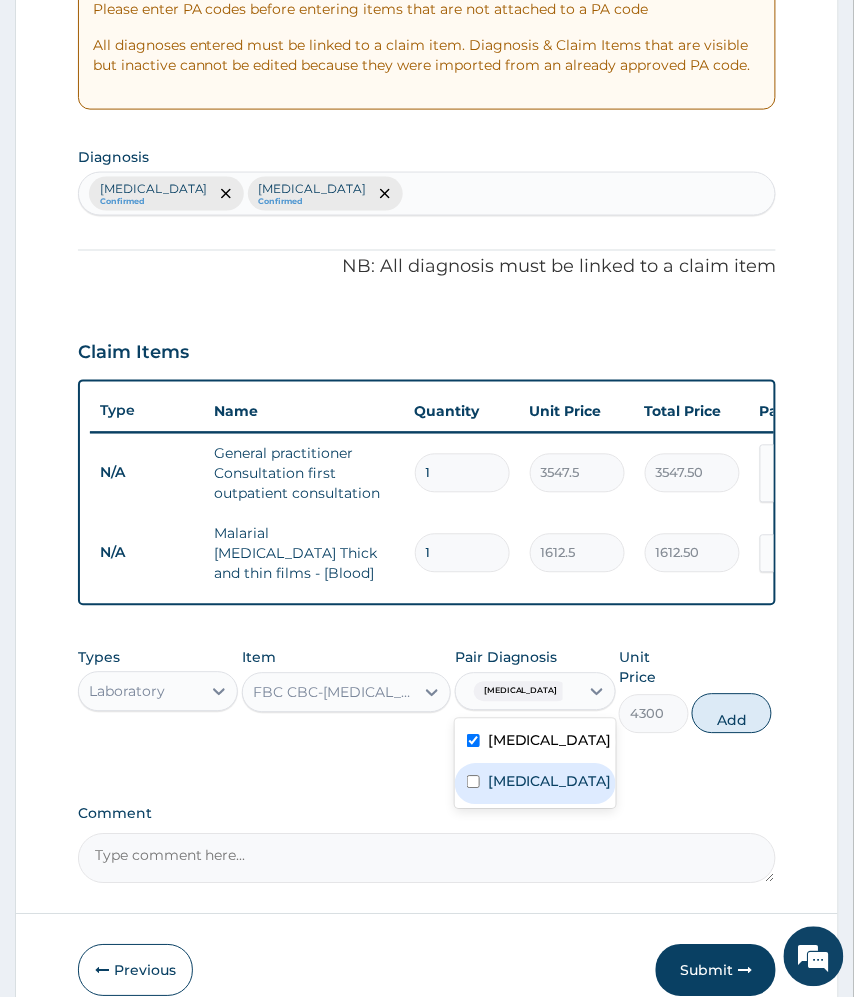 click on "Rhinitis" at bounding box center (550, 782) 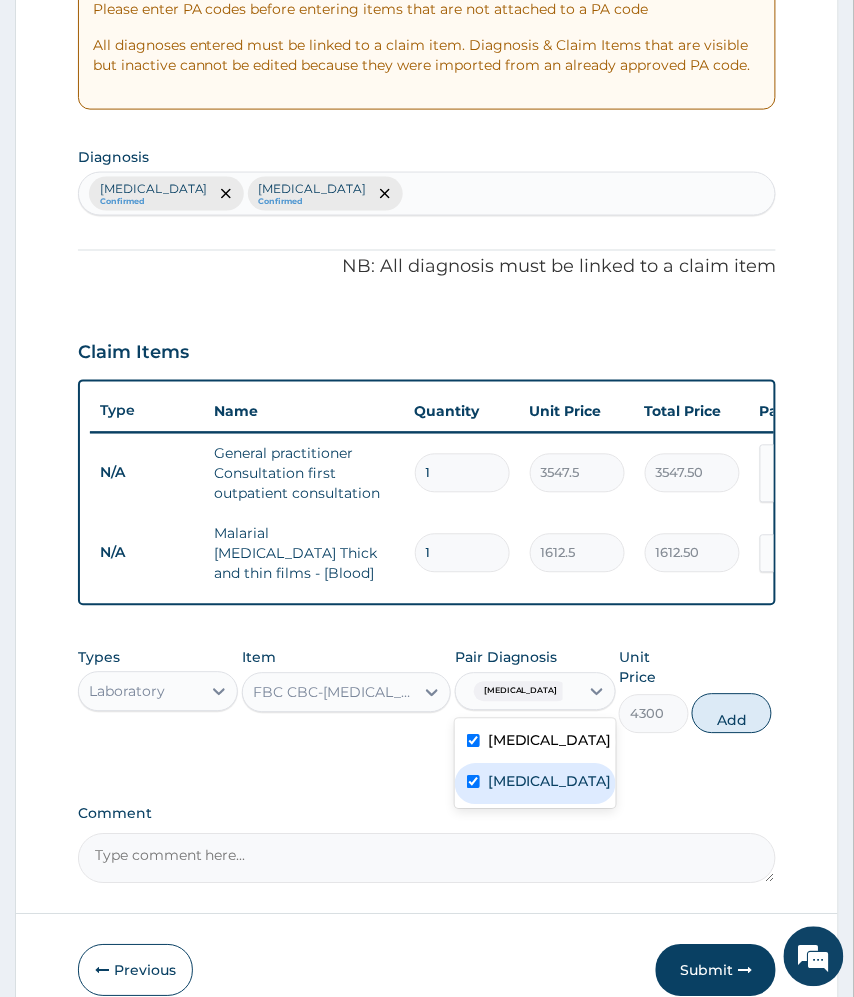 checkbox on "true" 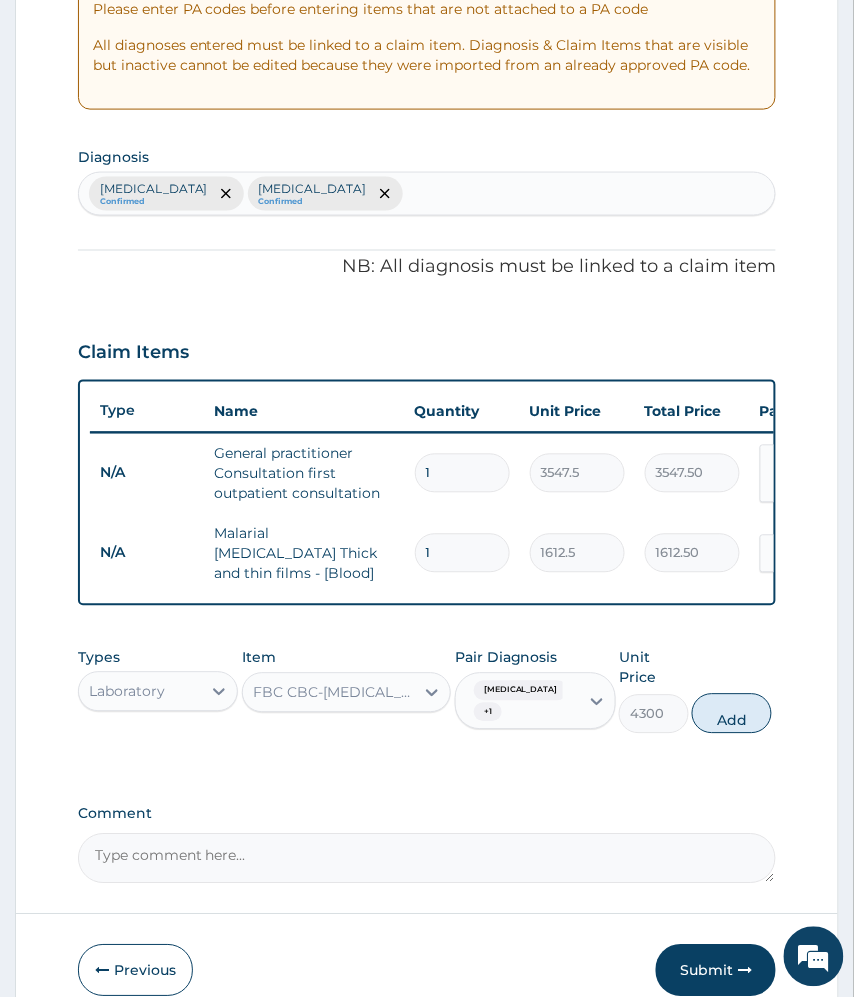 click on "Types Laboratory Item FBC CBC-Complete Blood Count (Haemogram) - [Blood] Pair Diagnosis Malaria  + 1 Unit Price 4300 Add" at bounding box center (427, 691) 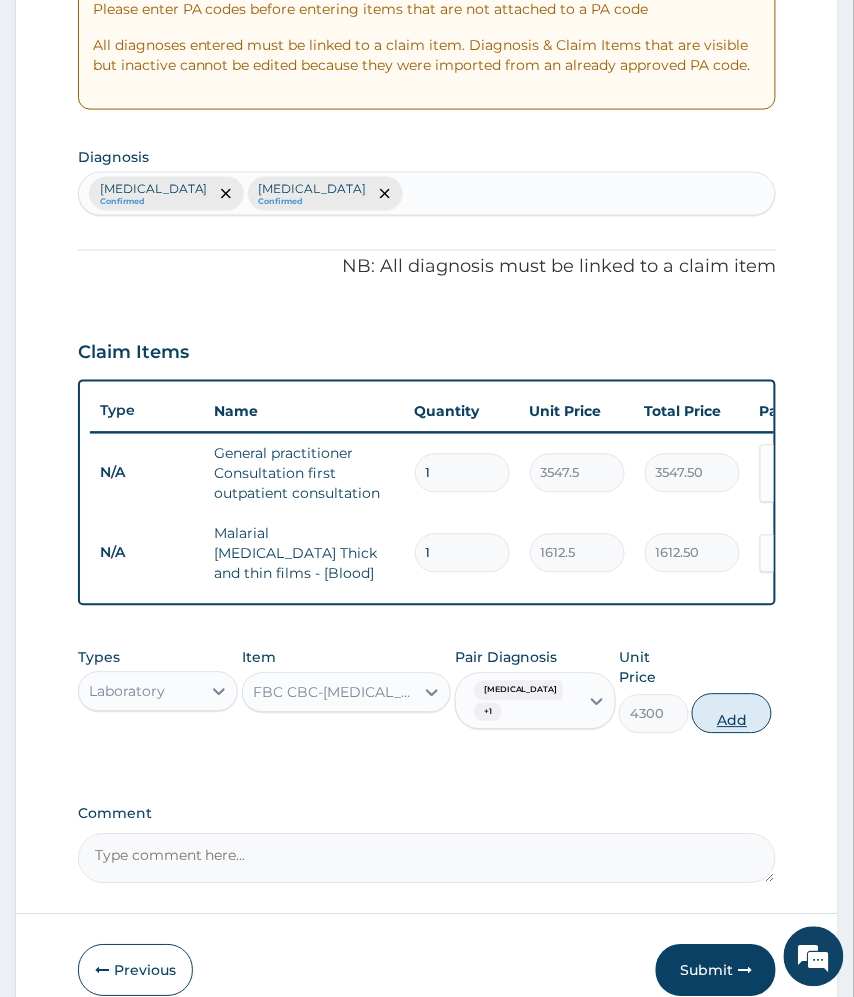 click on "Add" at bounding box center [732, 714] 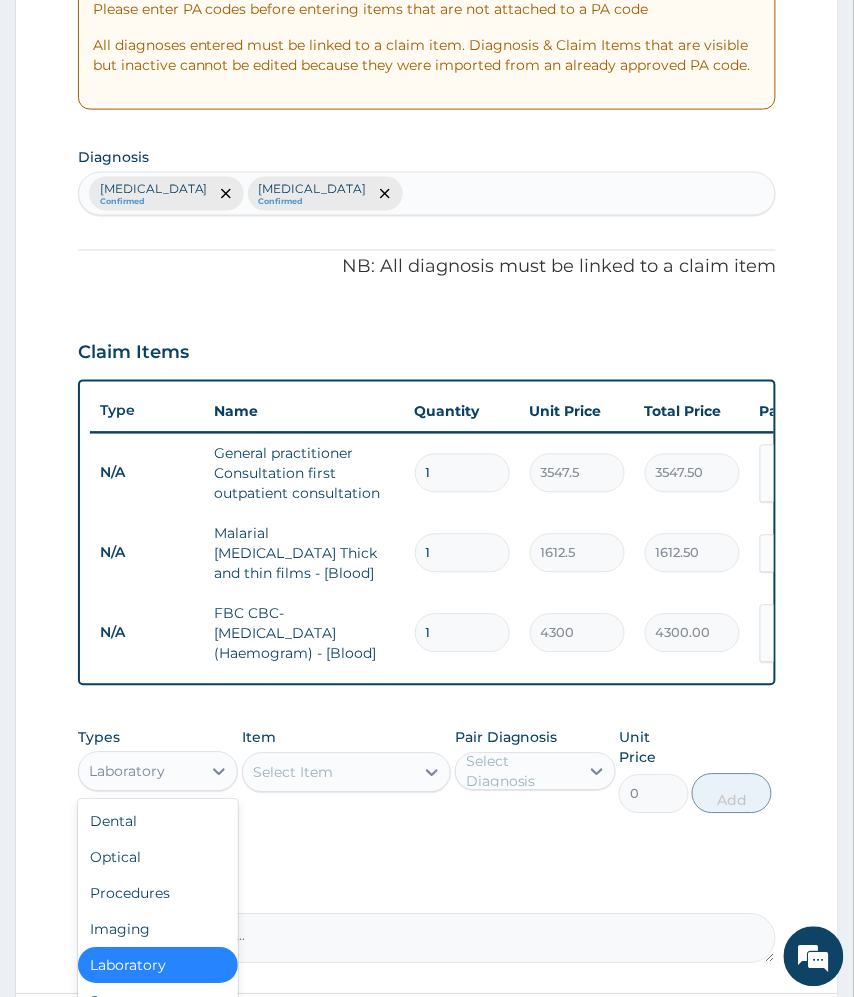 click on "Laboratory" at bounding box center (127, 772) 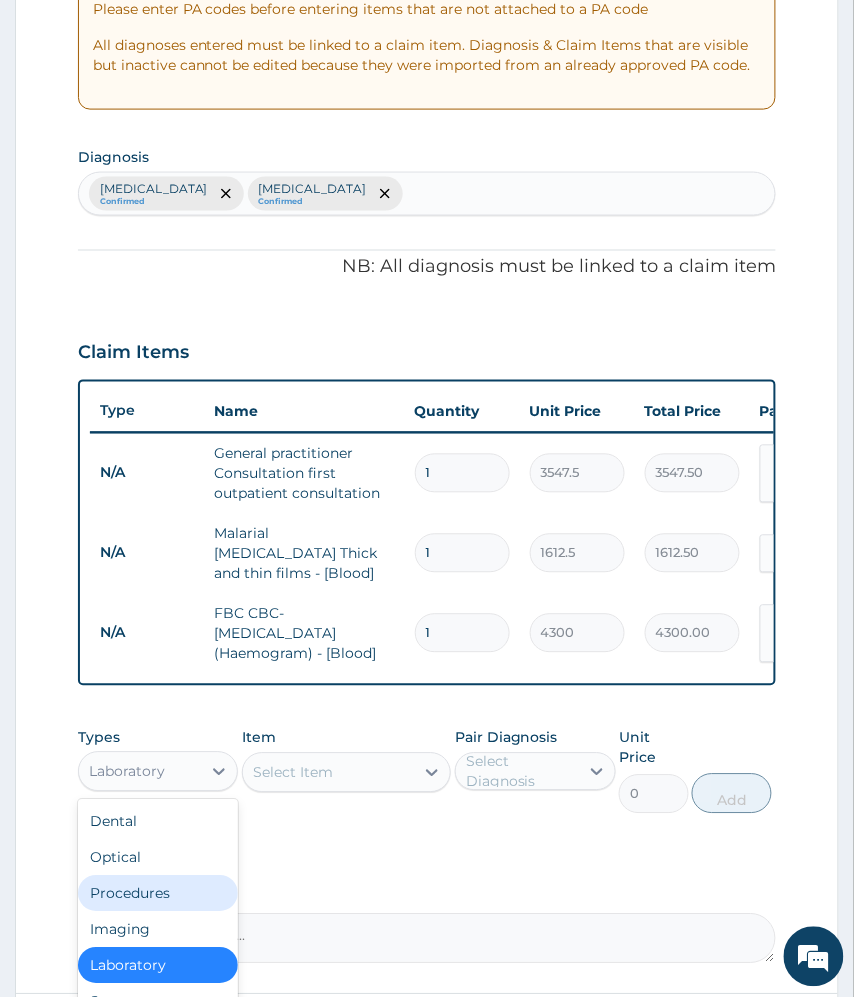 scroll, scrollTop: 68, scrollLeft: 0, axis: vertical 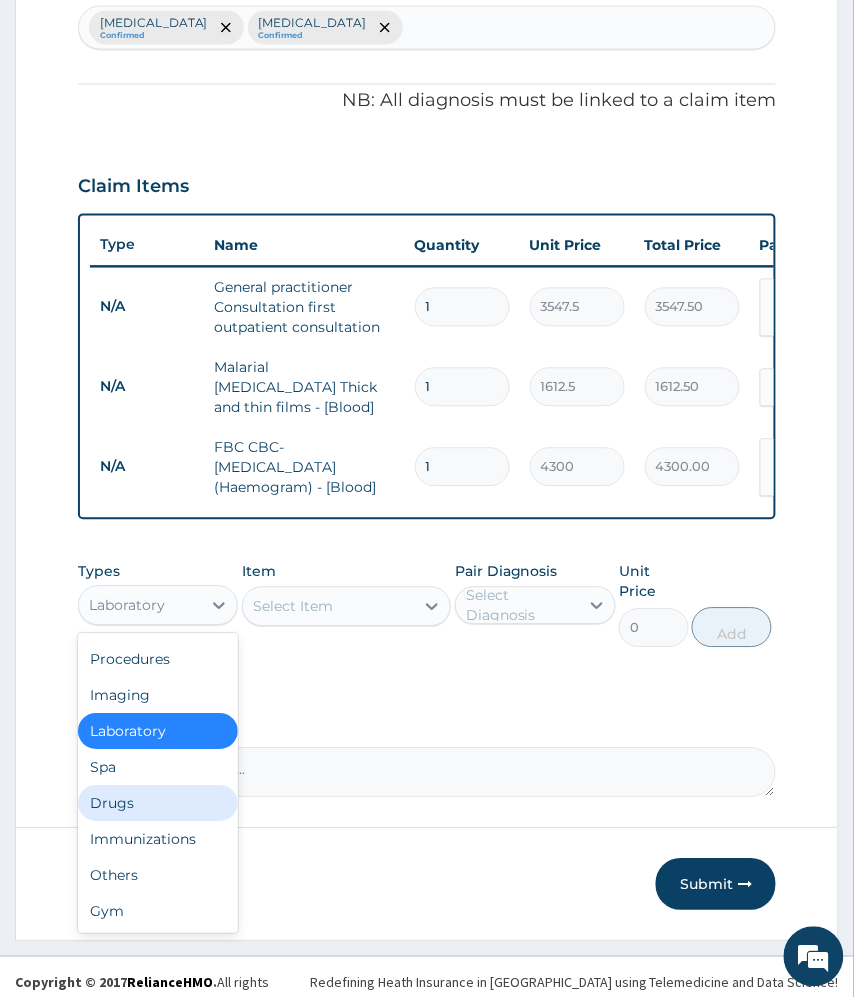 click on "Drugs" at bounding box center [158, 804] 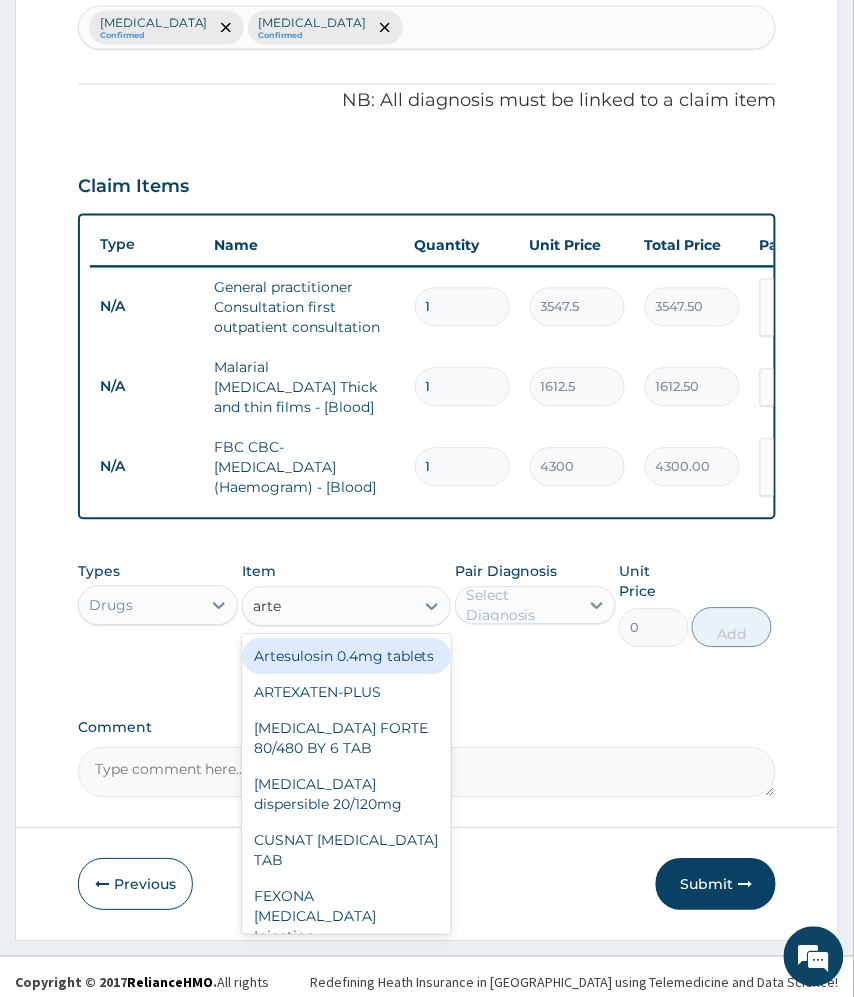 type on "artem" 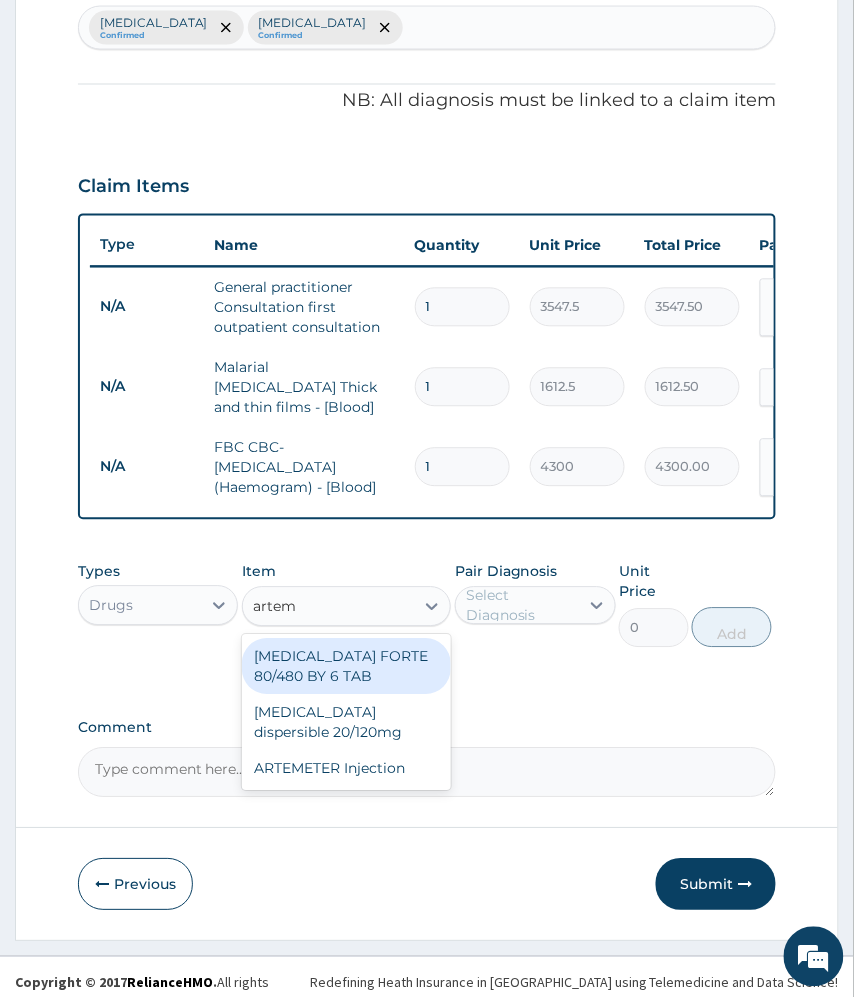 click on "[MEDICAL_DATA] FORTE 80/480 BY 6 TAB" at bounding box center (347, 667) 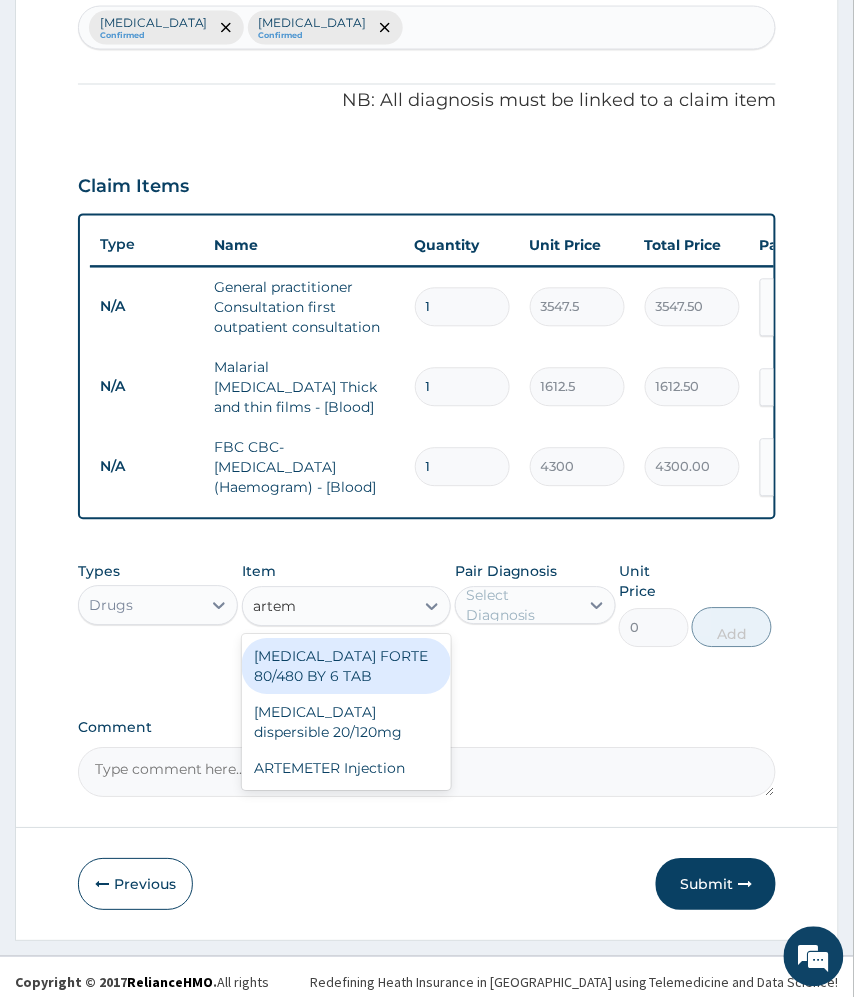 type 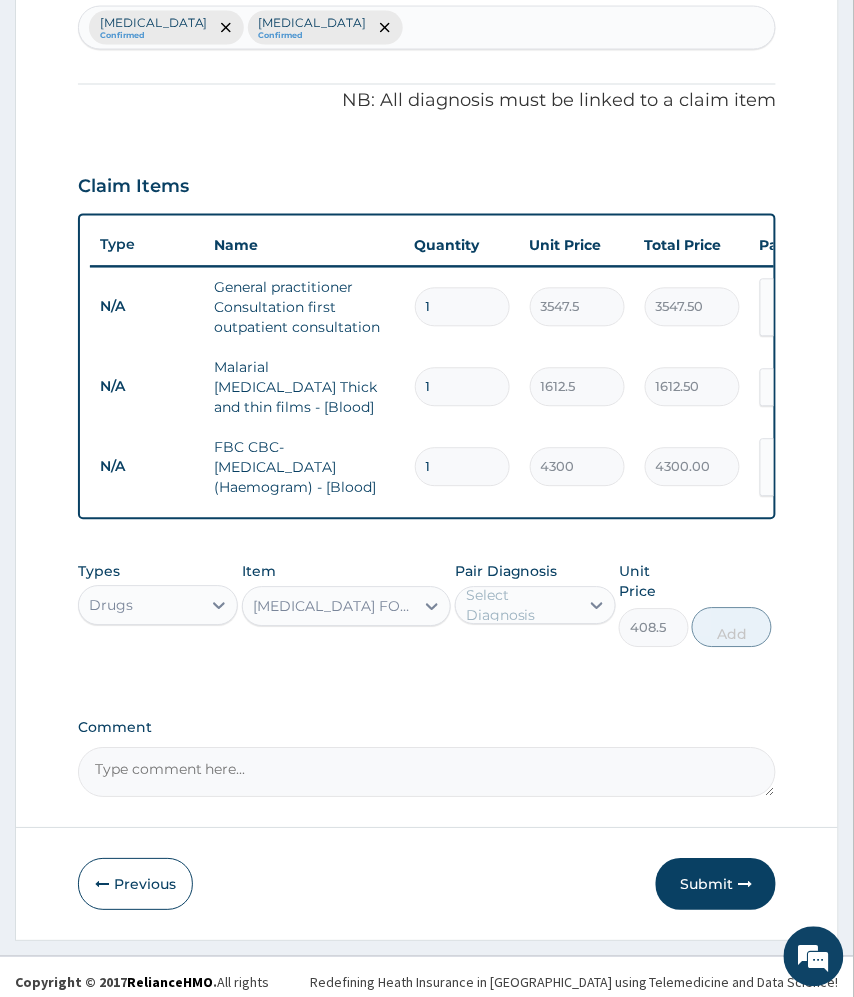 click on "Select Diagnosis" at bounding box center (521, 606) 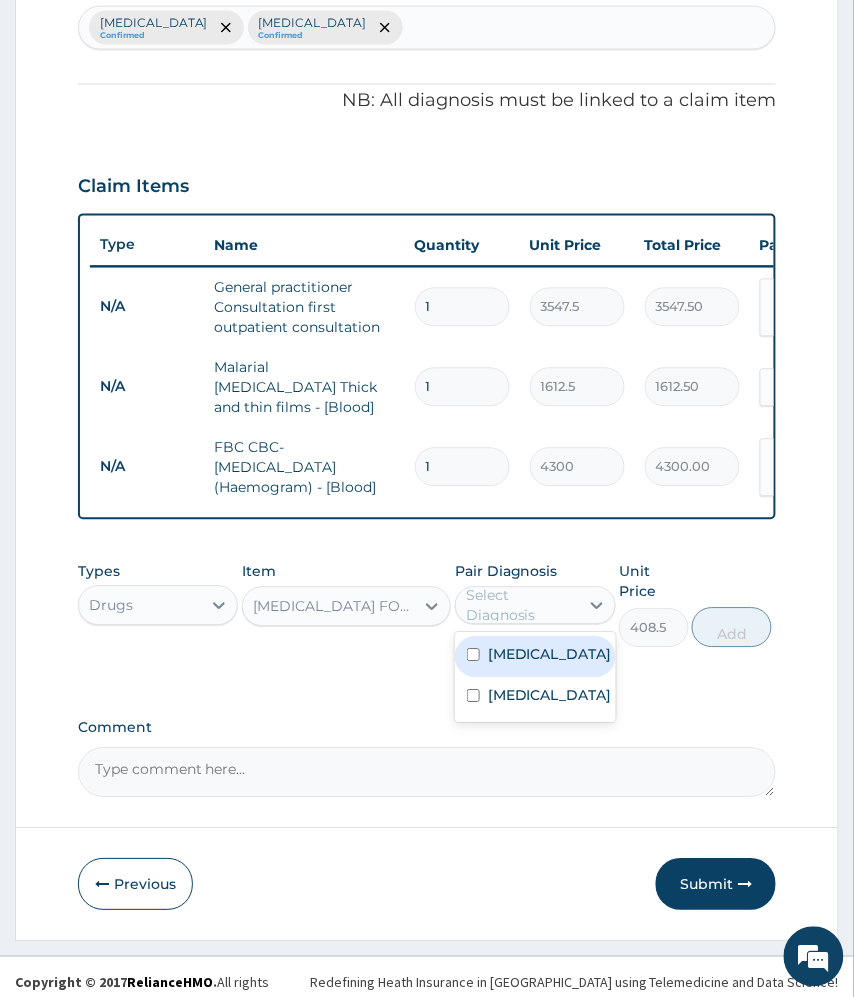 click on "[MEDICAL_DATA]" at bounding box center (550, 655) 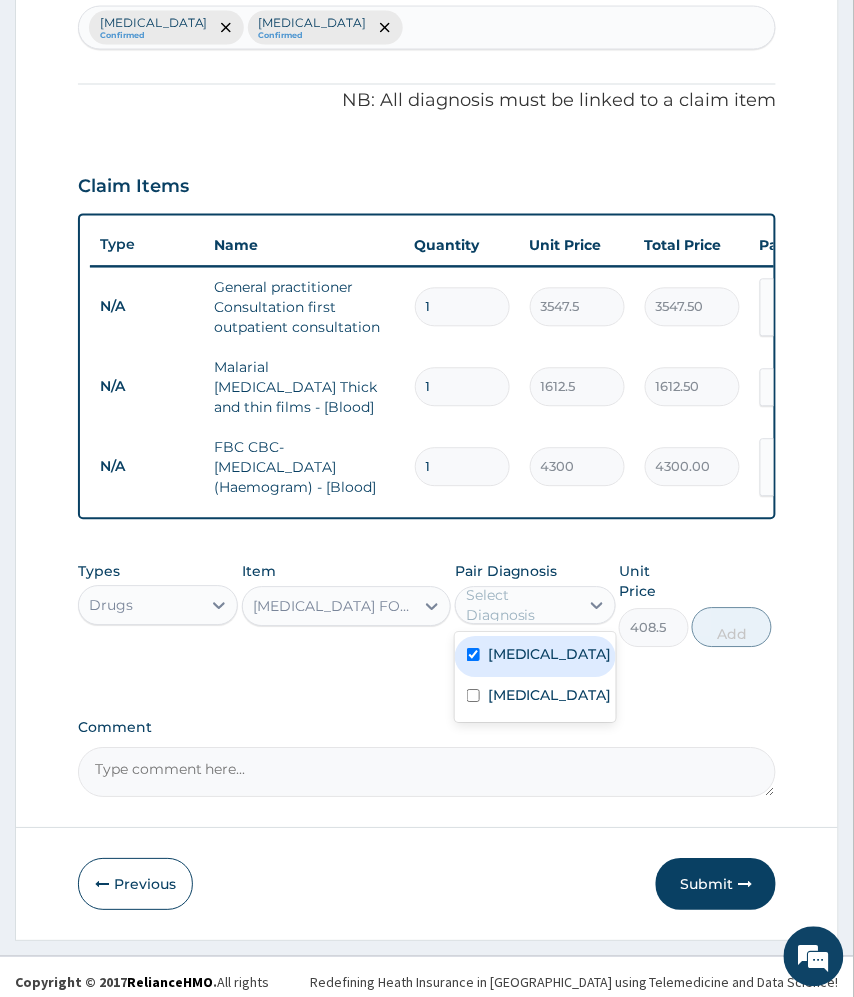 checkbox on "true" 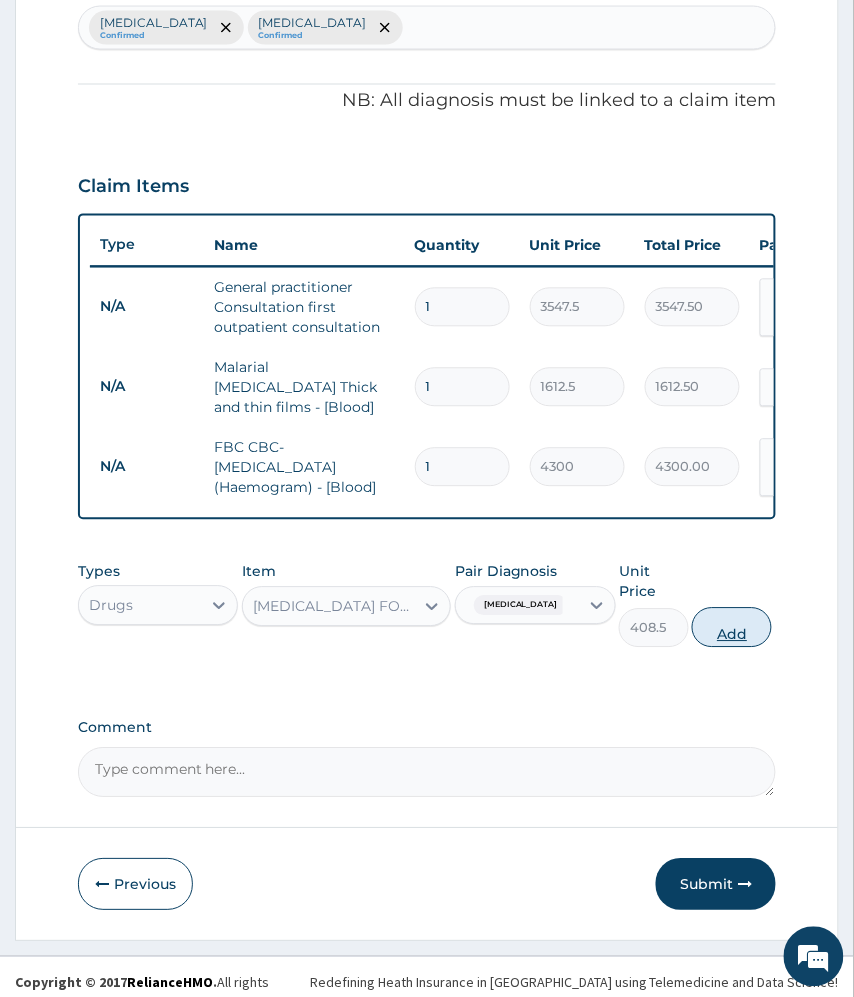click on "Add" at bounding box center [732, 628] 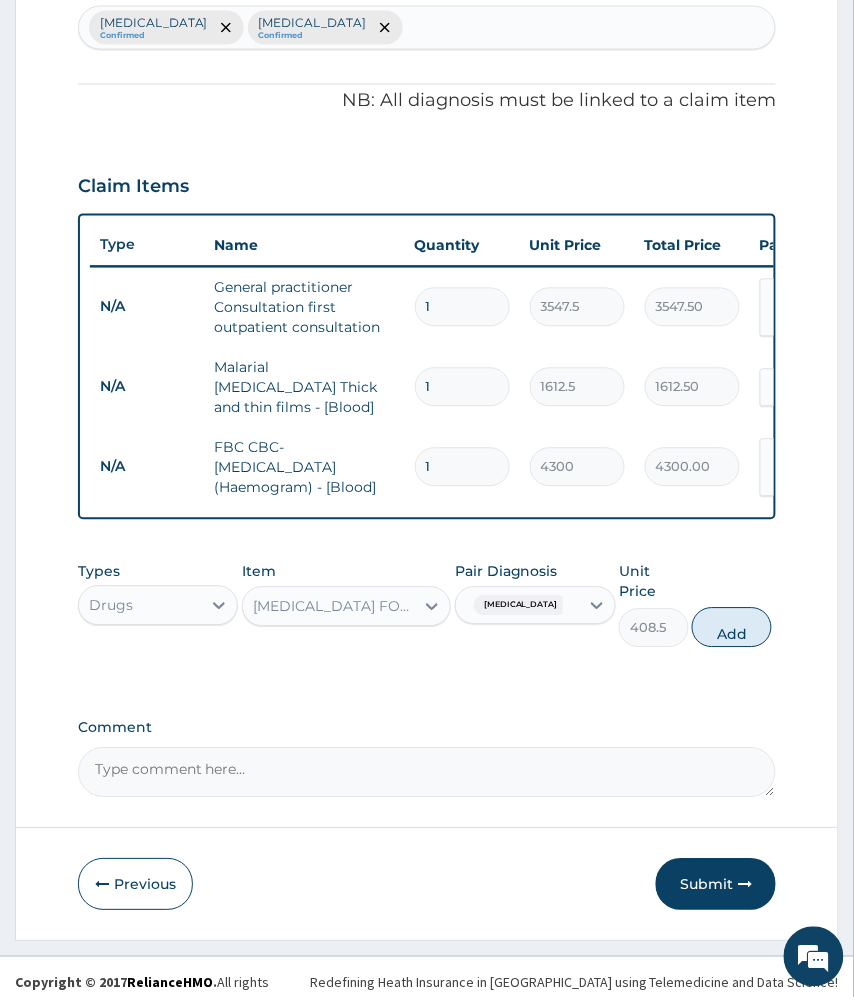 type on "0" 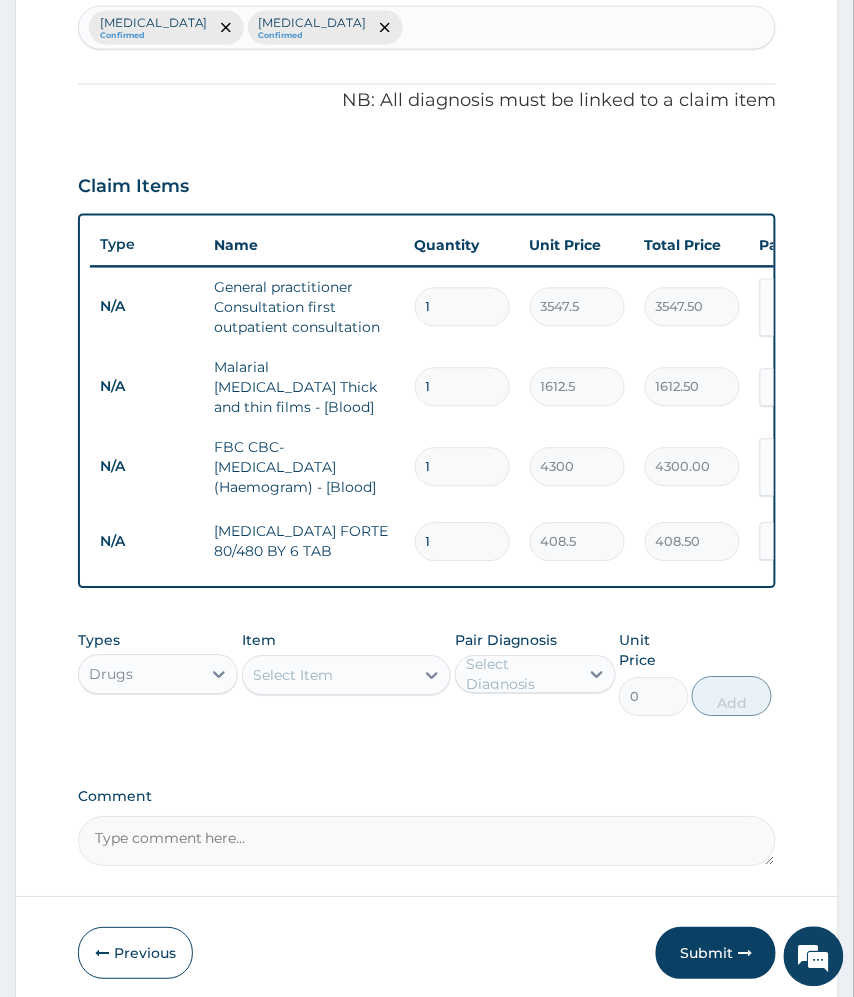 type 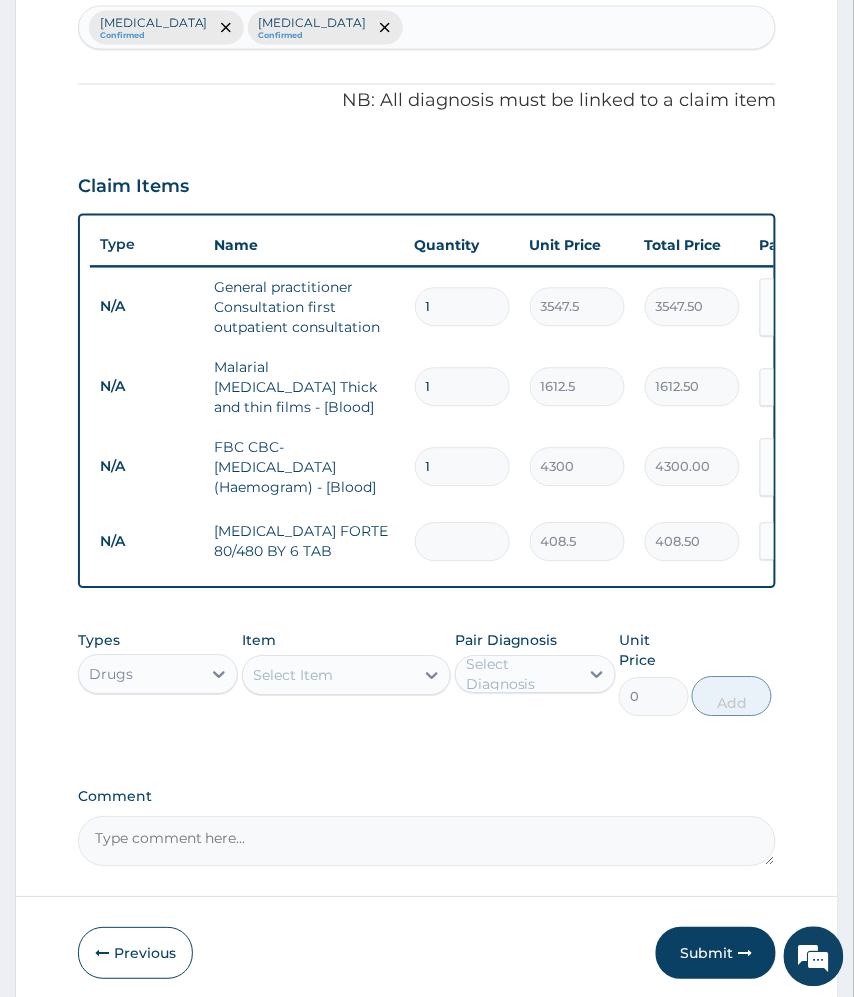 type on "0.00" 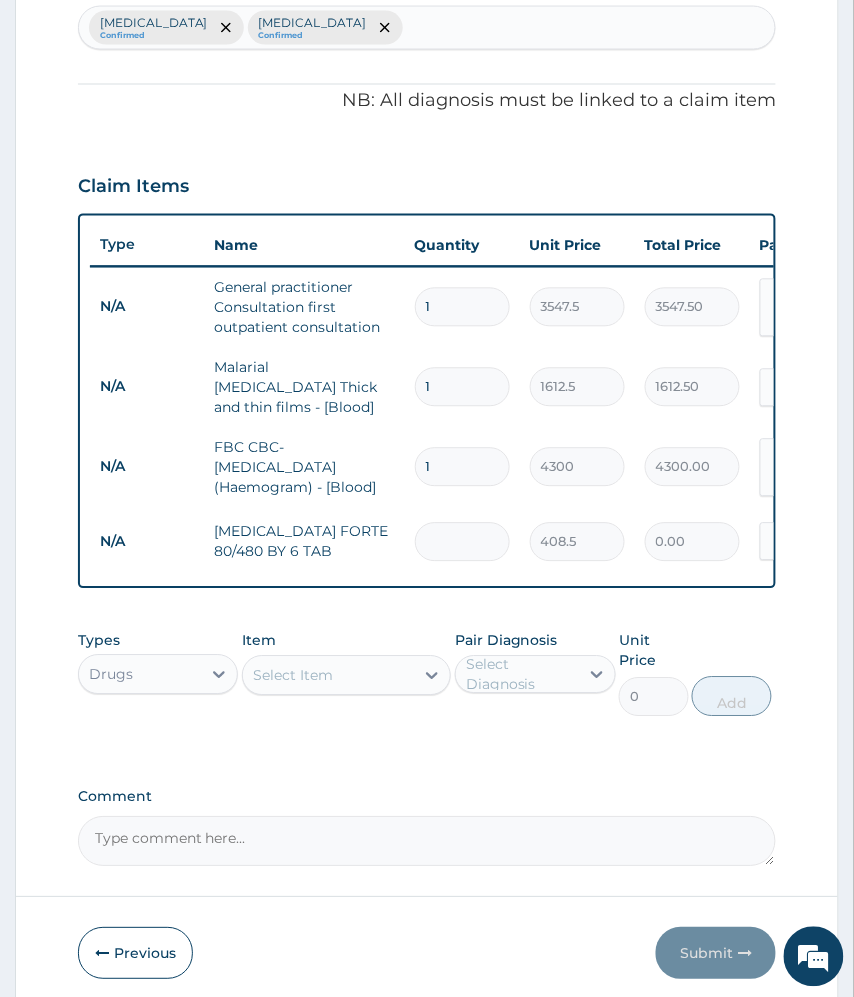type on "6" 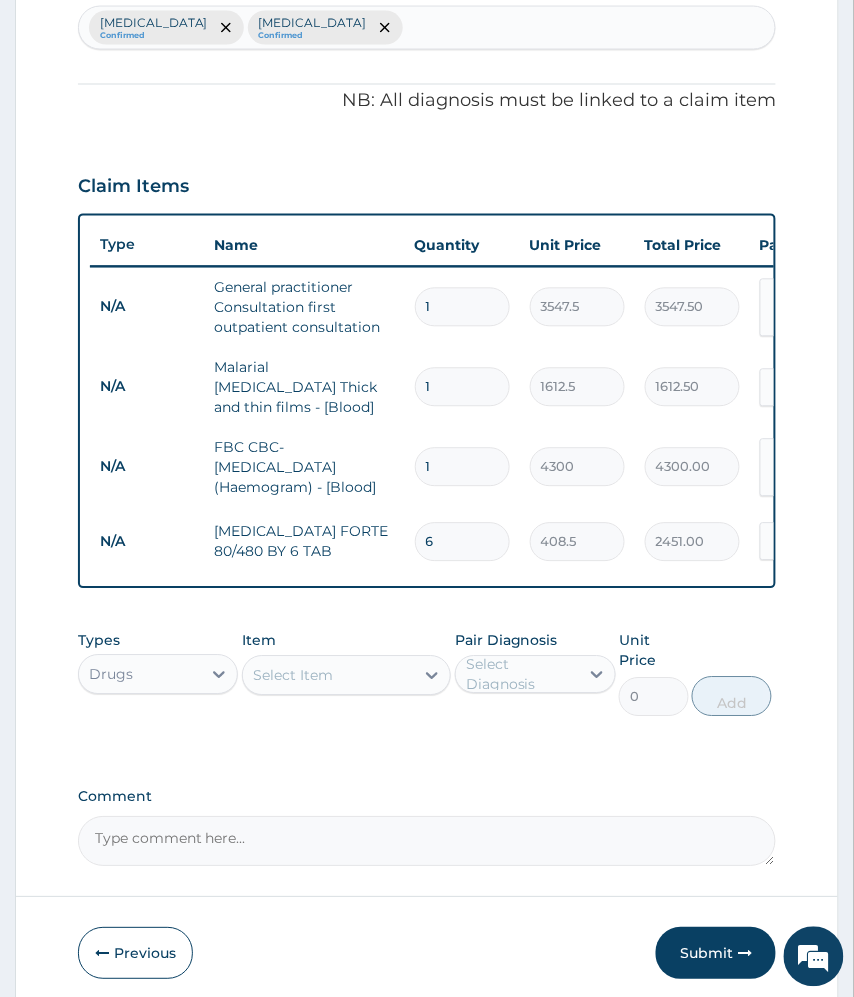 type on "6" 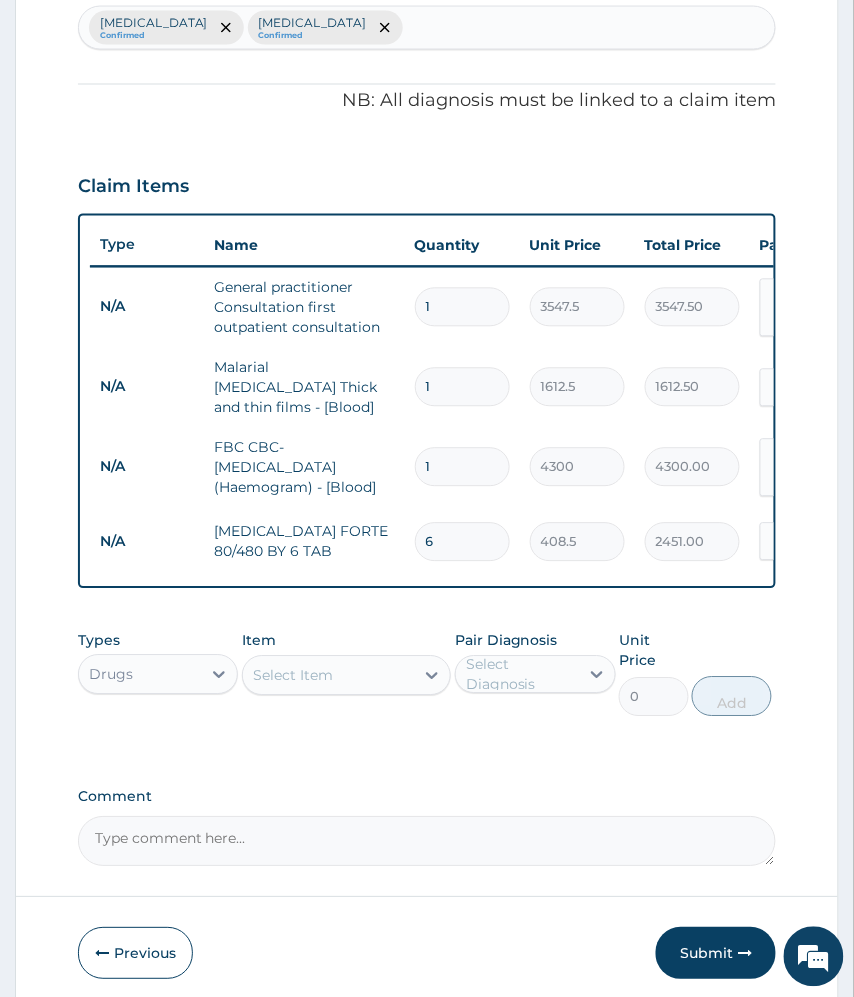 type on "Type comment here..." 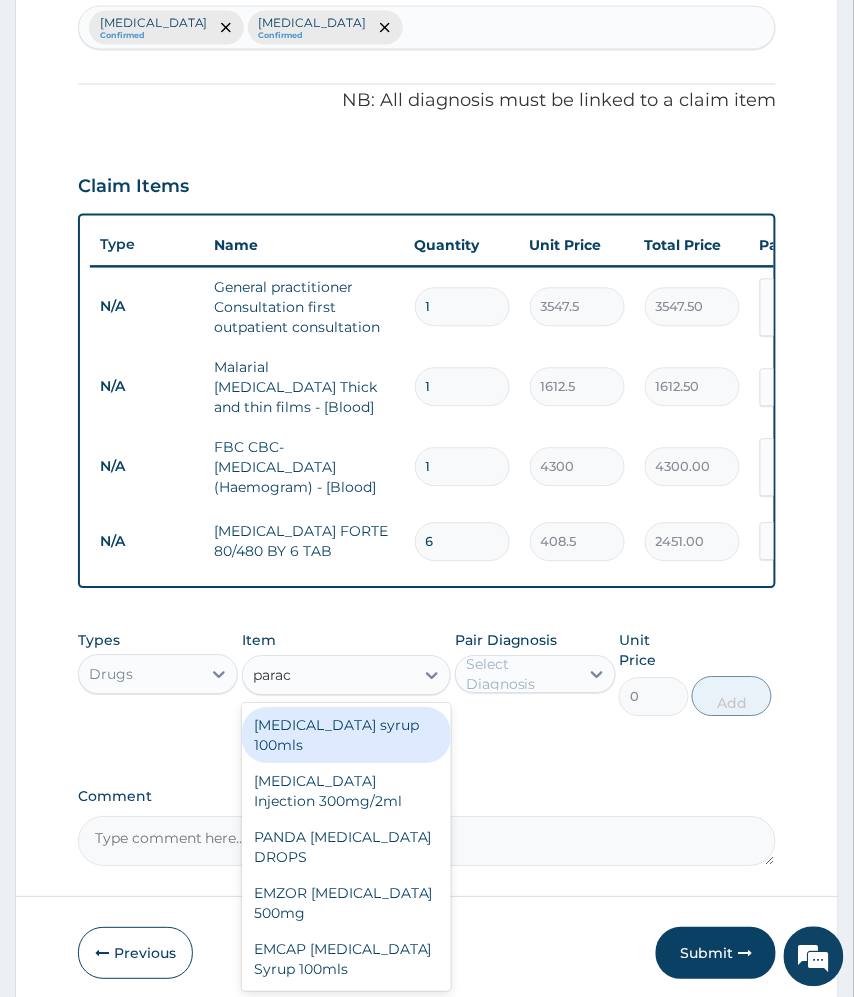 type on "parace" 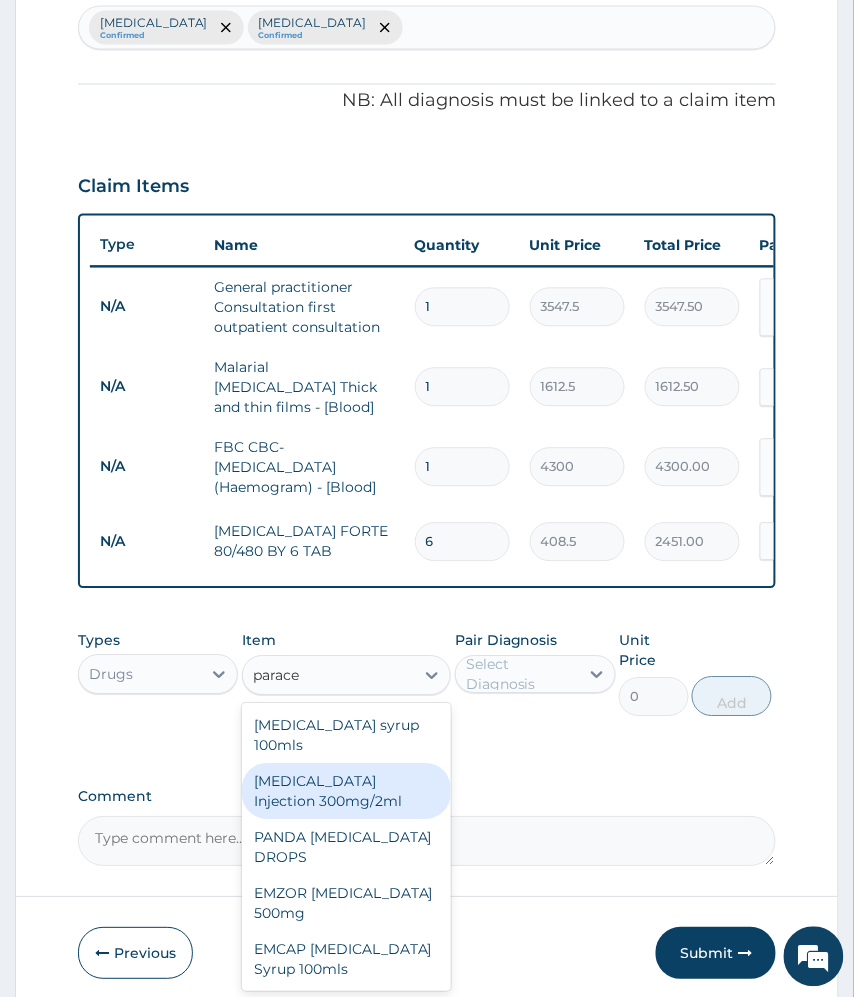 click on "[MEDICAL_DATA] Injection 300mg/2ml" at bounding box center (347, 792) 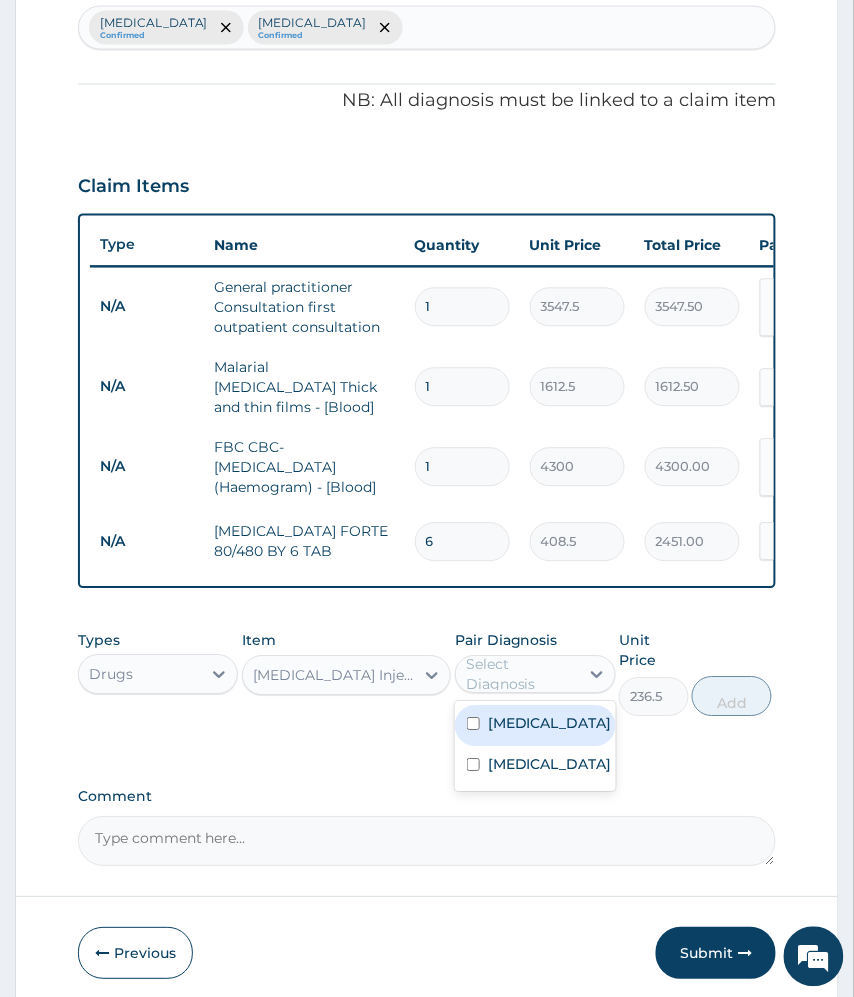 click on "Select Diagnosis" at bounding box center (521, 675) 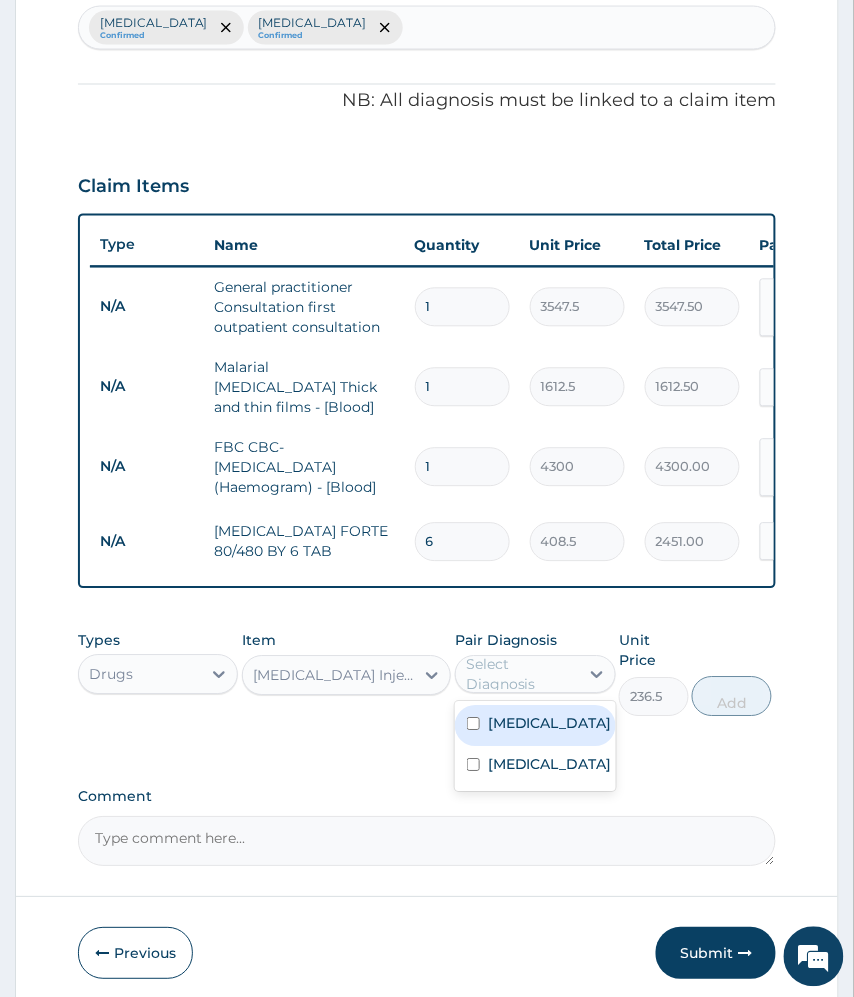 click on "[MEDICAL_DATA]" at bounding box center [550, 724] 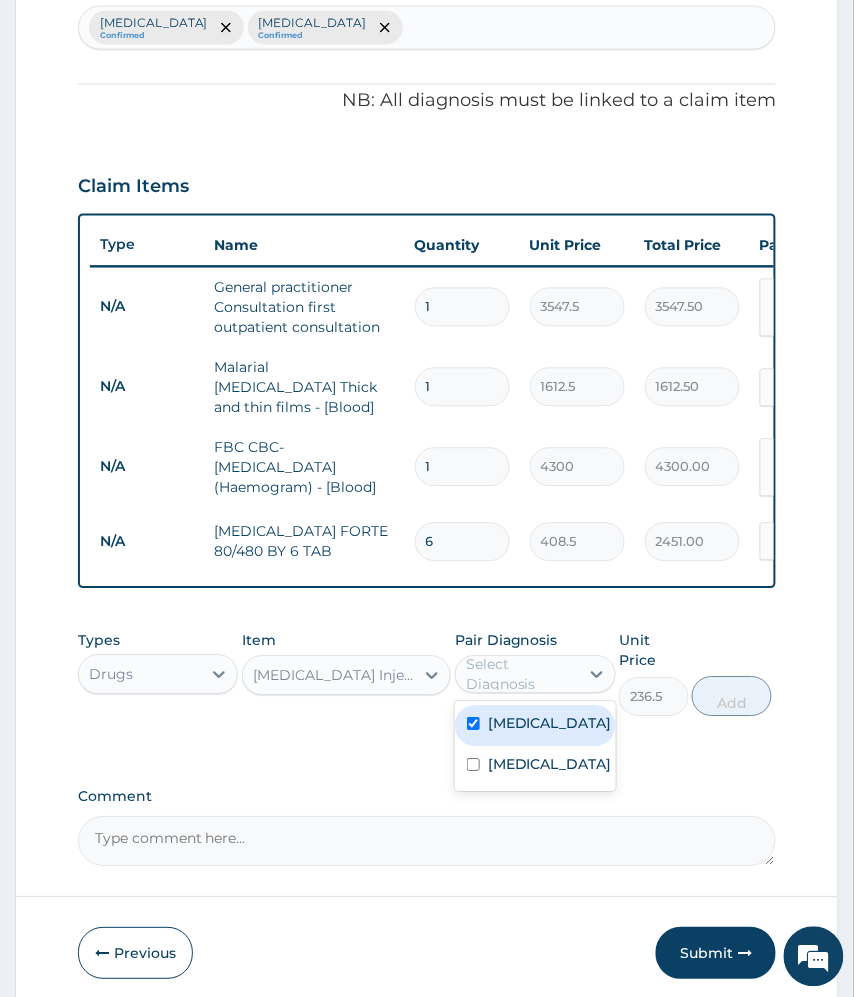 checkbox on "true" 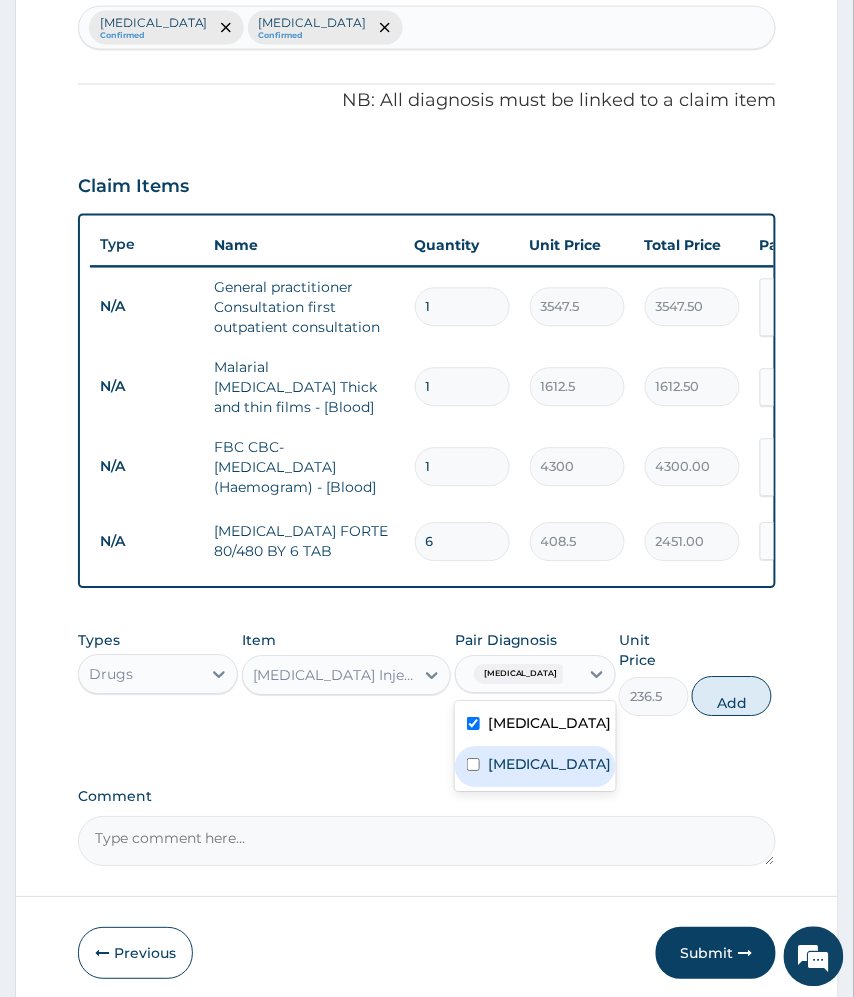 click on "Rhinitis" at bounding box center [535, 767] 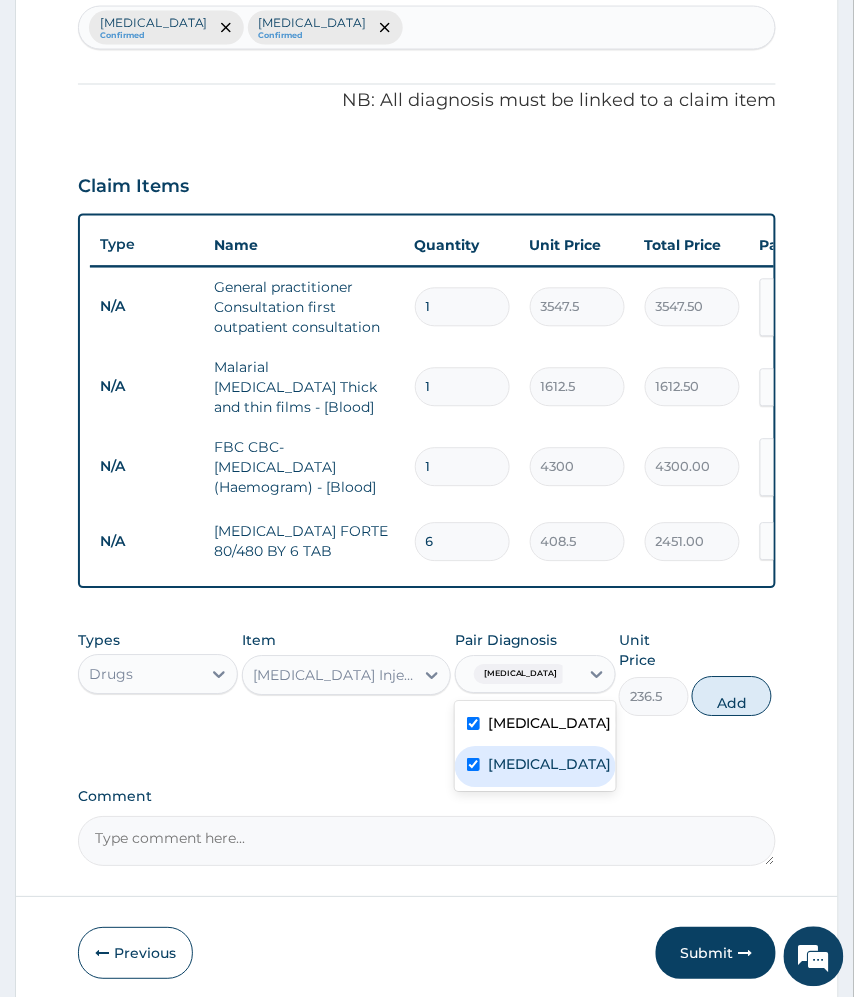 checkbox on "true" 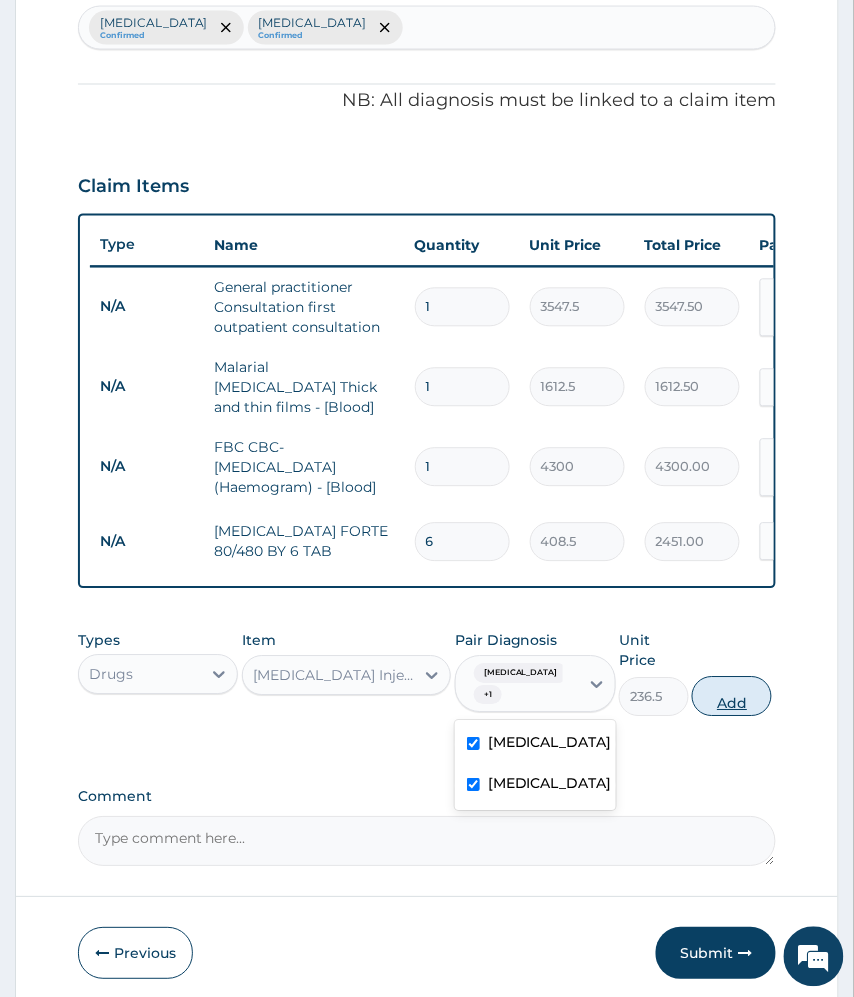 click on "Add" at bounding box center (732, 697) 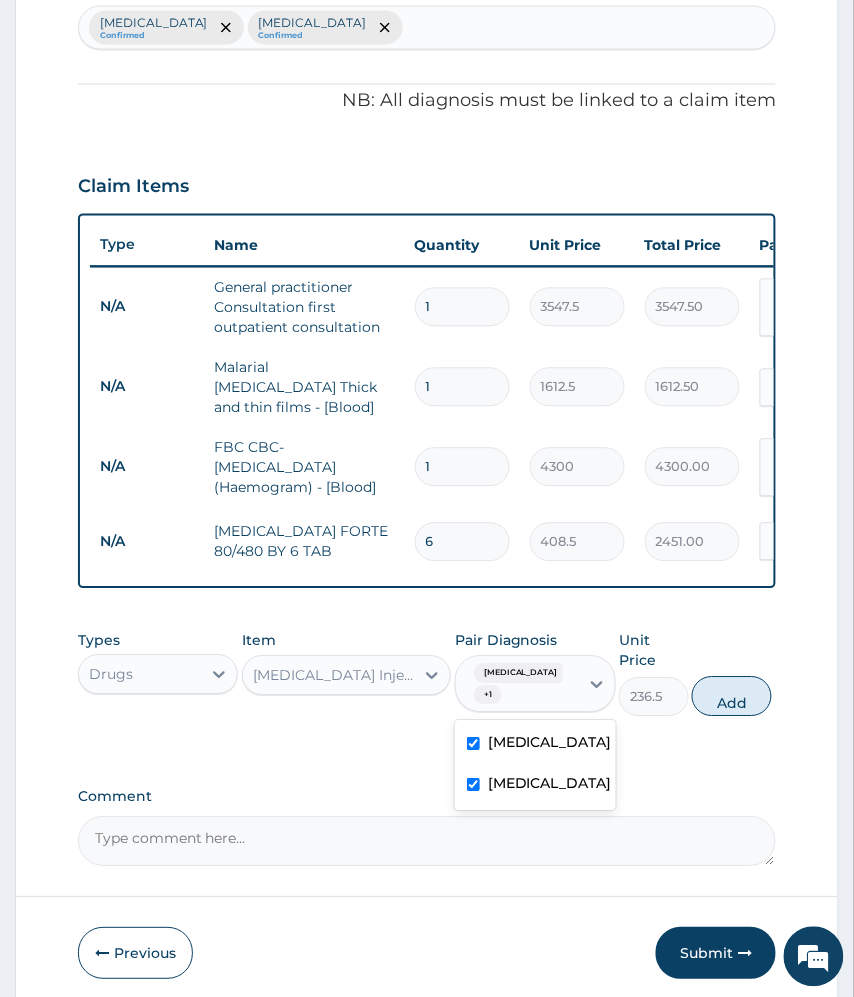 type on "0" 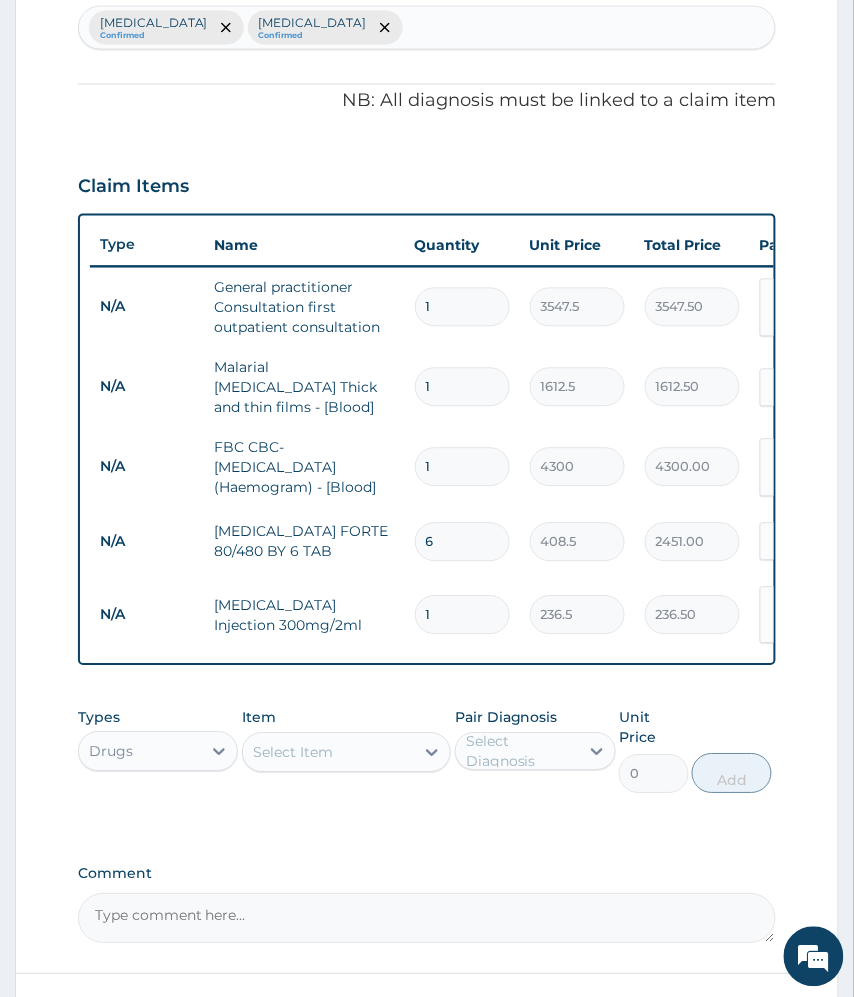 type 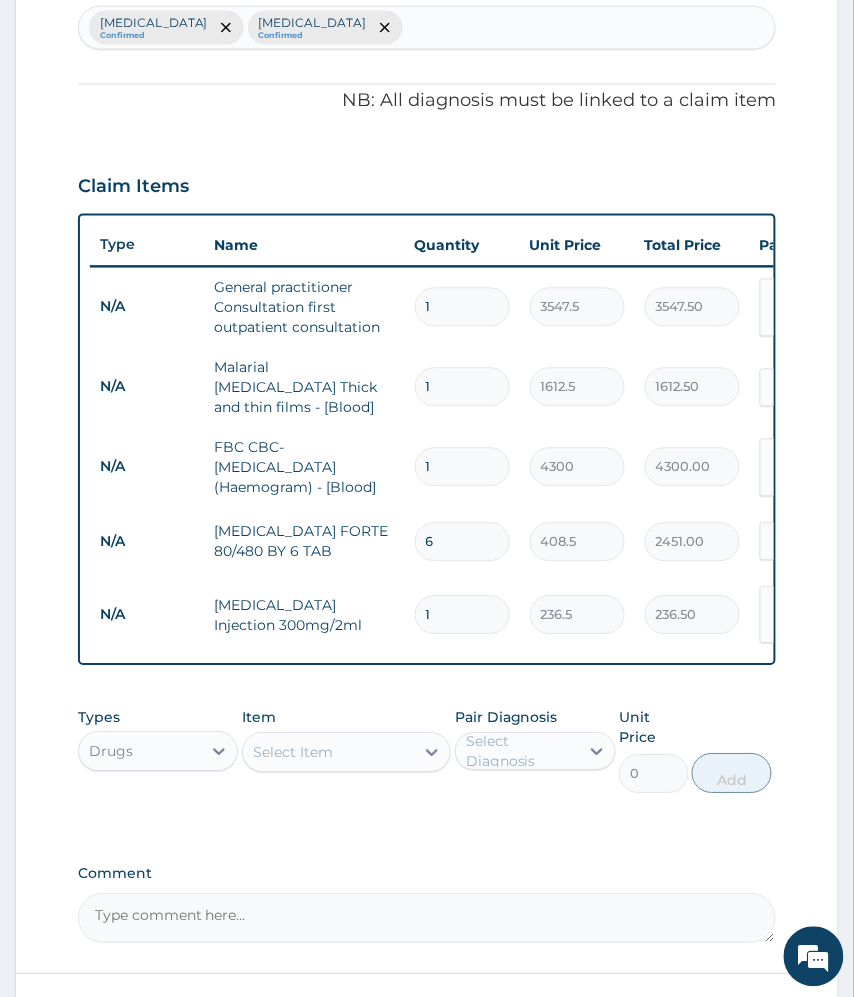 type on "0.00" 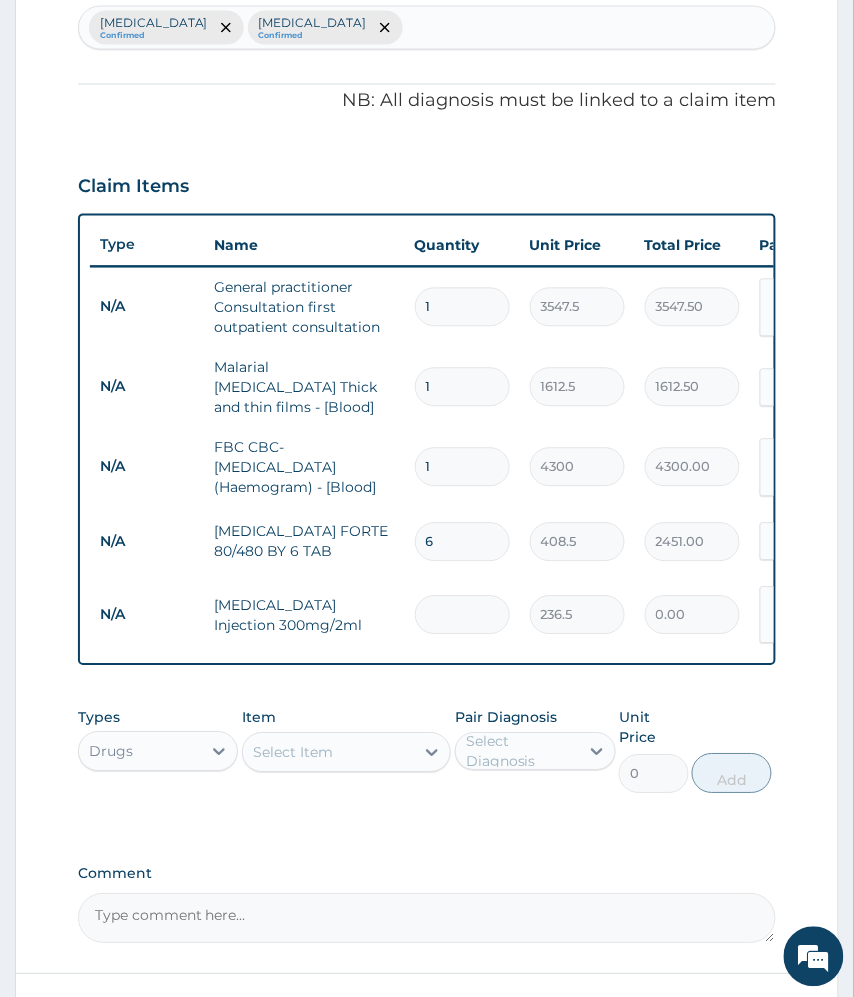 type on "2" 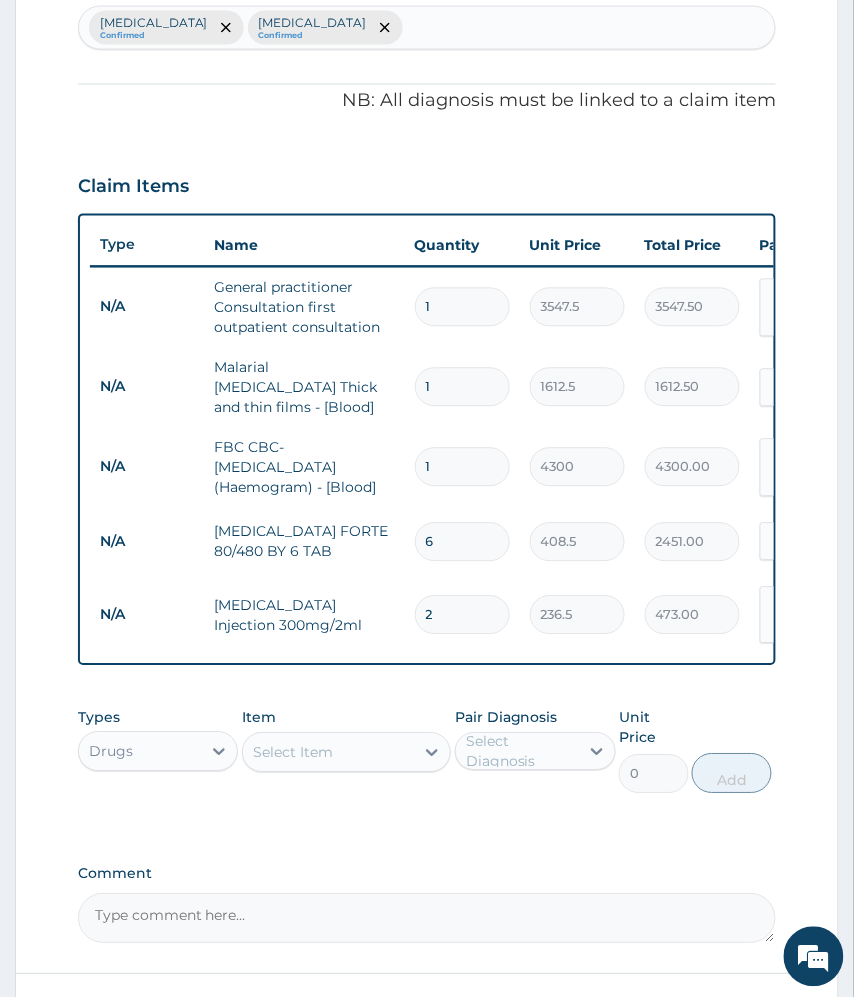 type on "2" 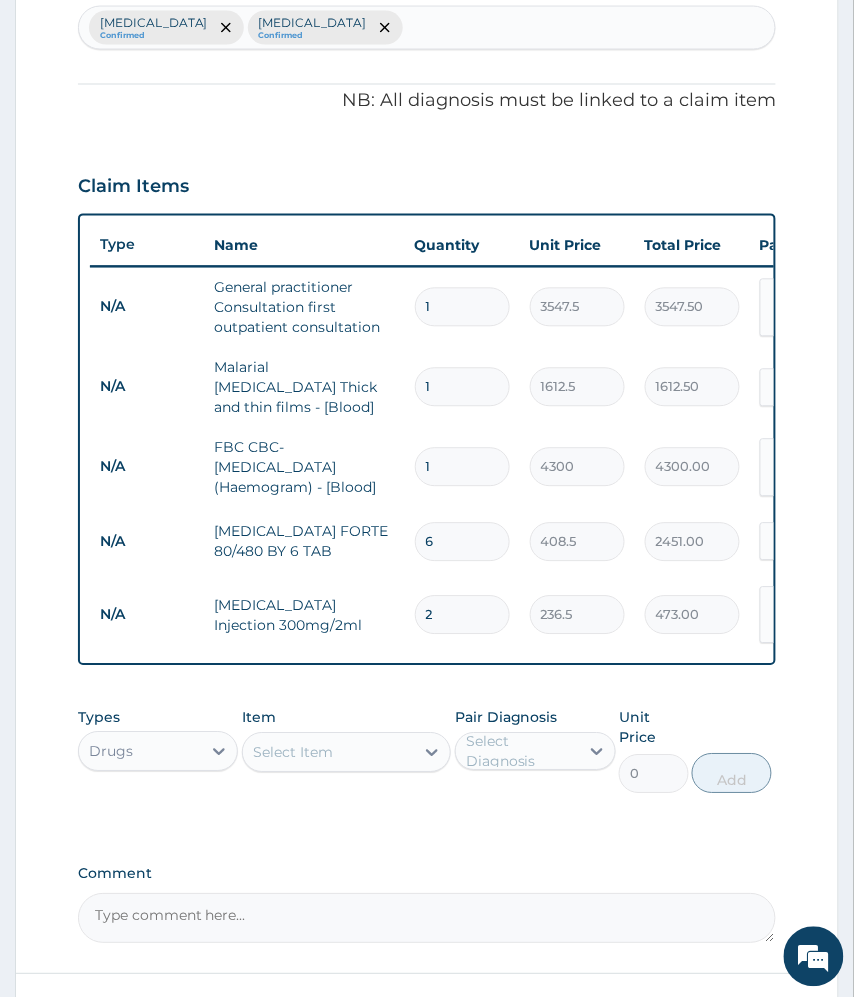click on "Select Item" at bounding box center [293, 753] 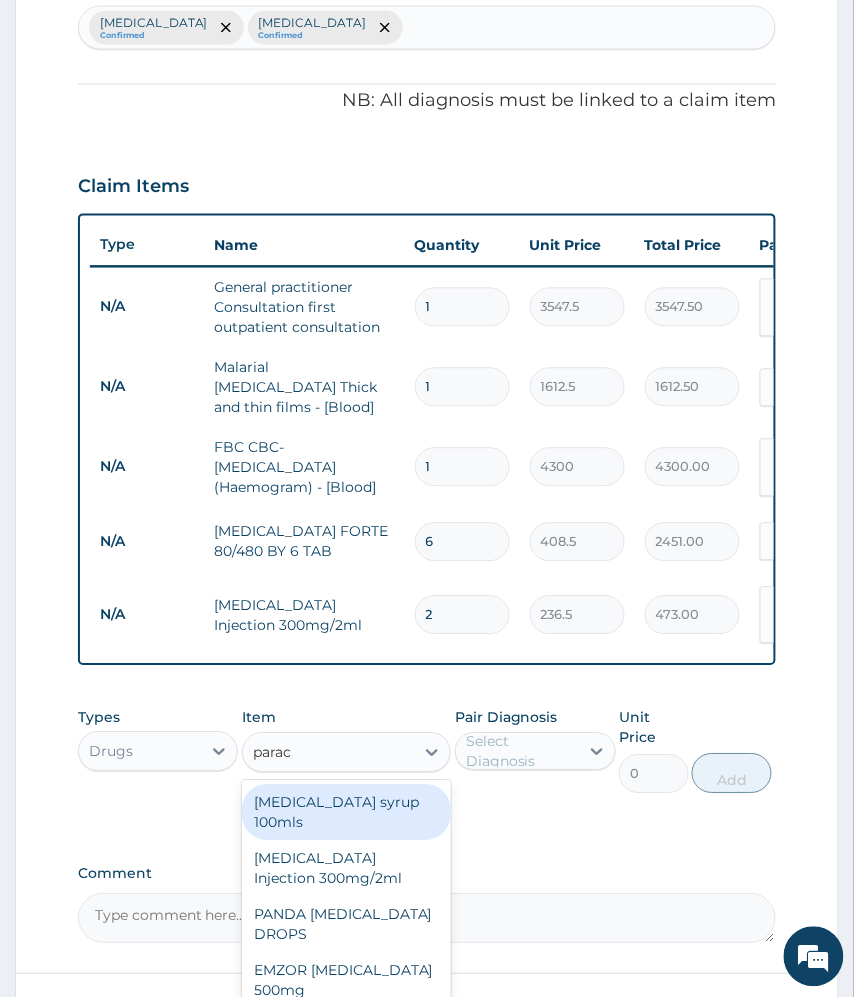 type on "parace" 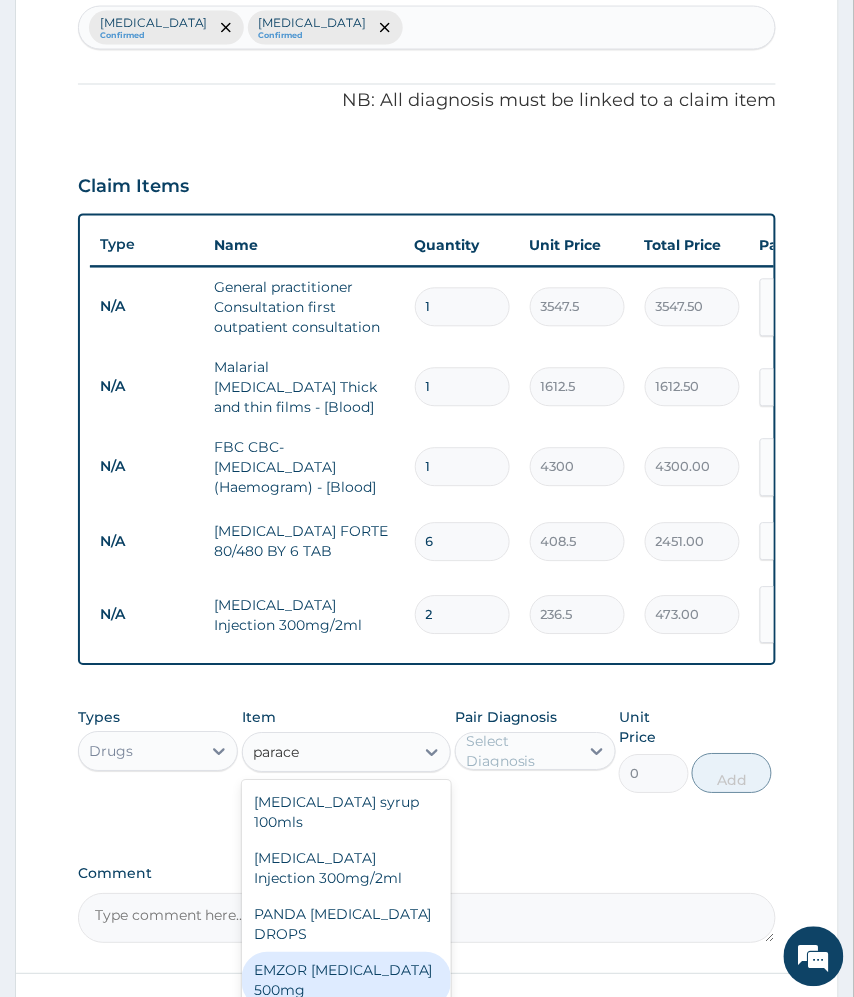 click on "EMZOR [MEDICAL_DATA] 500mg" at bounding box center [347, 981] 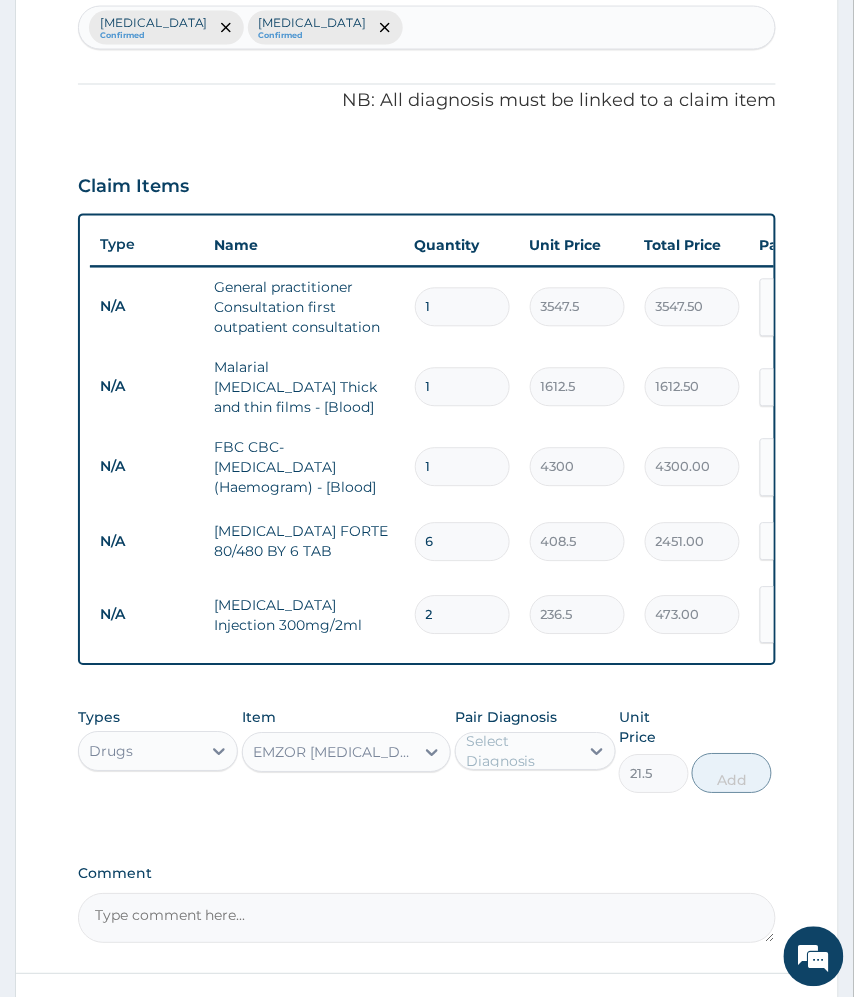 scroll, scrollTop: 705, scrollLeft: 0, axis: vertical 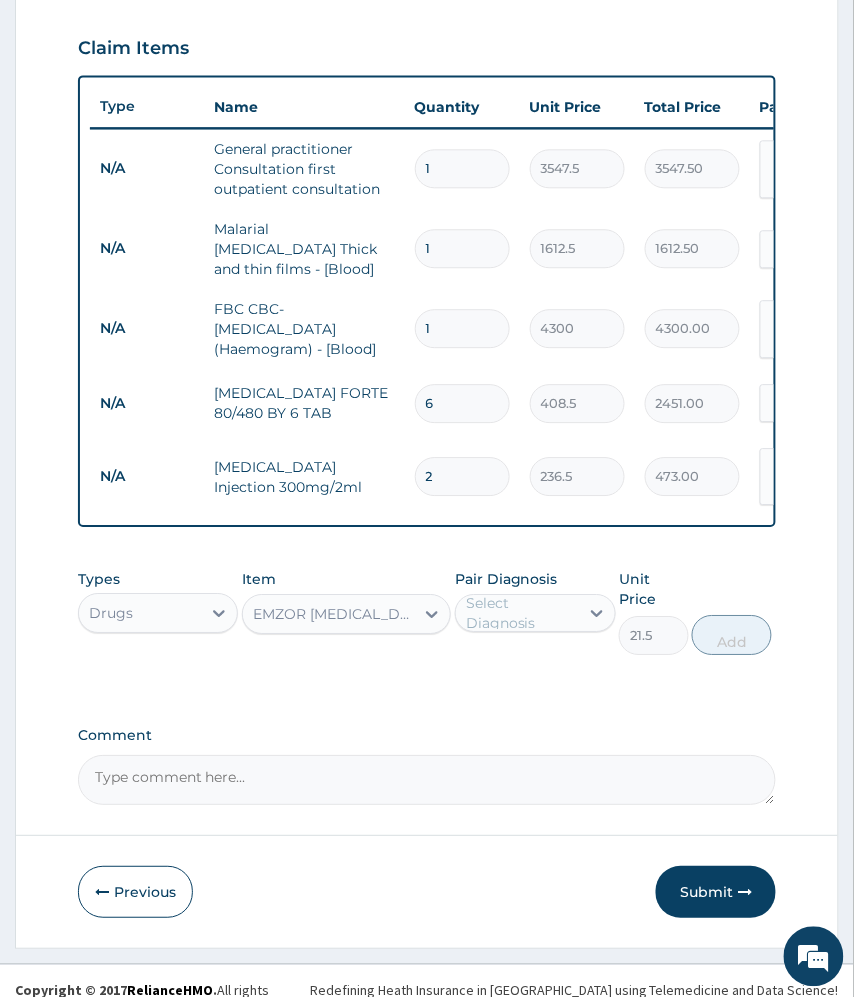 click on "Select Diagnosis" at bounding box center [521, 613] 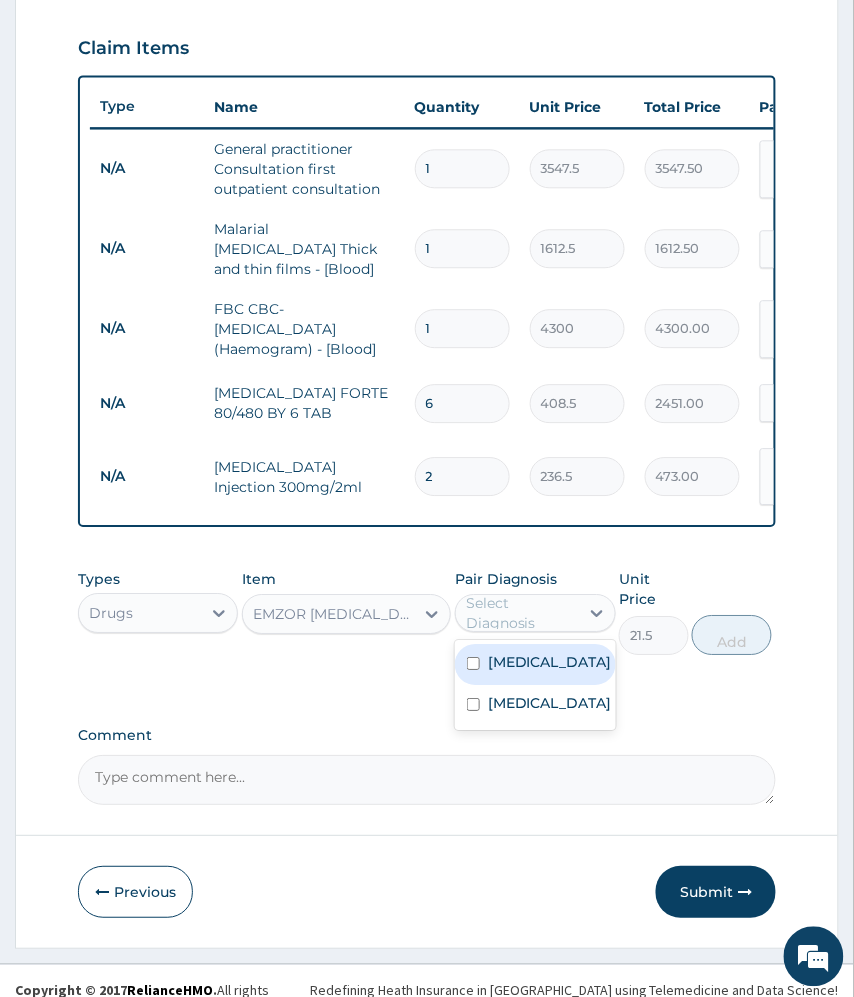 drag, startPoint x: 529, startPoint y: 673, endPoint x: 522, endPoint y: 681, distance: 10.630146 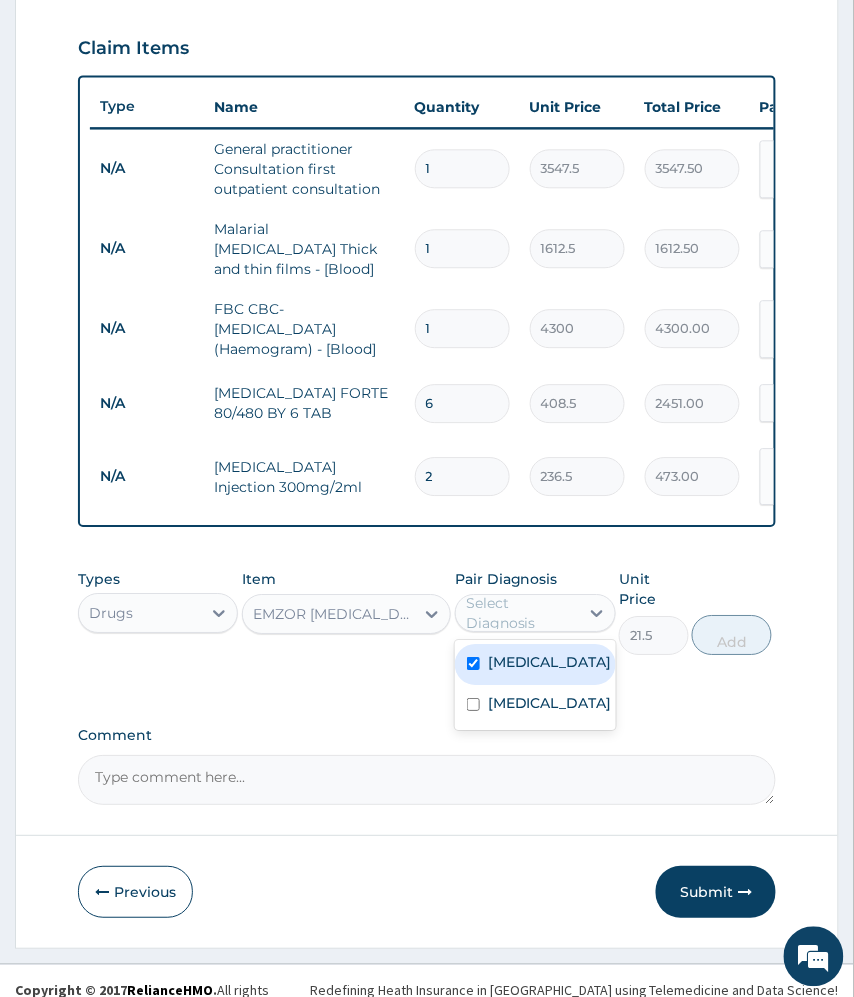 checkbox on "true" 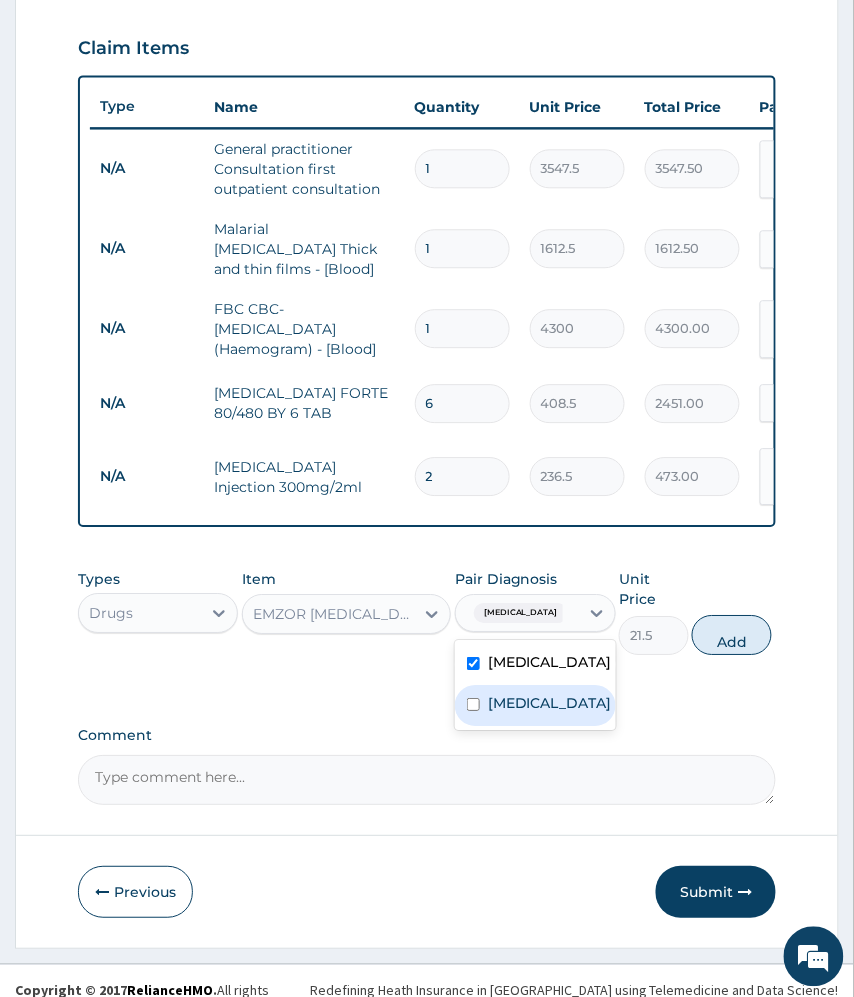 drag, startPoint x: 524, startPoint y: 705, endPoint x: 701, endPoint y: 668, distance: 180.82588 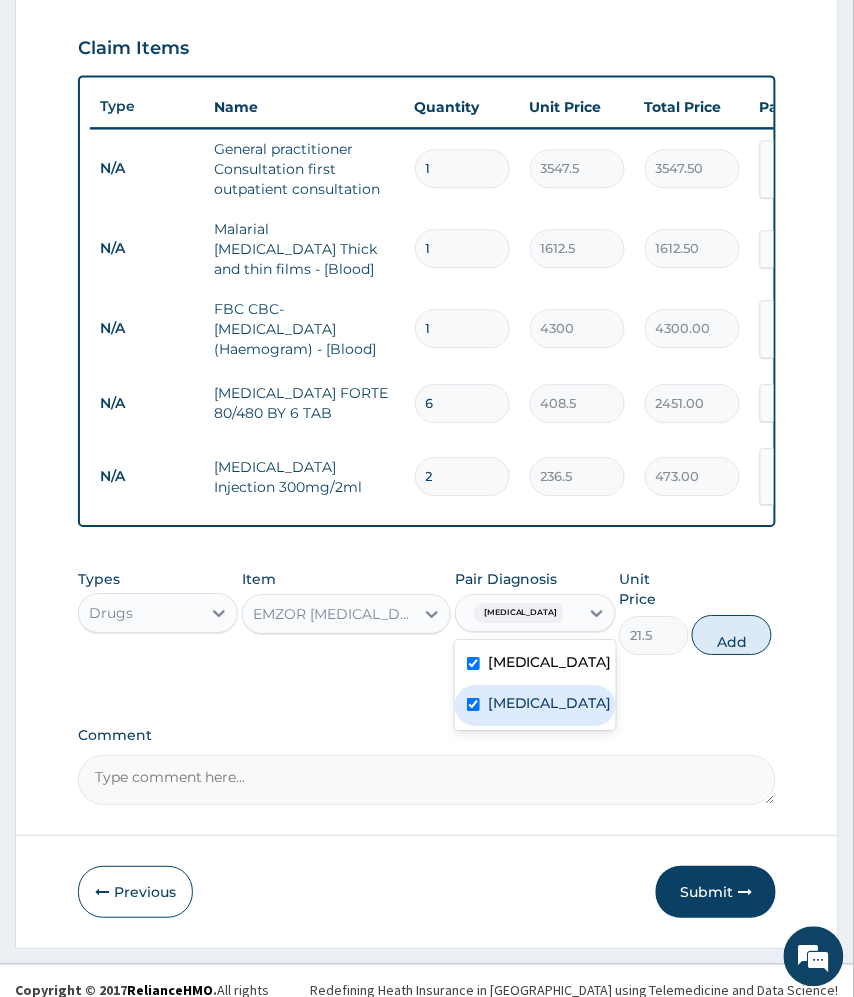 checkbox on "true" 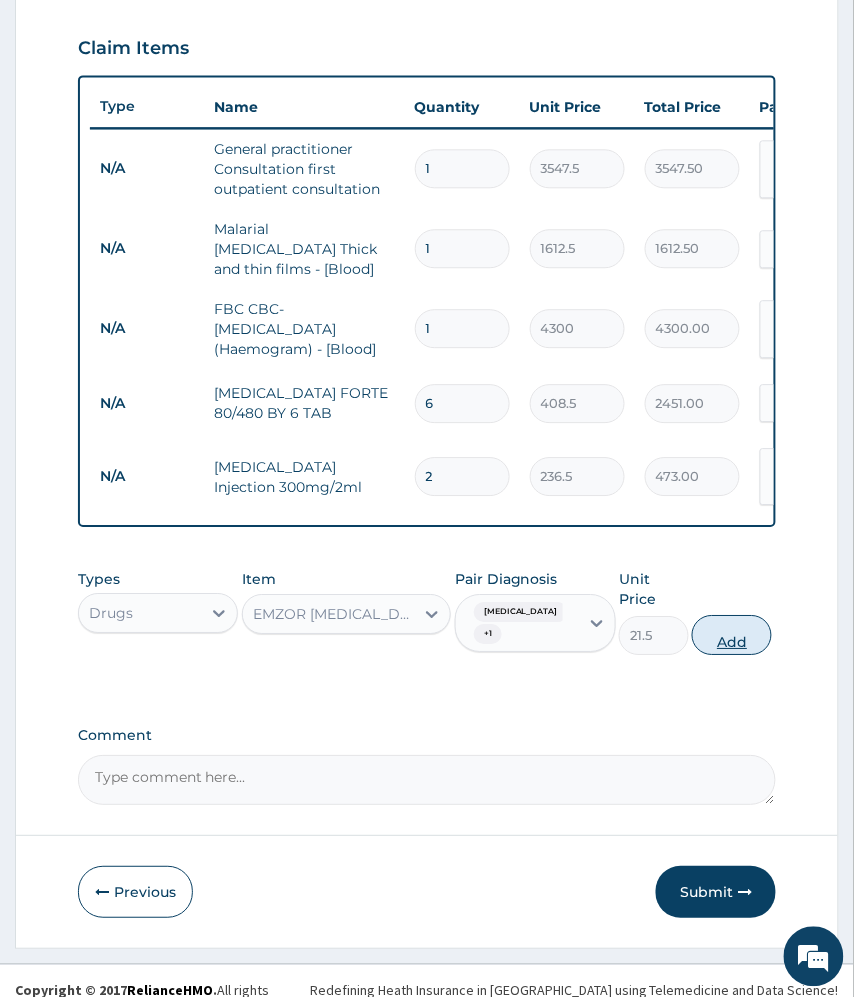 click on "Add" at bounding box center [732, 635] 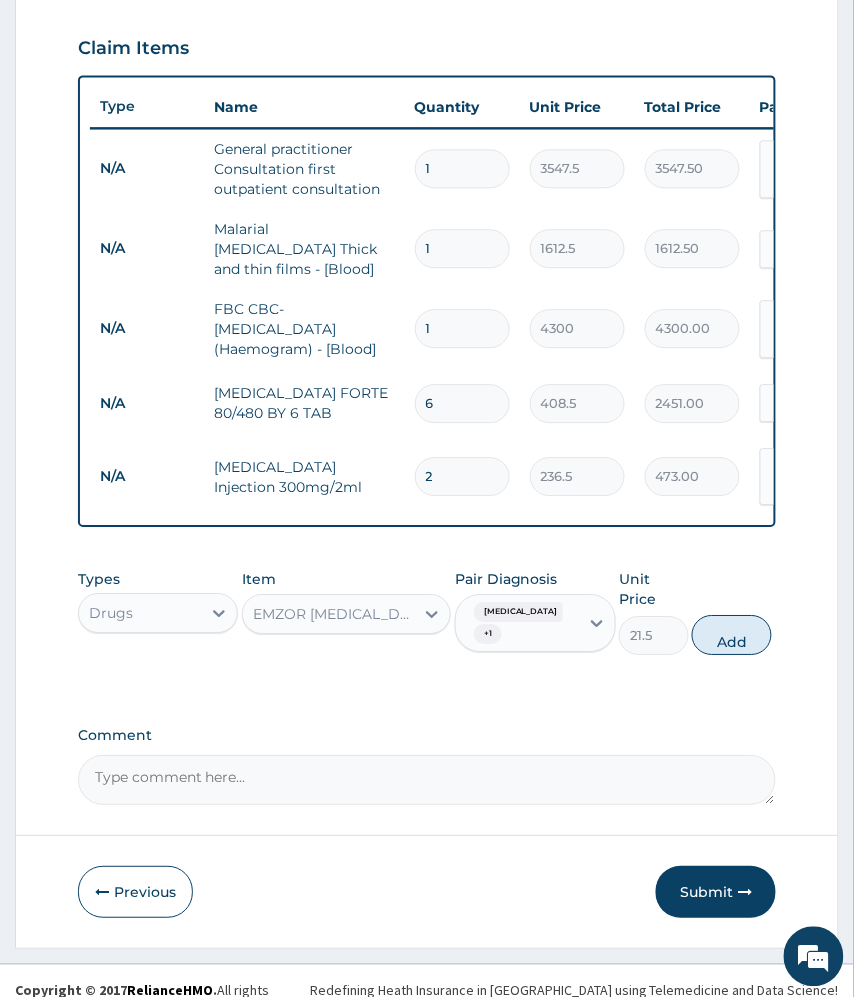 type on "0" 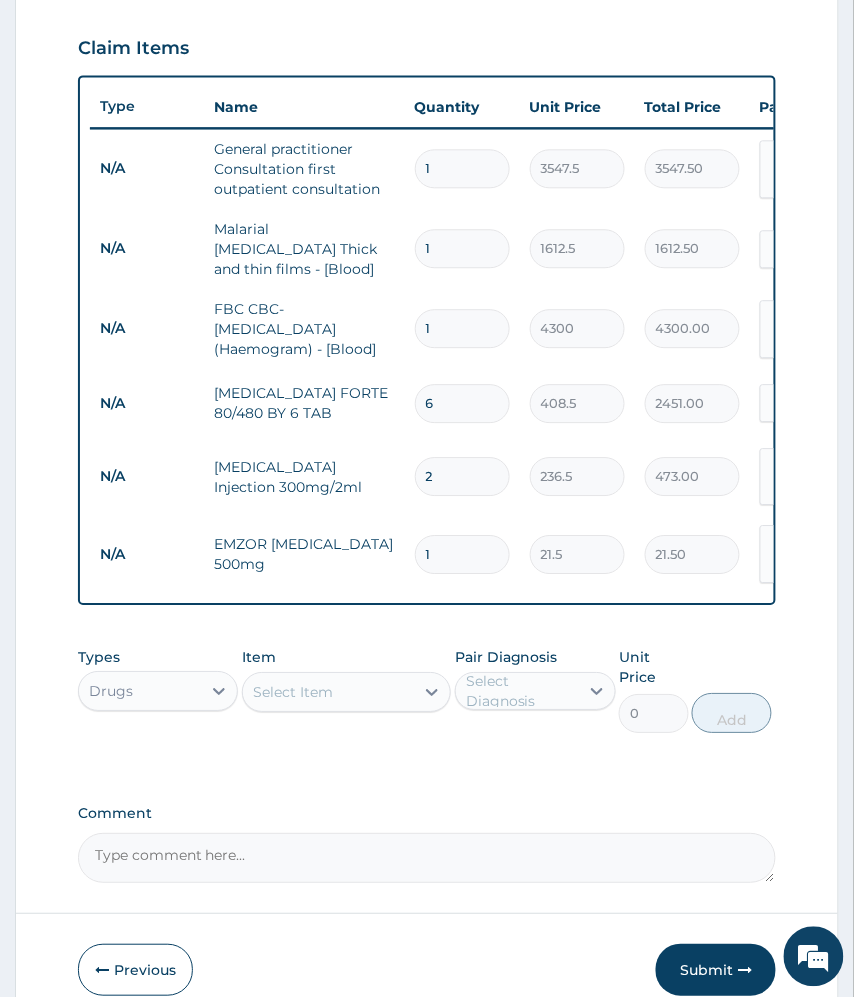 type on "18" 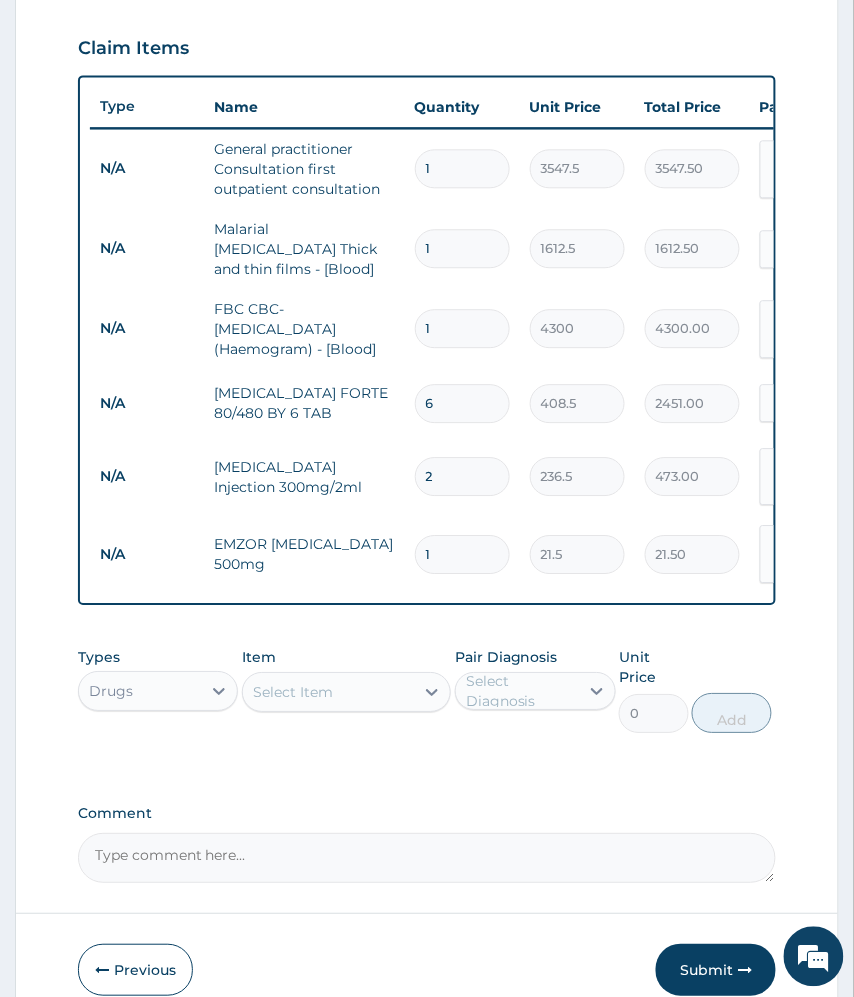 type on "387.00" 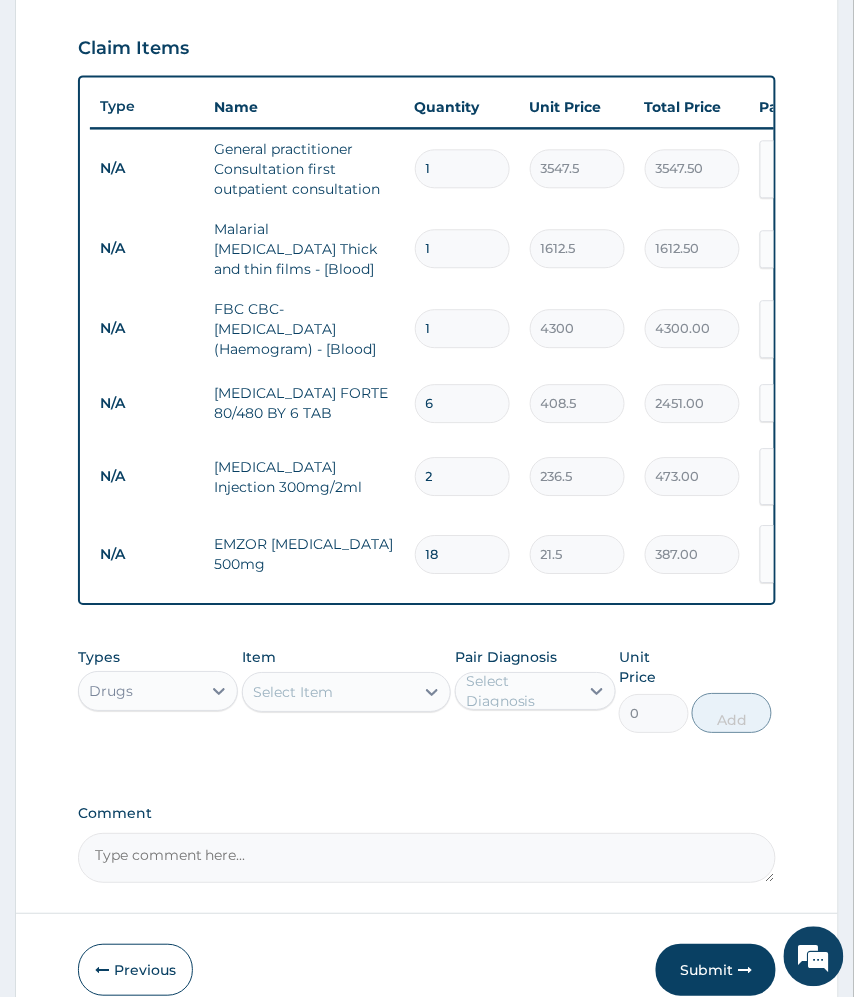 type on "18" 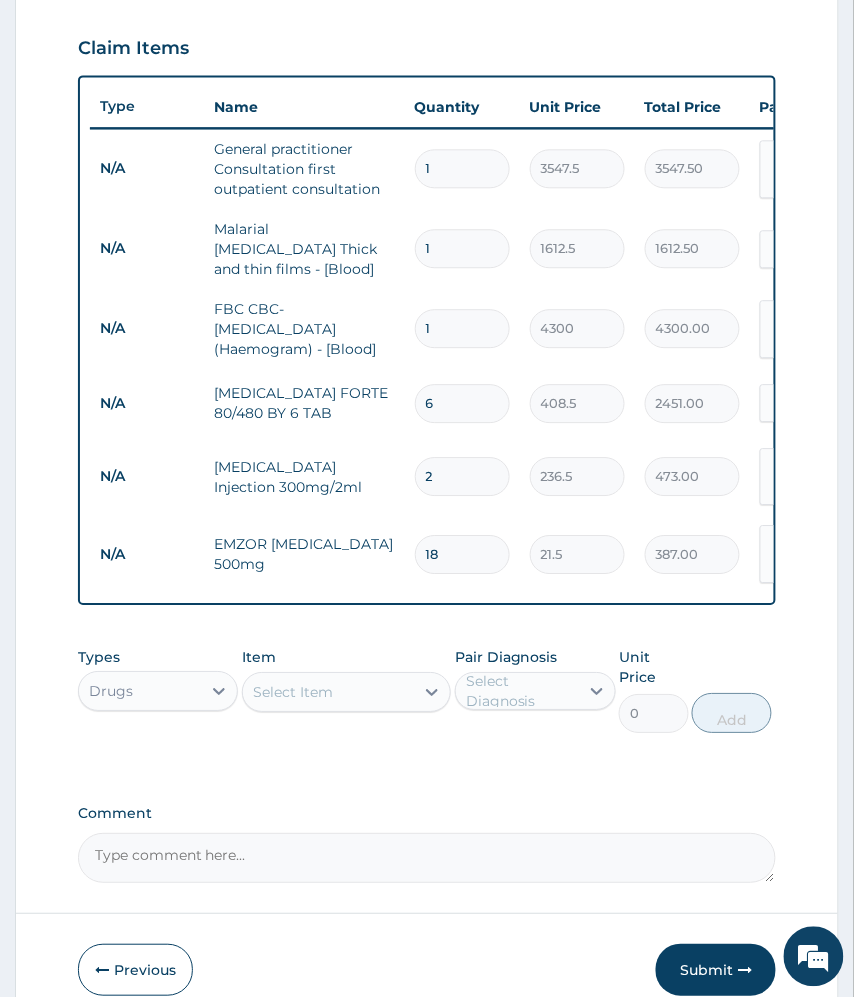 click on "Select Item" at bounding box center [293, 692] 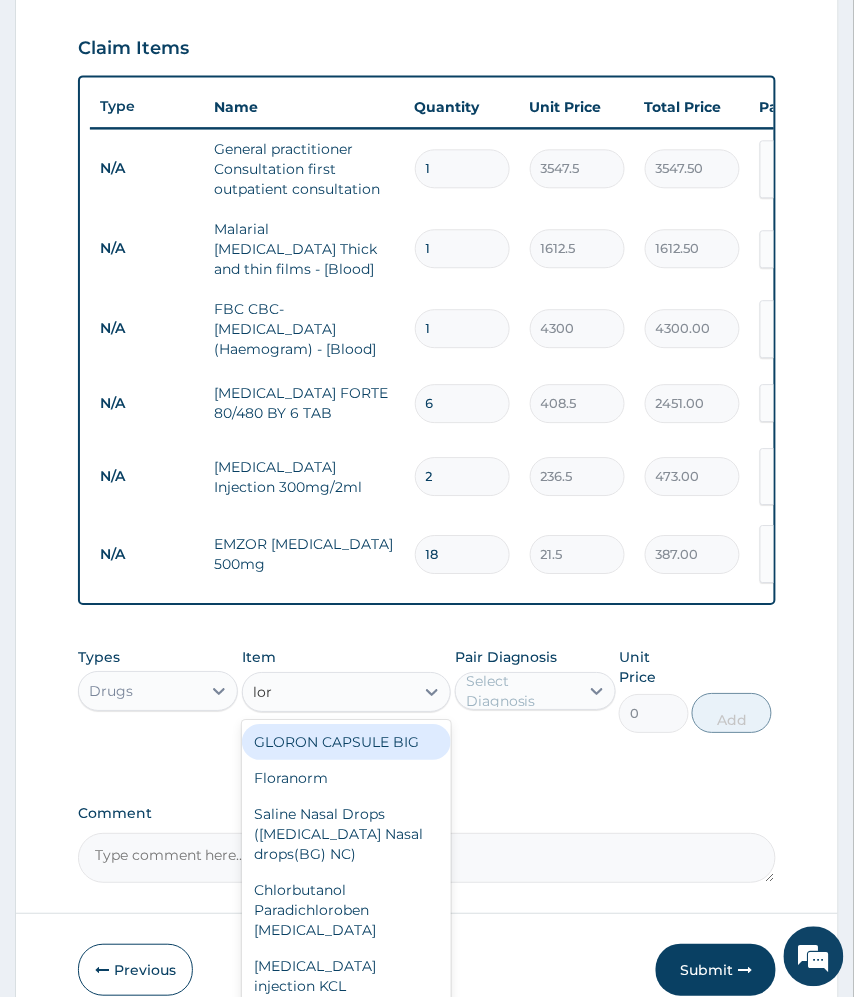 type on "lora" 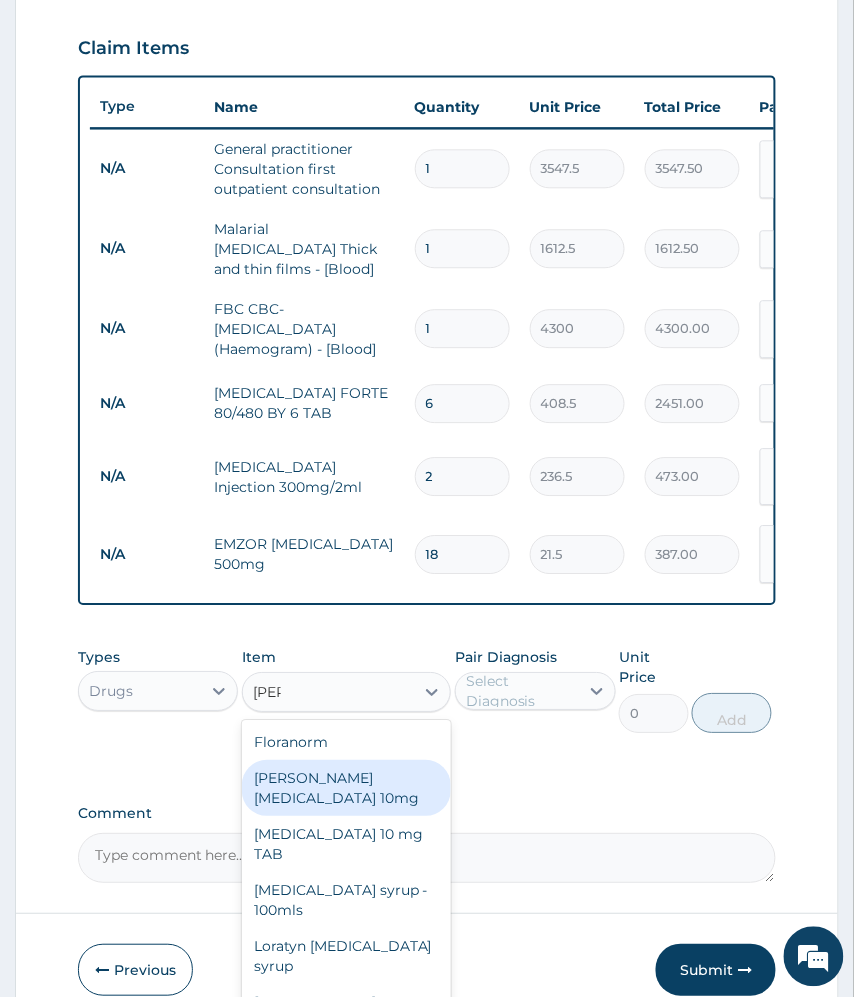 click on "[PERSON_NAME][MEDICAL_DATA] 10mg" at bounding box center [347, 788] 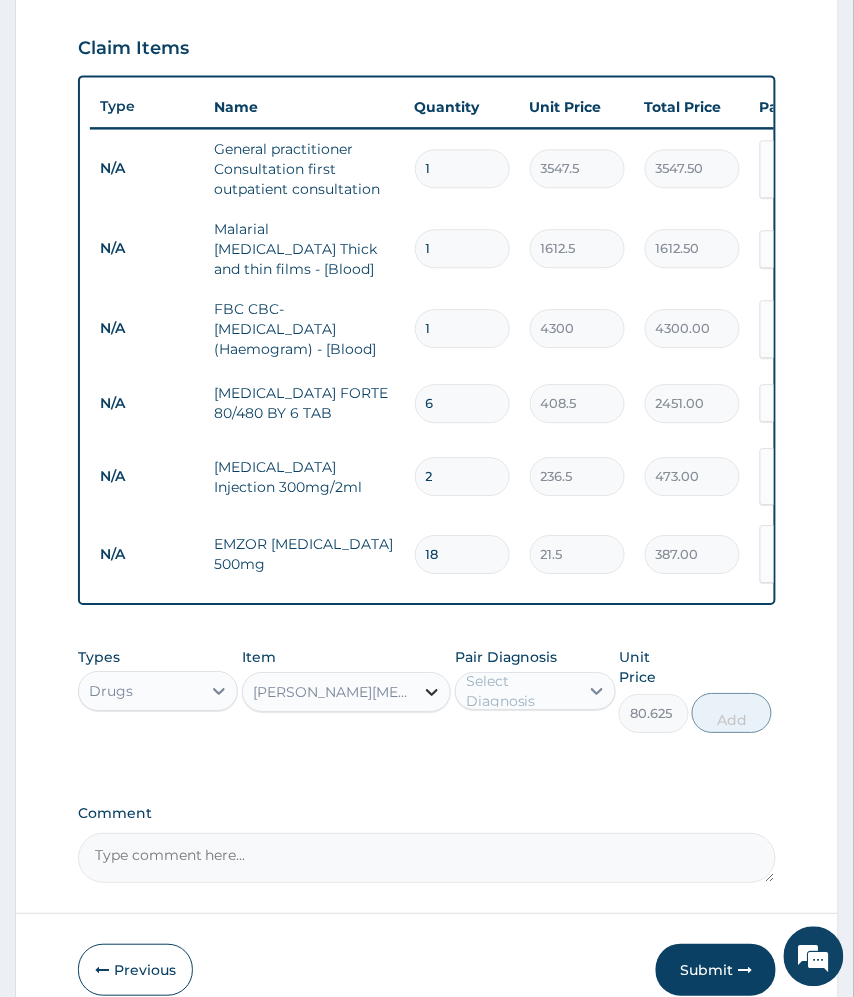 click 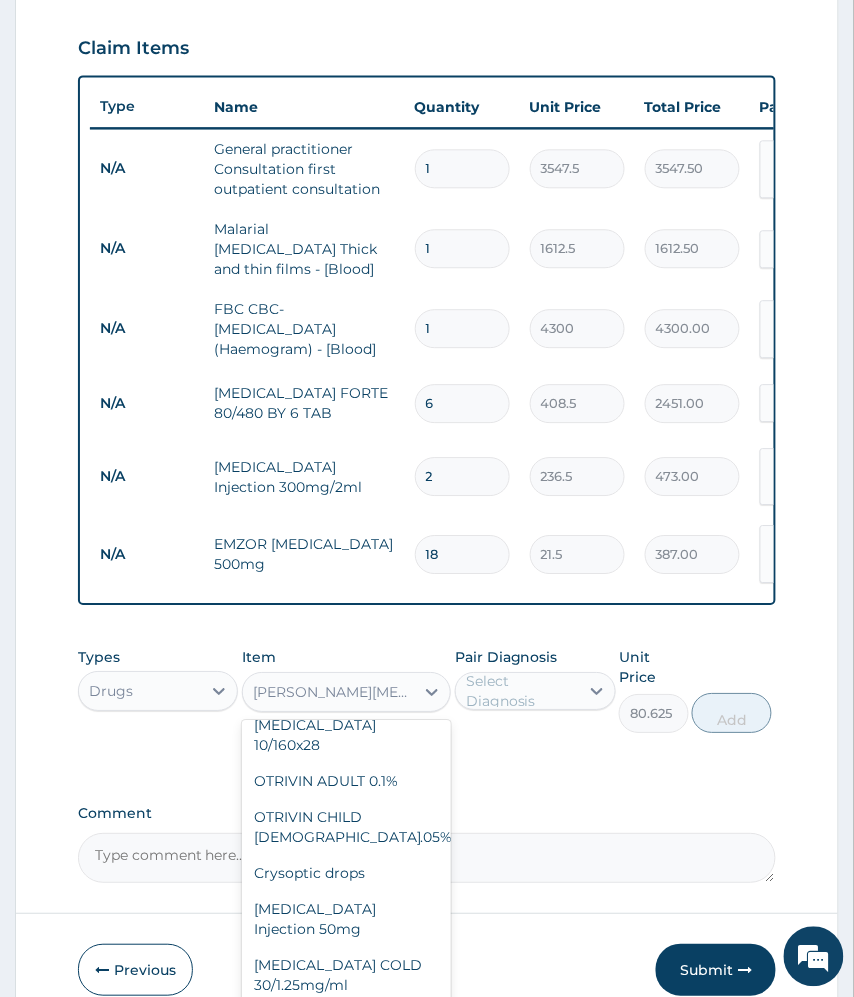 scroll, scrollTop: 18104, scrollLeft: 0, axis: vertical 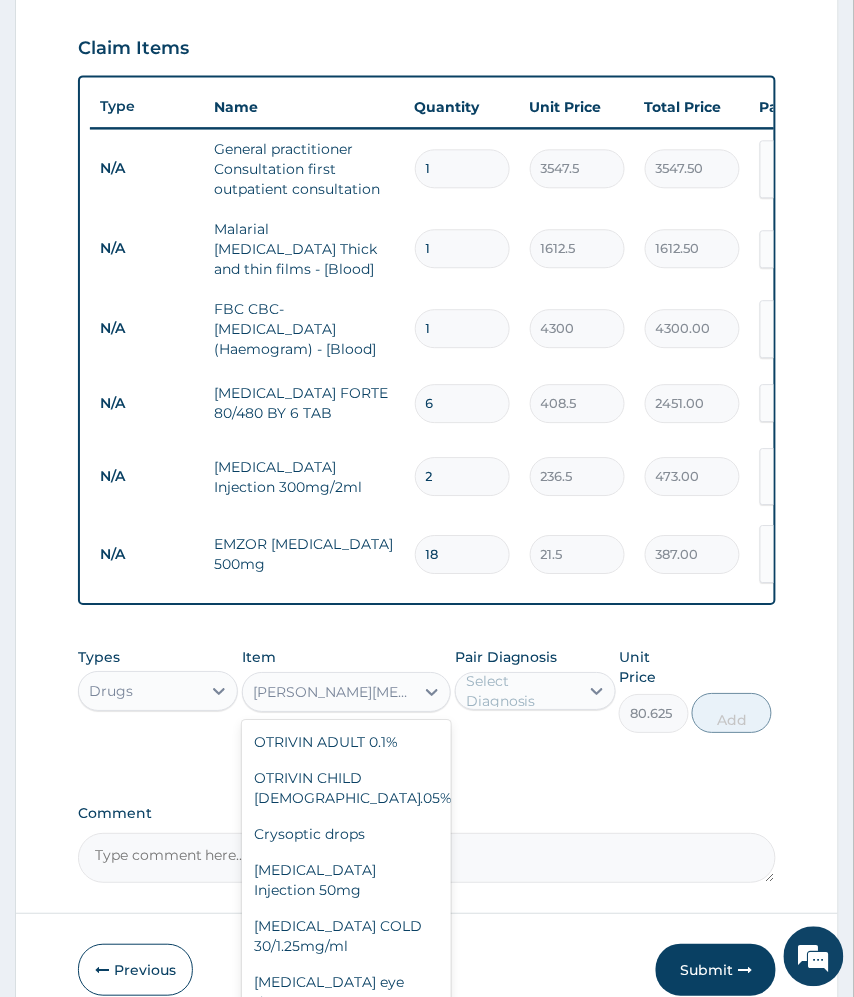 click on "[MEDICAL_DATA] 10 mg TAB" at bounding box center [347, 1196] 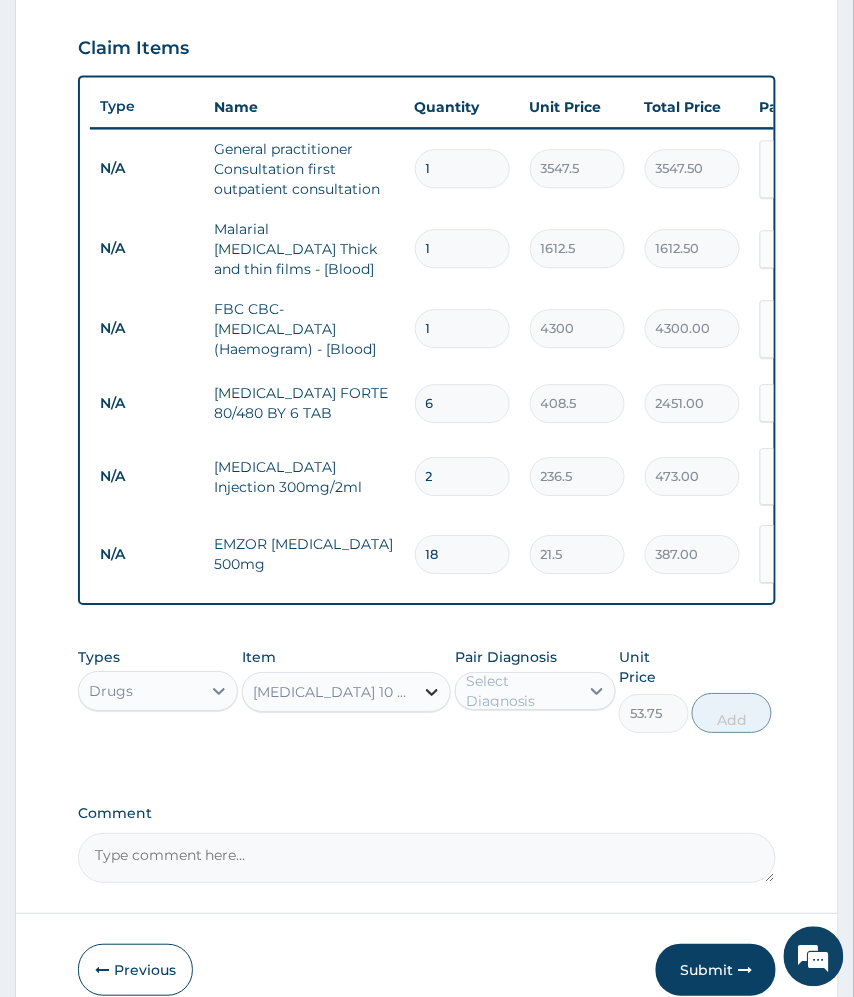 click 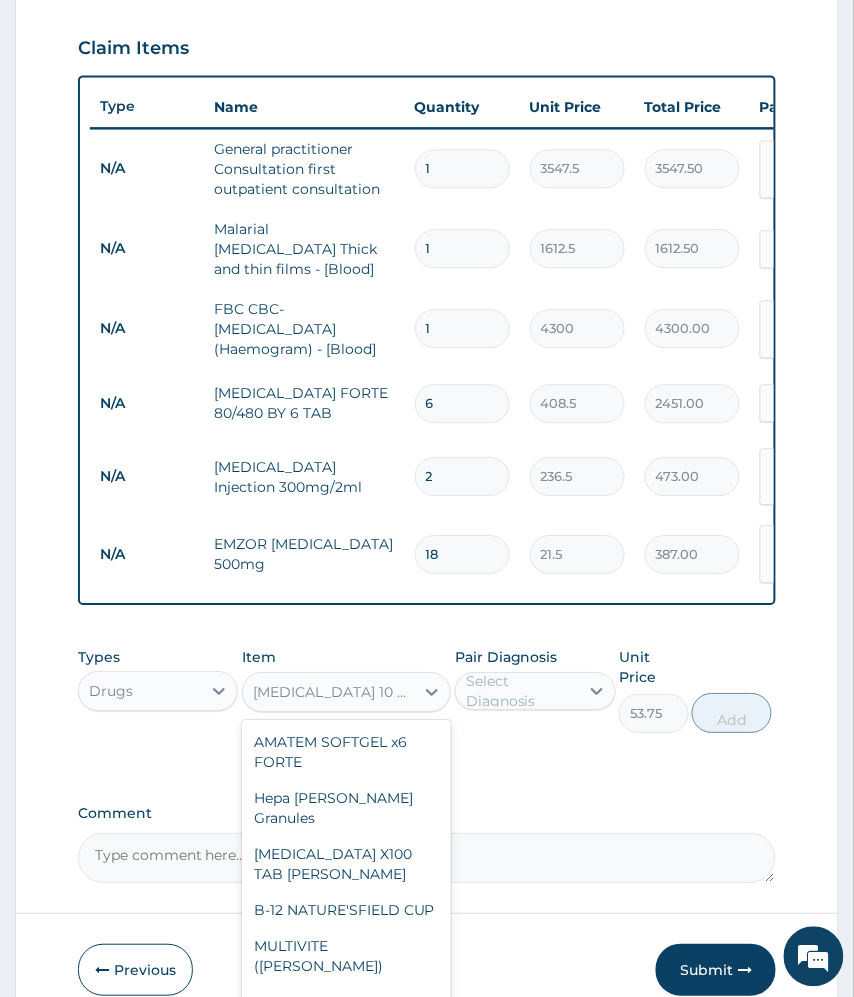 scroll, scrollTop: 18026, scrollLeft: 0, axis: vertical 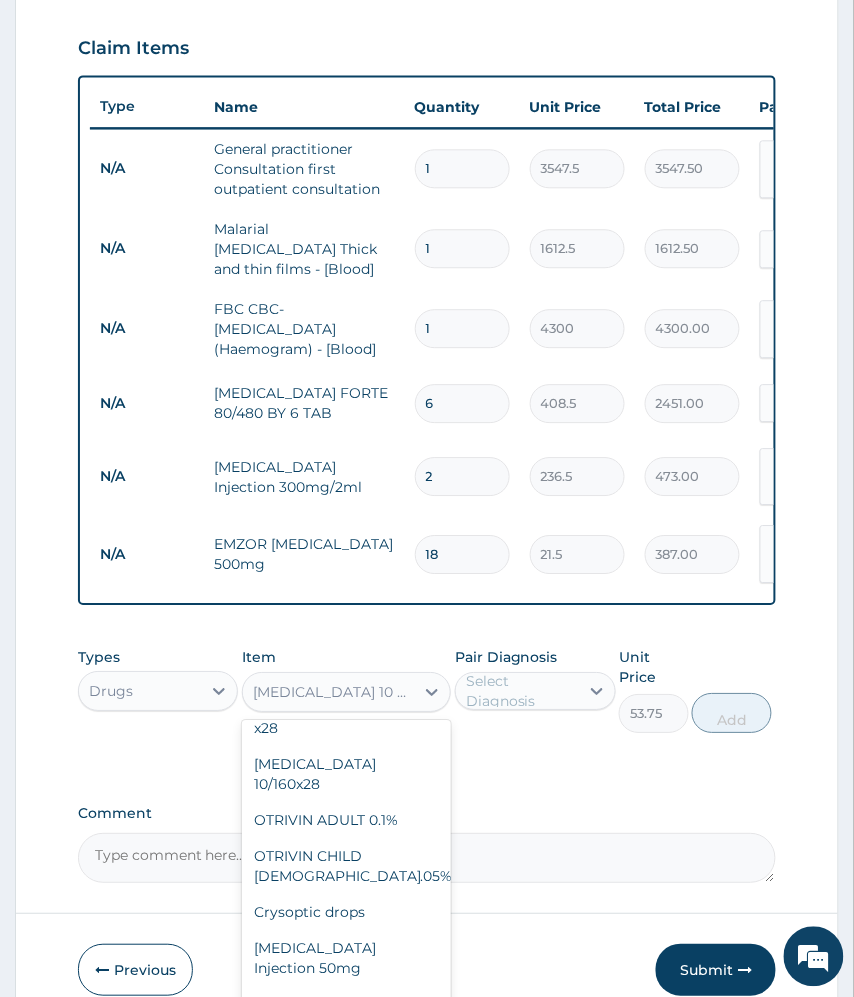 click on "[PERSON_NAME][MEDICAL_DATA] 10mg" at bounding box center (347, 1218) 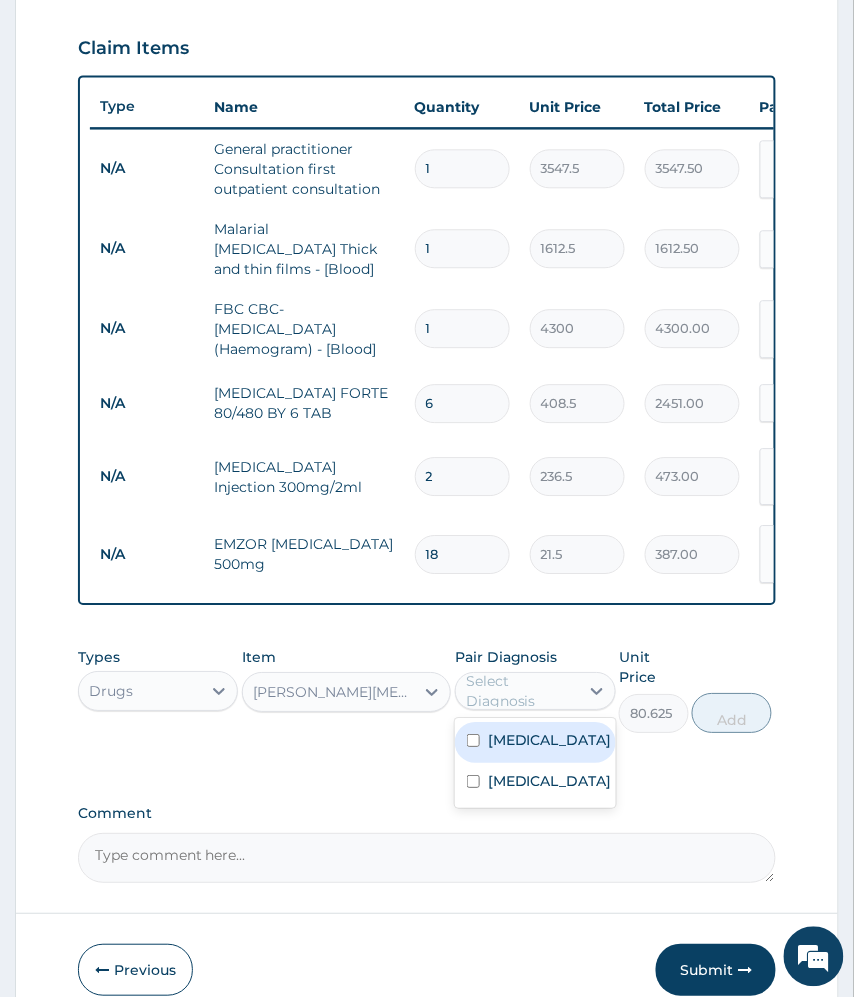 click on "Select Diagnosis" at bounding box center [521, 691] 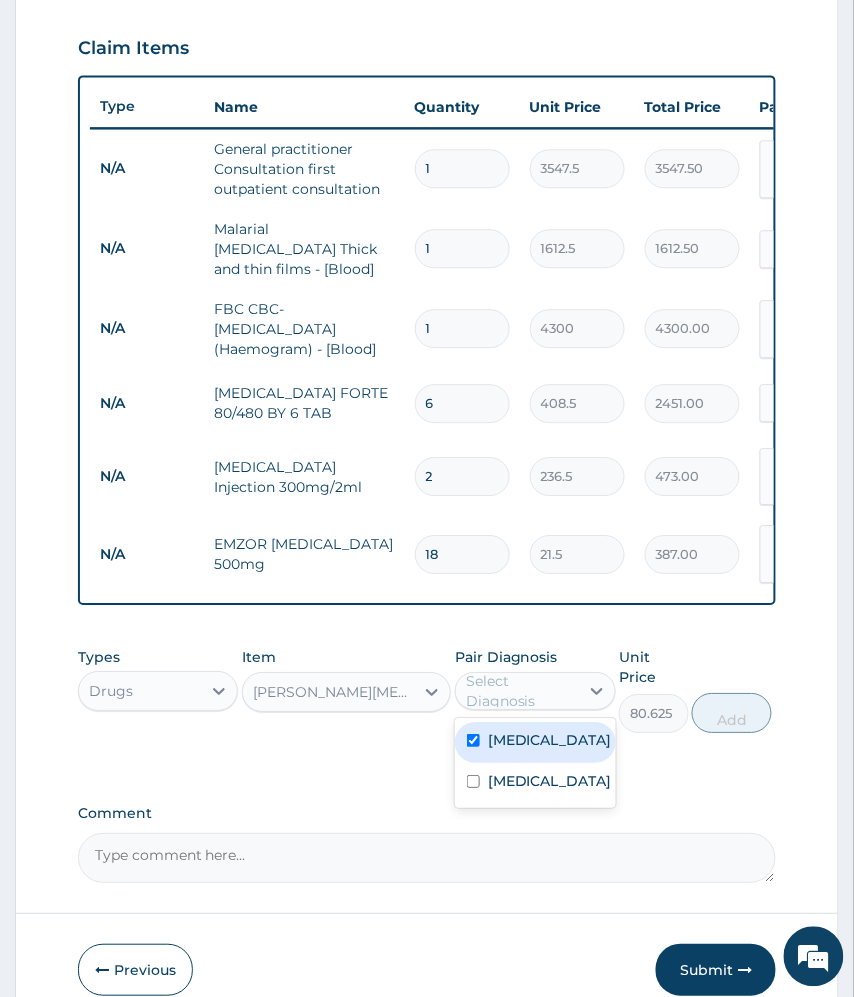 checkbox on "true" 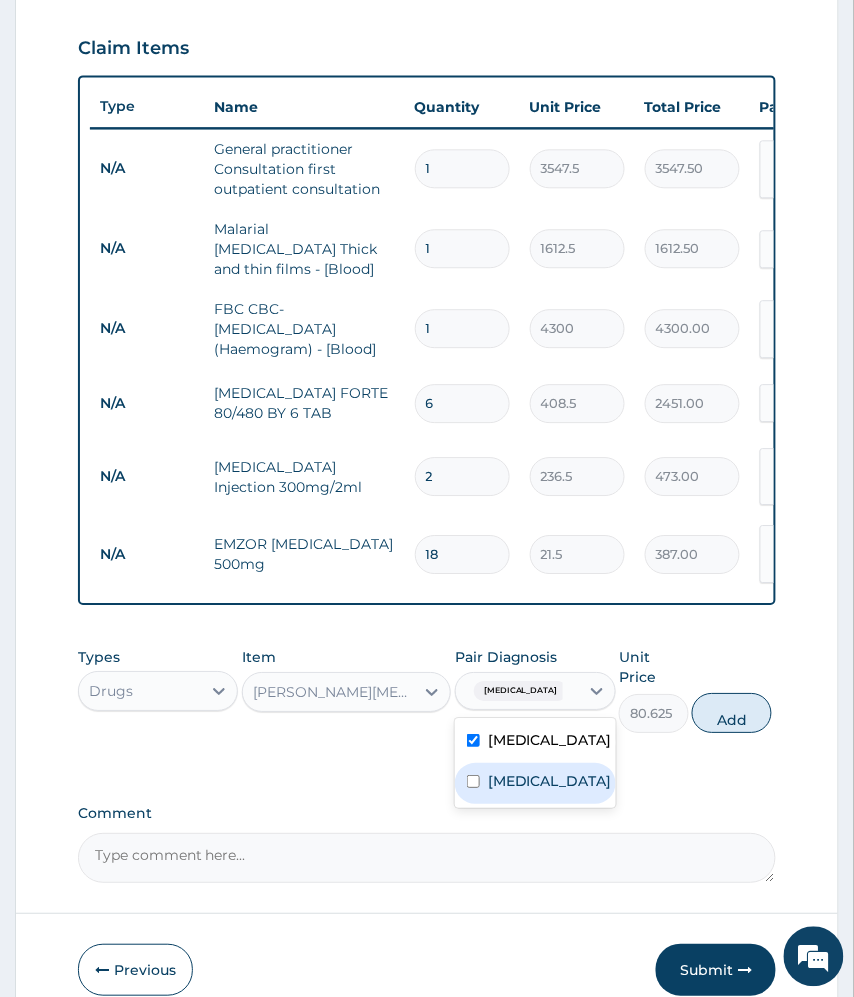 drag, startPoint x: 521, startPoint y: 777, endPoint x: 582, endPoint y: 762, distance: 62.817196 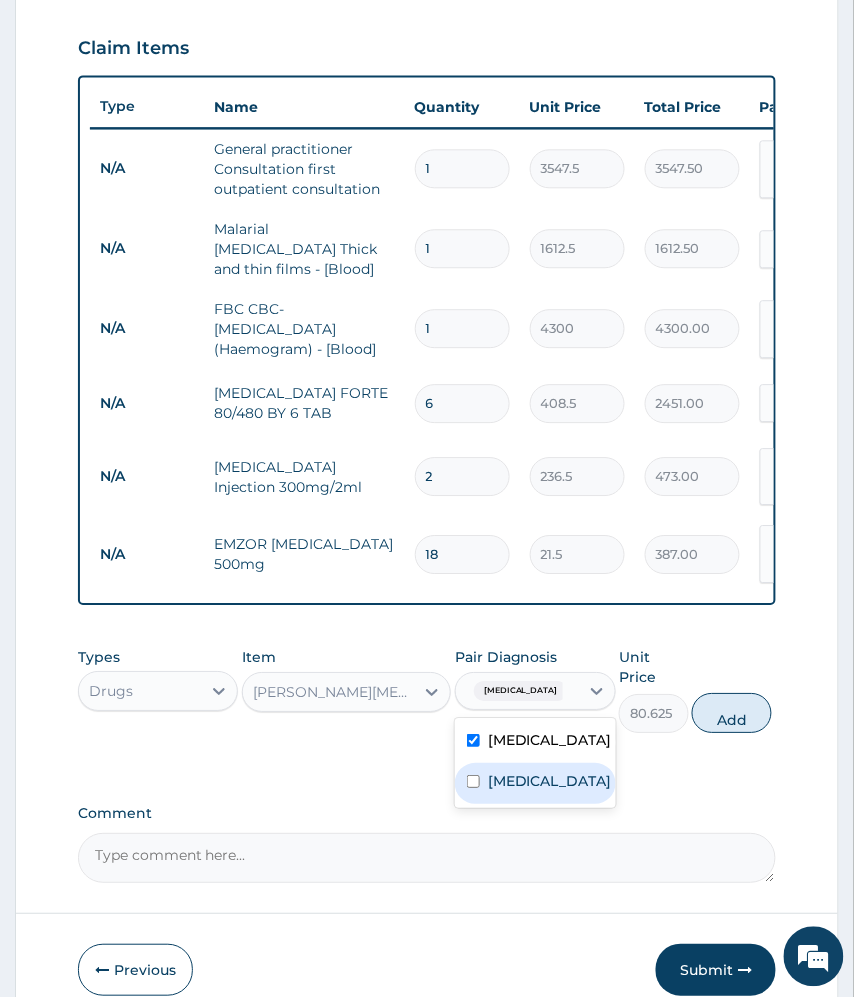 click on "Rhinitis" at bounding box center (550, 781) 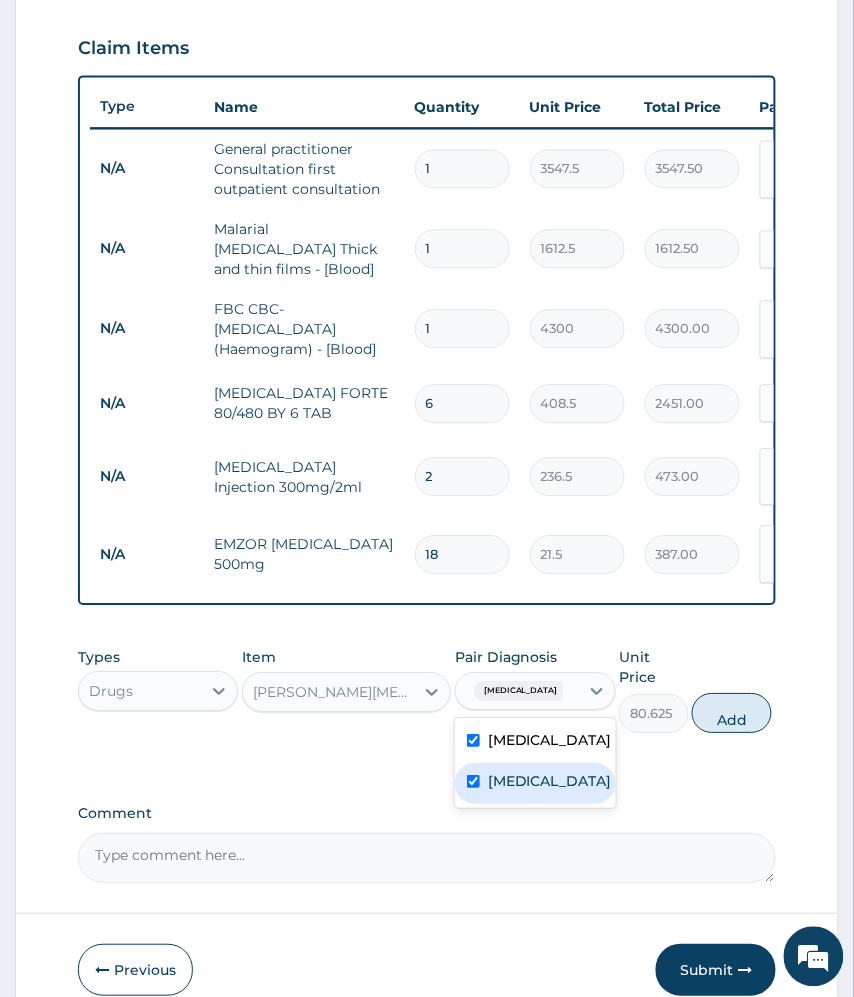 checkbox on "true" 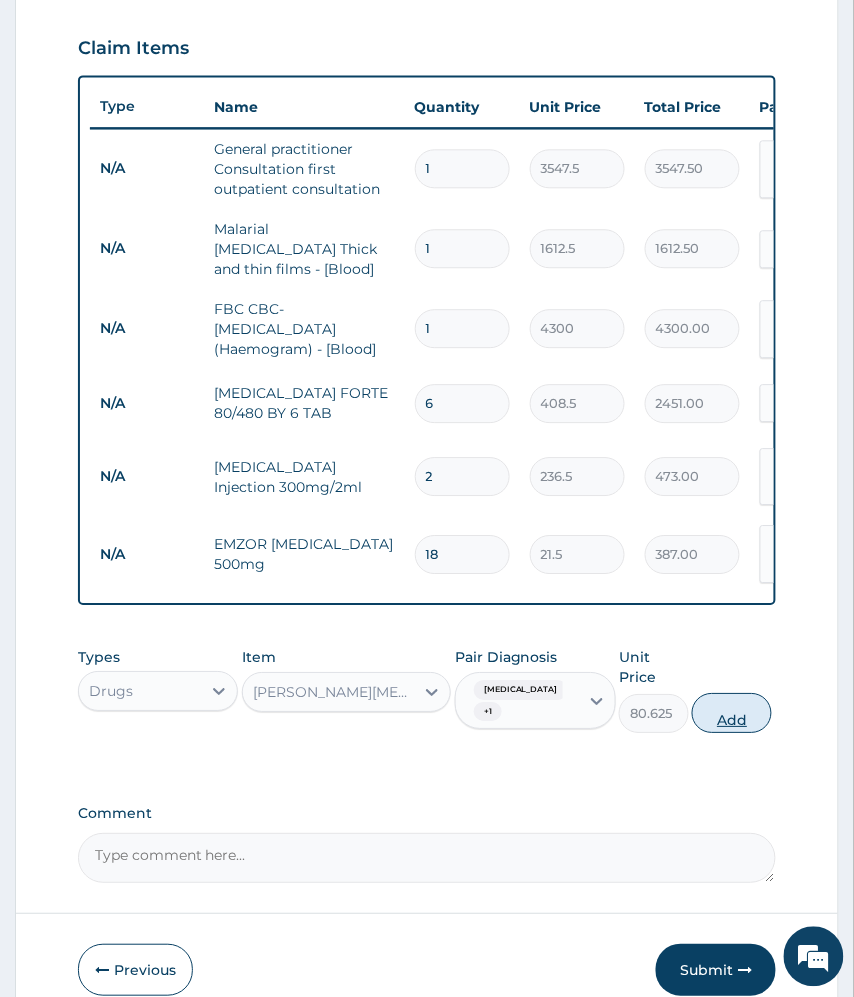 click on "Add" at bounding box center [732, 713] 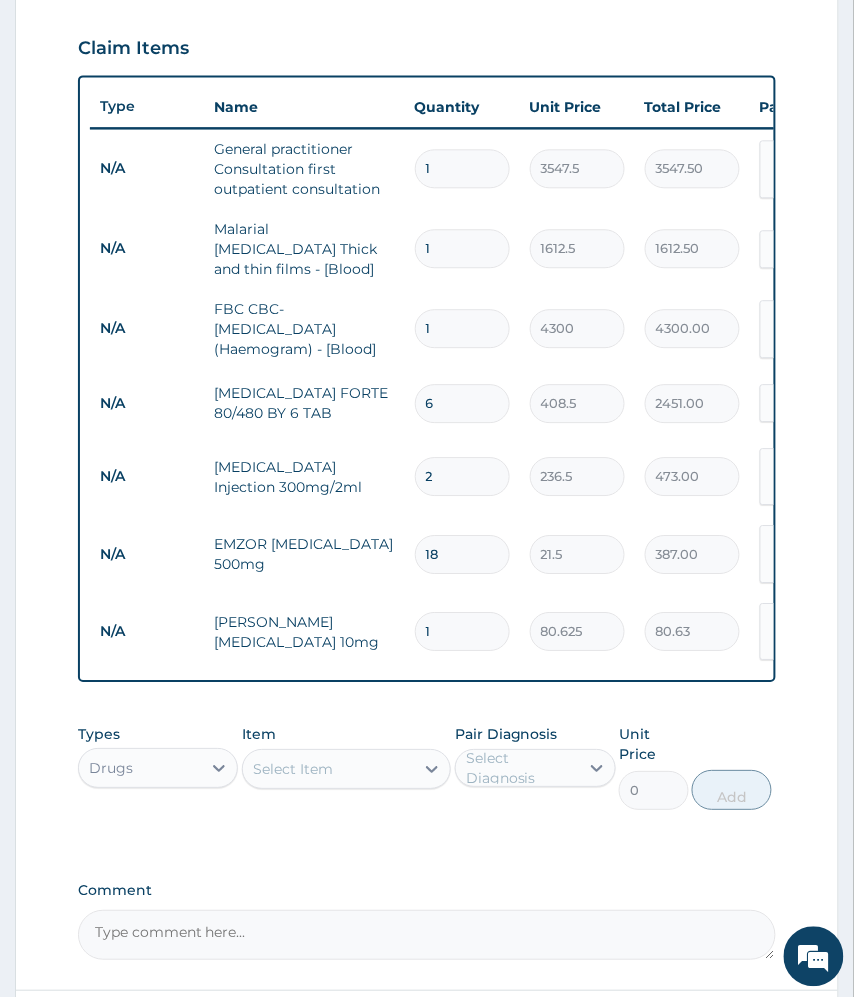 type 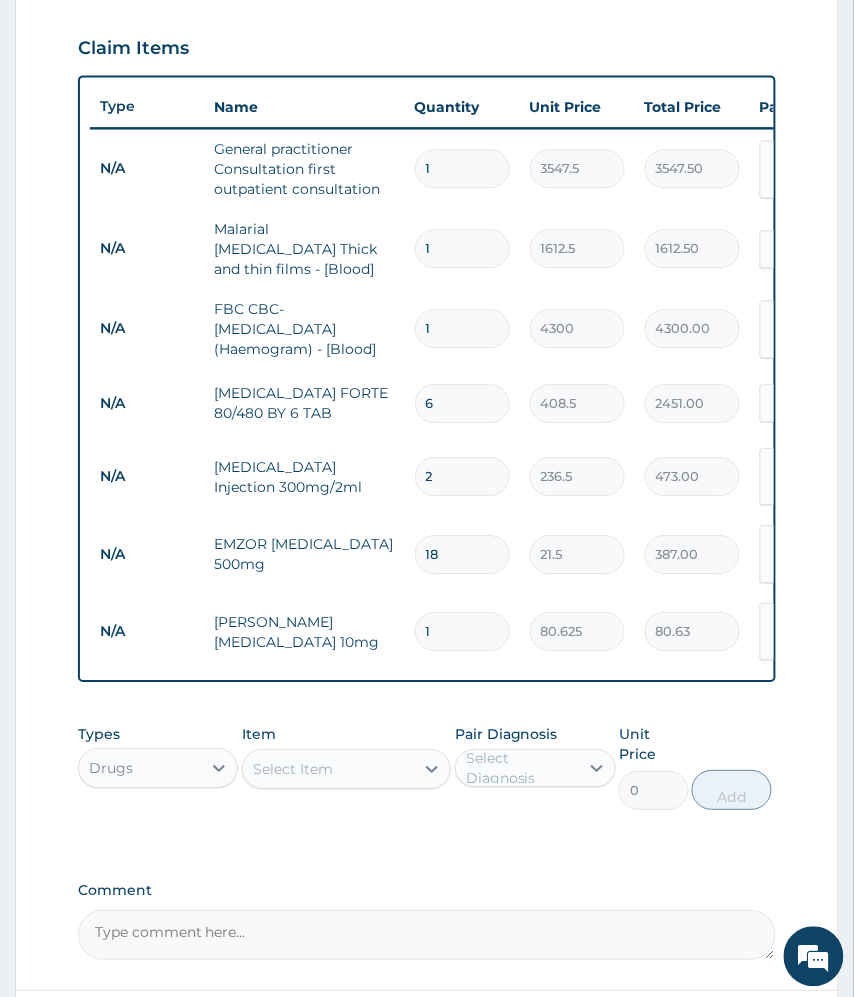 type on "0.00" 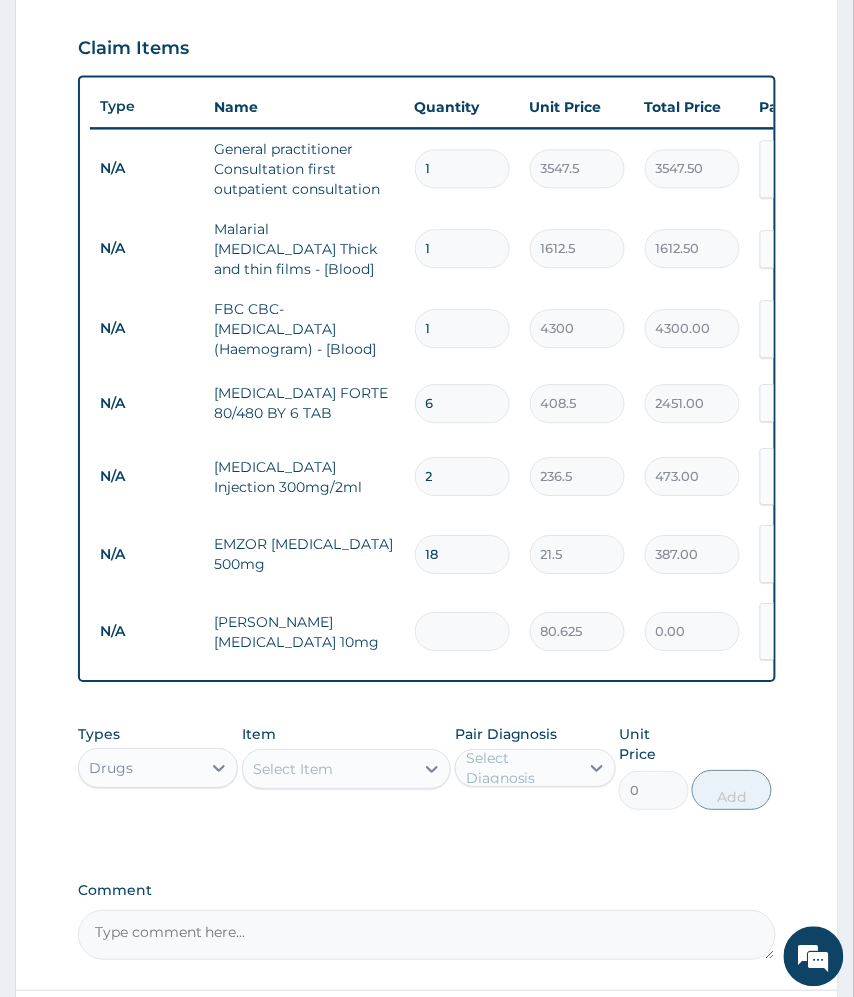 type on "5" 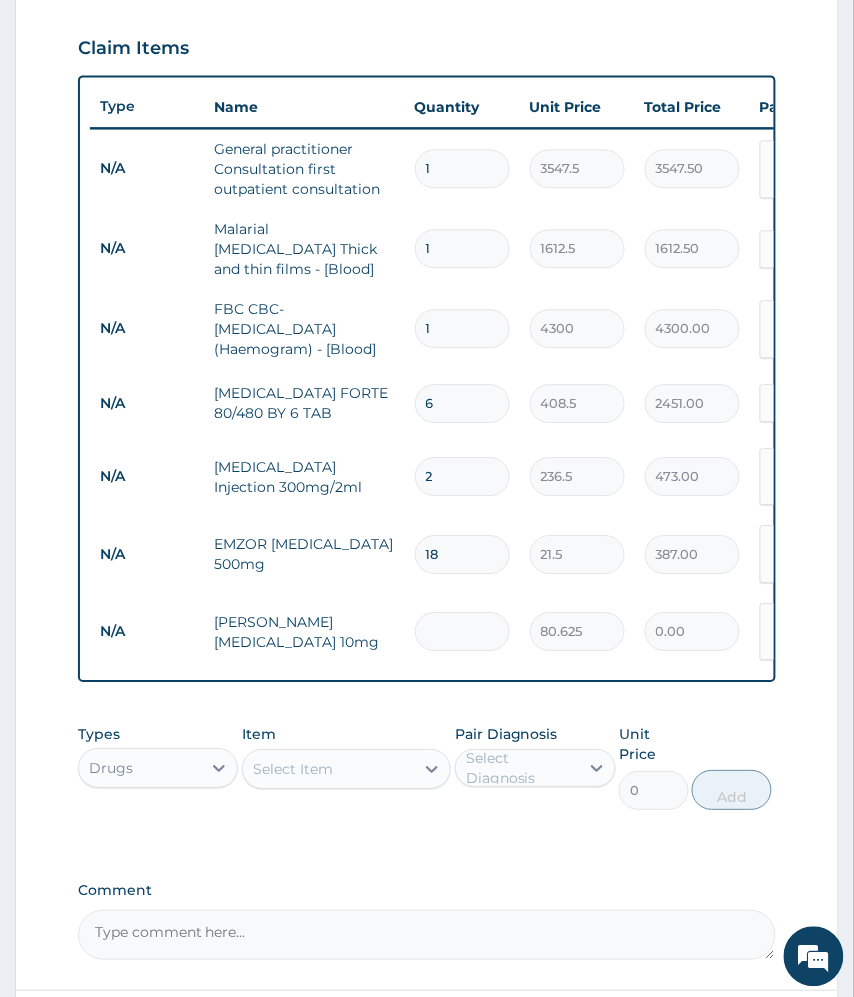 type on "403.13" 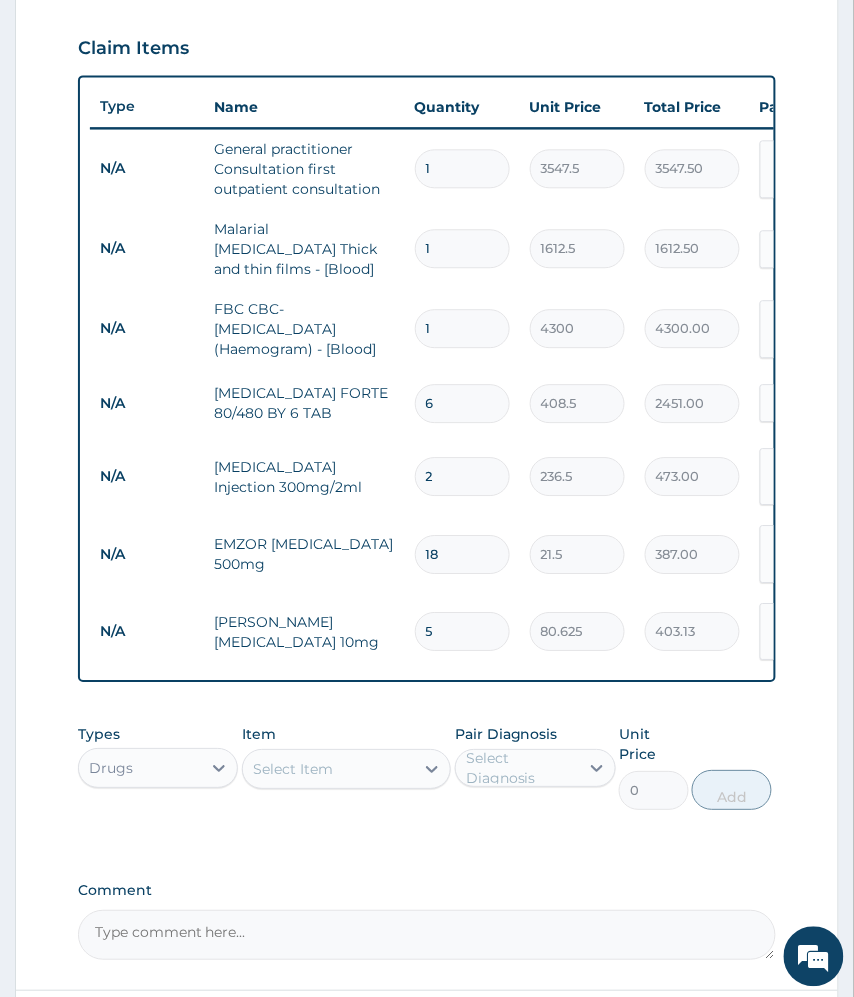 type on "5" 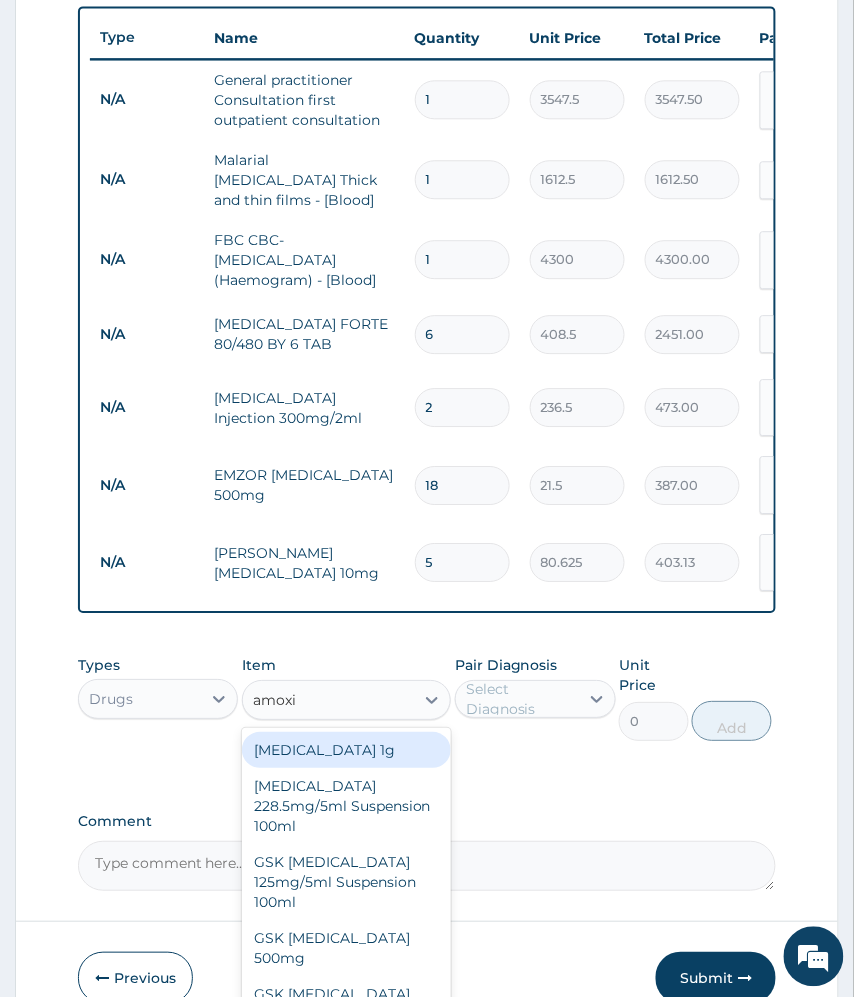 scroll, scrollTop: 844, scrollLeft: 0, axis: vertical 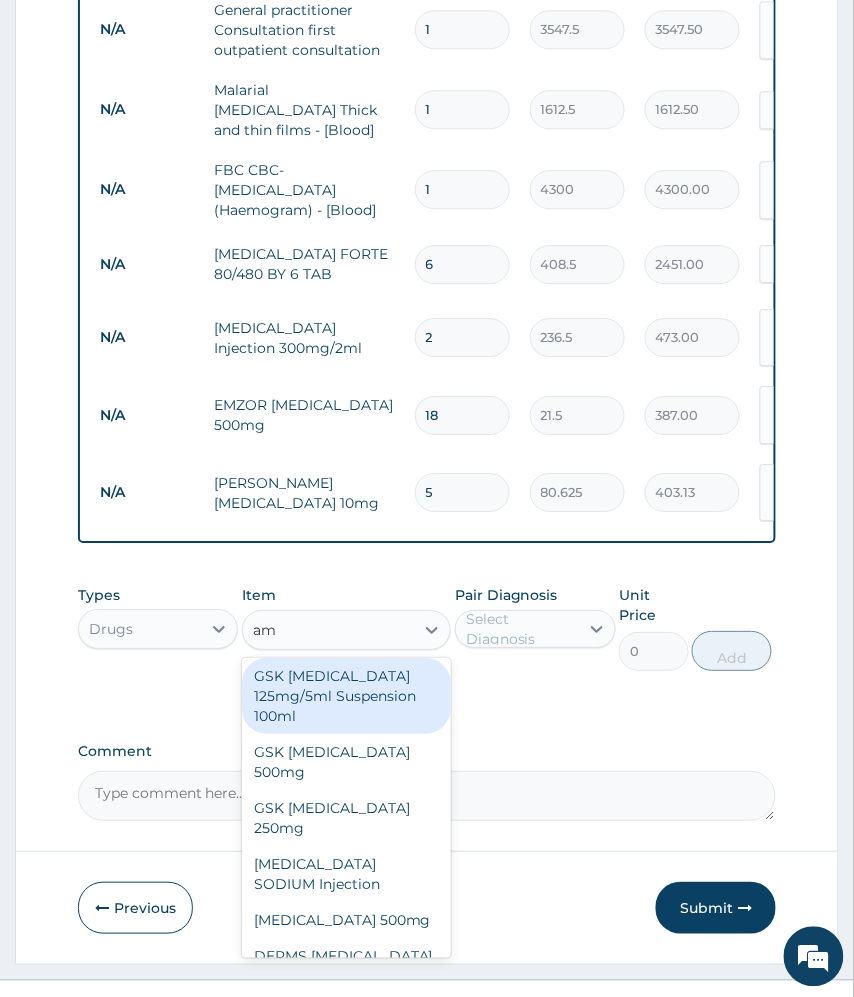 type on "a" 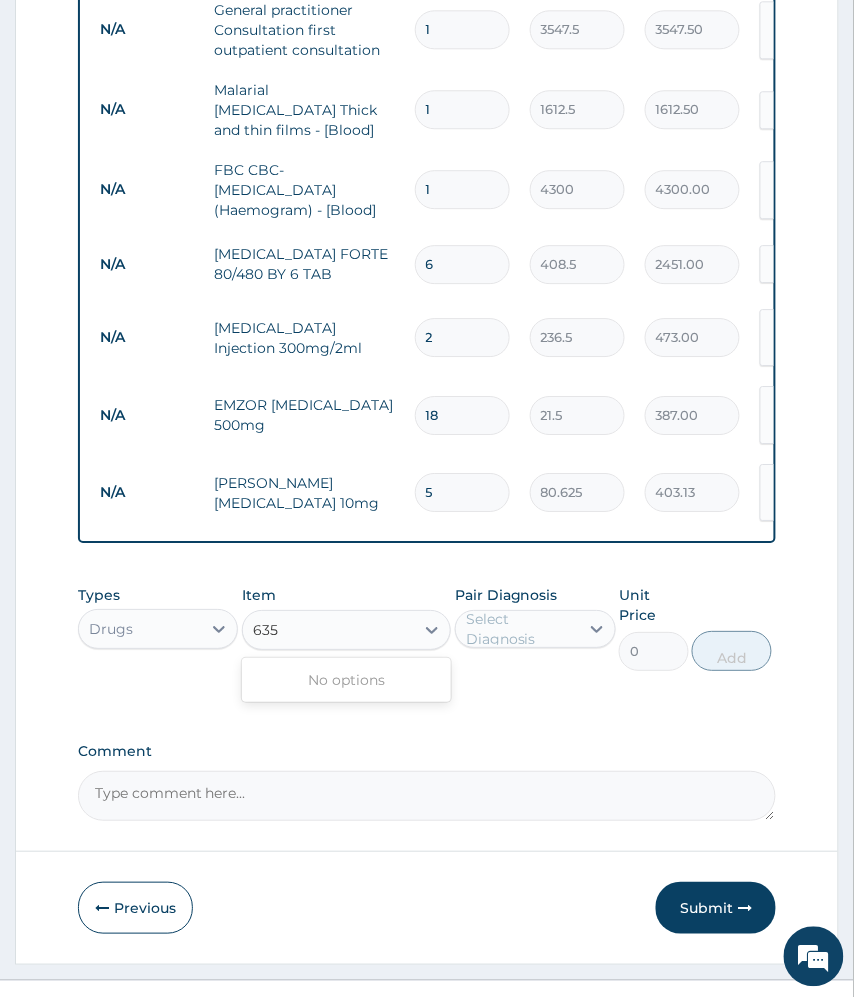 scroll, scrollTop: 0, scrollLeft: 0, axis: both 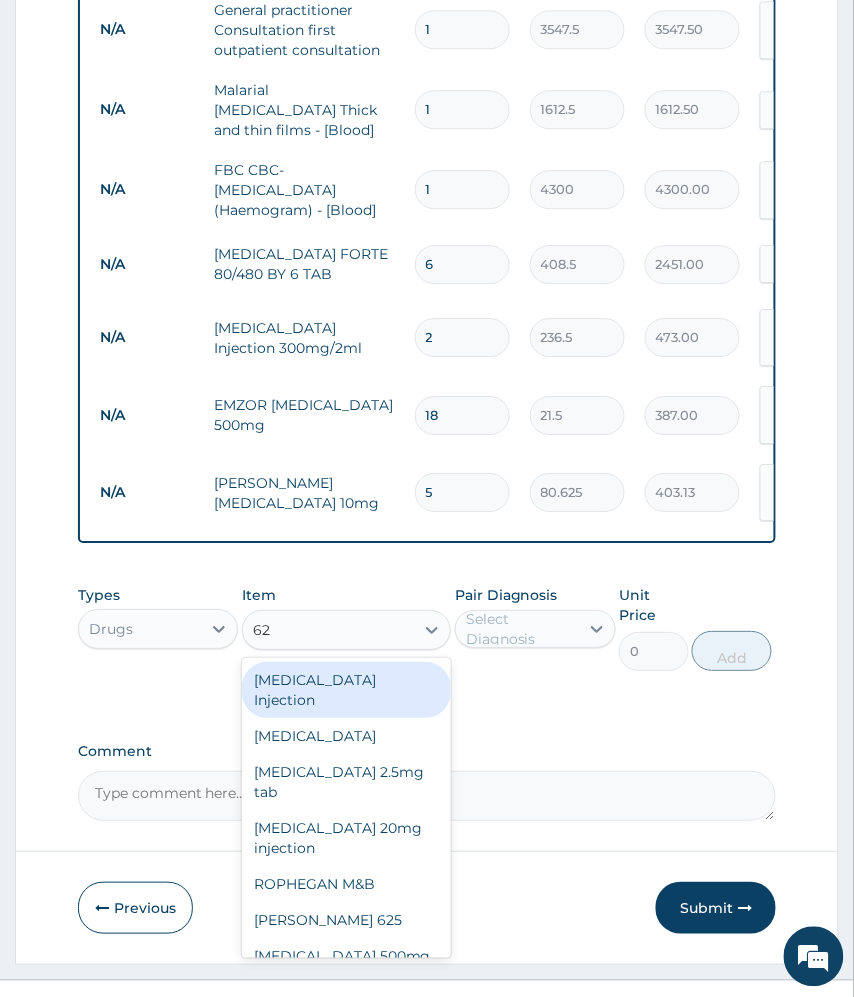 type on "625" 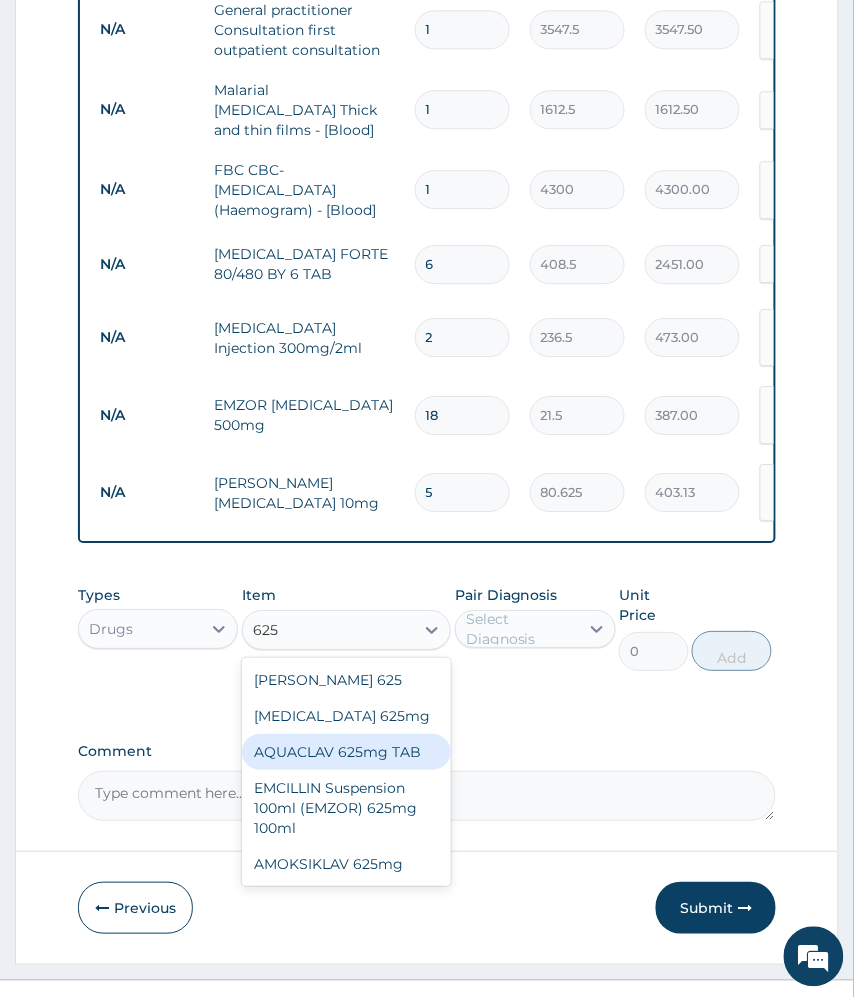 click on "AQUACLAV 625mg TAB" at bounding box center [347, 752] 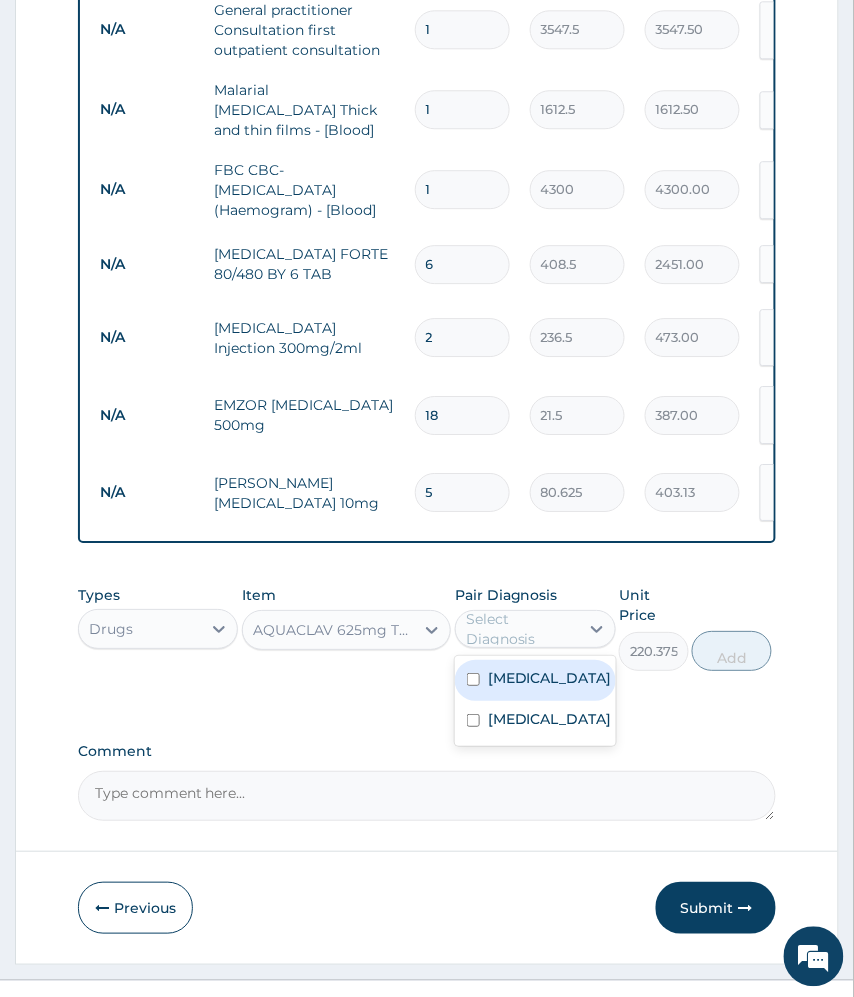 click on "Select Diagnosis" at bounding box center (521, 629) 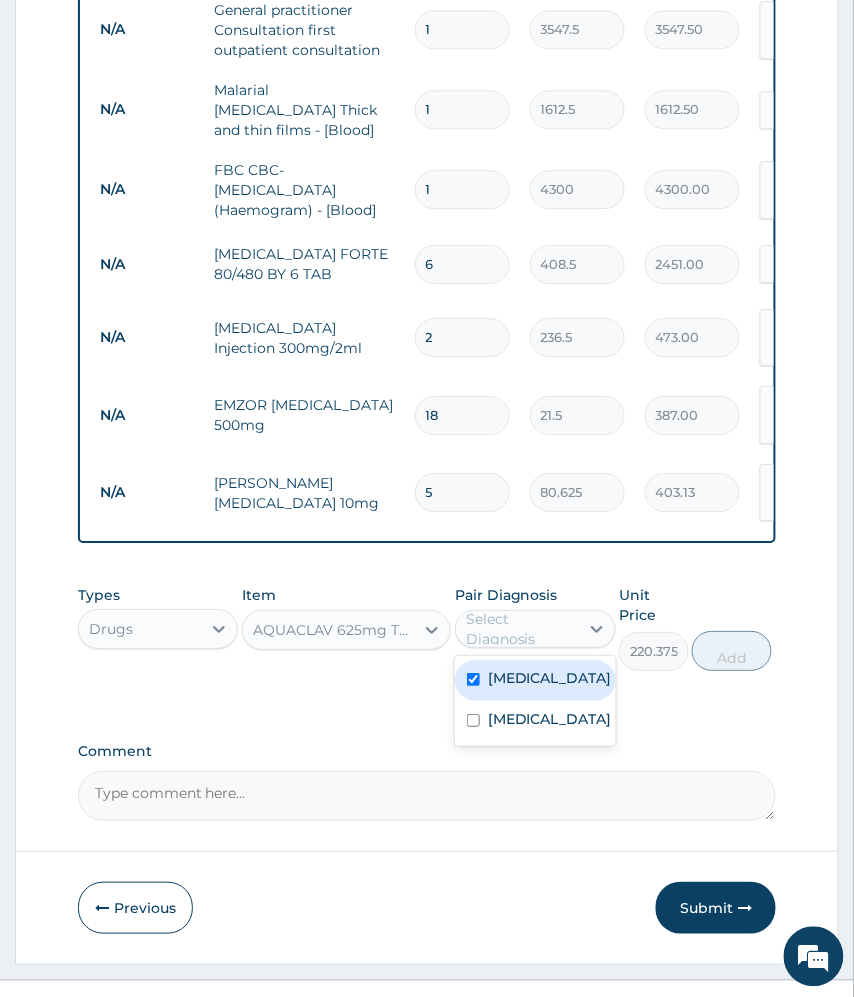 checkbox on "true" 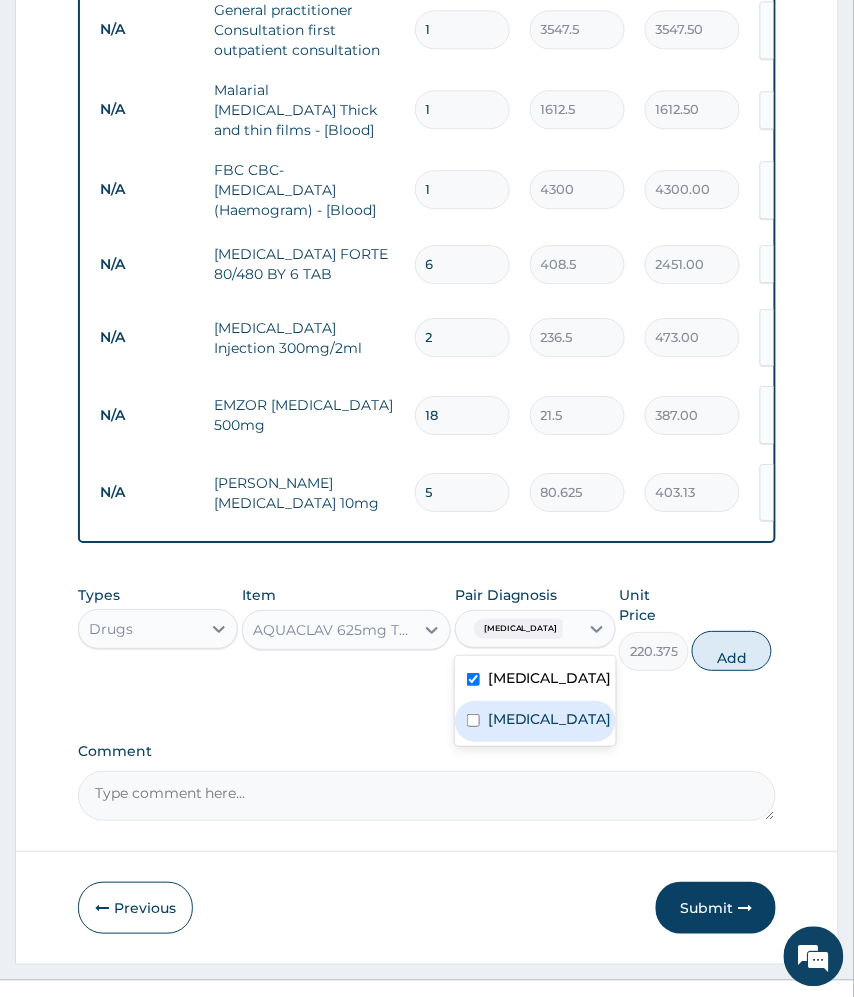 click on "Rhinitis" at bounding box center [535, 721] 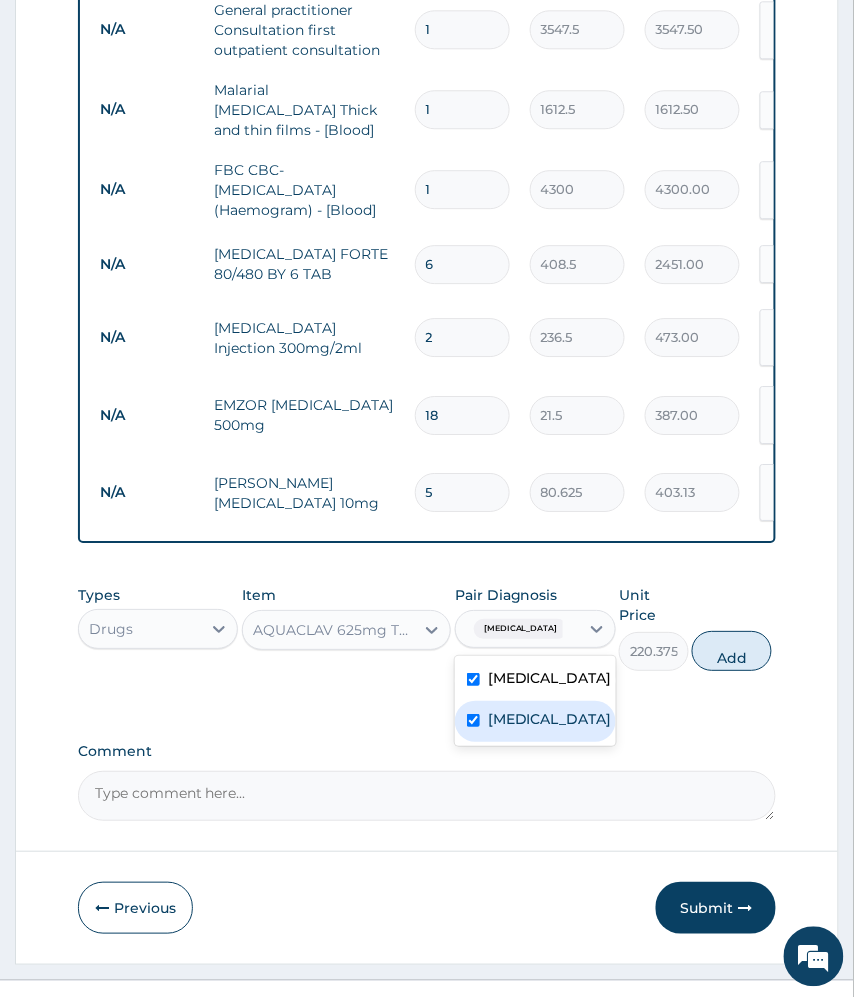checkbox on "true" 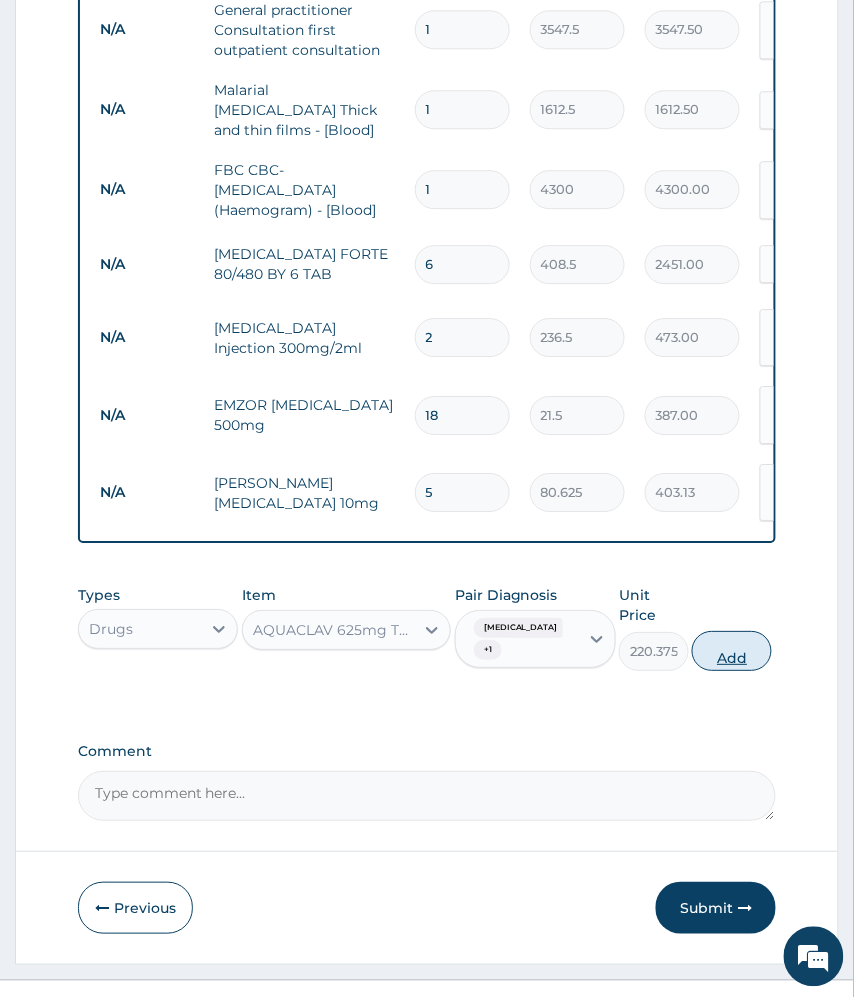 click on "Add" at bounding box center [732, 651] 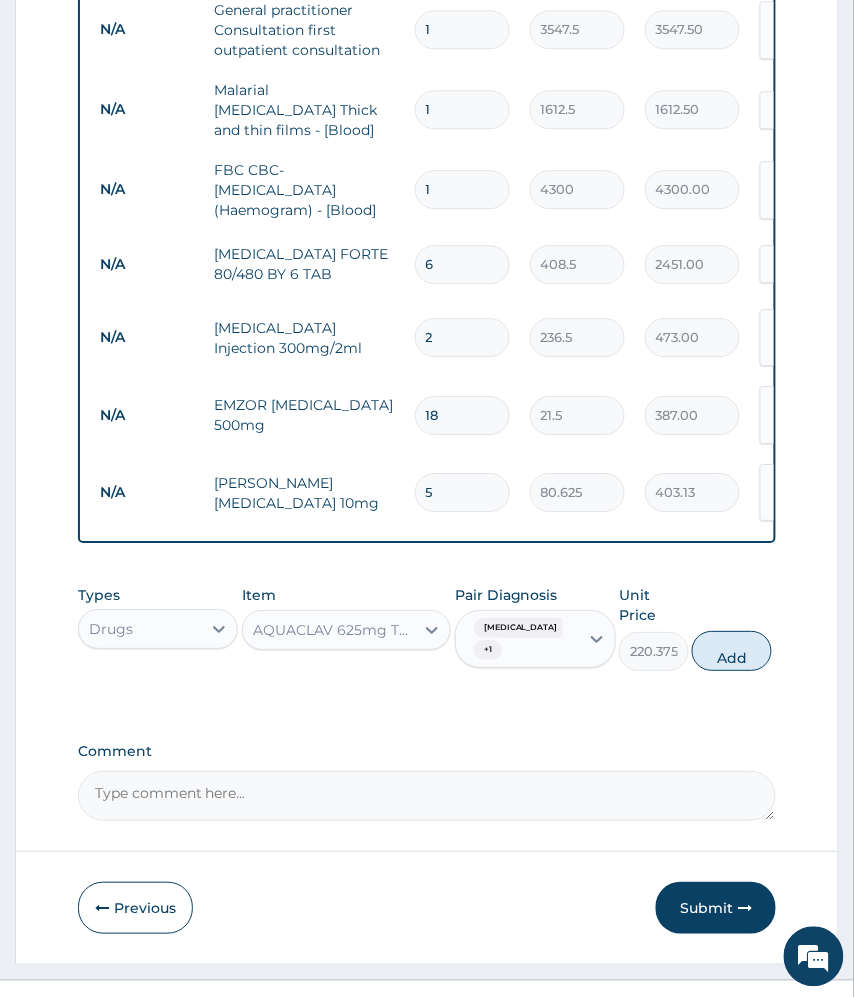 type on "0" 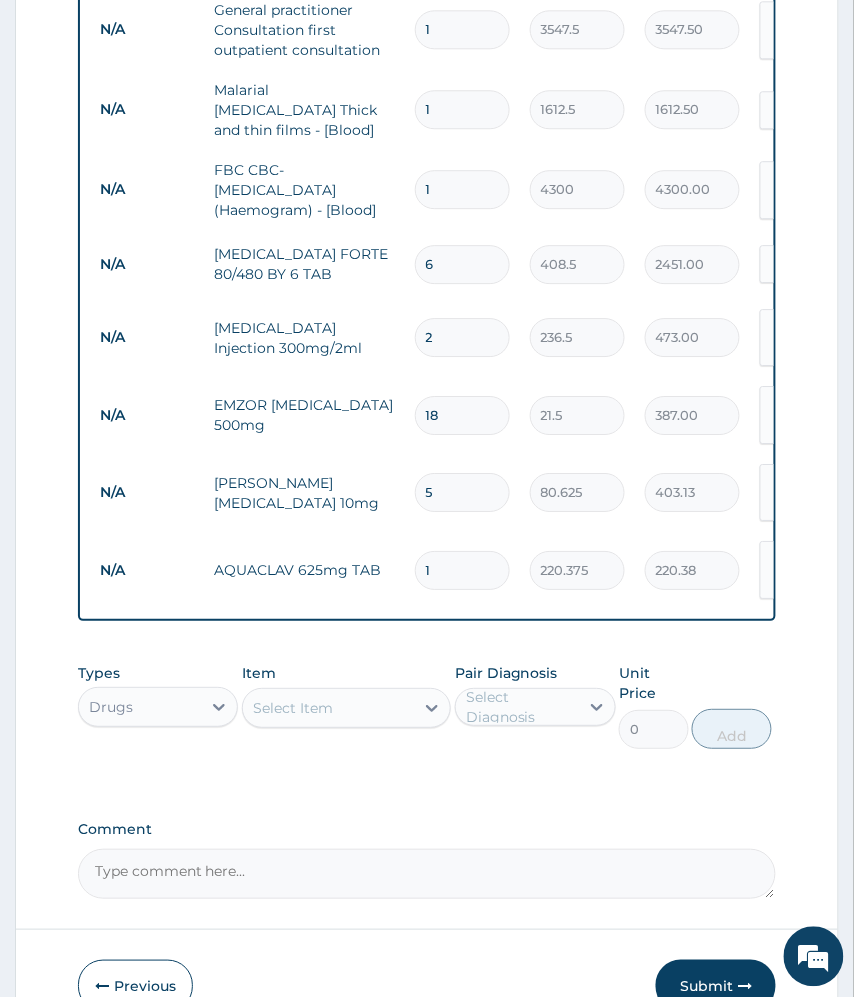 type on "10" 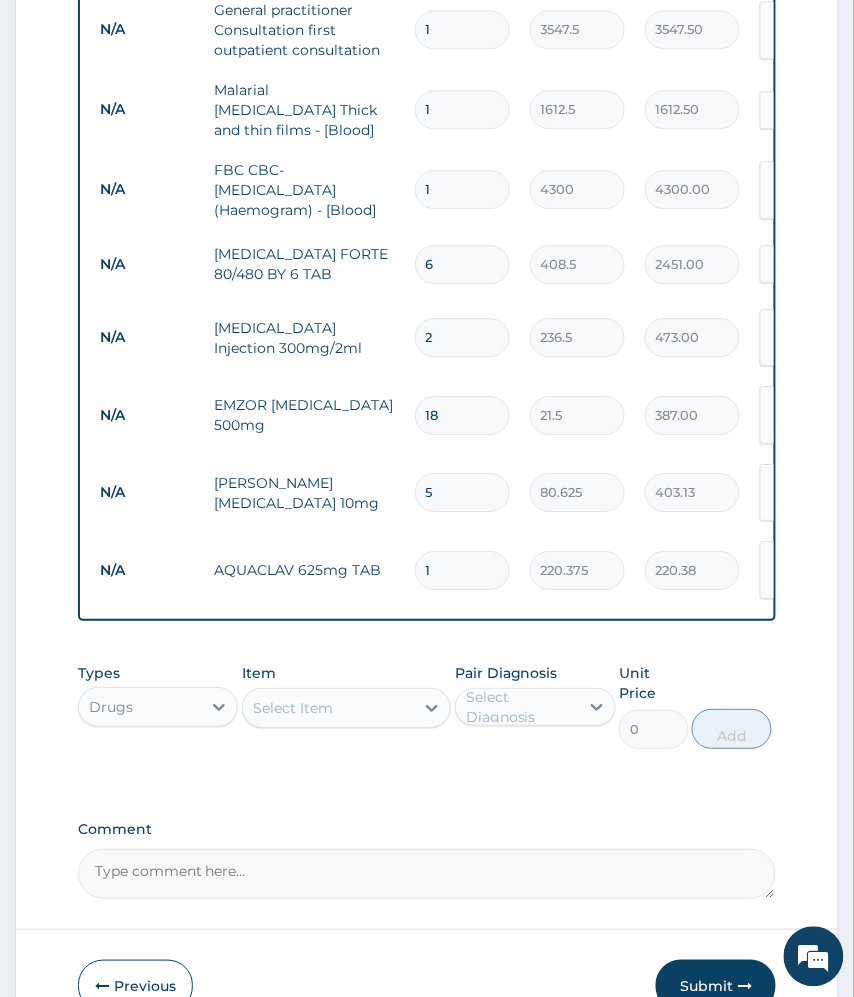 type on "2203.75" 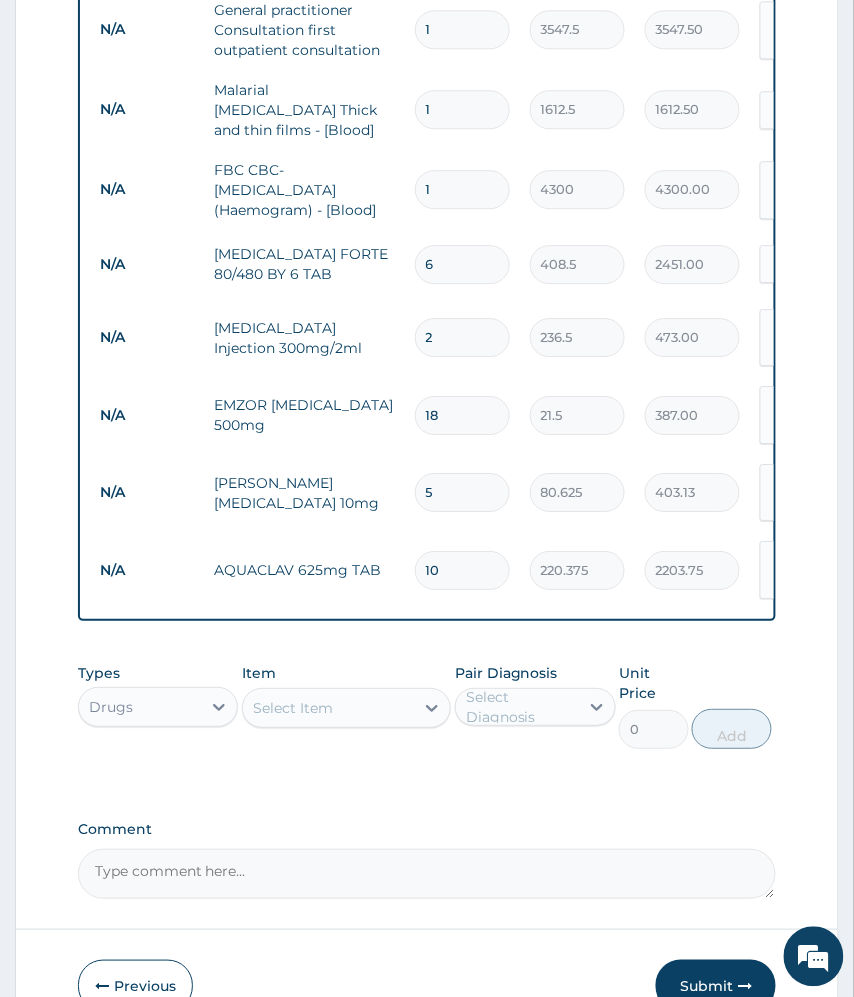 type on "10" 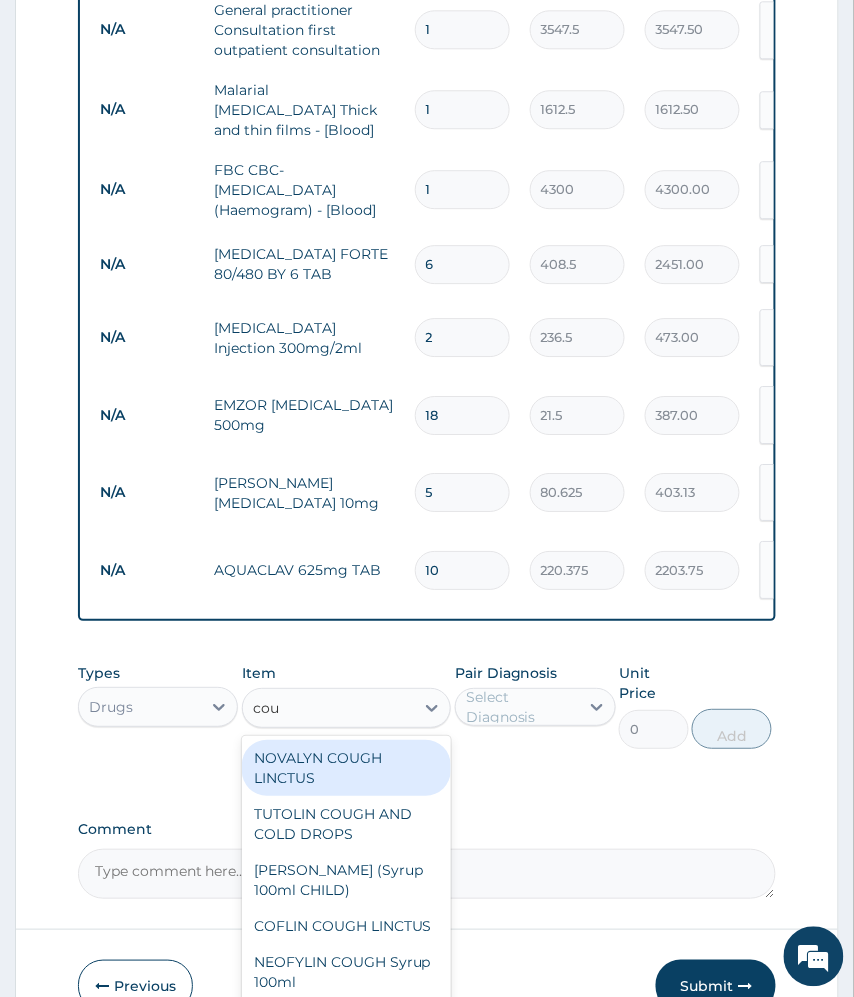 type on "coug" 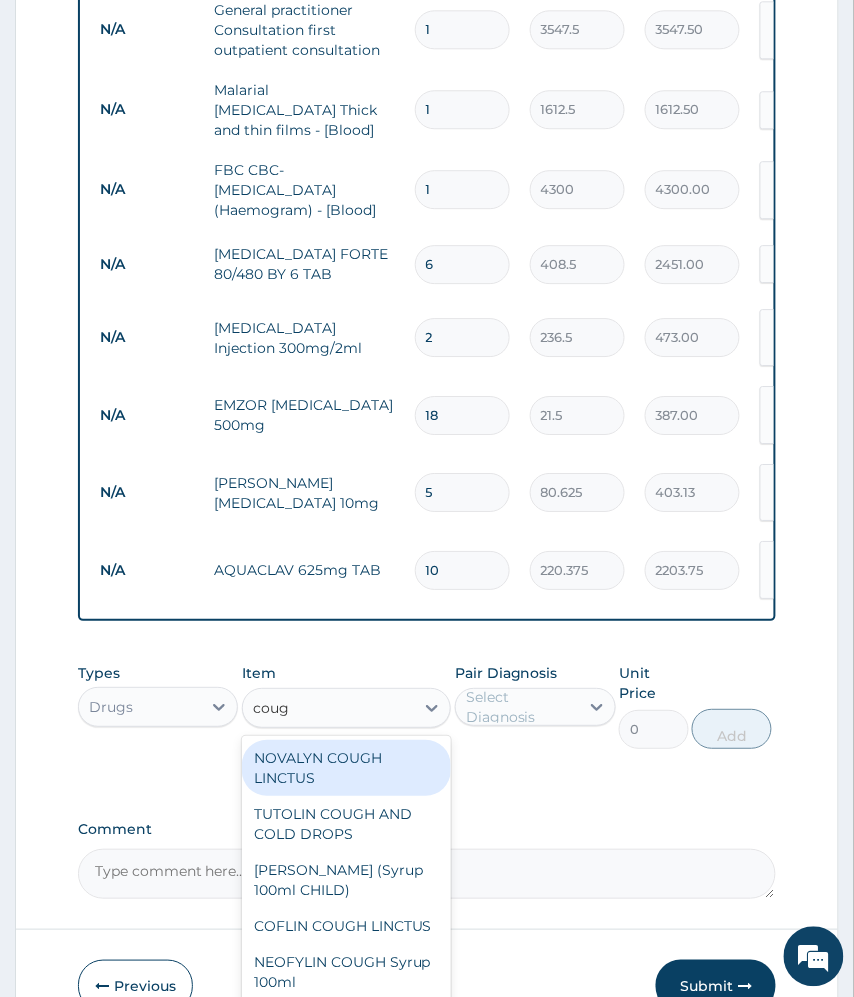 click on "NOVALYN COUGH LINCTUS" at bounding box center (347, 768) 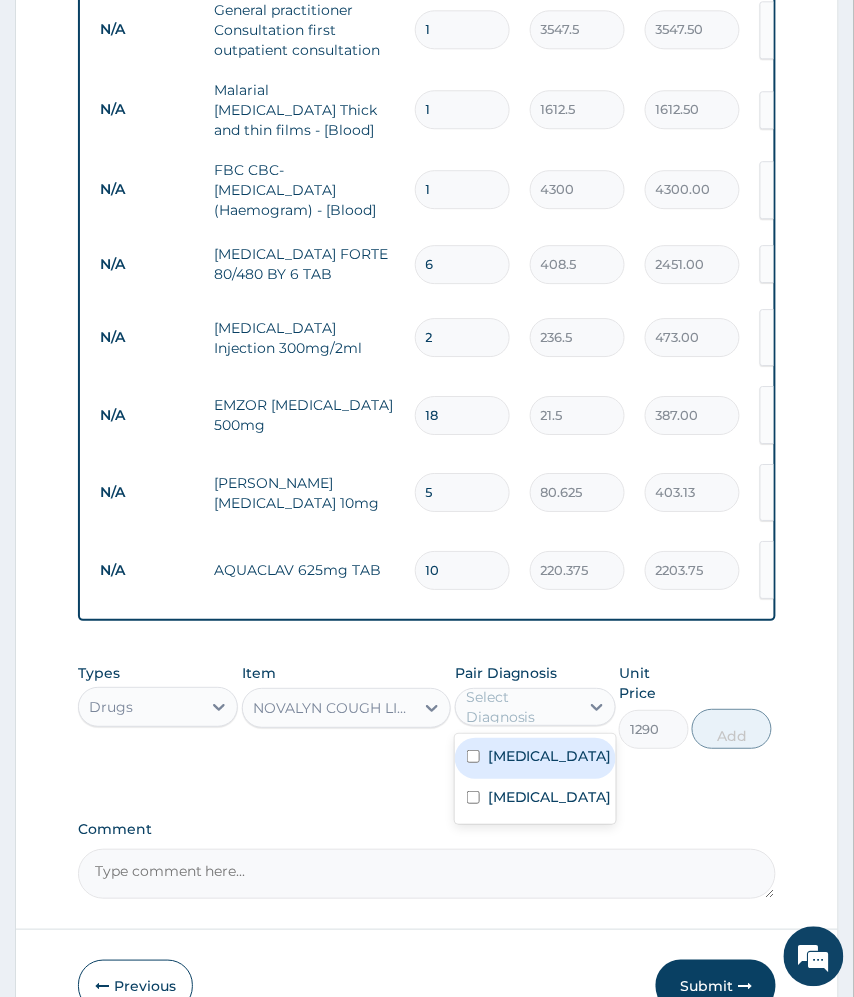 click on "Select Diagnosis" at bounding box center [521, 707] 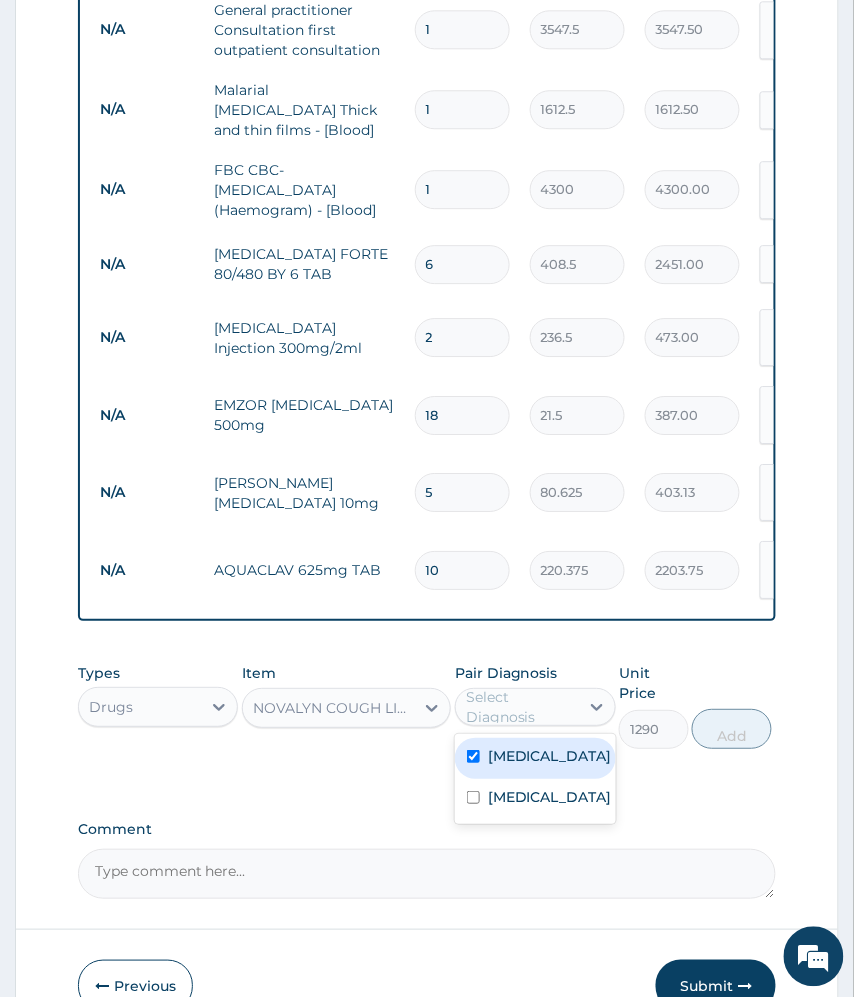 checkbox on "true" 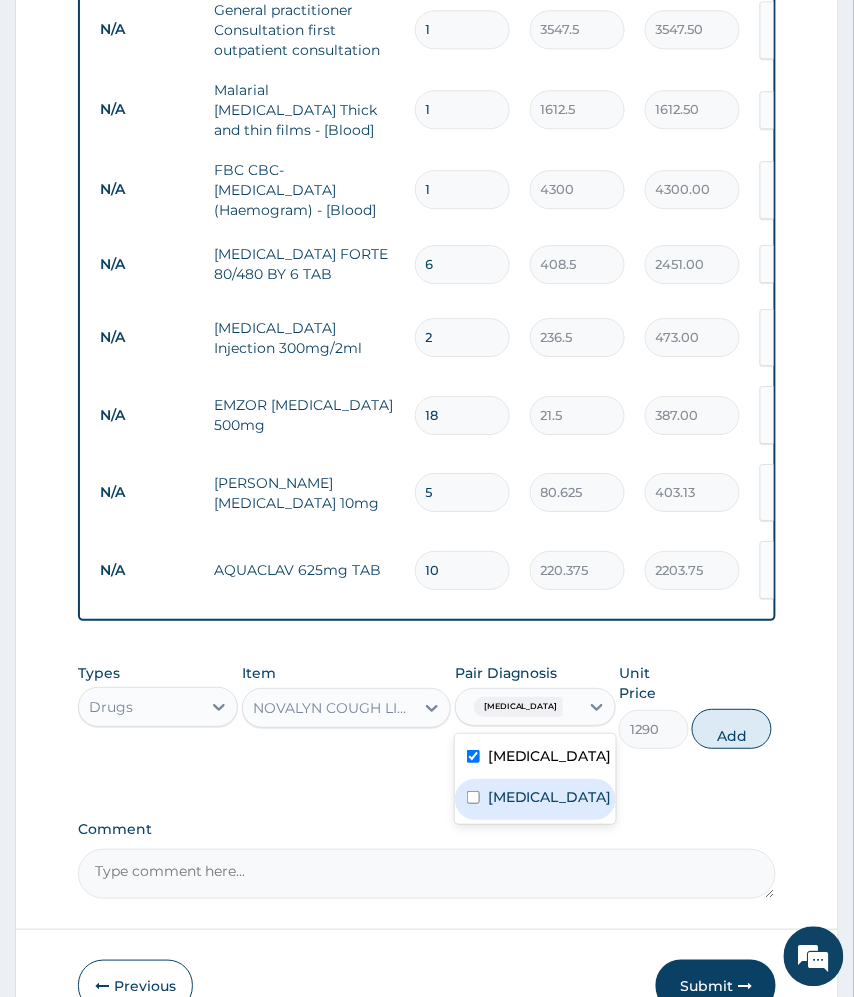click on "Rhinitis" at bounding box center (550, 797) 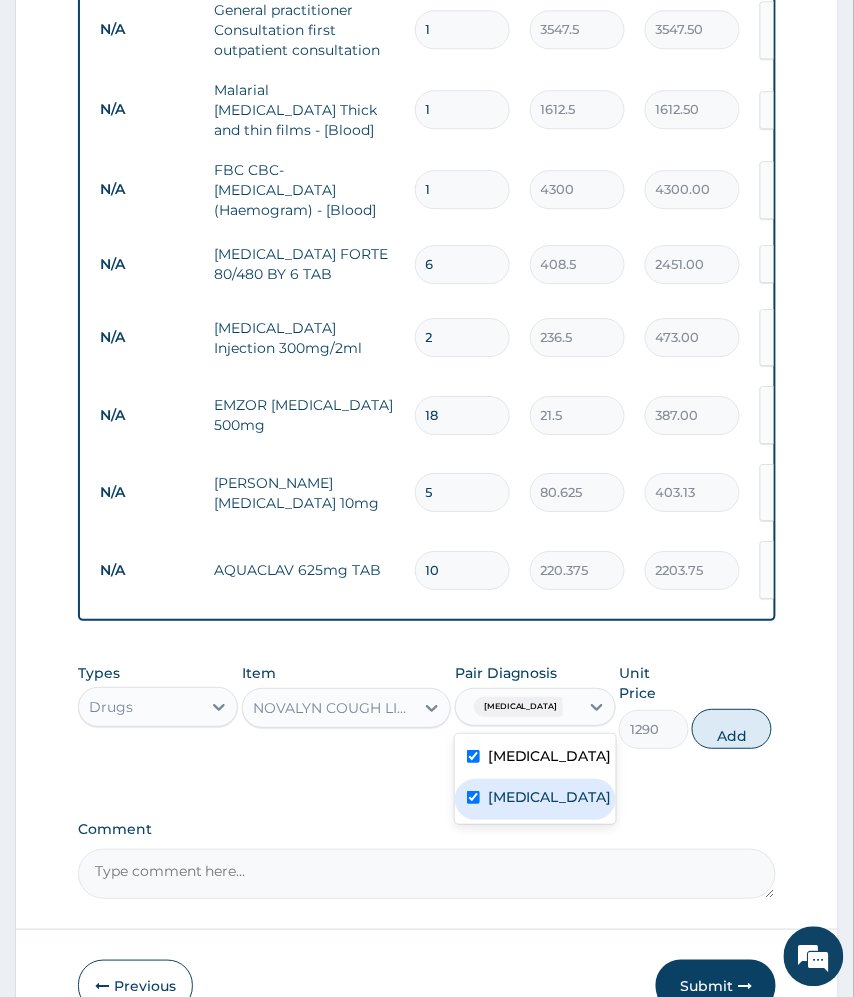 checkbox on "true" 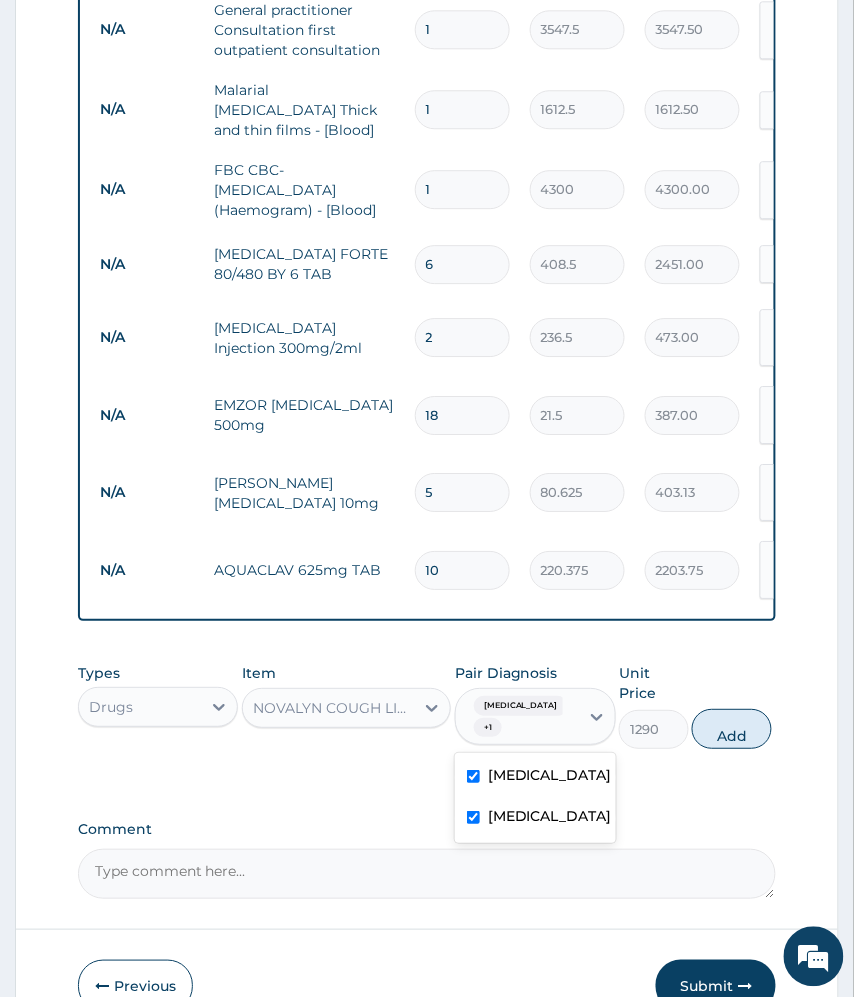 click on "NOVALYN COUGH LINCTUS" at bounding box center (335, 708) 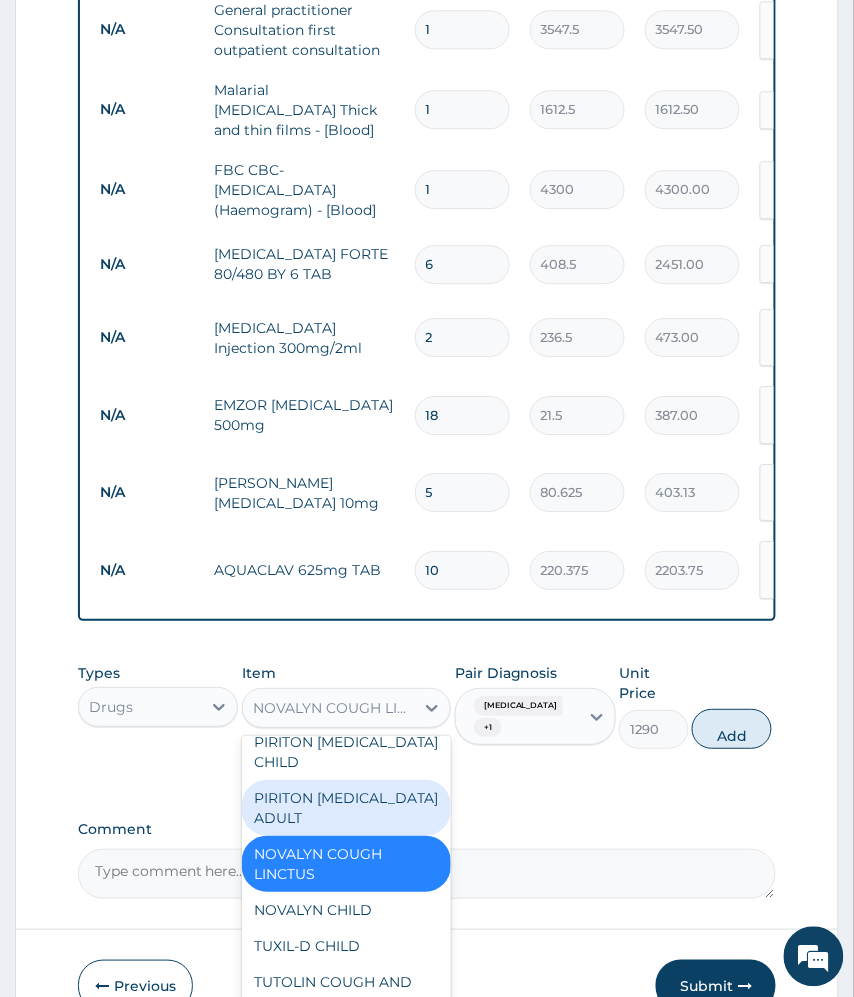 scroll, scrollTop: 9637, scrollLeft: 0, axis: vertical 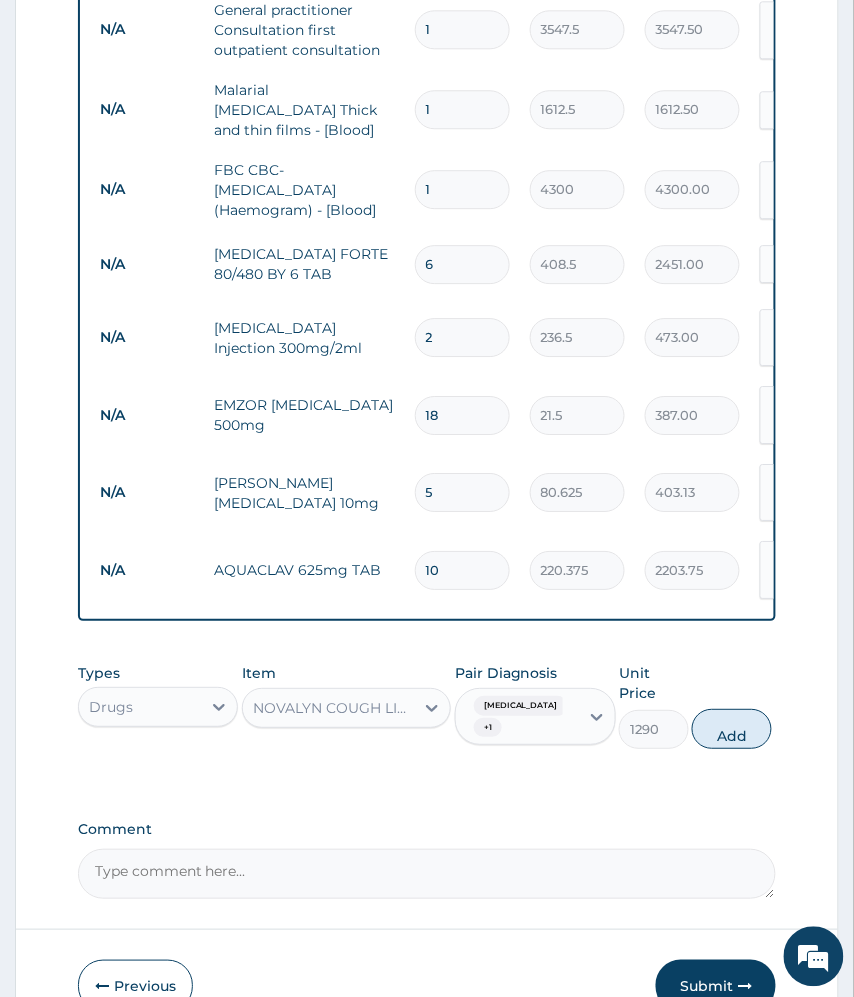 drag, startPoint x: 600, startPoint y: 790, endPoint x: 725, endPoint y: 716, distance: 145.26183 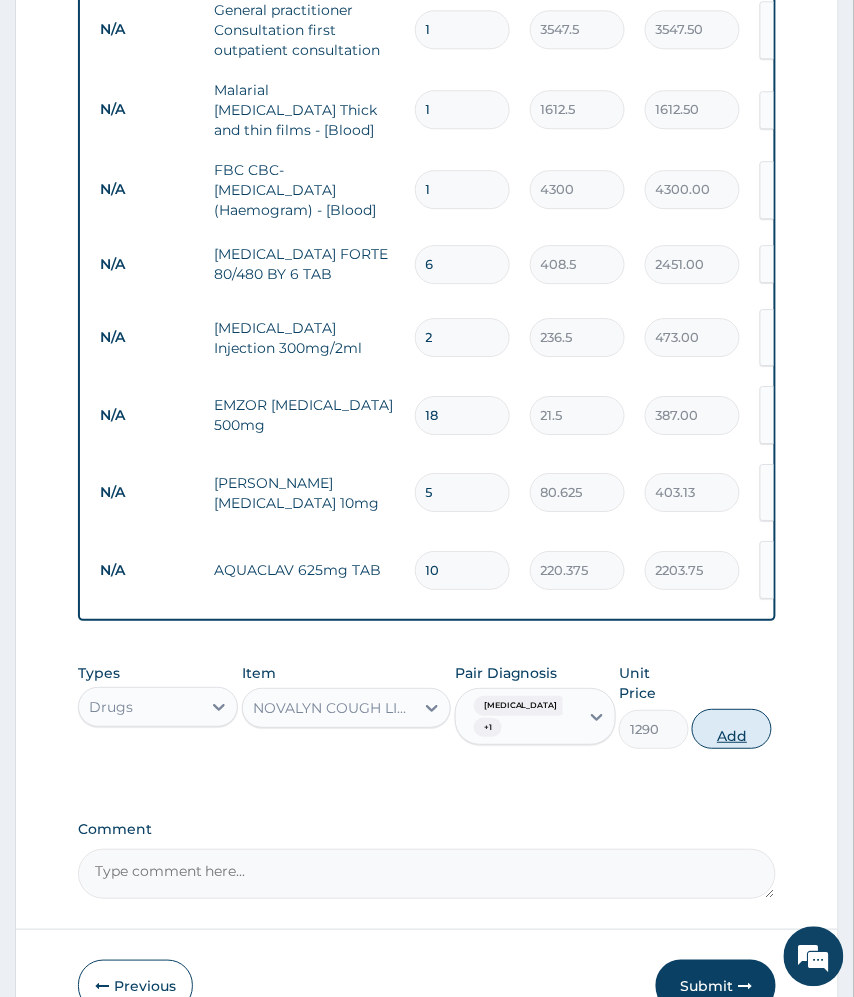 click on "Add" at bounding box center (732, 729) 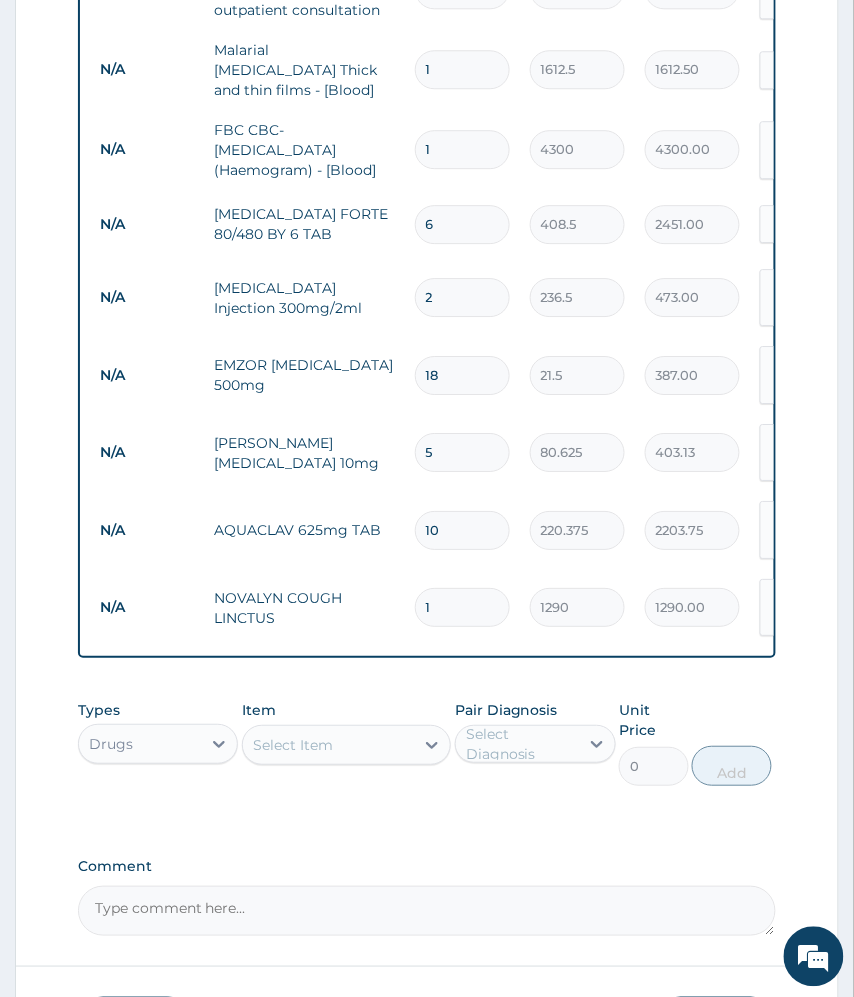 scroll, scrollTop: 982, scrollLeft: 0, axis: vertical 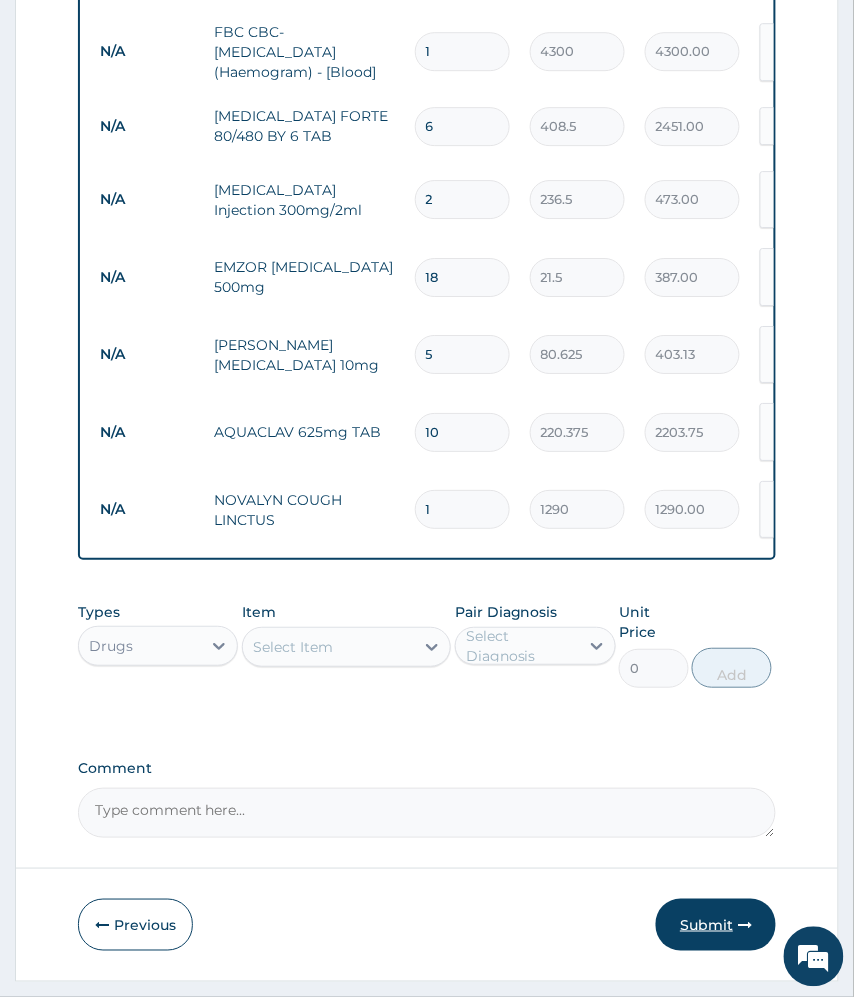 click on "Submit" at bounding box center (716, 925) 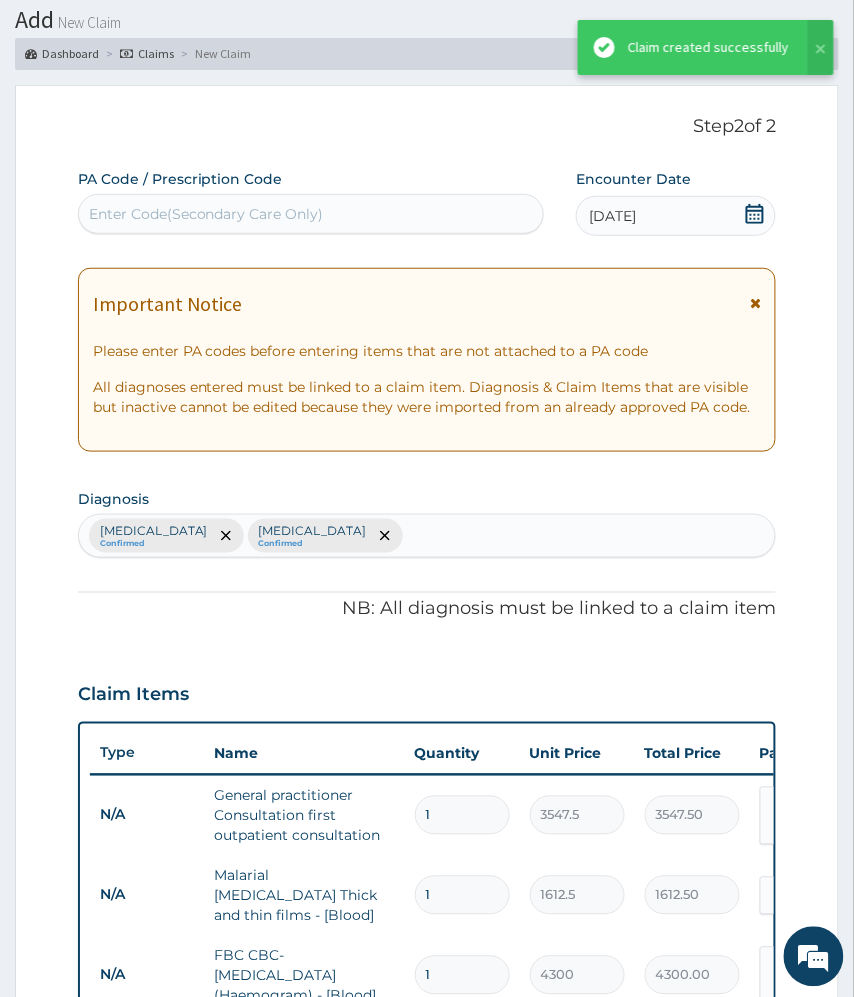 scroll, scrollTop: 982, scrollLeft: 0, axis: vertical 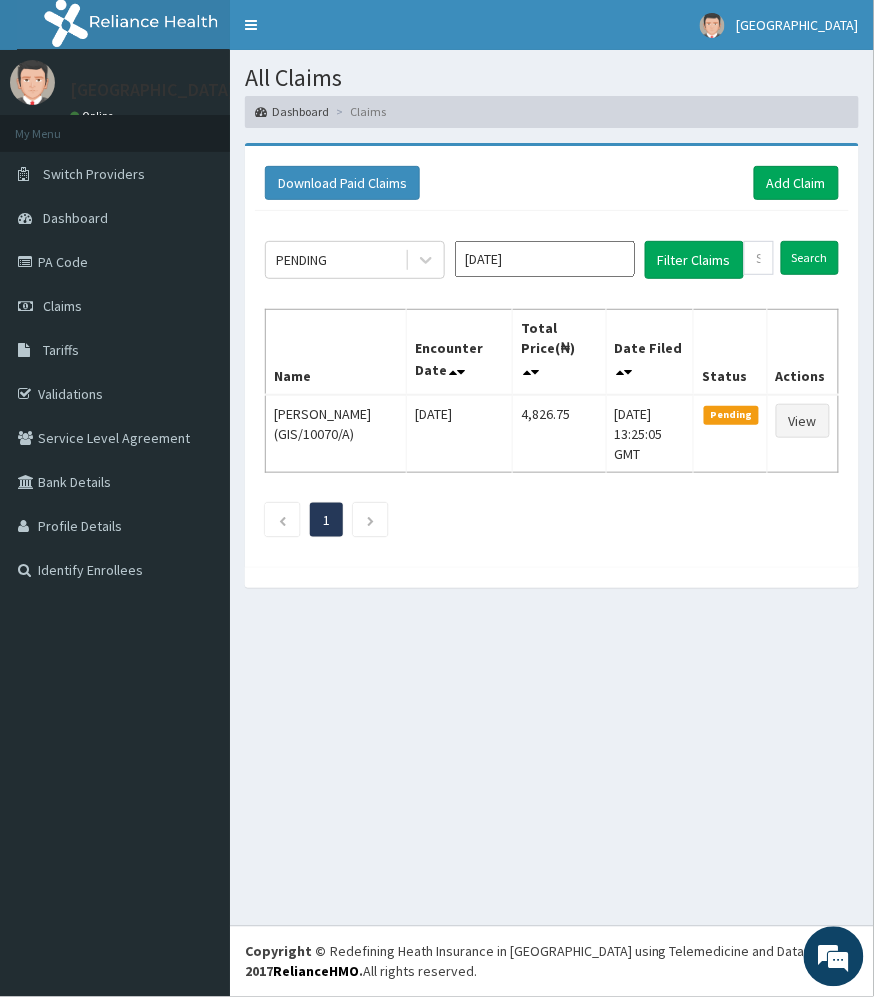 click on "Download Paid Claims Add Claim × Note you can only download claims within a maximum of 1 year and the dates will auto-adjust when you select range that is greater than 1 year From 10-04-2025 To 10-07-2025 Close Download PENDING Jul 2025 Filter Claims Search Name Encounter Date Total Price(₦) Date Filed Status Actions JOY ONYECHE (GIS/10070/A) Tue Jul 01 2025 4,826.75 Mon, 07 Jul 2025 13:25:05 GMT Pending View 1" at bounding box center (552, 375) 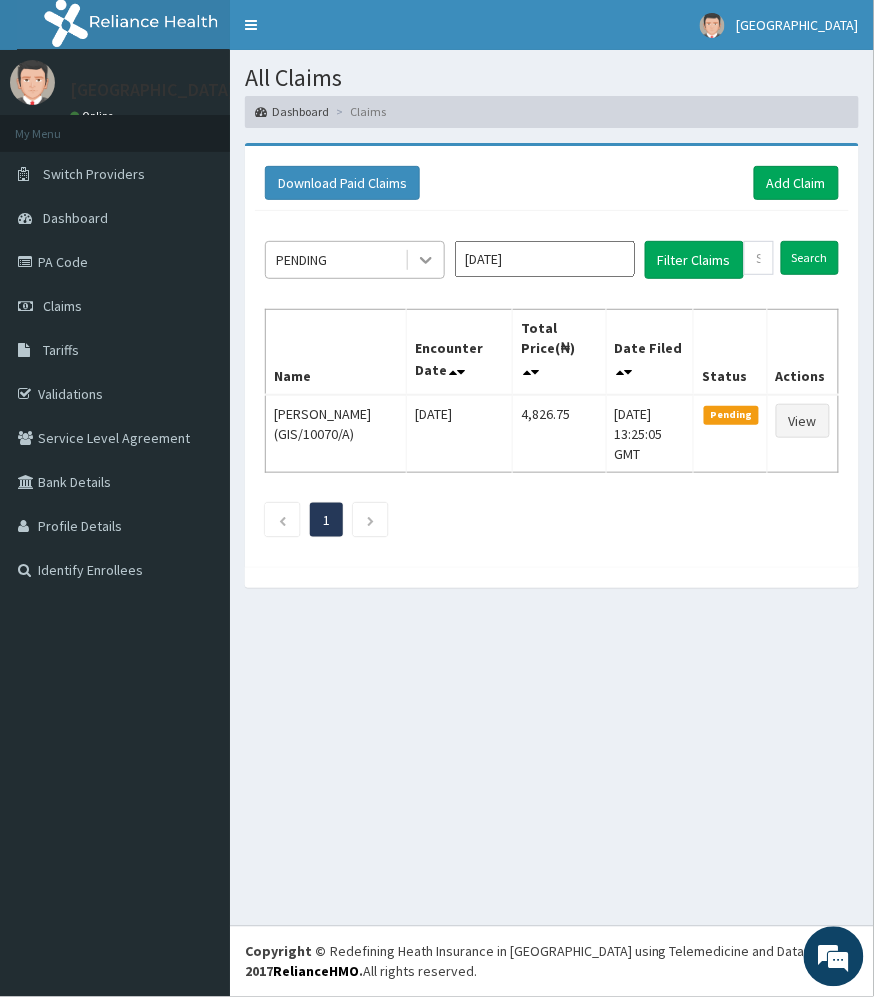 click 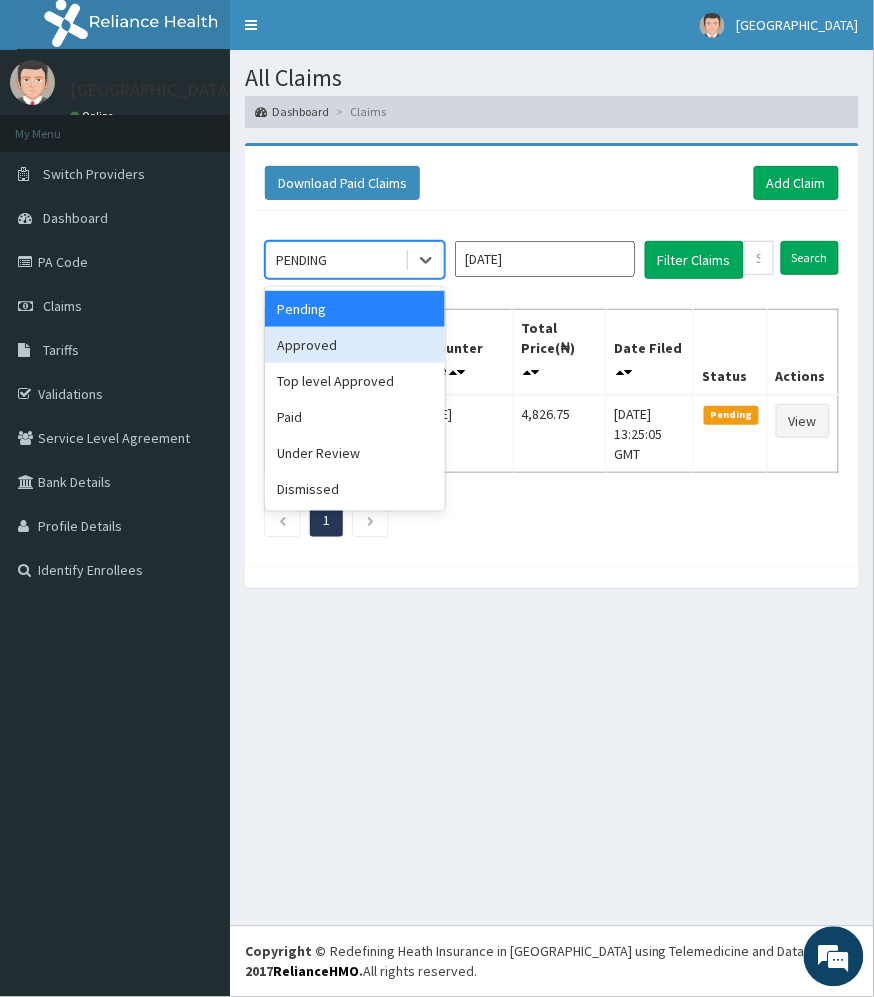 click on "Approved" at bounding box center (355, 345) 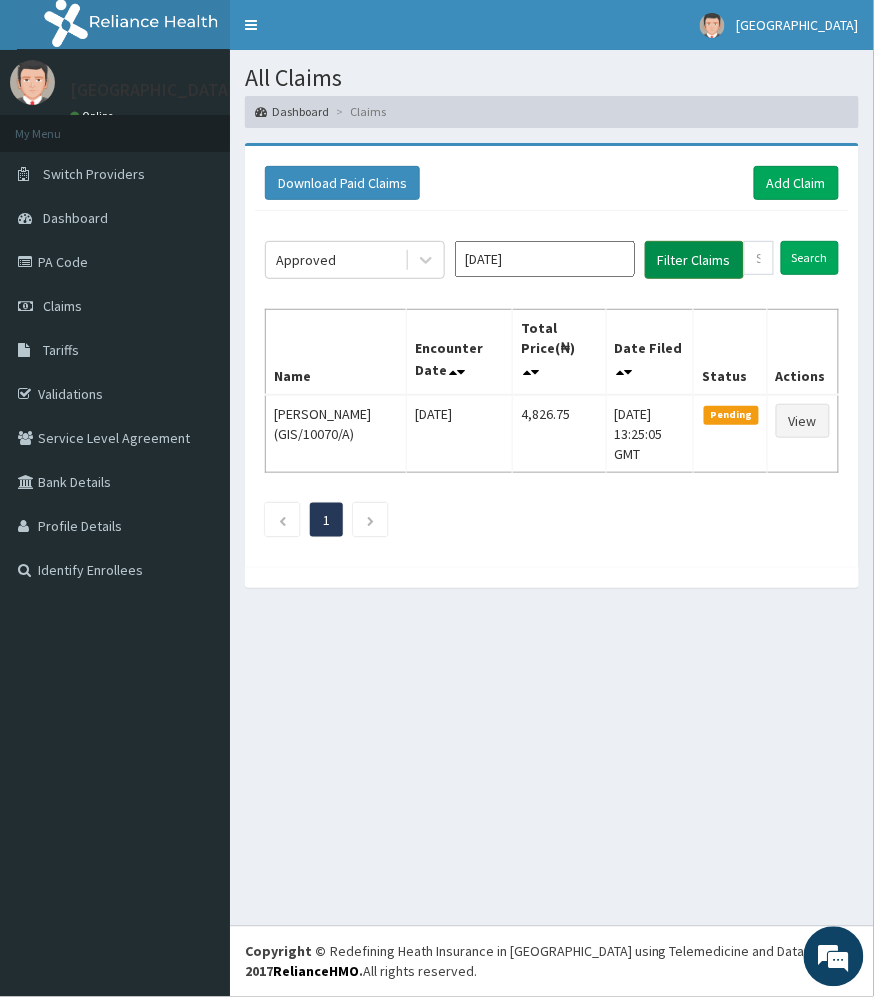 click on "Filter Claims" at bounding box center (694, 260) 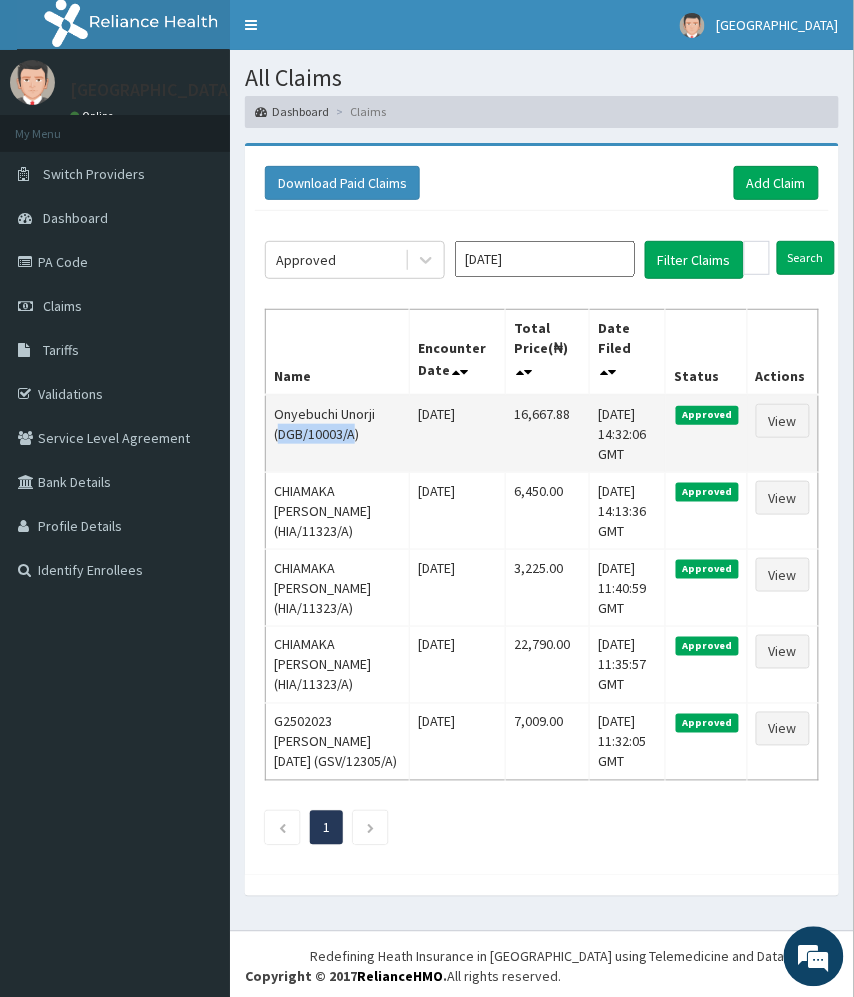 drag, startPoint x: 281, startPoint y: 433, endPoint x: 354, endPoint y: 433, distance: 73 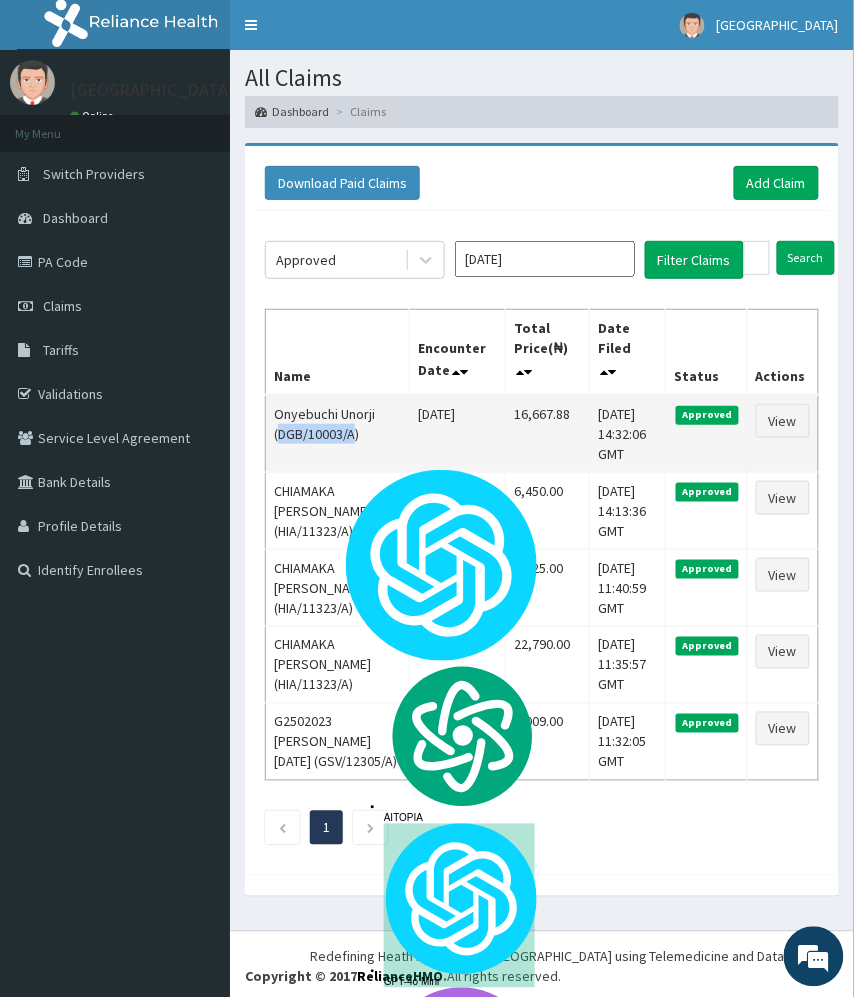 copy on "DGB/10003/A" 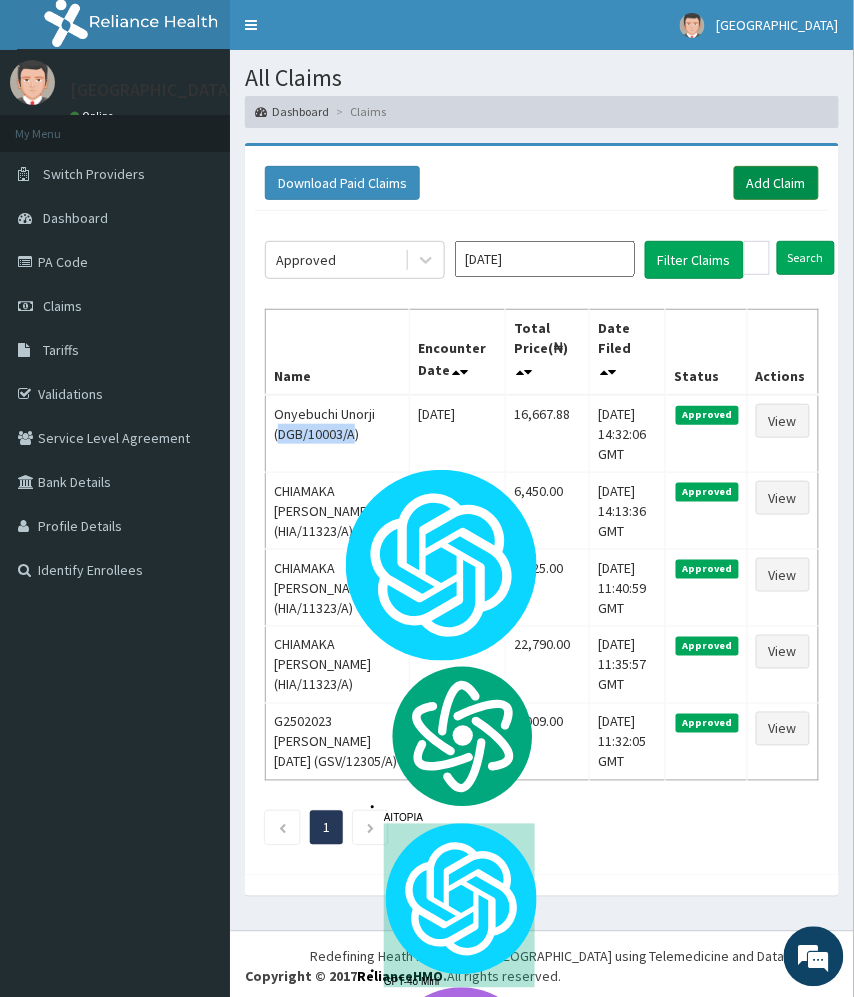 click on "Add Claim" at bounding box center (776, 183) 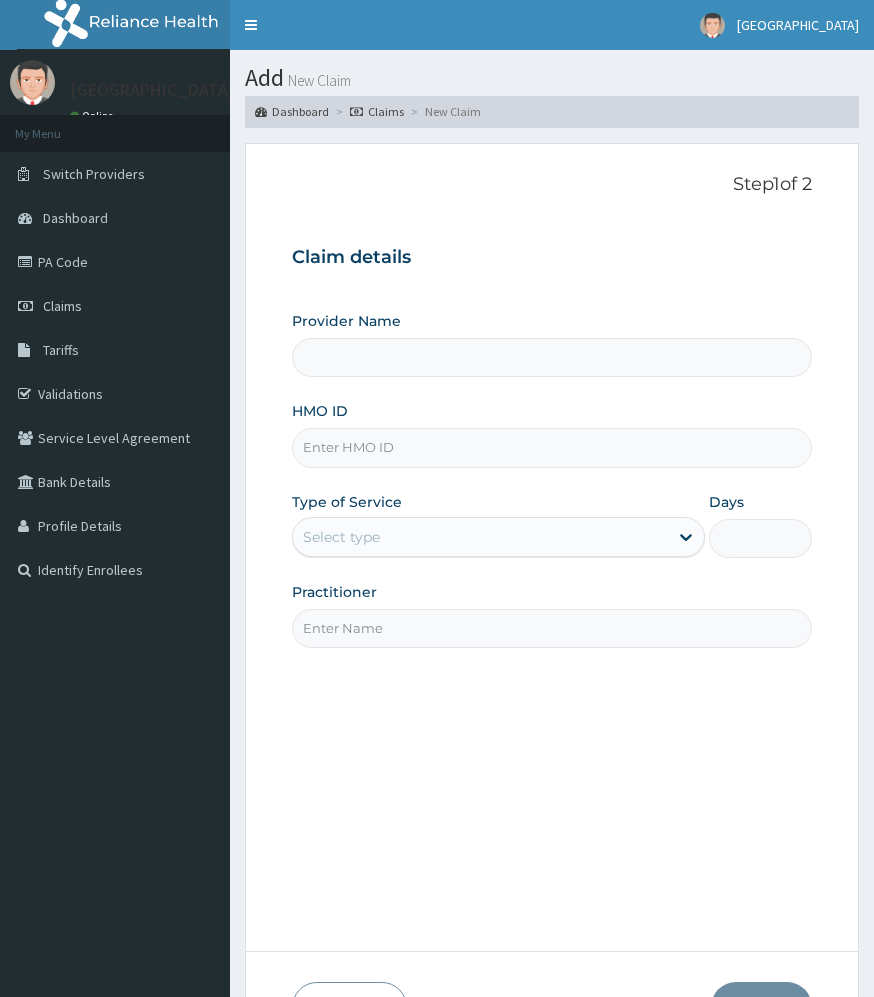 scroll, scrollTop: 0, scrollLeft: 0, axis: both 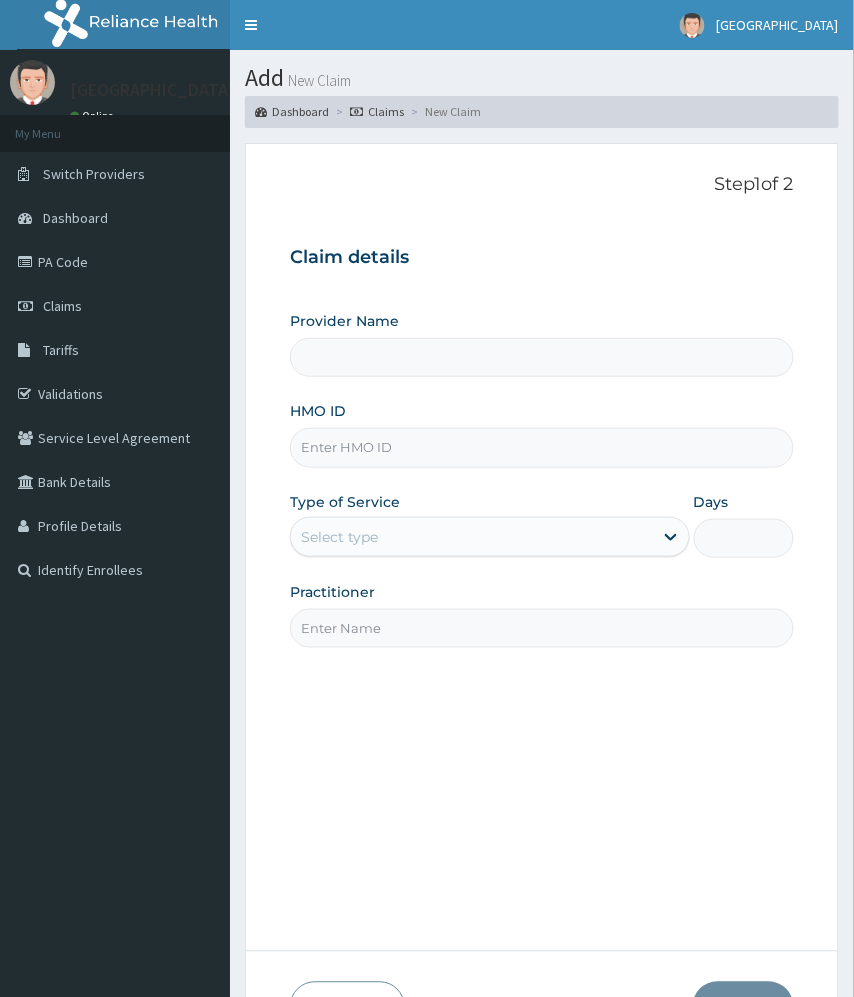 type on "[GEOGRAPHIC_DATA]" 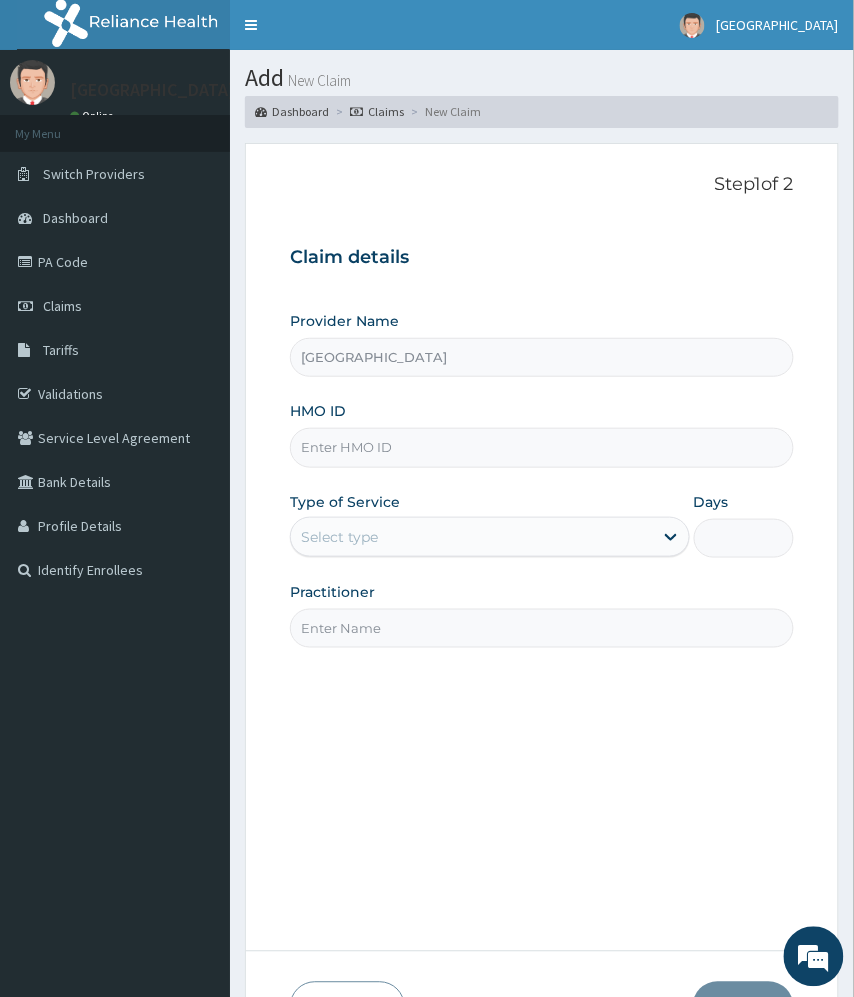 scroll, scrollTop: 0, scrollLeft: 0, axis: both 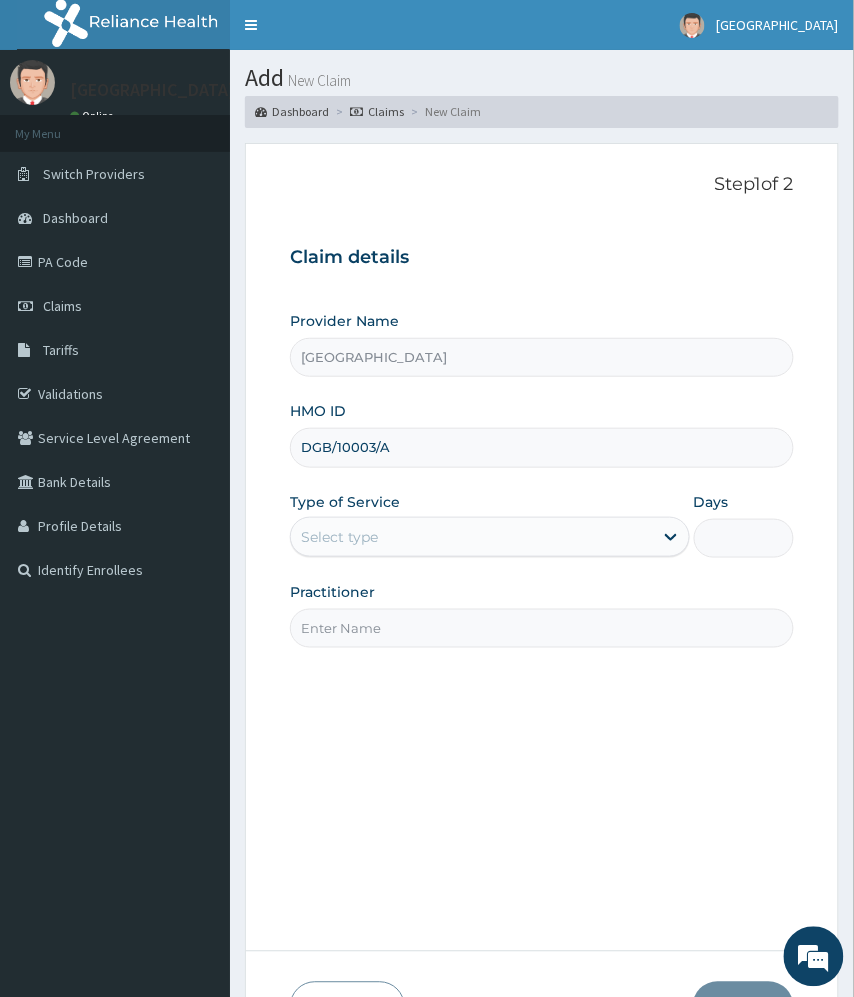 type on "DGB/10003/A" 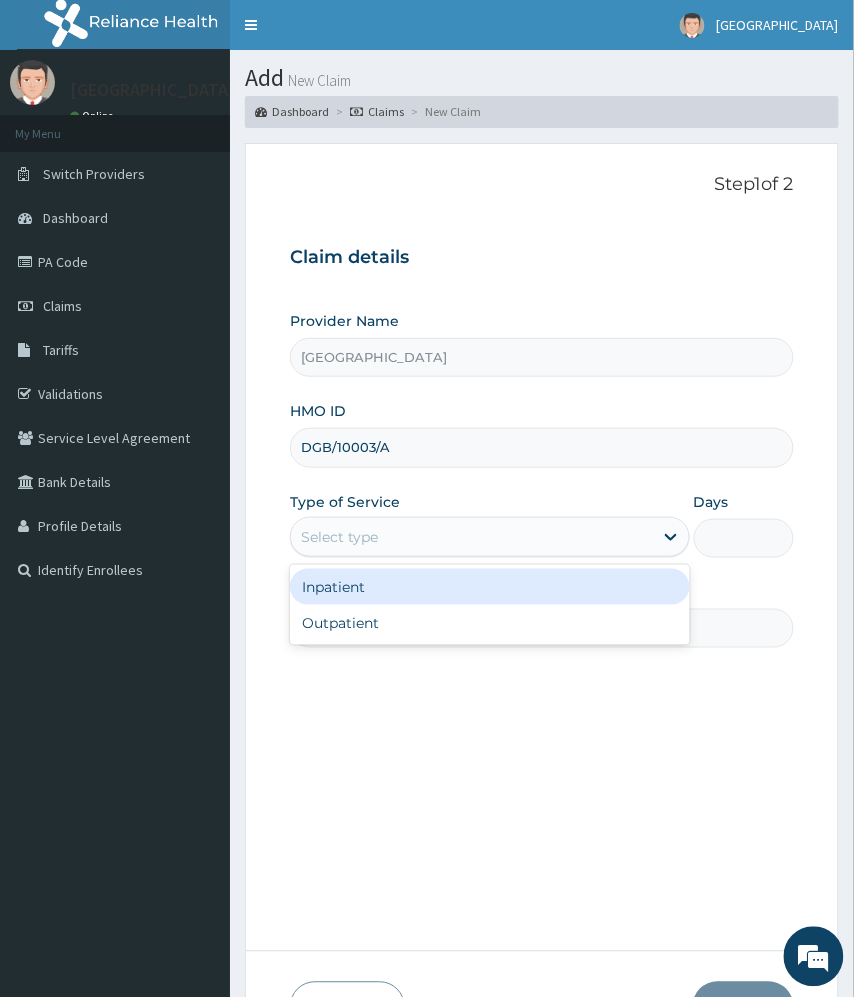 drag, startPoint x: 452, startPoint y: 538, endPoint x: 457, endPoint y: 552, distance: 14.866069 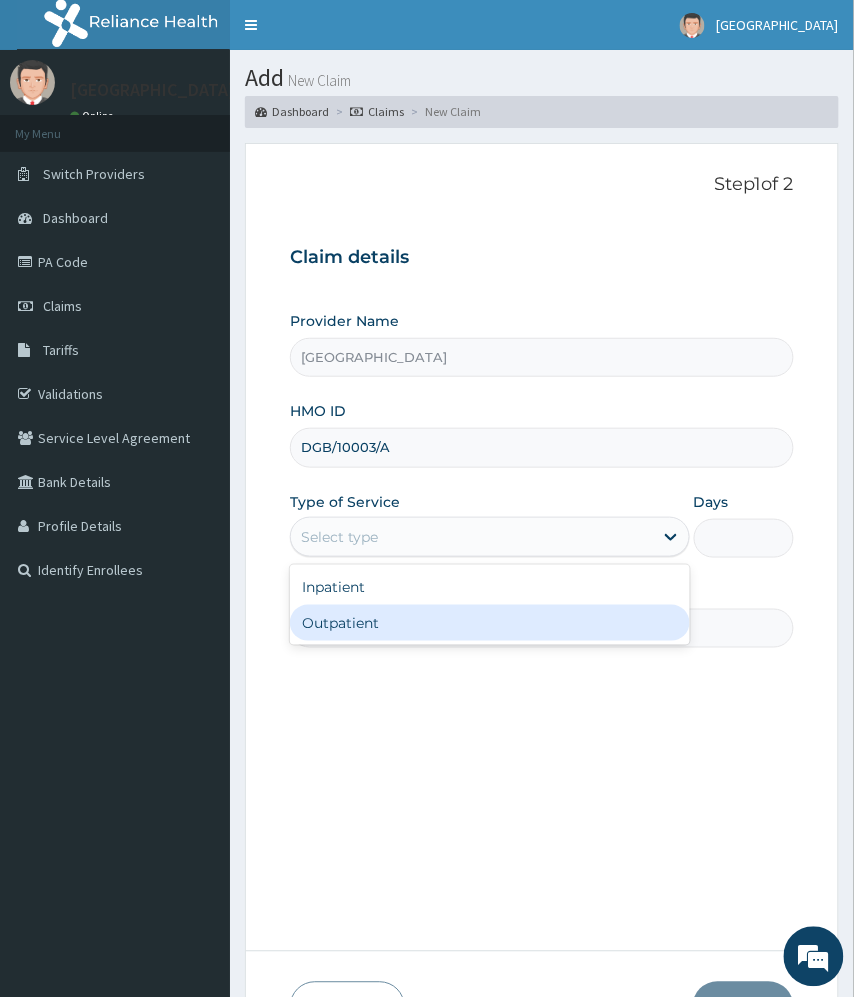 click on "Outpatient" at bounding box center [489, 623] 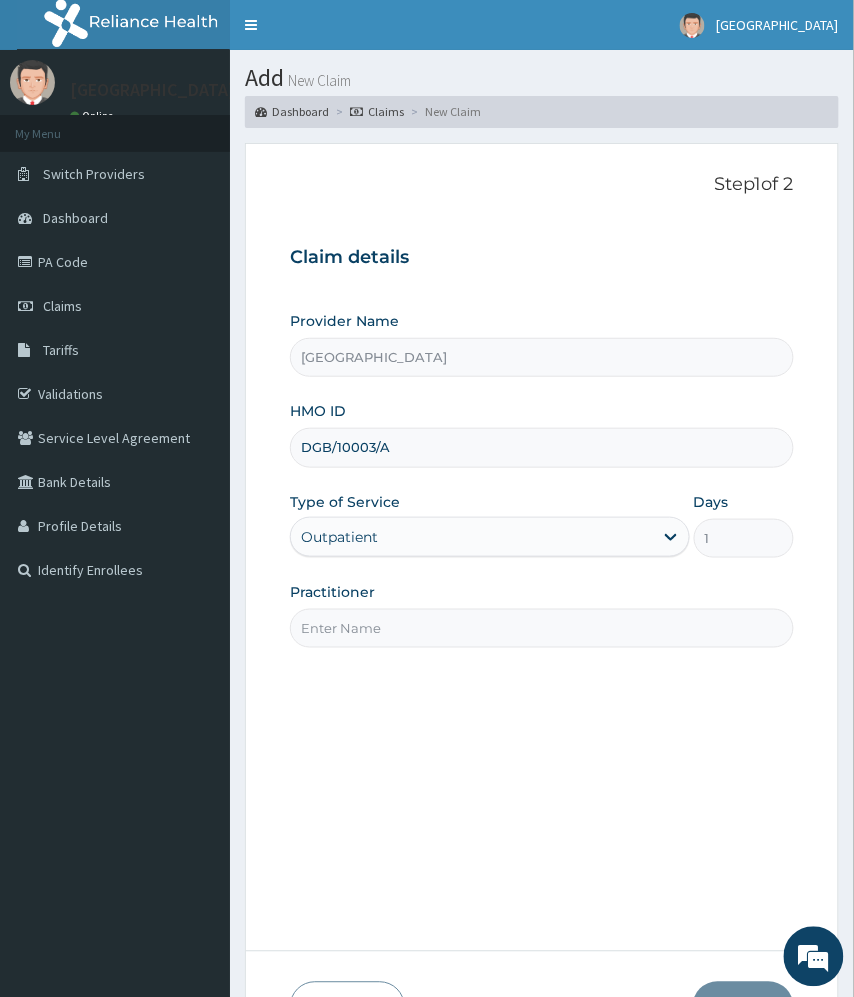click on "Practitioner" at bounding box center (541, 628) 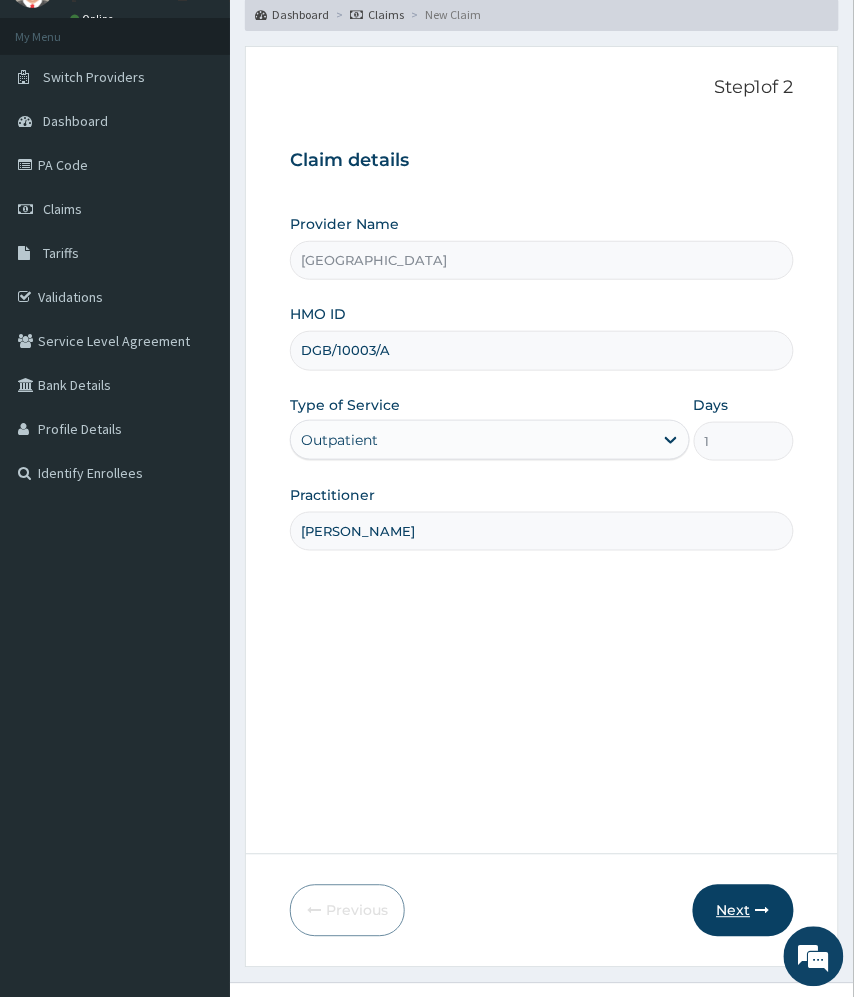 scroll, scrollTop: 154, scrollLeft: 0, axis: vertical 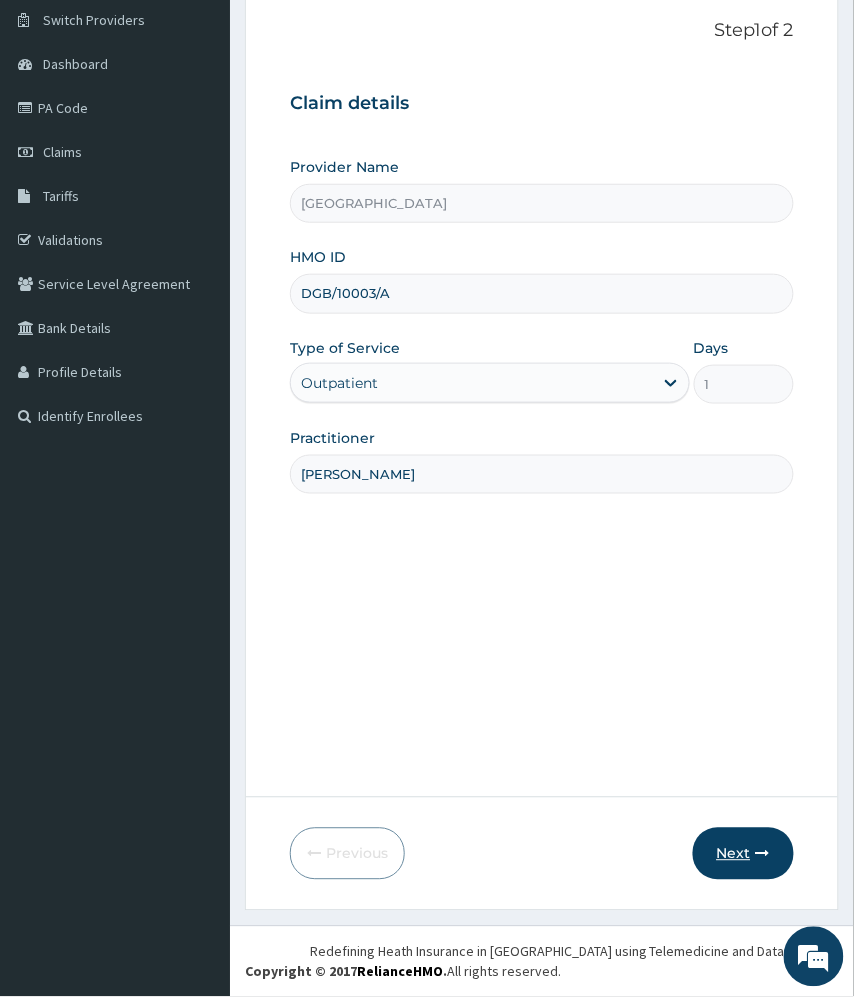 click at bounding box center (763, 854) 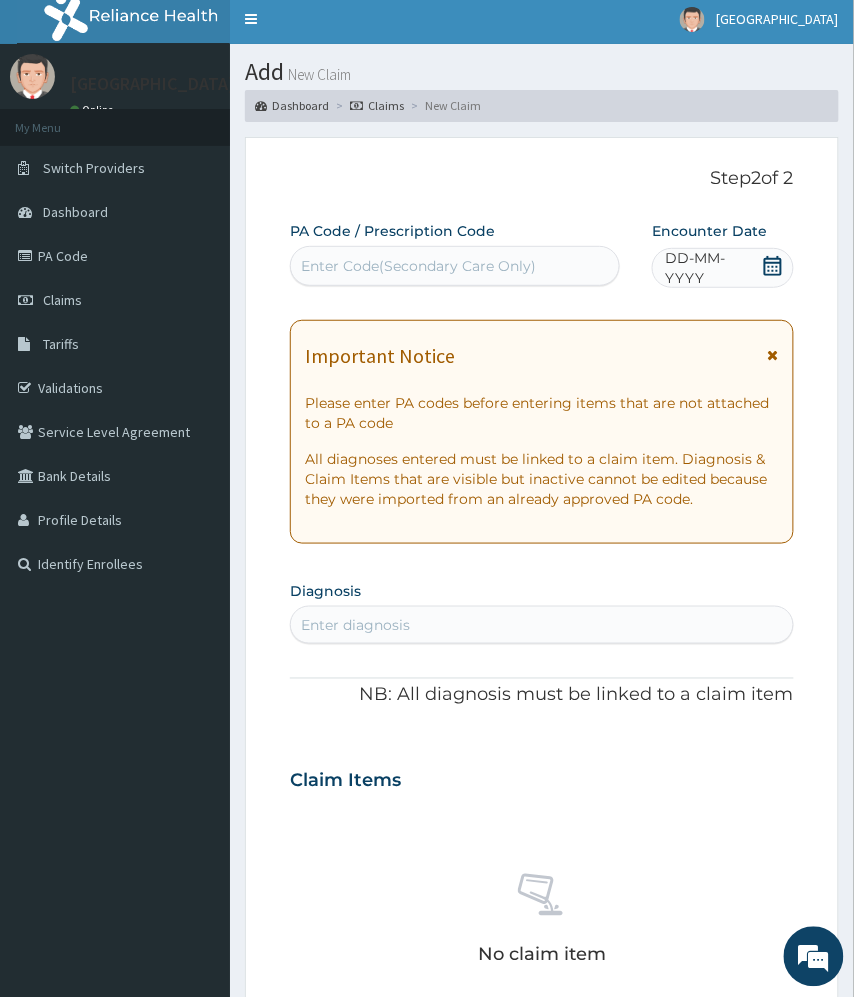 scroll, scrollTop: 0, scrollLeft: 0, axis: both 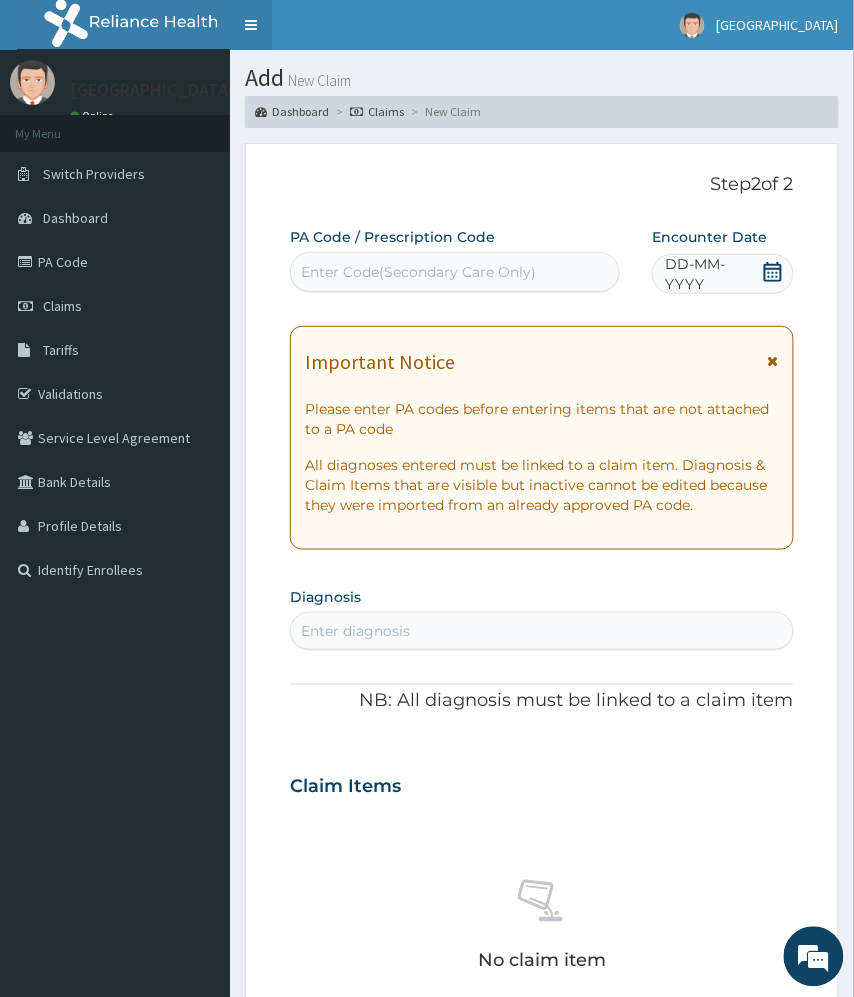 click on "Toggle navigation" at bounding box center [251, 25] 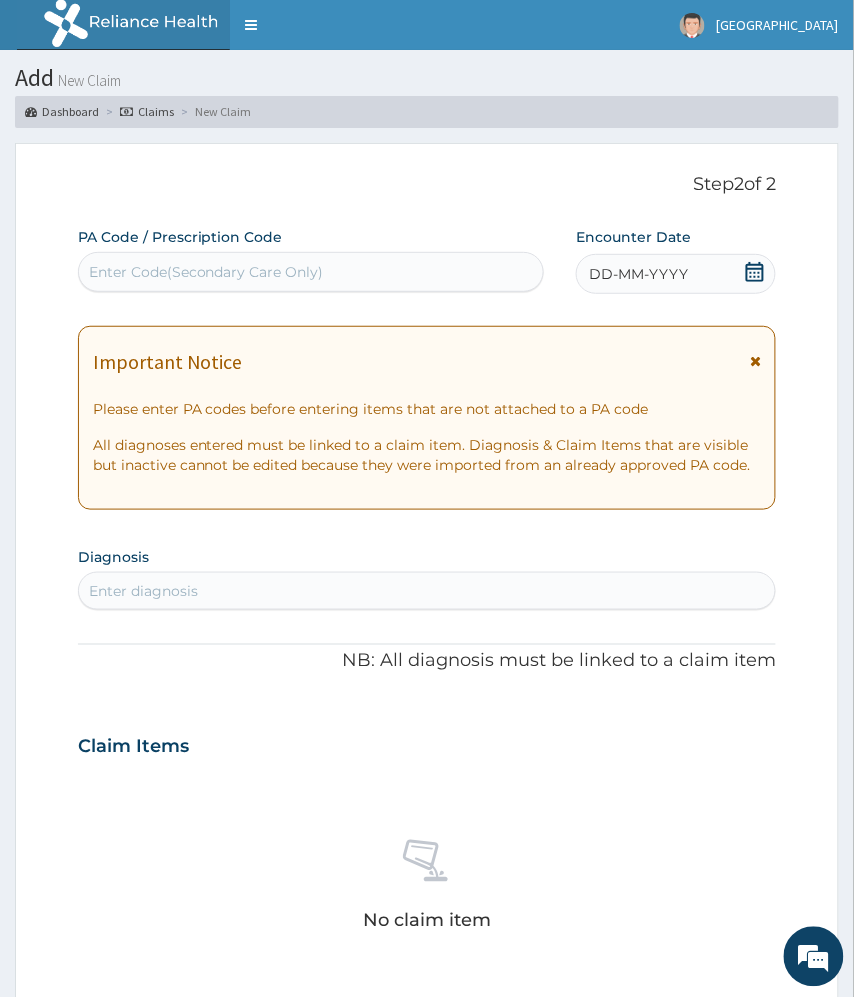 click at bounding box center [755, 274] 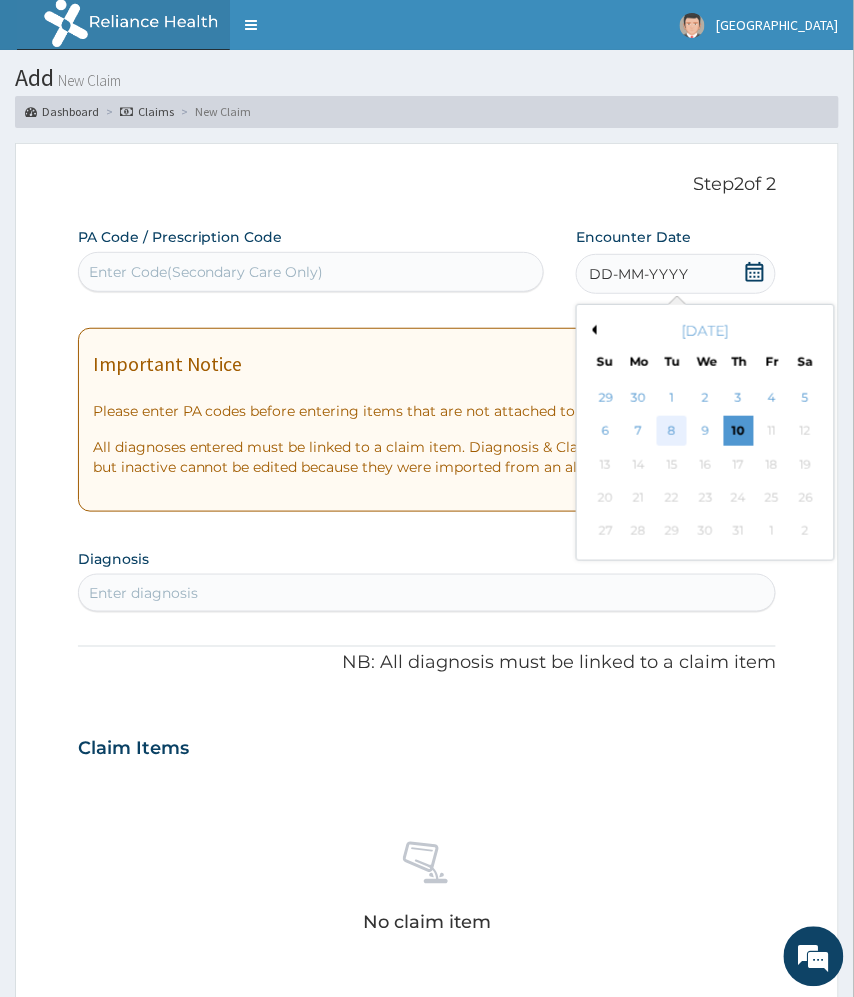 click on "8" at bounding box center [673, 432] 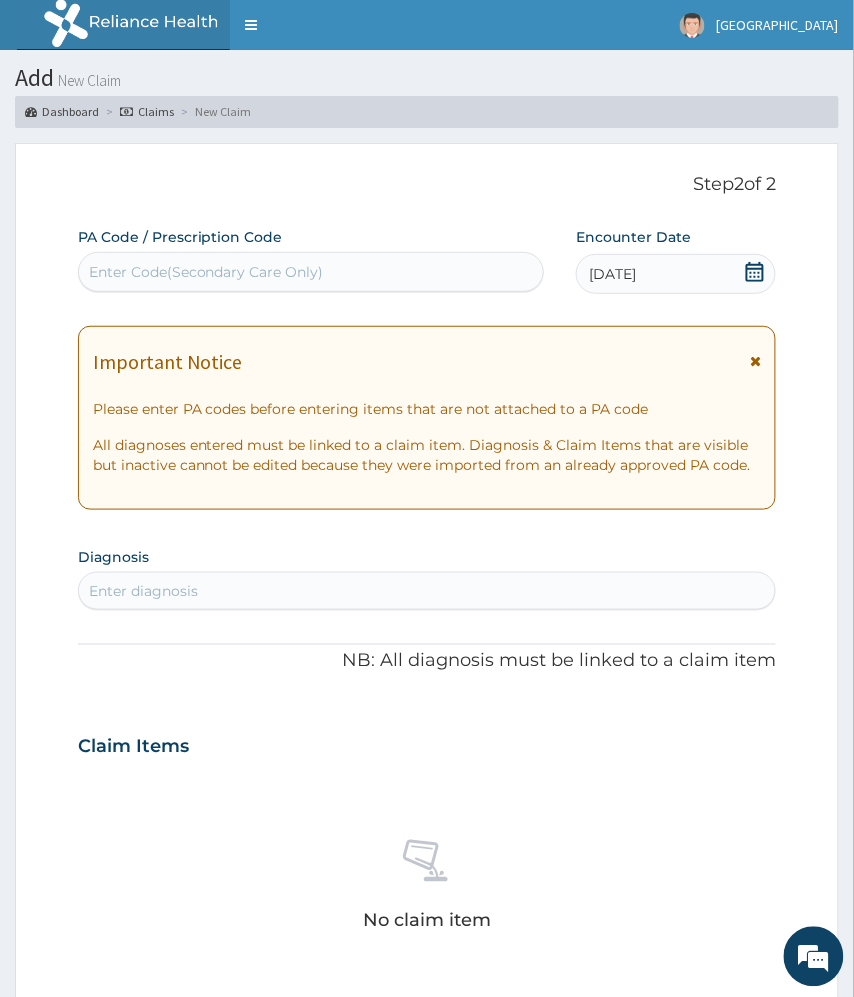 click on "Enter diagnosis" at bounding box center [427, 591] 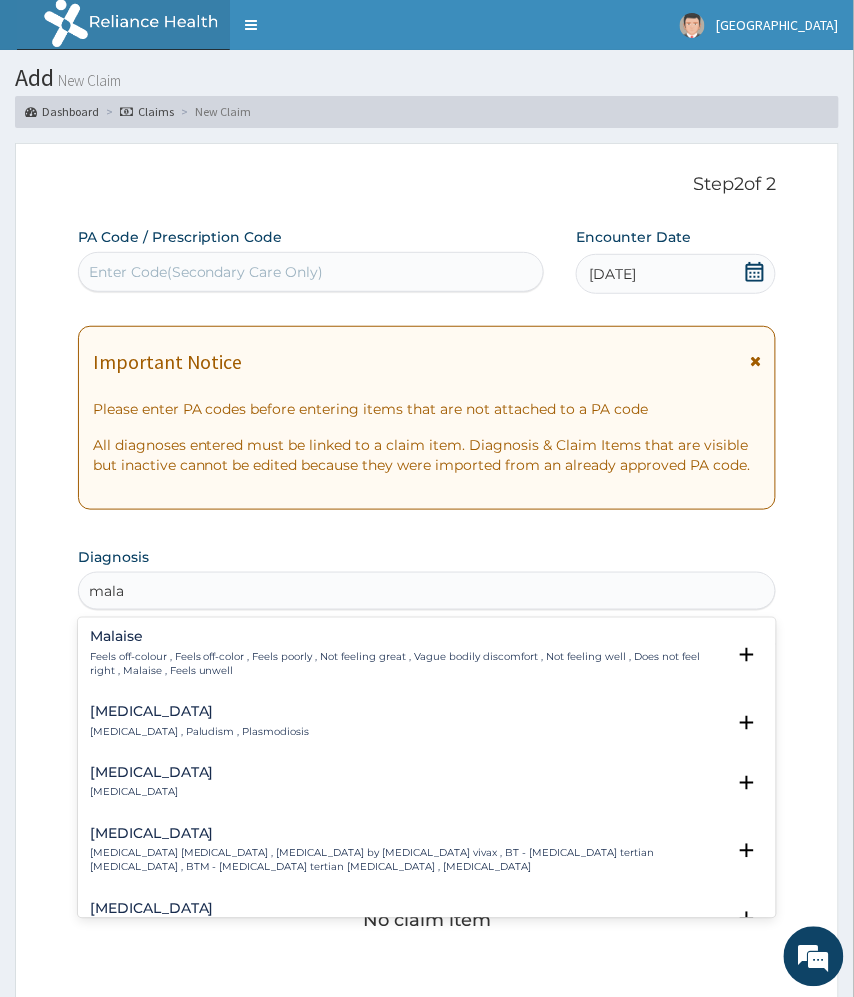 type on "malar" 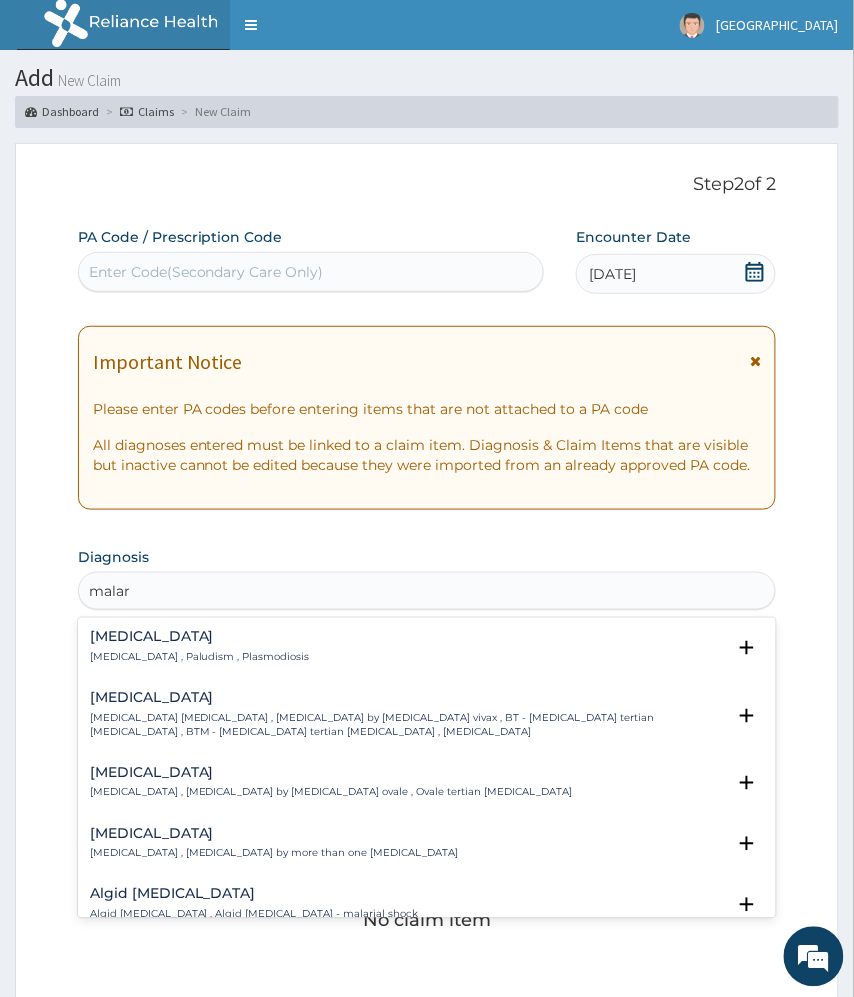 click on "[MEDICAL_DATA] , Paludism , Plasmodiosis" at bounding box center [200, 658] 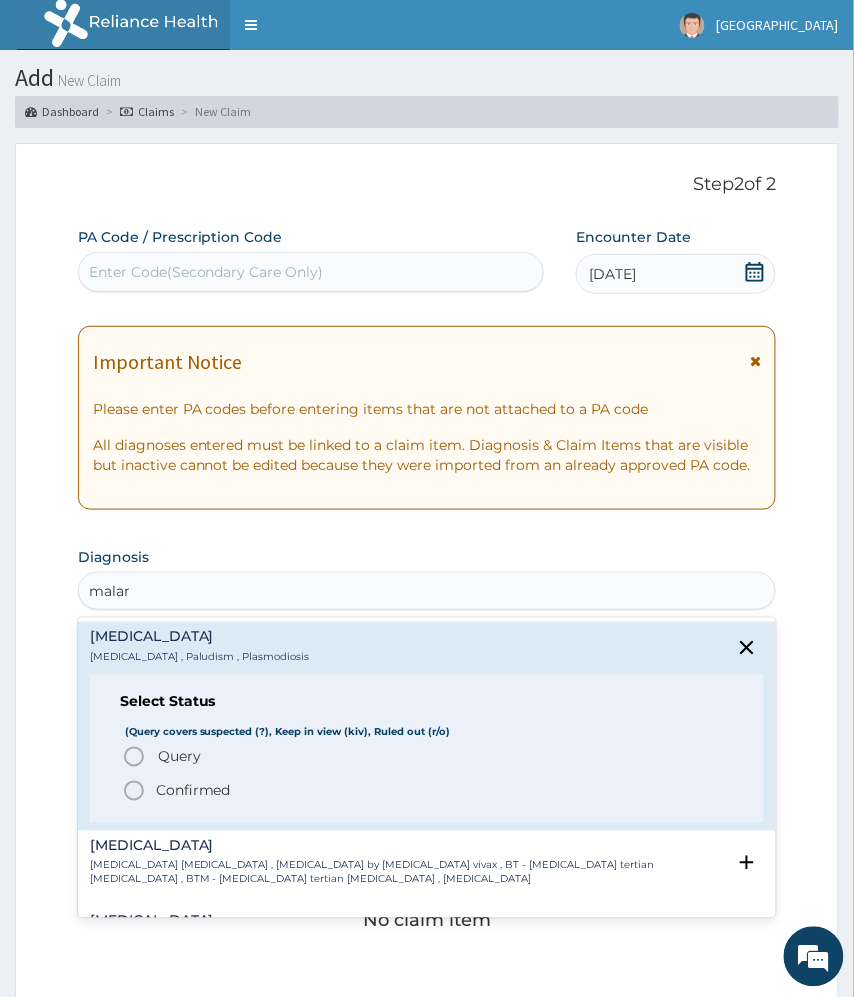 click on "Confirmed" at bounding box center [428, 791] 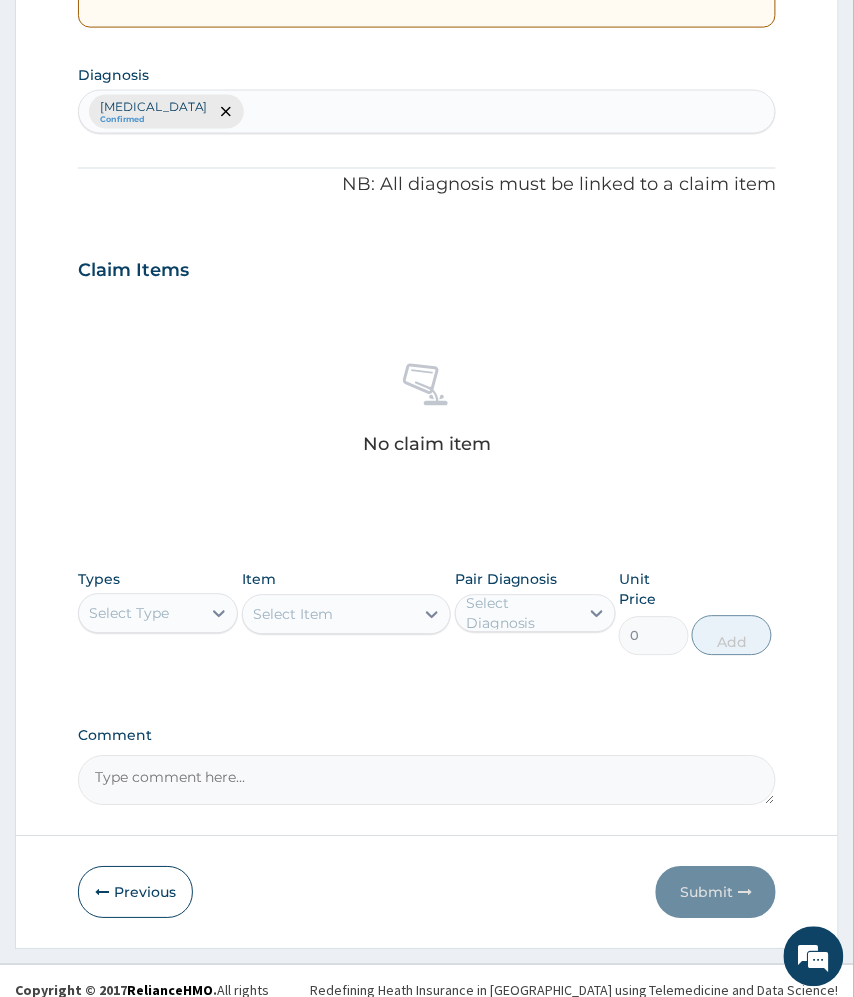 scroll, scrollTop: 484, scrollLeft: 0, axis: vertical 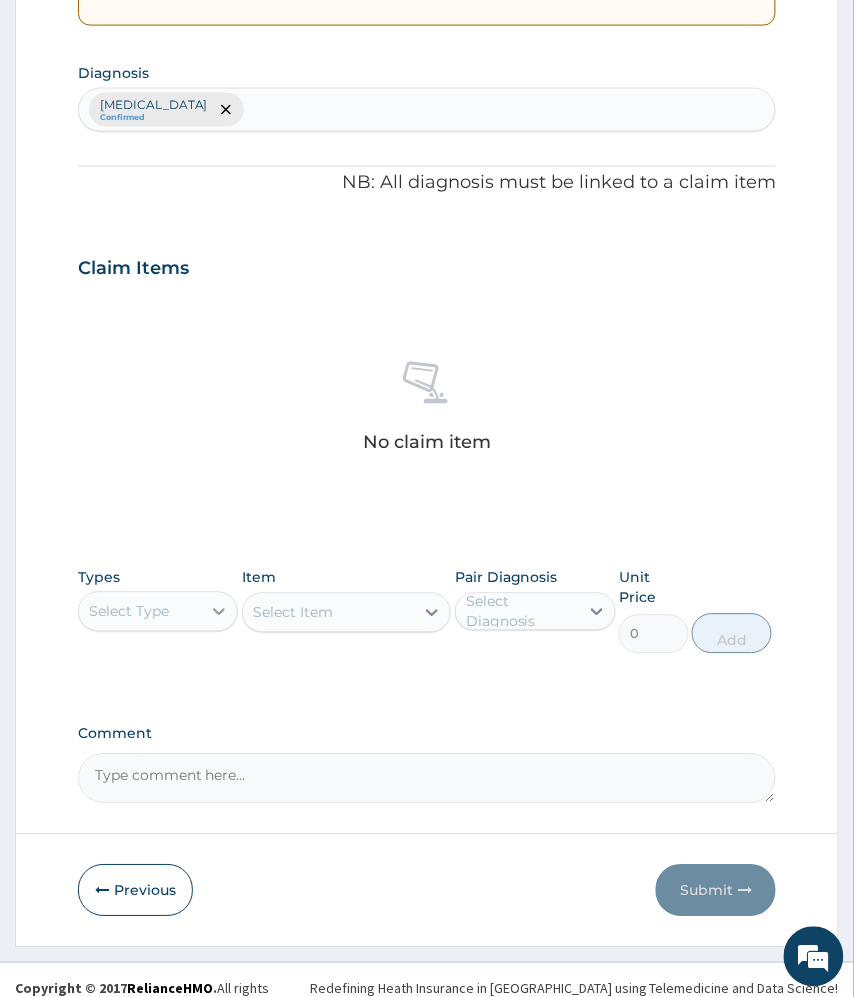 click 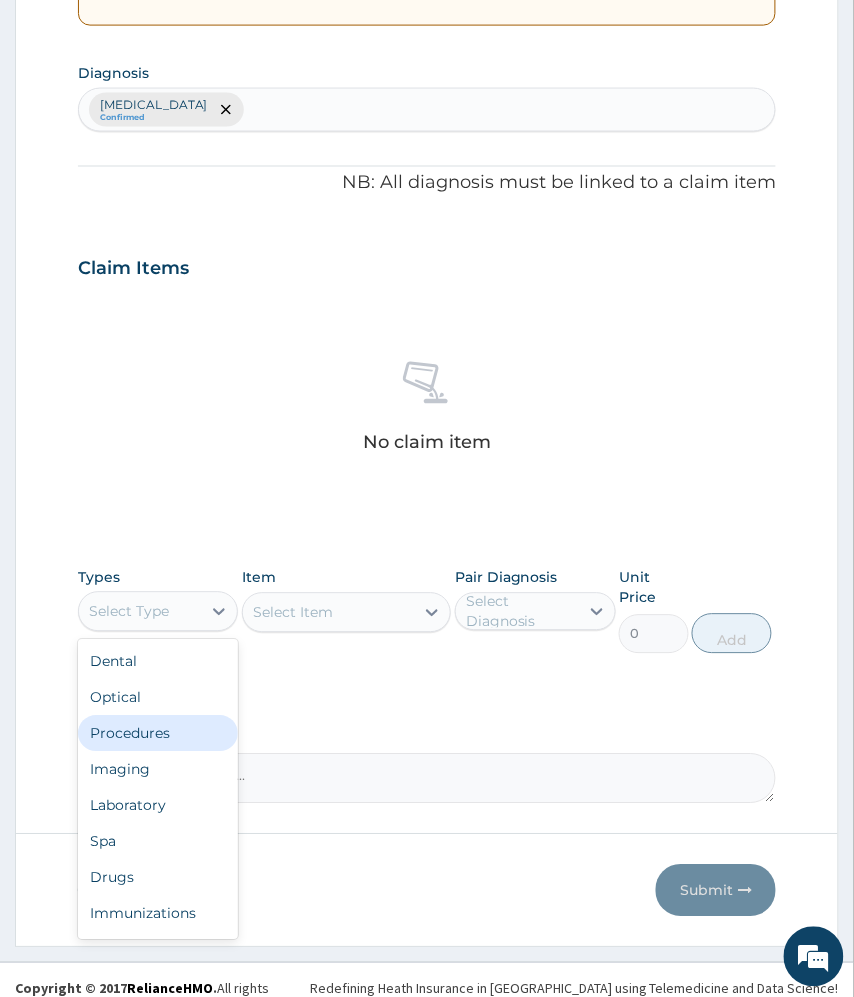click on "Procedures" at bounding box center [158, 734] 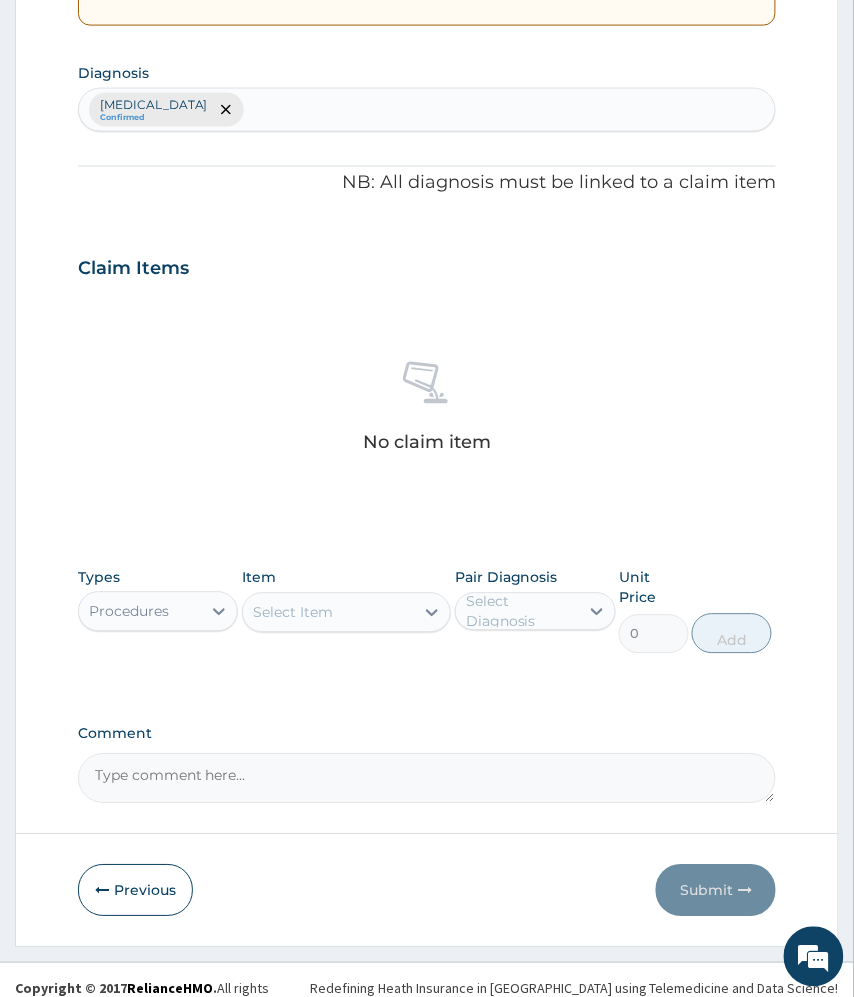 click on "Select Item" at bounding box center (293, 613) 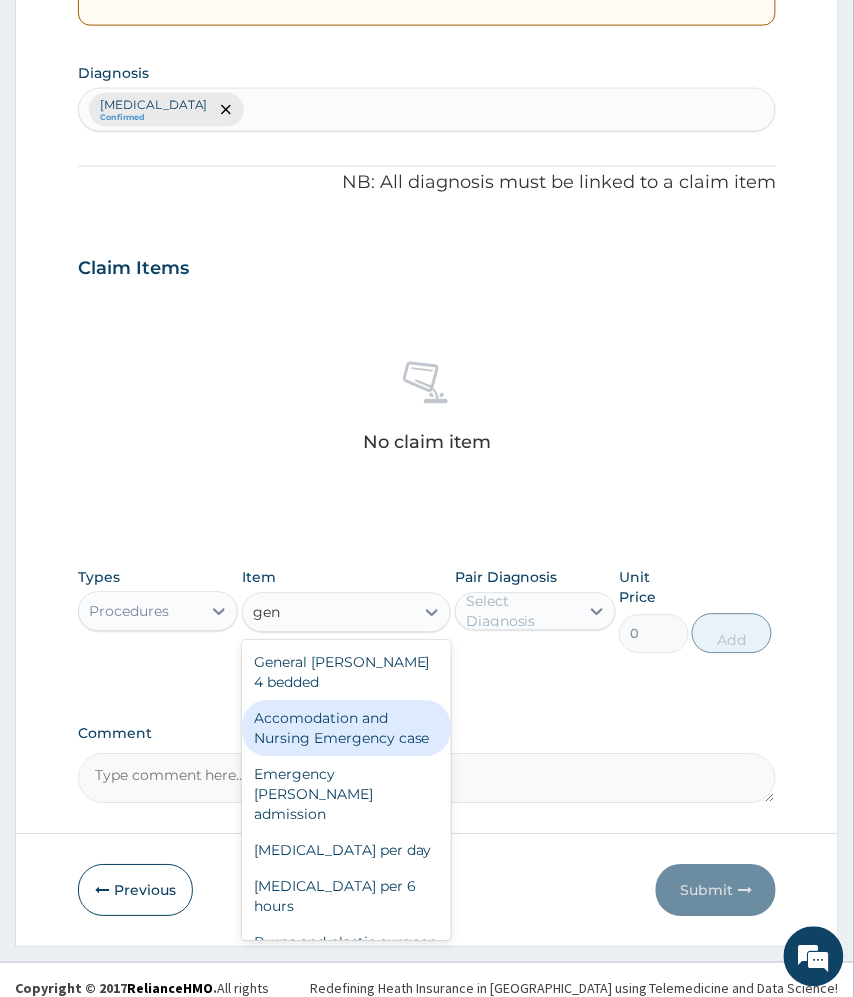 type on "gene" 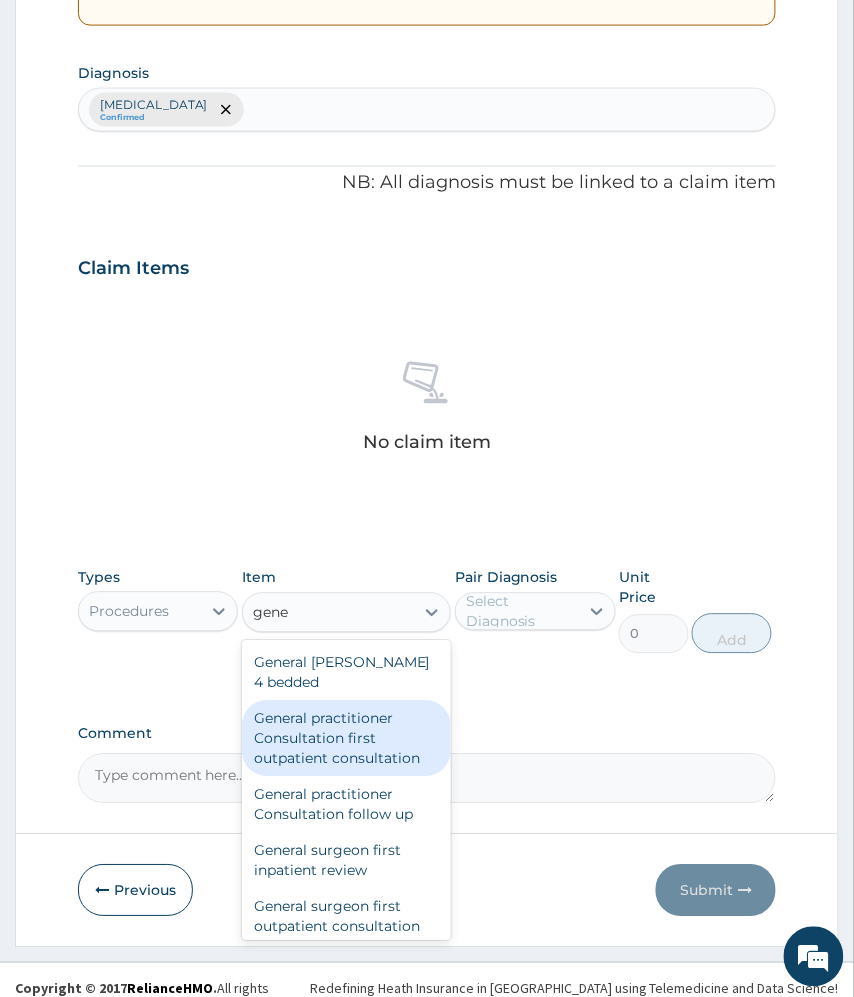 click on "General practitioner Consultation first outpatient consultation" at bounding box center (347, 739) 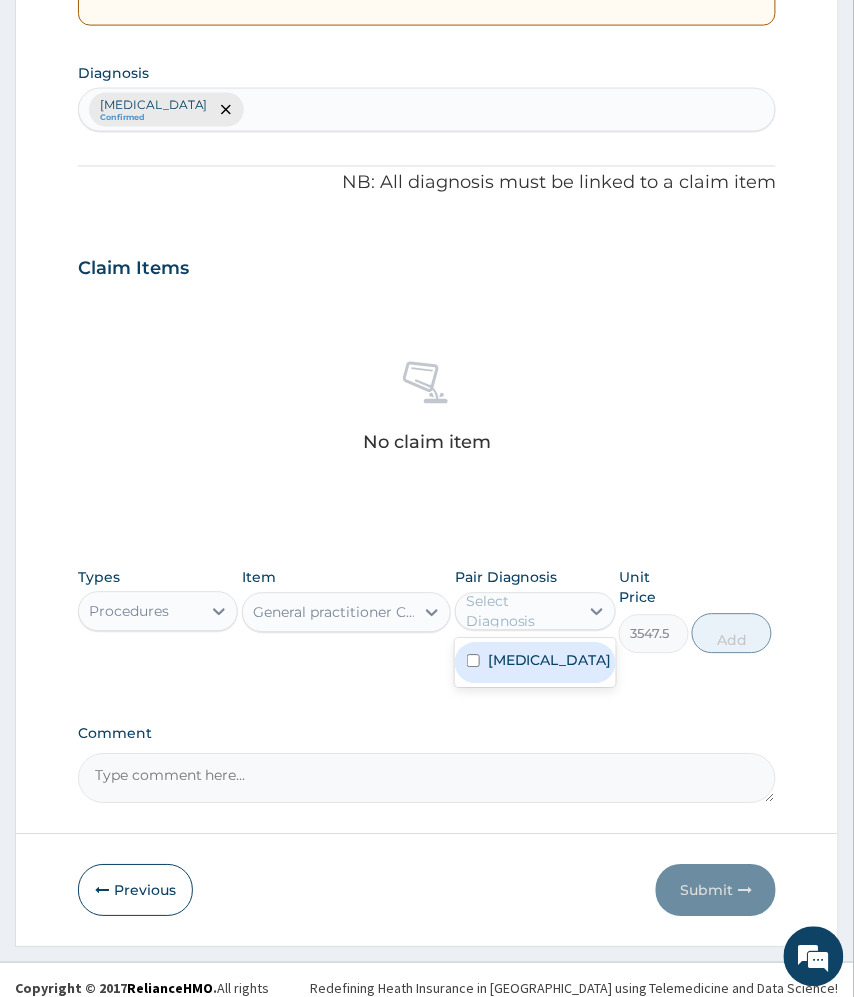 click on "Select Diagnosis" at bounding box center [521, 612] 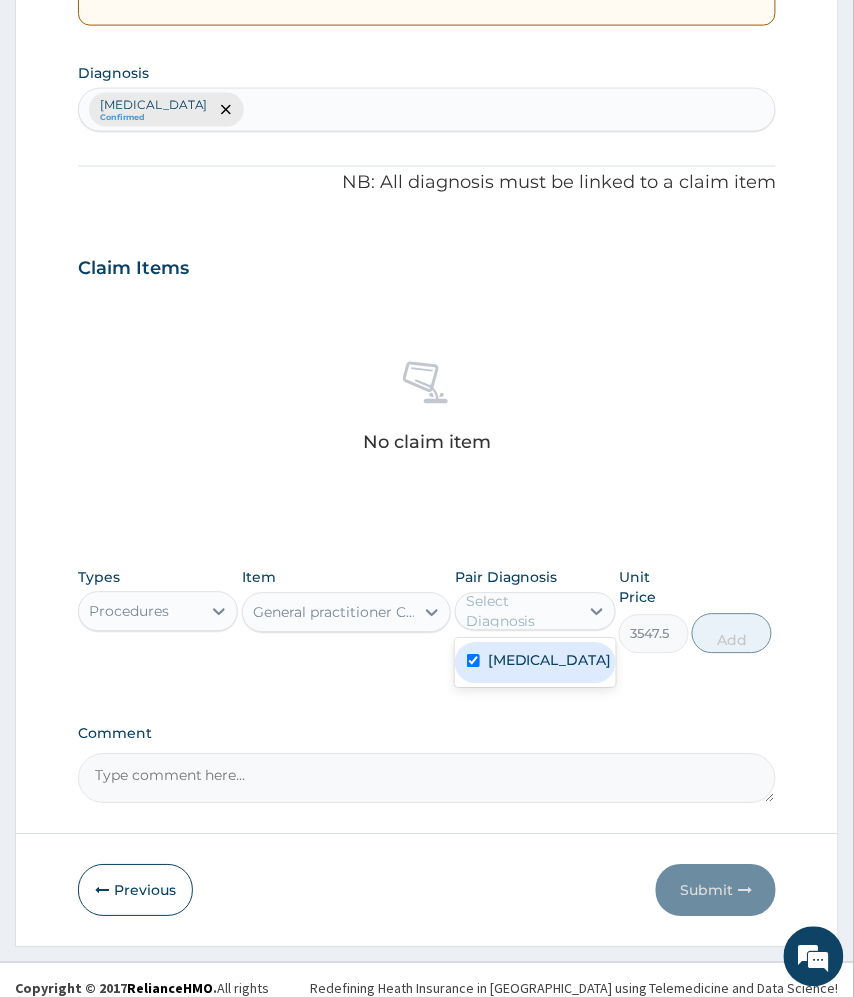 checkbox on "true" 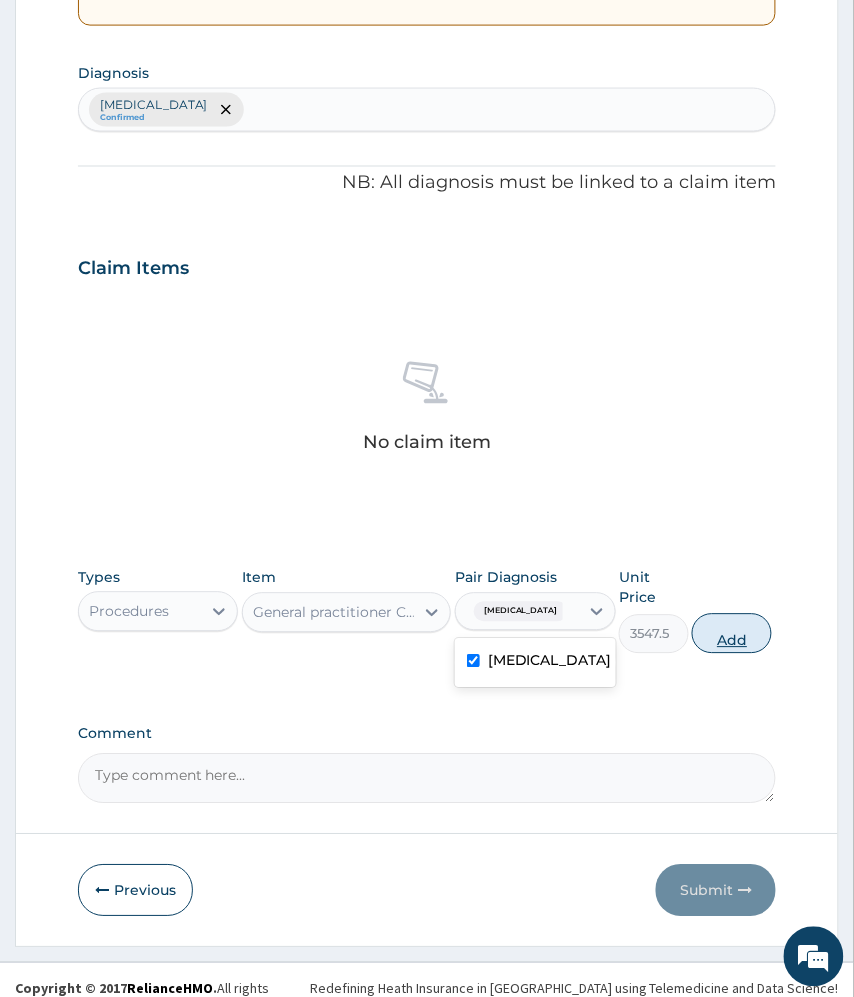 click on "Add" at bounding box center (732, 634) 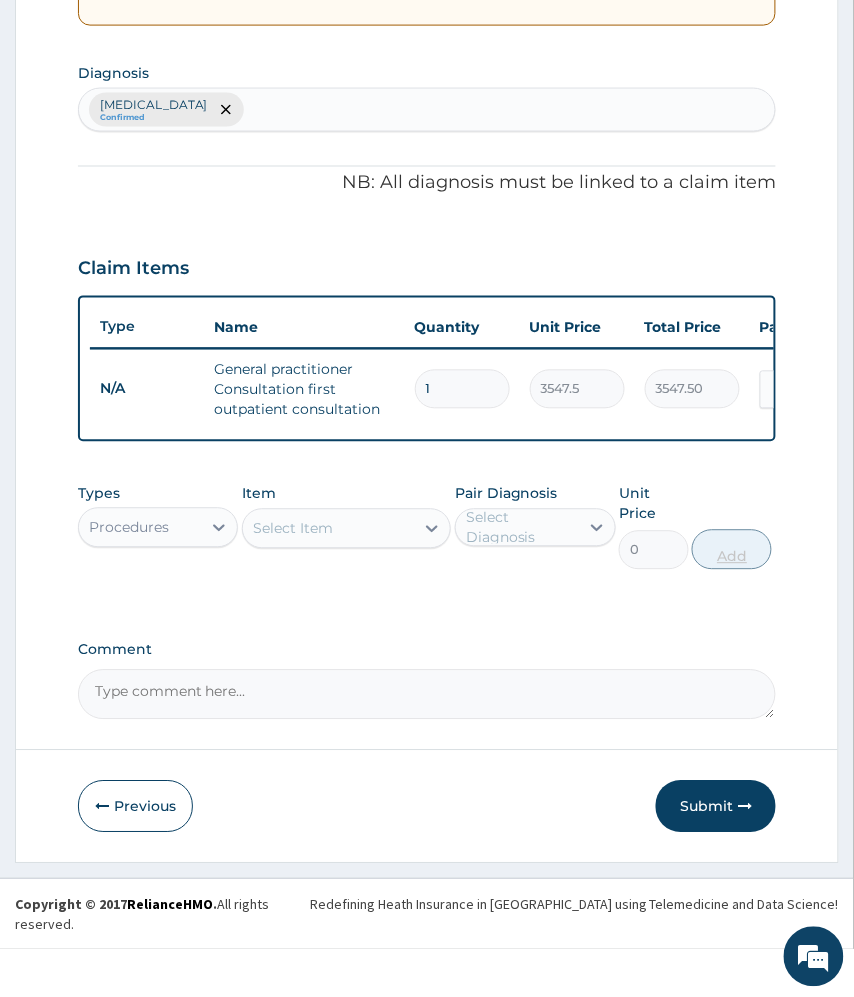 scroll, scrollTop: 417, scrollLeft: 0, axis: vertical 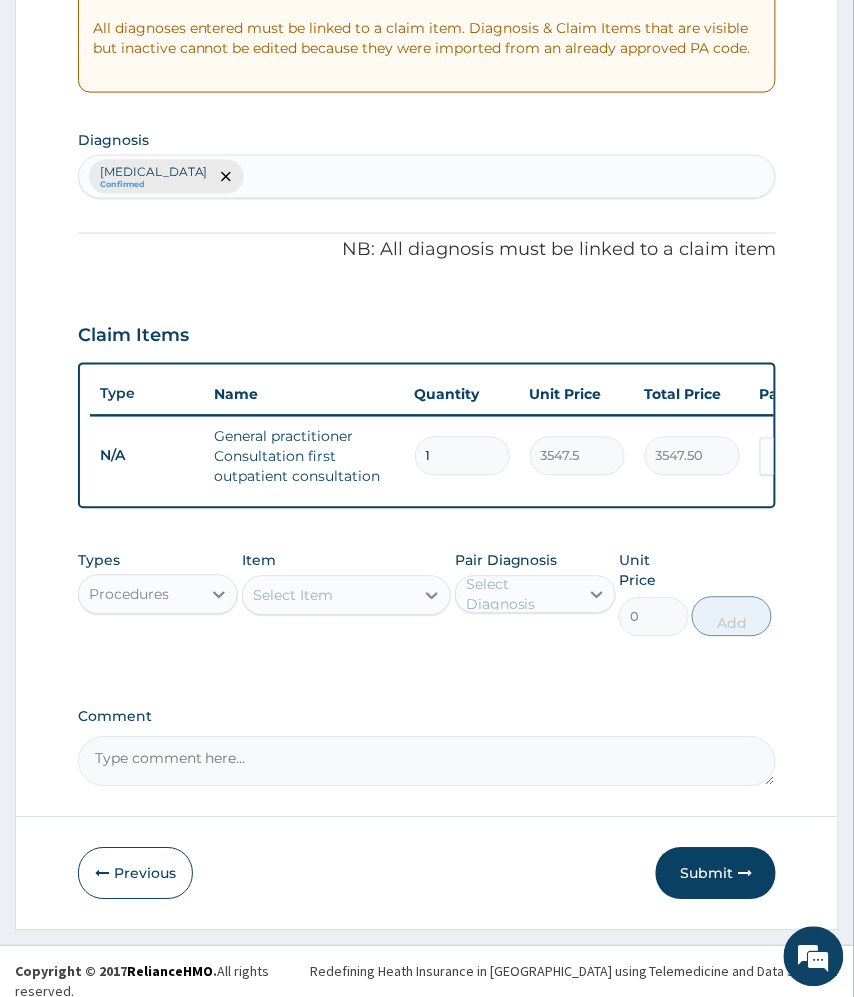 click on "Select Item" at bounding box center (329, 596) 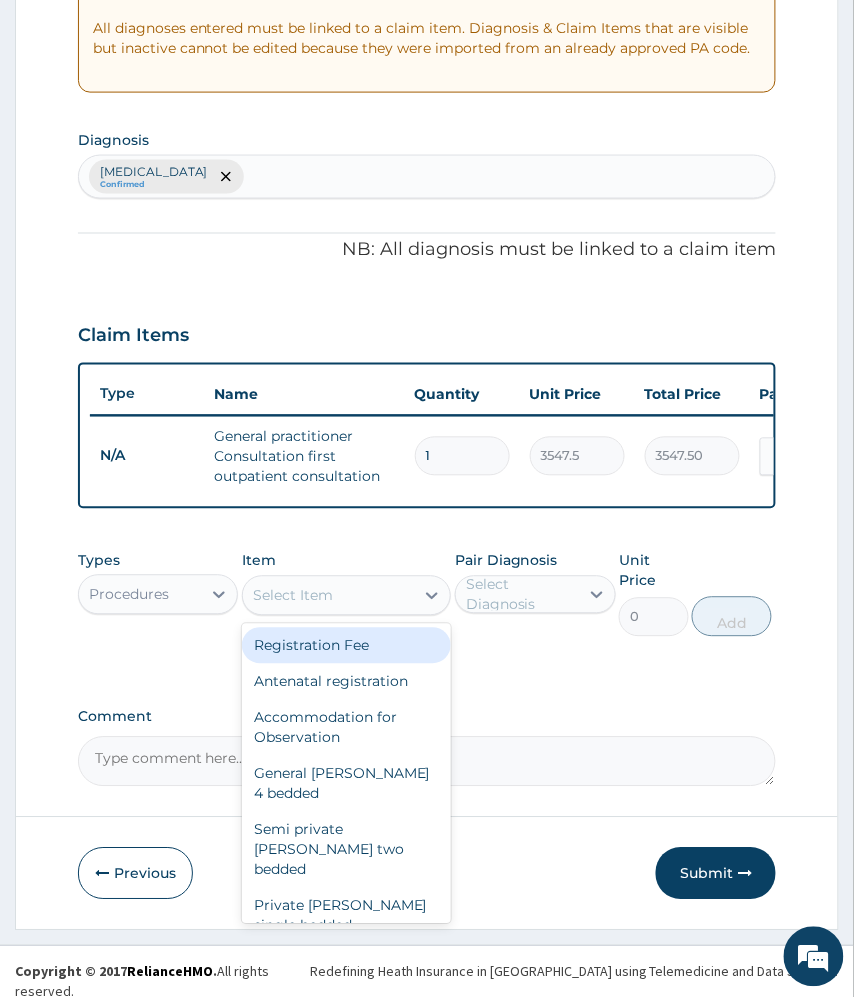 drag, startPoint x: 200, startPoint y: 613, endPoint x: 196, endPoint y: 633, distance: 20.396078 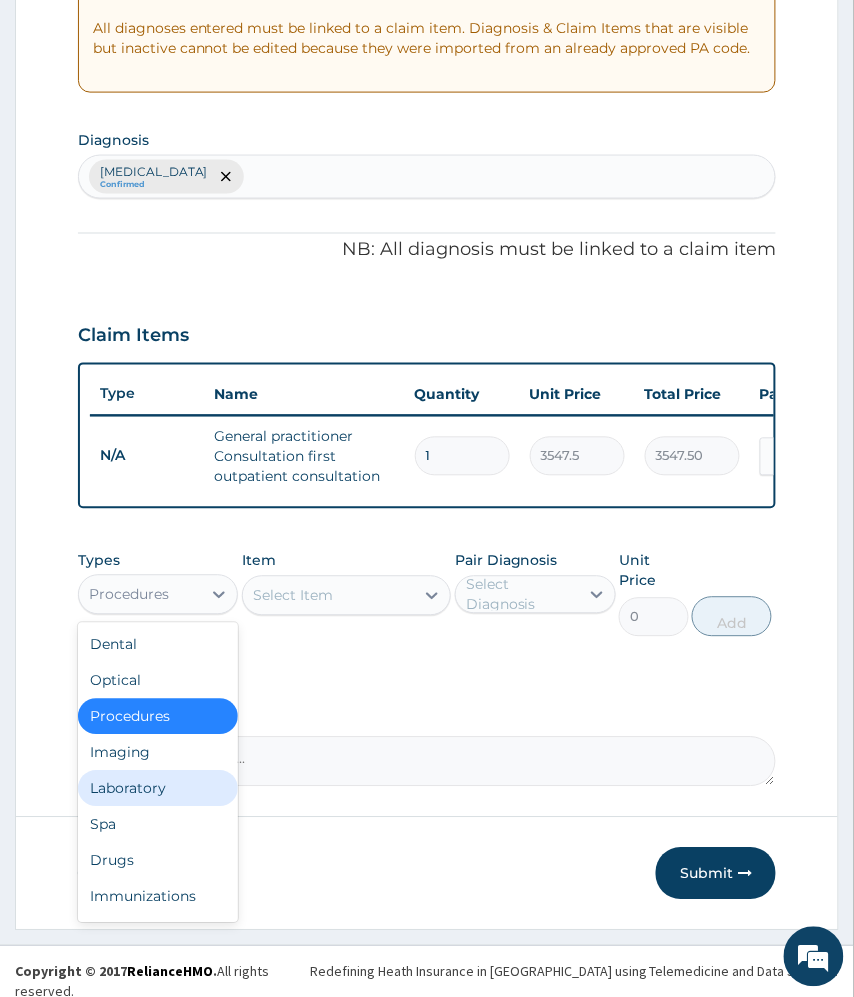 click on "Laboratory" at bounding box center [158, 789] 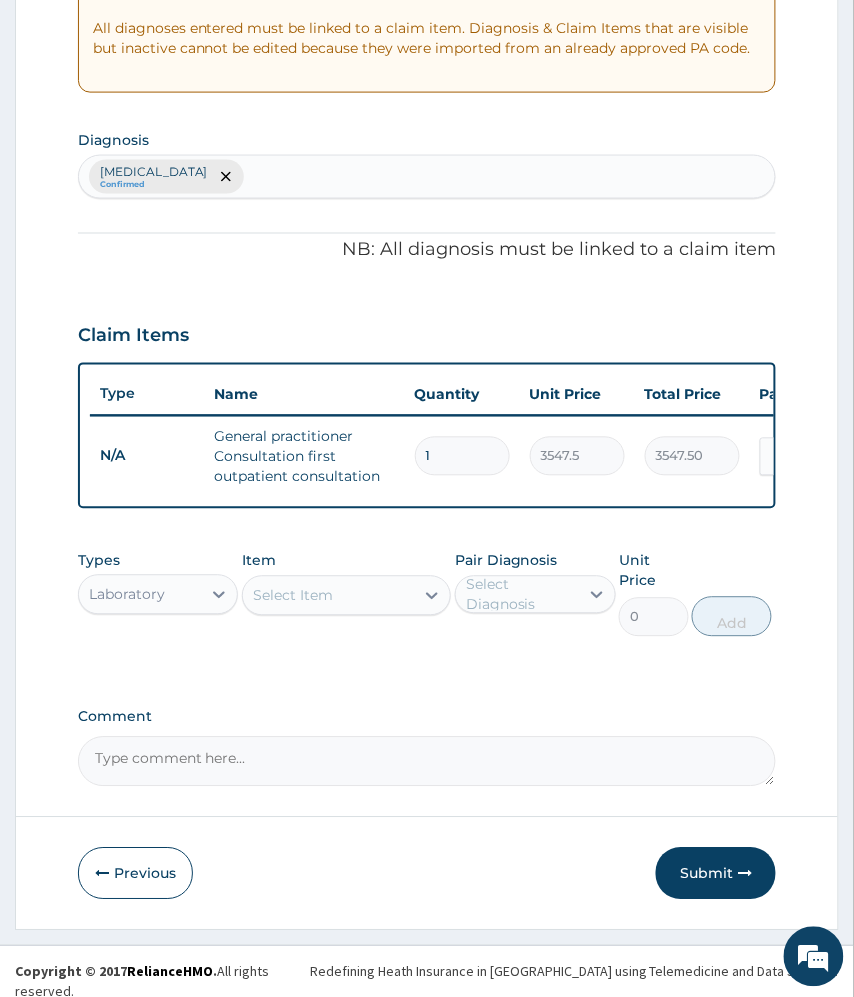 click on "Select Item" at bounding box center [347, 596] 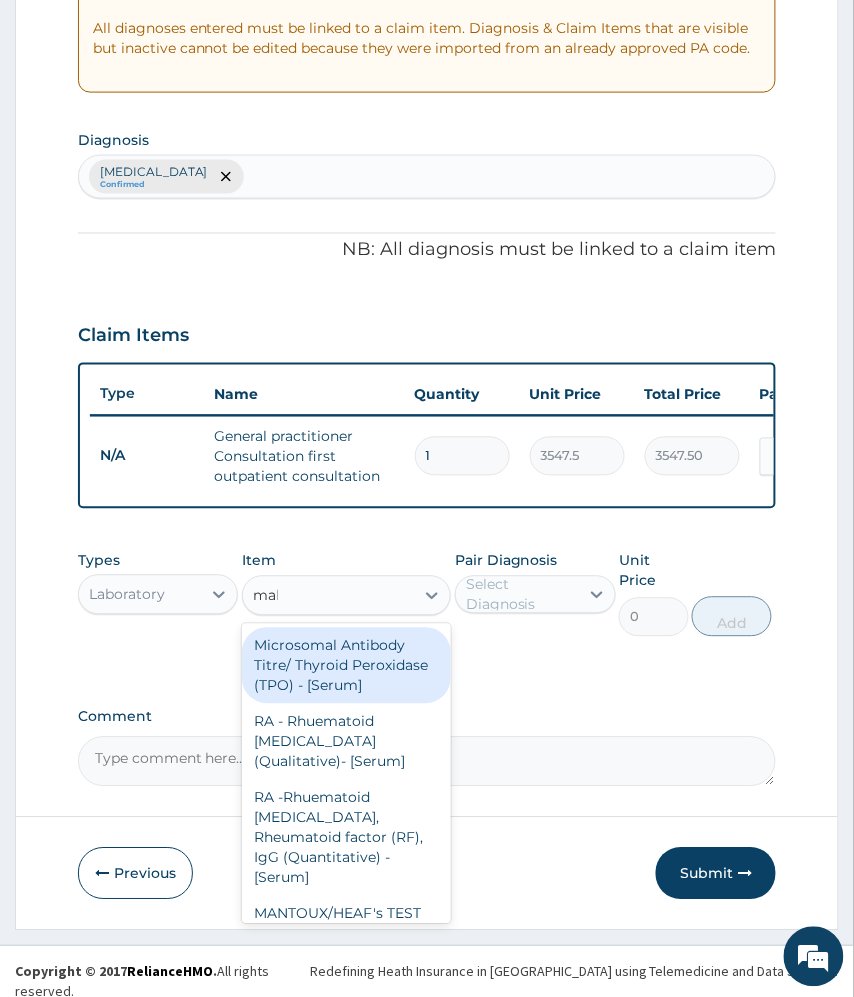 type on "mala" 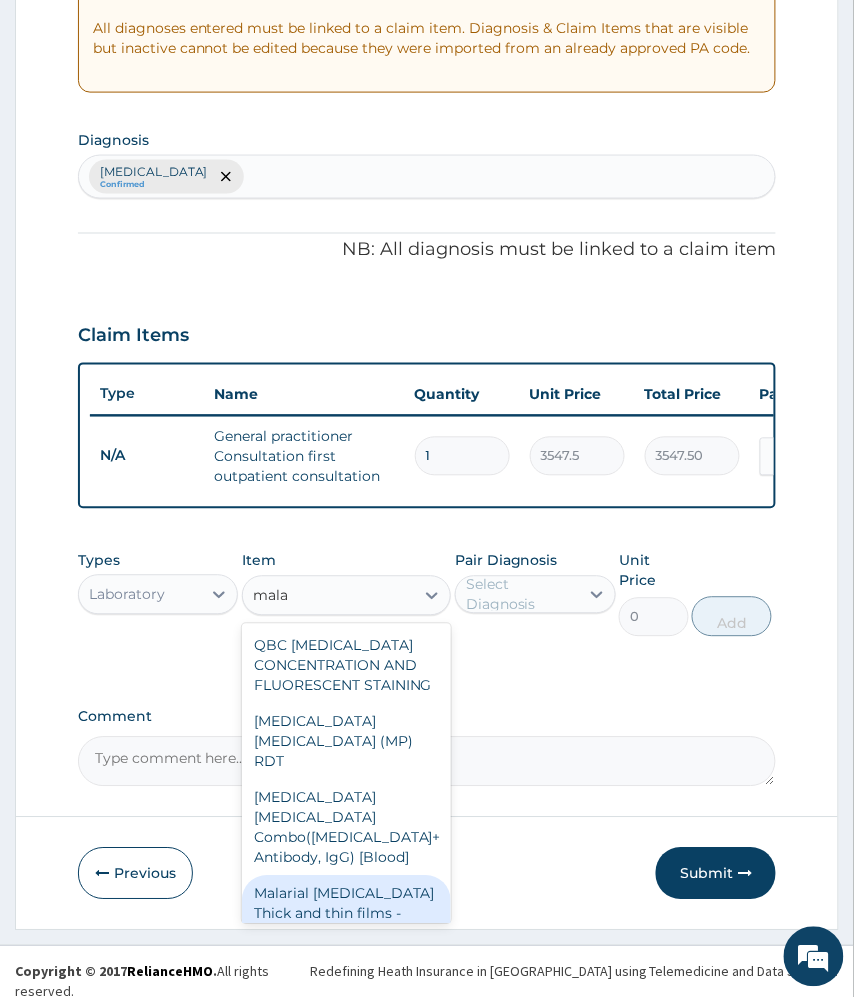 click on "Malarial Parasite Thick and thin films - [Blood]" at bounding box center (347, 914) 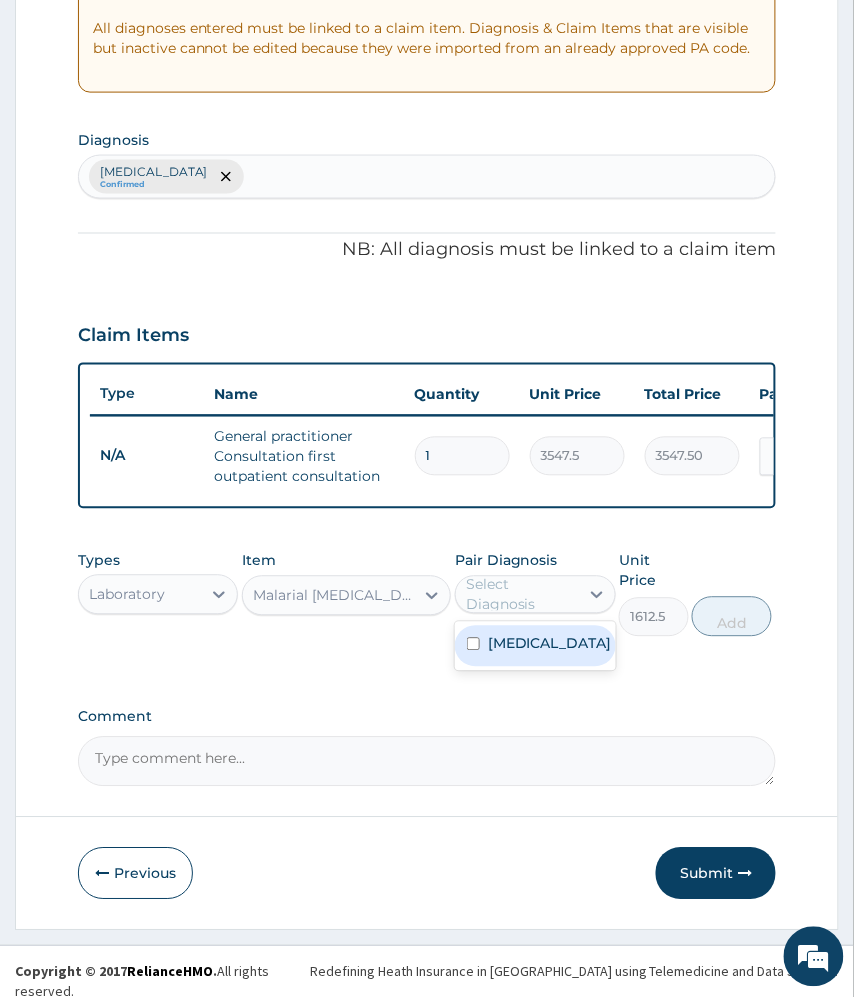 click on "Select Diagnosis" at bounding box center (521, 595) 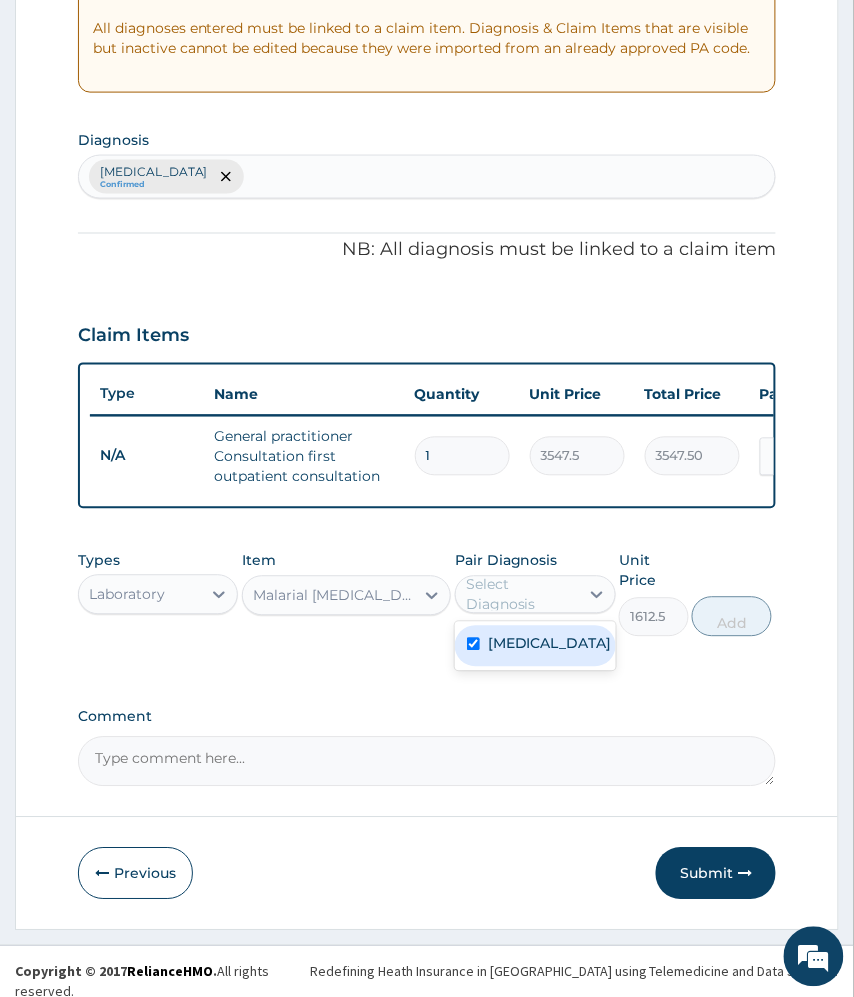 checkbox on "true" 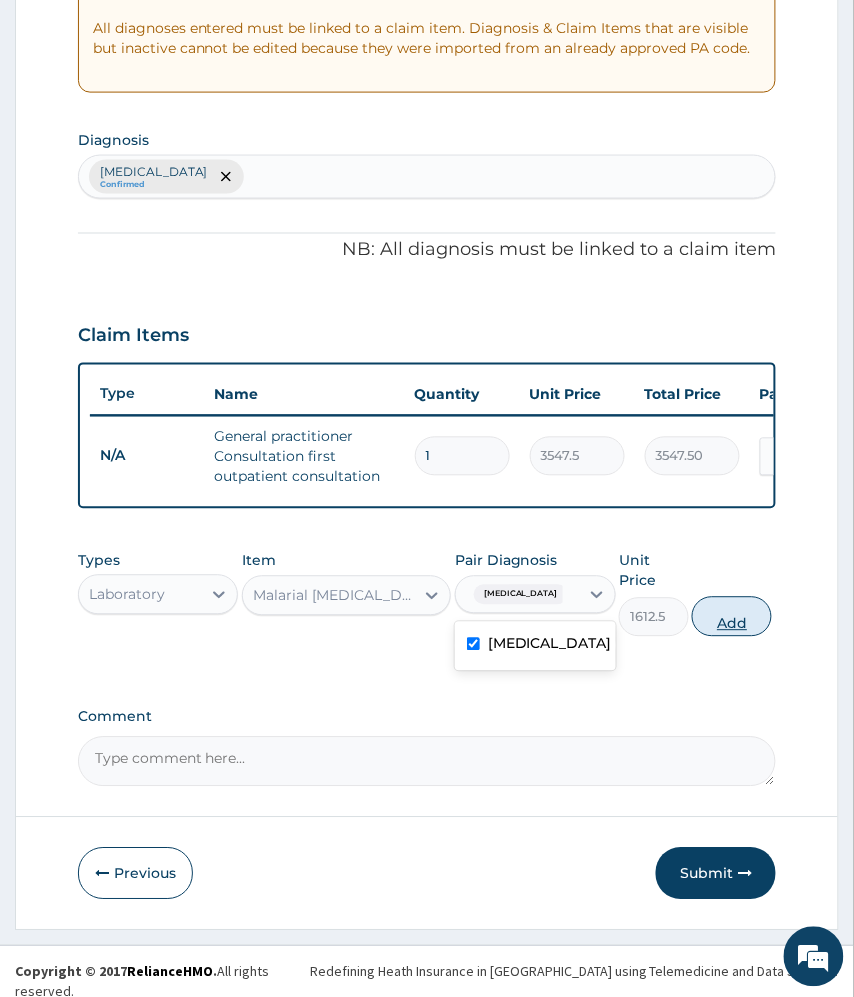 click on "Add" at bounding box center (732, 617) 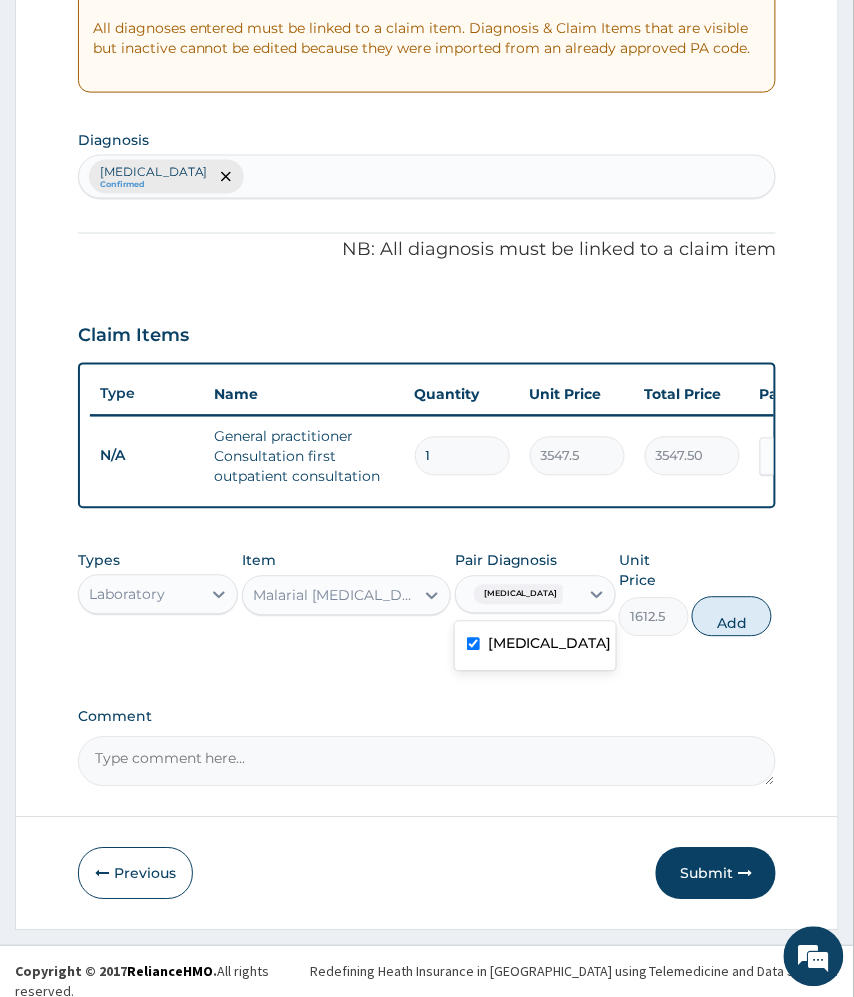 type on "0" 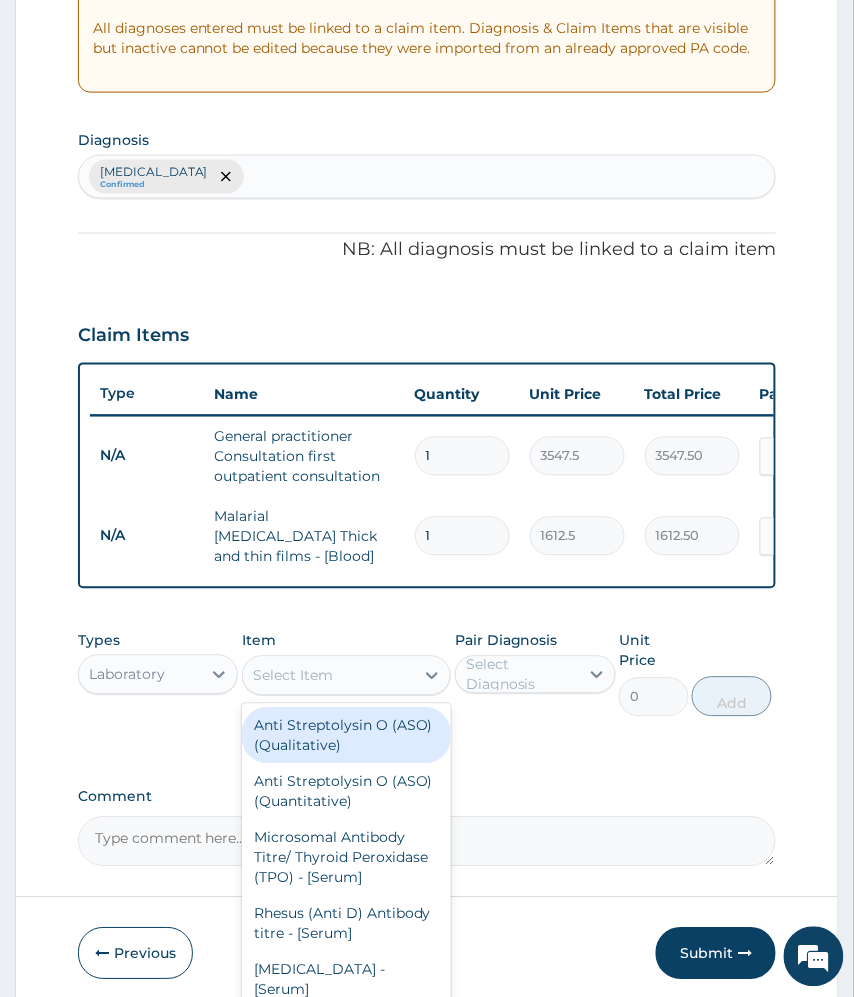 drag, startPoint x: 284, startPoint y: 685, endPoint x: 377, endPoint y: 670, distance: 94.20191 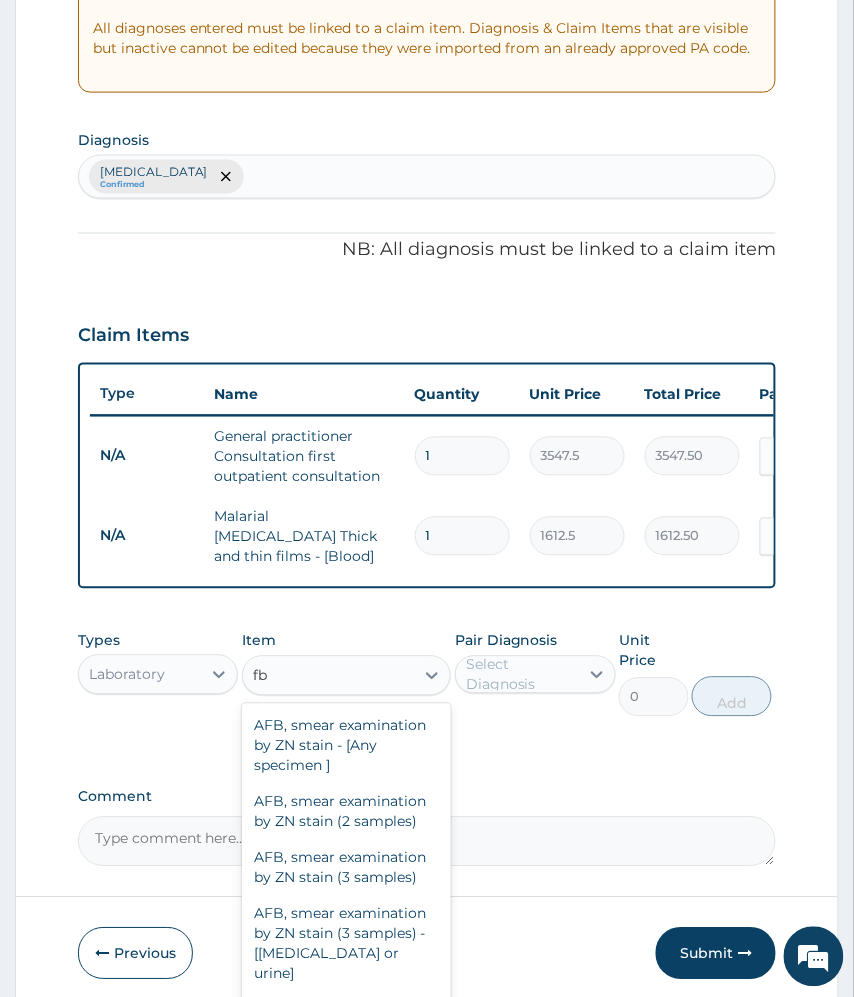 type on "fbc" 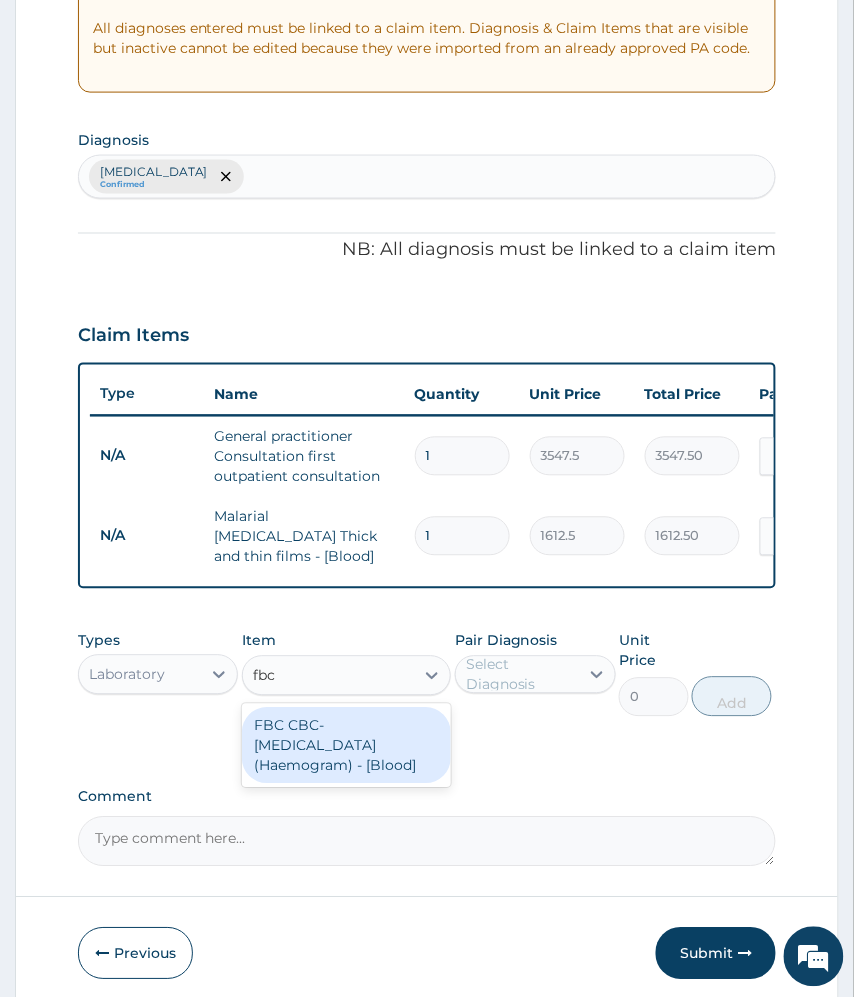 drag, startPoint x: 409, startPoint y: 737, endPoint x: 474, endPoint y: 745, distance: 65.490456 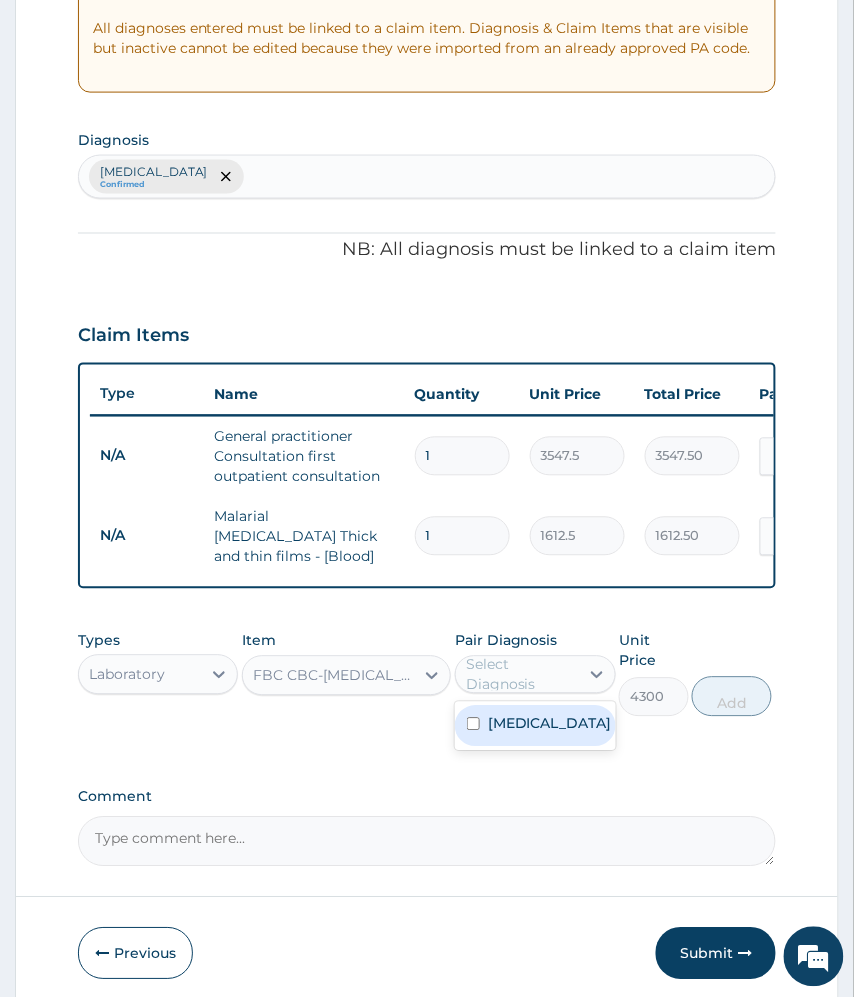 drag, startPoint x: 544, startPoint y: 680, endPoint x: 516, endPoint y: 708, distance: 39.59798 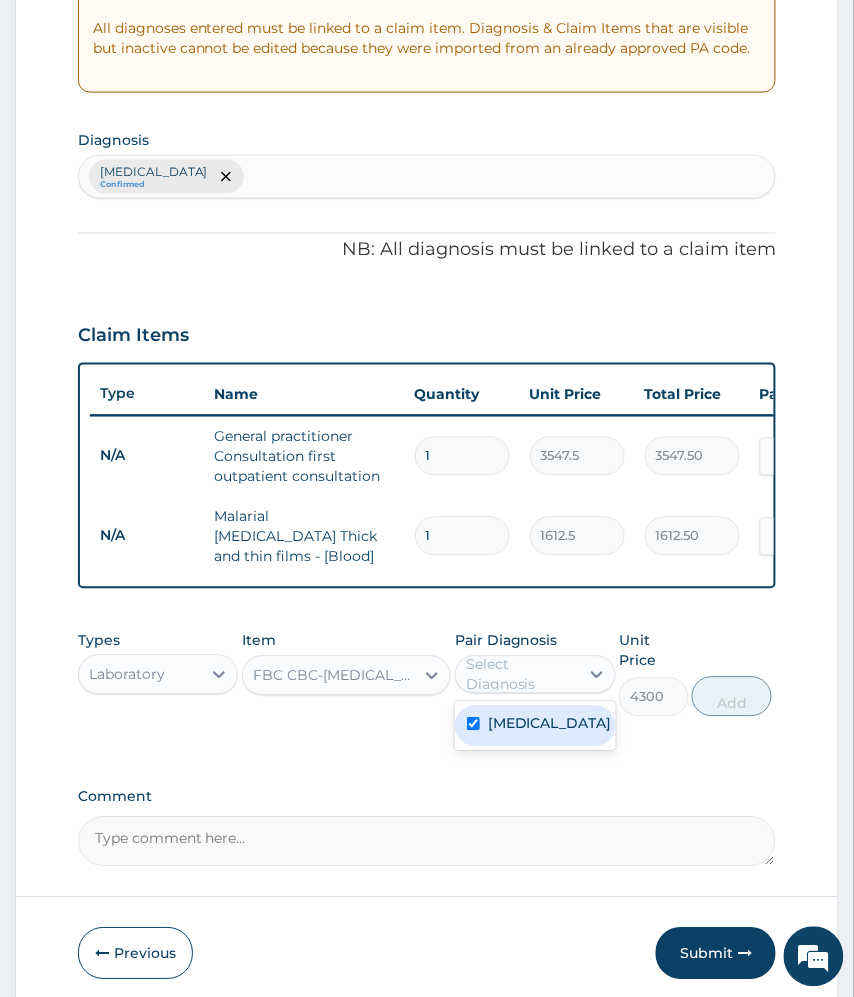 checkbox on "true" 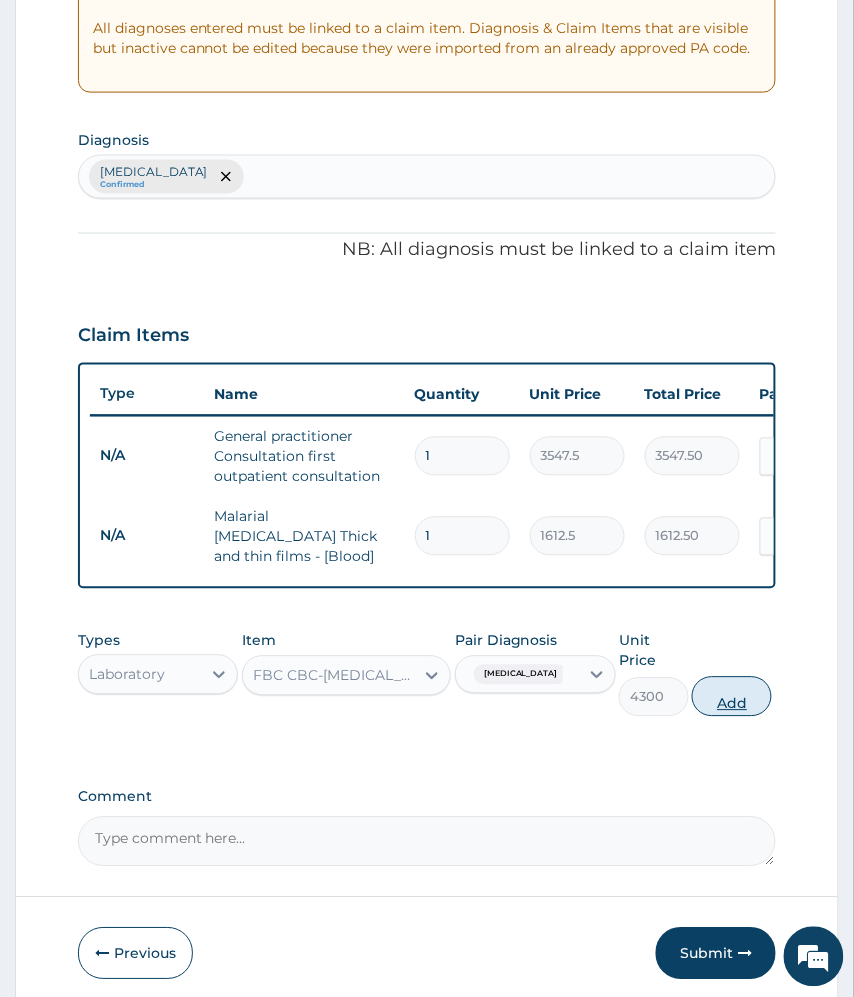 click on "Add" at bounding box center [732, 697] 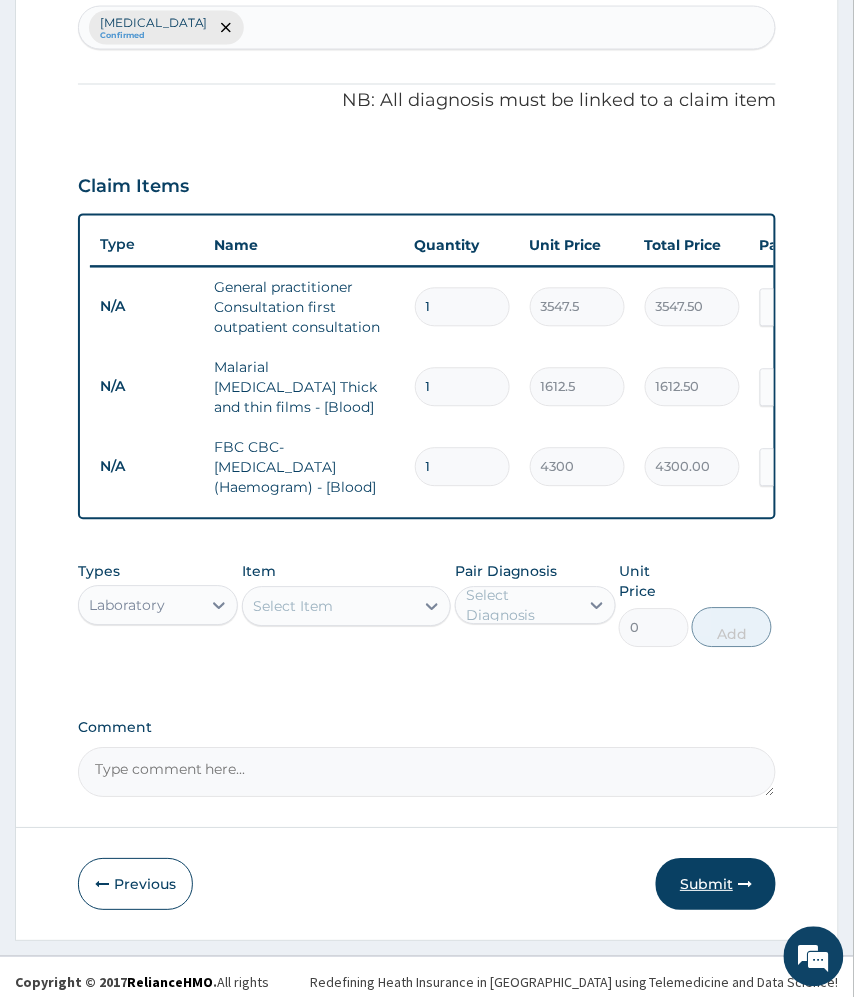 click on "Submit" at bounding box center (716, 885) 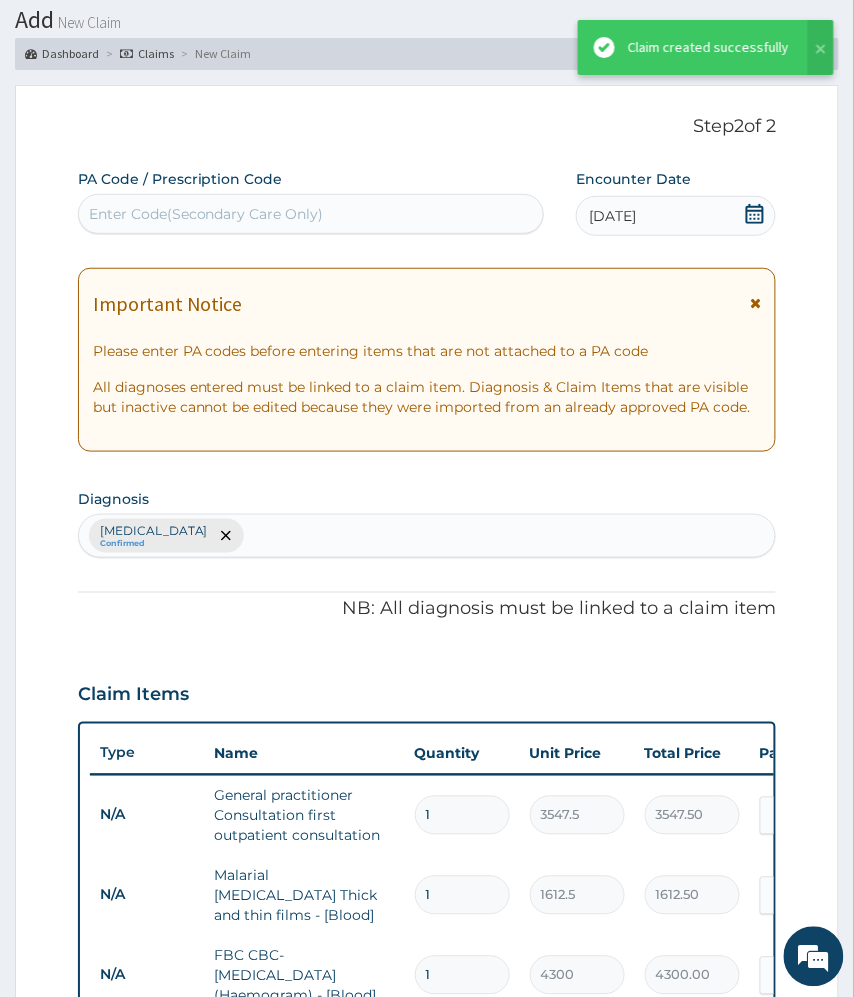 scroll, scrollTop: 566, scrollLeft: 0, axis: vertical 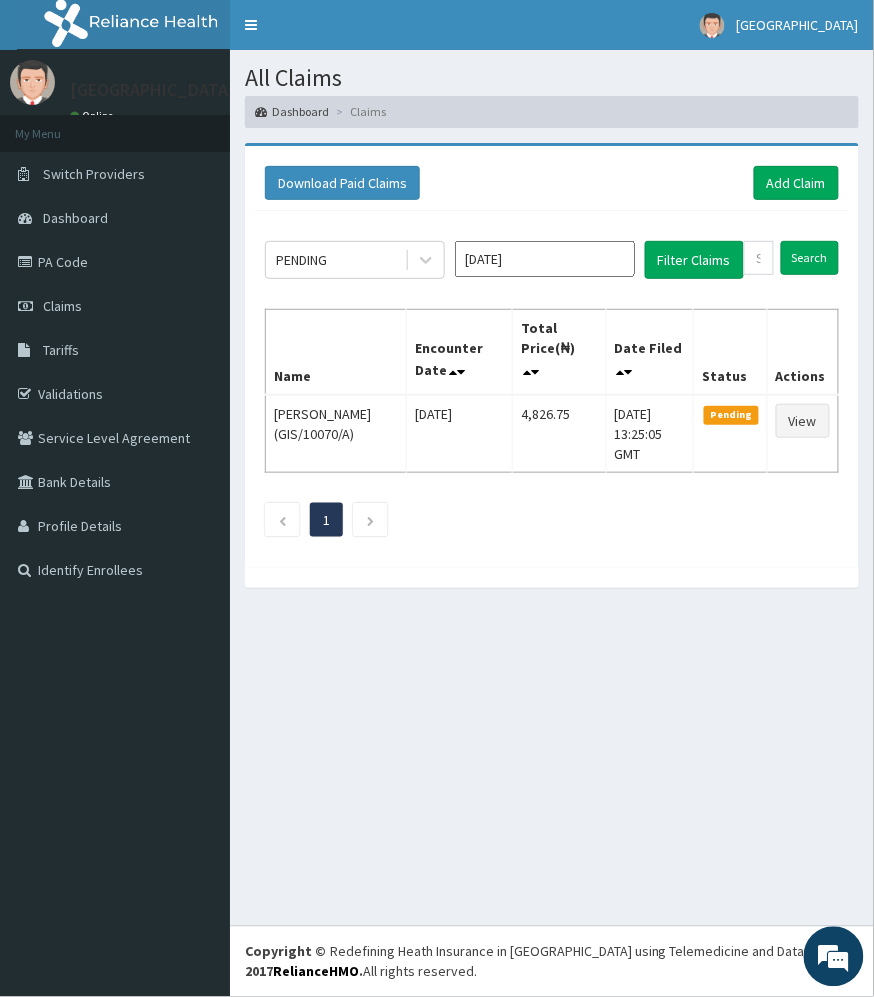 drag, startPoint x: 673, startPoint y: 746, endPoint x: 666, endPoint y: 737, distance: 11.401754 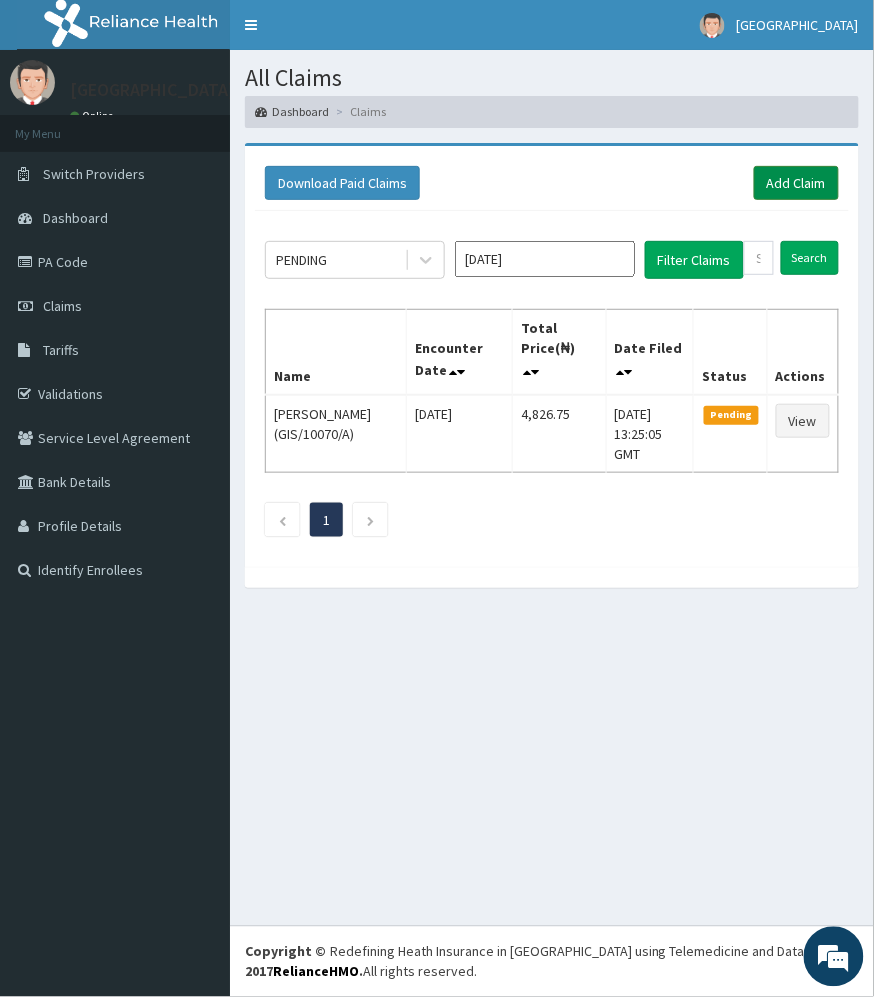 click on "Add Claim" at bounding box center (796, 183) 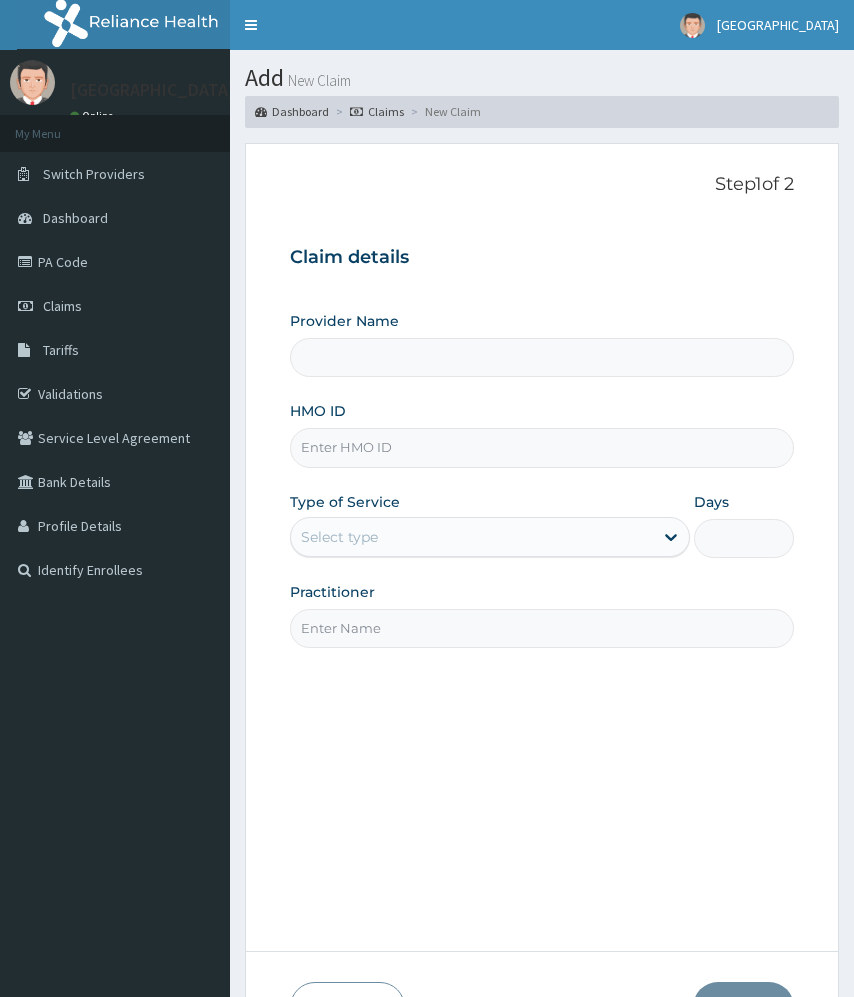 scroll, scrollTop: 0, scrollLeft: 0, axis: both 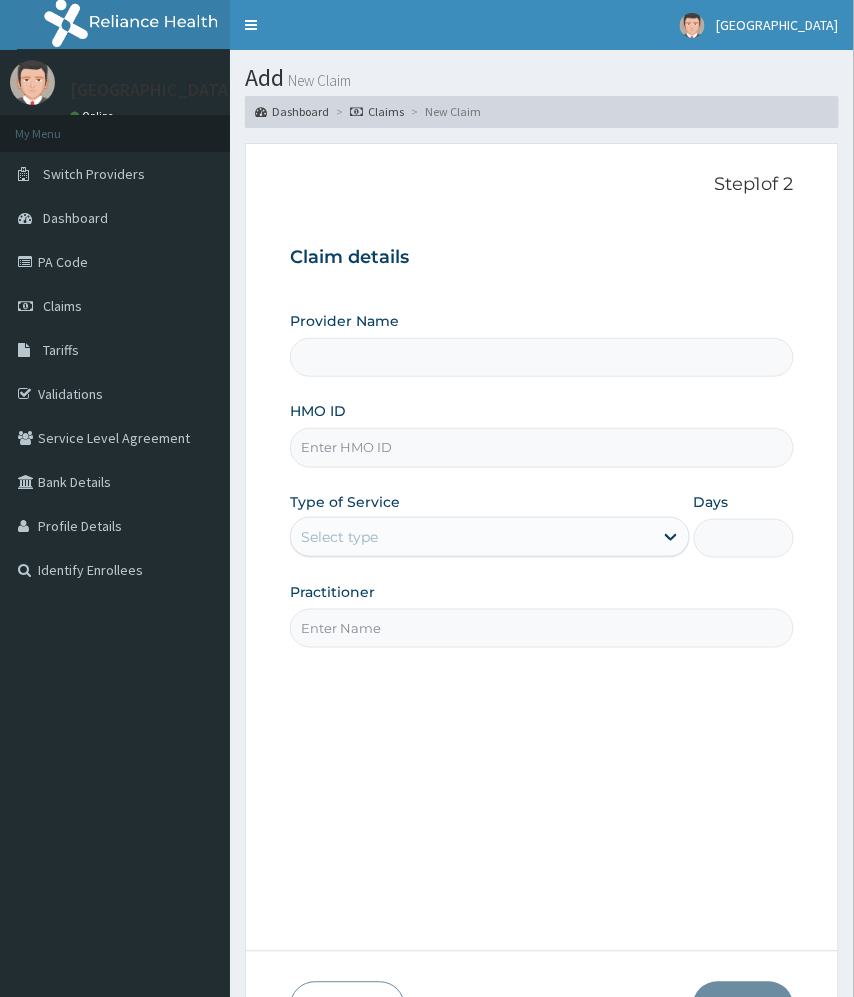 type on "[GEOGRAPHIC_DATA]" 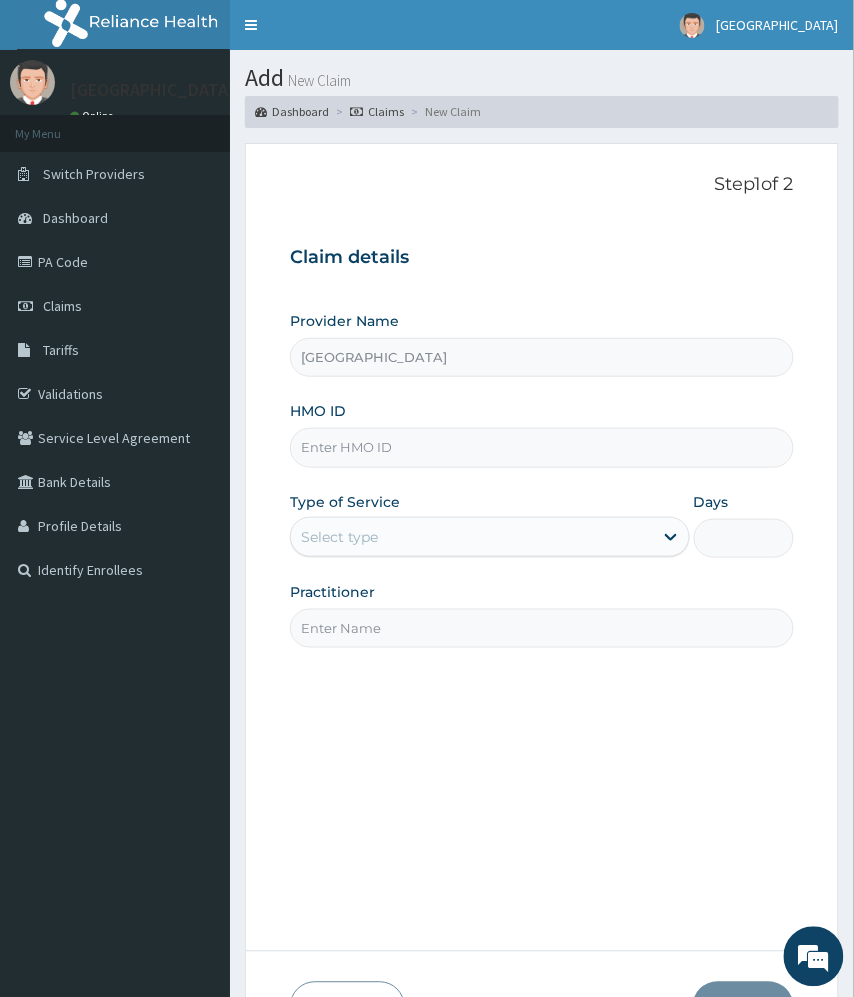 scroll, scrollTop: 0, scrollLeft: 0, axis: both 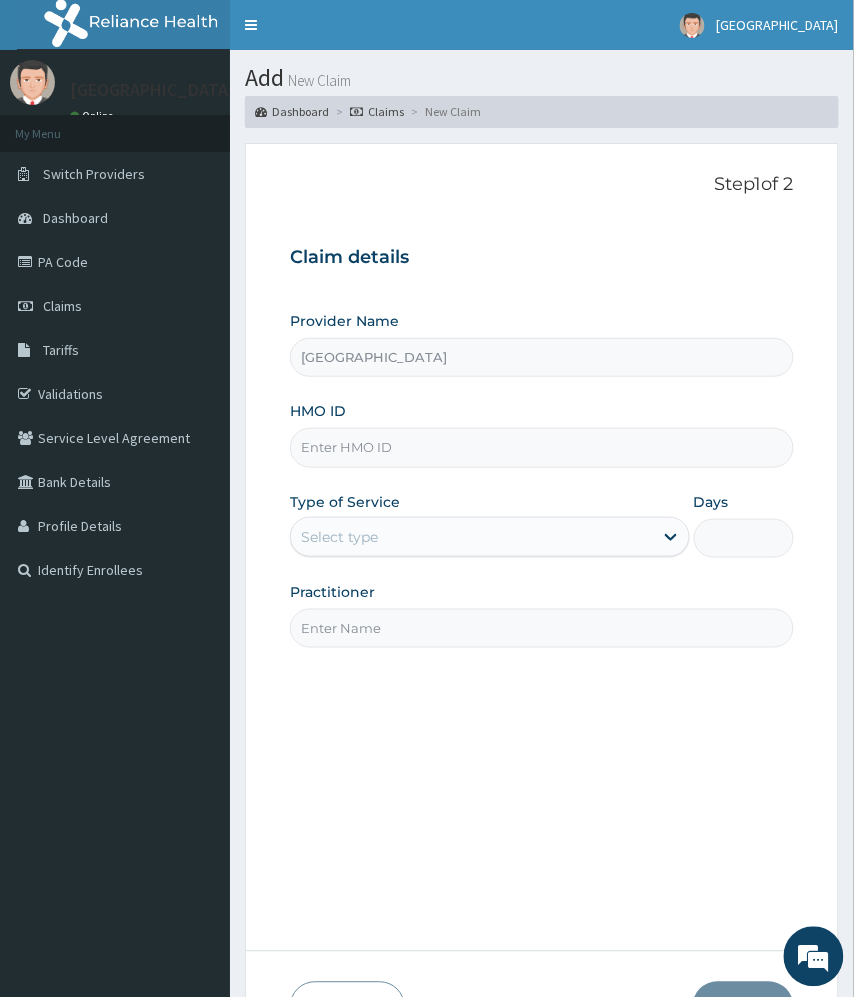 click on "HMO ID" at bounding box center (541, 447) 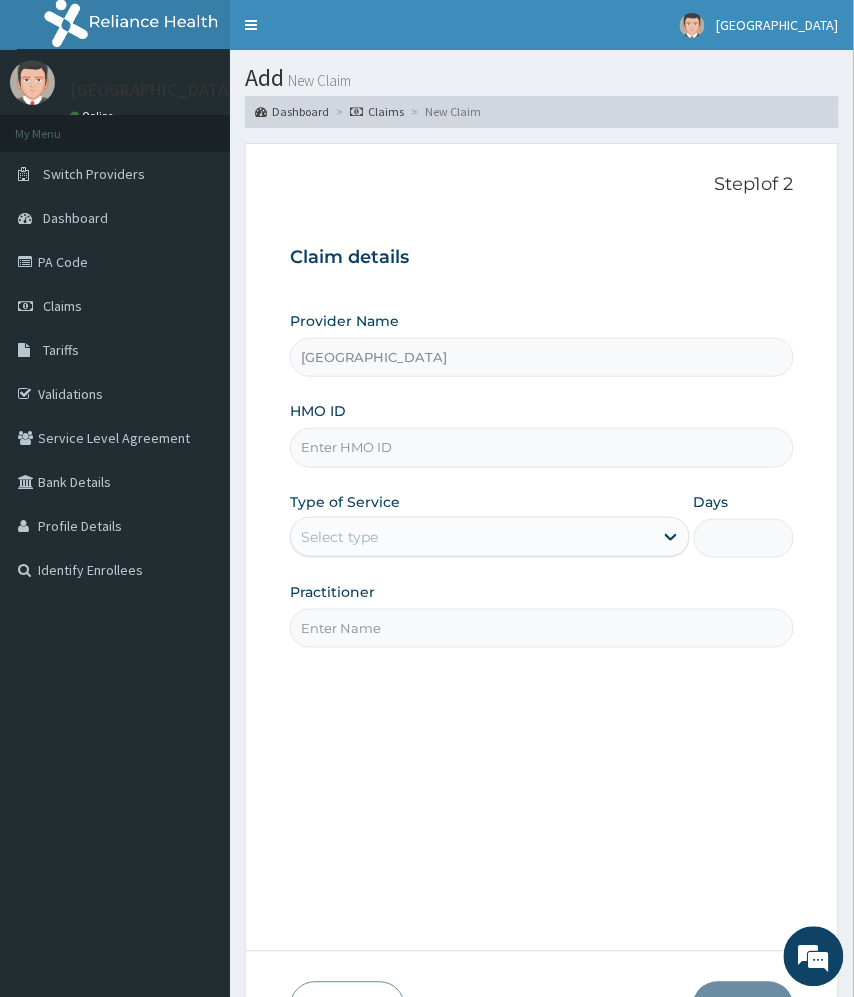 paste on "CED/10001/A" 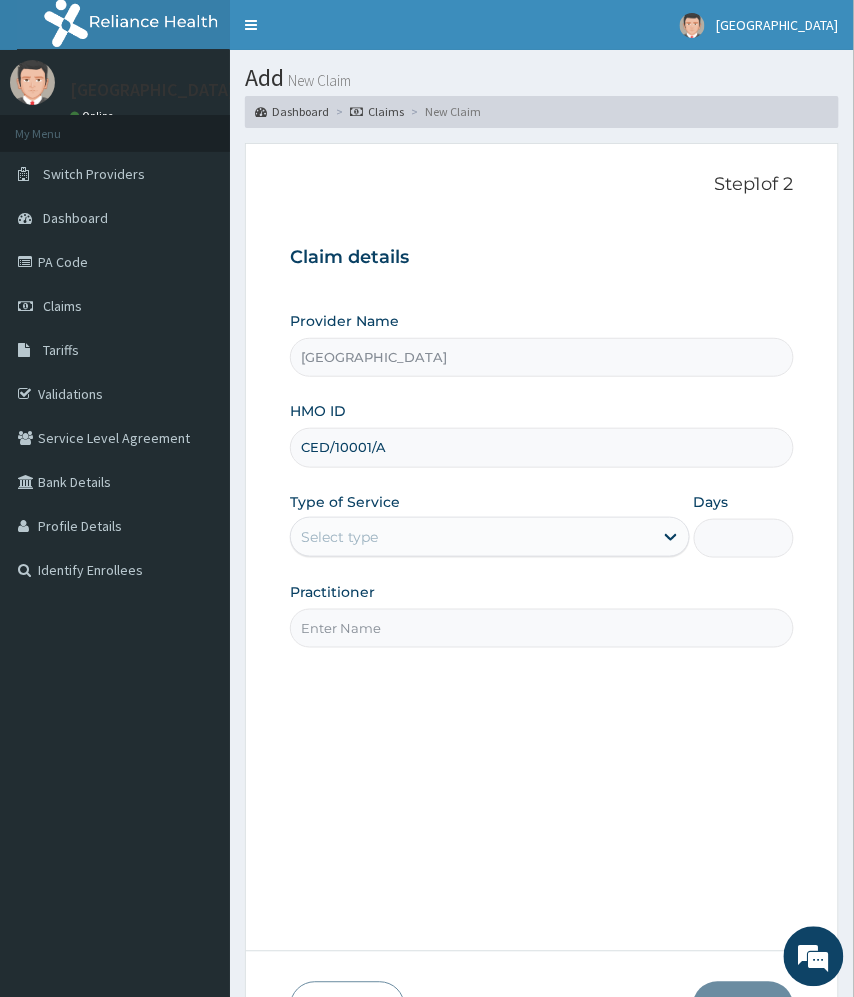 type on "CED/10001/A" 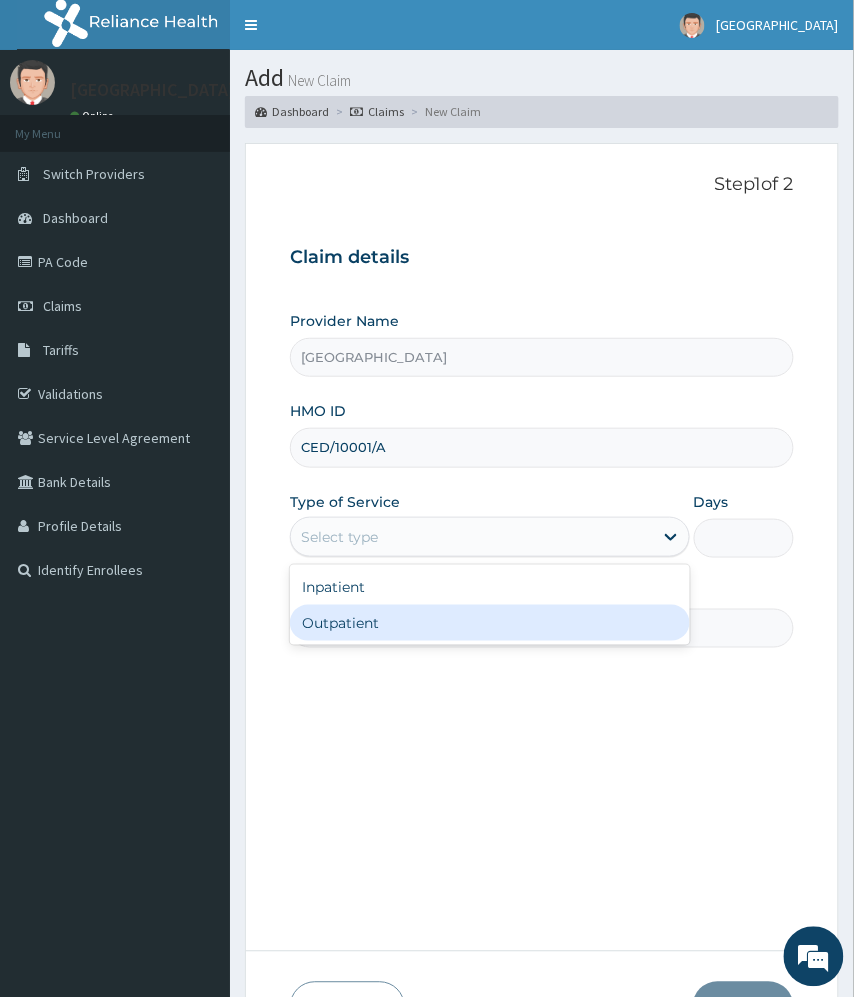 click on "Outpatient" at bounding box center (489, 623) 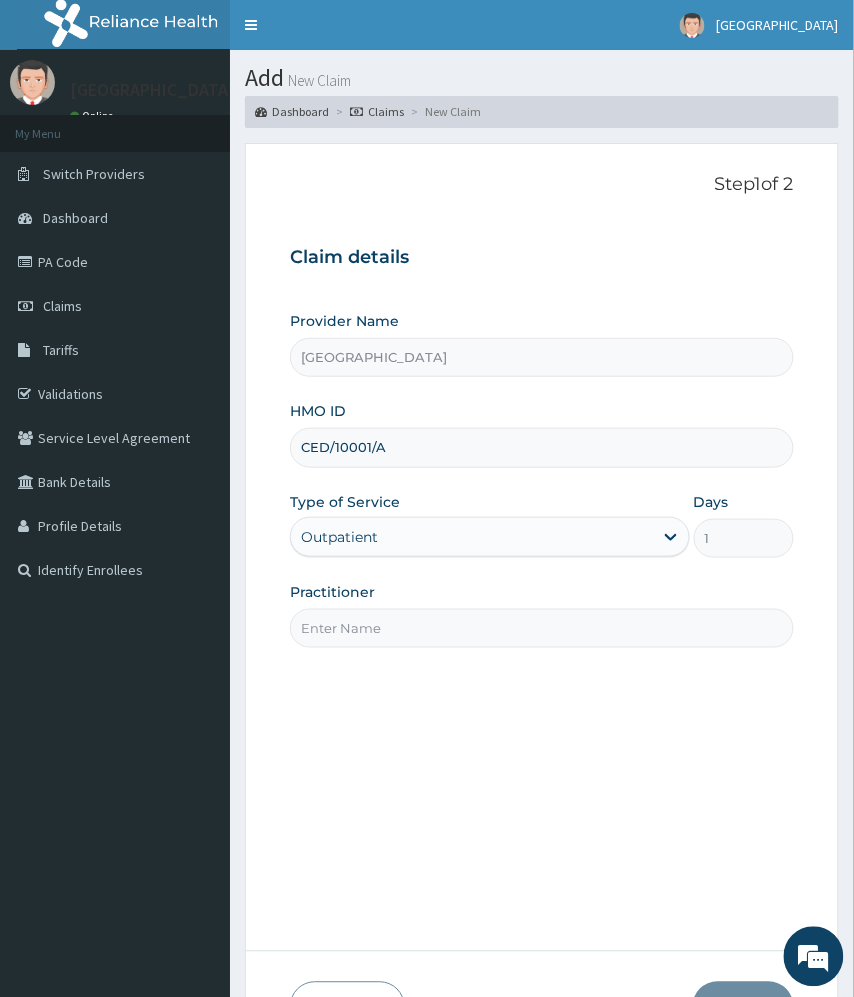 drag, startPoint x: 568, startPoint y: 626, endPoint x: 550, endPoint y: 634, distance: 19.697716 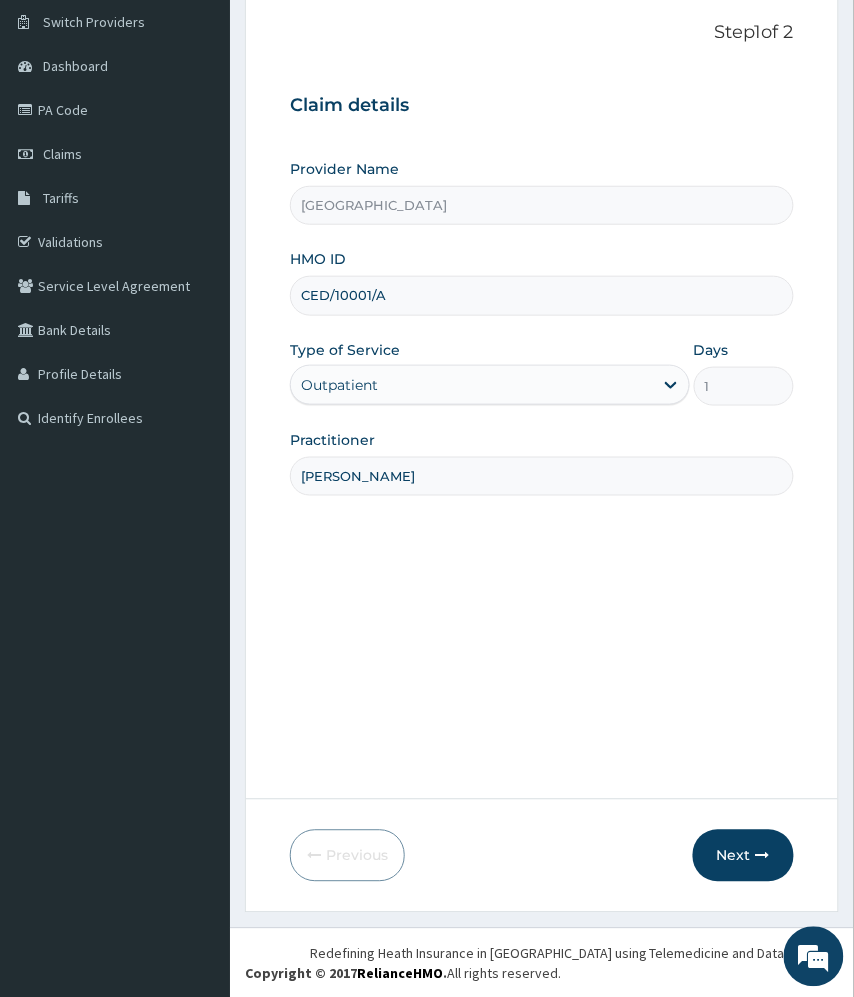scroll, scrollTop: 154, scrollLeft: 0, axis: vertical 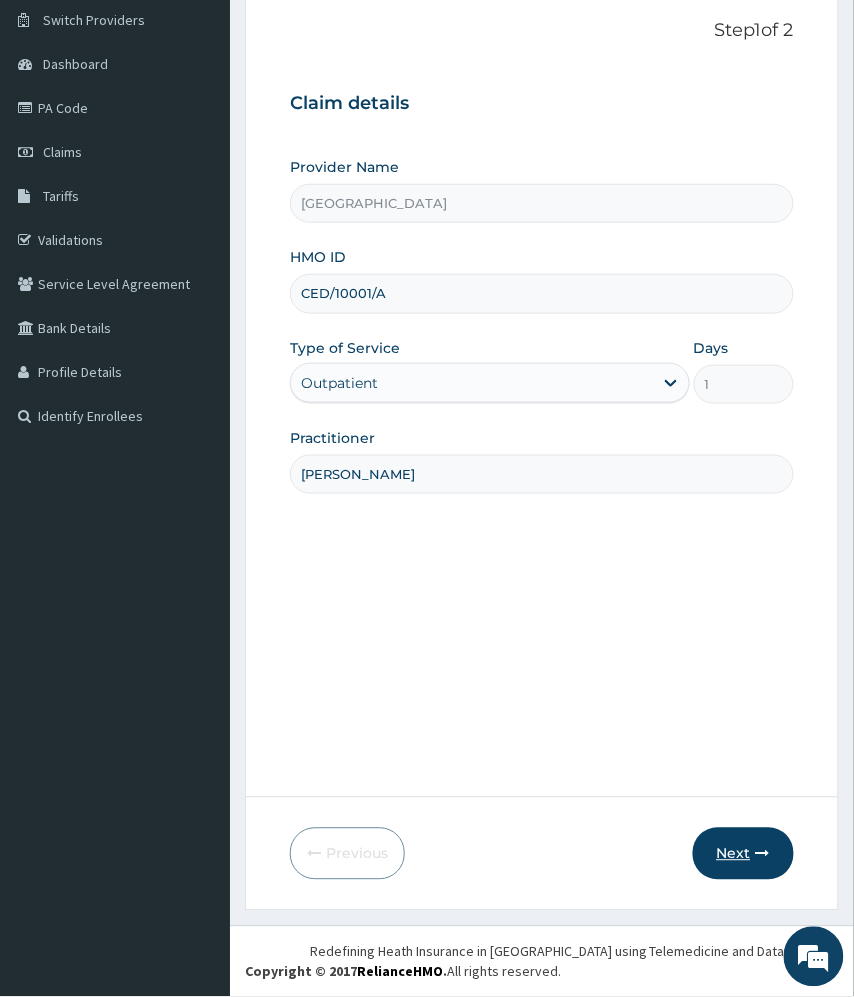 click on "Next" at bounding box center [743, 854] 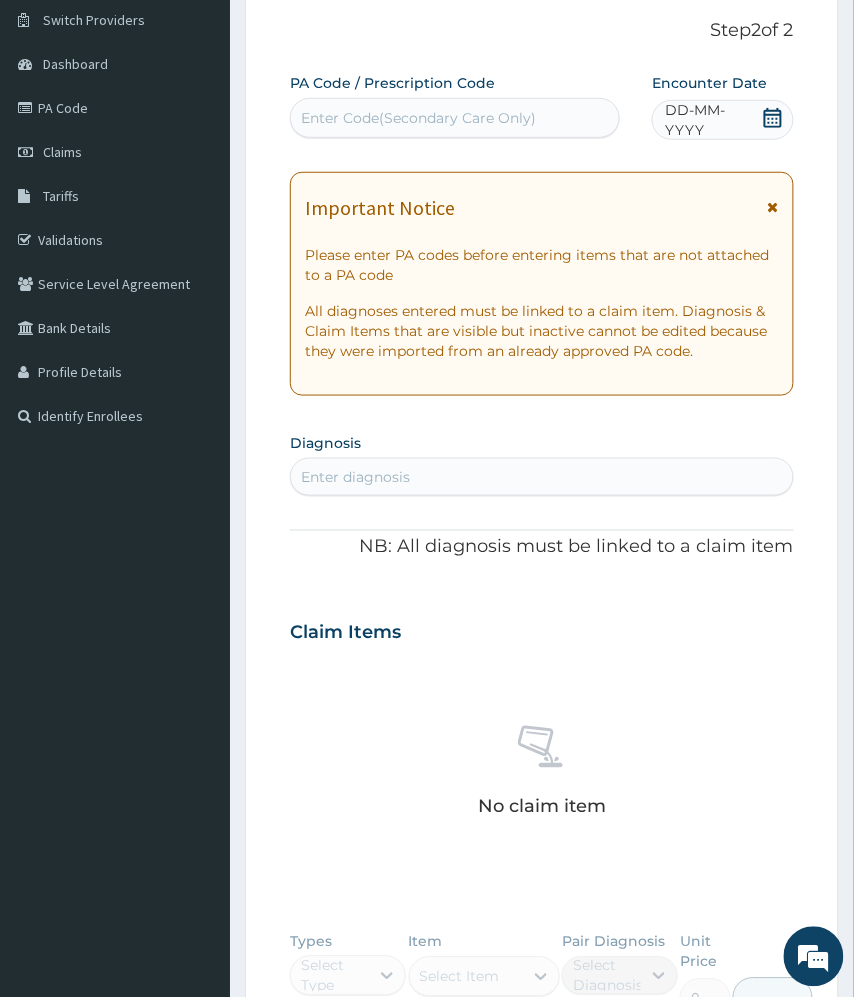 click on "Enter diagnosis" at bounding box center [541, 477] 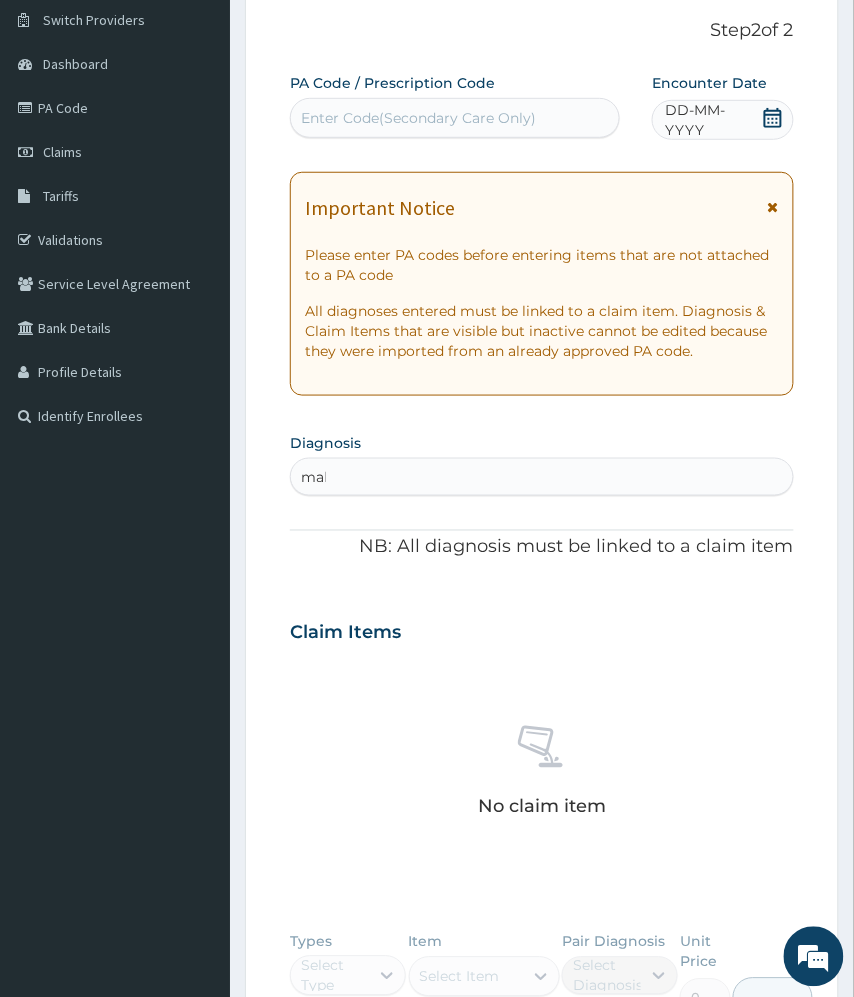 type on "mala" 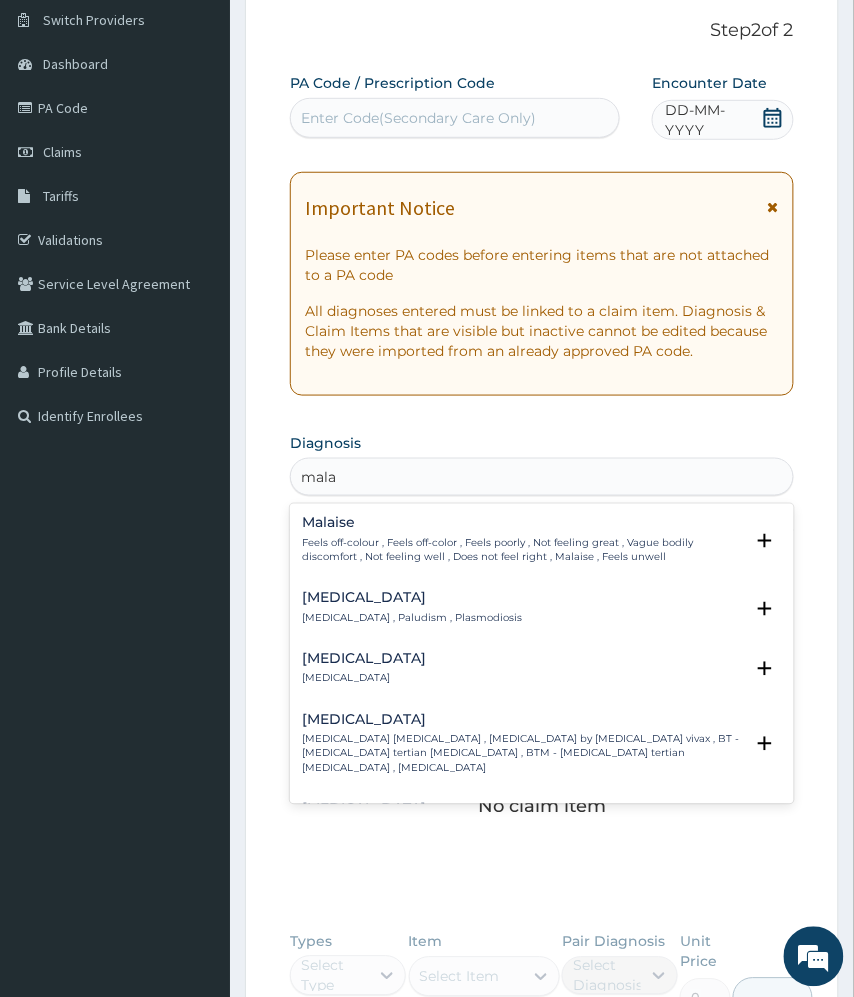 click on "[MEDICAL_DATA] , Paludism , Plasmodiosis" at bounding box center [412, 619] 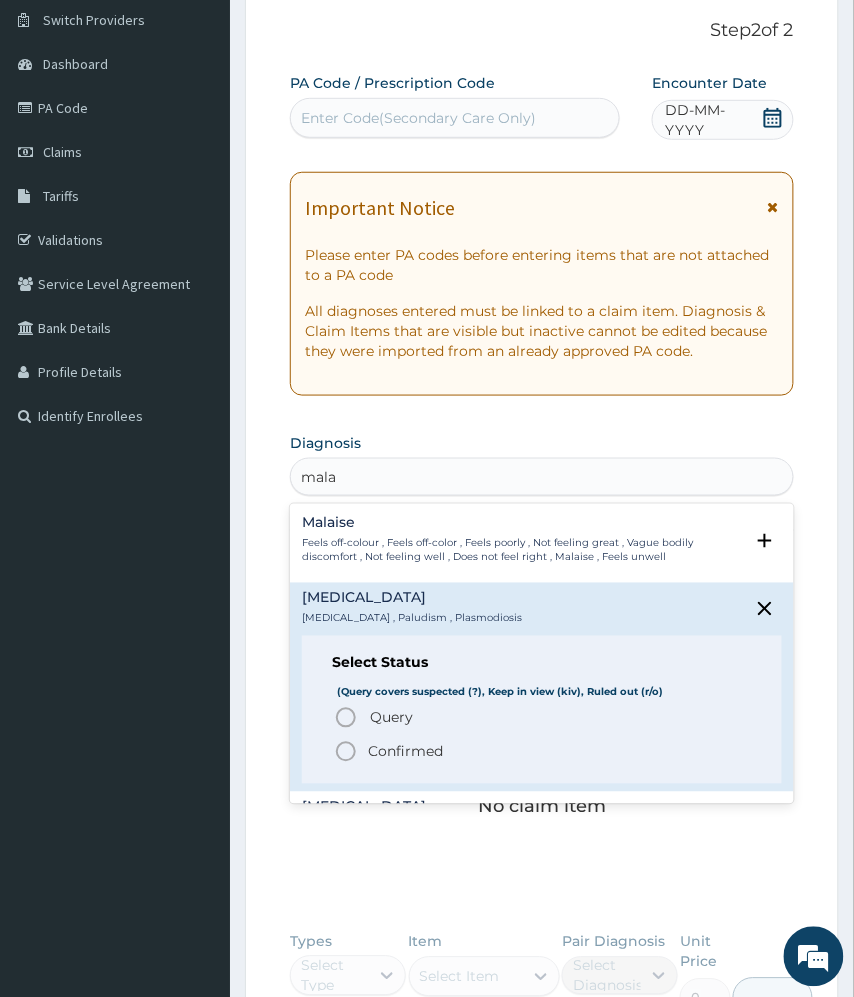 click on "Confirmed" at bounding box center [405, 752] 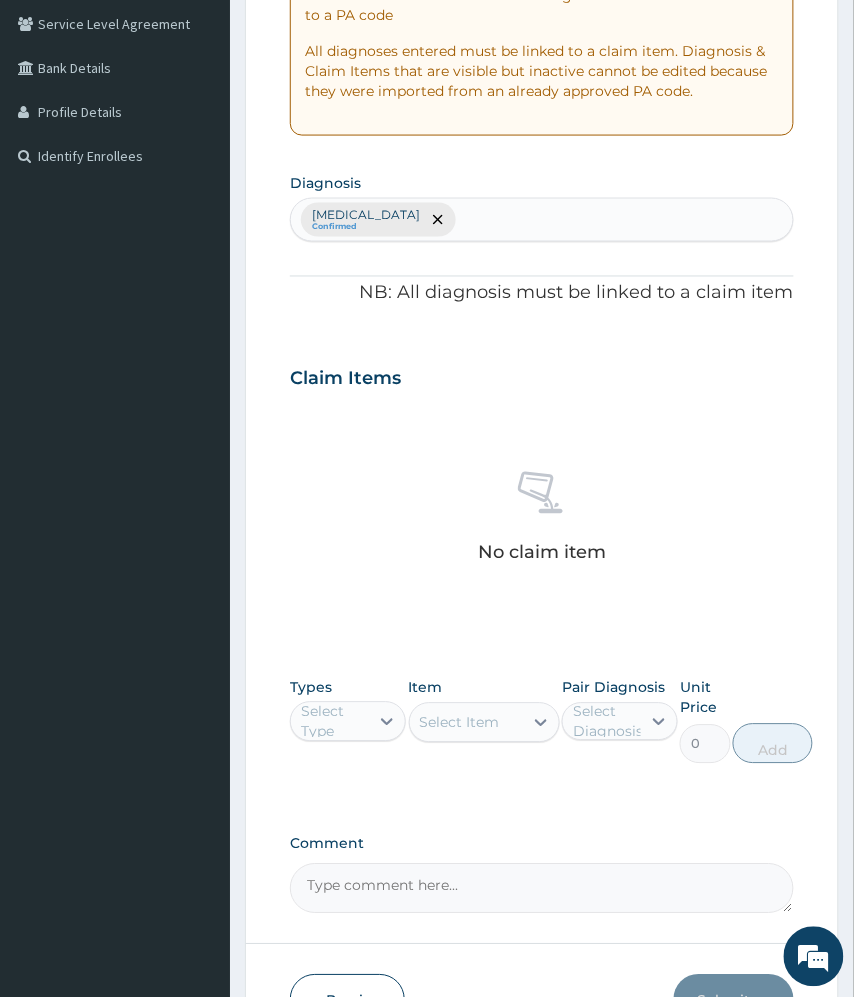 scroll, scrollTop: 421, scrollLeft: 0, axis: vertical 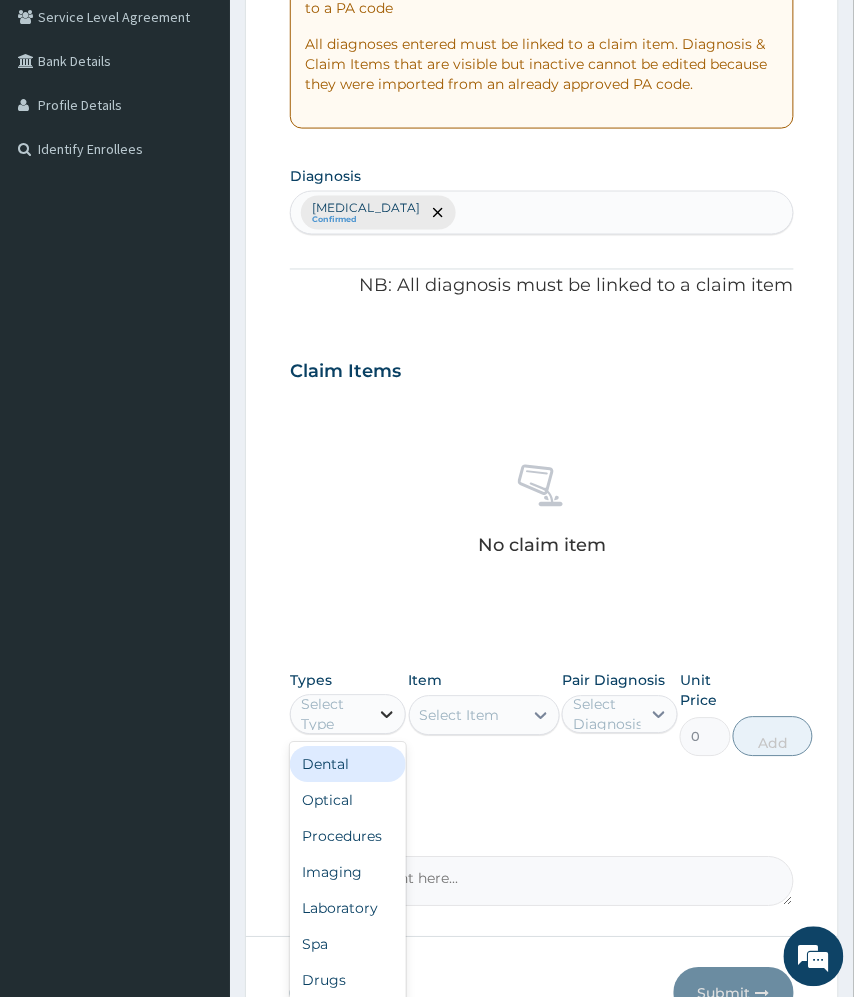 click at bounding box center (387, 715) 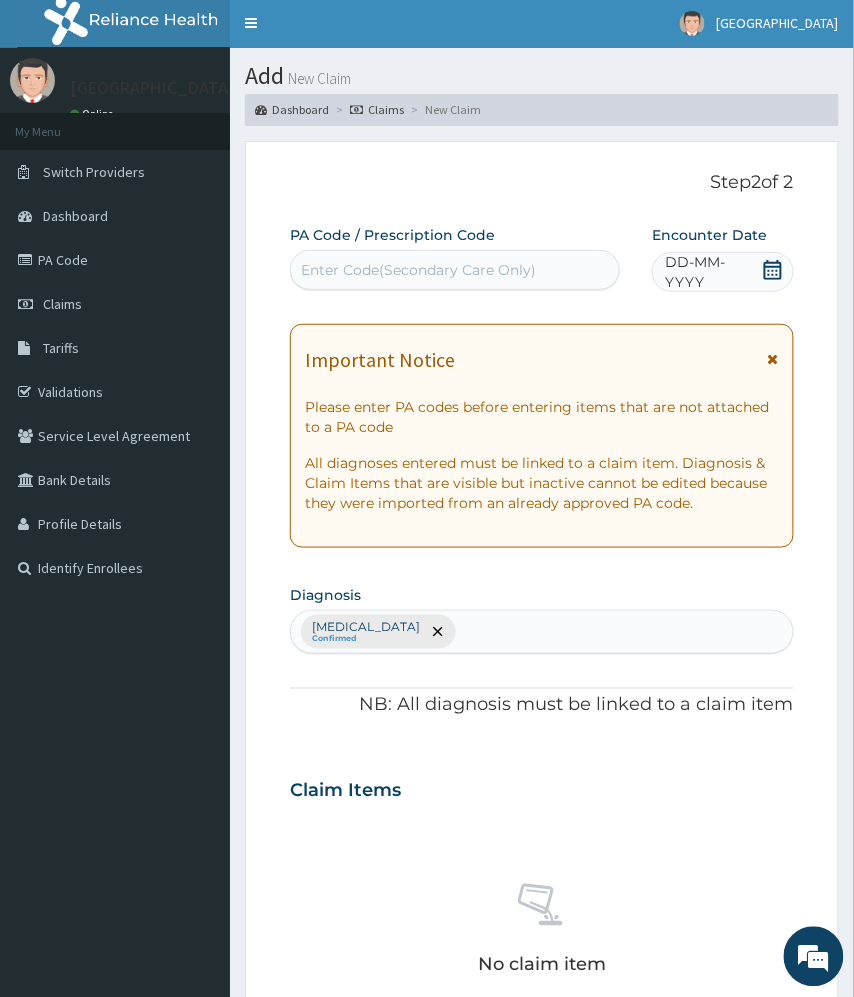 scroll, scrollTop: 0, scrollLeft: 0, axis: both 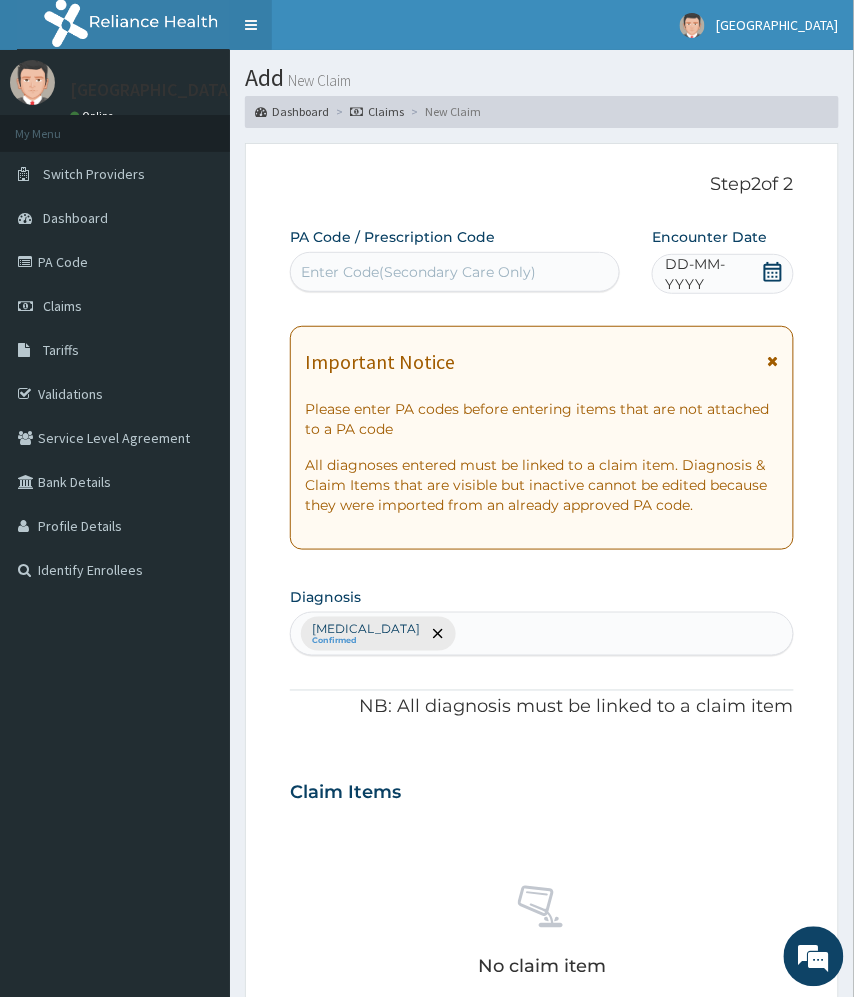 click on "Toggle navigation" at bounding box center (251, 25) 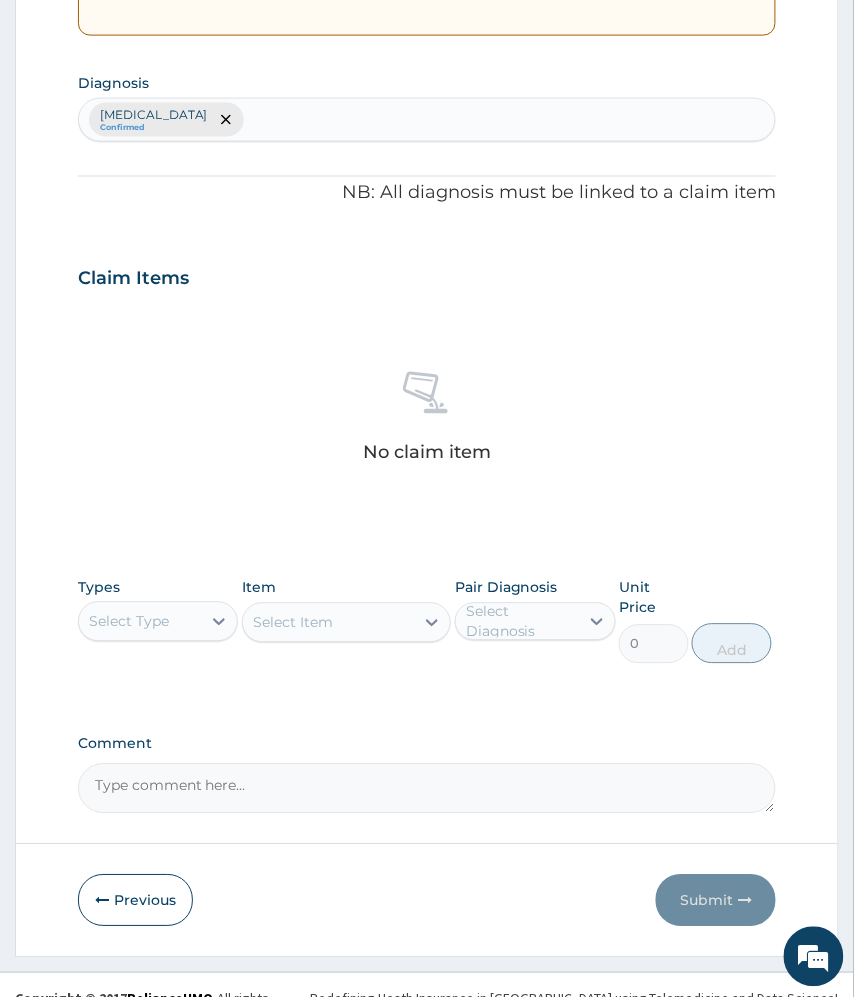 scroll, scrollTop: 484, scrollLeft: 0, axis: vertical 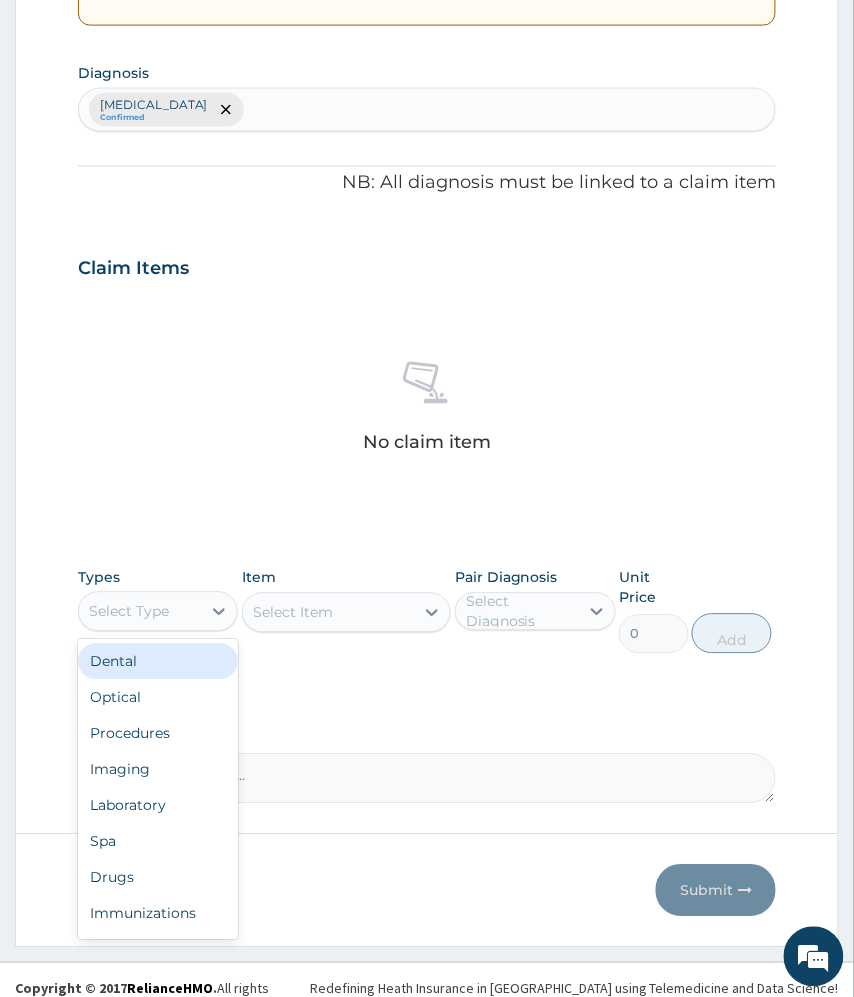 click on "Select Type" at bounding box center [140, 612] 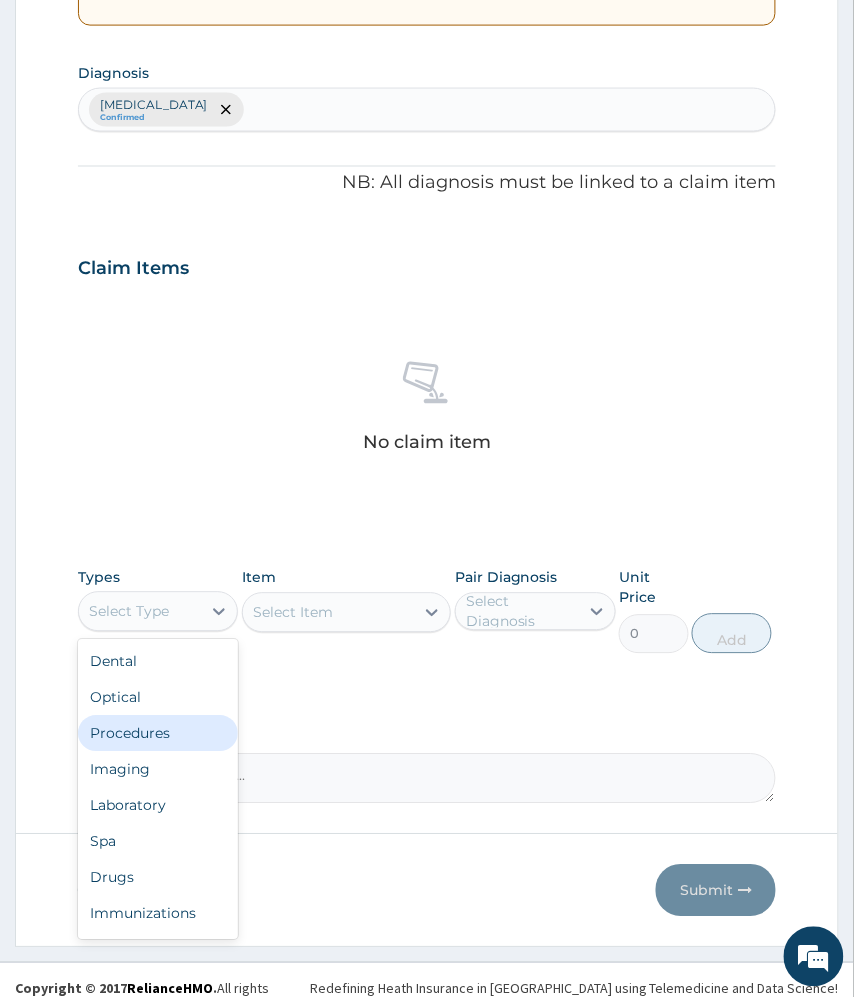 click on "Procedures" at bounding box center (158, 734) 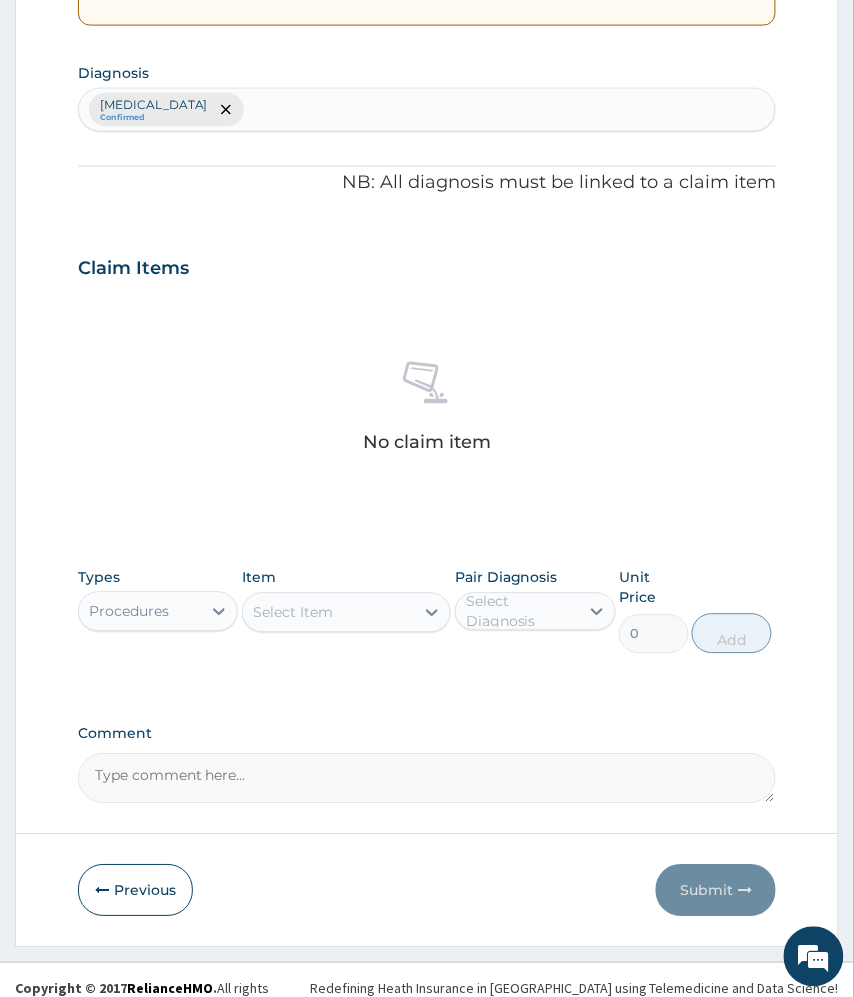 click on "Select Item" at bounding box center (329, 613) 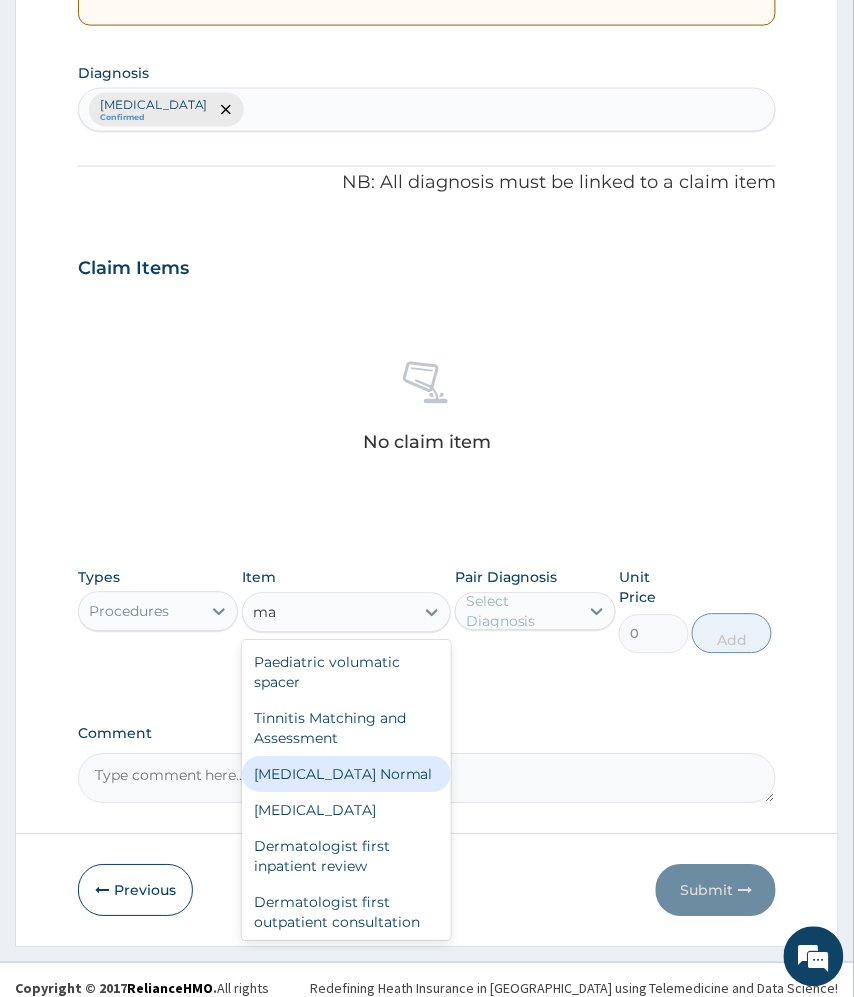 type on "m" 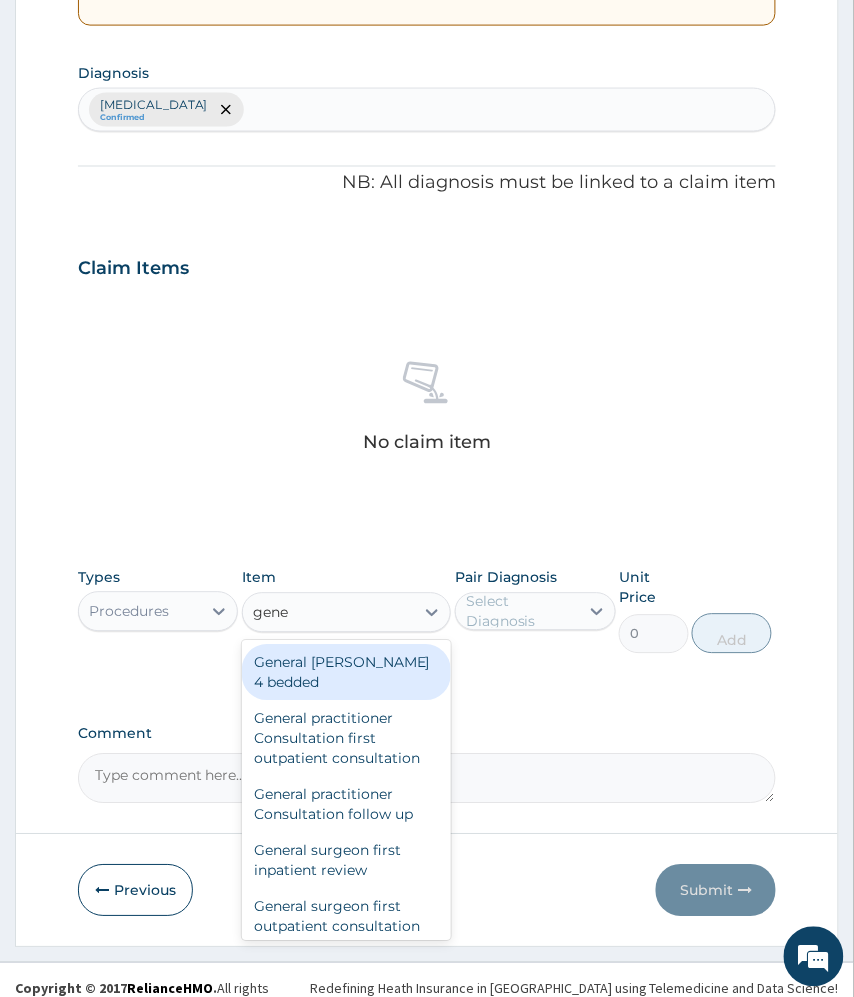 type on "gener" 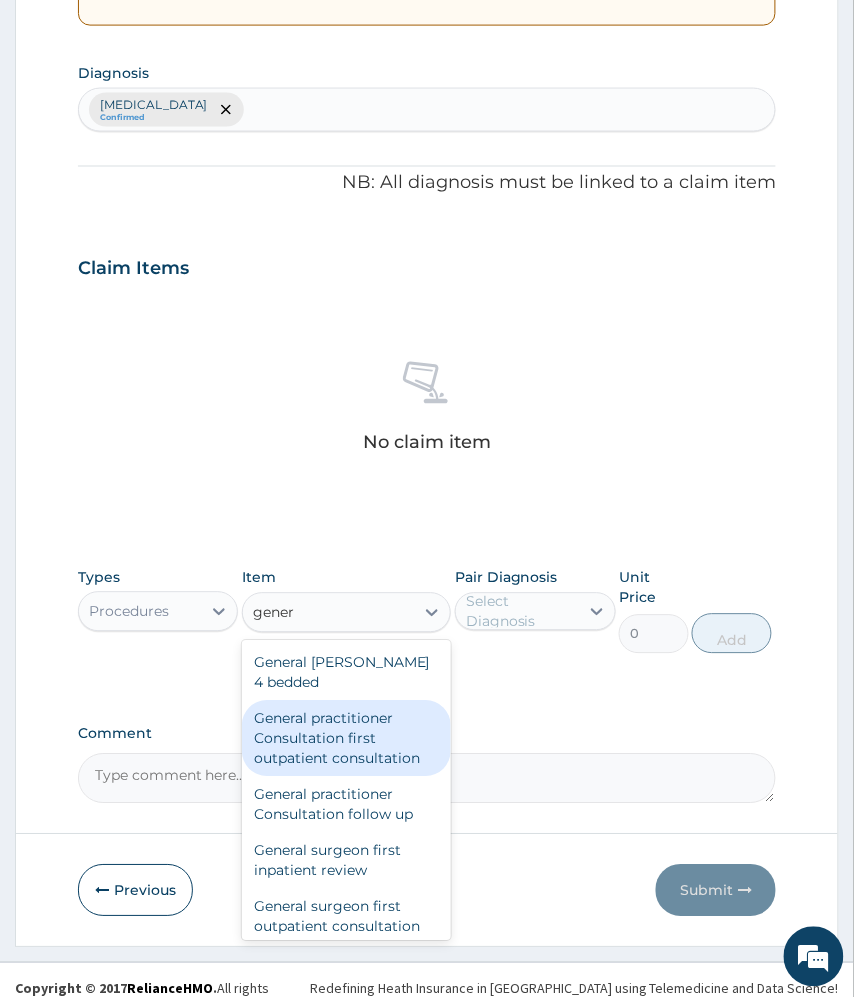 drag, startPoint x: 329, startPoint y: 720, endPoint x: 468, endPoint y: 650, distance: 155.63097 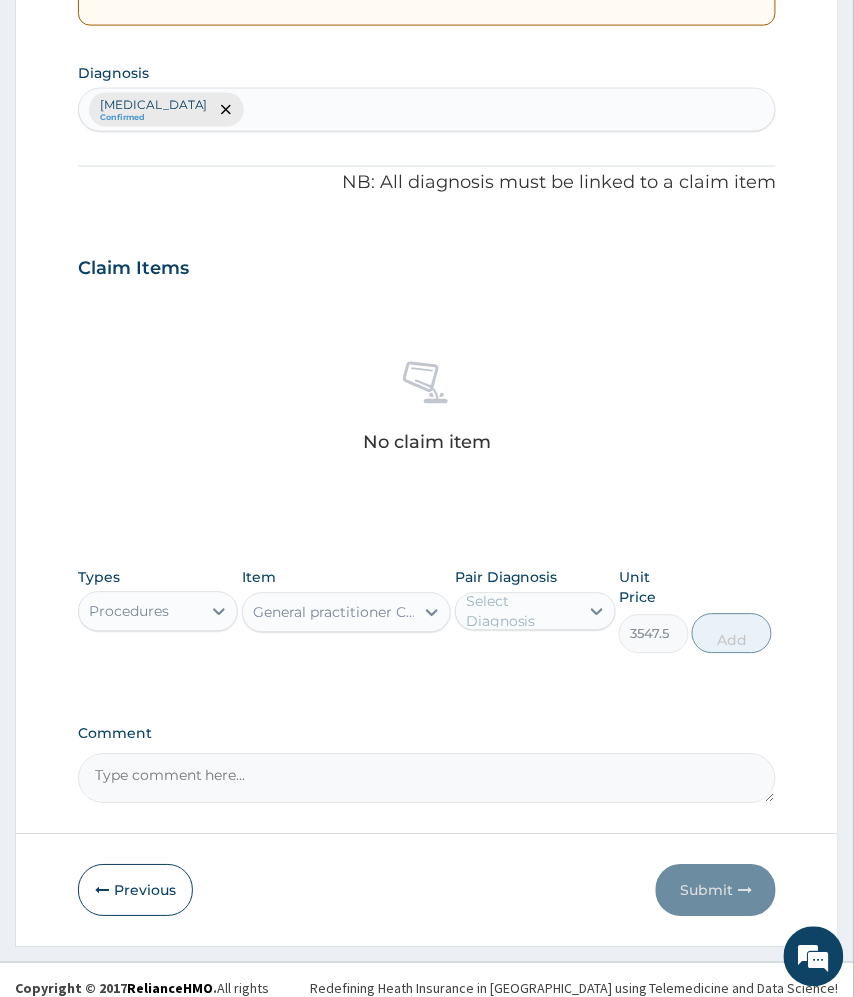 click on "Select Diagnosis" at bounding box center (521, 612) 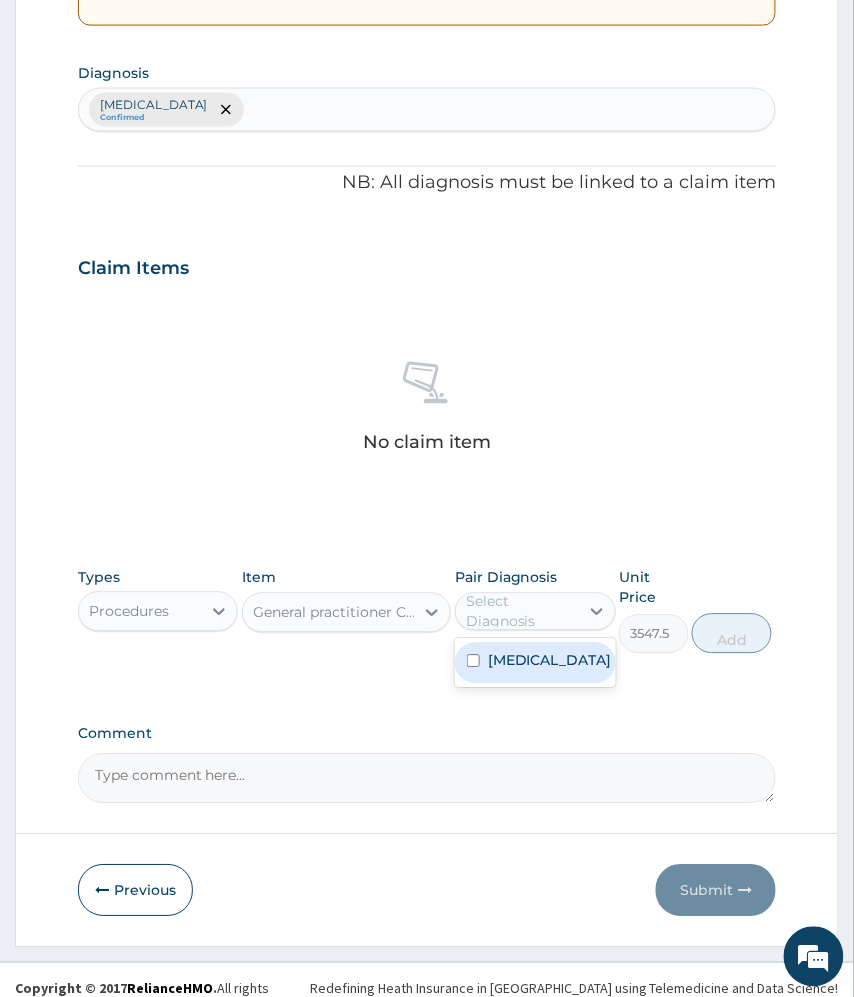 drag, startPoint x: 492, startPoint y: 662, endPoint x: 646, endPoint y: 624, distance: 158.61903 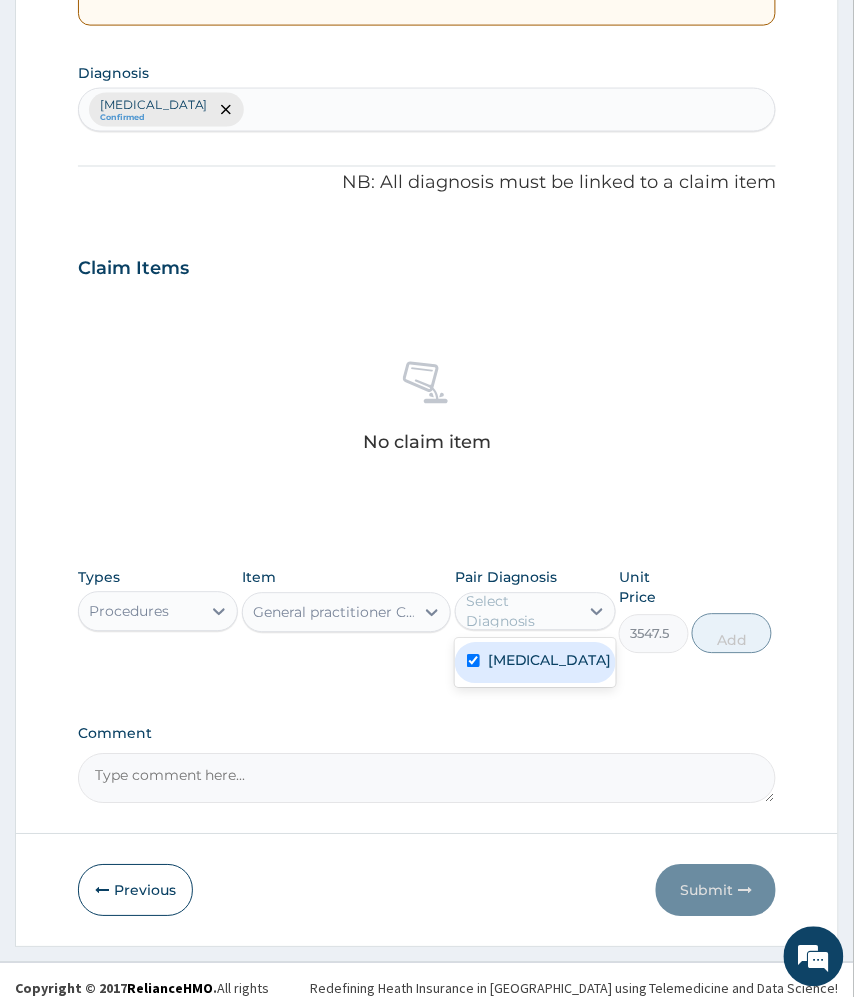 checkbox on "true" 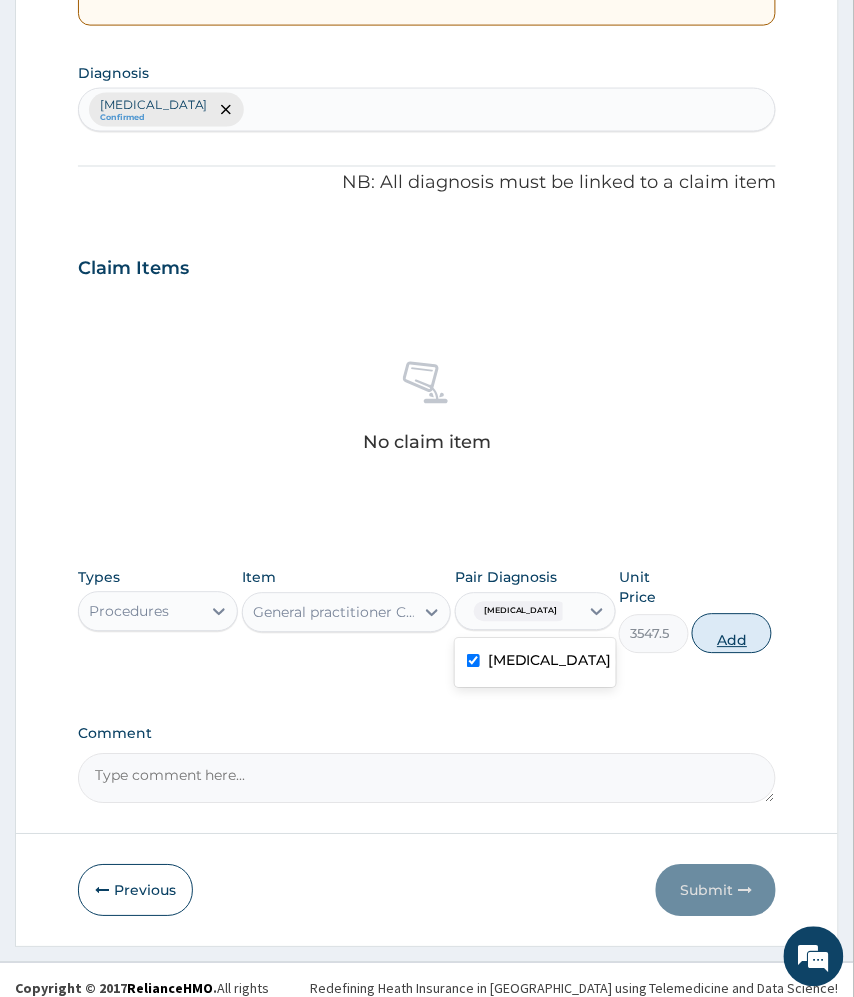 click on "Add" at bounding box center (732, 634) 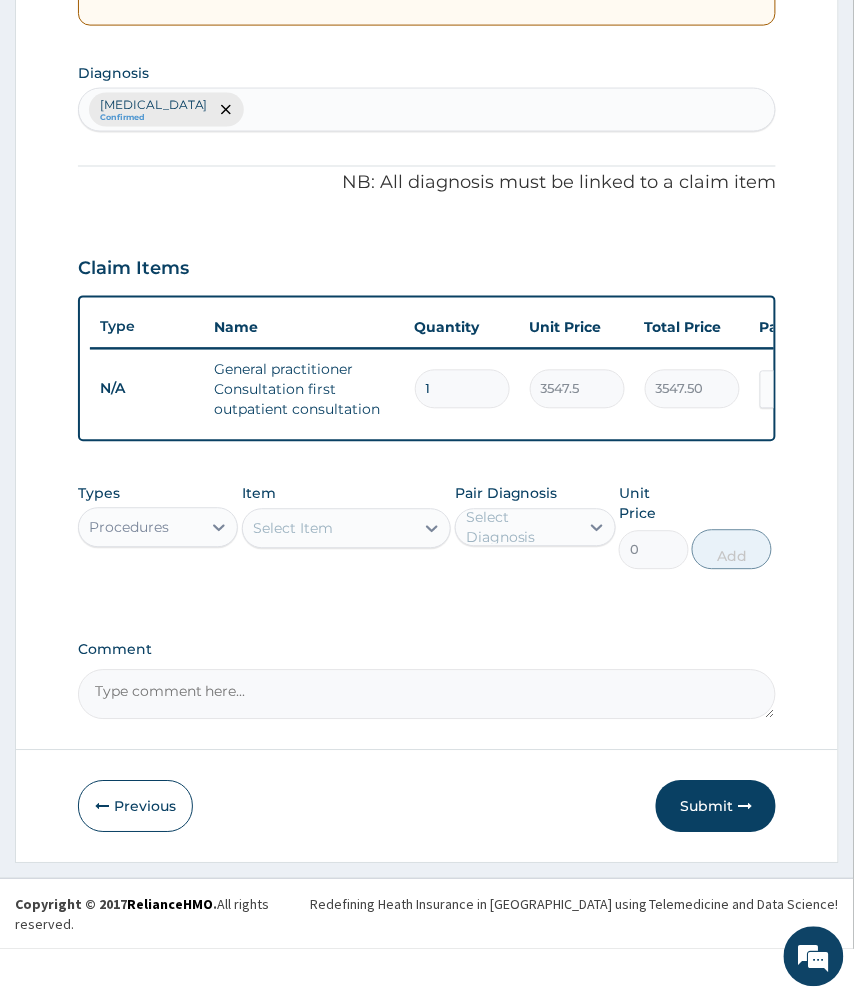scroll, scrollTop: 417, scrollLeft: 0, axis: vertical 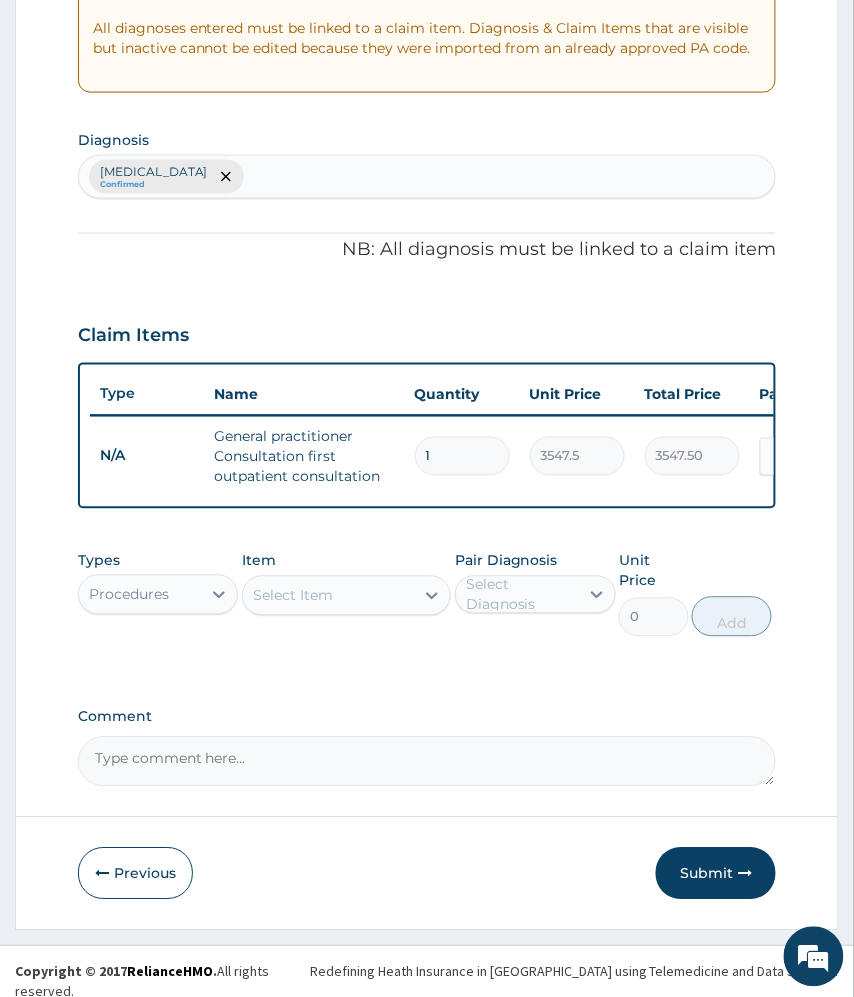 click on "Select Item" at bounding box center [347, 596] 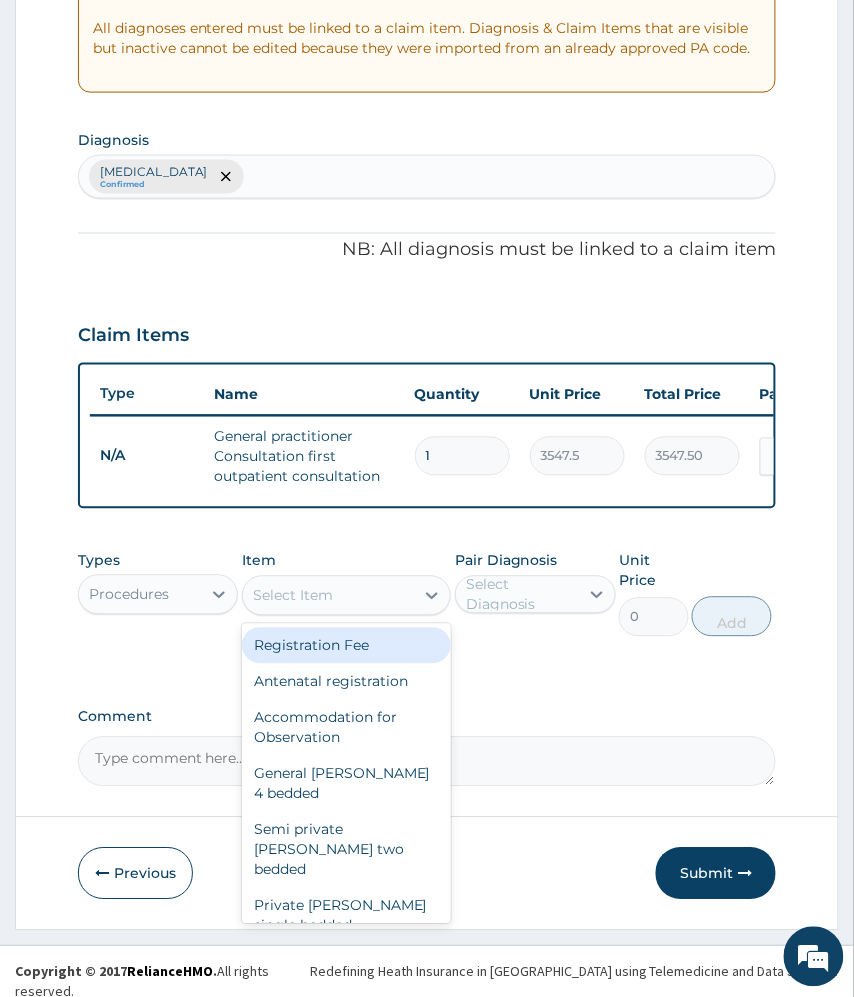 click on "Procedures" at bounding box center [129, 595] 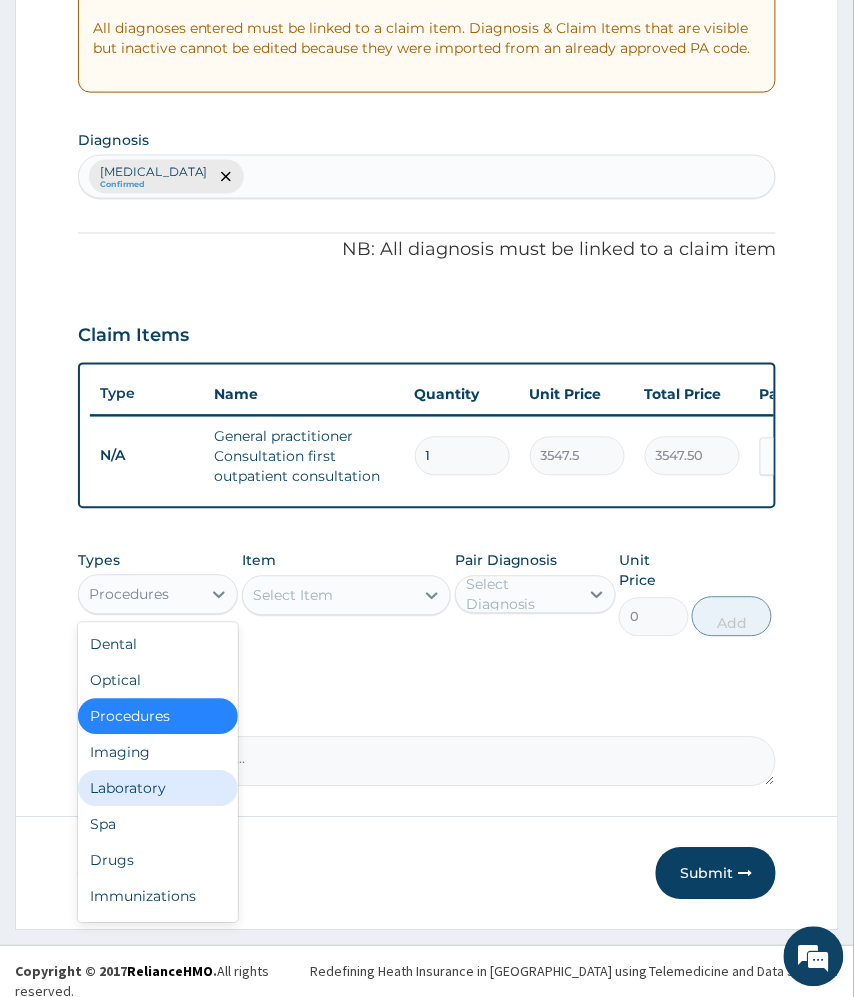 click on "Laboratory" at bounding box center (158, 789) 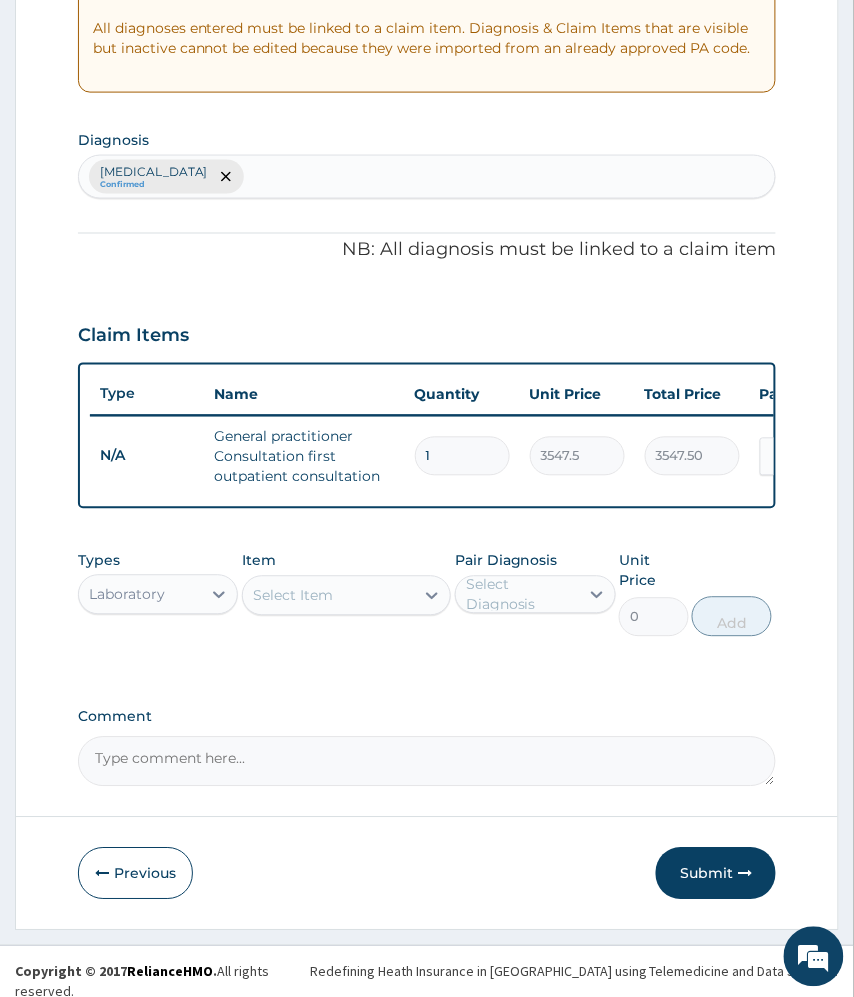 click on "Select Item" at bounding box center (329, 596) 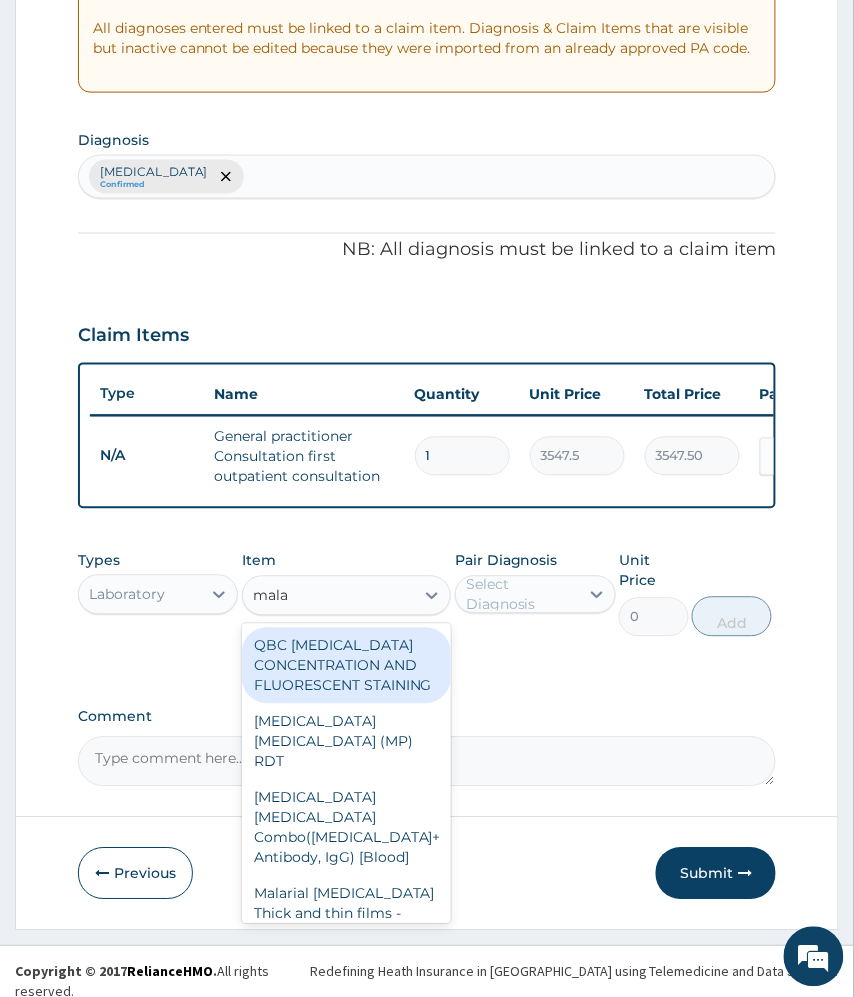 type on "malar" 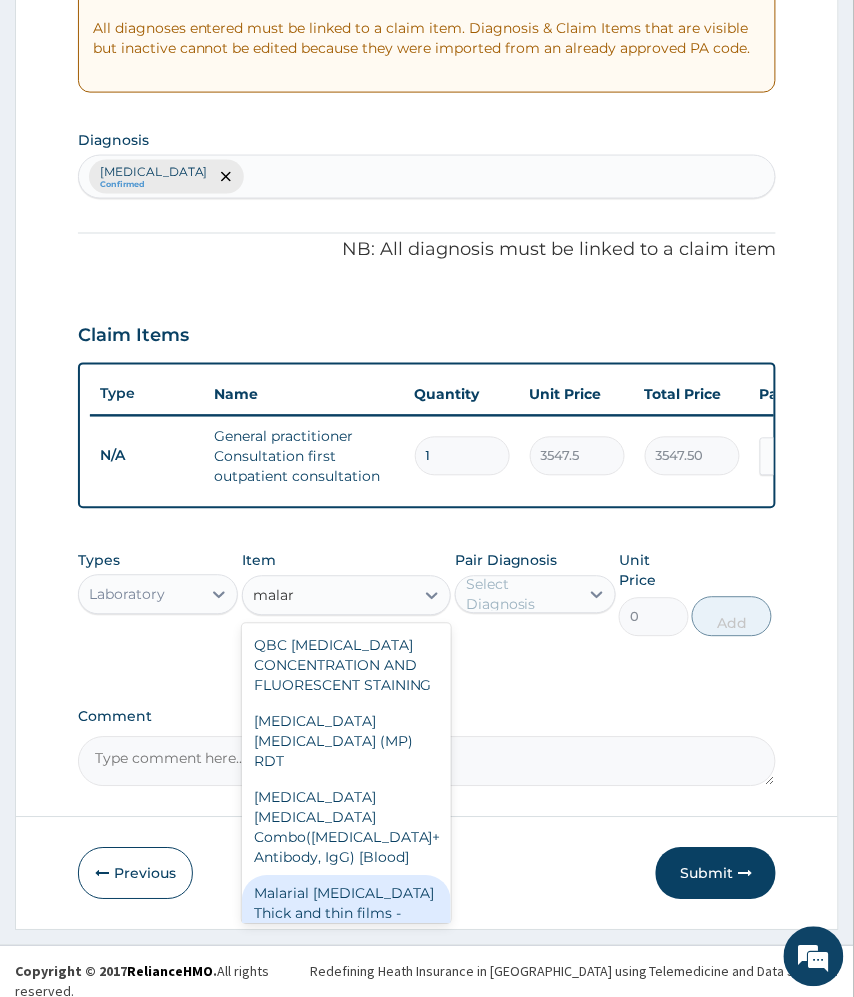 click on "Malarial Parasite Thick and thin films - [Blood]" at bounding box center (347, 914) 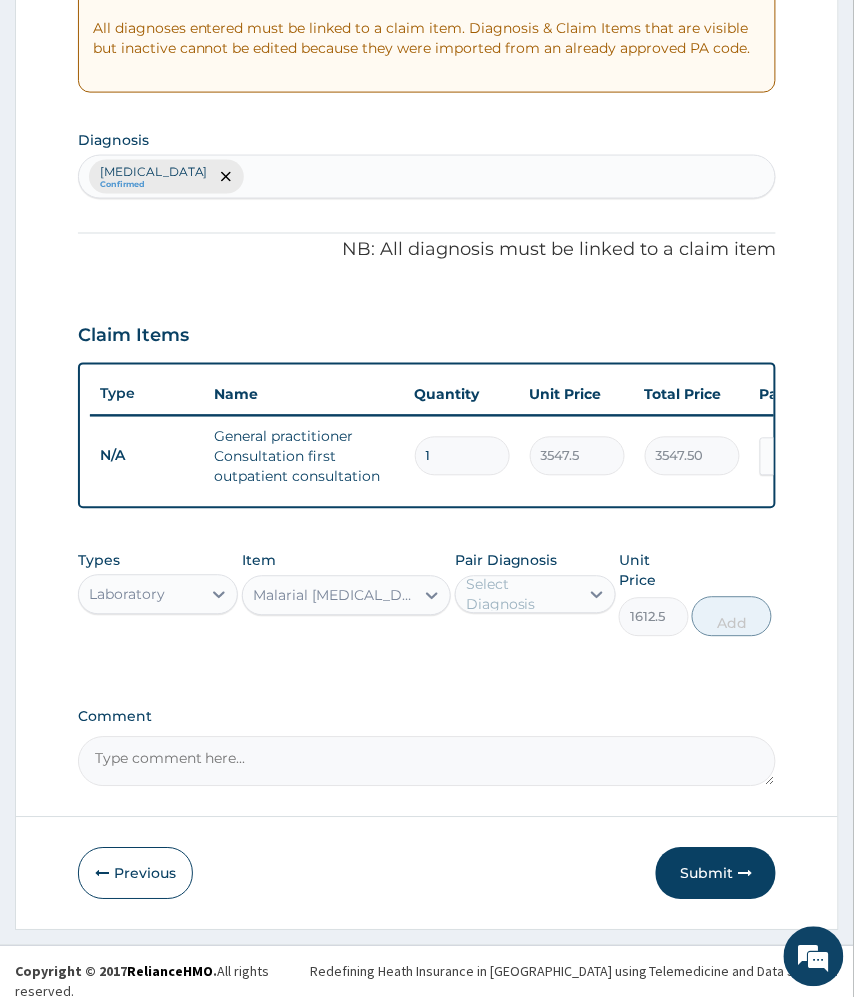 click on "Select Diagnosis" at bounding box center (535, 595) 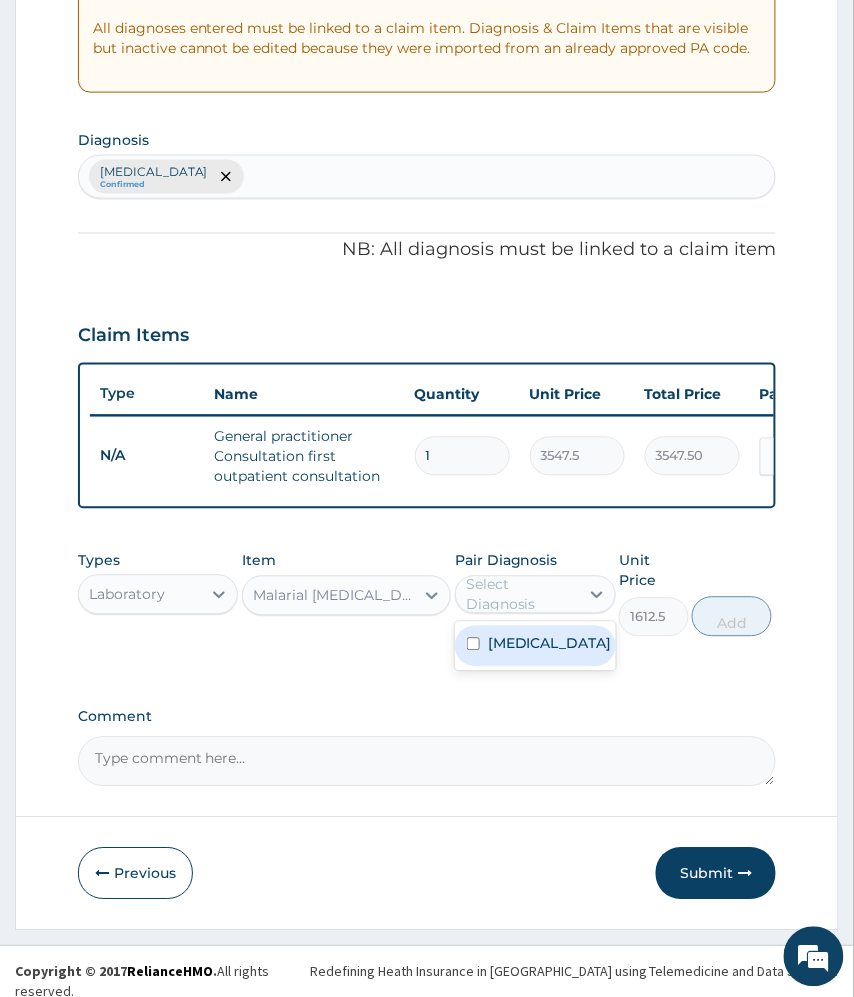 click on "[MEDICAL_DATA]" at bounding box center (550, 644) 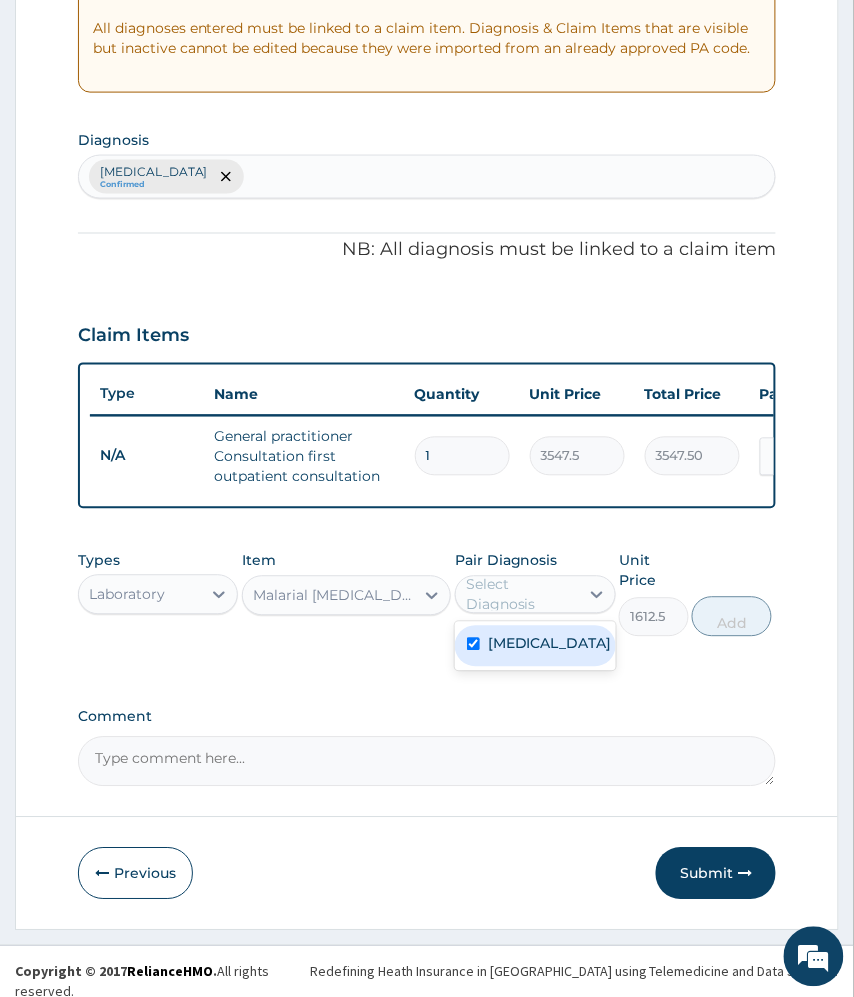 checkbox on "true" 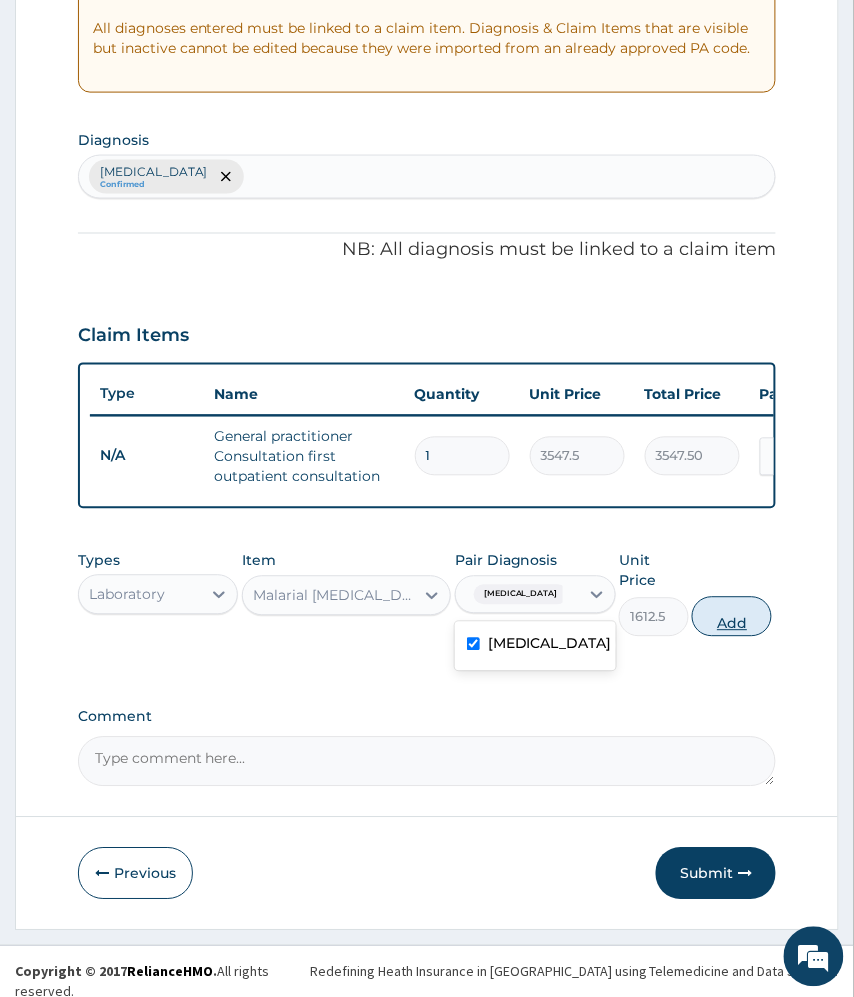 click on "Add" at bounding box center (732, 617) 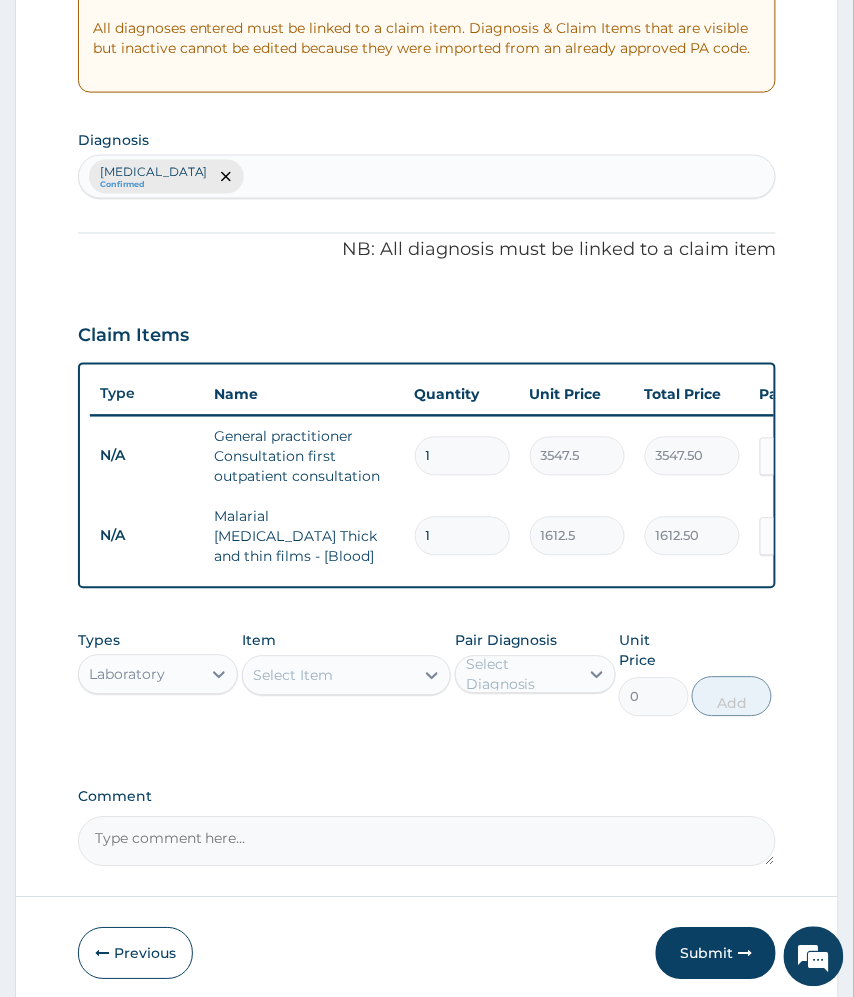 click on "Select Item" at bounding box center (329, 676) 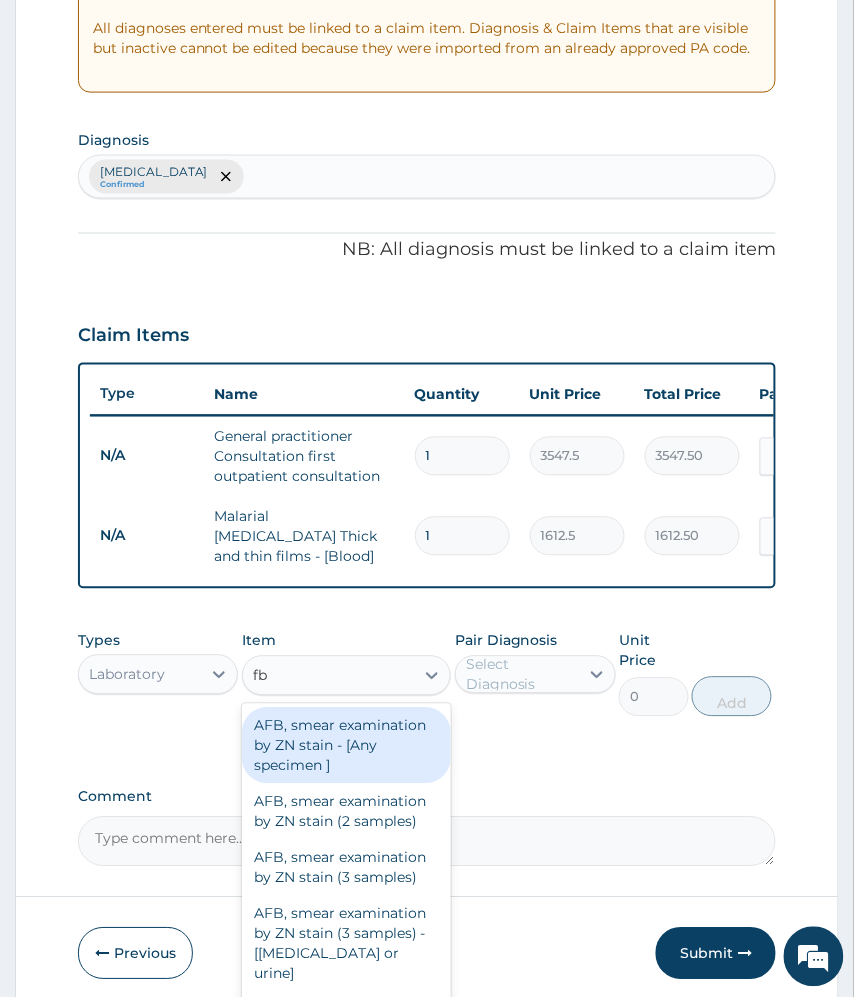 type on "fbc" 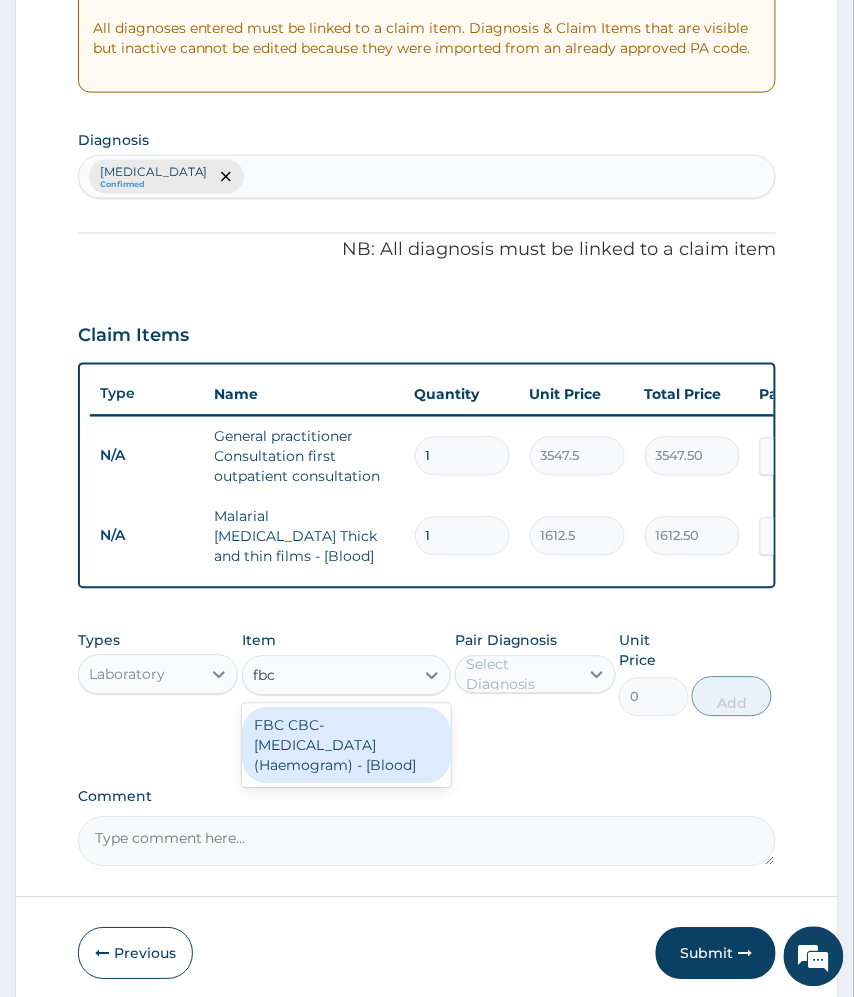 click on "FBC CBC-Complete Blood Count (Haemogram) - [Blood]" at bounding box center [347, 746] 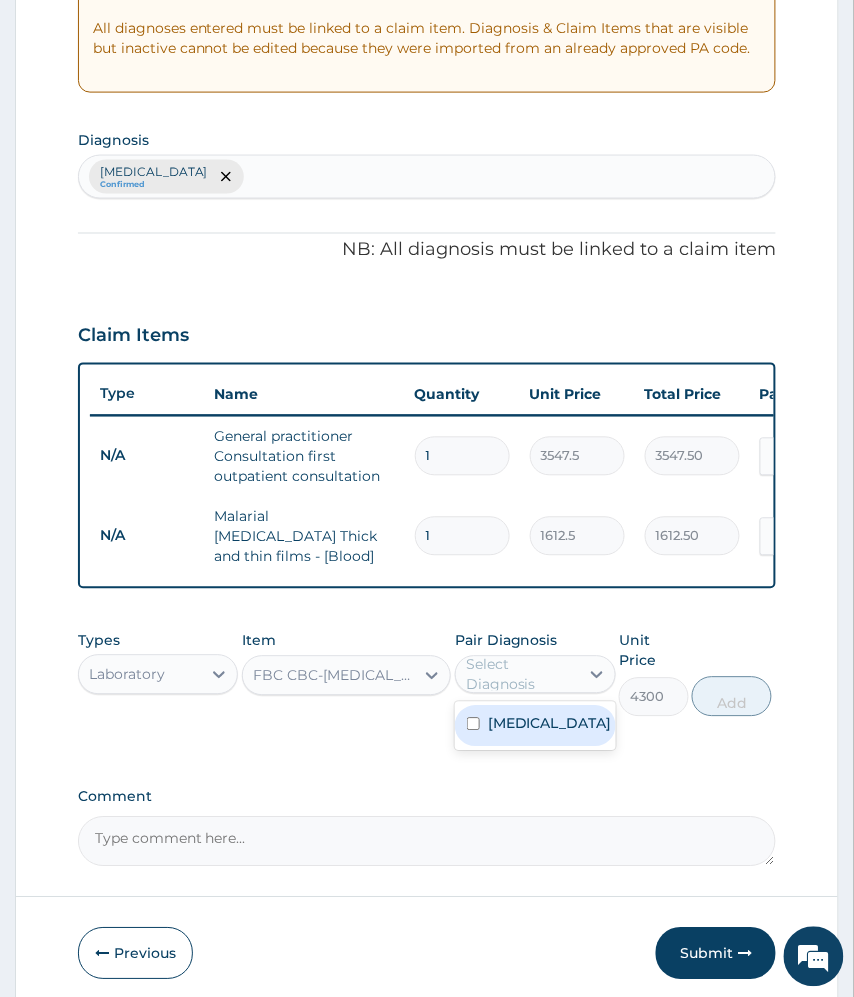 click on "Select Diagnosis" at bounding box center [521, 675] 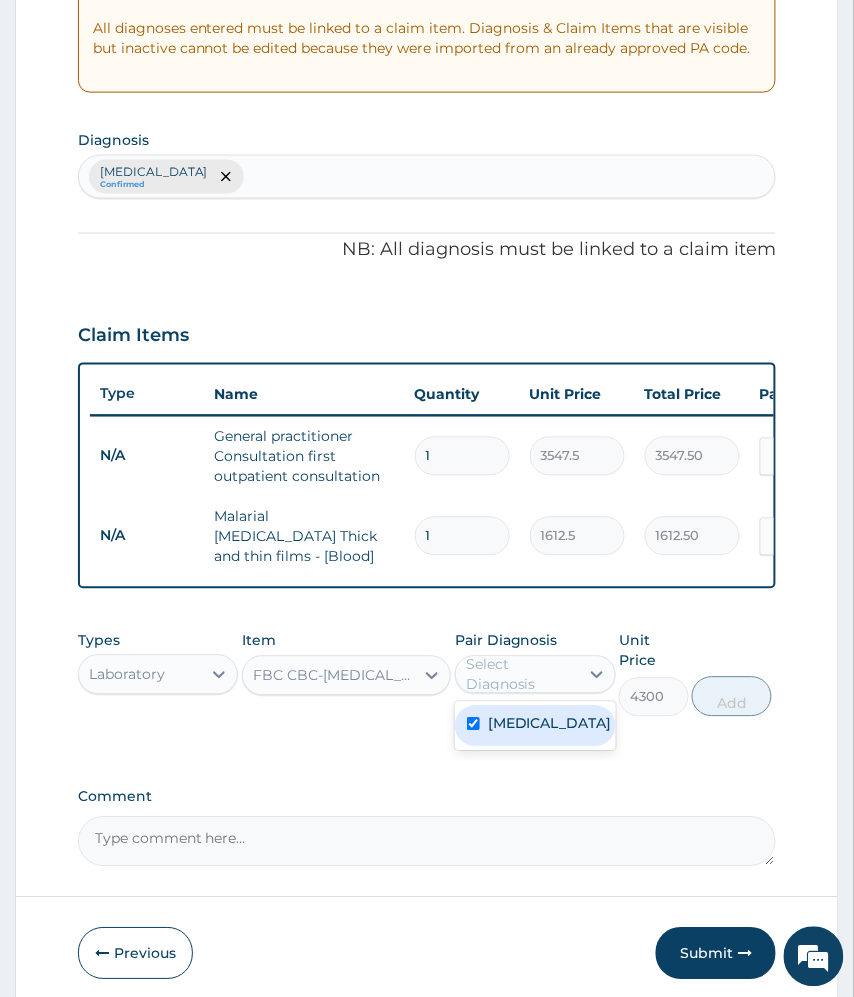 checkbox on "true" 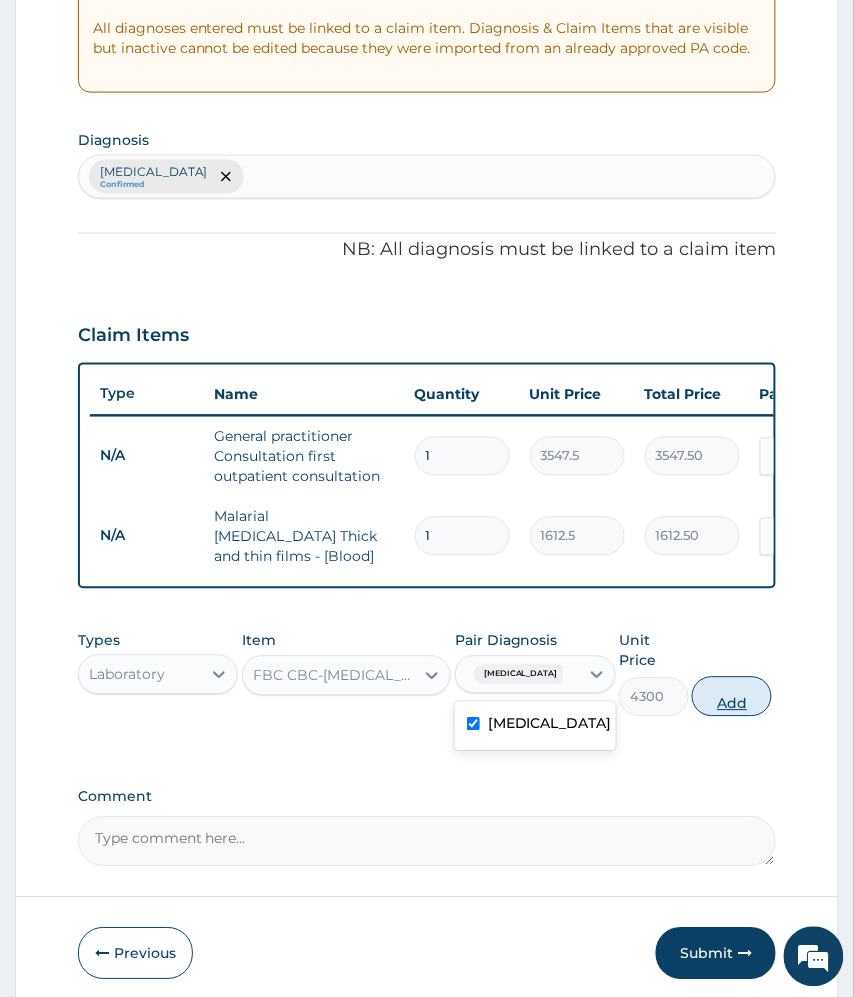 click on "Add" at bounding box center (732, 697) 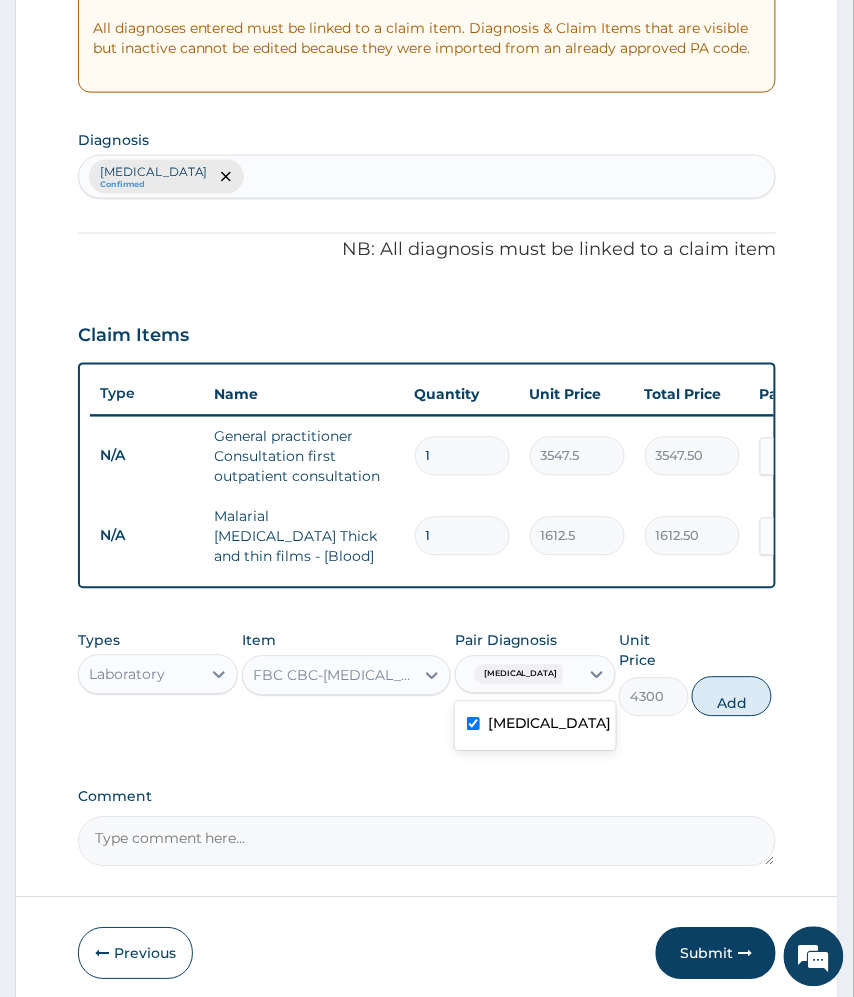 type on "0" 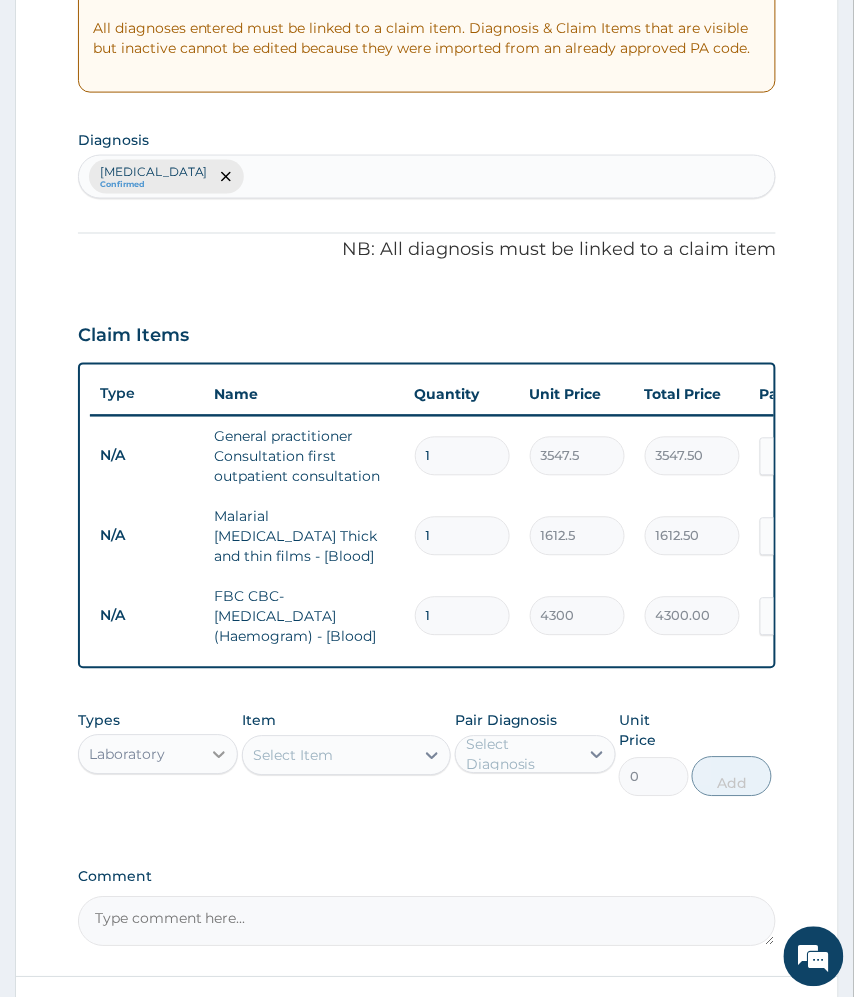 click at bounding box center [219, 755] 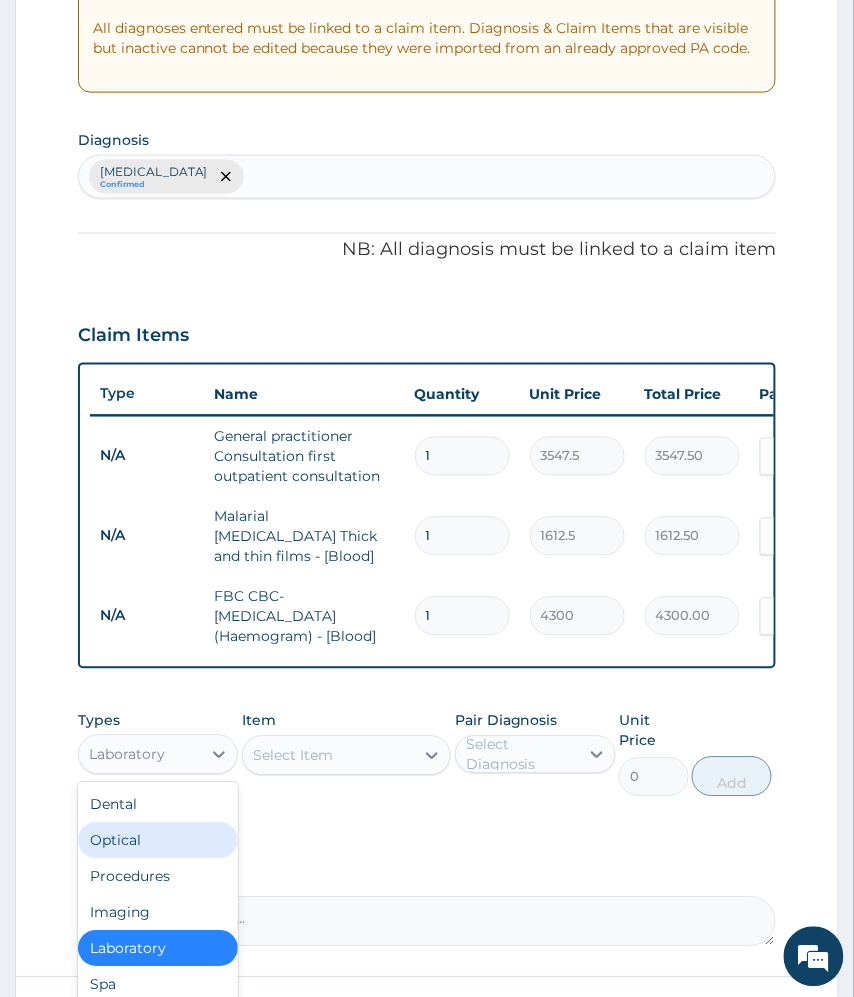 scroll, scrollTop: 68, scrollLeft: 0, axis: vertical 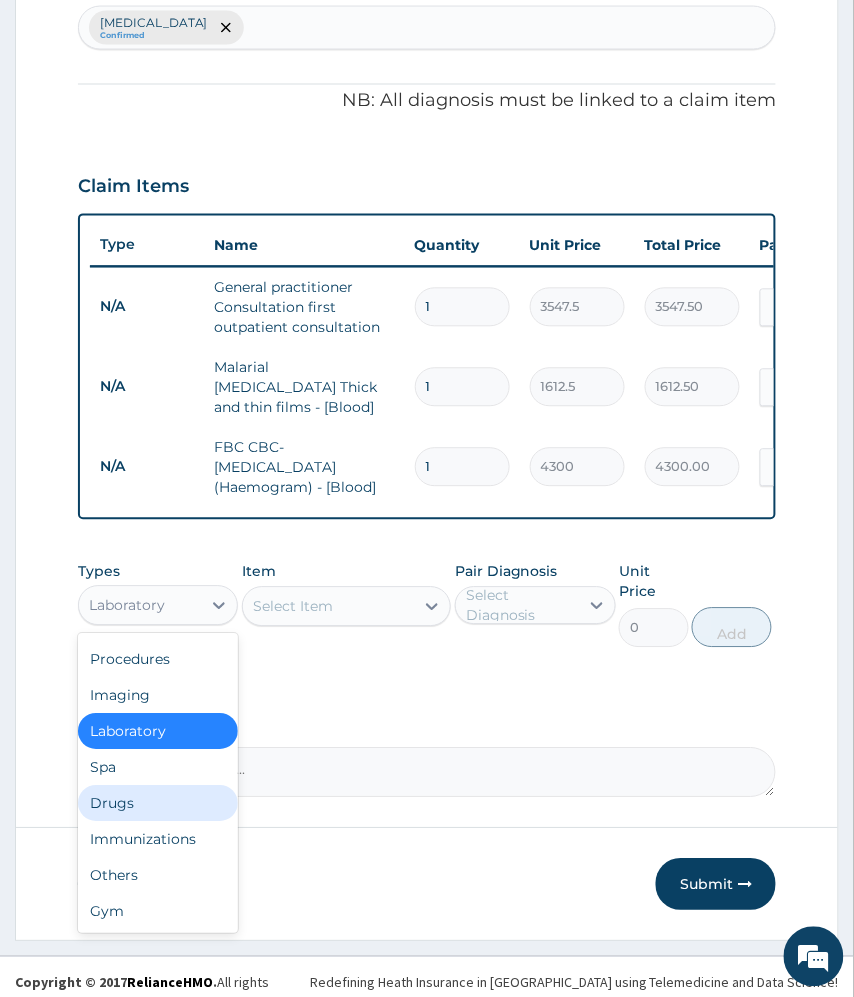 click on "Drugs" at bounding box center (158, 804) 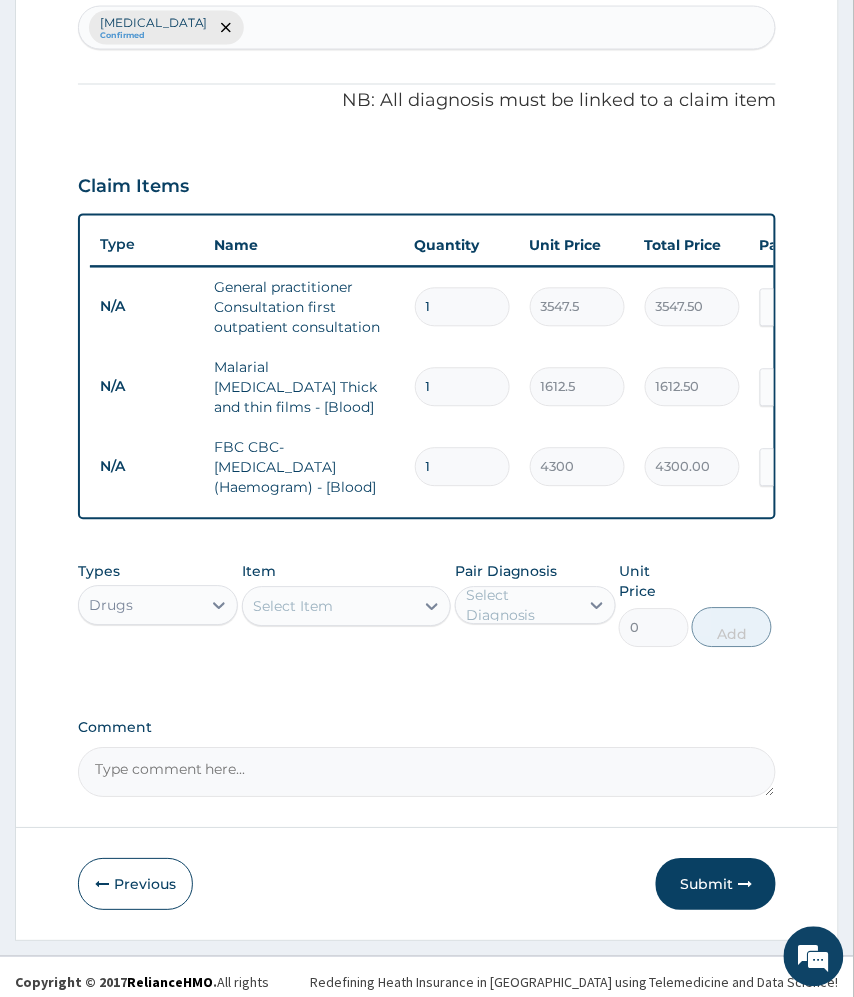 click on "Select Item" at bounding box center [293, 607] 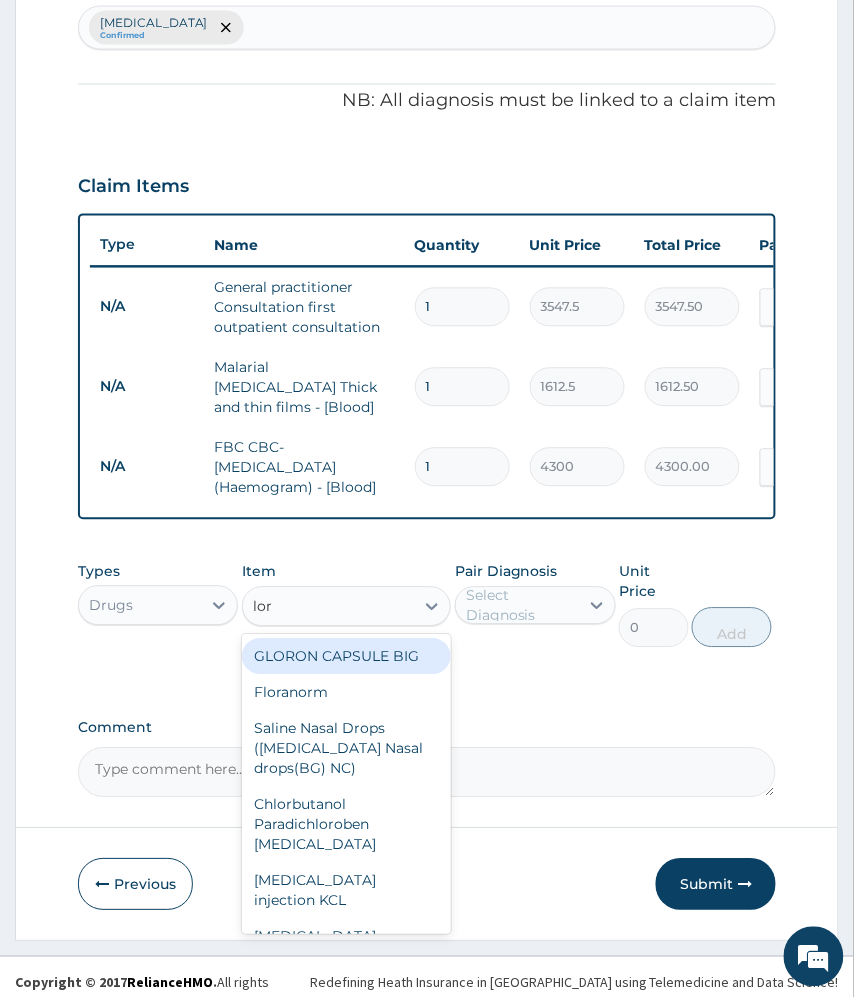type on "lora" 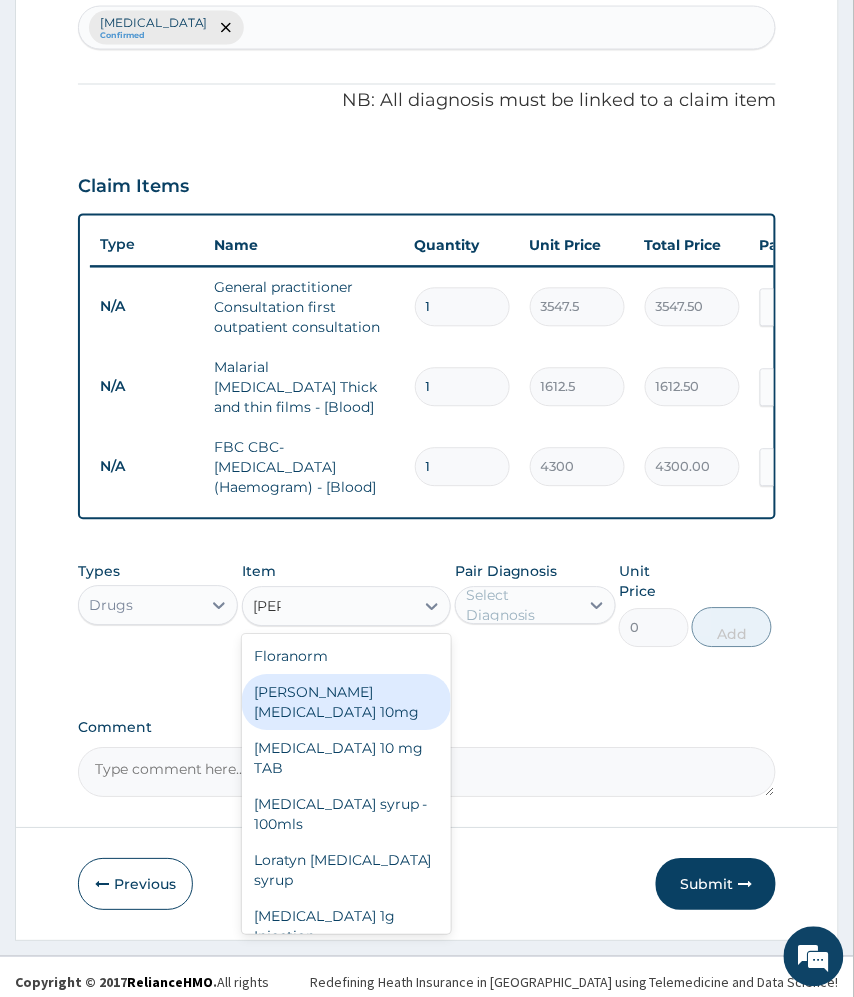 click on "[PERSON_NAME][MEDICAL_DATA] 10mg" at bounding box center [347, 703] 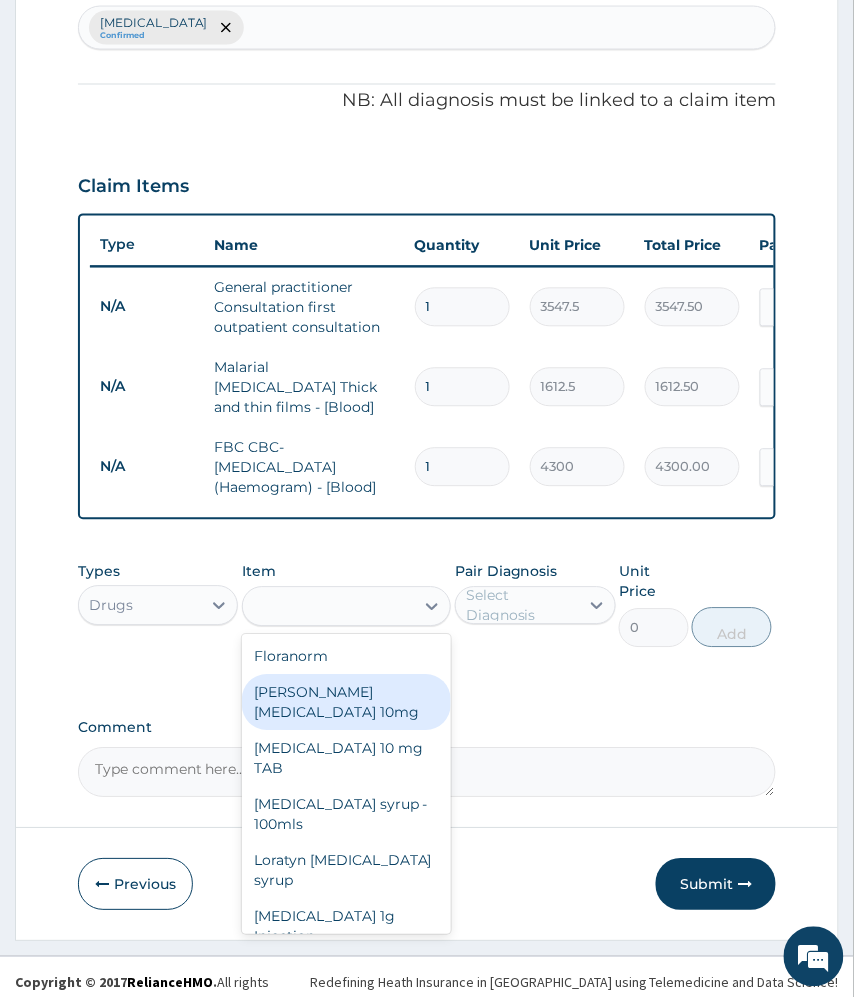 type on "80.625" 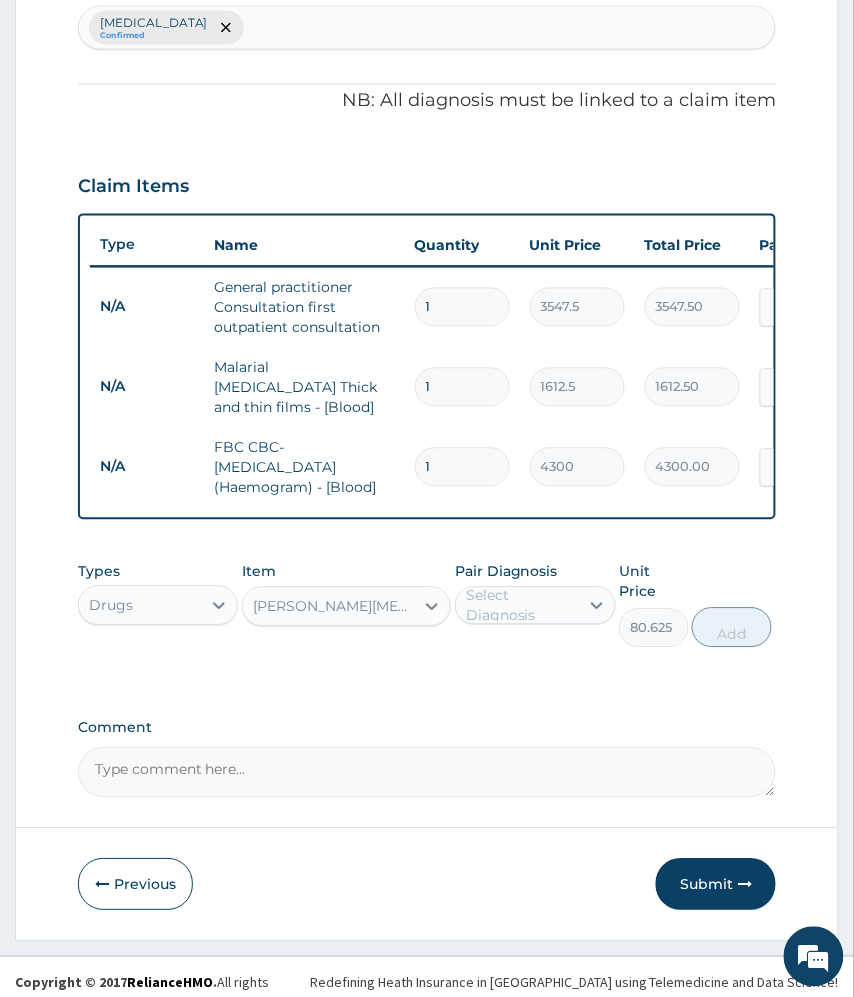 click on "Select Diagnosis" at bounding box center [521, 606] 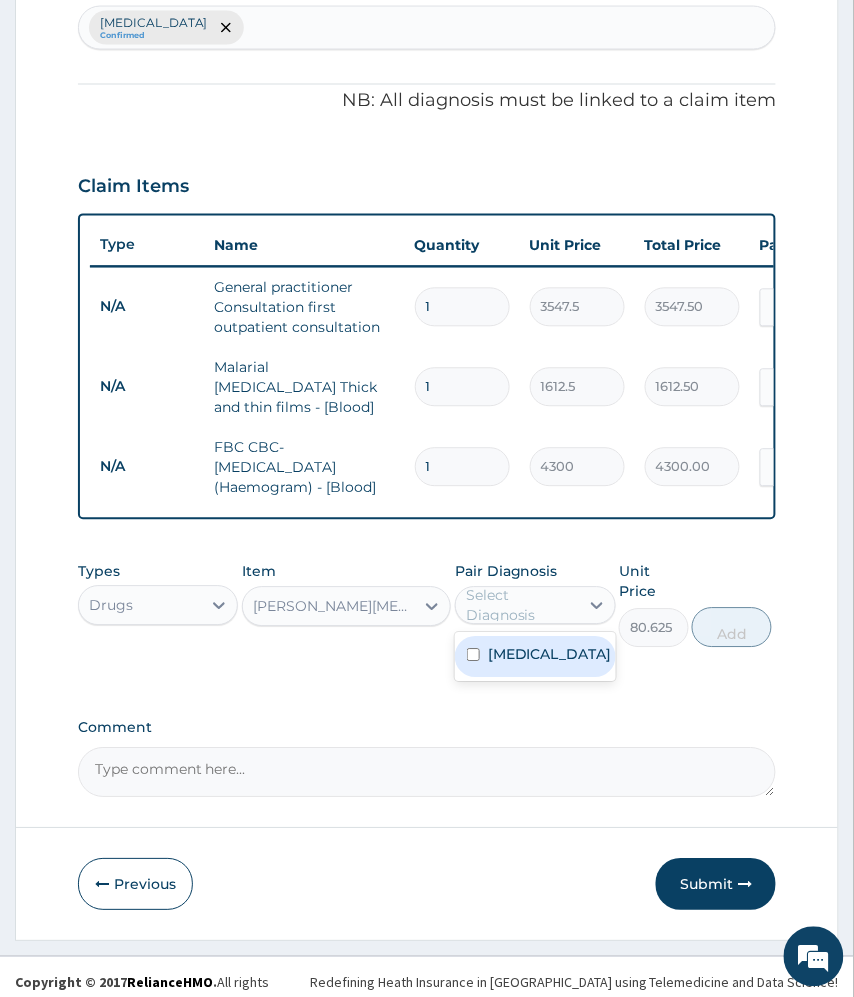 click on "Malaria" at bounding box center [535, 657] 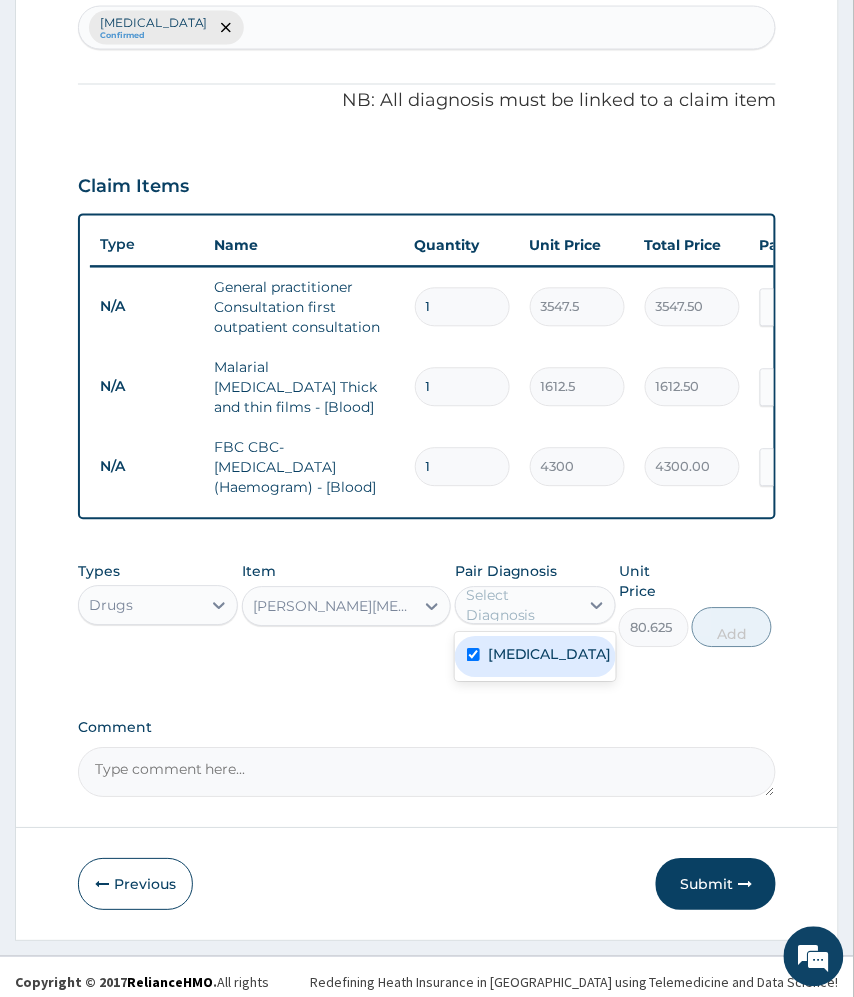 checkbox on "true" 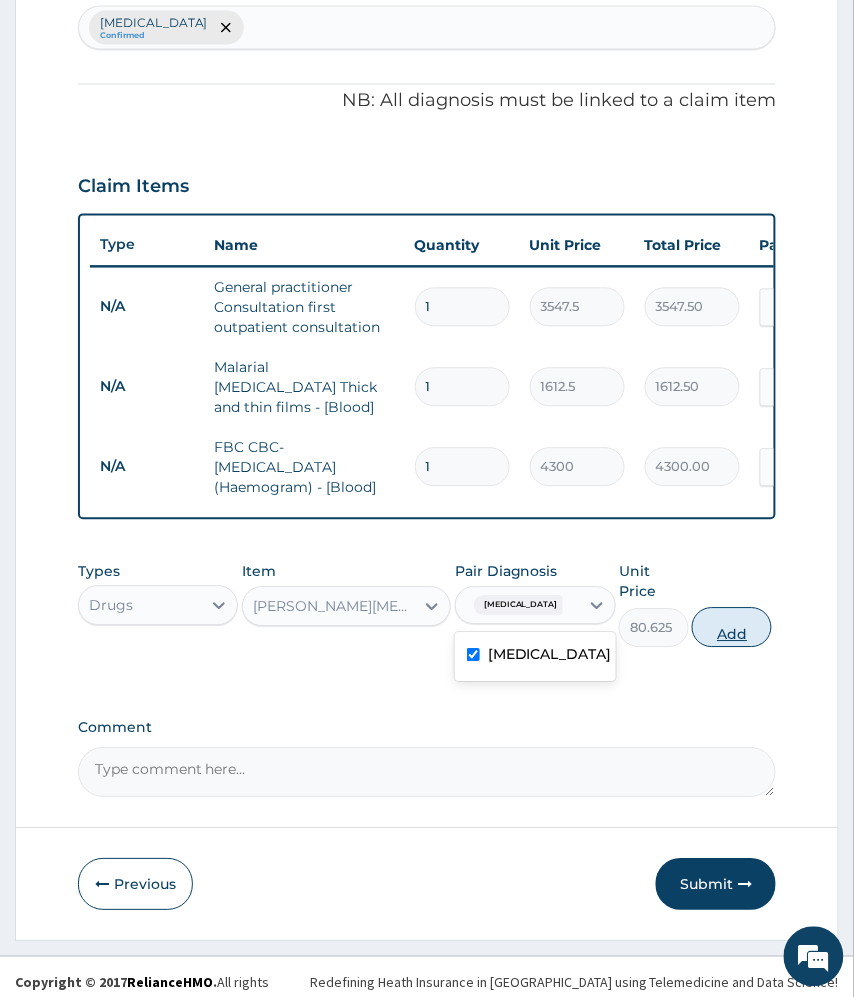 click on "Add" at bounding box center (732, 628) 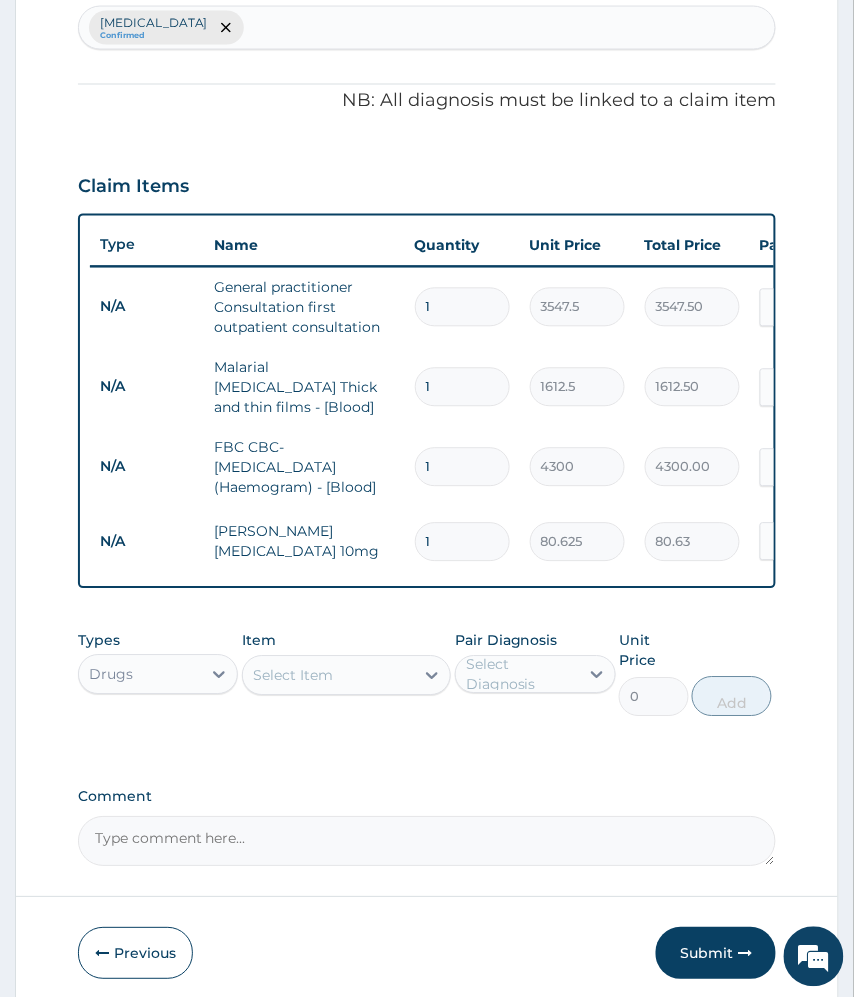 type 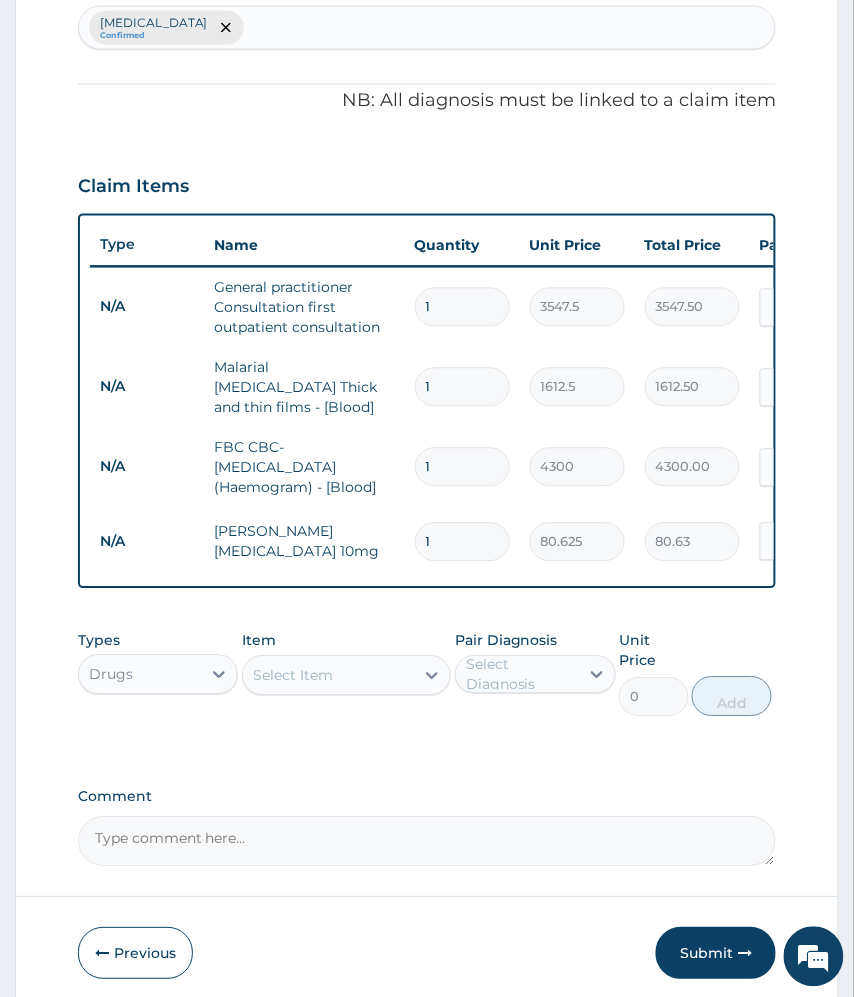 type on "0.00" 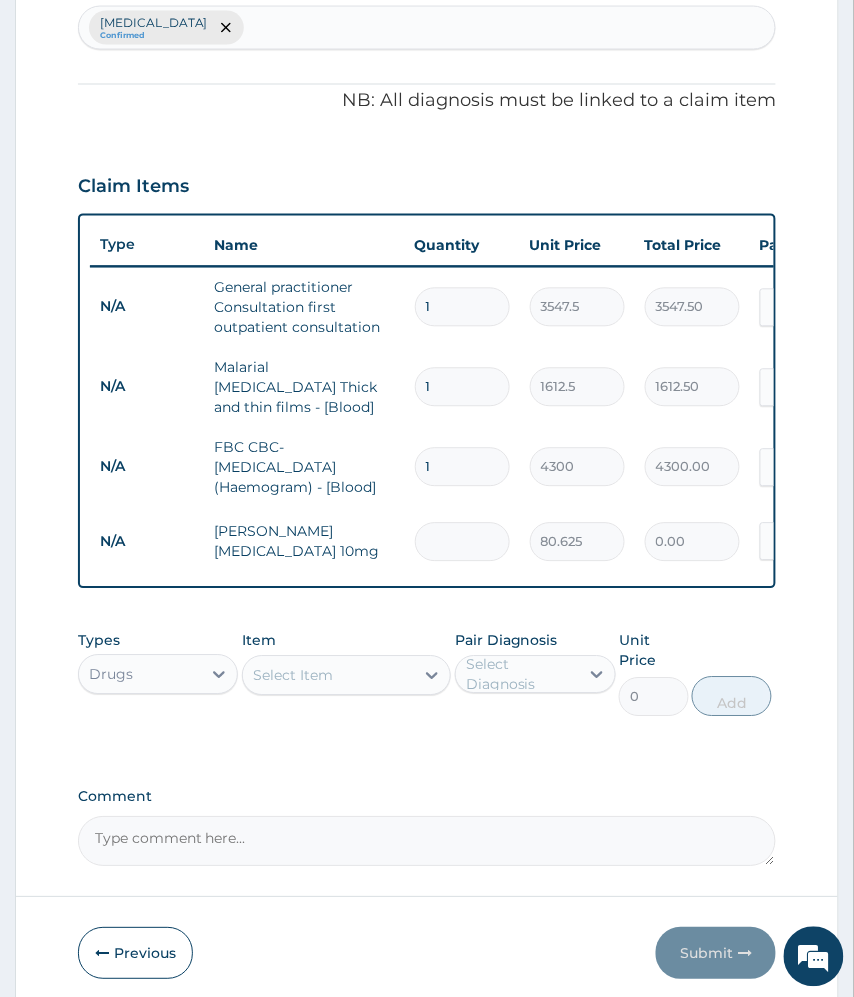 type on "5" 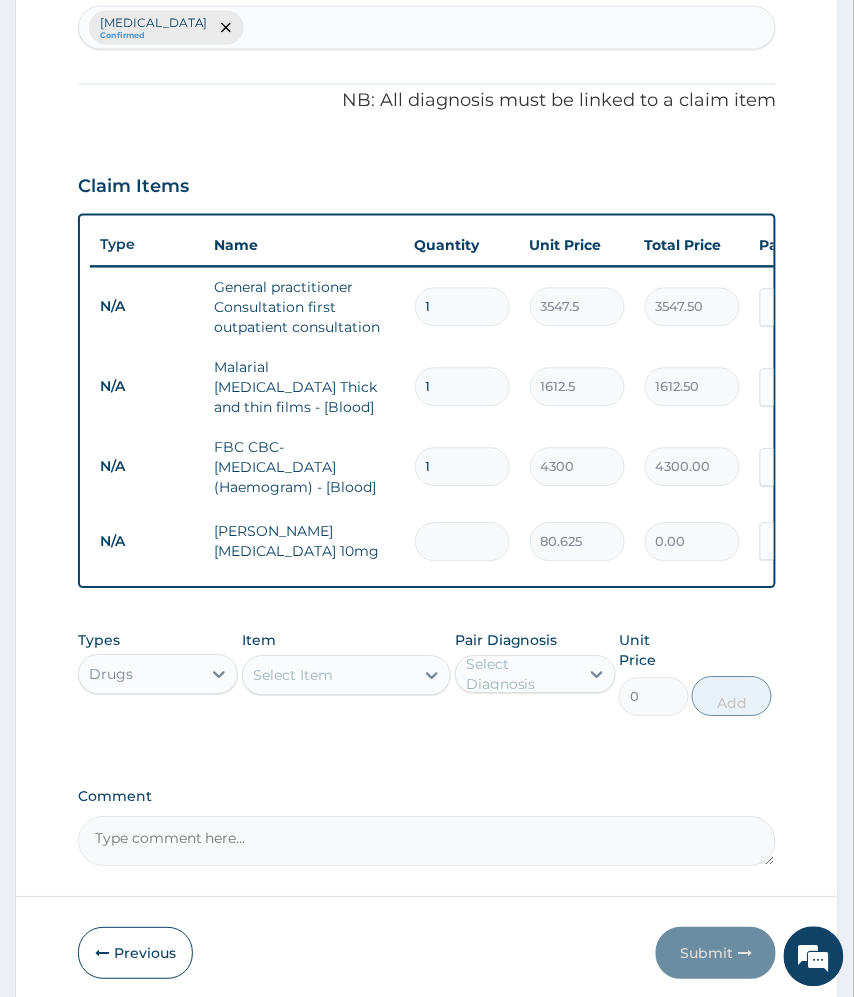 type on "403.13" 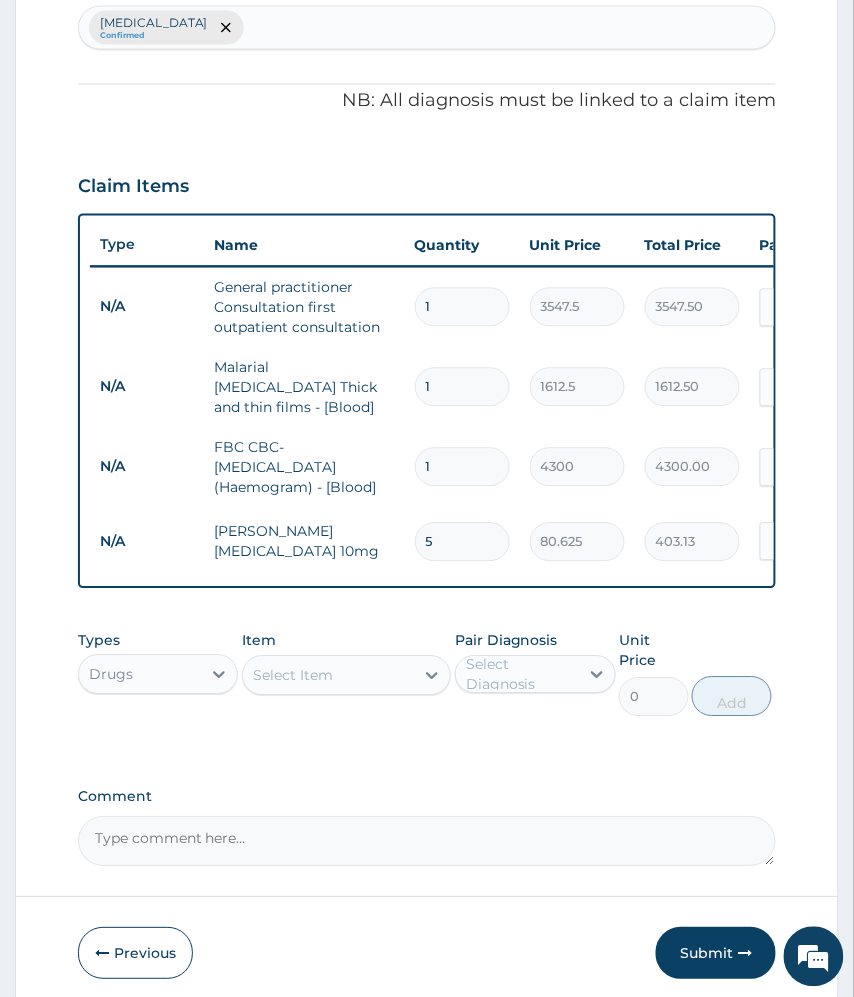 type on "5" 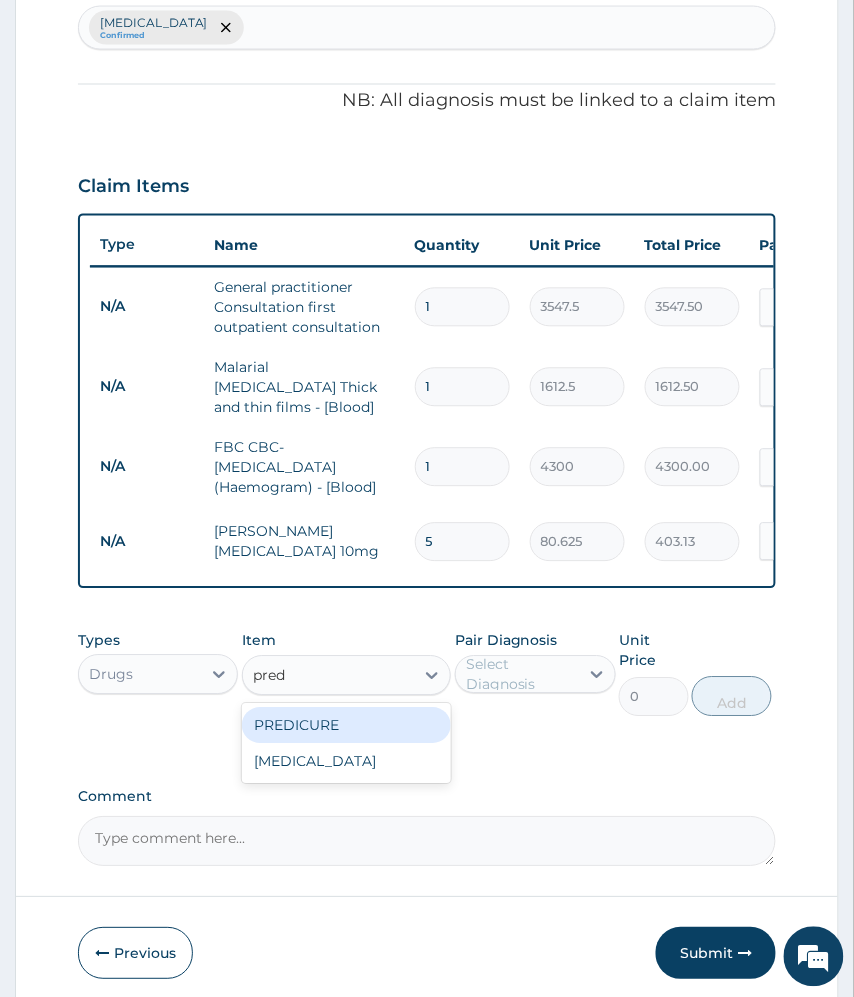 type on "predn" 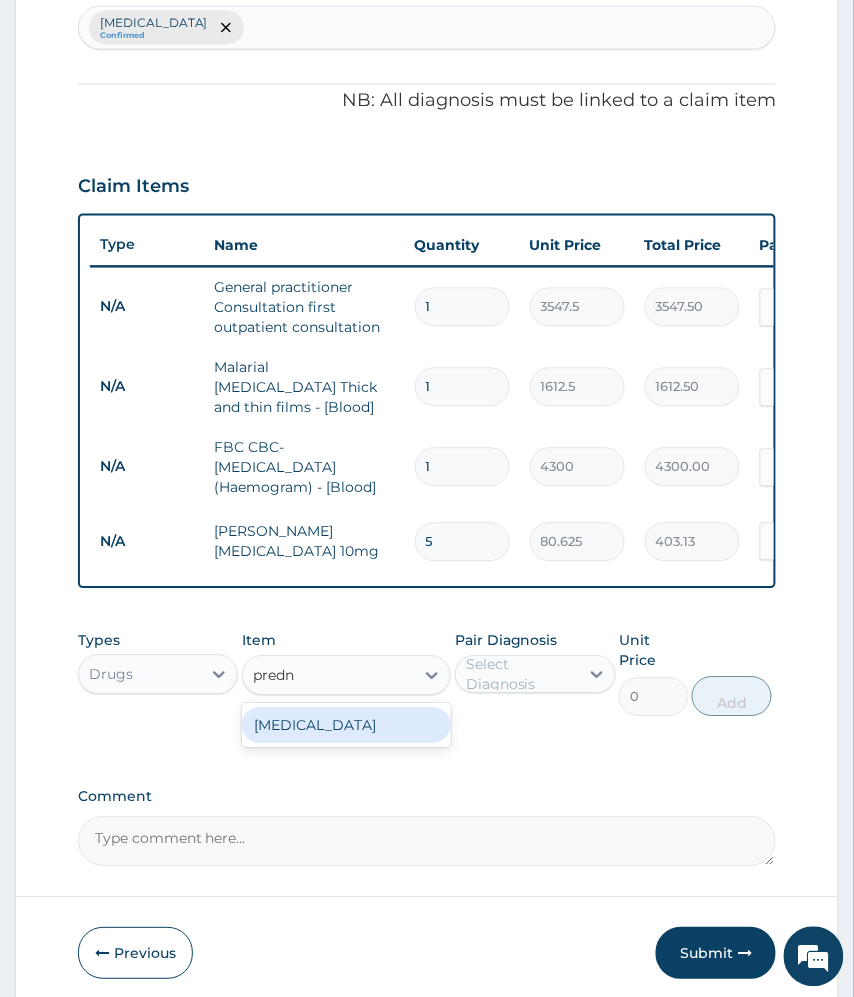 click on "[MEDICAL_DATA]" at bounding box center [347, 726] 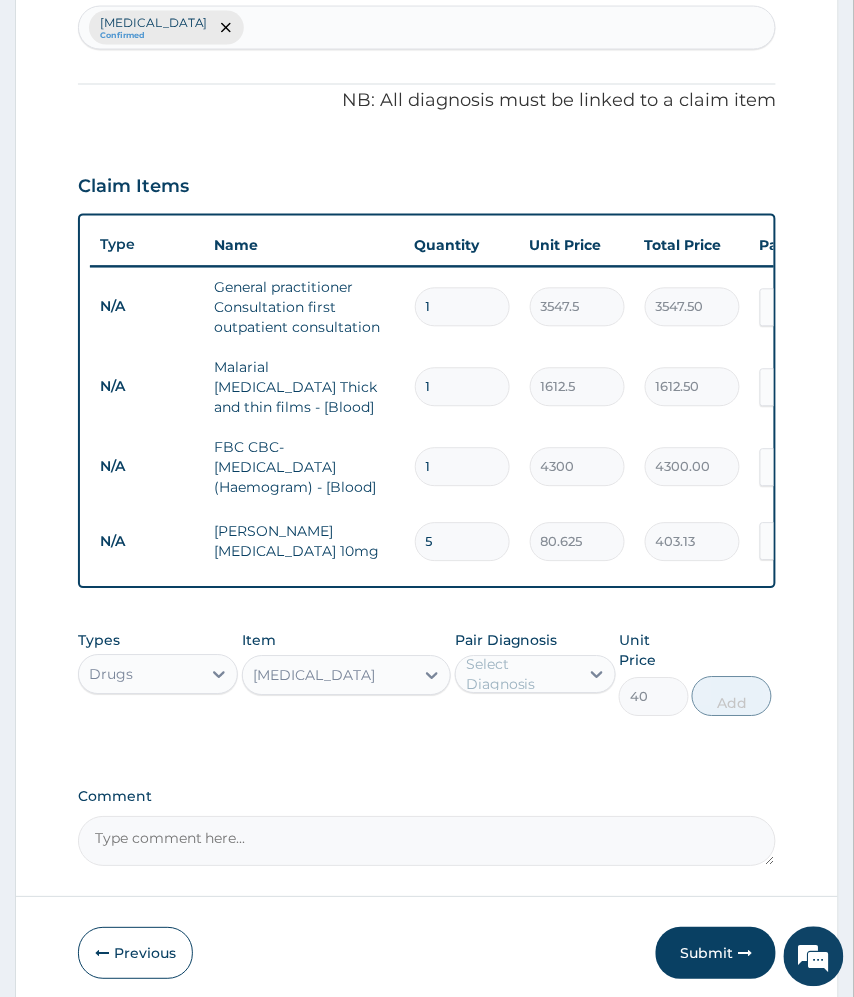 click on "Select Diagnosis" at bounding box center [521, 675] 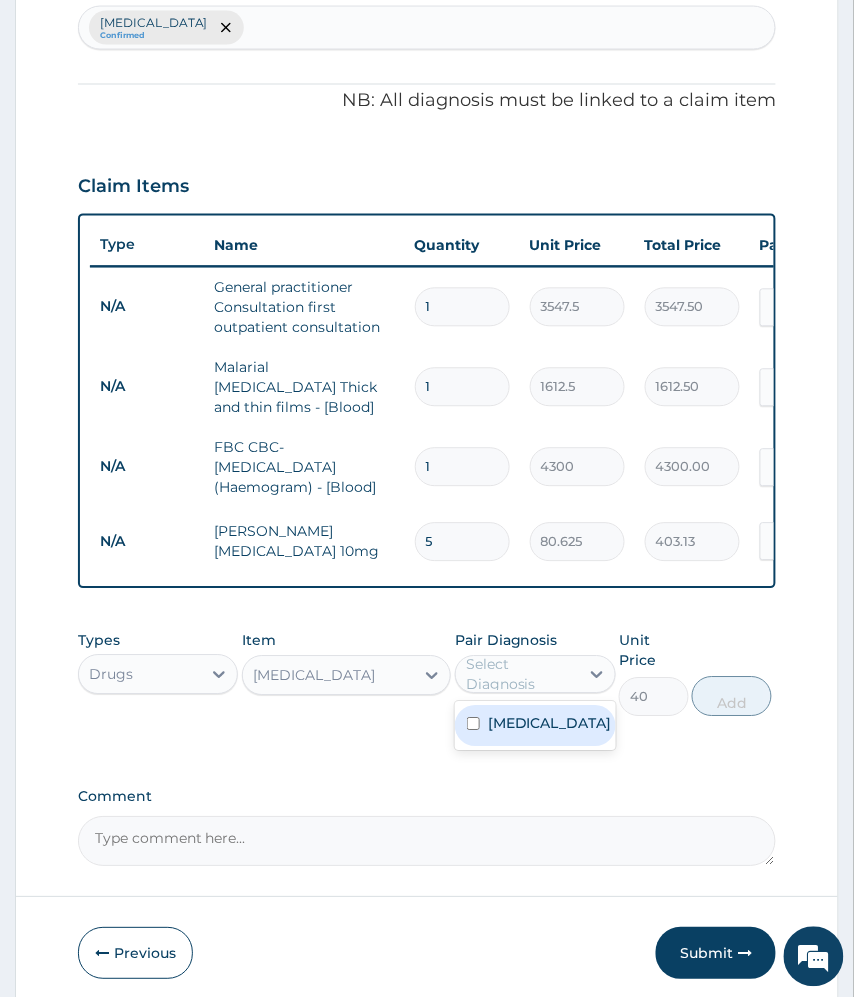 click on "Malaria" at bounding box center [550, 724] 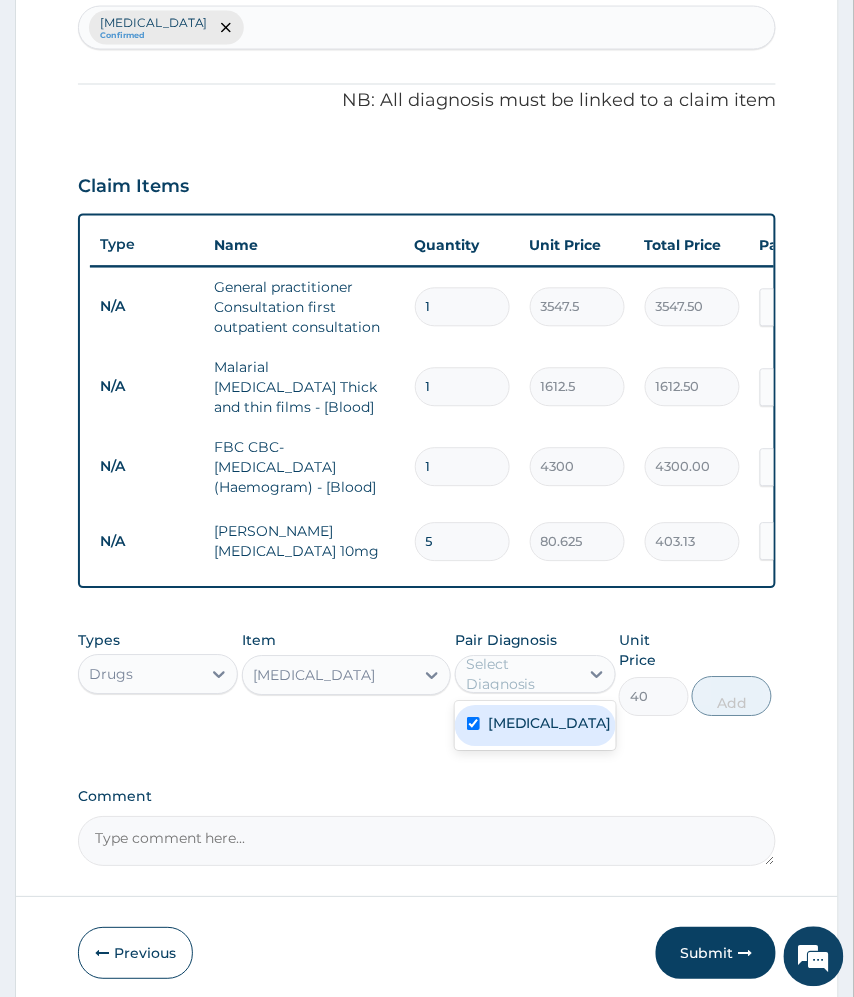checkbox on "true" 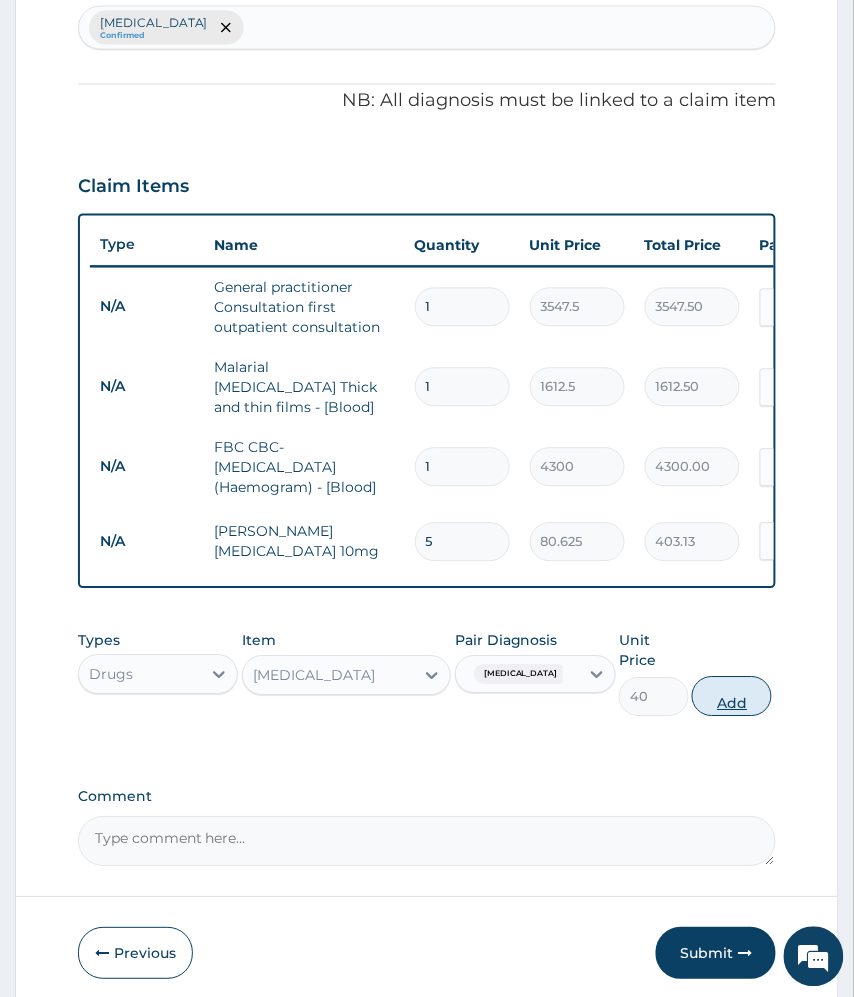 click on "Add" at bounding box center [732, 697] 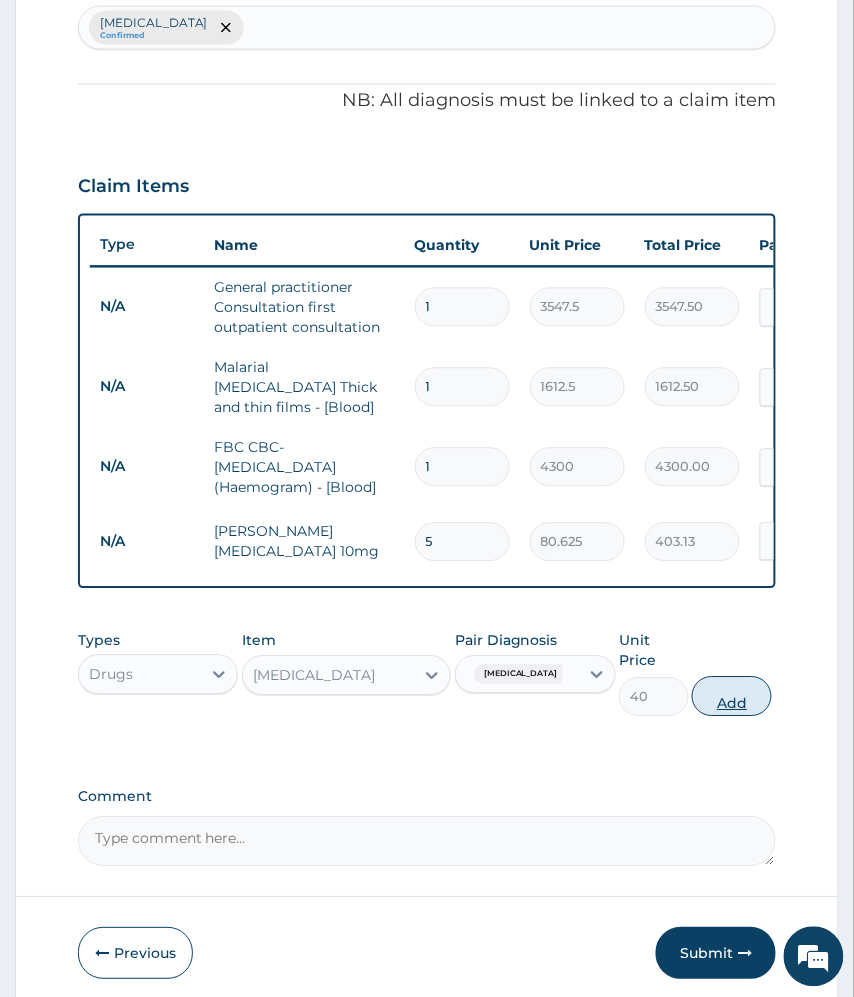 type on "0" 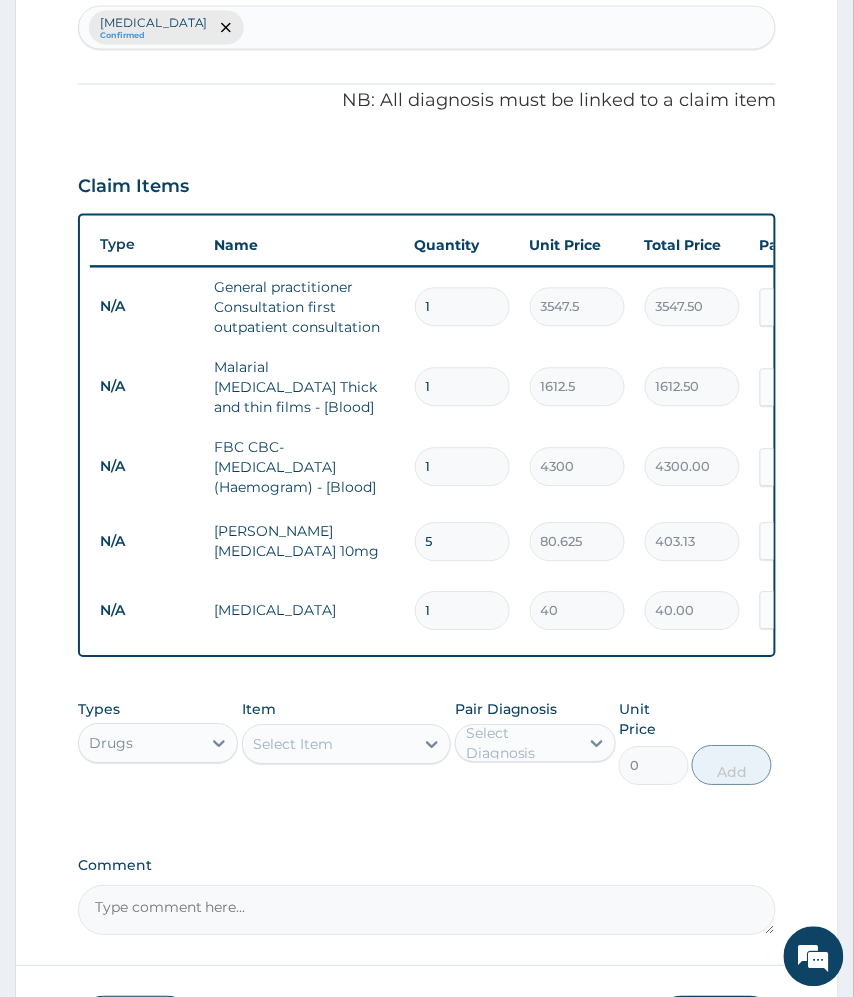 type on "15" 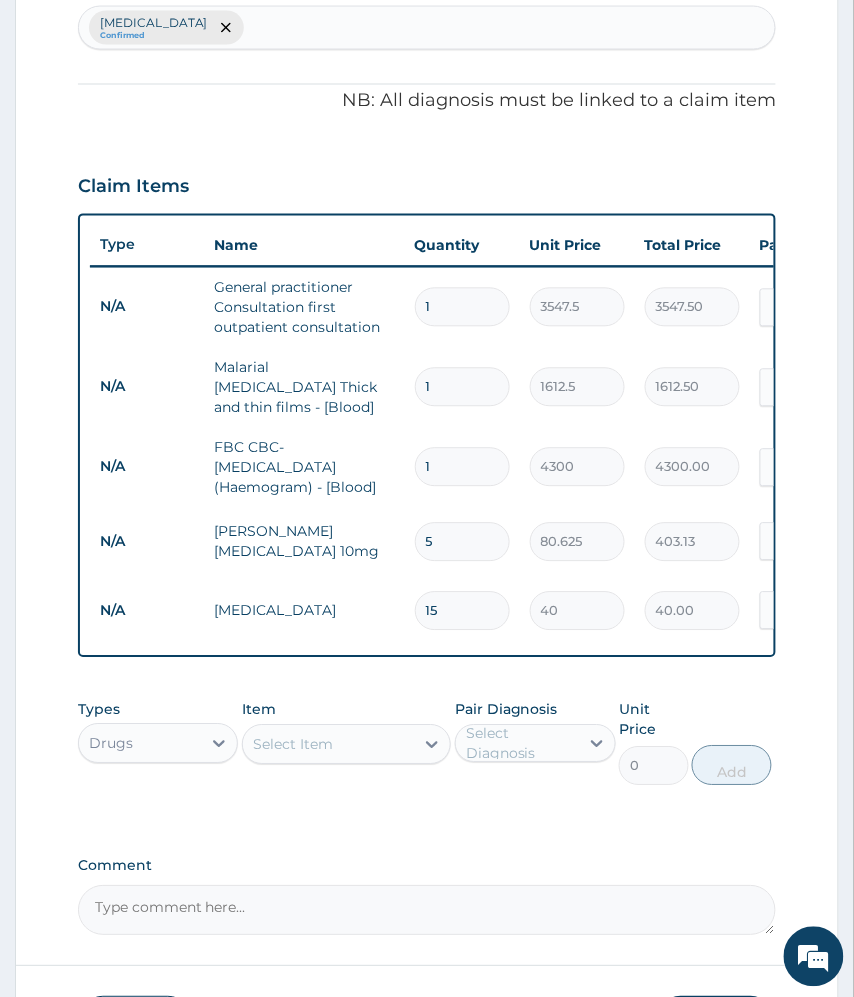 type on "600.00" 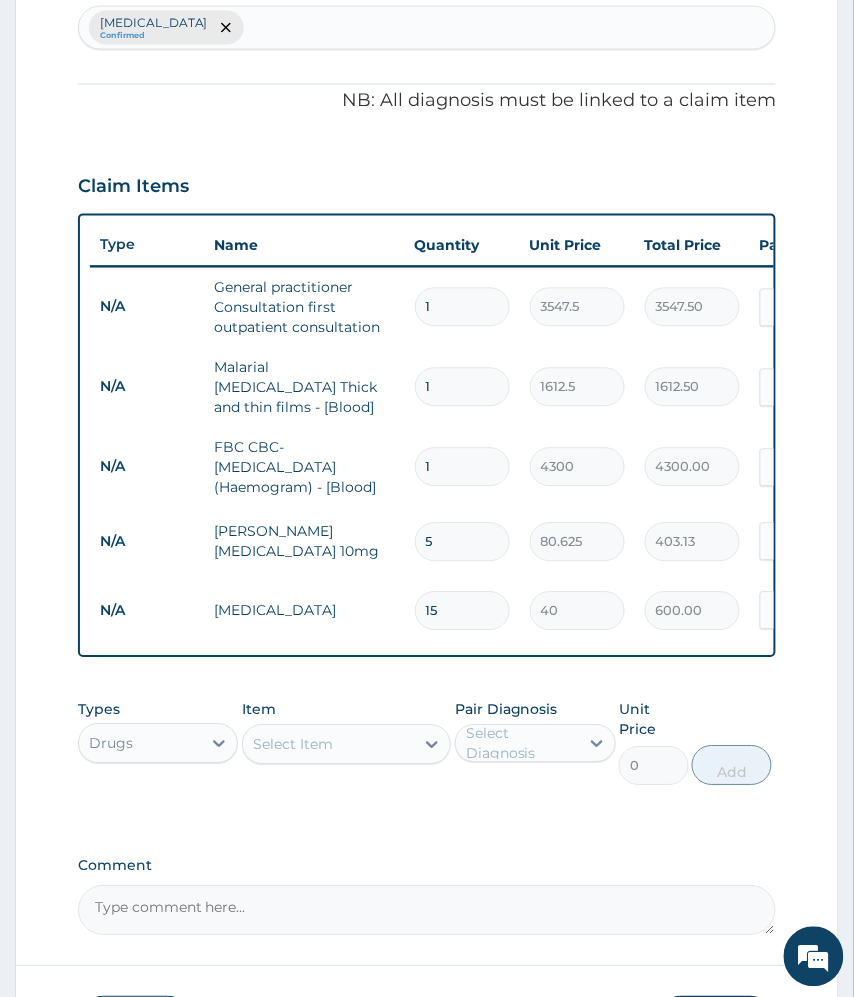 type on "1" 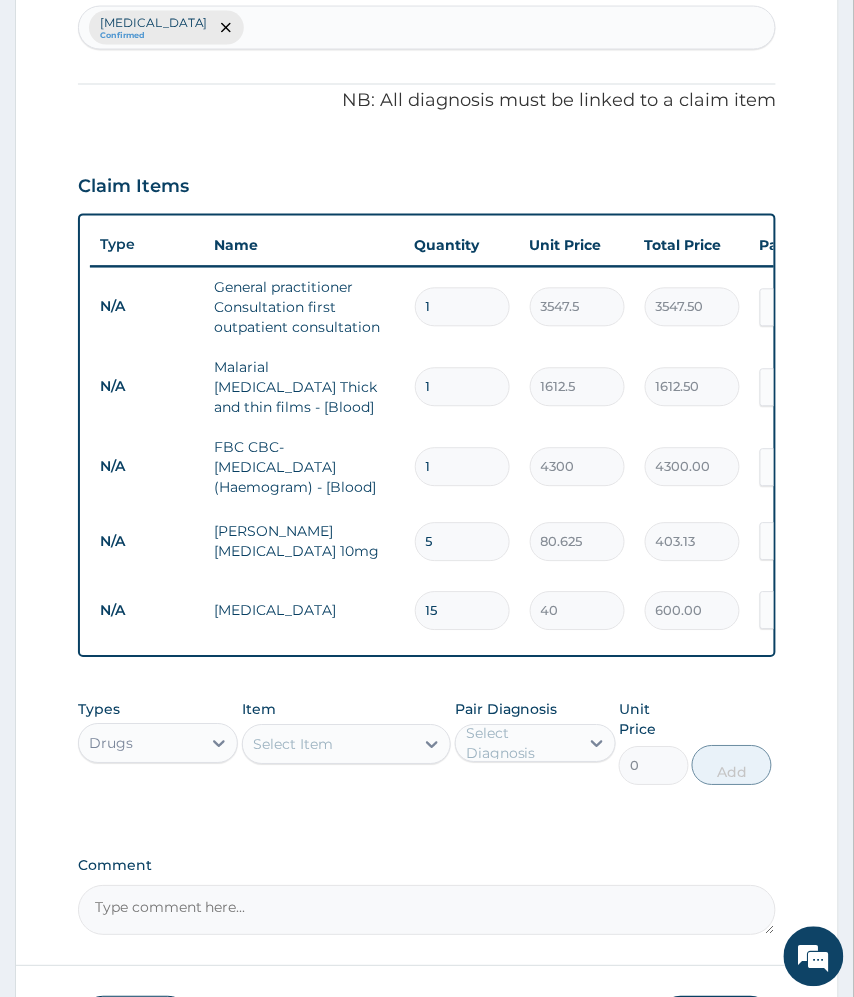 type on "40.00" 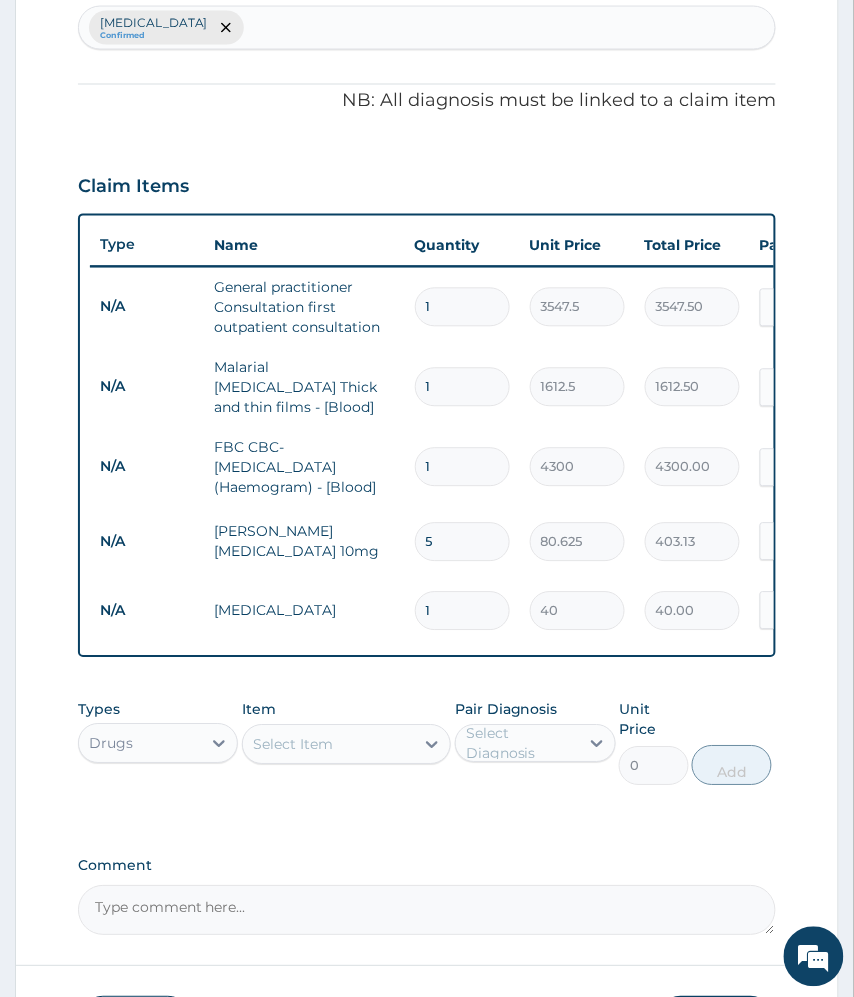 type 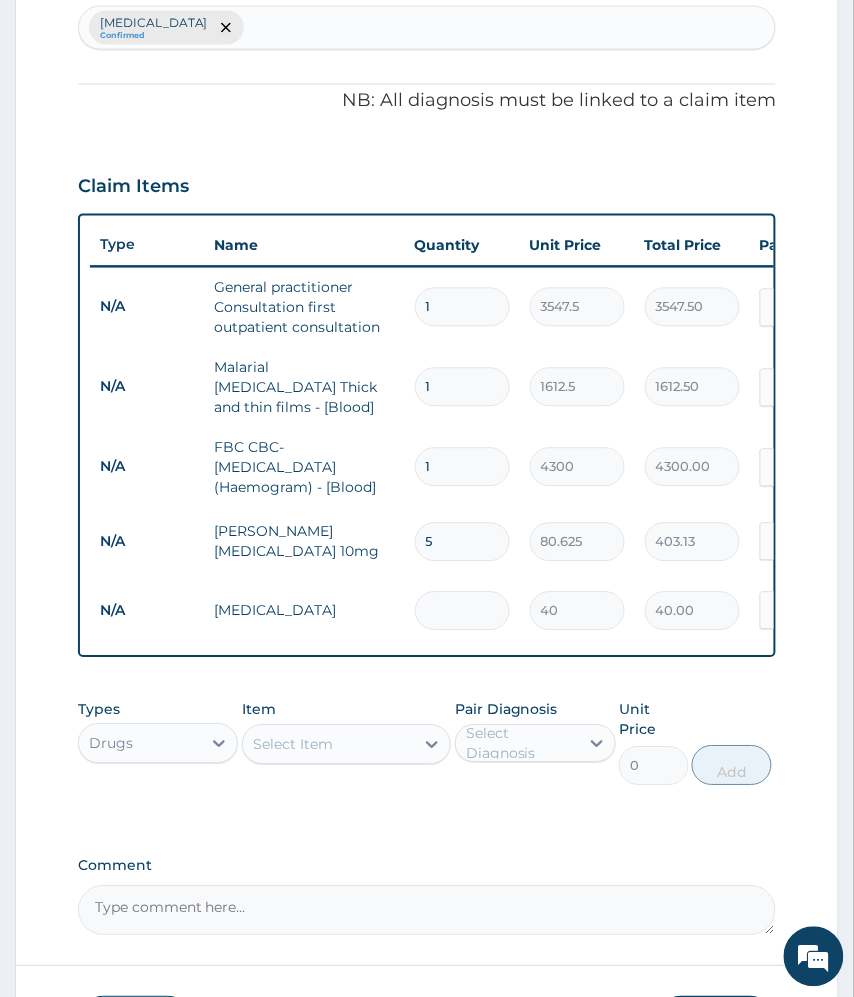 type on "0.00" 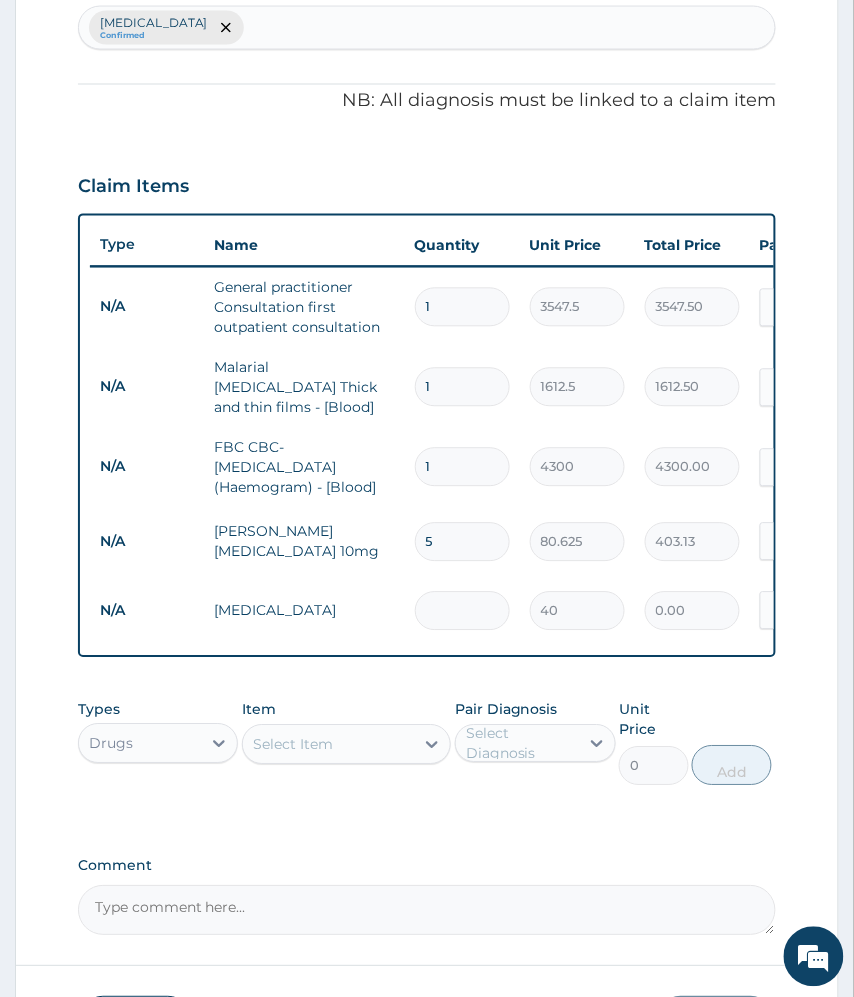 type on "5" 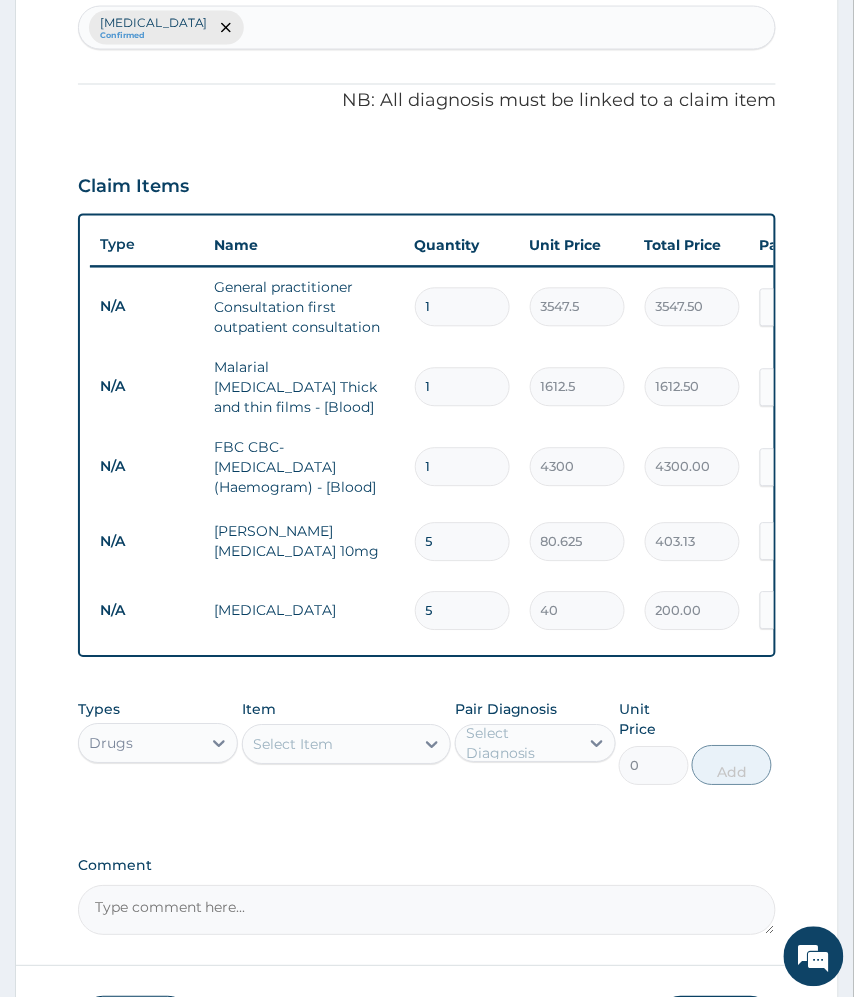 type on "5" 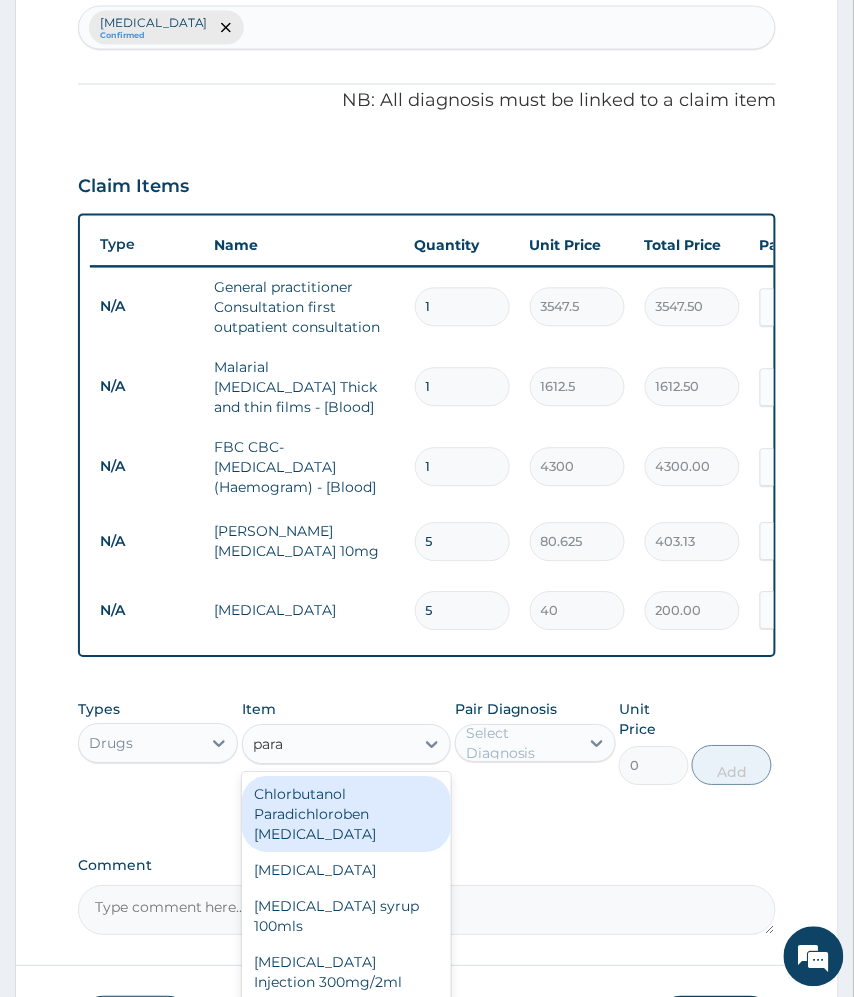 type on "parac" 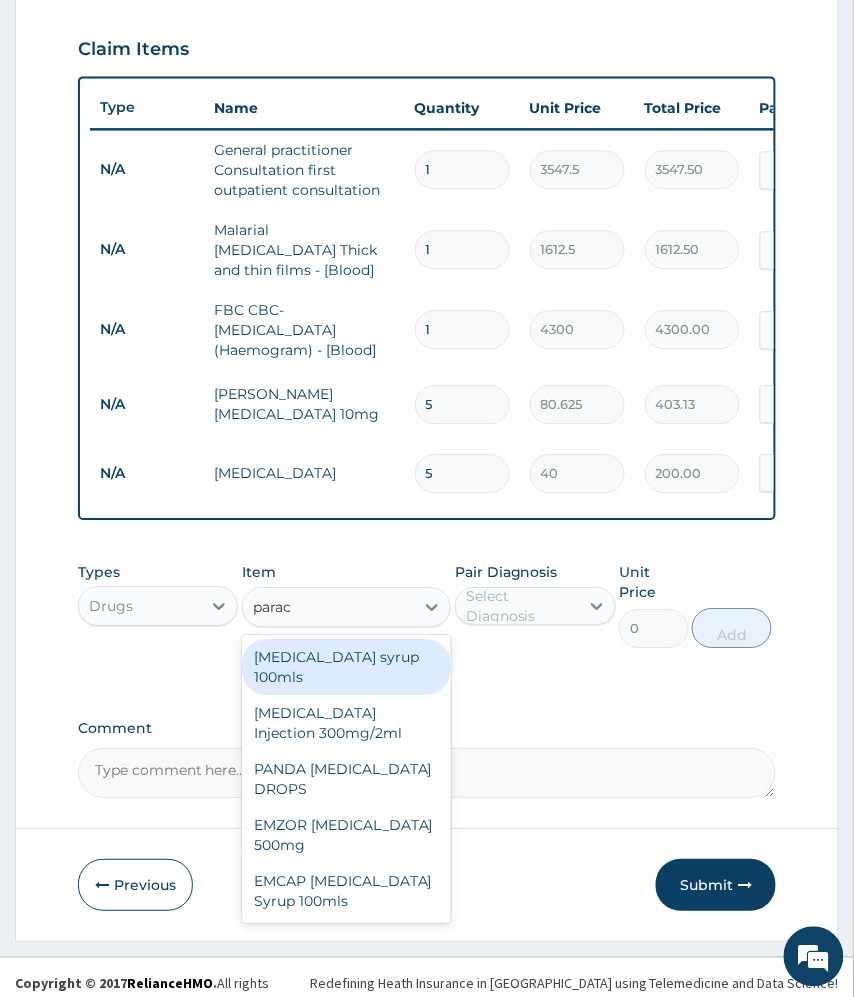 scroll, scrollTop: 705, scrollLeft: 0, axis: vertical 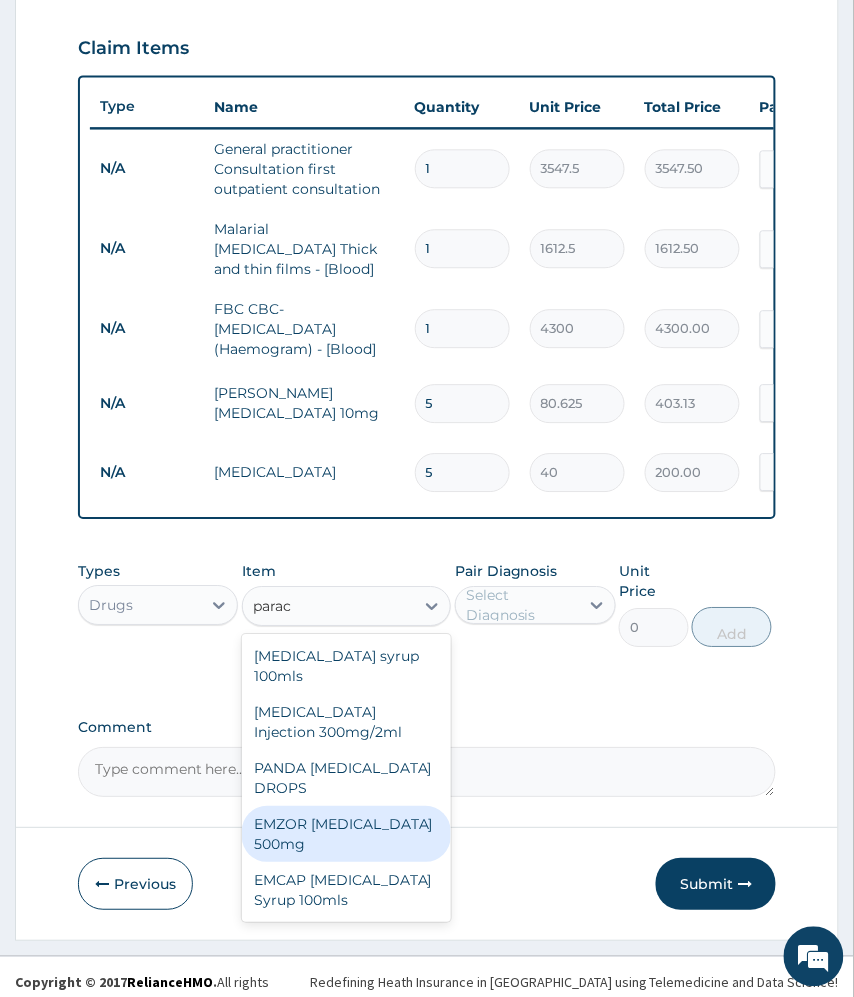 click on "EMZOR [MEDICAL_DATA] 500mg" at bounding box center (347, 834) 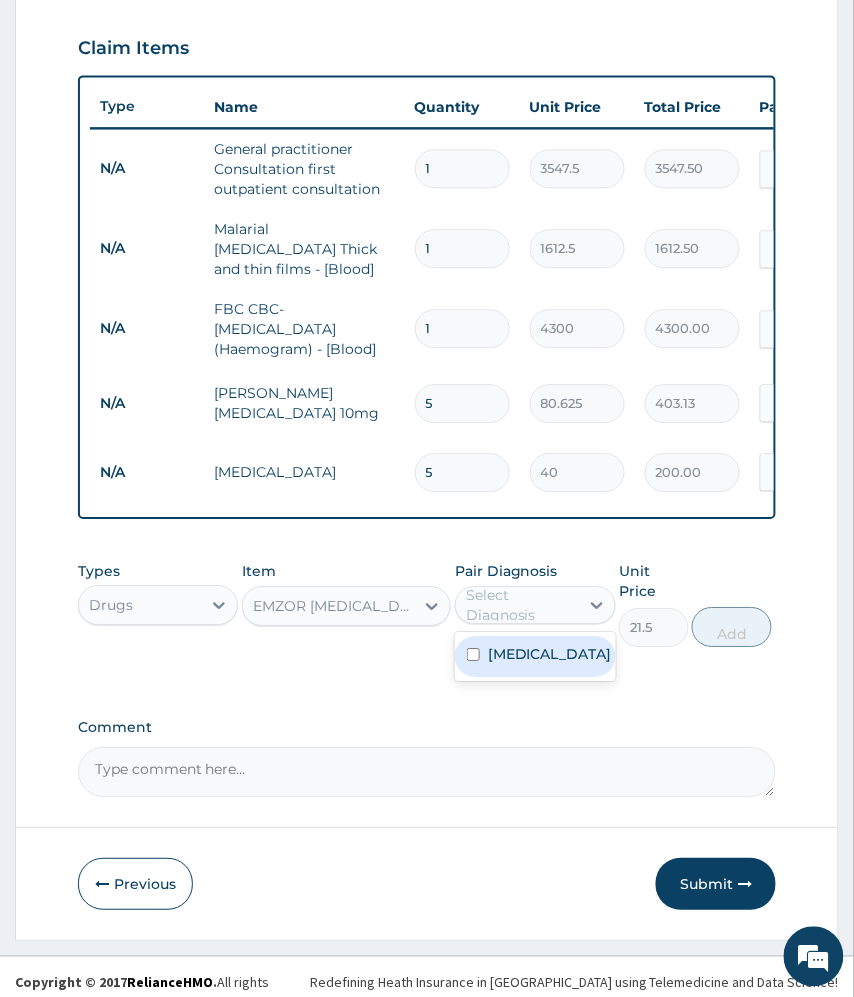 click on "Select Diagnosis" at bounding box center [521, 605] 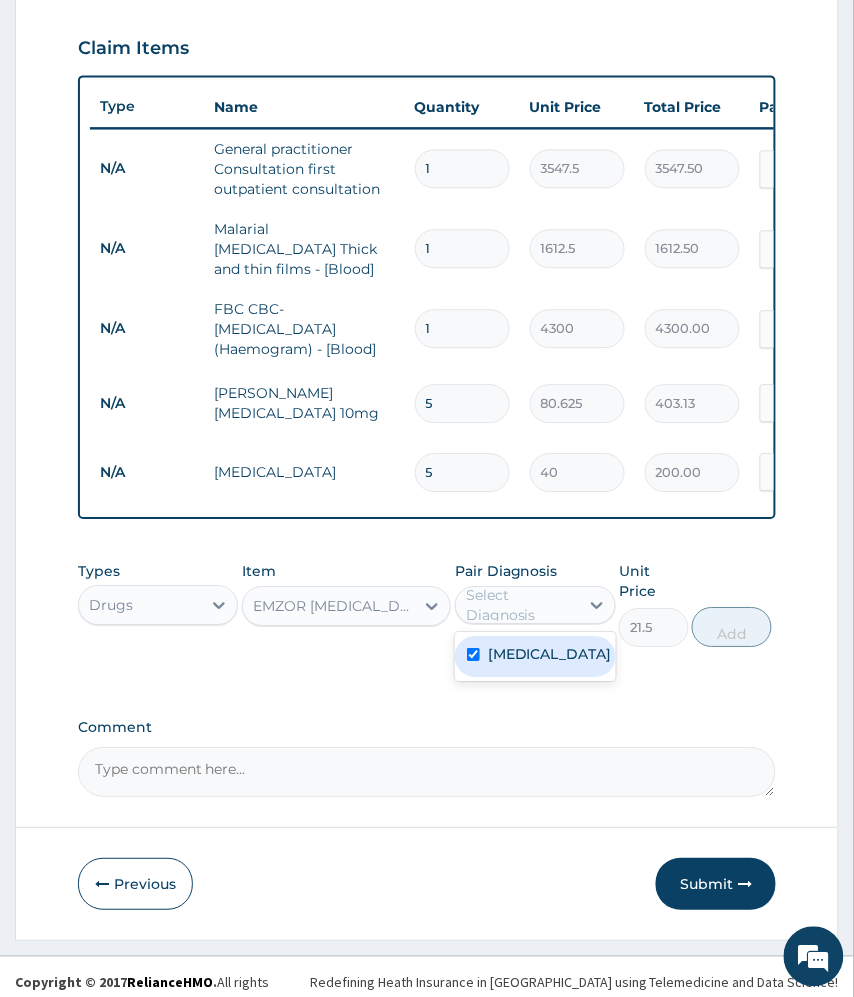 checkbox on "true" 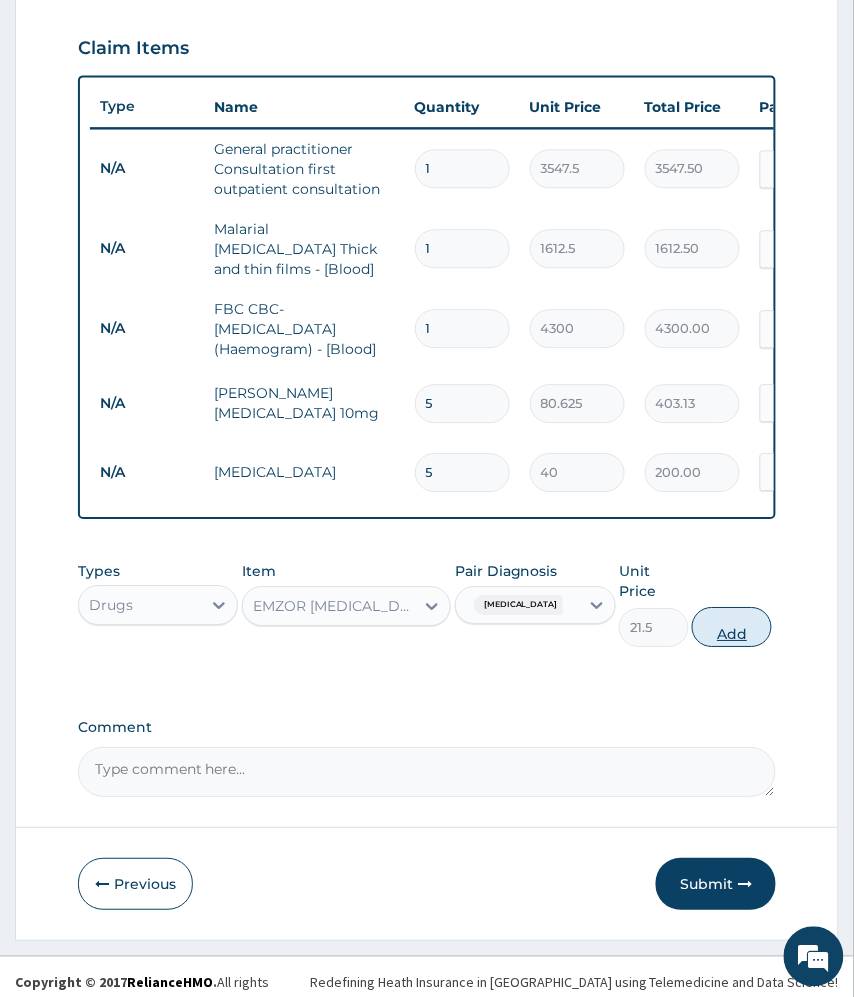 click on "Add" at bounding box center (732, 627) 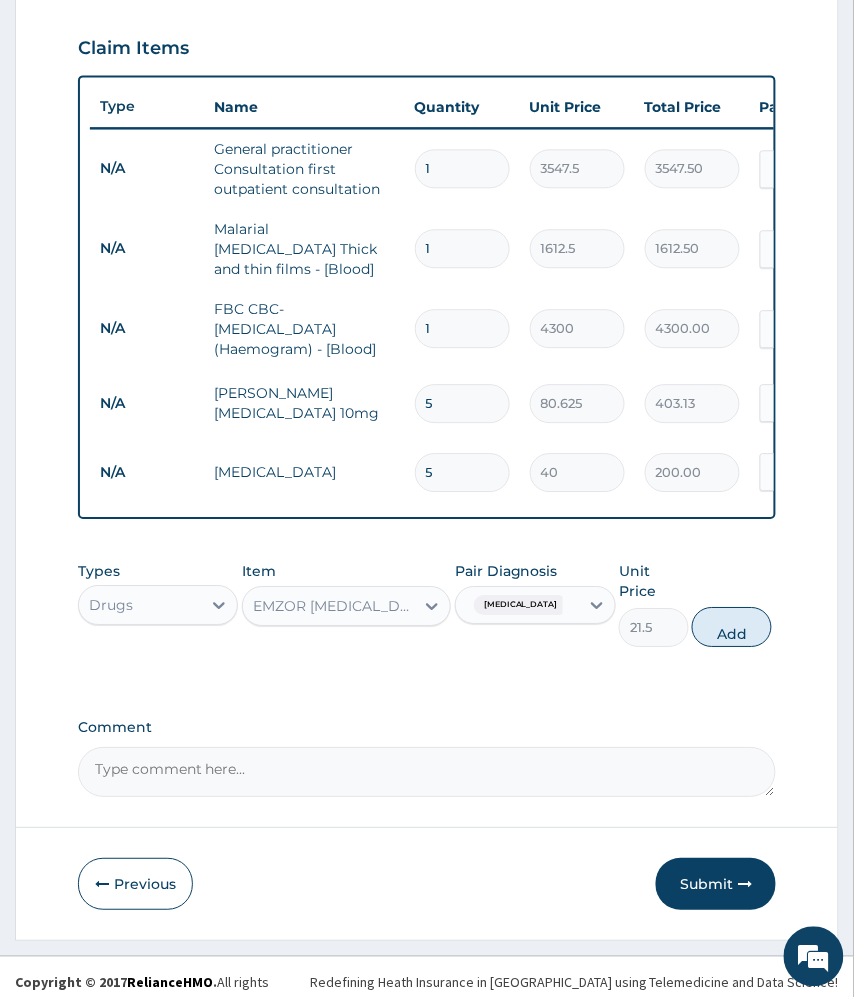 type on "0" 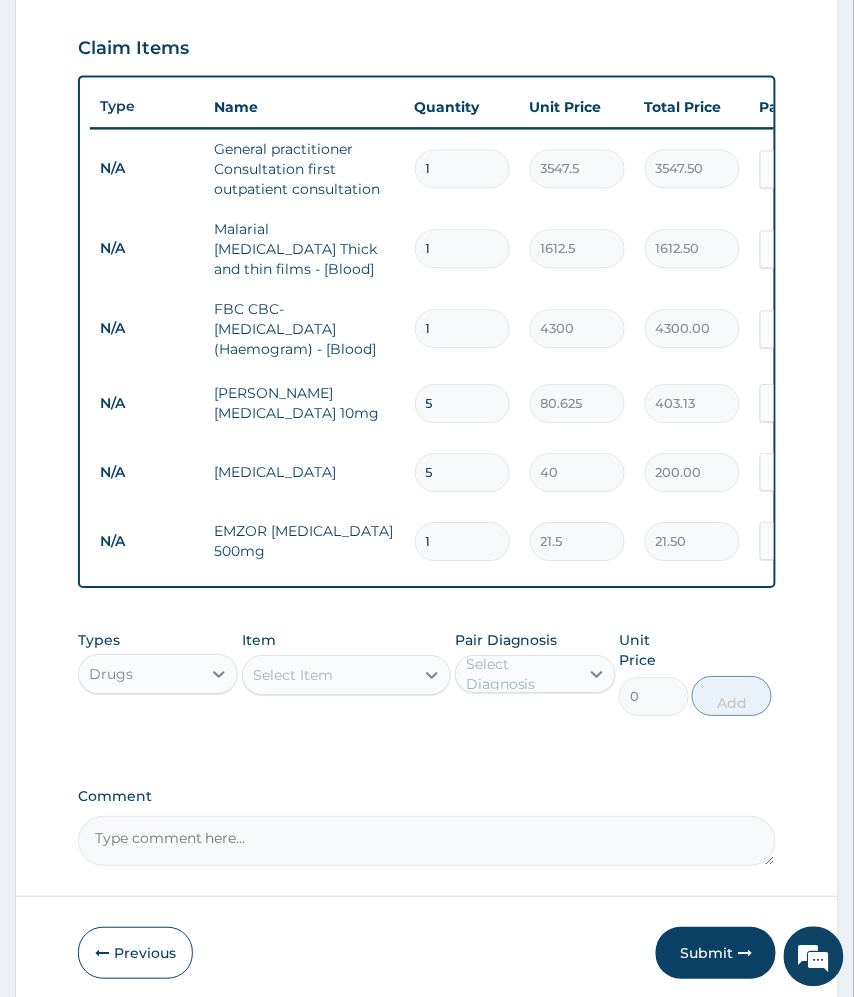 type on "387.00" 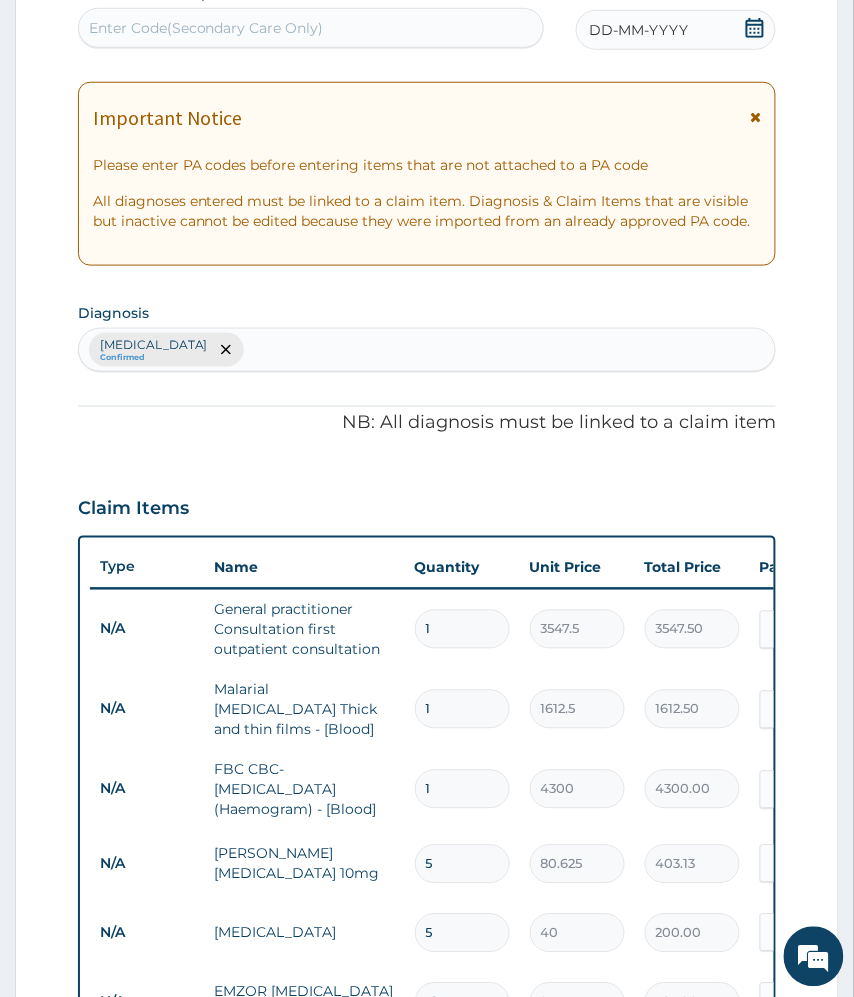 scroll, scrollTop: 241, scrollLeft: 0, axis: vertical 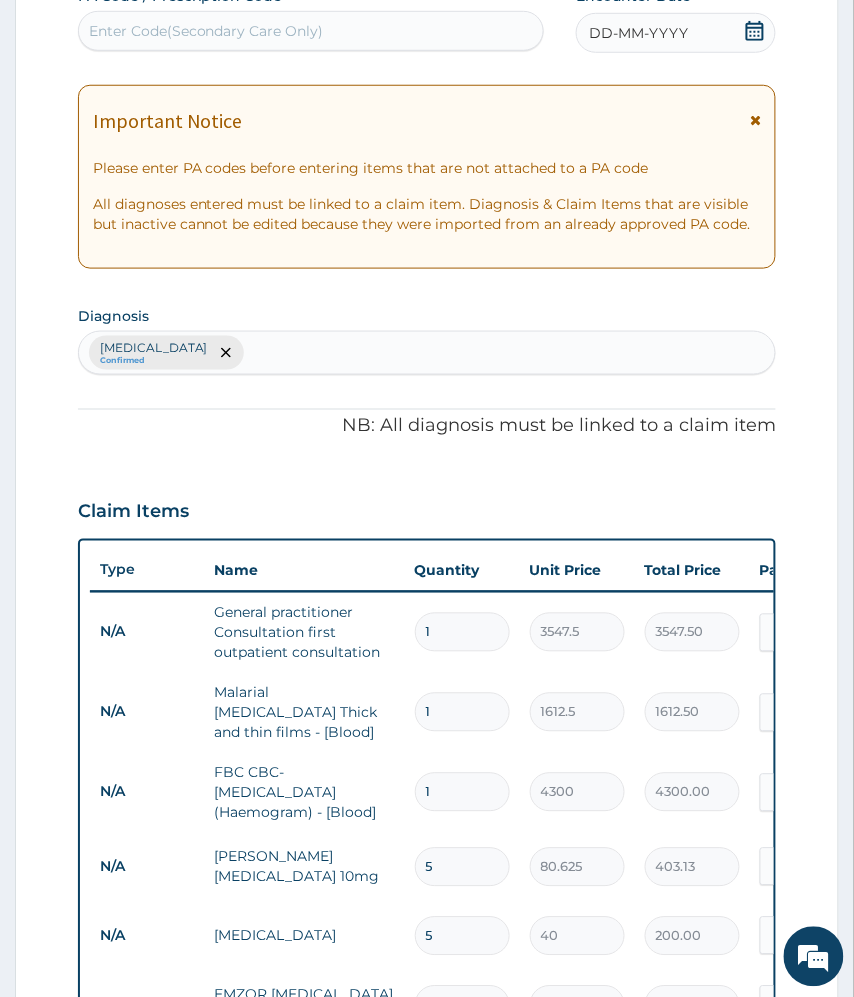 type on "18" 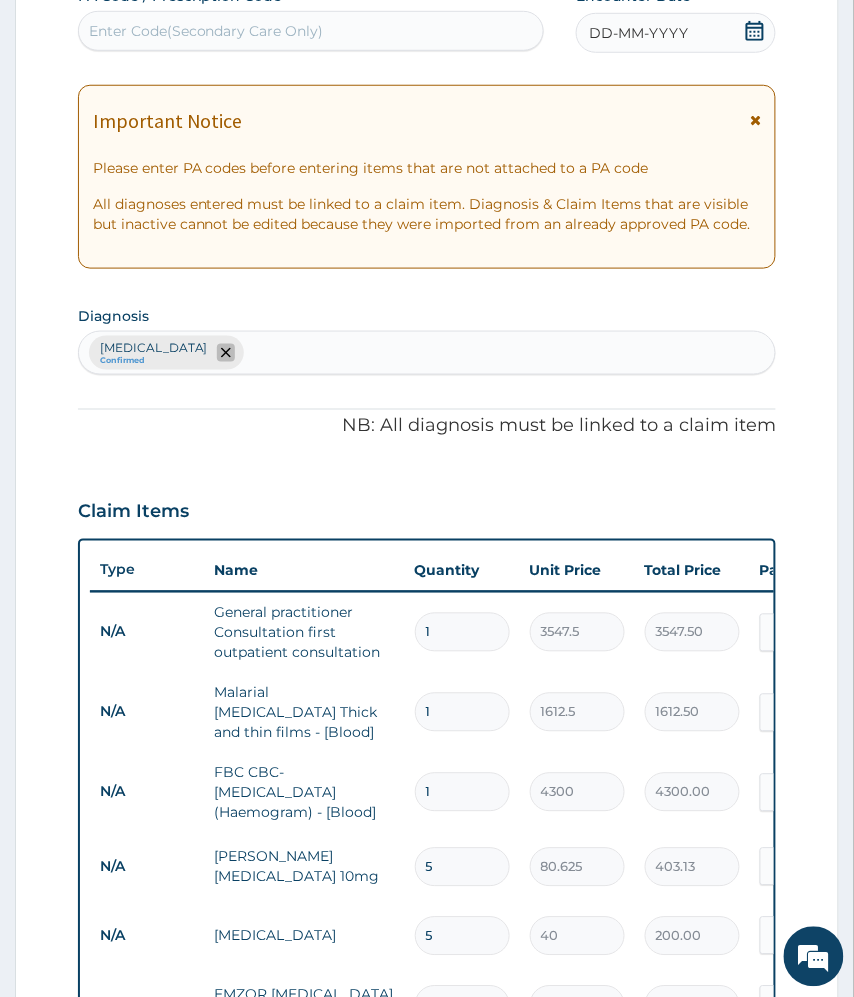 click at bounding box center (226, 353) 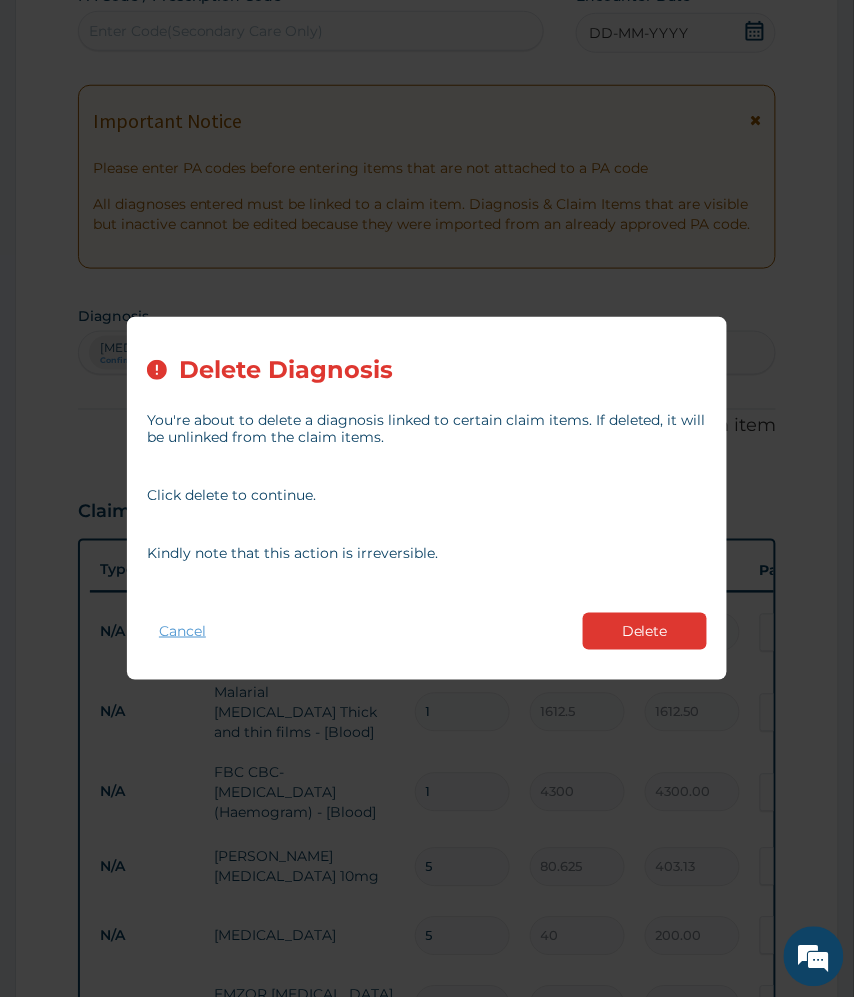 click on "Cancel" at bounding box center [182, 631] 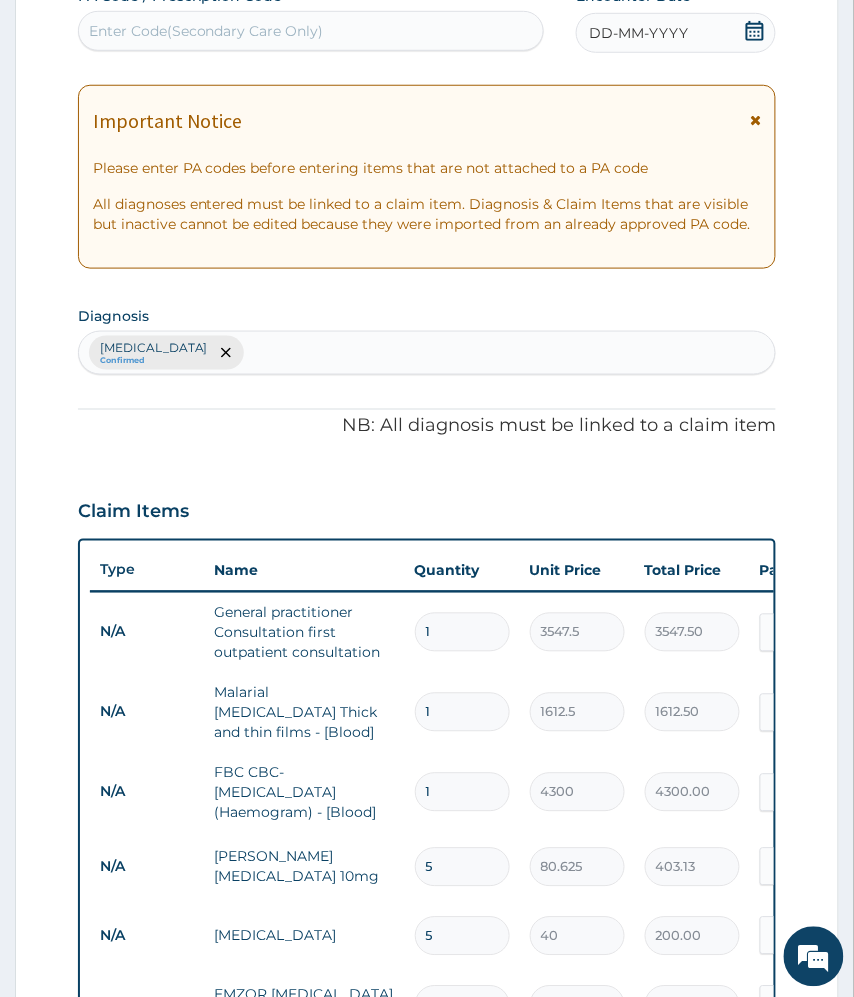 click on "Malaria Confirmed" at bounding box center (427, 353) 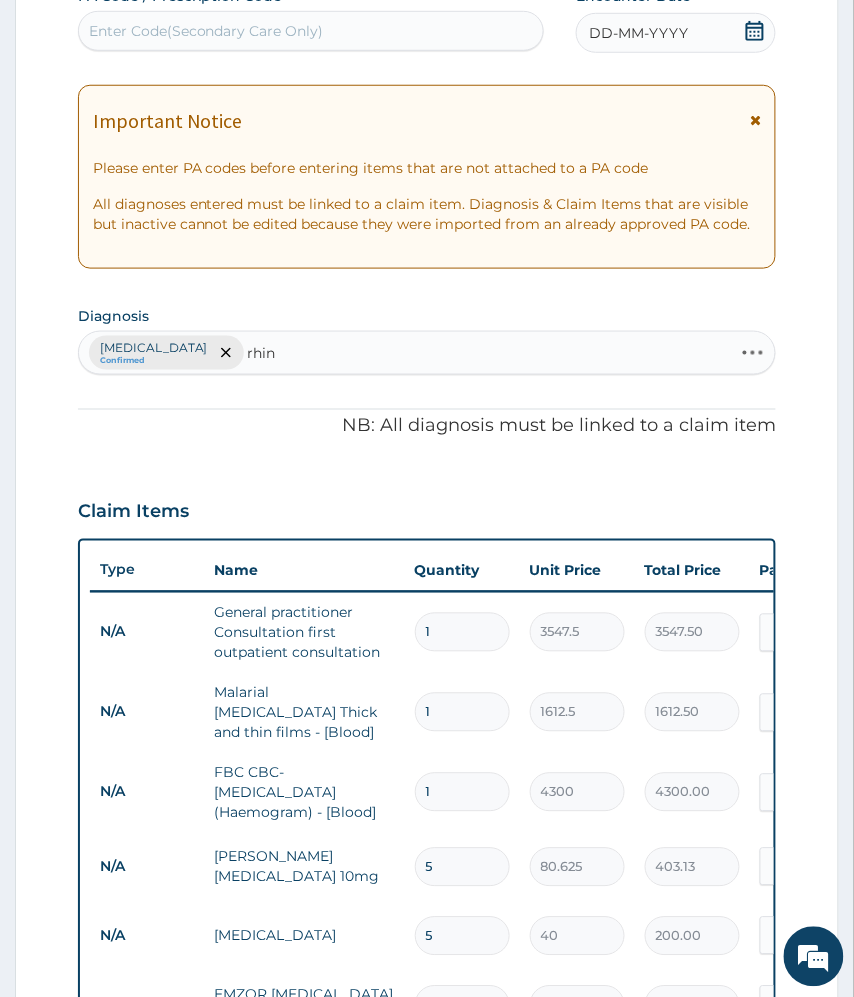 type on "rhini" 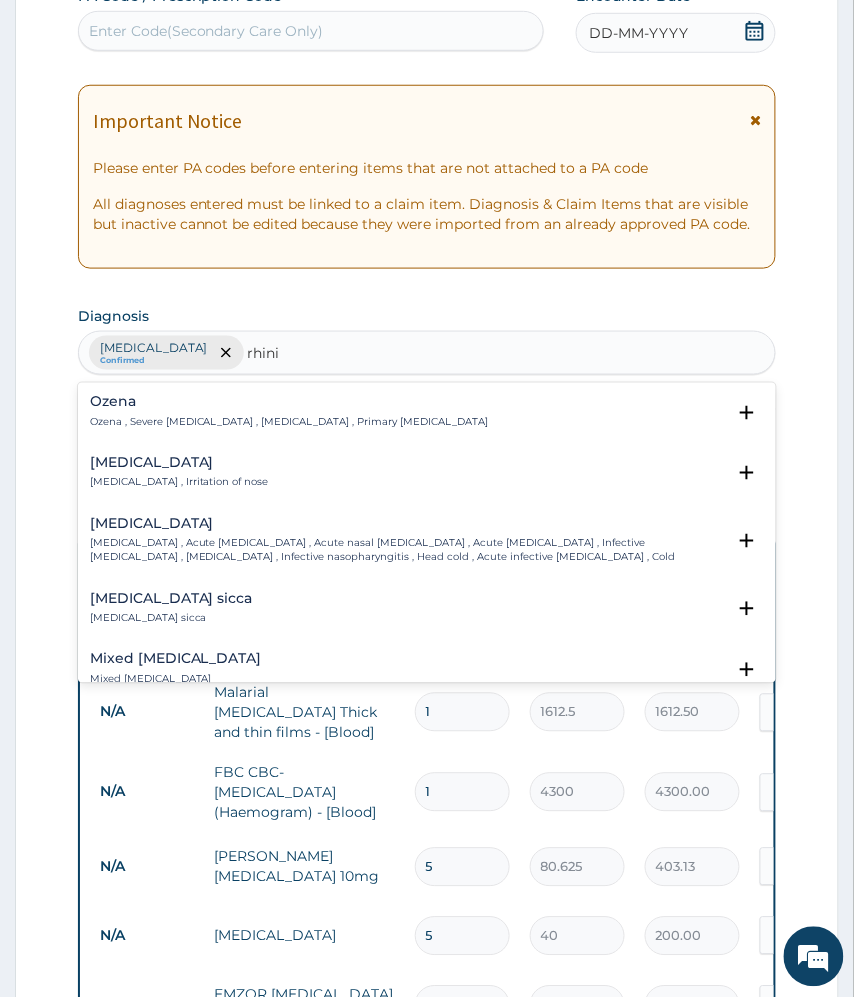 click on "Rhinitis" at bounding box center (179, 463) 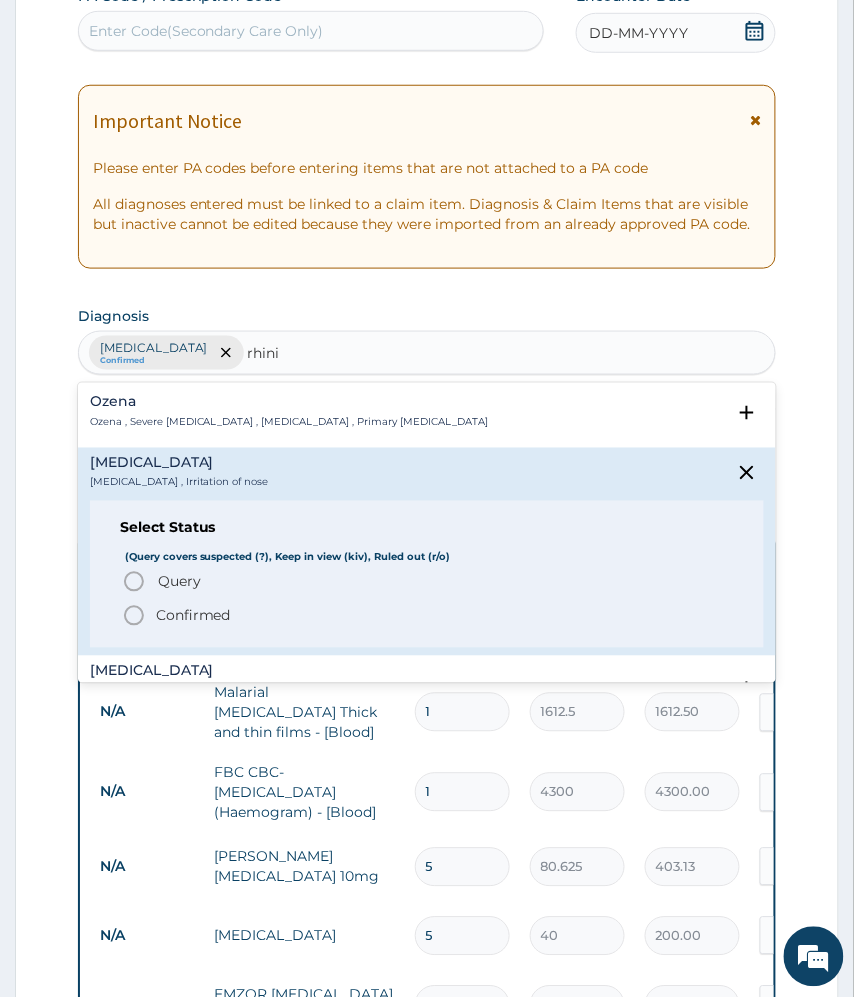 click on "Confirmed" at bounding box center (193, 616) 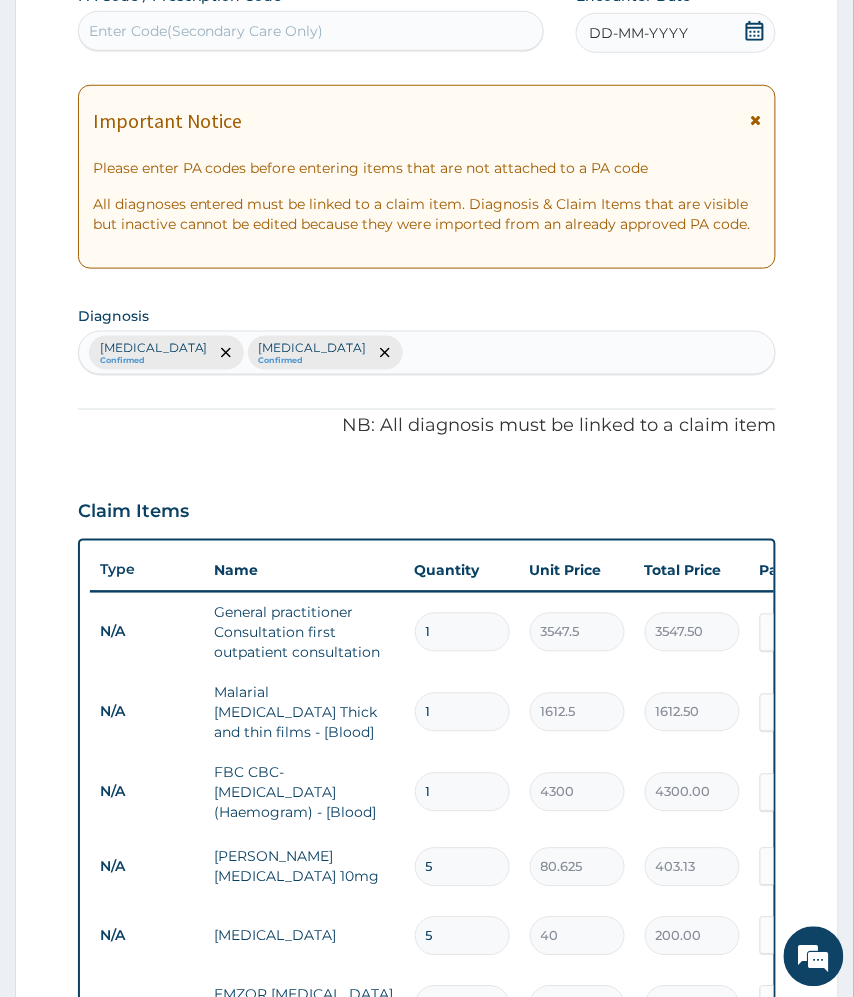 scroll, scrollTop: 374, scrollLeft: 0, axis: vertical 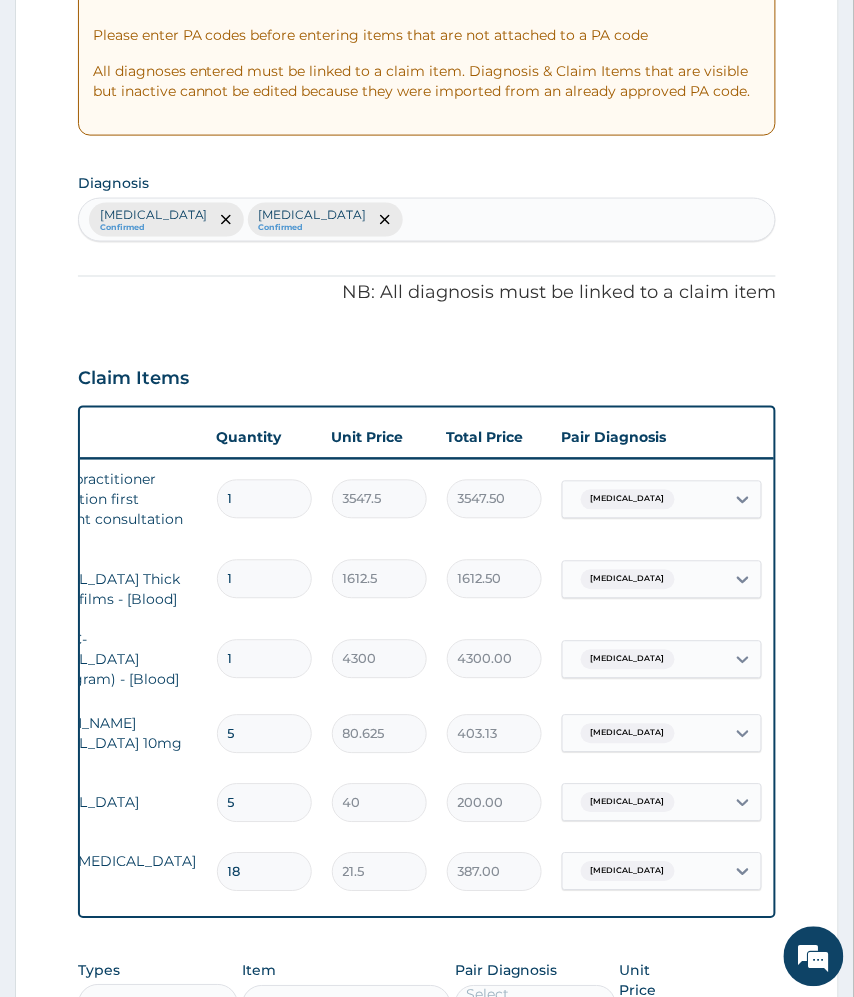 click on "Malaria" at bounding box center [644, 872] 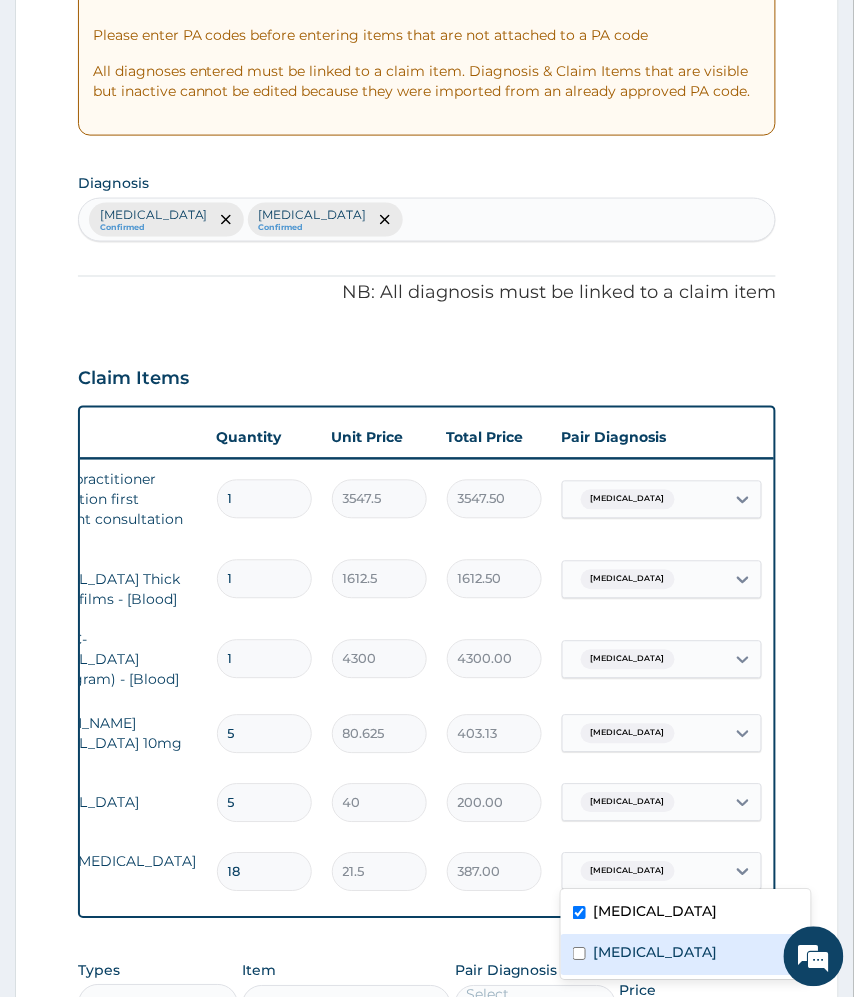 click on "Rhinitis" at bounding box center (656, 953) 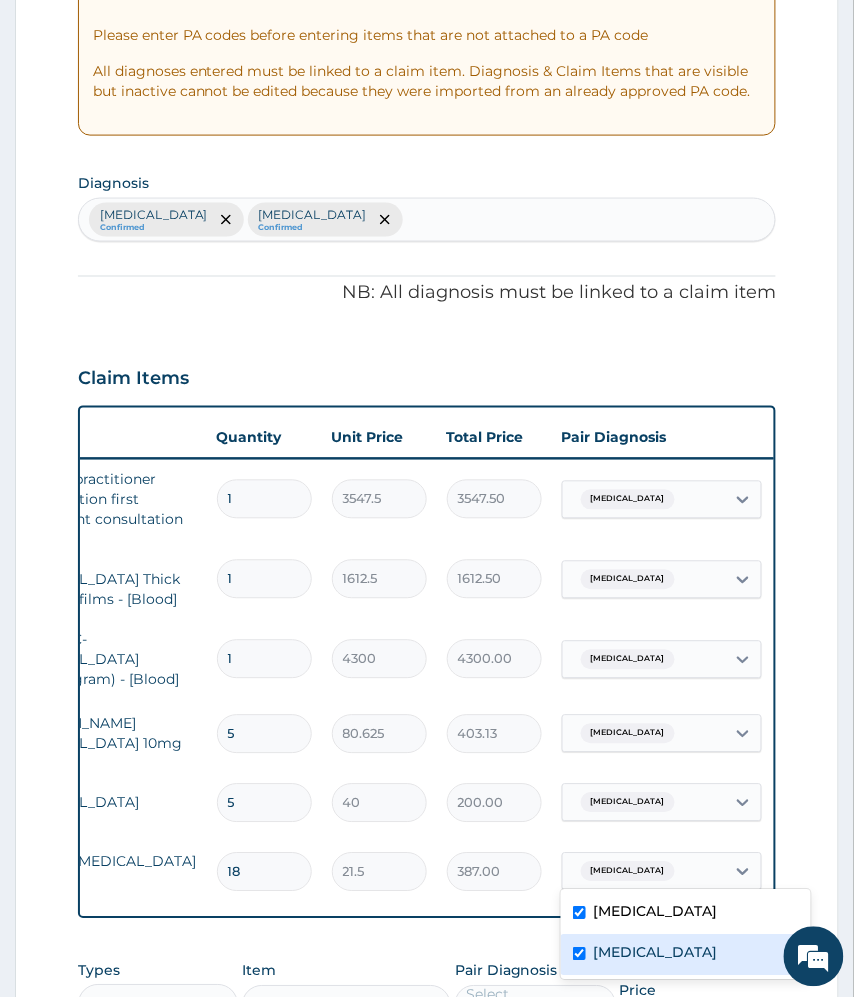 checkbox on "true" 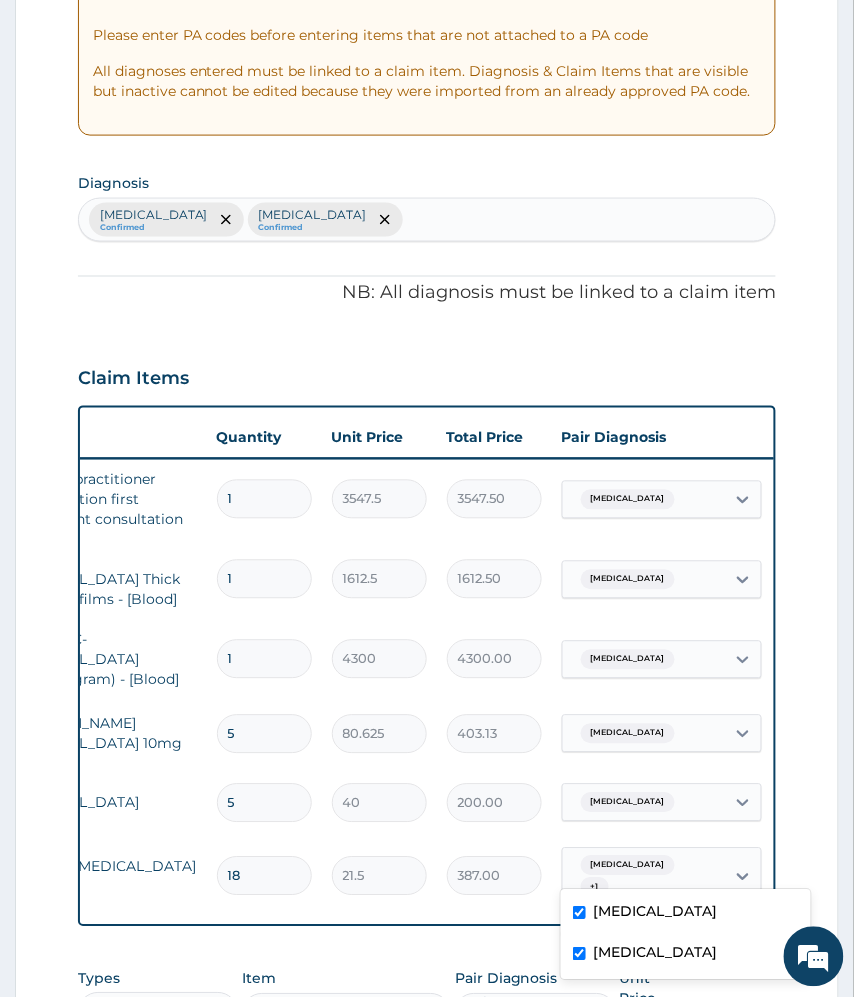 click on "Malaria" at bounding box center (644, 803) 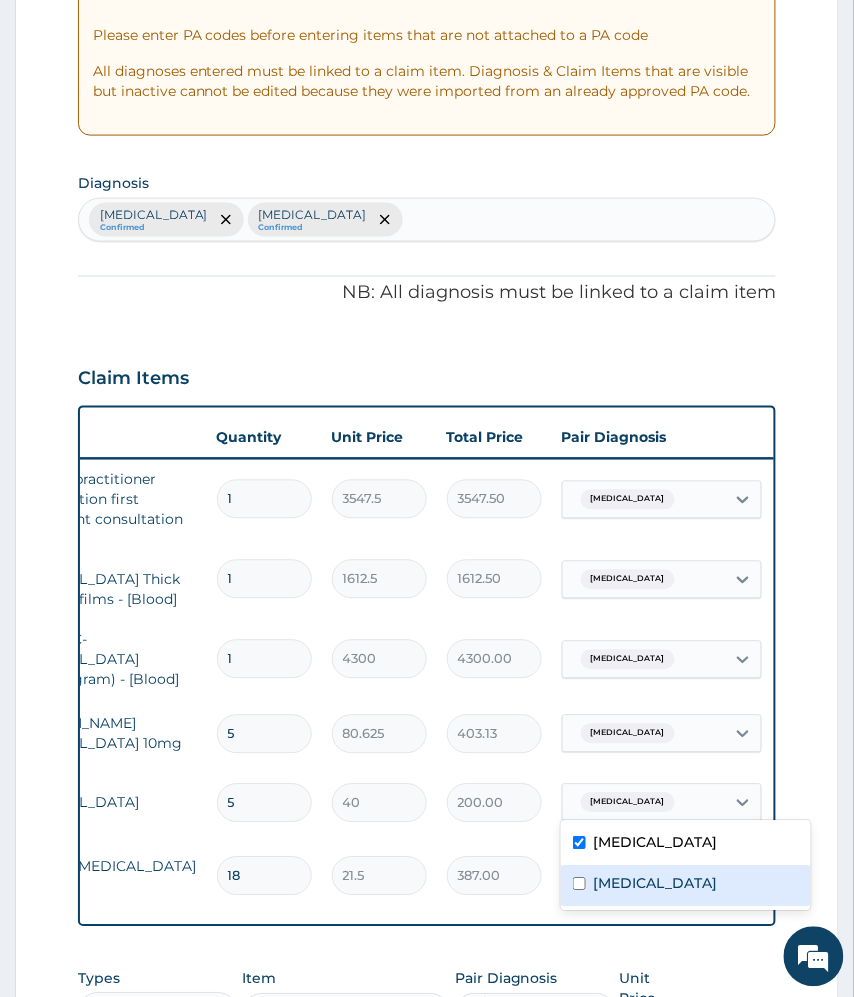 click on "Rhinitis" at bounding box center [656, 884] 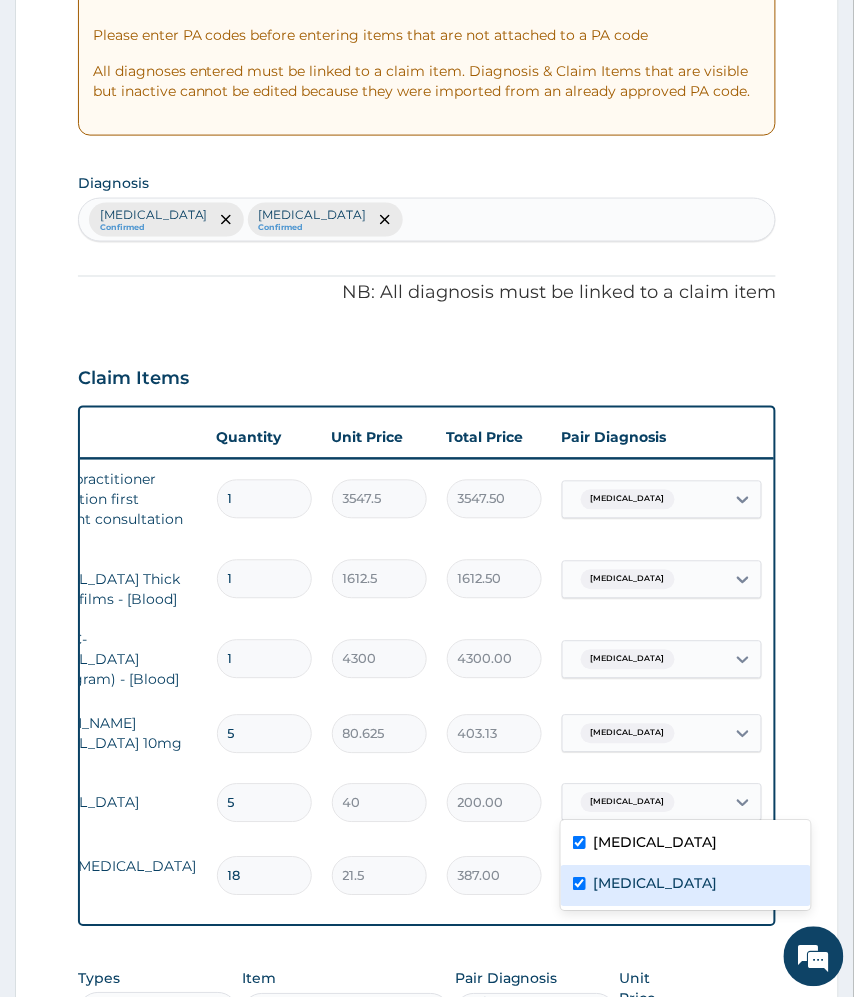 checkbox on "true" 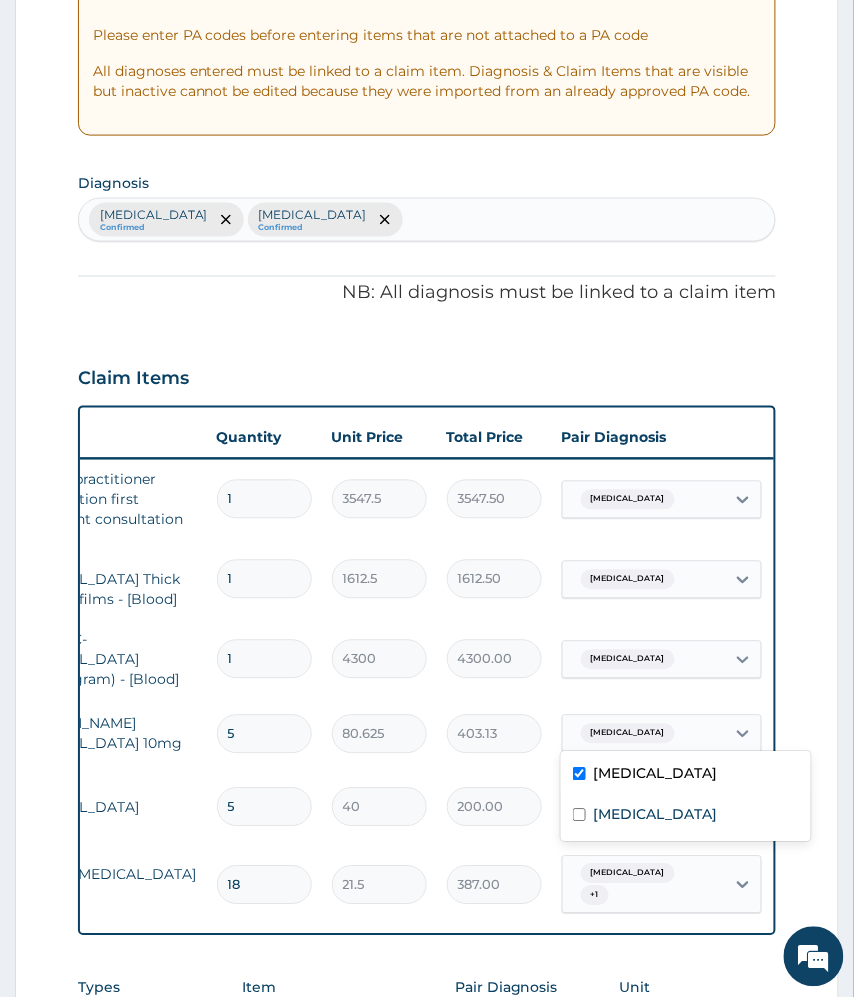 click on "Malaria" at bounding box center [644, 734] 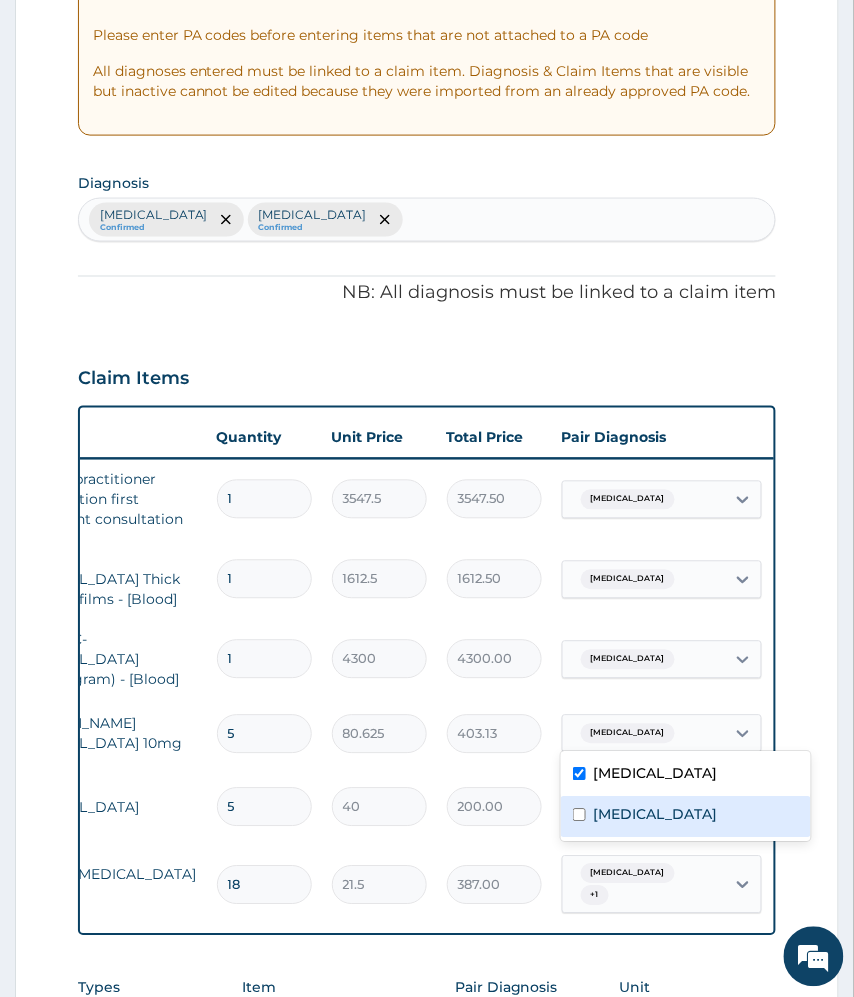 click on "Rhinitis" at bounding box center [656, 815] 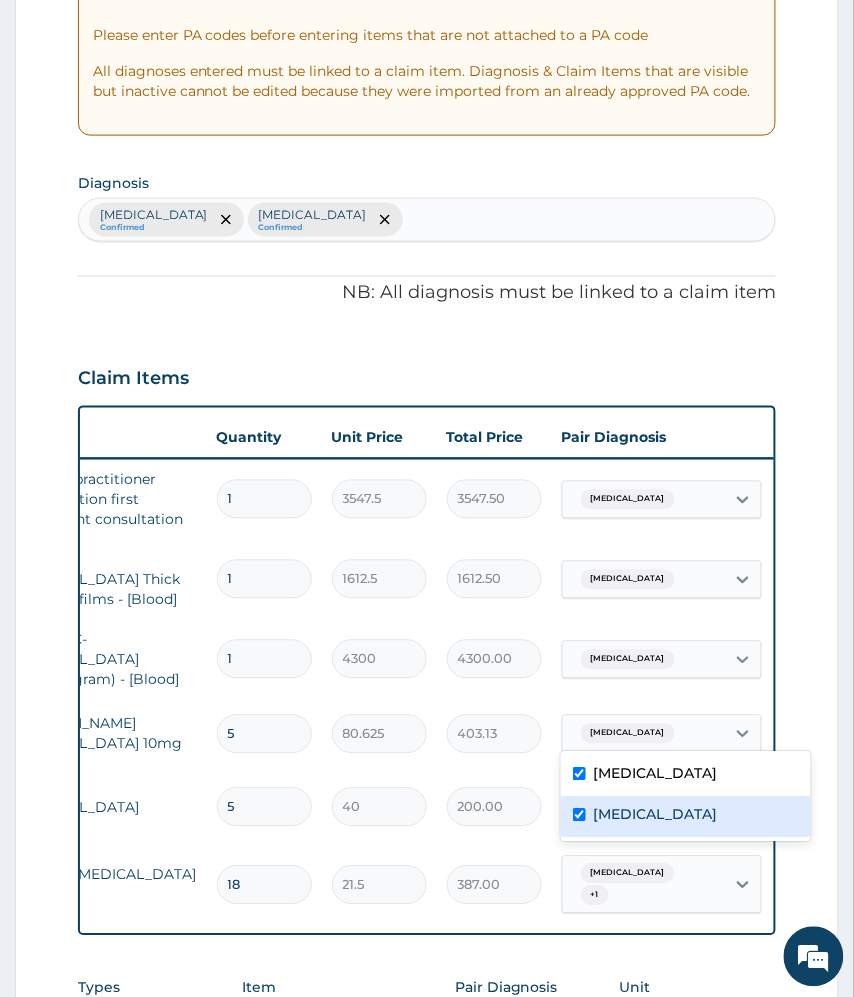 checkbox on "true" 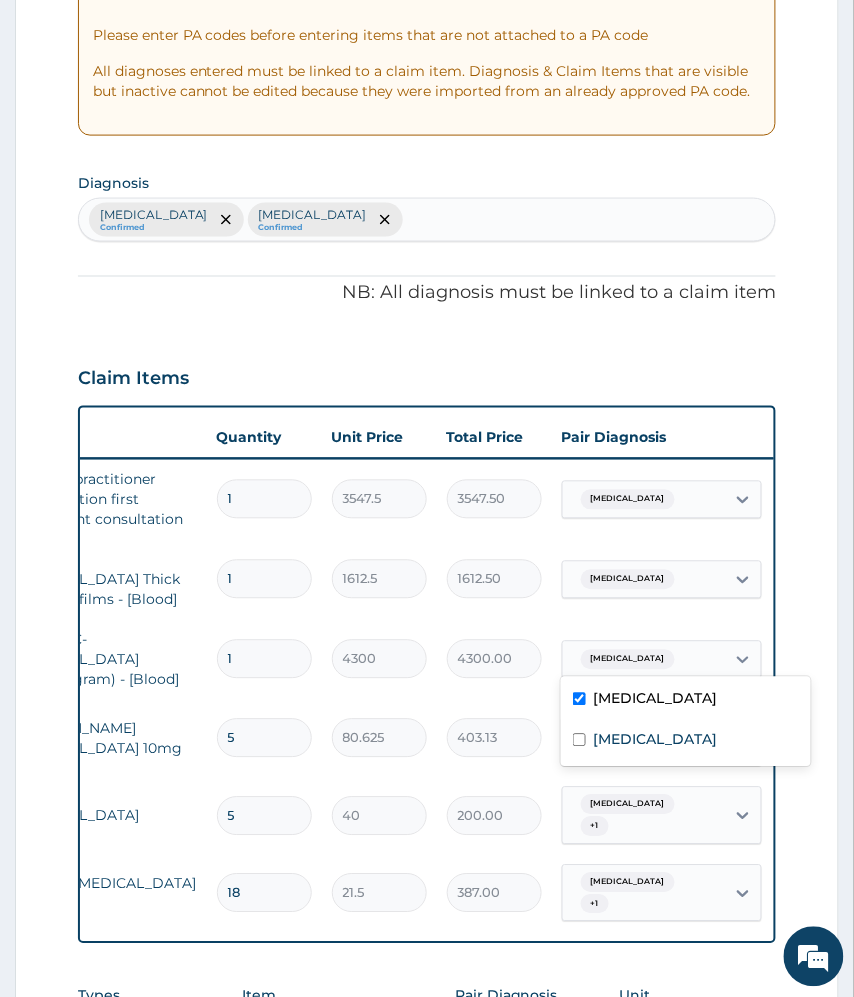 click on "Malaria" at bounding box center [644, 660] 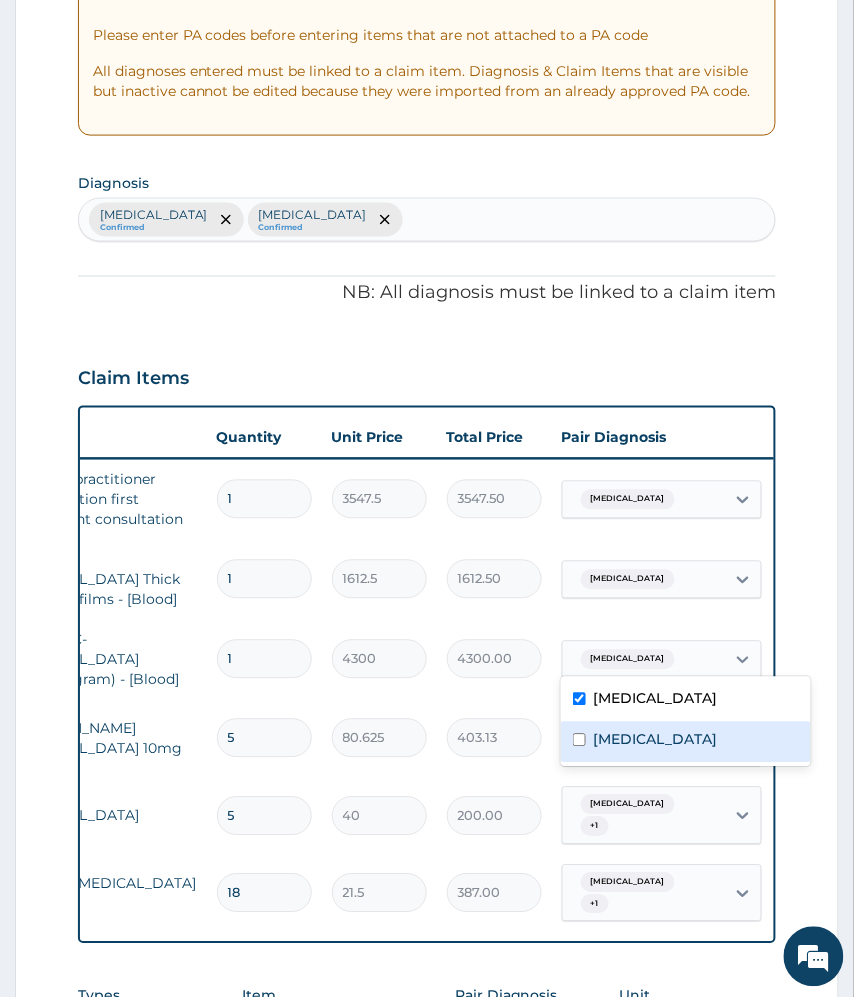 click on "Rhinitis" at bounding box center [656, 740] 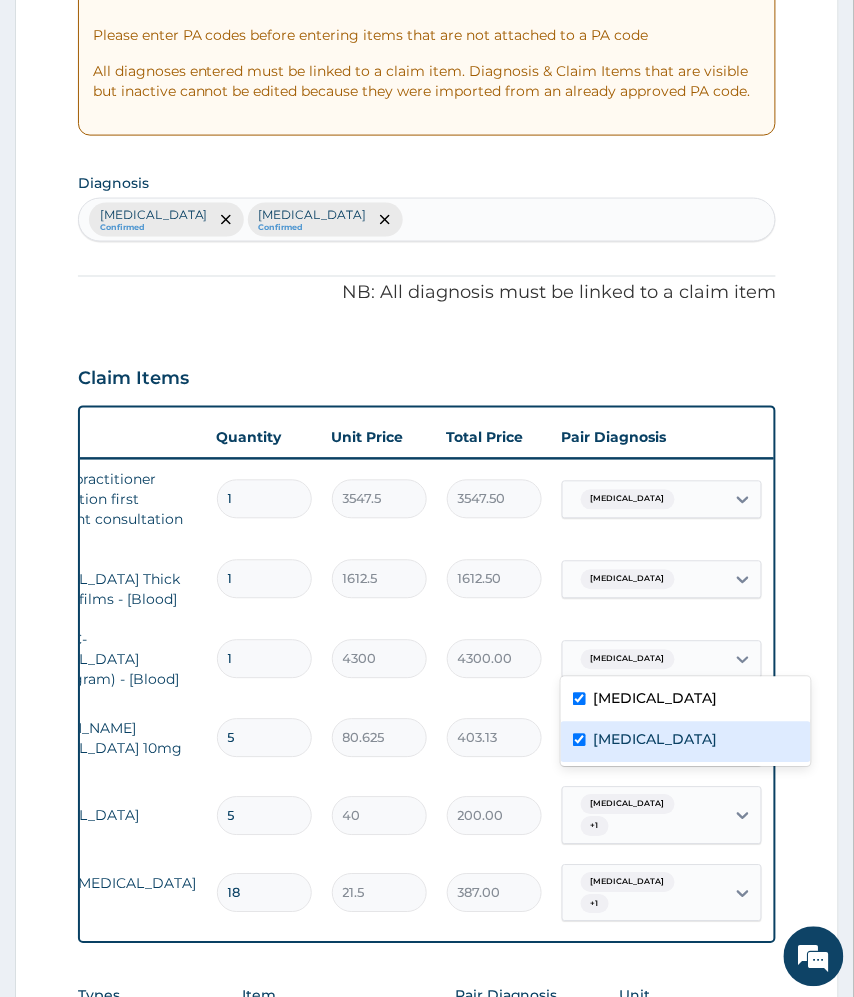 checkbox on "true" 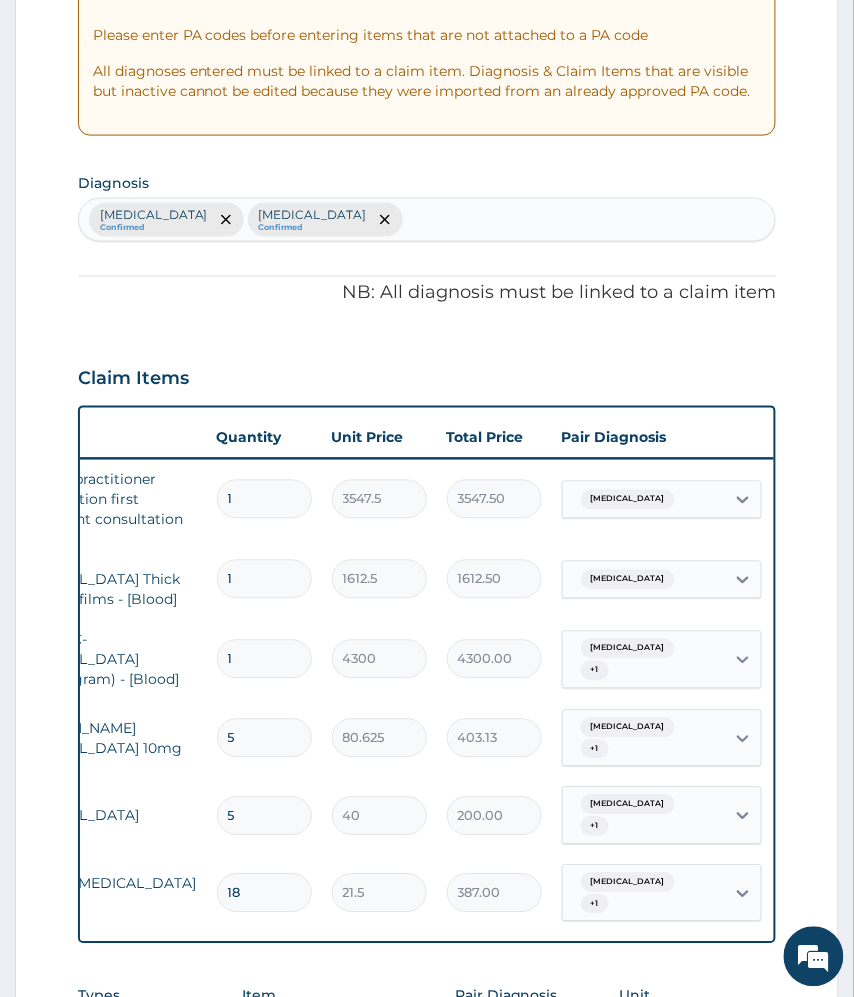 click on "Claim Items" at bounding box center (427, 375) 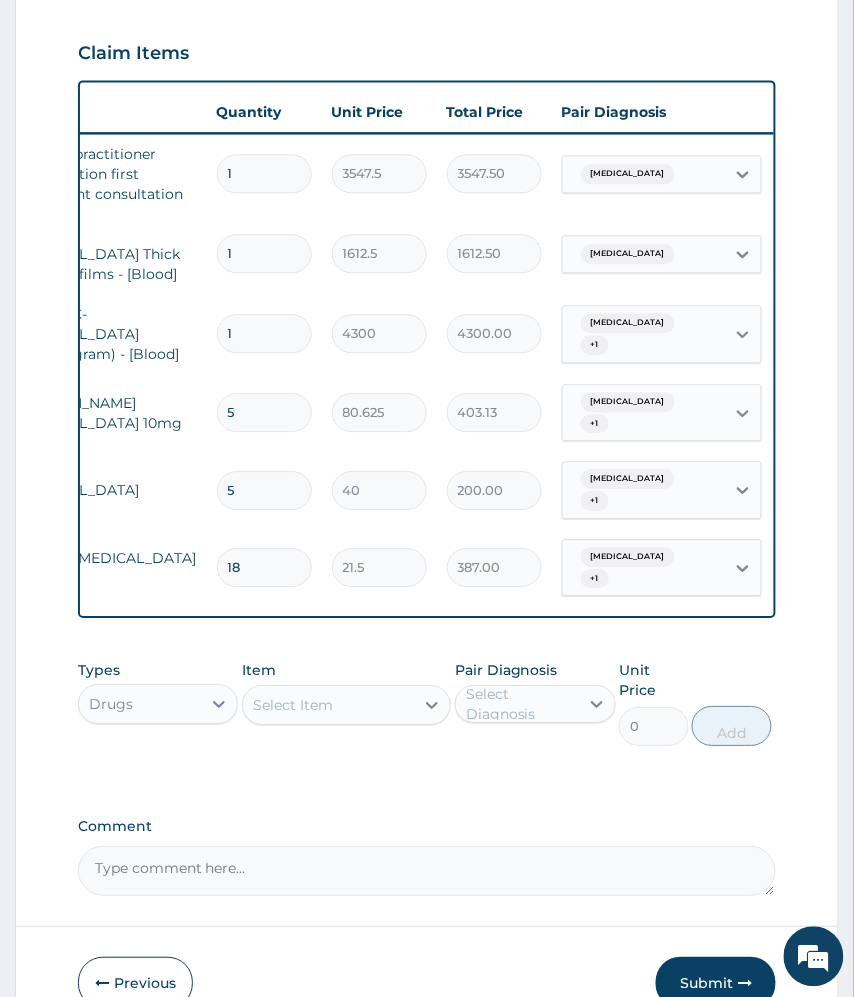 scroll, scrollTop: 774, scrollLeft: 0, axis: vertical 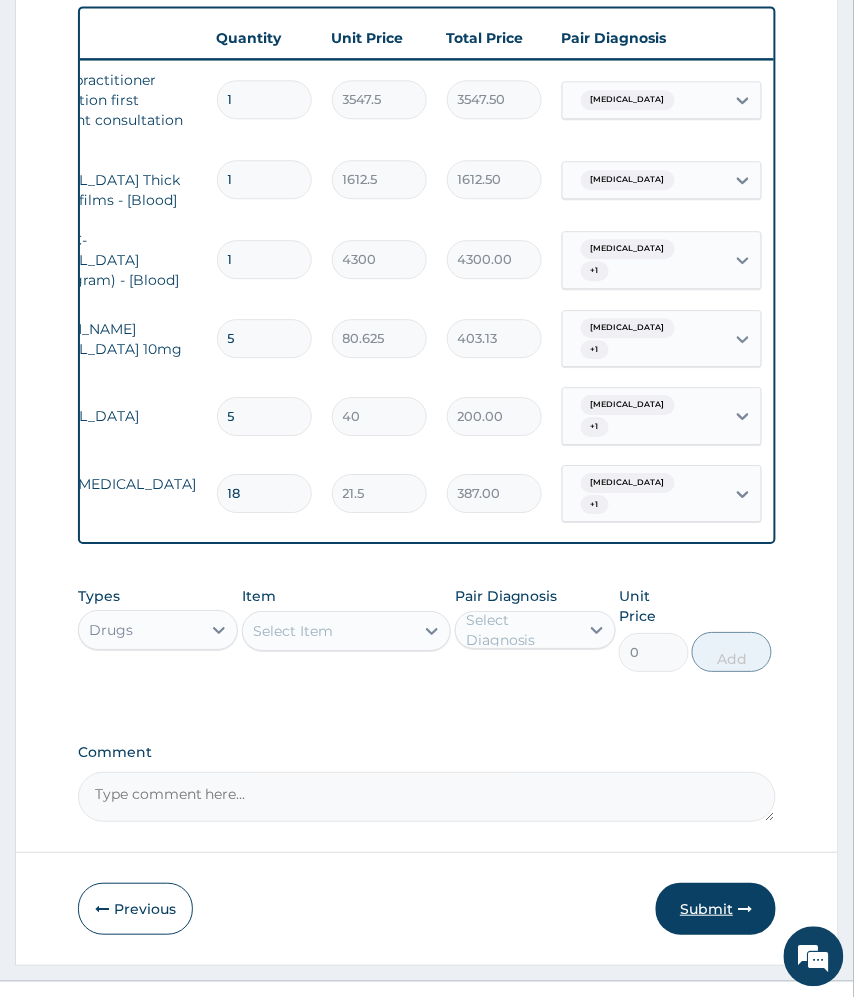 click on "Submit" at bounding box center [716, 909] 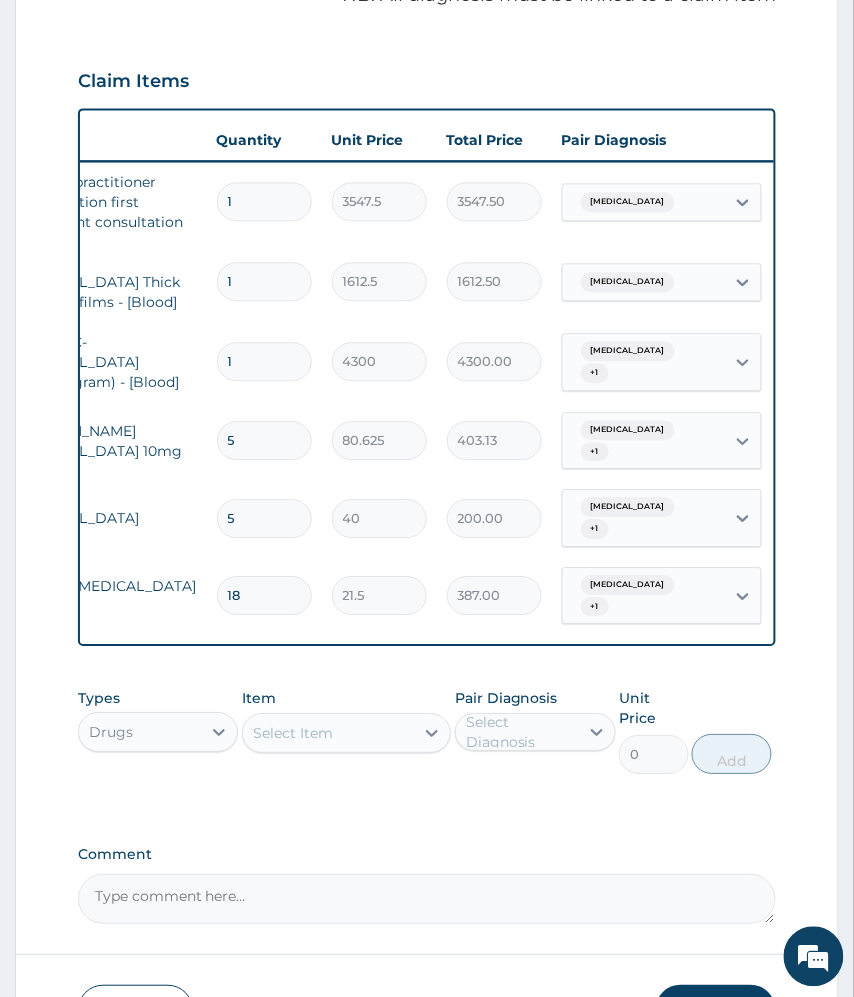 scroll, scrollTop: 774, scrollLeft: 0, axis: vertical 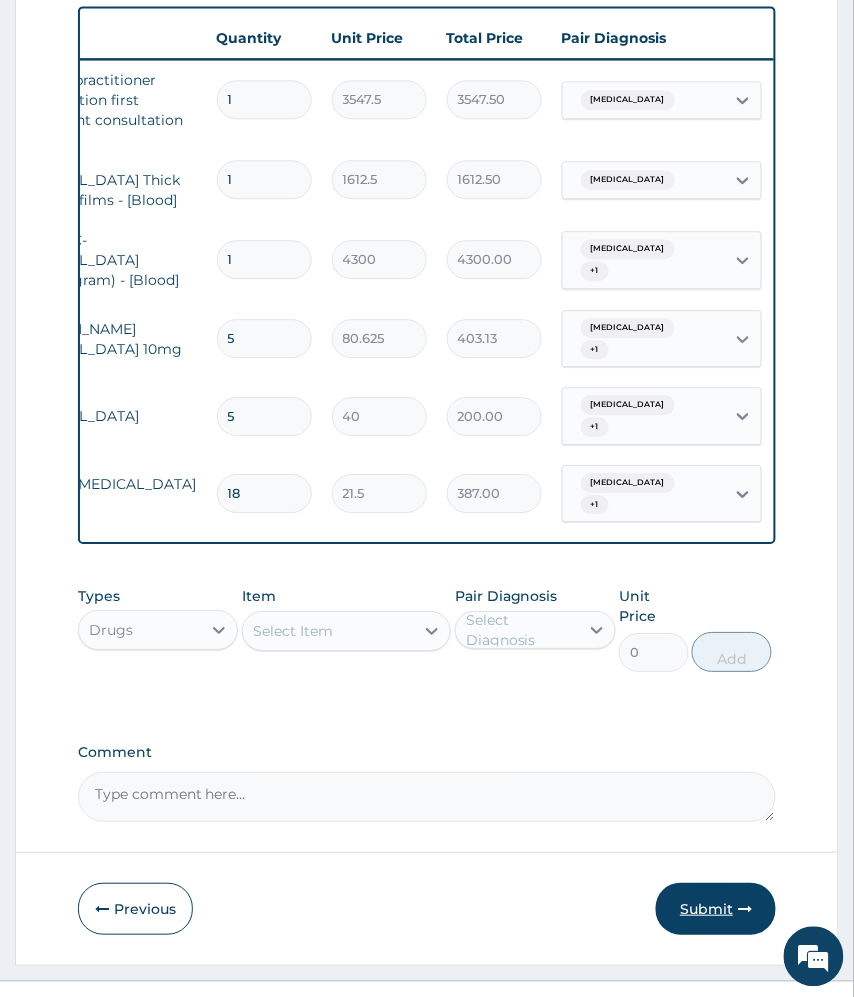click on "Submit" at bounding box center [716, 909] 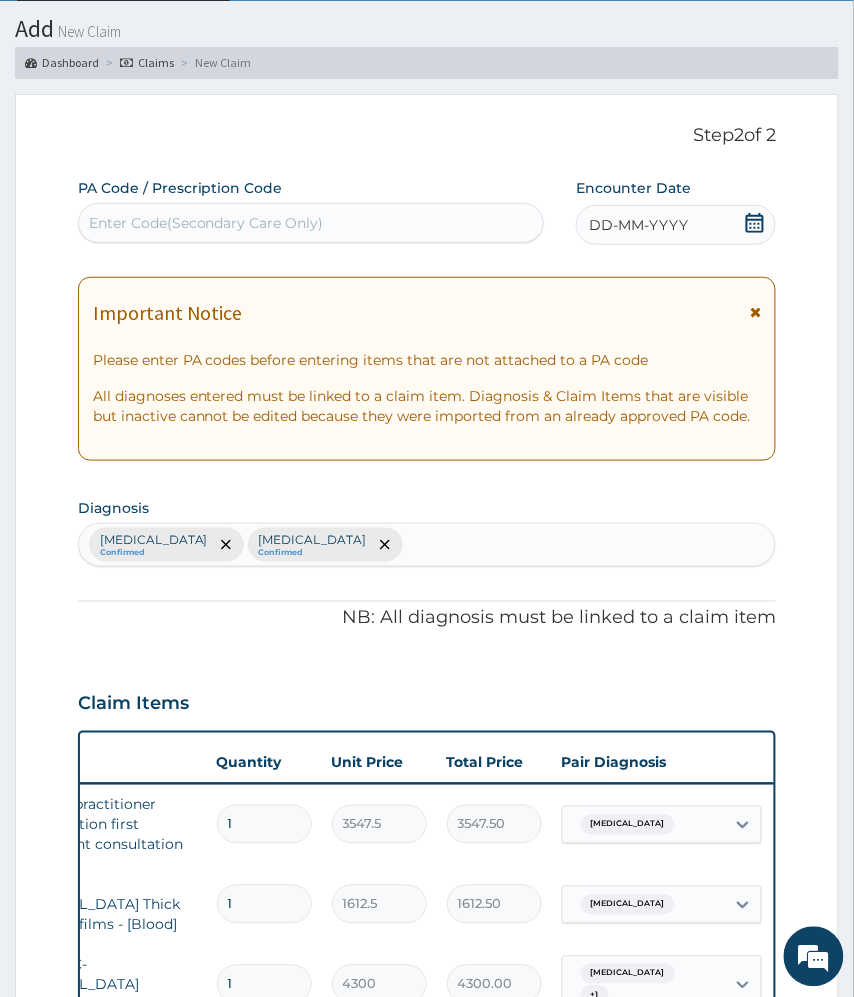 scroll, scrollTop: 0, scrollLeft: 0, axis: both 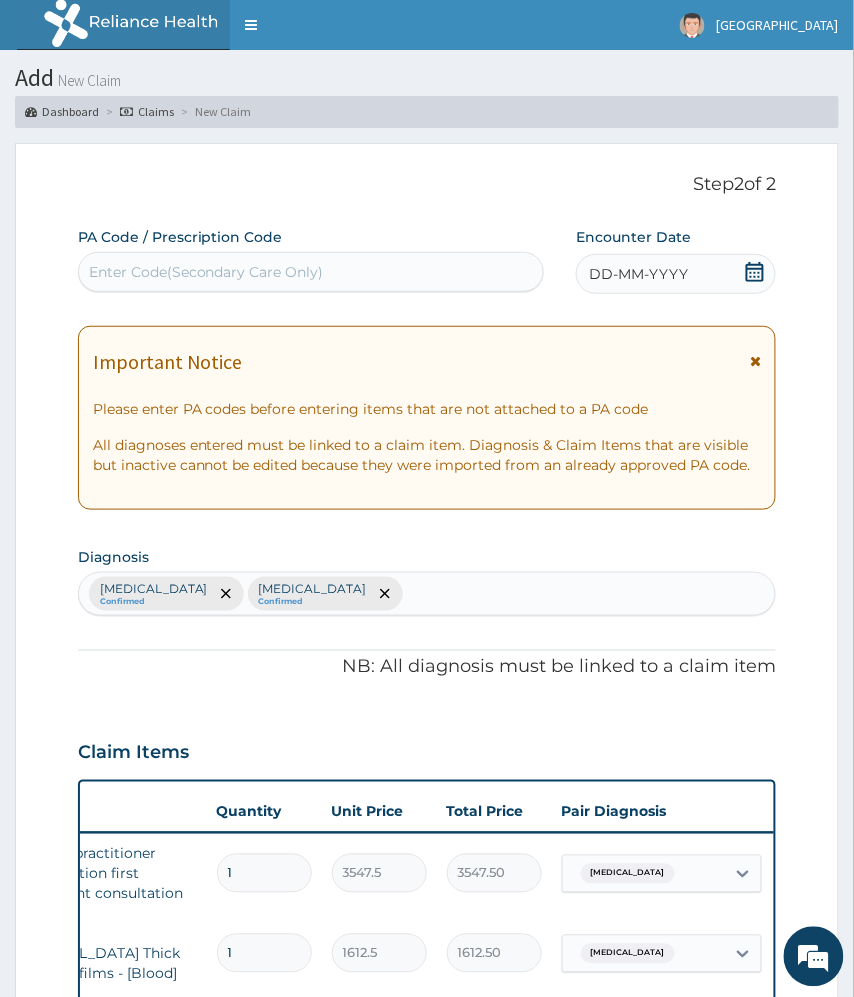 click 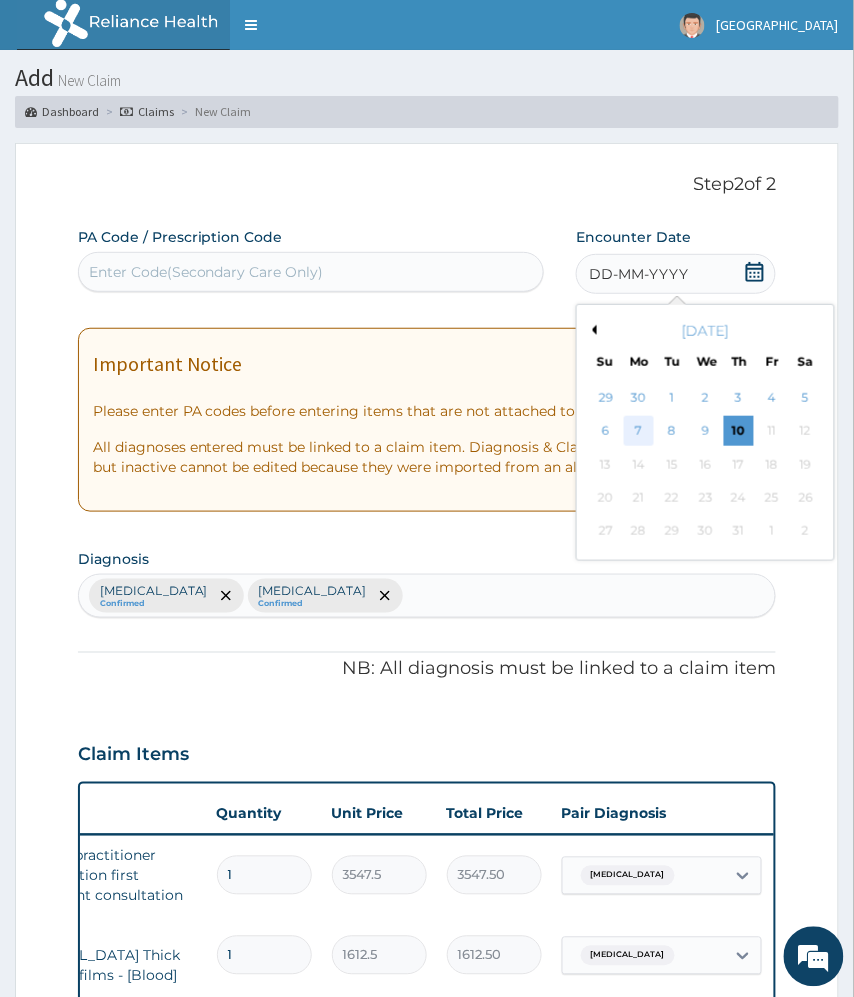 click on "7" at bounding box center [639, 432] 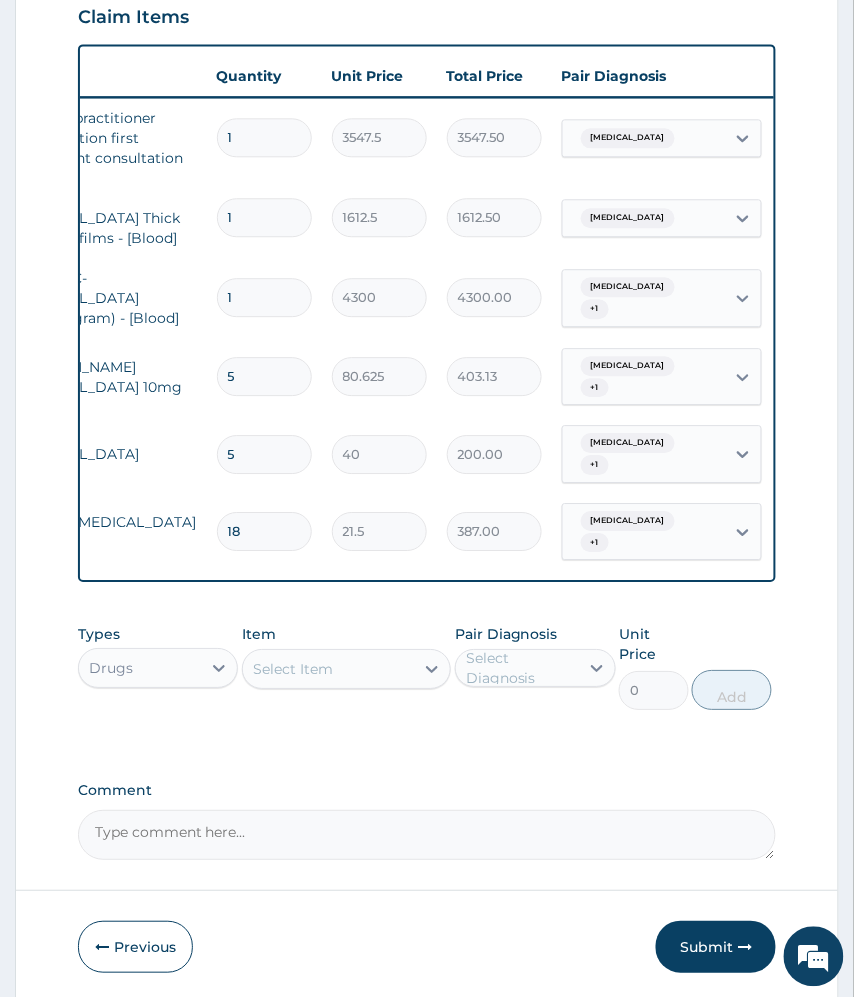 scroll, scrollTop: 774, scrollLeft: 0, axis: vertical 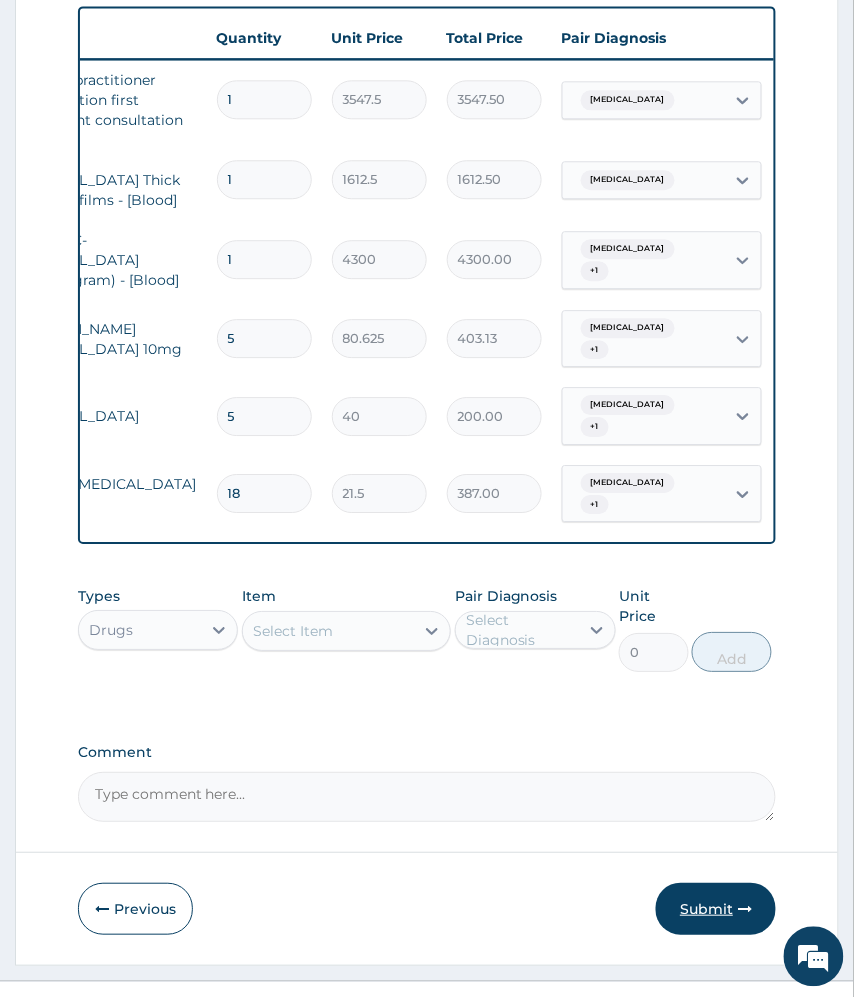 click on "Submit" at bounding box center (716, 909) 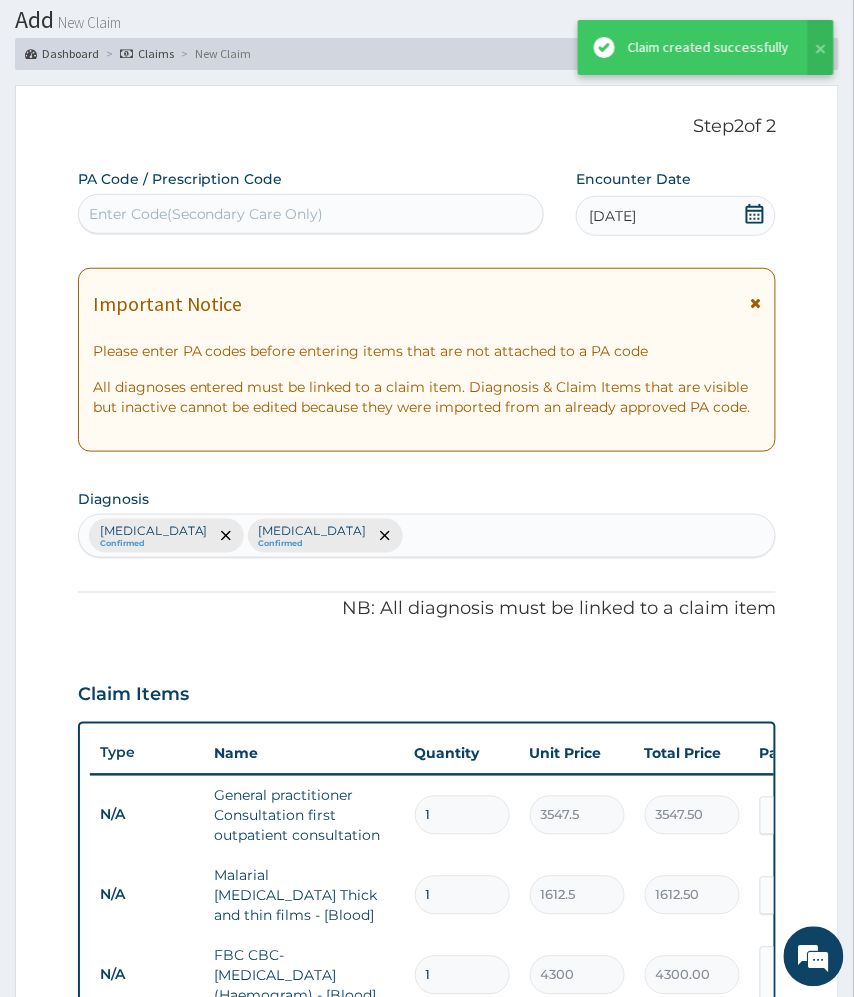 scroll, scrollTop: 774, scrollLeft: 0, axis: vertical 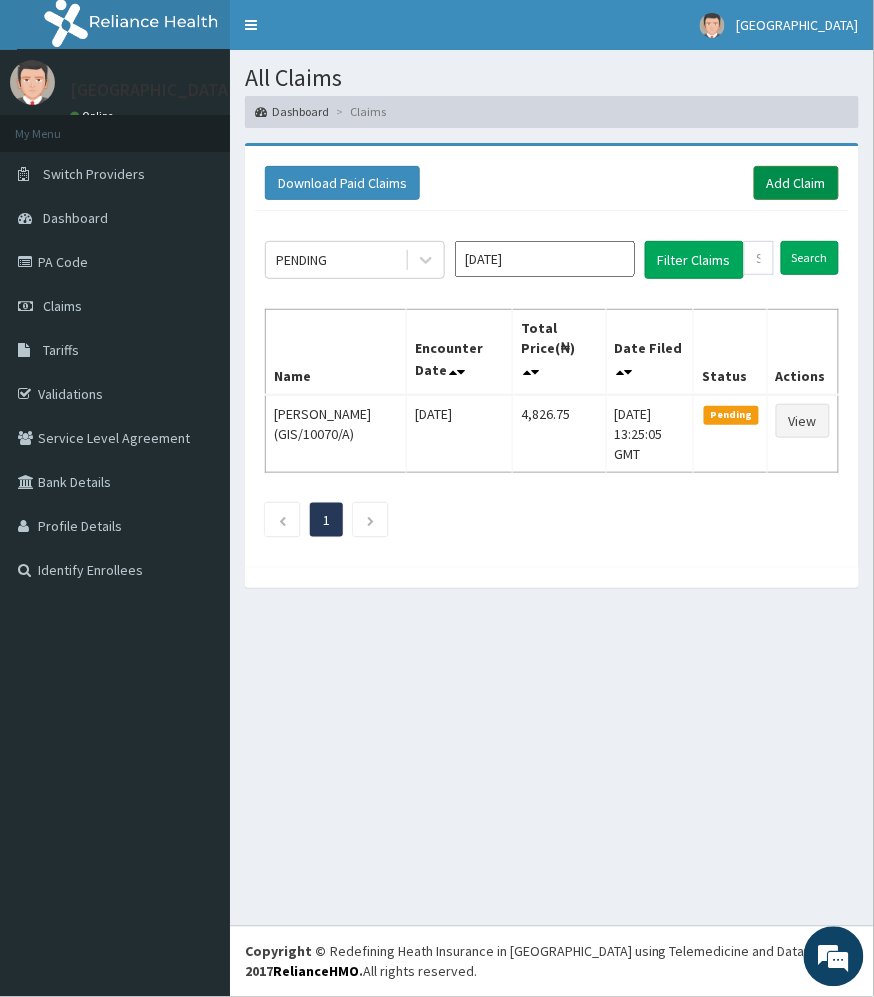 click on "Add Claim" at bounding box center (796, 183) 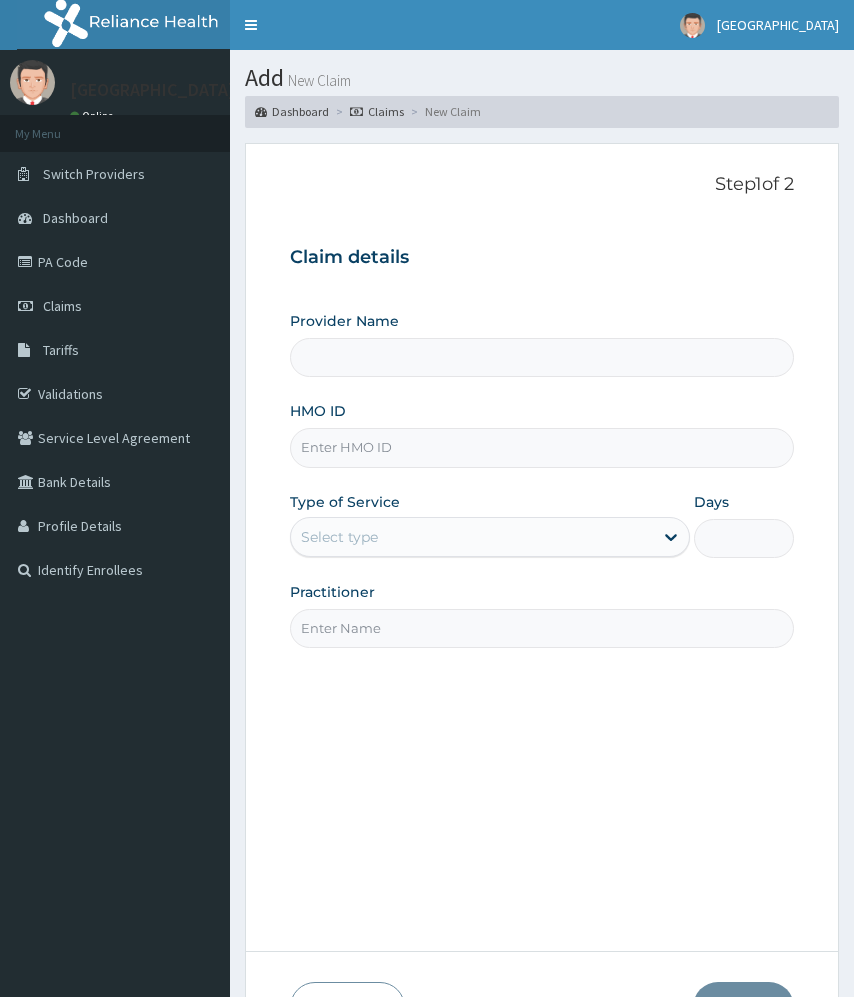 scroll, scrollTop: 0, scrollLeft: 0, axis: both 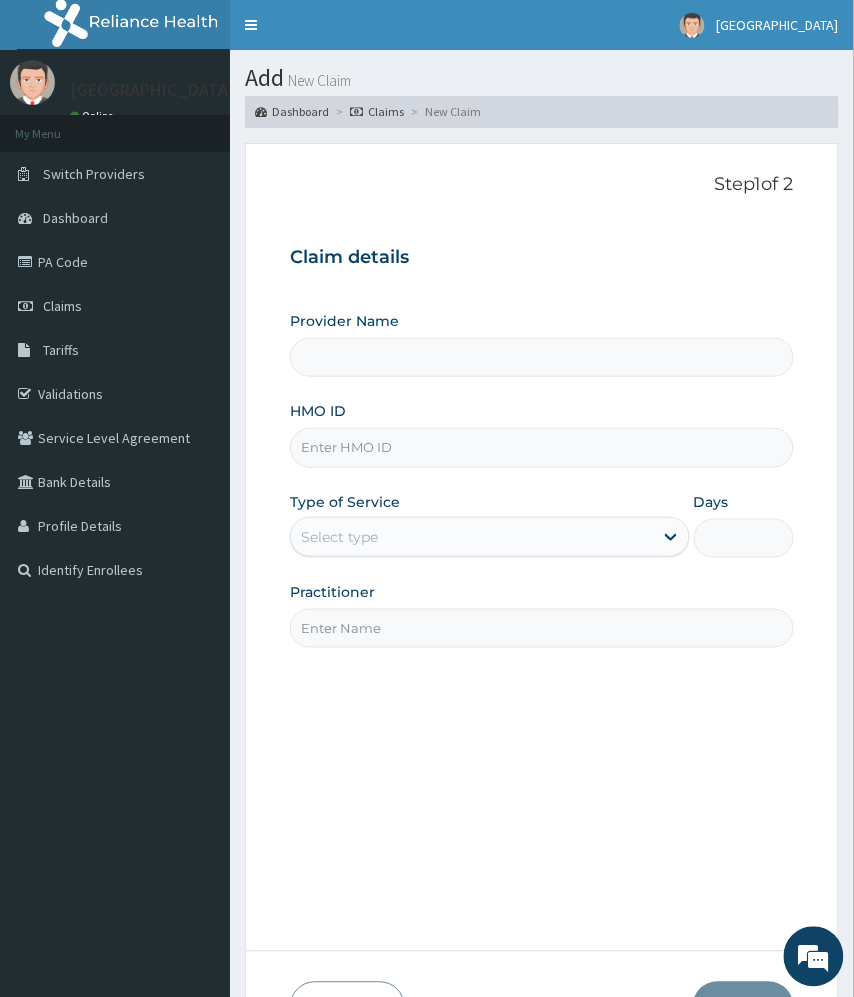 click on "HMO ID" at bounding box center (541, 434) 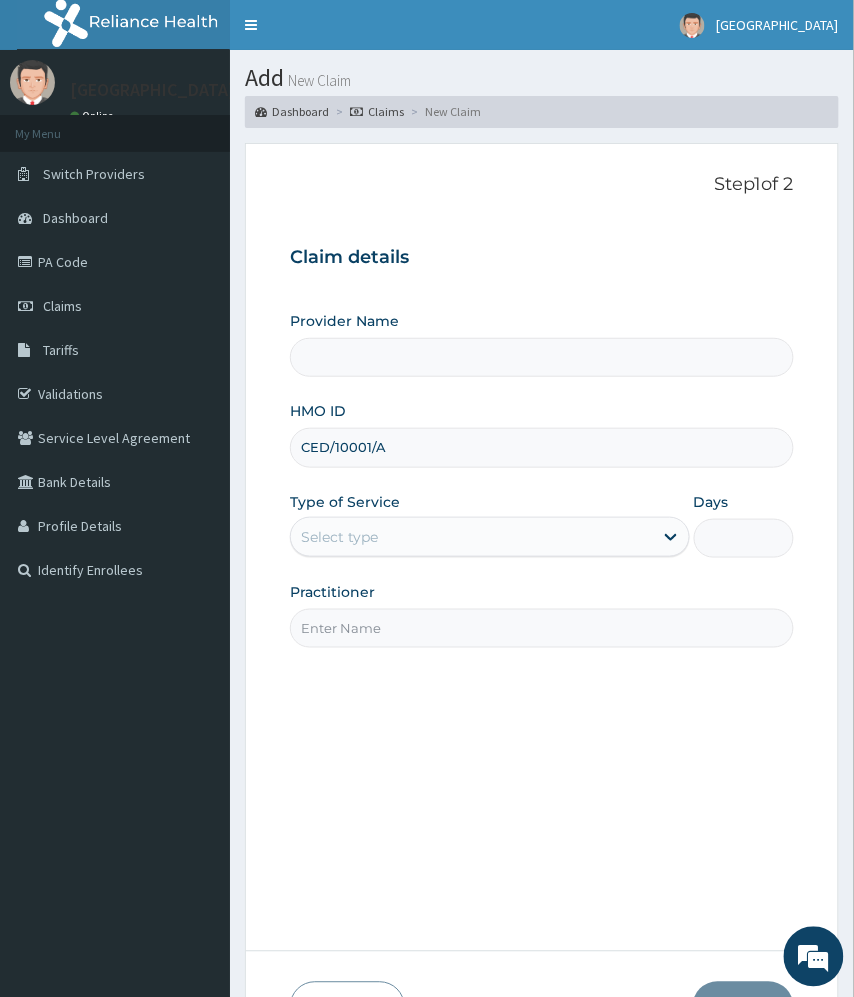type on "[GEOGRAPHIC_DATA]" 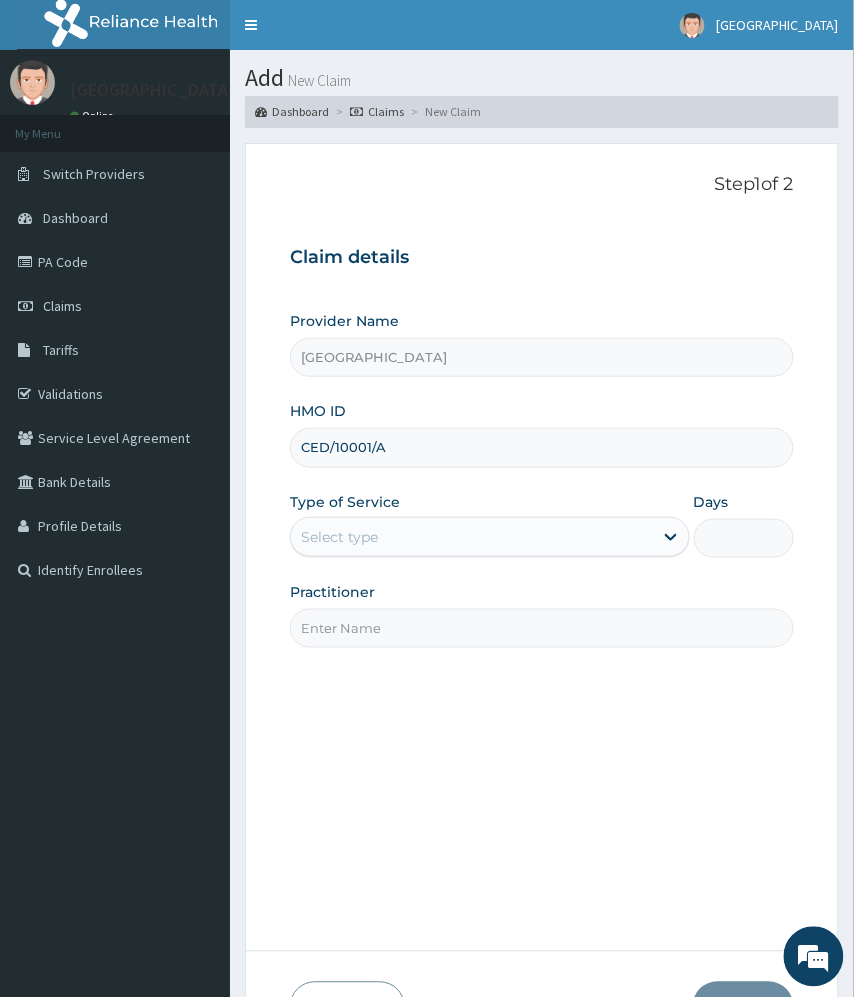 type on "CED/10001/A" 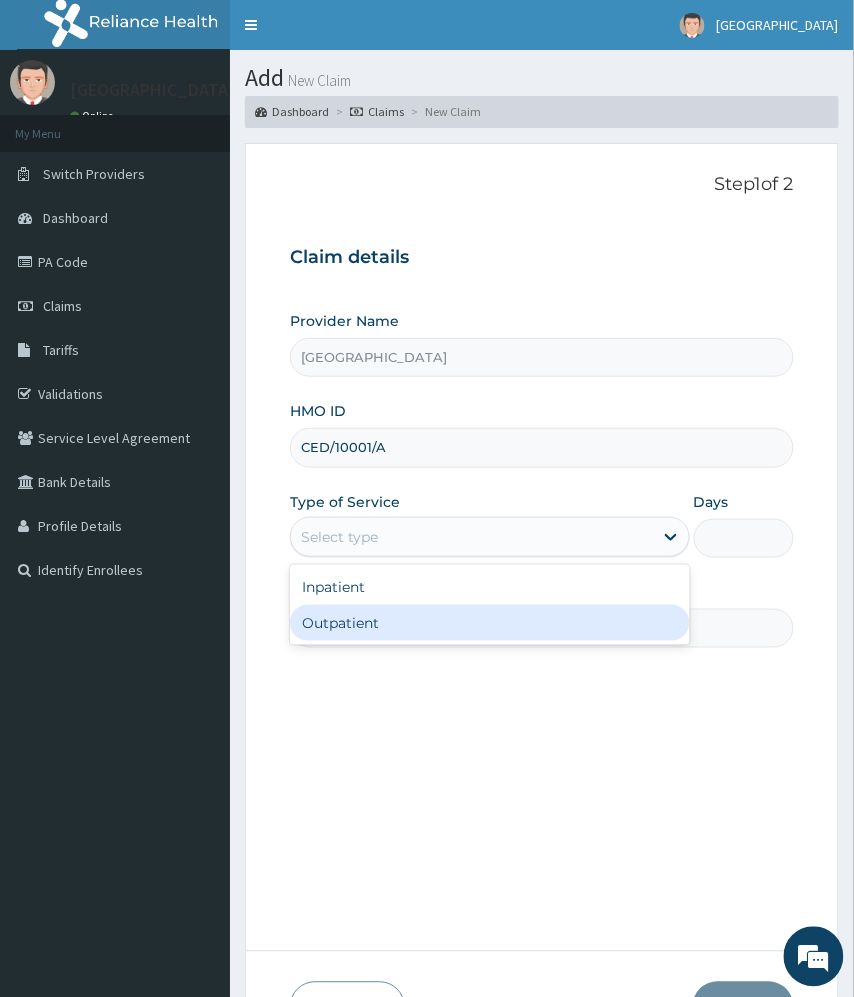 drag, startPoint x: 492, startPoint y: 605, endPoint x: 614, endPoint y: 589, distance: 123.04471 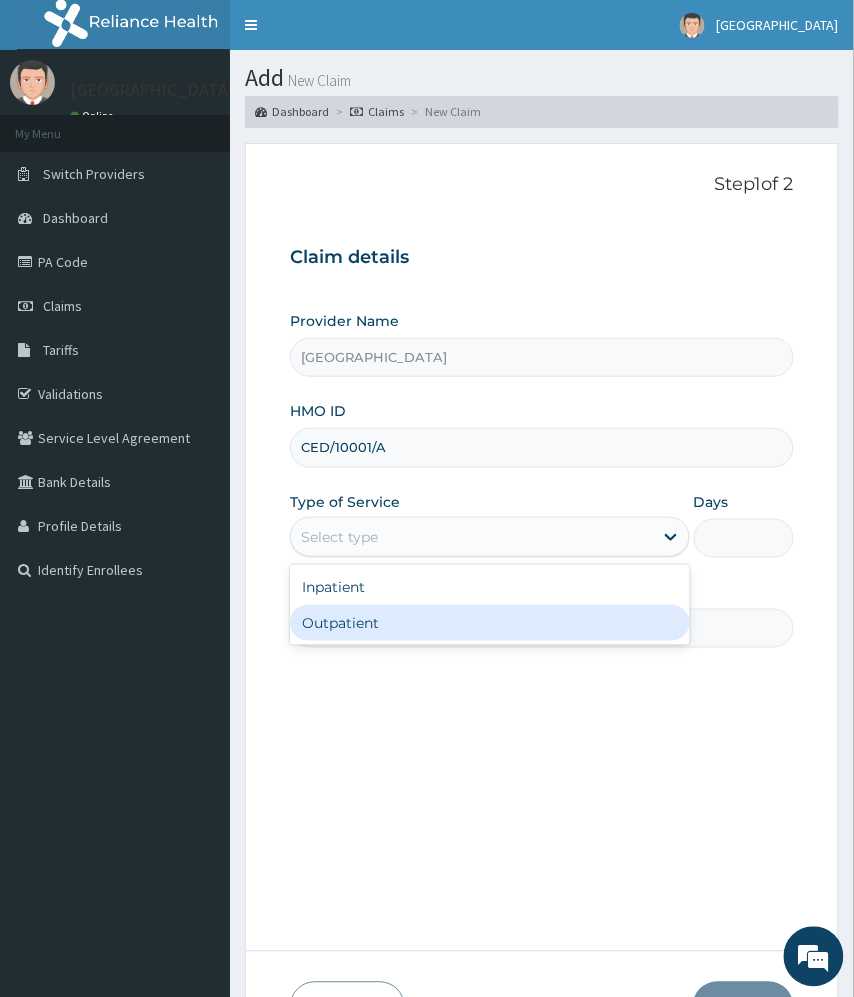 click on "Outpatient" at bounding box center (489, 623) 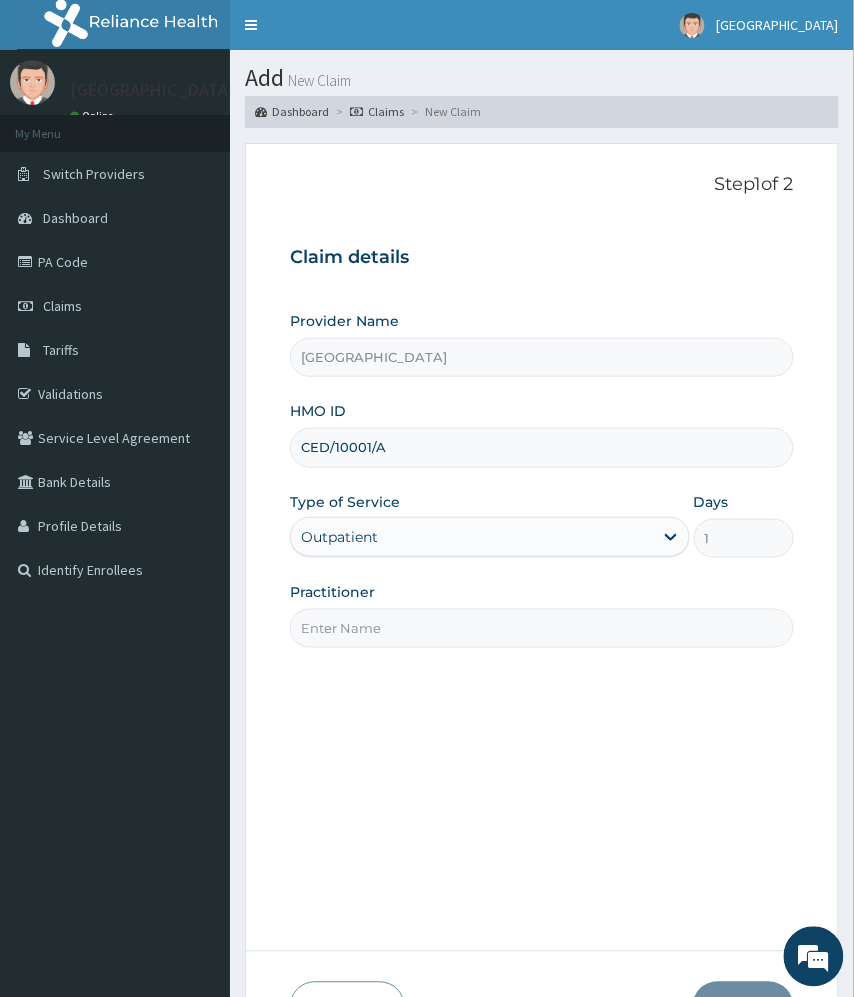 click on "Practitioner" at bounding box center [541, 628] 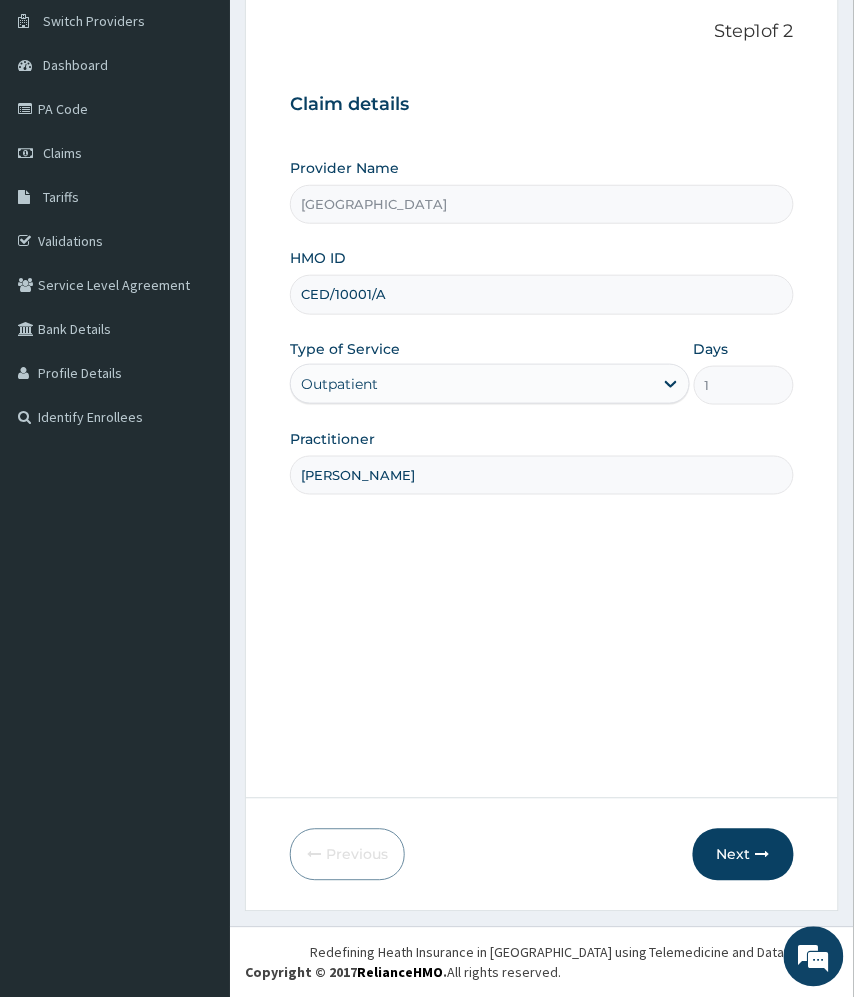 scroll, scrollTop: 154, scrollLeft: 0, axis: vertical 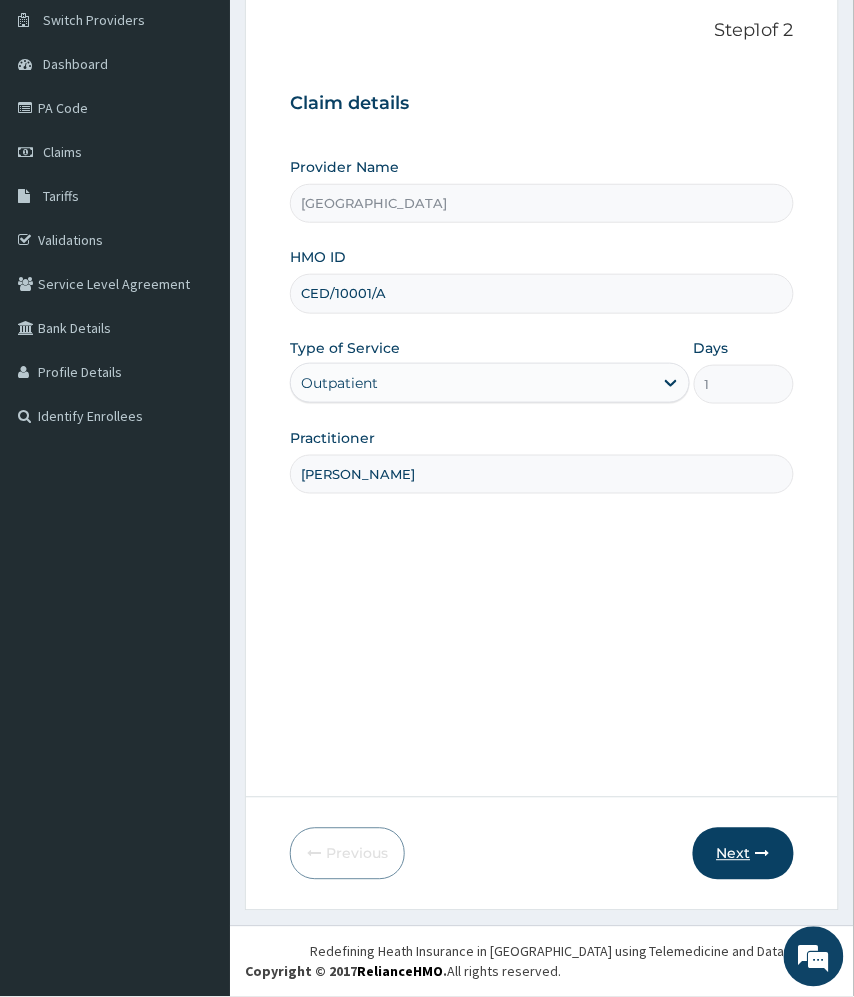click on "Next" at bounding box center (743, 854) 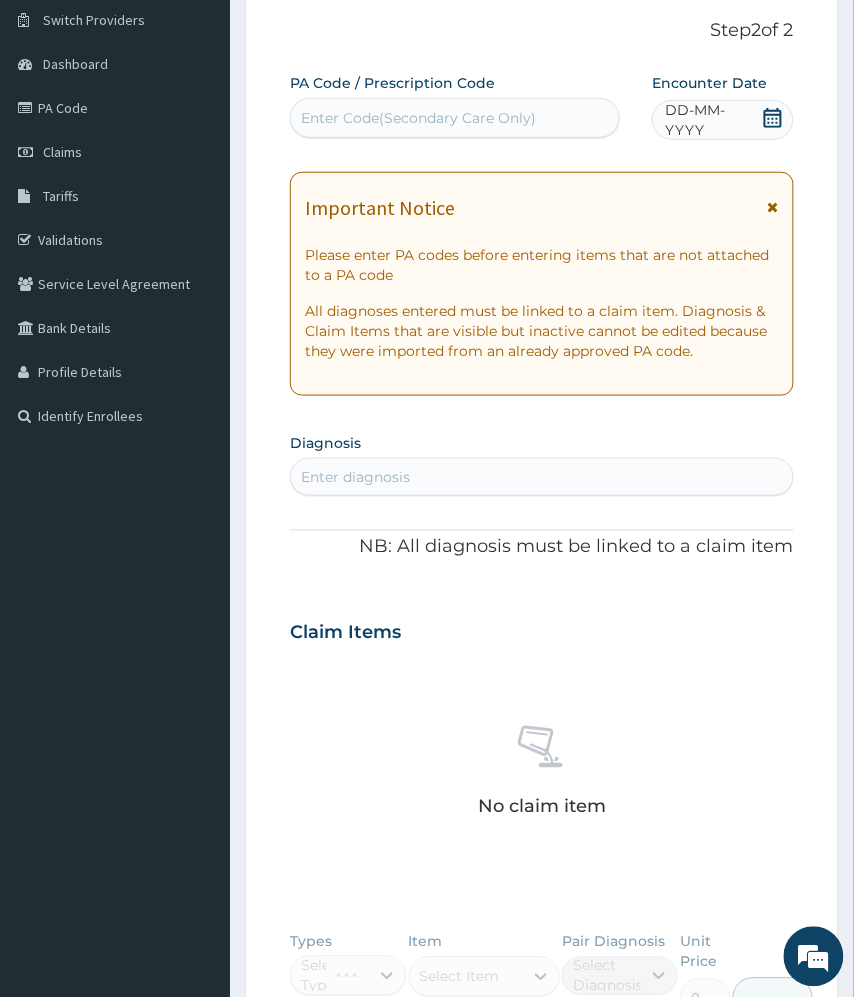 scroll, scrollTop: 0, scrollLeft: 0, axis: both 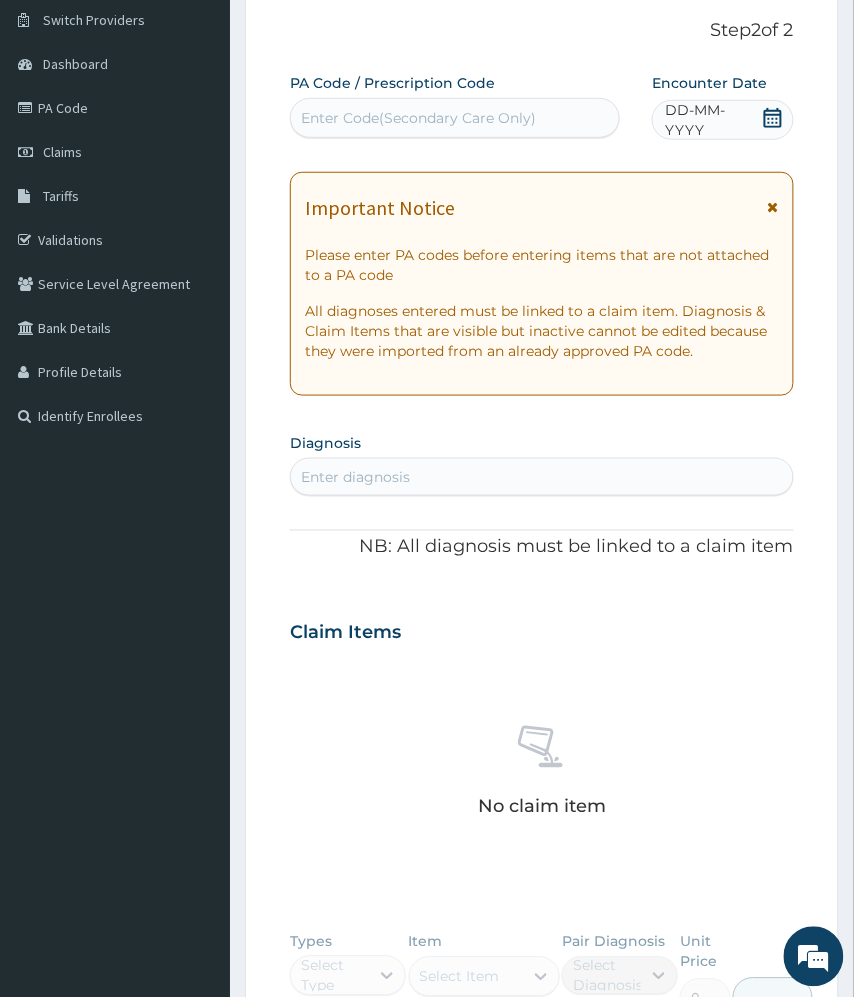 click 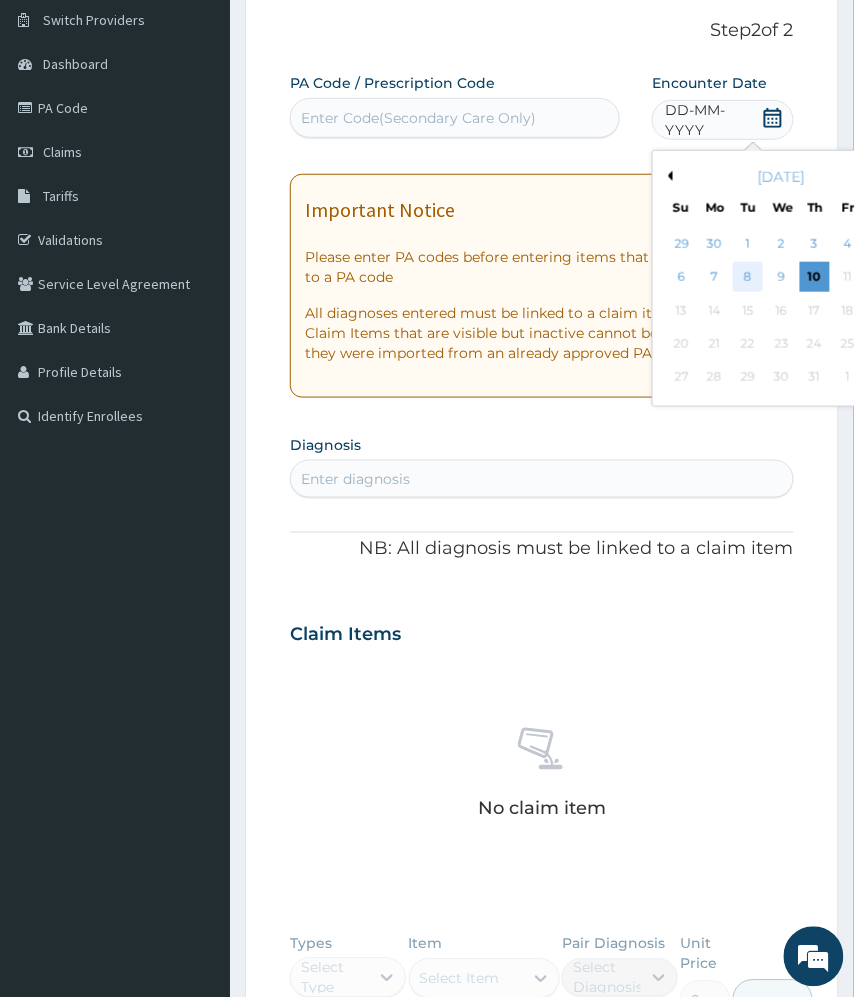click on "8" at bounding box center [749, 278] 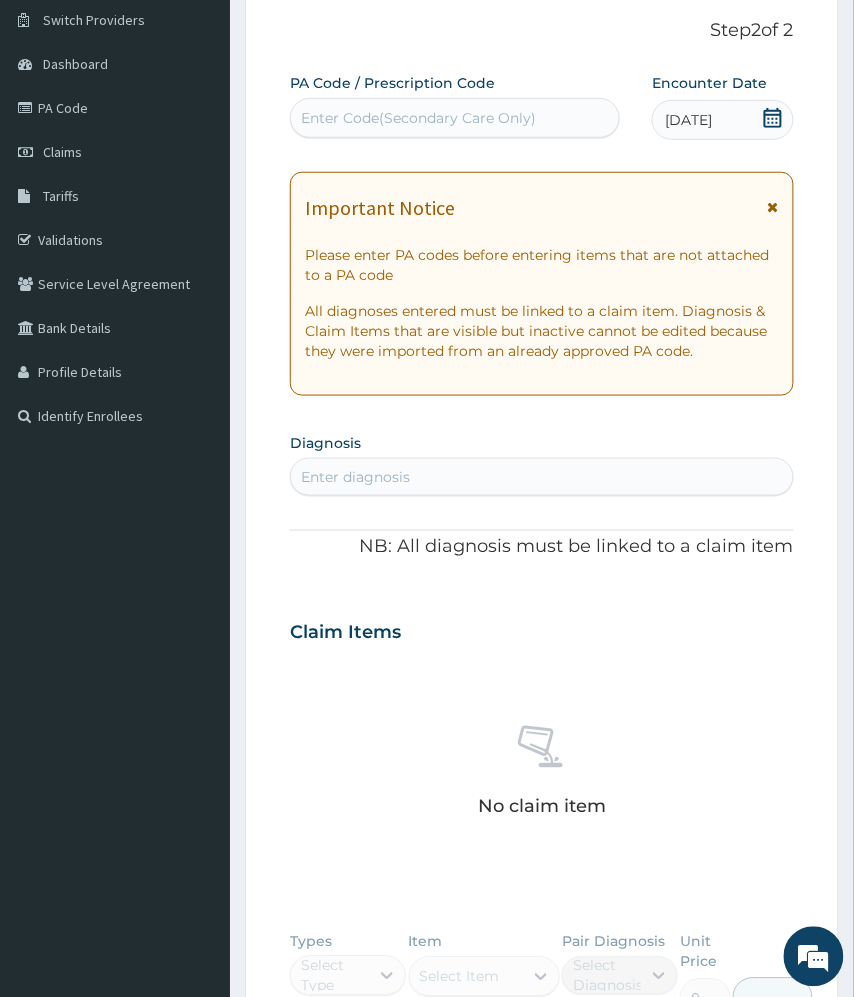 click on "Enter diagnosis" at bounding box center (541, 477) 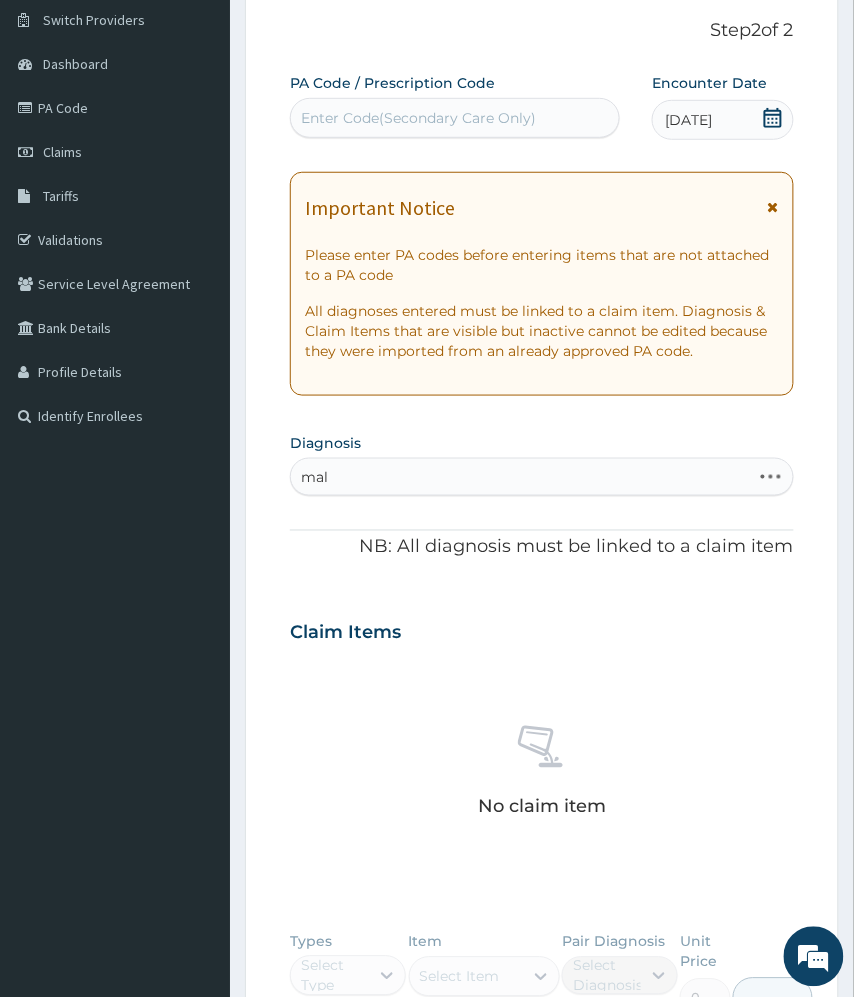 type on "mala" 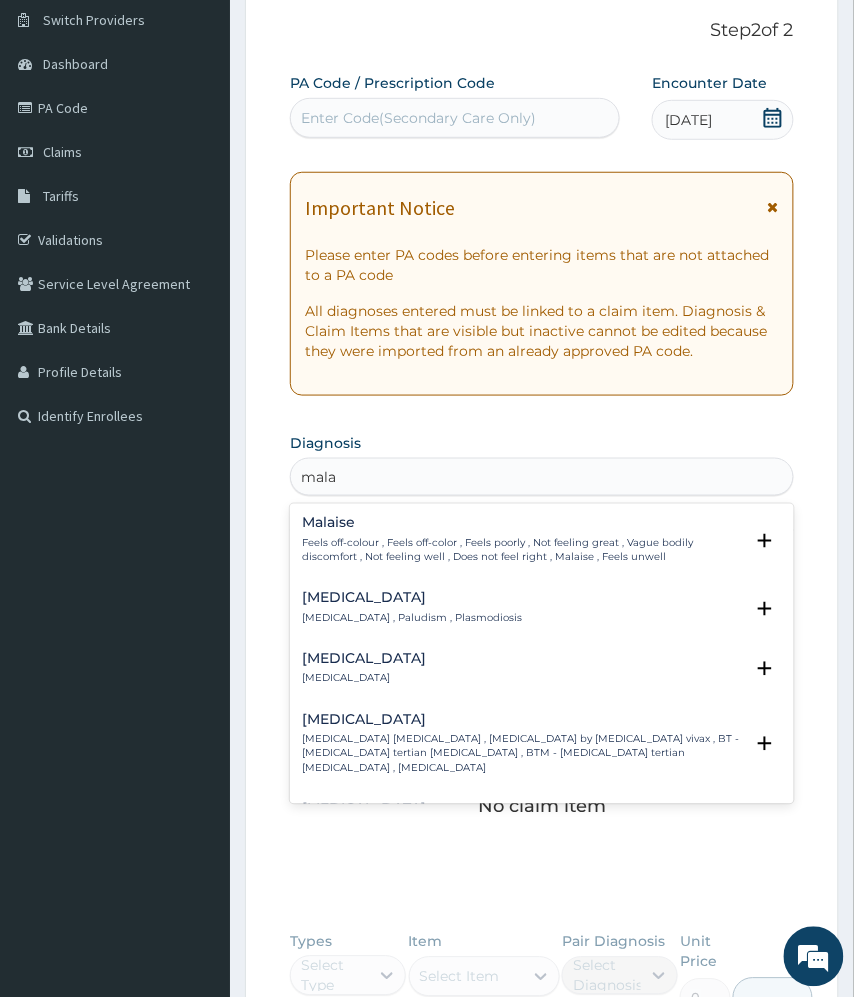 click on "Malaria" at bounding box center (412, 598) 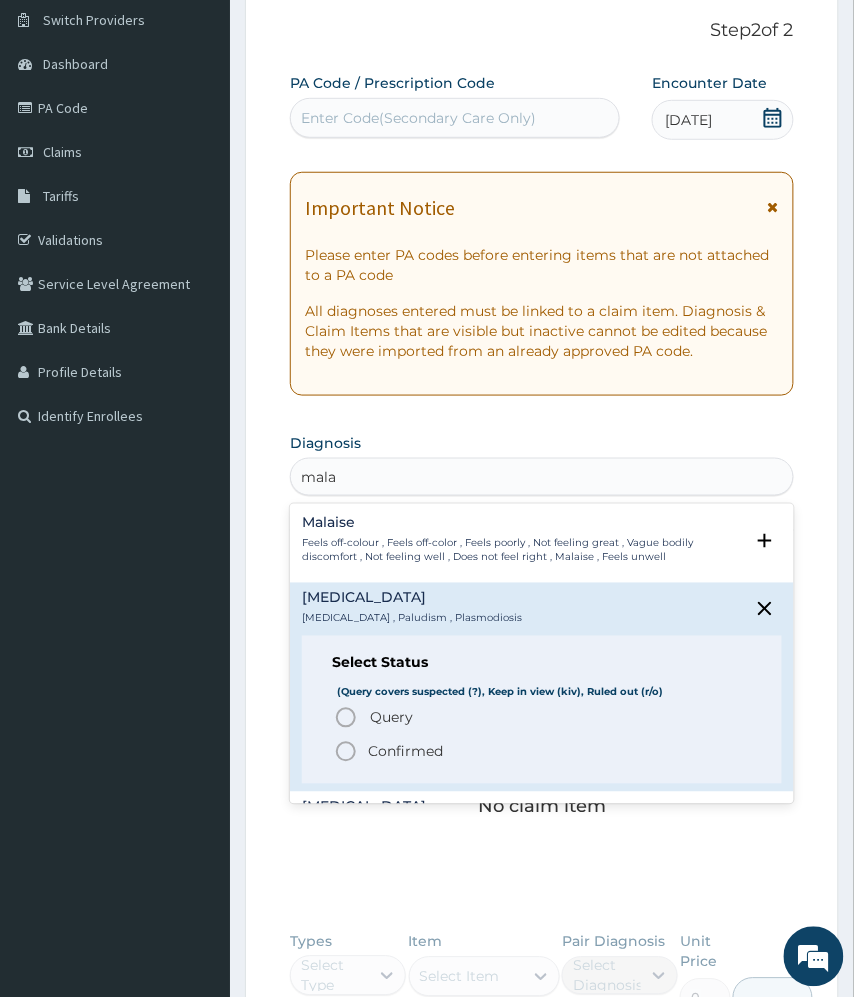 click on "Confirmed" at bounding box center [405, 752] 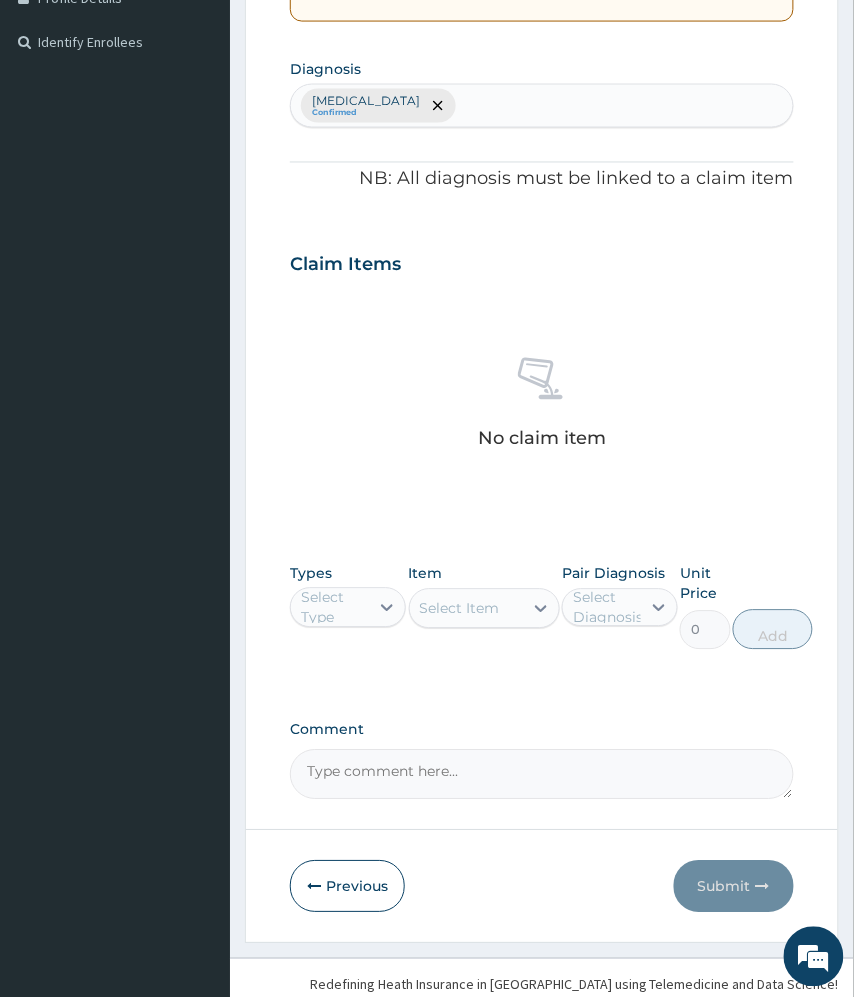 scroll, scrollTop: 554, scrollLeft: 0, axis: vertical 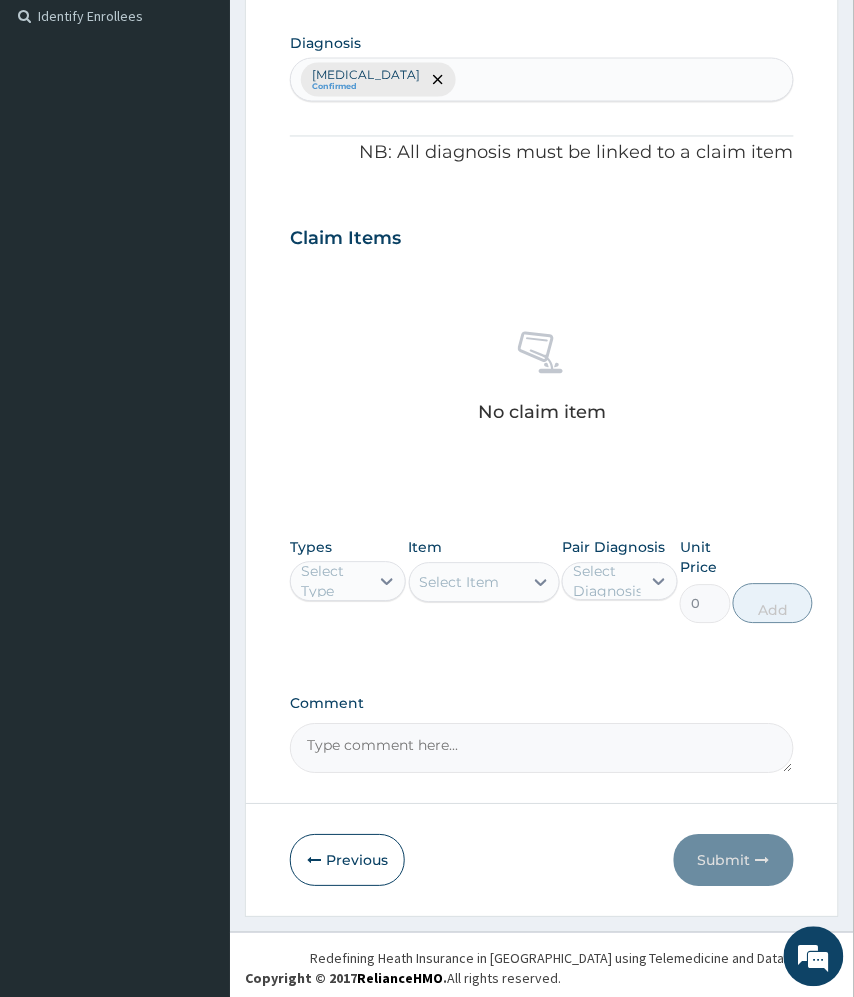 click on "Select Type" at bounding box center (334, 582) 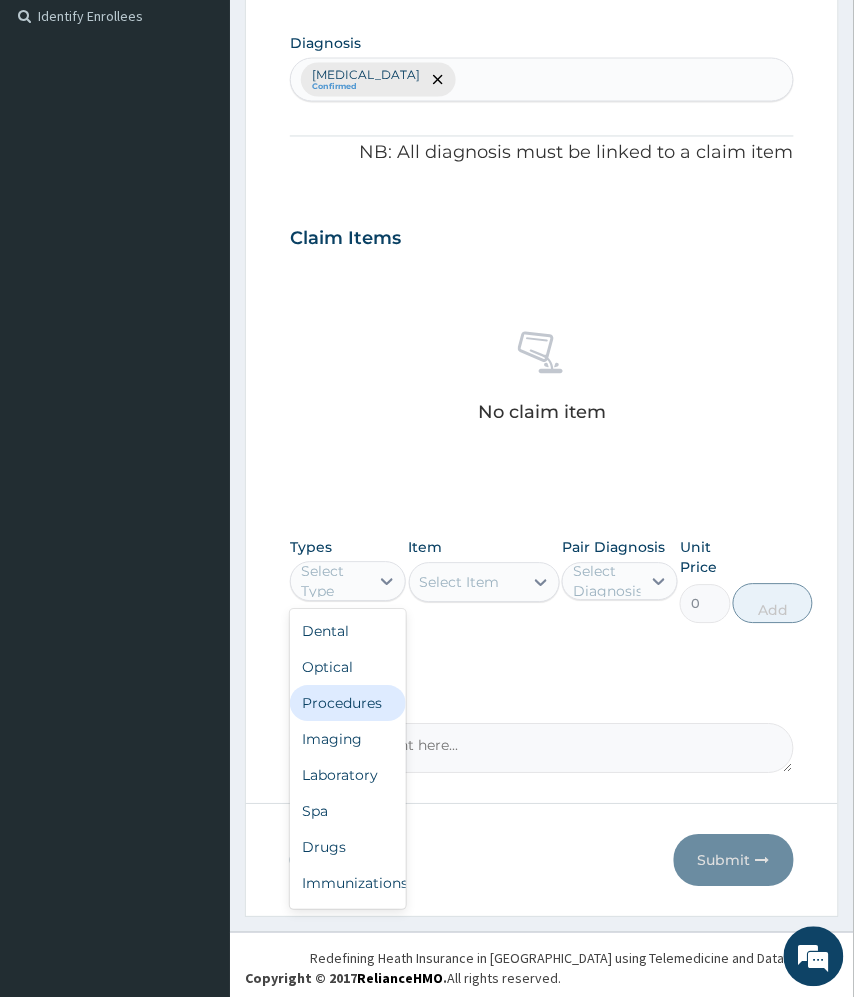 click on "Procedures" at bounding box center (348, 704) 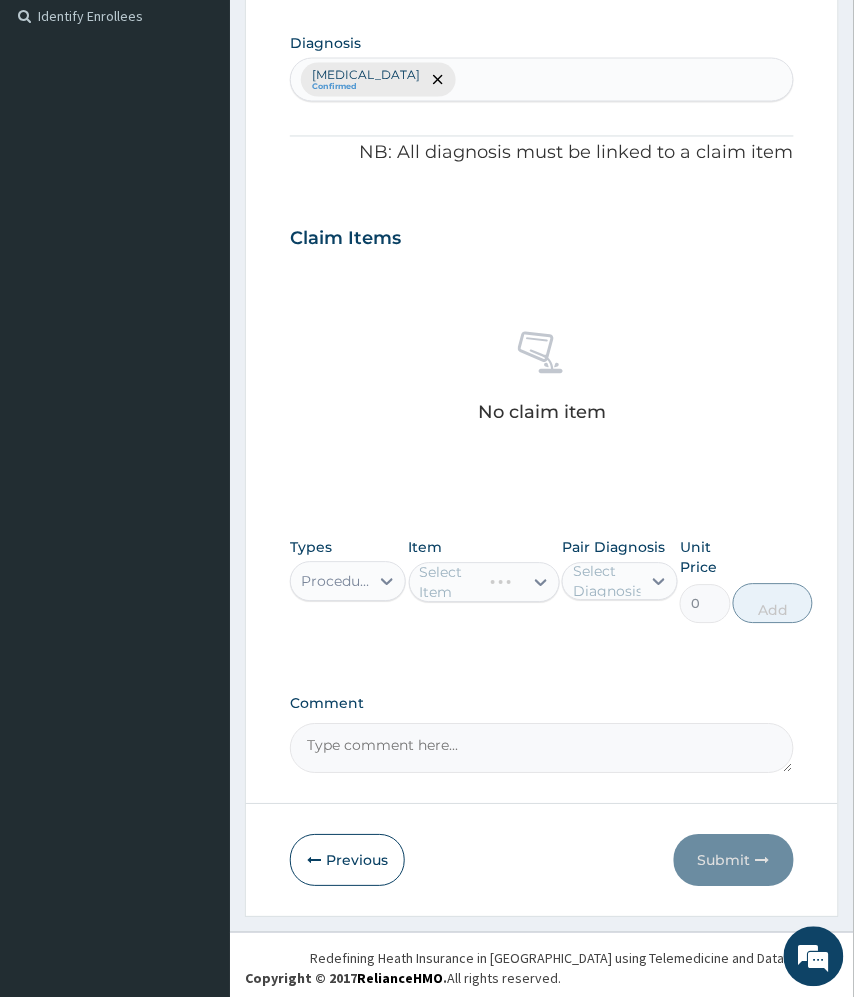 click on "Select Item" at bounding box center [484, 583] 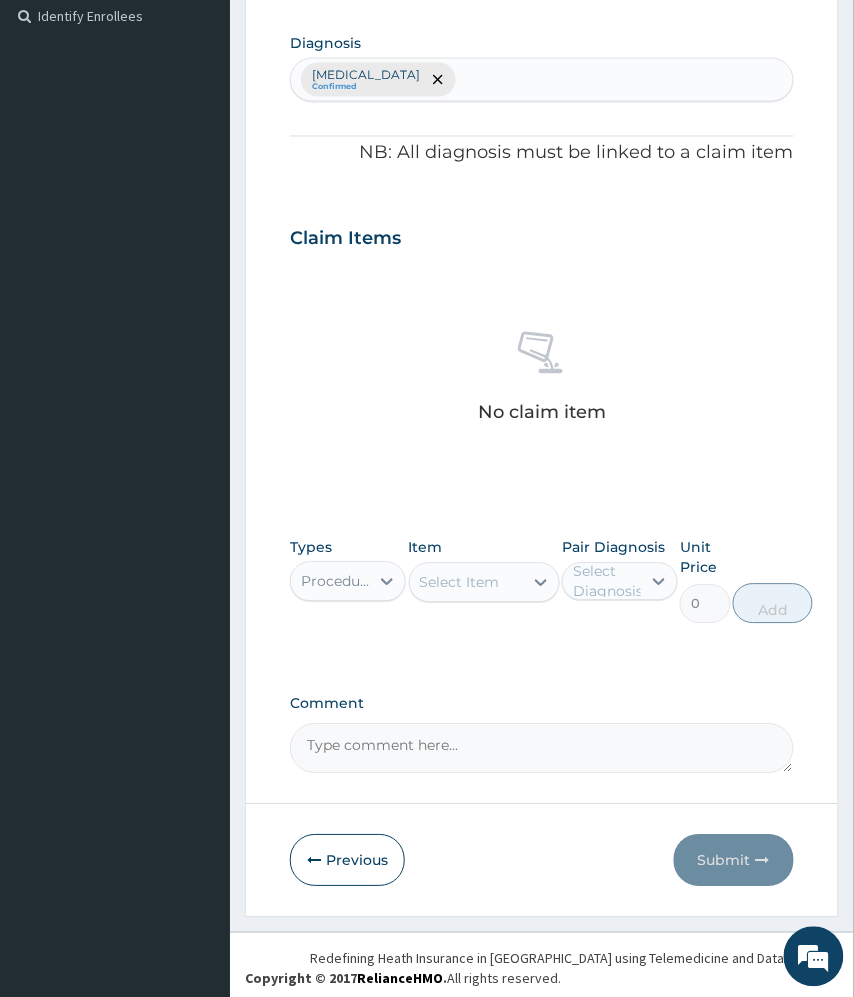 click on "Select Item" at bounding box center (460, 583) 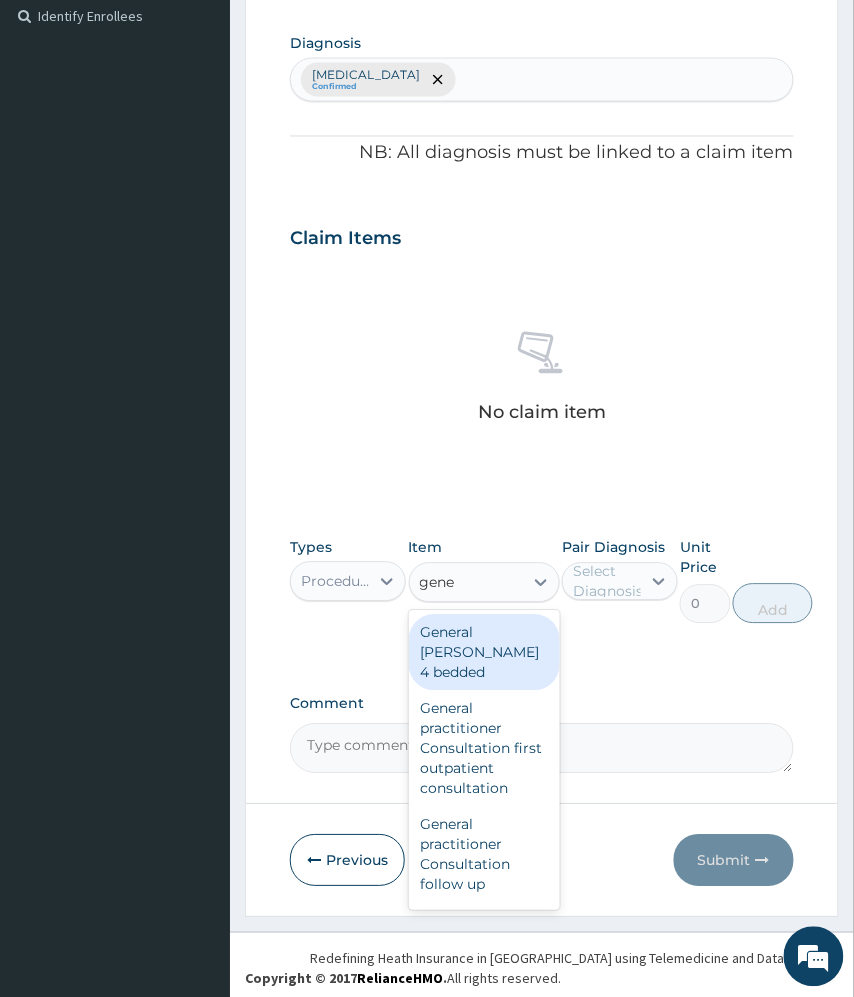 type on "gener" 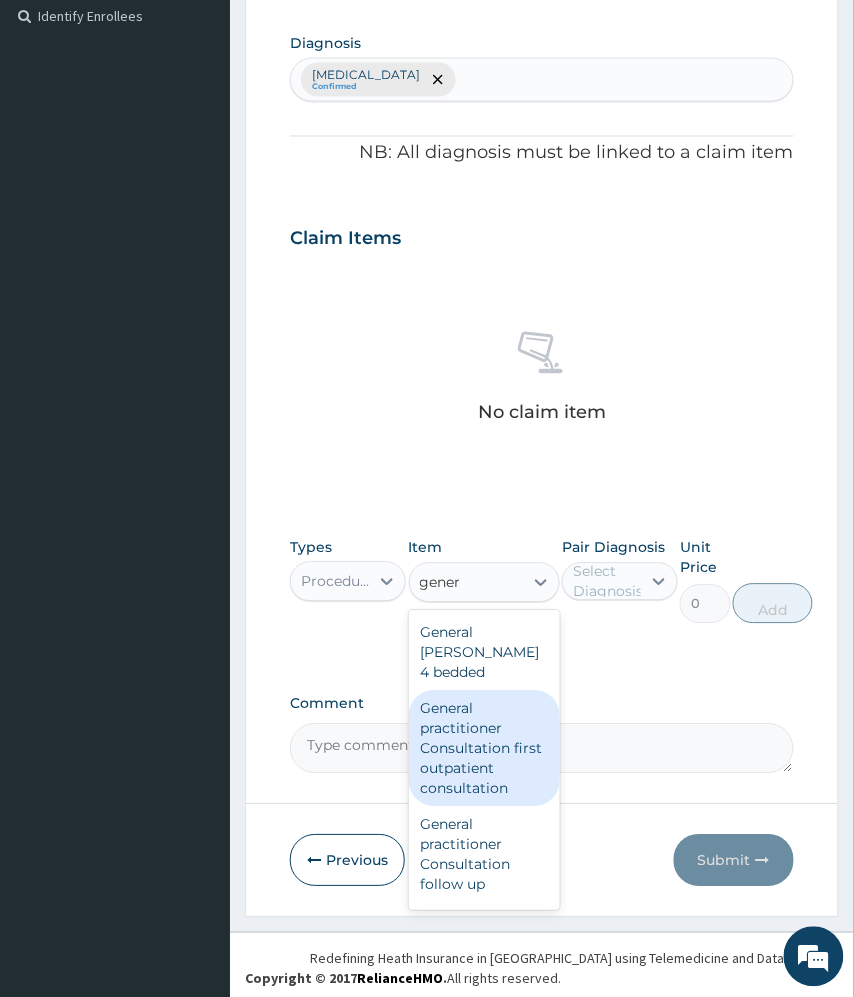 click on "General practitioner Consultation first outpatient consultation" at bounding box center (484, 749) 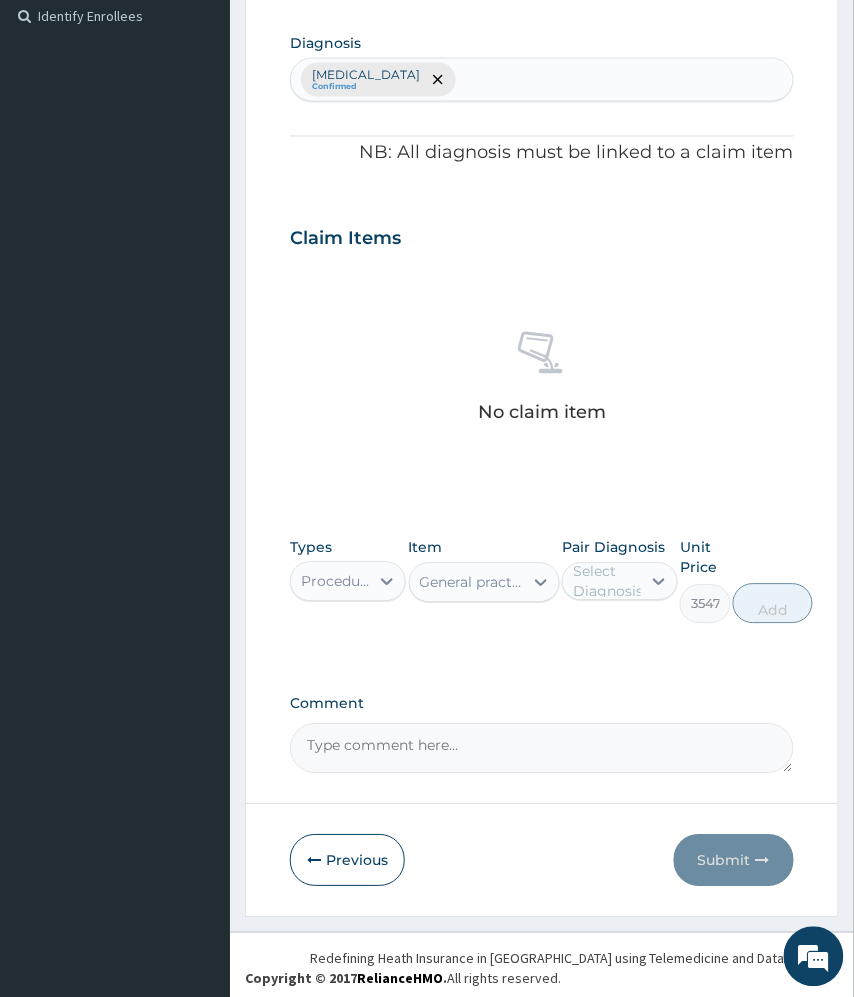 click on "Select Diagnosis" at bounding box center (620, 582) 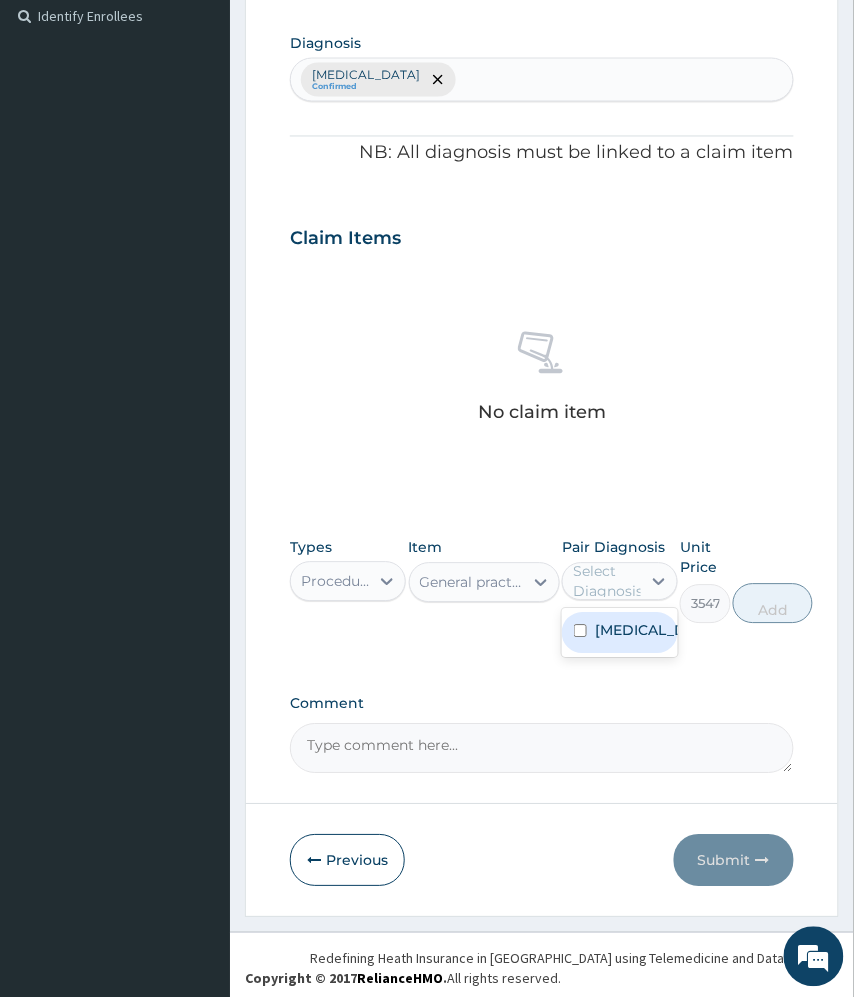 click on "[MEDICAL_DATA]" at bounding box center [641, 631] 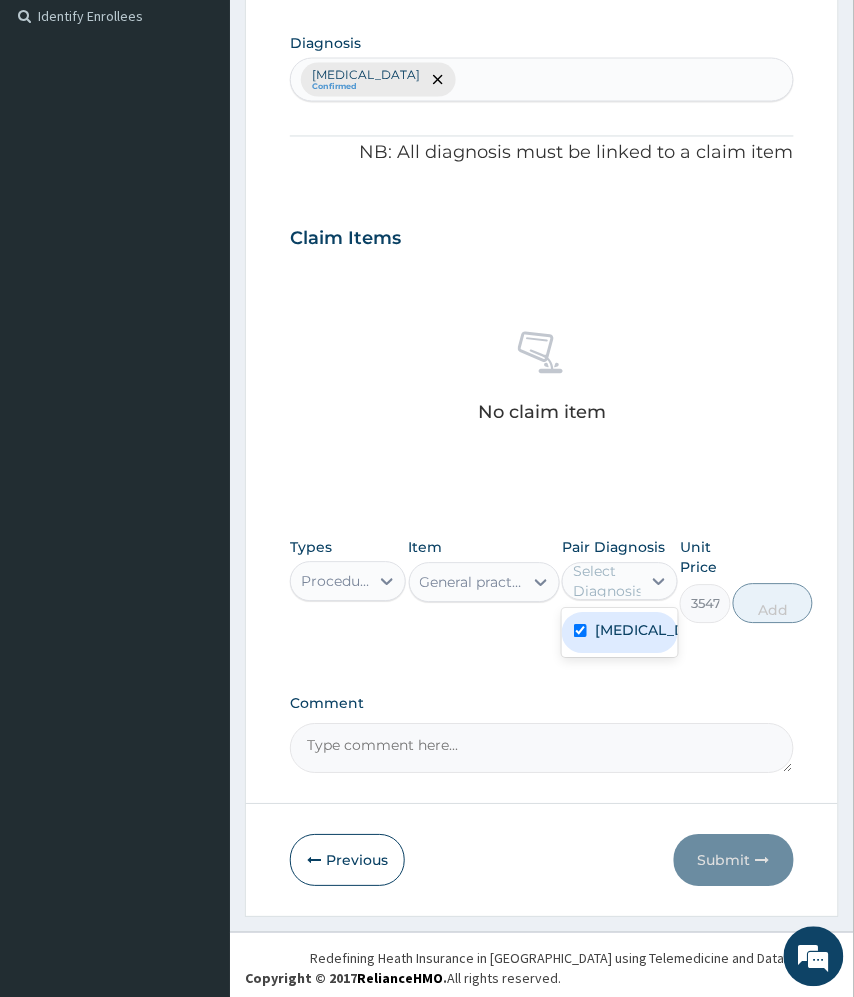 checkbox on "true" 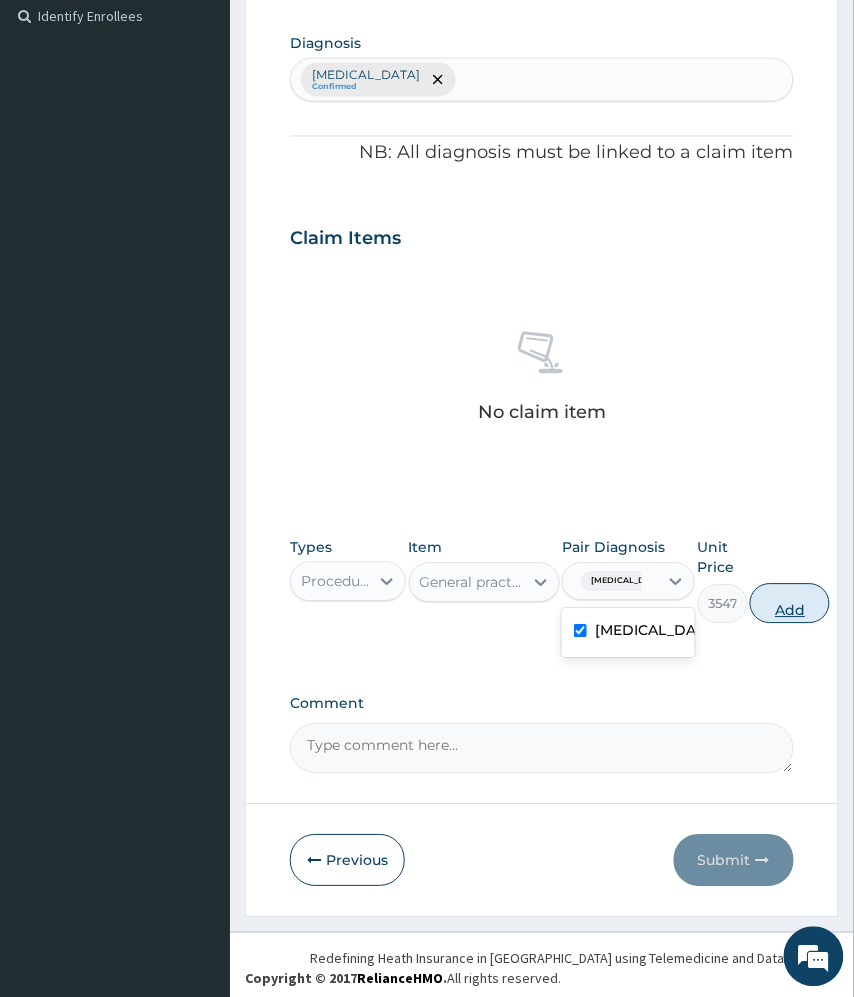 click on "Add" at bounding box center (790, 604) 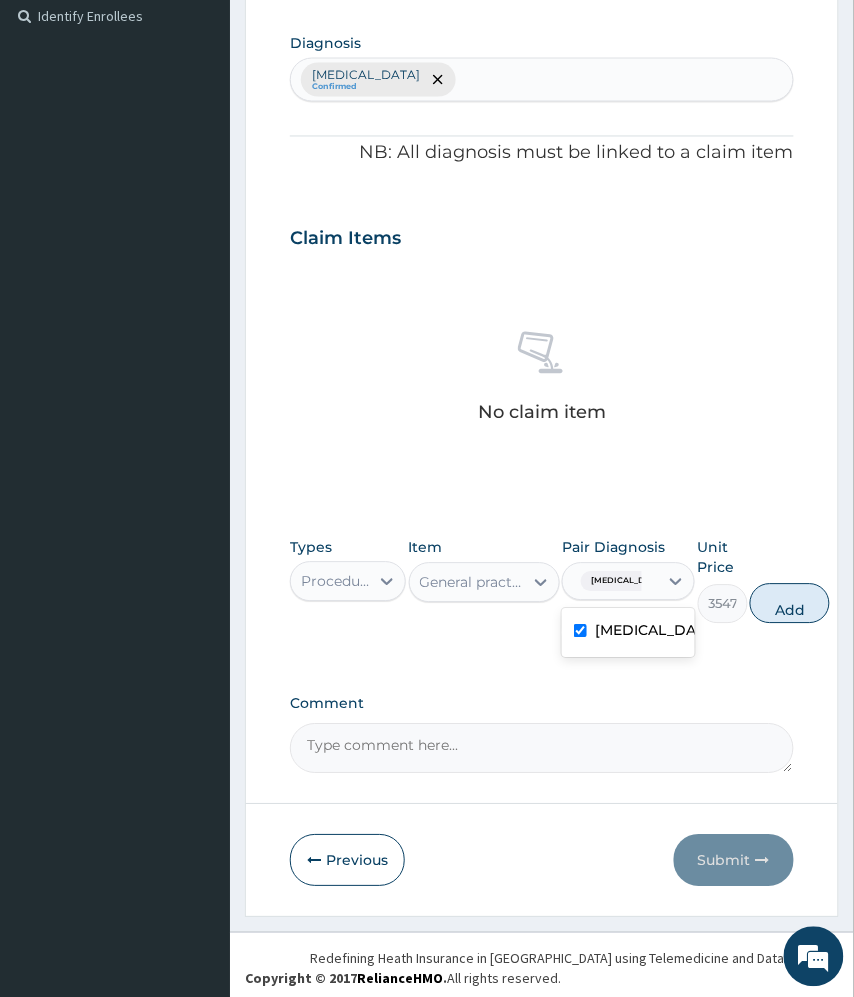 type on "0" 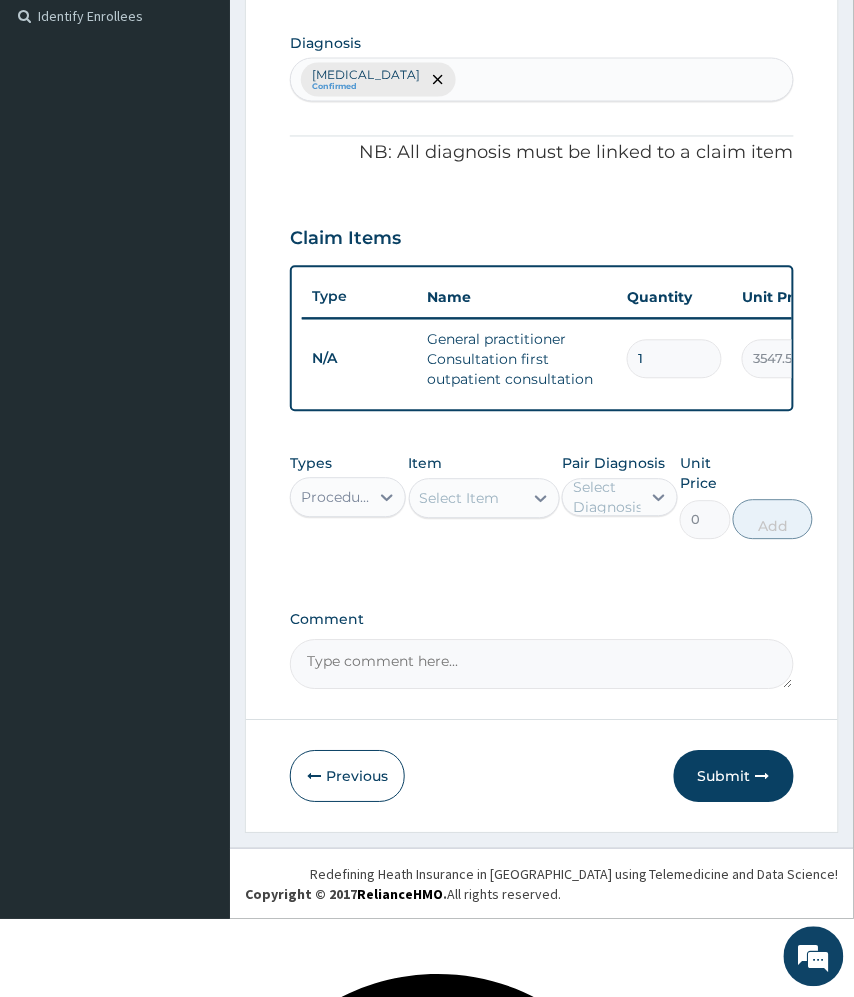 scroll, scrollTop: 497, scrollLeft: 0, axis: vertical 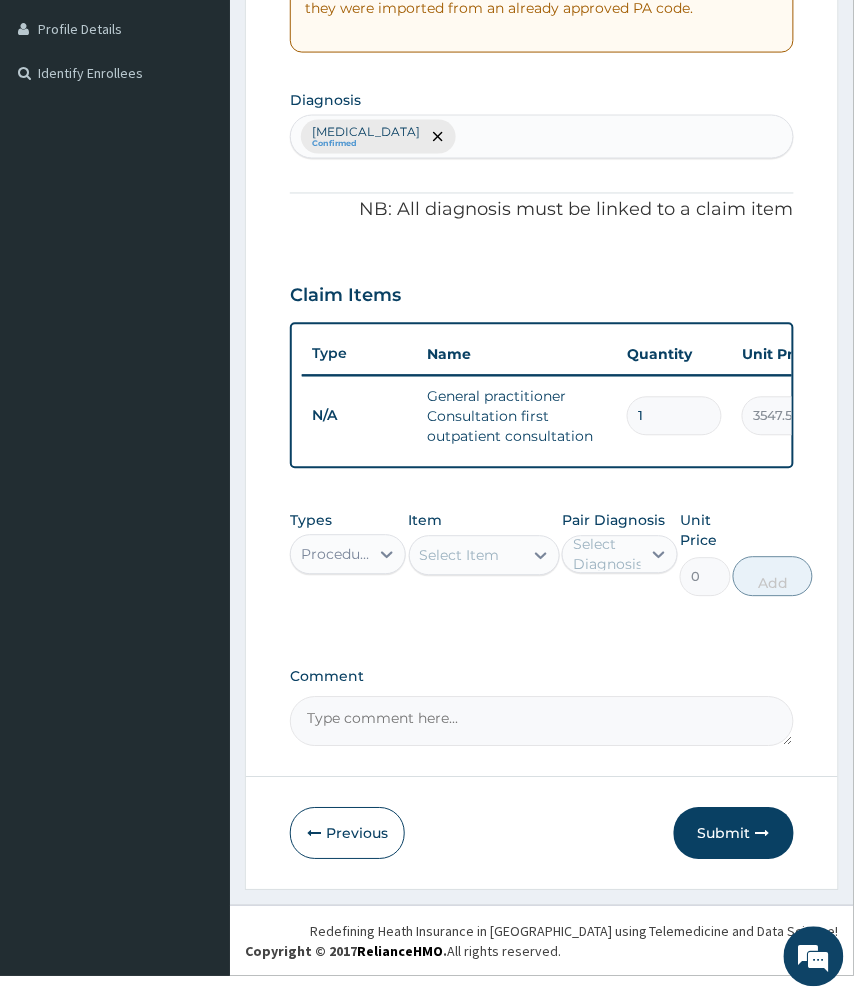 click on "Procedures" at bounding box center [336, 555] 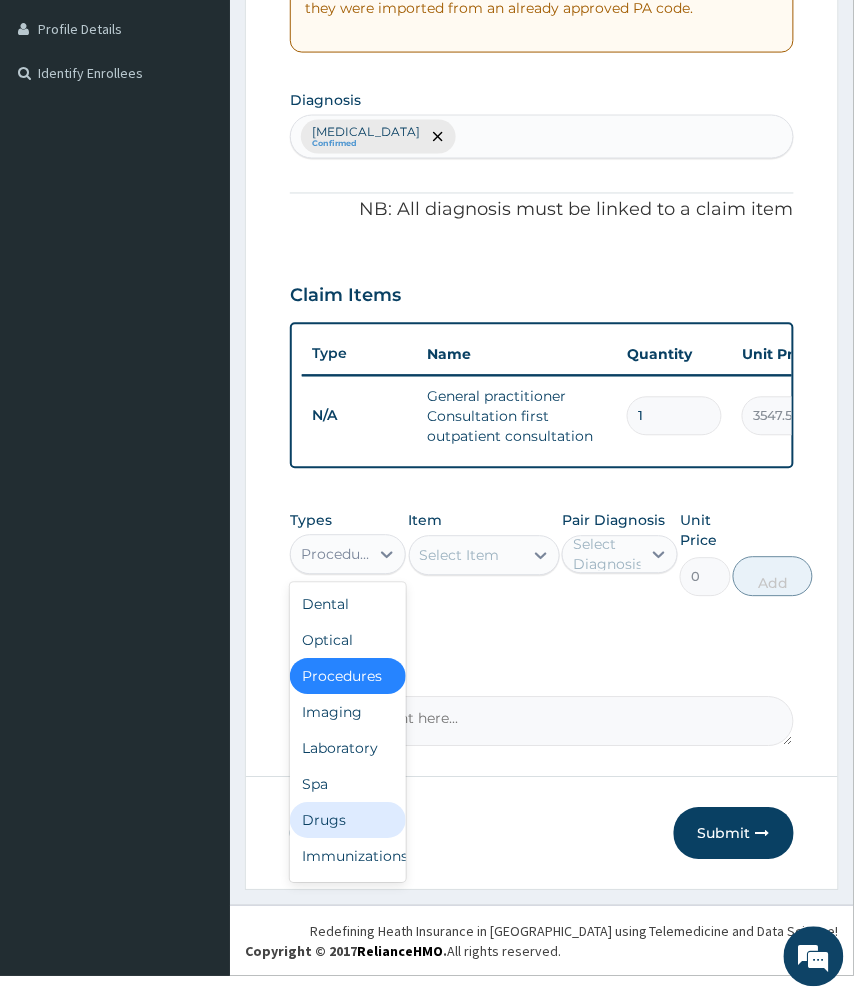 drag, startPoint x: 333, startPoint y: 849, endPoint x: 368, endPoint y: 816, distance: 48.104053 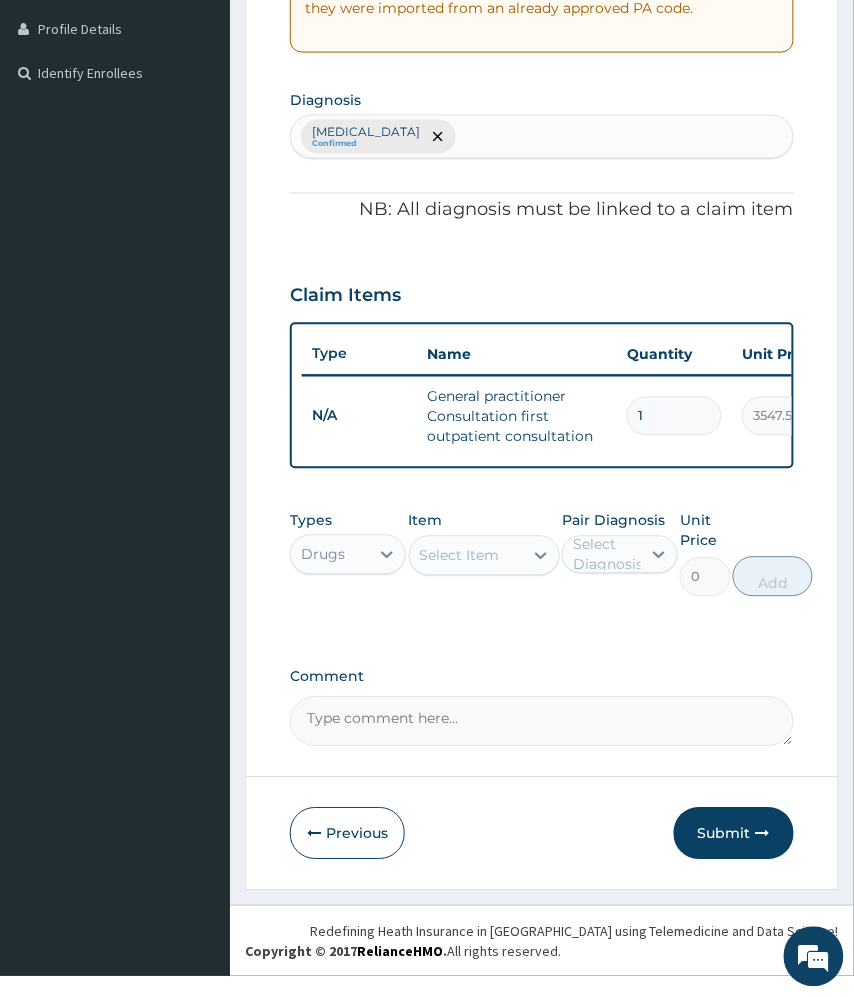 click on "Select Item" at bounding box center [460, 556] 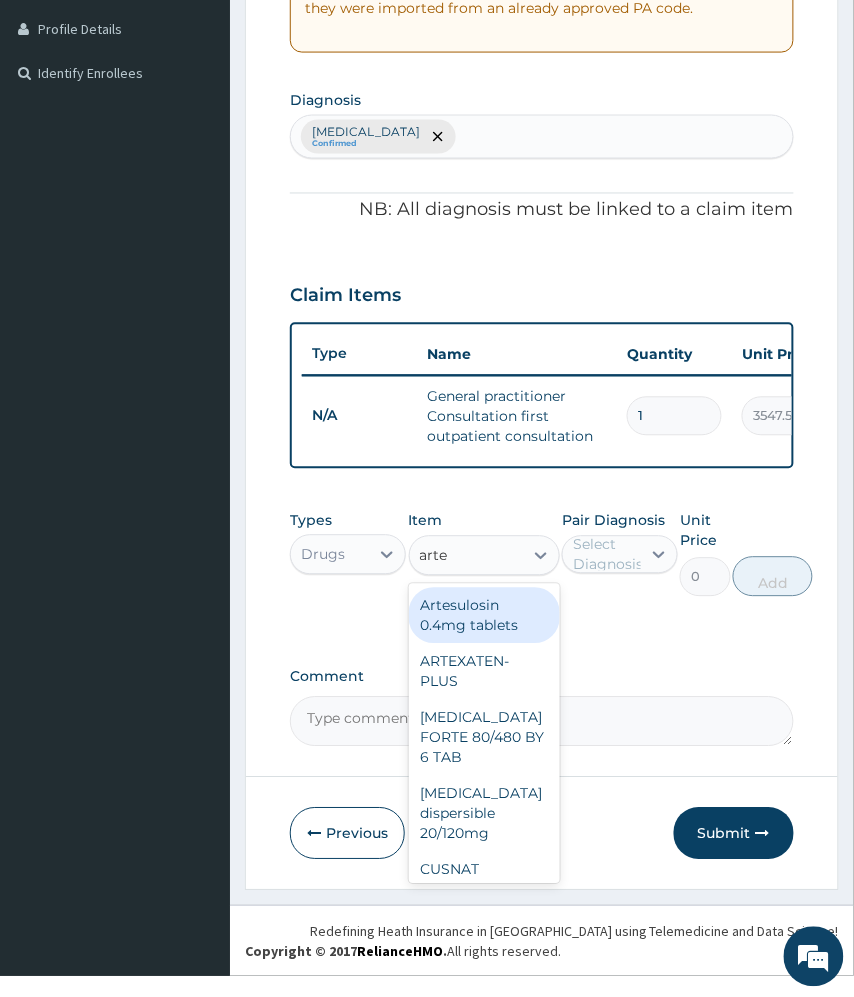 type on "artem" 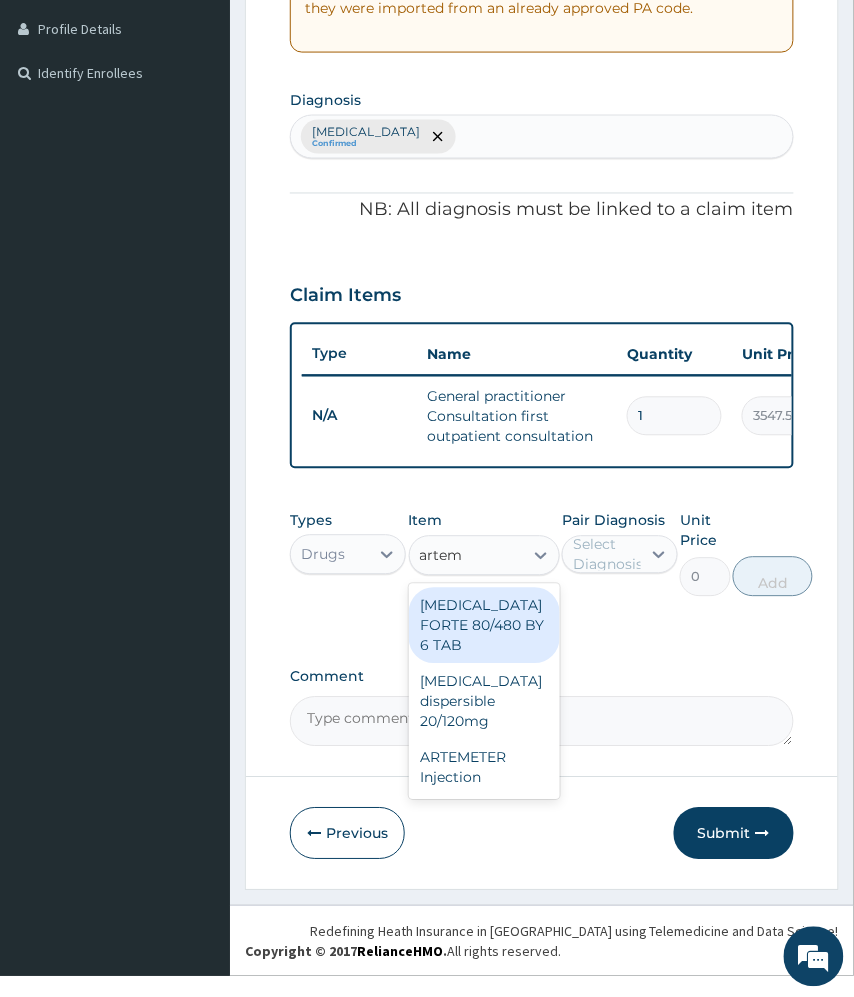 click on "[MEDICAL_DATA] FORTE 80/480 BY 6 TAB" at bounding box center [484, 626] 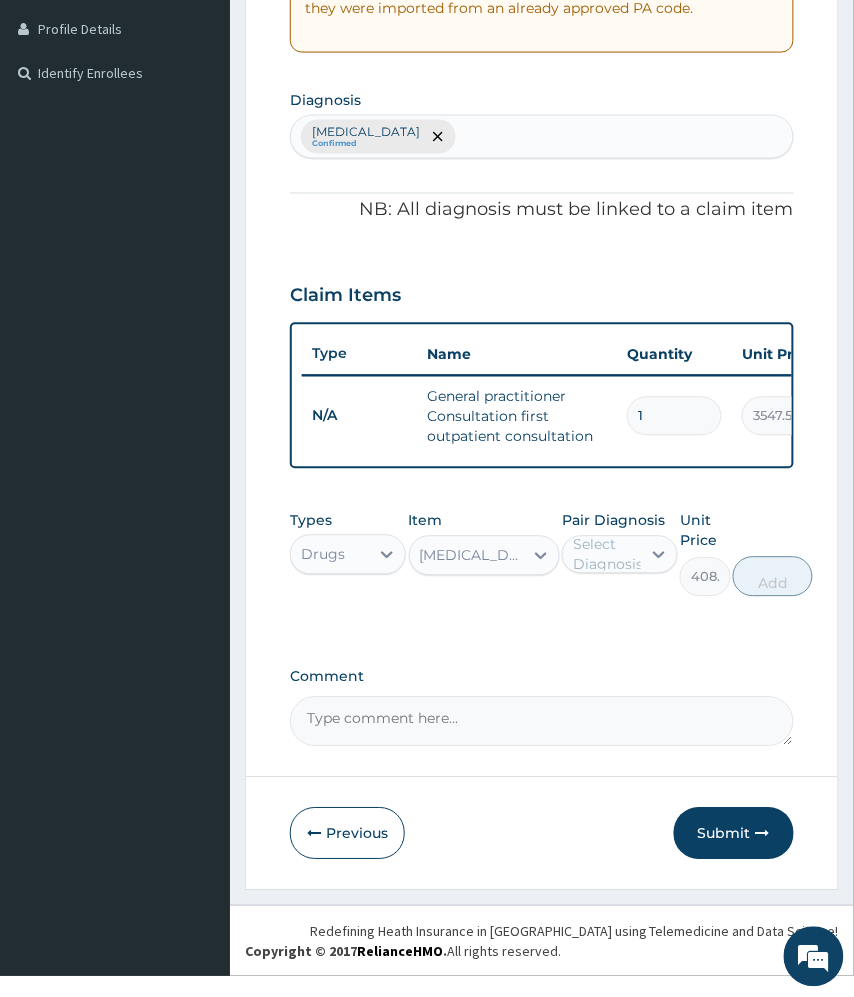 click on "Select Diagnosis" at bounding box center (608, 555) 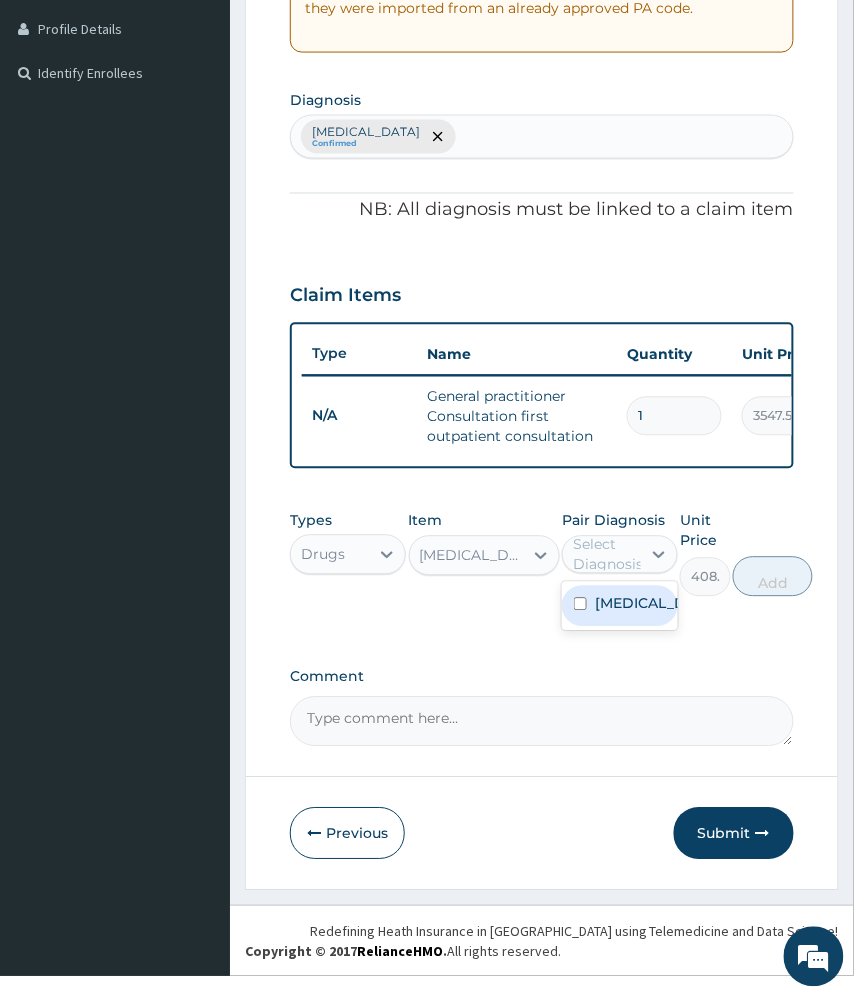 drag, startPoint x: 633, startPoint y: 646, endPoint x: 617, endPoint y: 642, distance: 16.492422 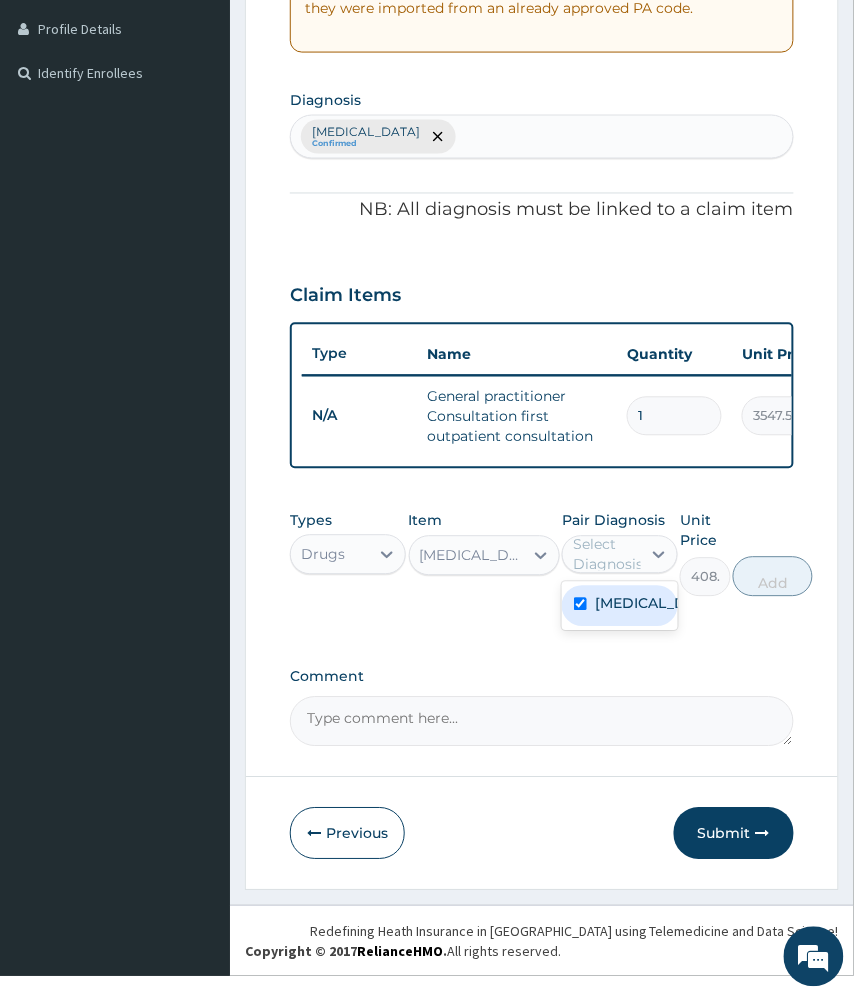 checkbox on "true" 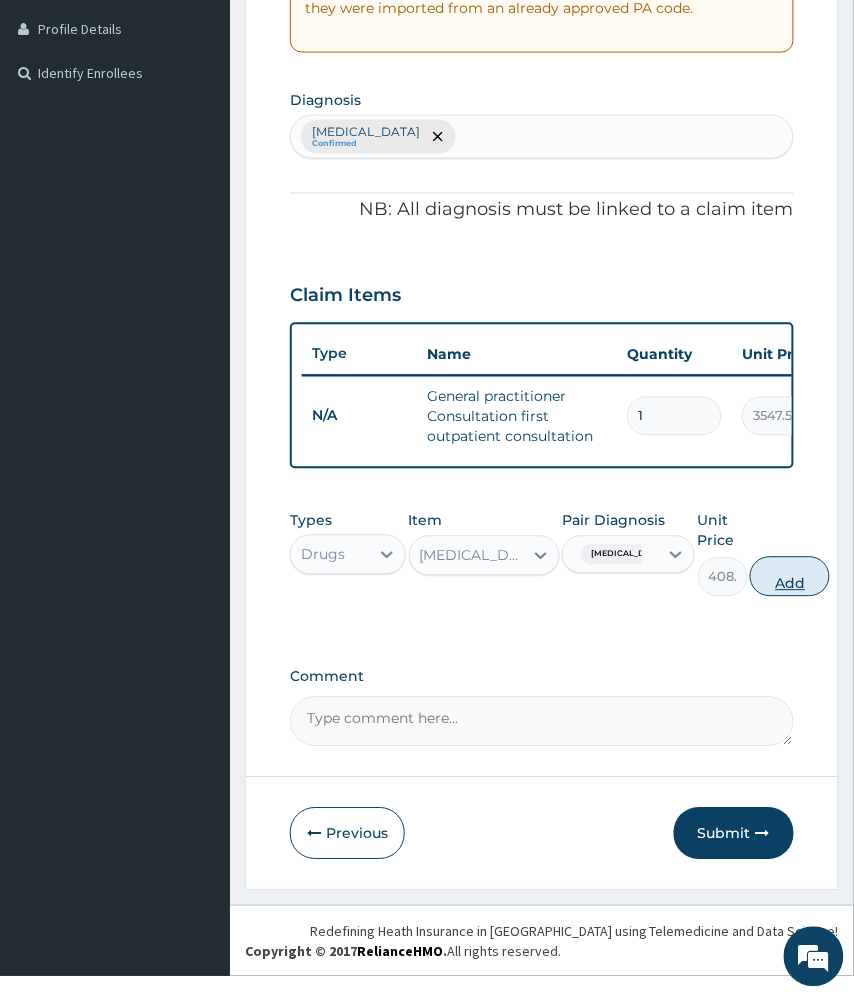 click on "Add" at bounding box center [790, 577] 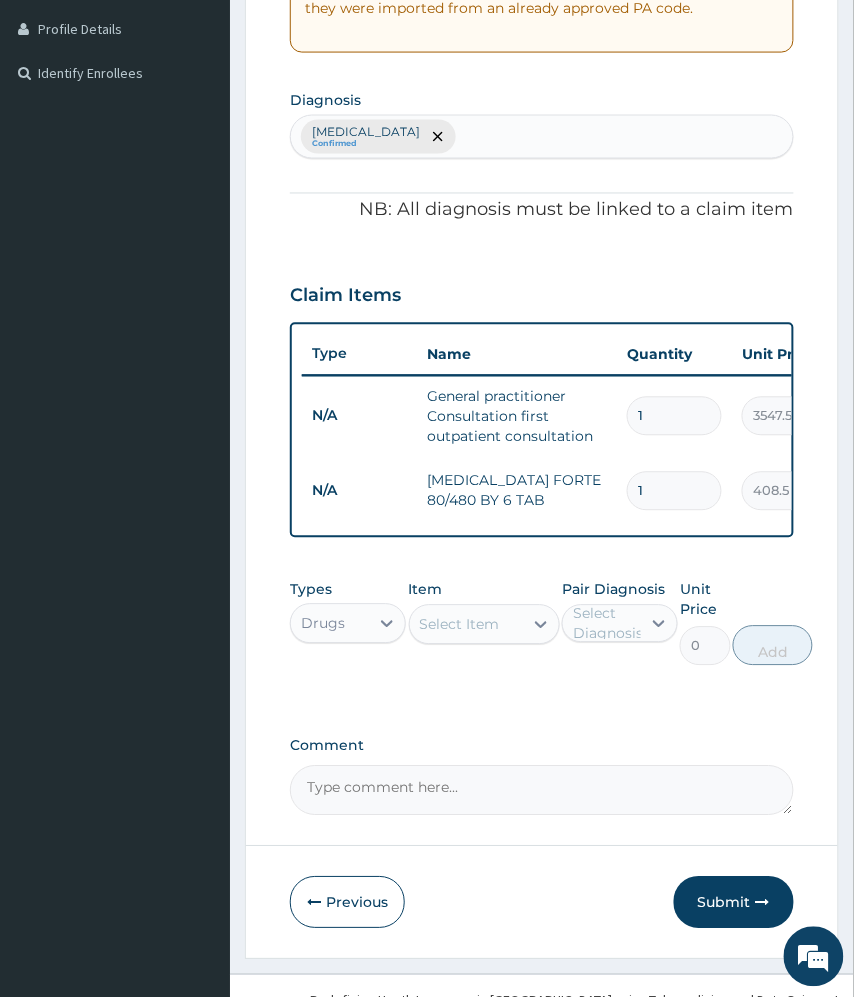 type 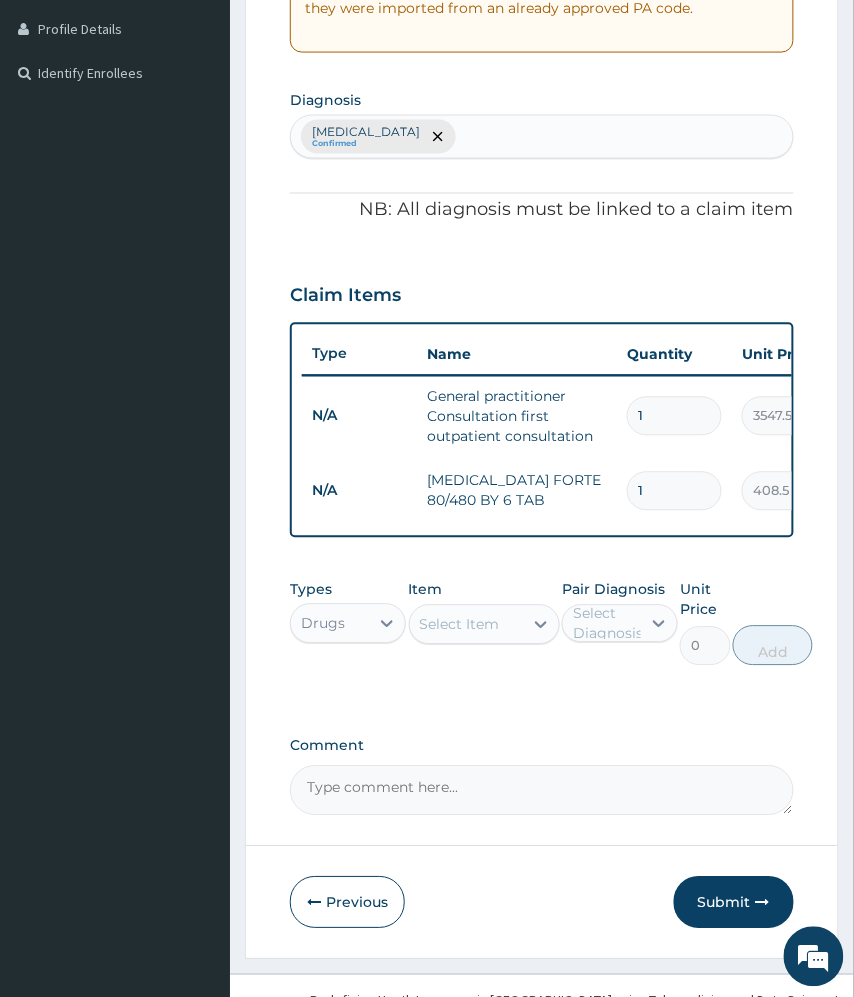 type on "0.00" 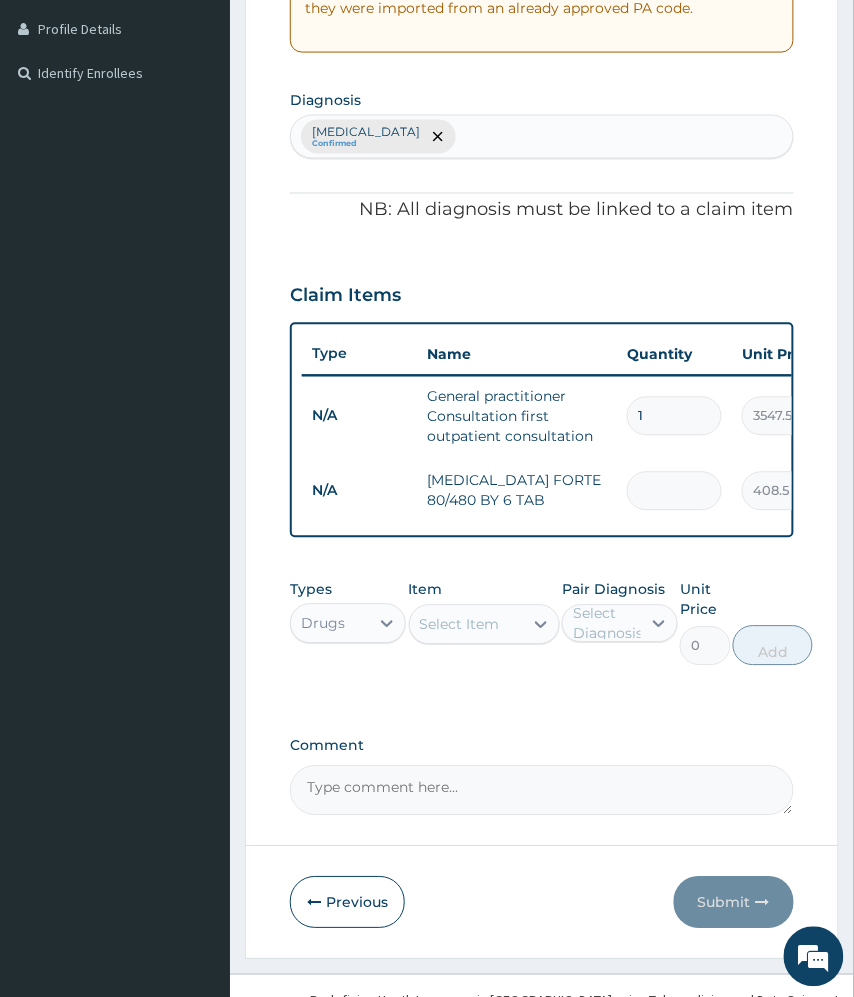 type on "6" 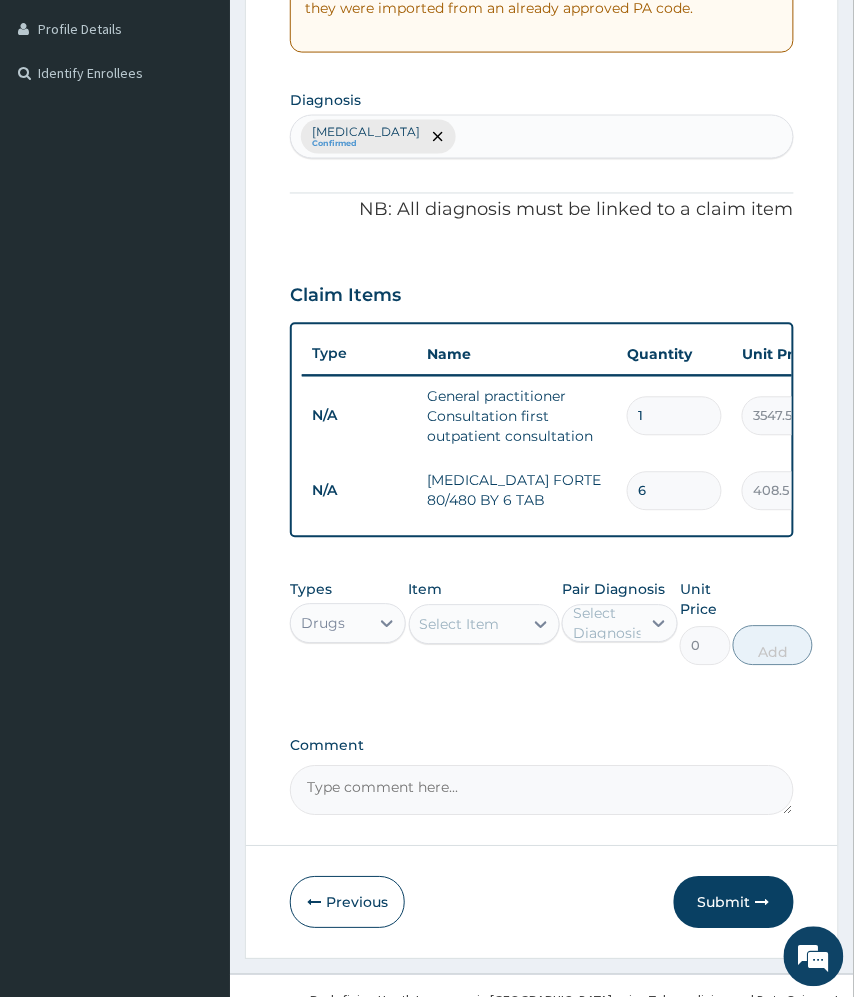 type on "6" 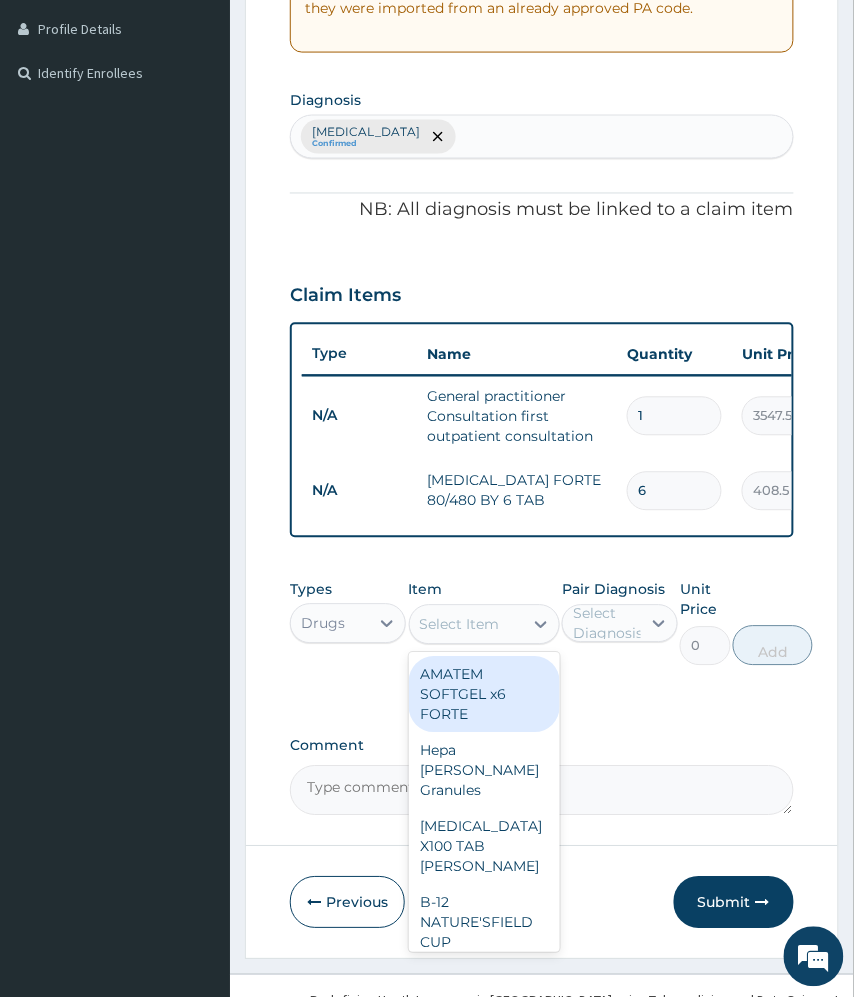 type on "o" 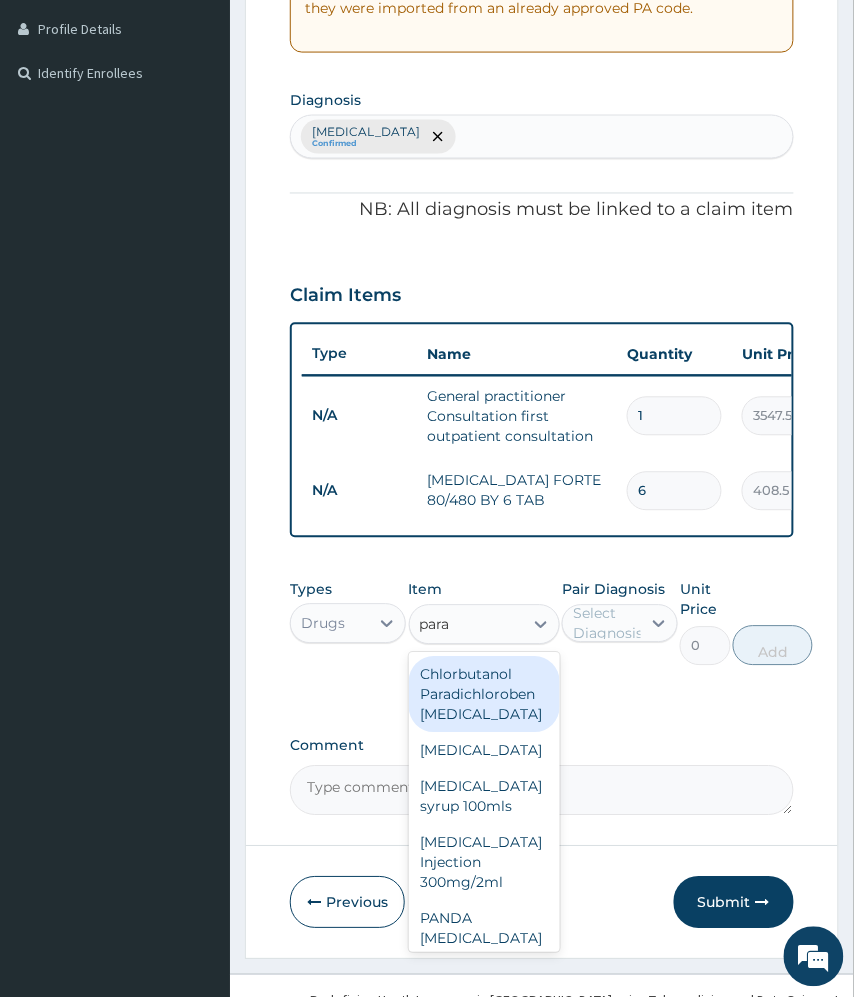 type on "parac" 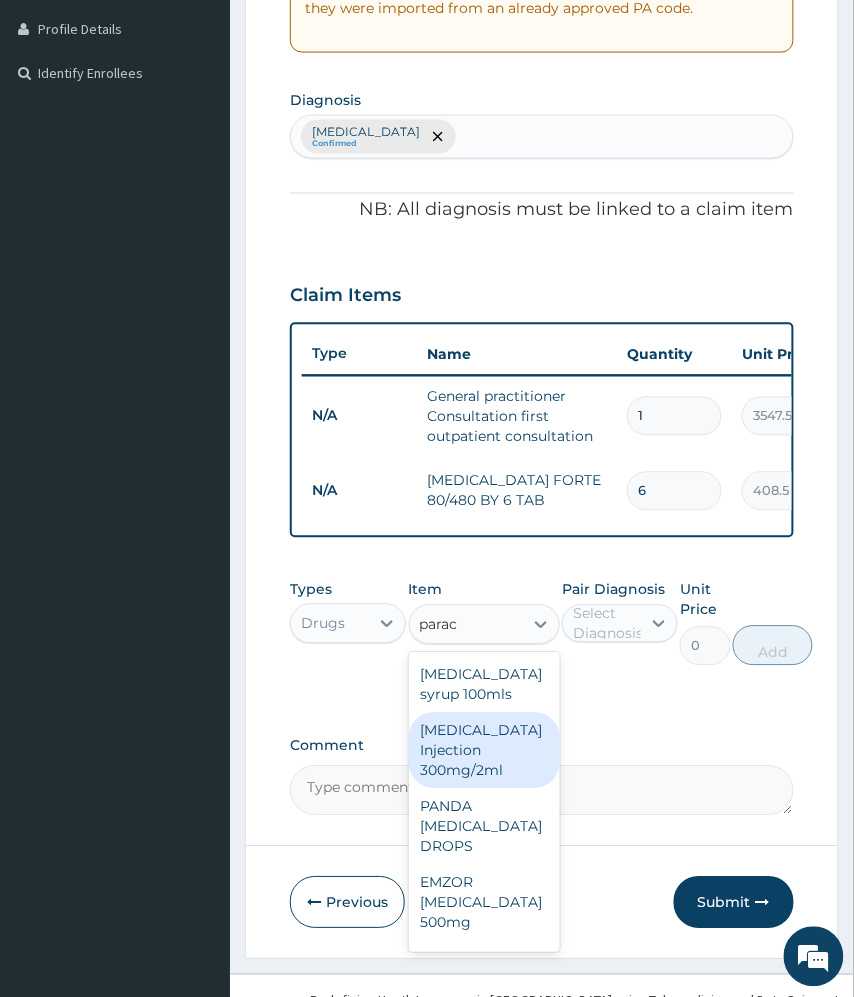 click on "[MEDICAL_DATA] Injection 300mg/2ml" at bounding box center [484, 751] 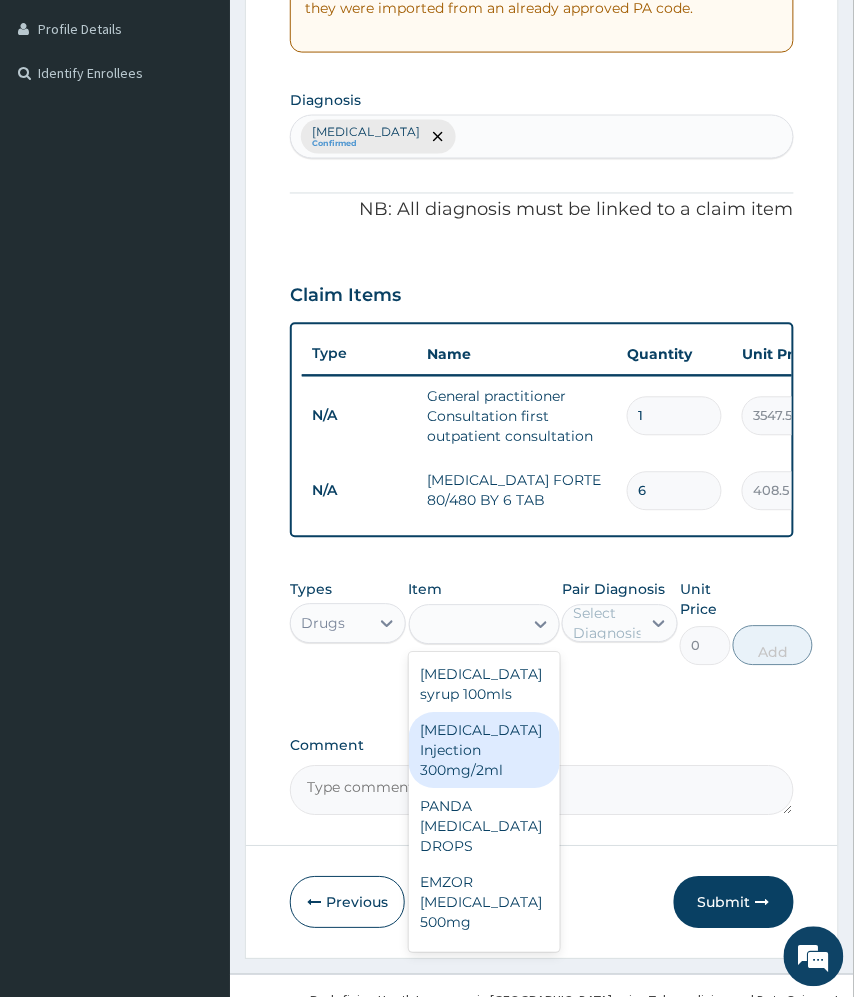 type on "236.5" 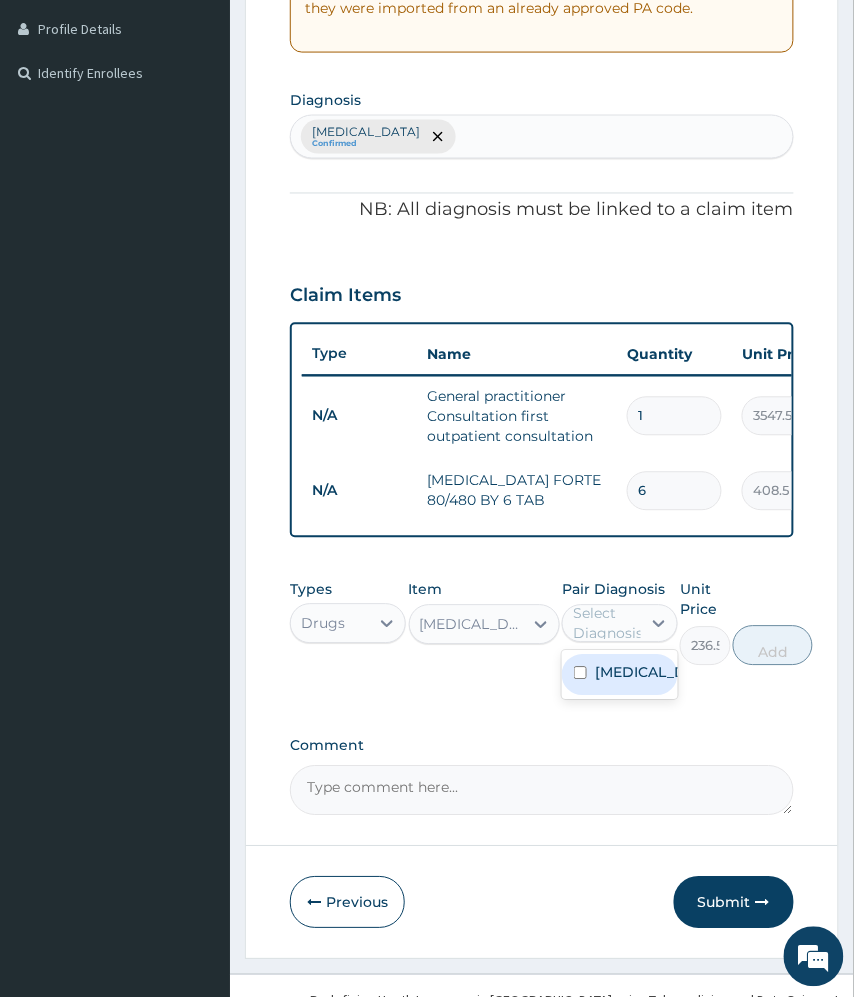 drag, startPoint x: 617, startPoint y: 657, endPoint x: 602, endPoint y: 674, distance: 22.671568 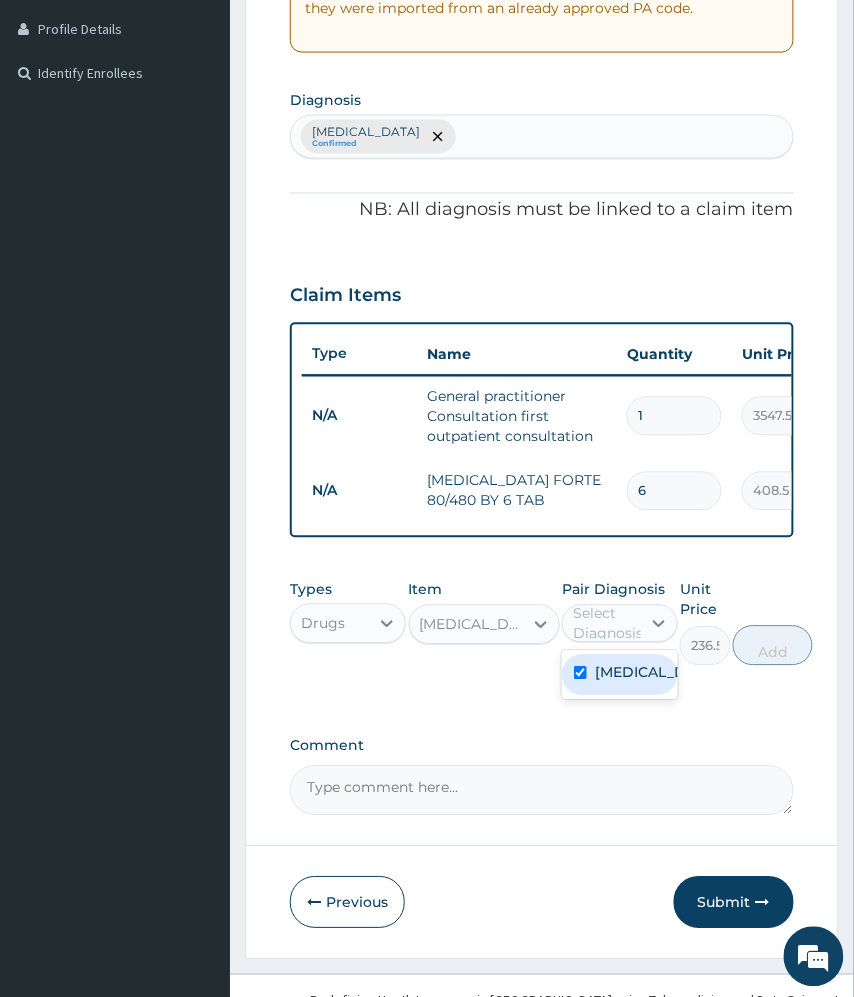 checkbox on "true" 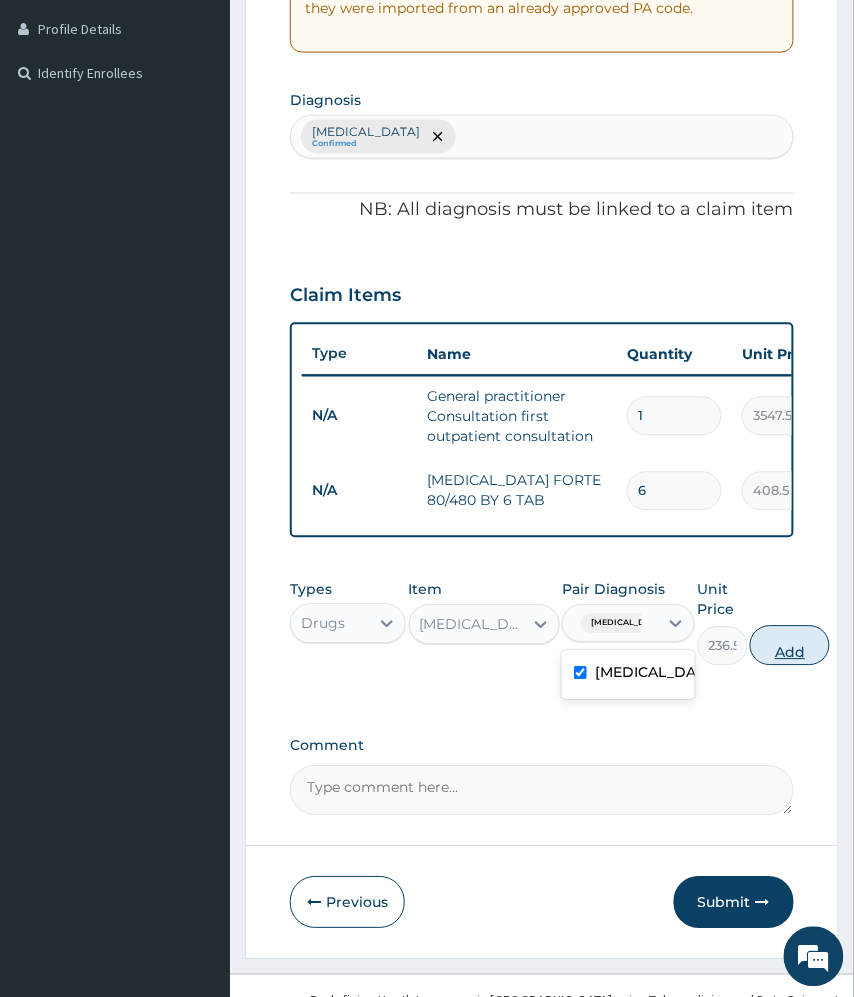 click on "Add" at bounding box center (790, 646) 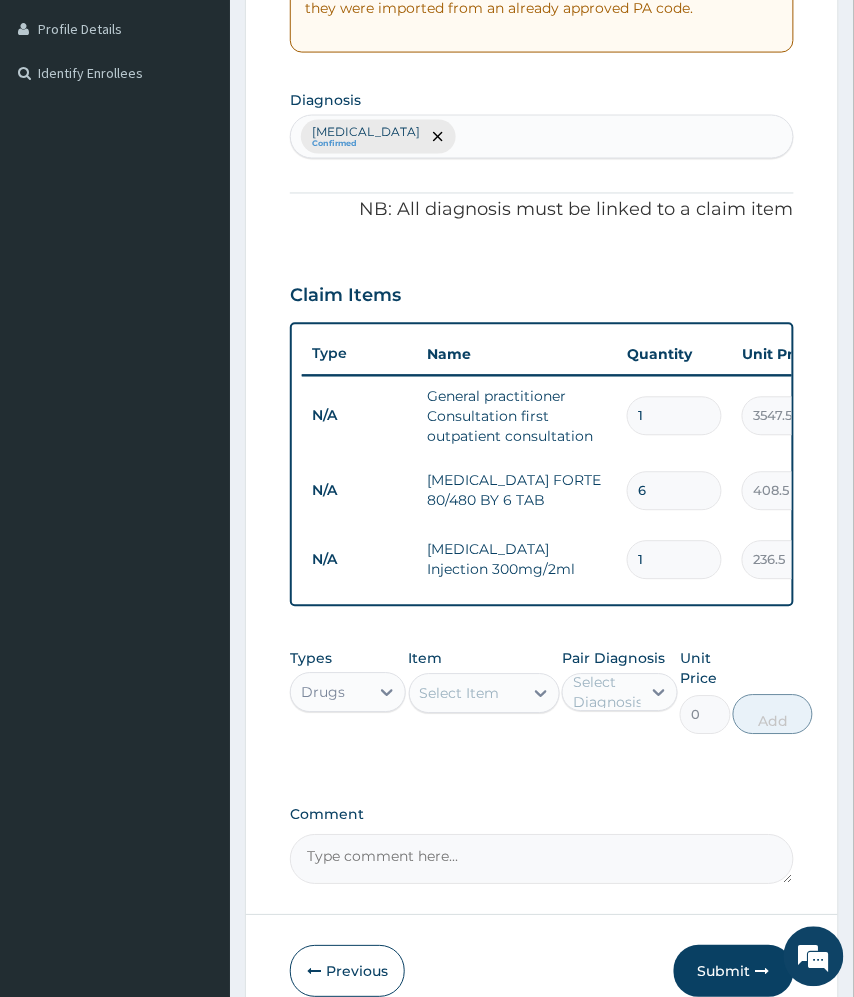 type 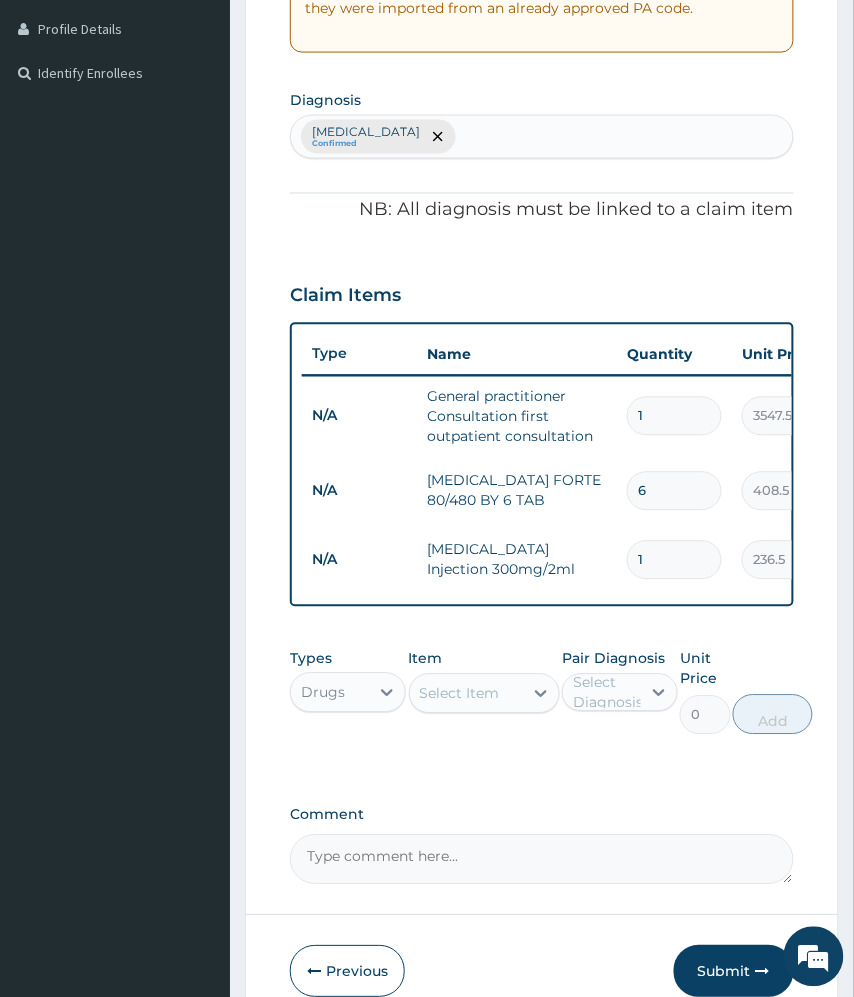 type on "0.00" 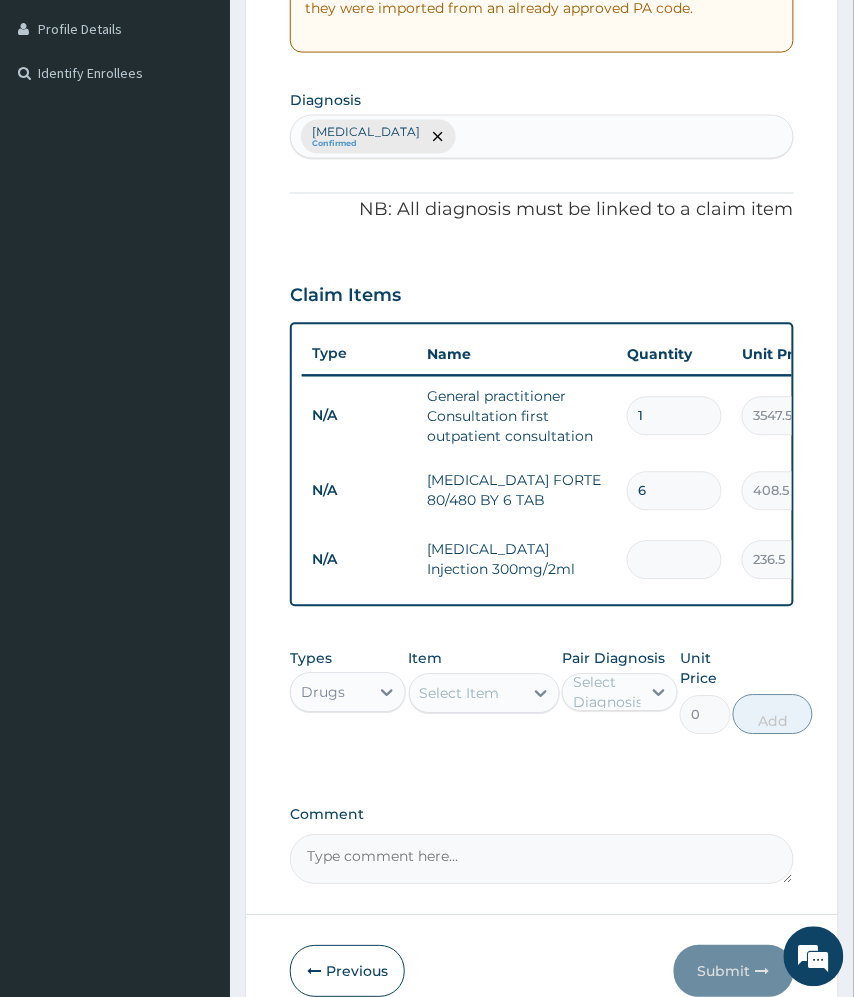type on "2" 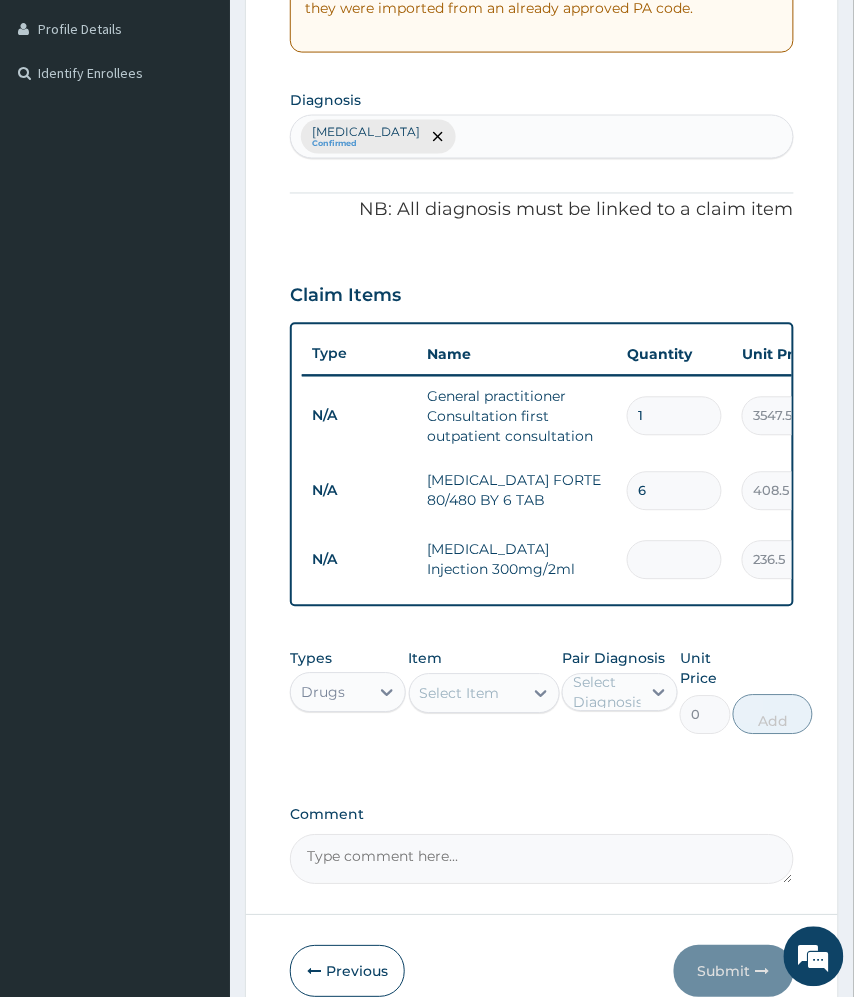 type on "473.00" 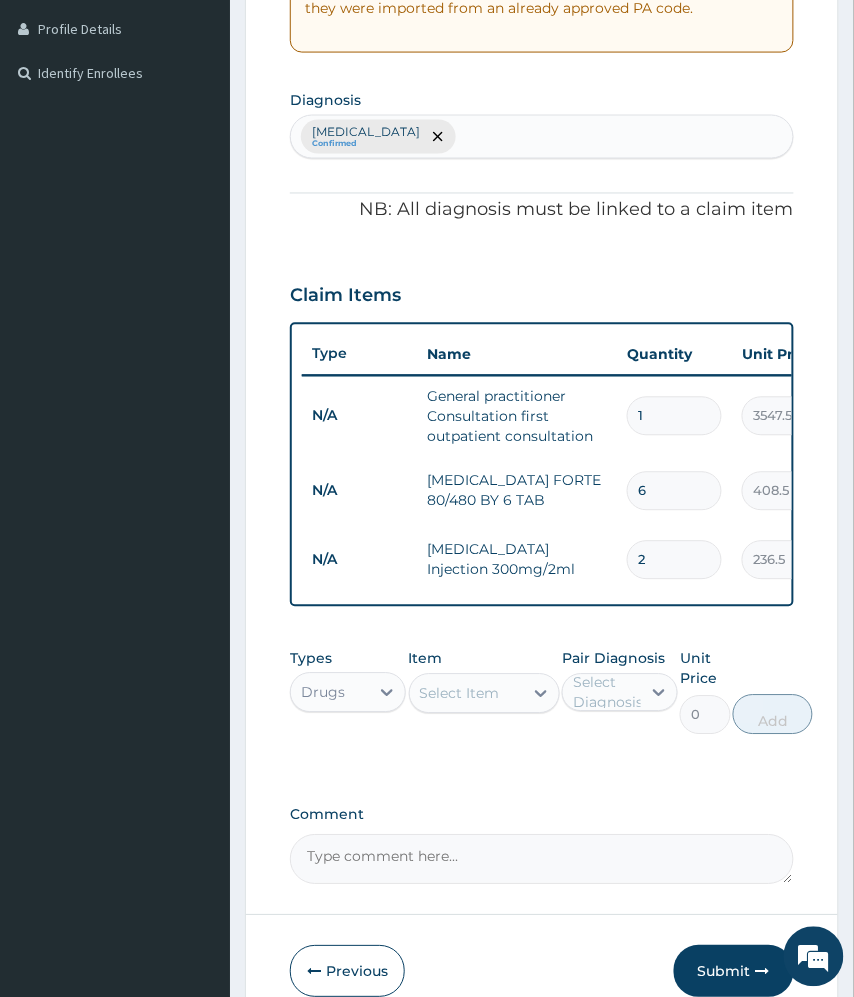 type on "2" 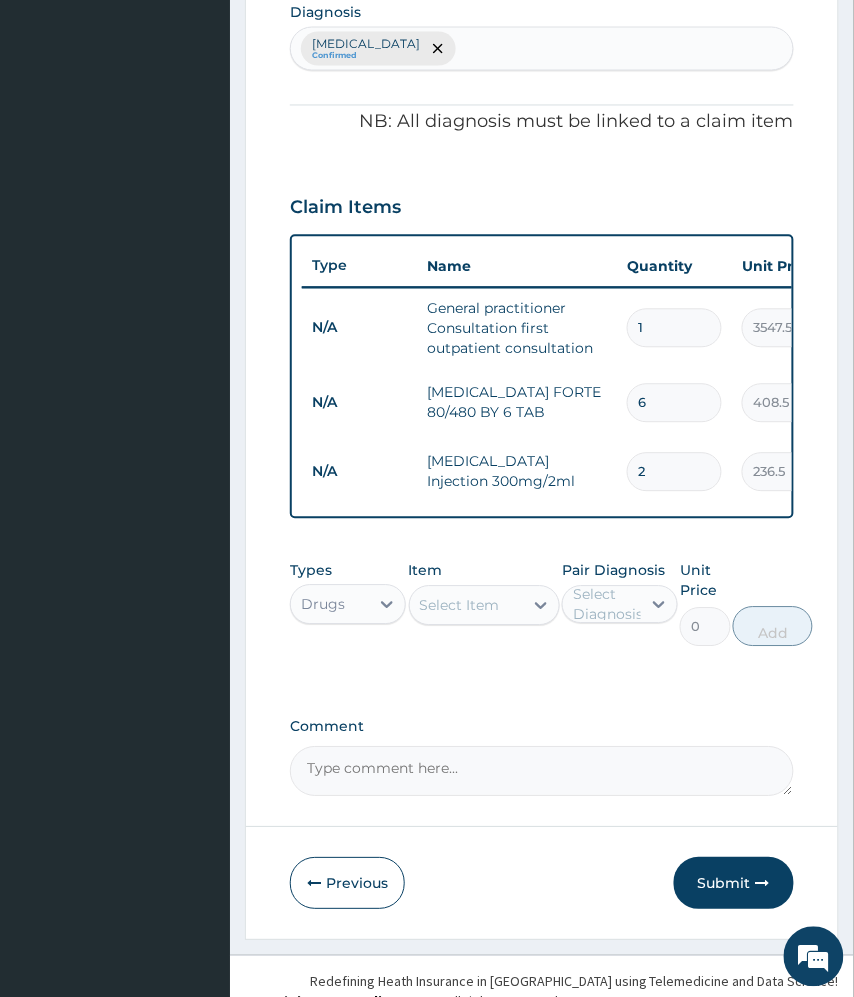scroll, scrollTop: 636, scrollLeft: 0, axis: vertical 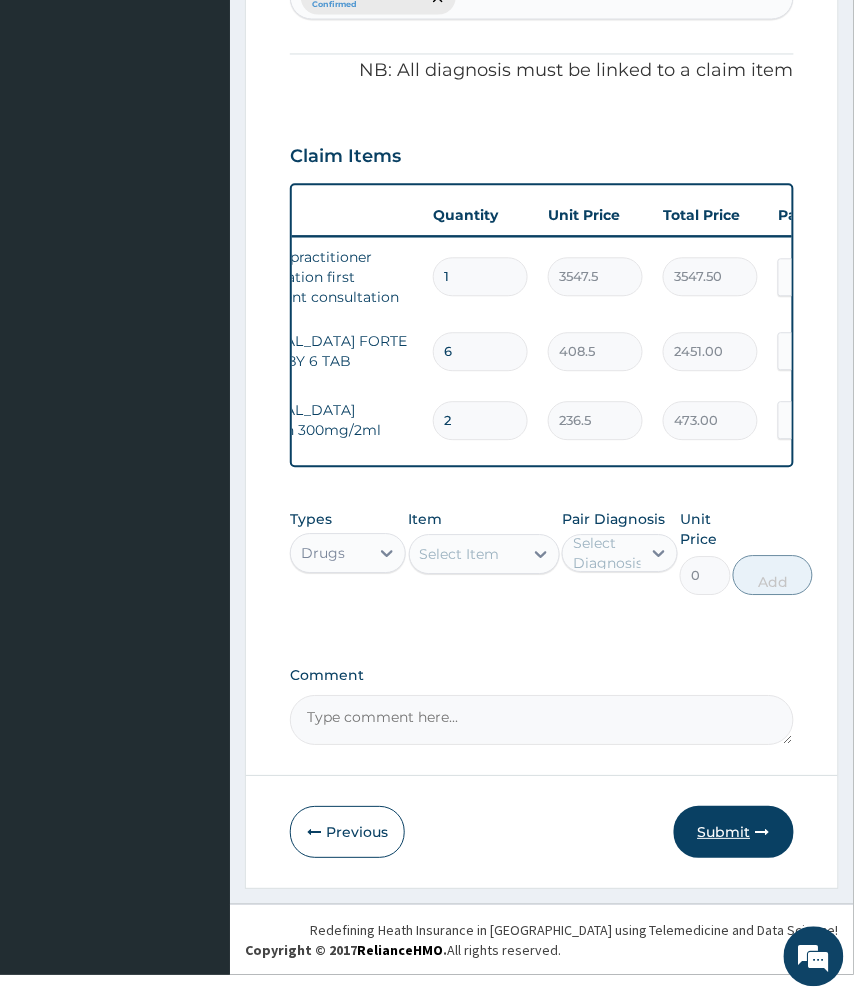 click on "Submit" at bounding box center (734, 833) 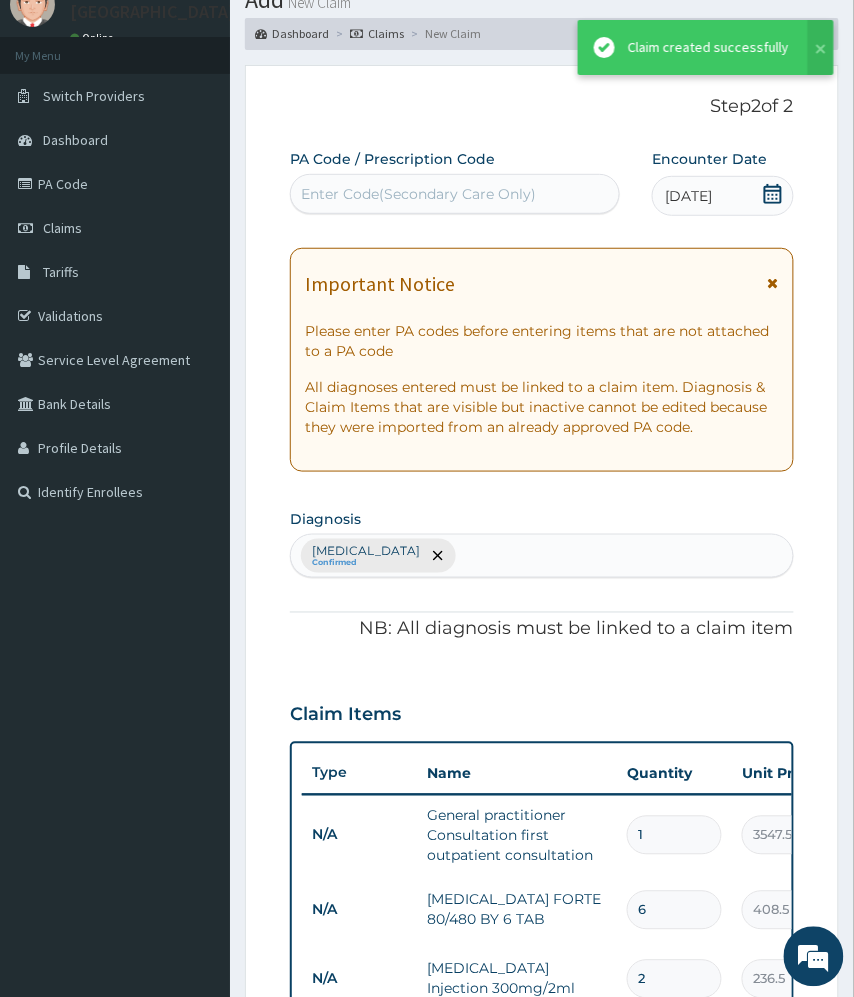 scroll, scrollTop: 636, scrollLeft: 0, axis: vertical 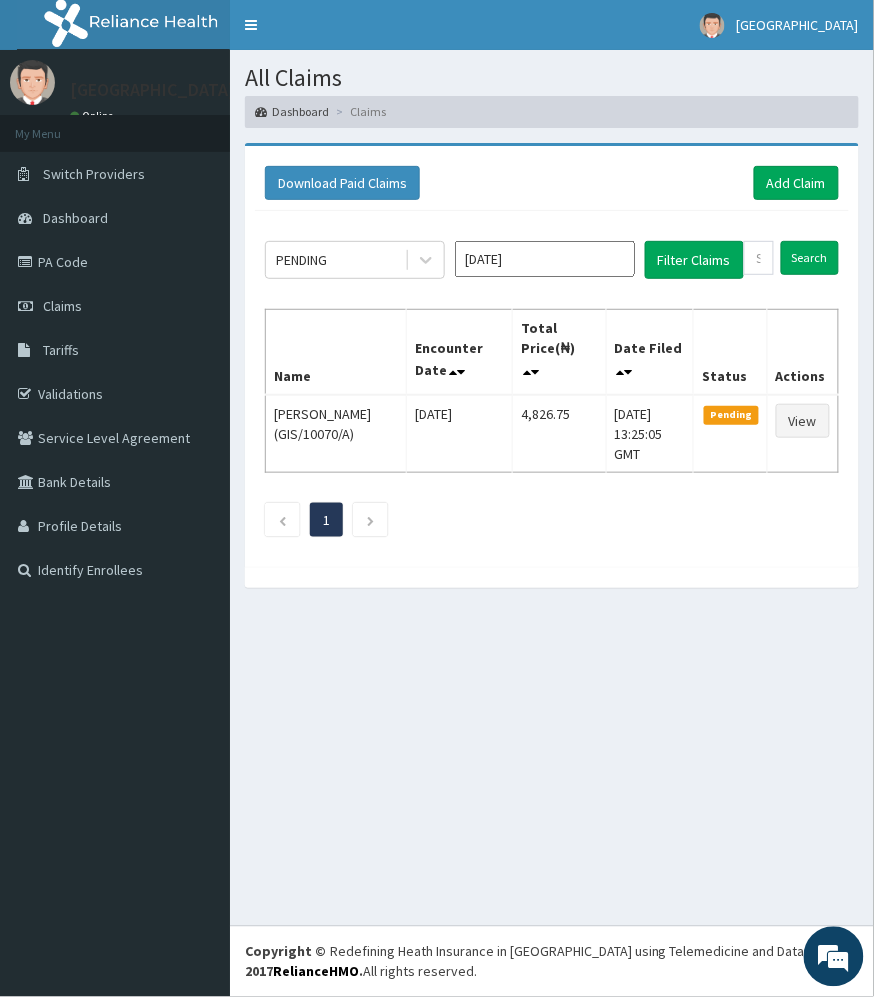 click on "PENDING [DATE] Filter Claims" at bounding box center [504, 260] 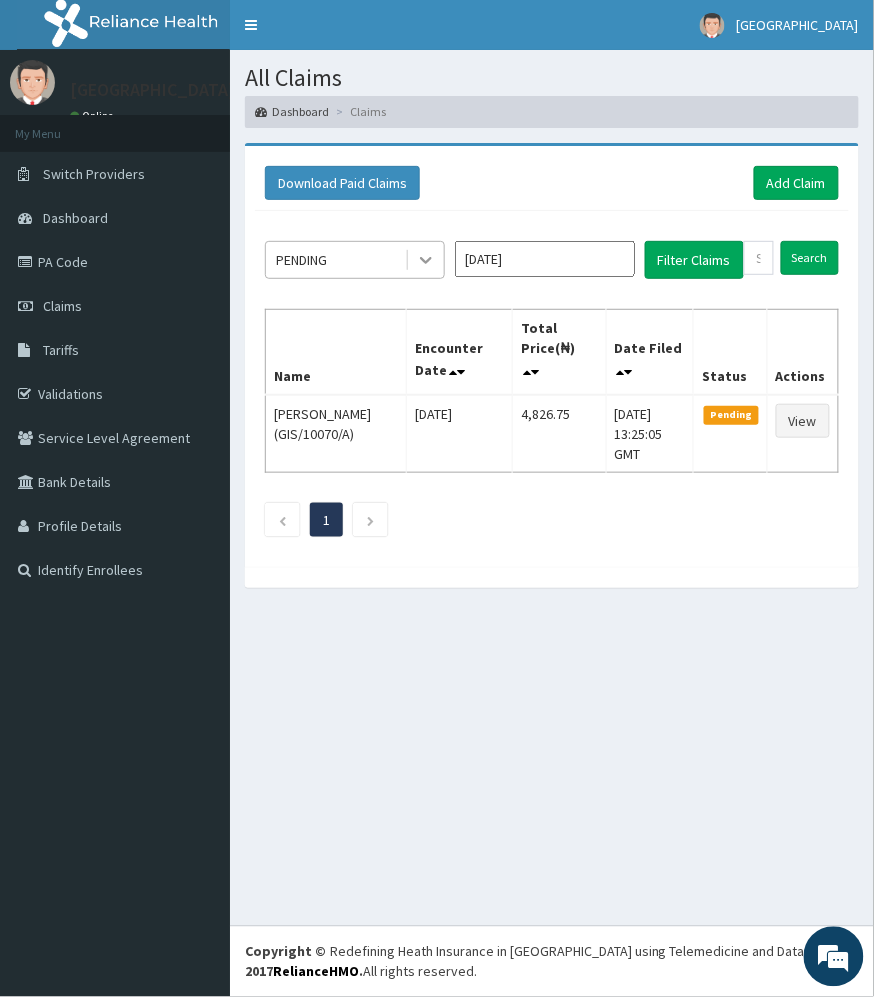 click at bounding box center (426, 260) 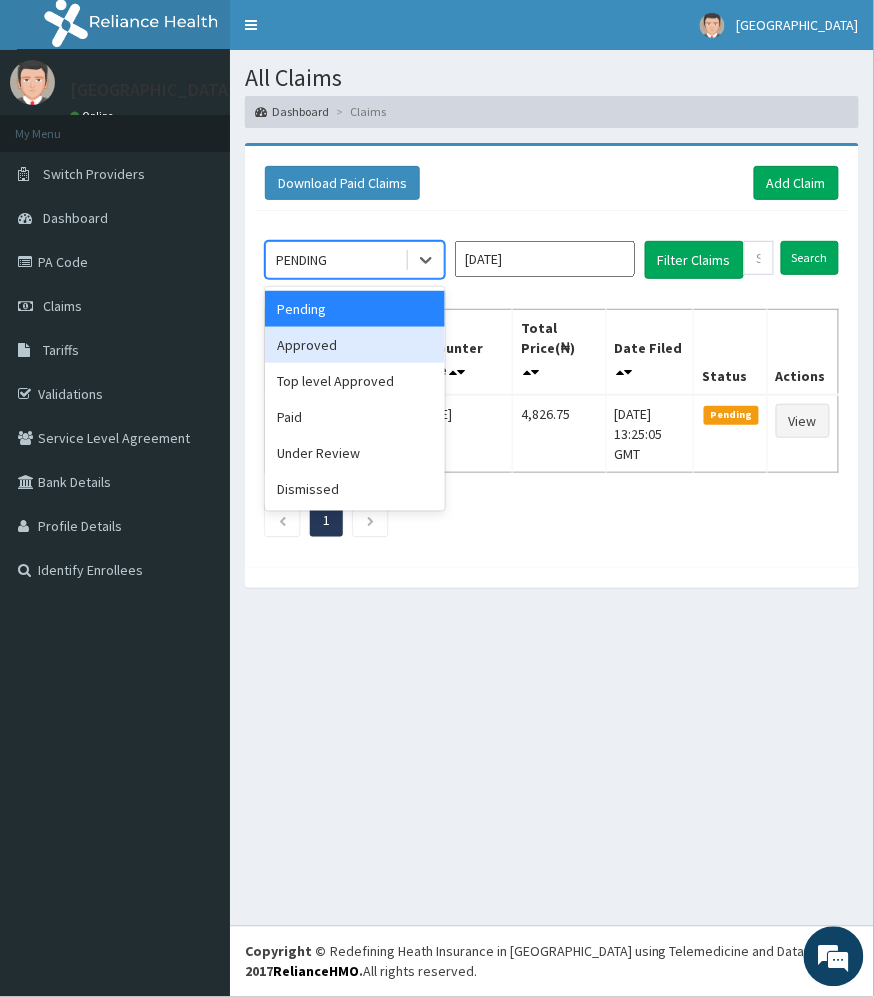click on "Approved" at bounding box center [355, 345] 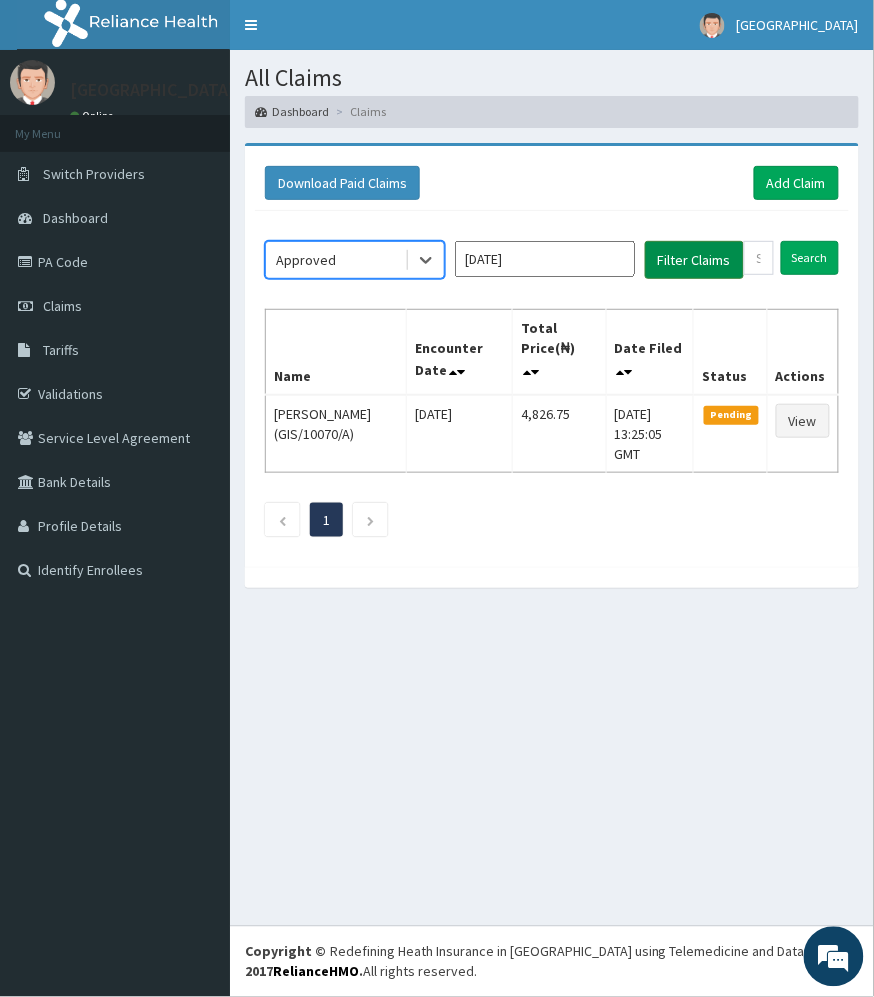 click on "Filter Claims" at bounding box center (694, 260) 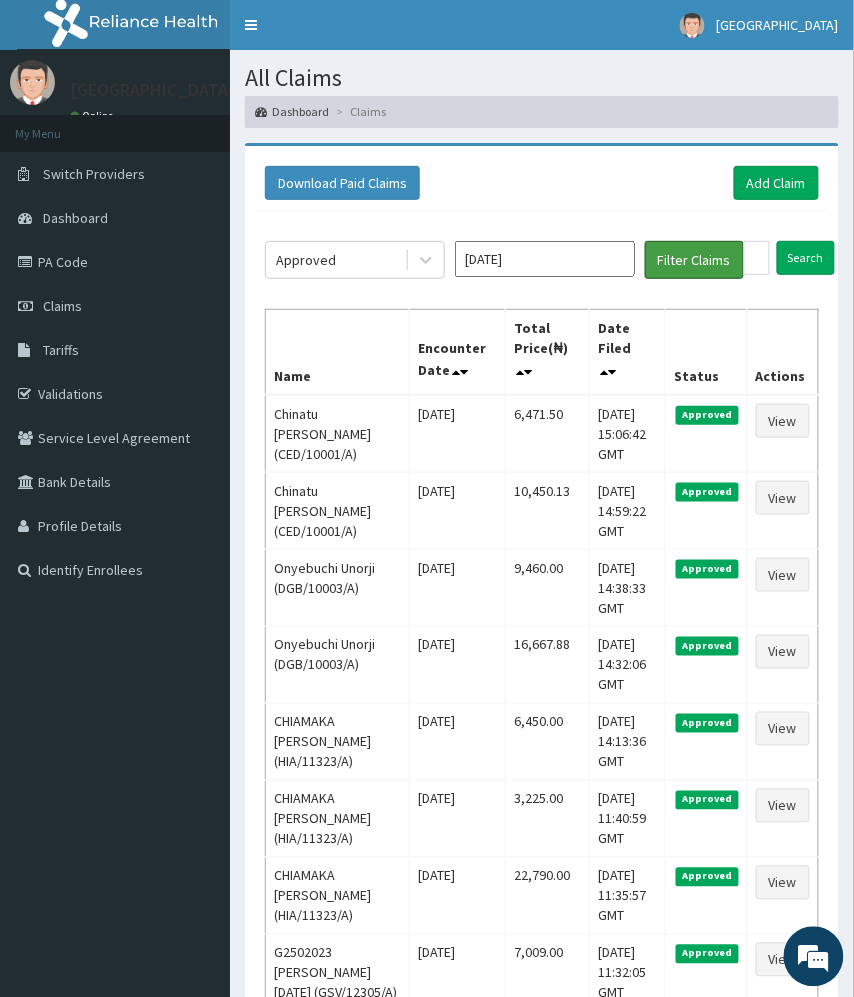 scroll, scrollTop: 0, scrollLeft: 0, axis: both 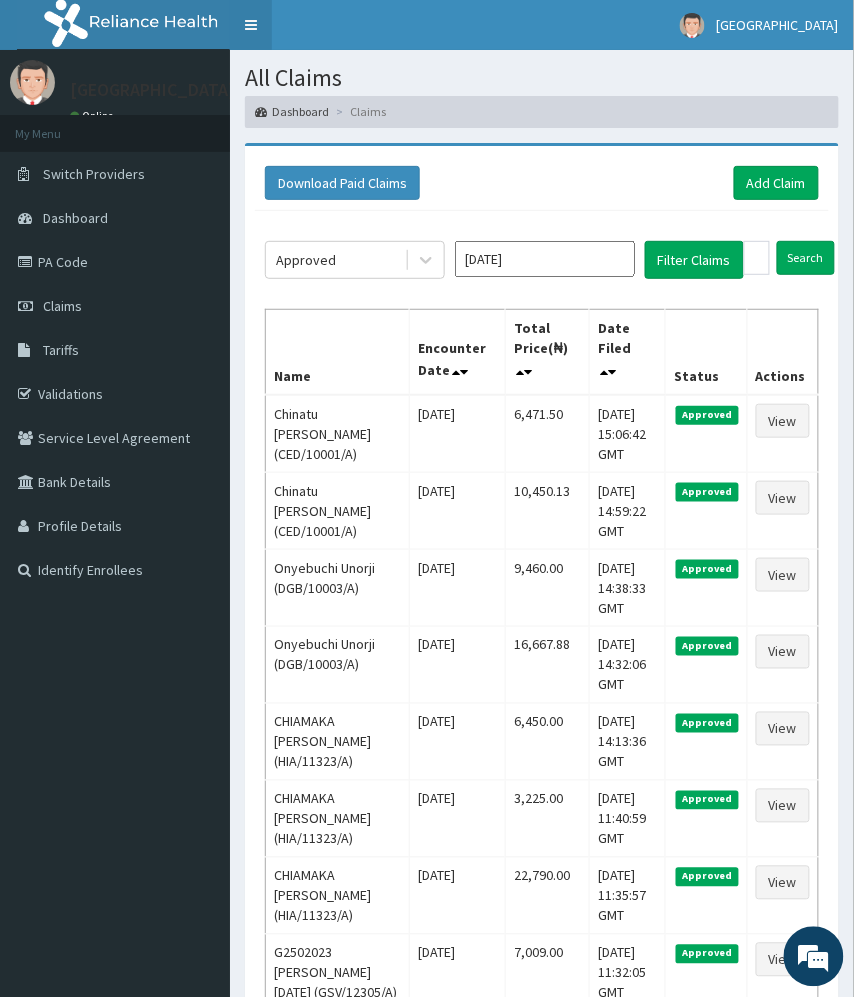 click on "Toggle navigation" at bounding box center (251, 25) 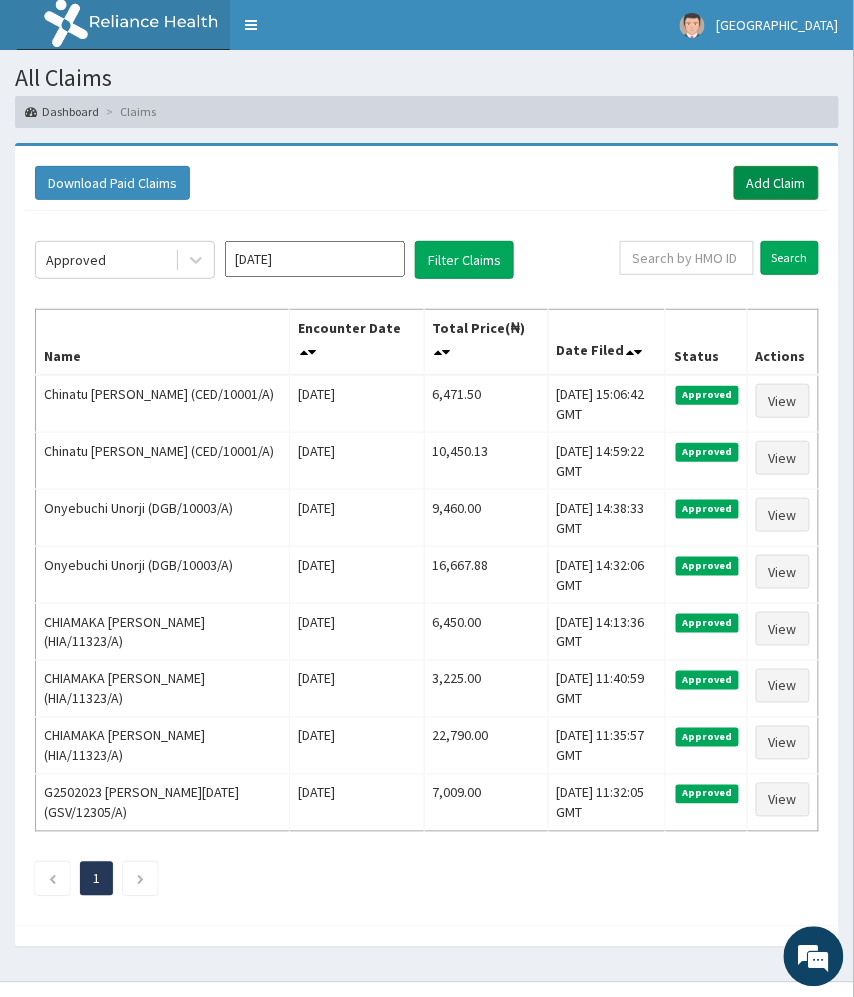 click on "Add Claim" at bounding box center [776, 183] 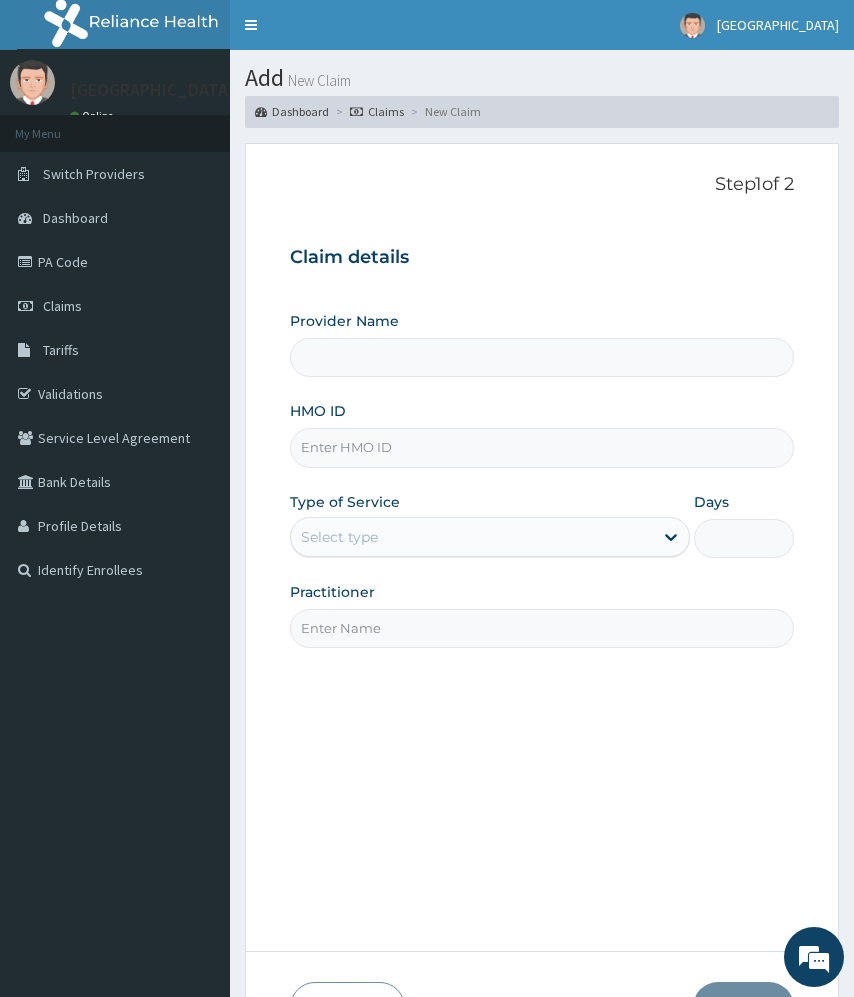 scroll, scrollTop: 0, scrollLeft: 0, axis: both 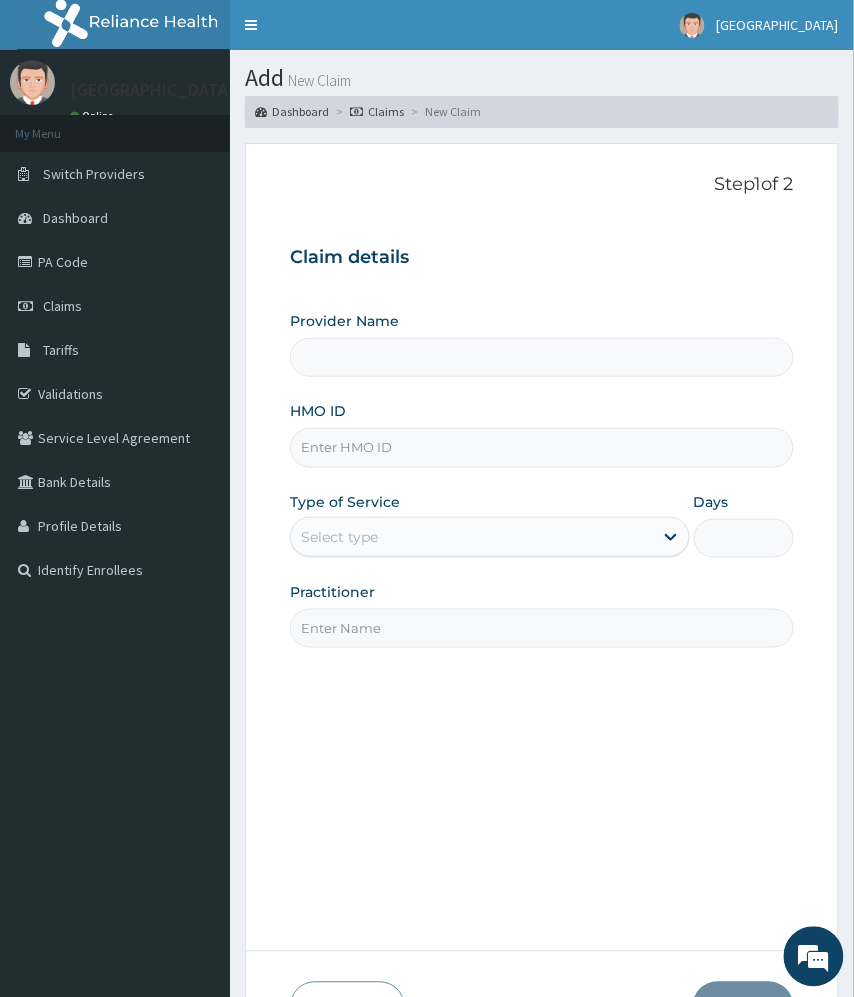 type on "[GEOGRAPHIC_DATA]" 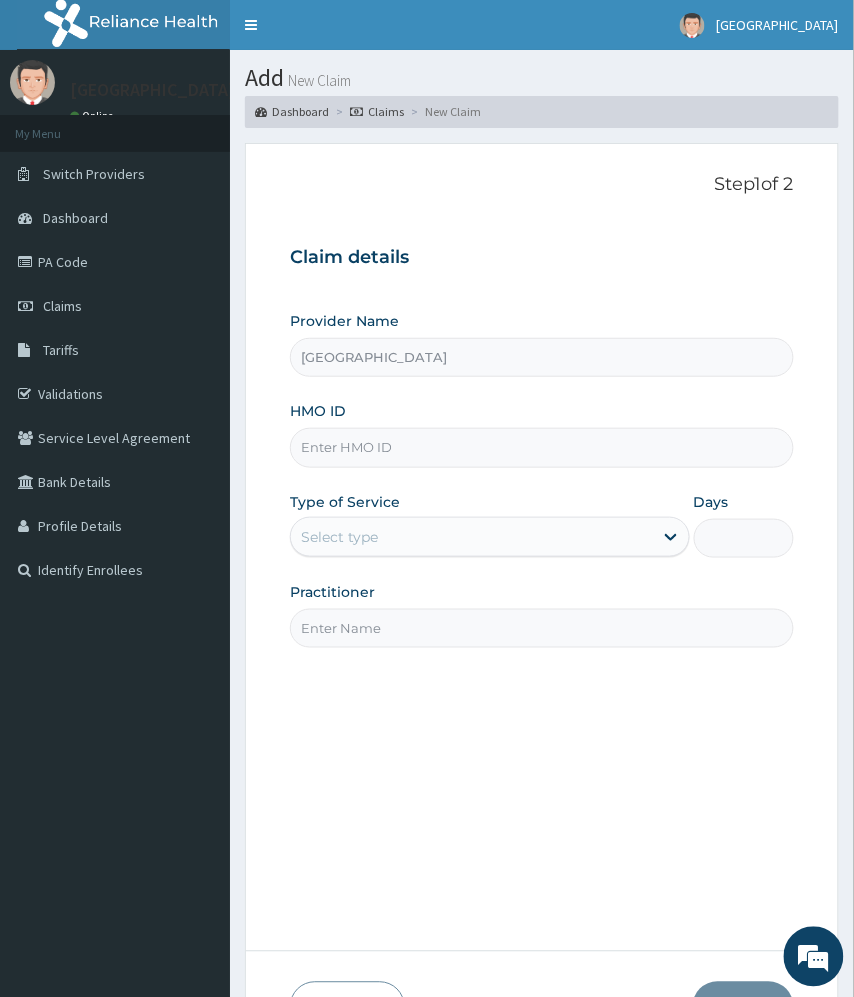 scroll, scrollTop: 0, scrollLeft: 0, axis: both 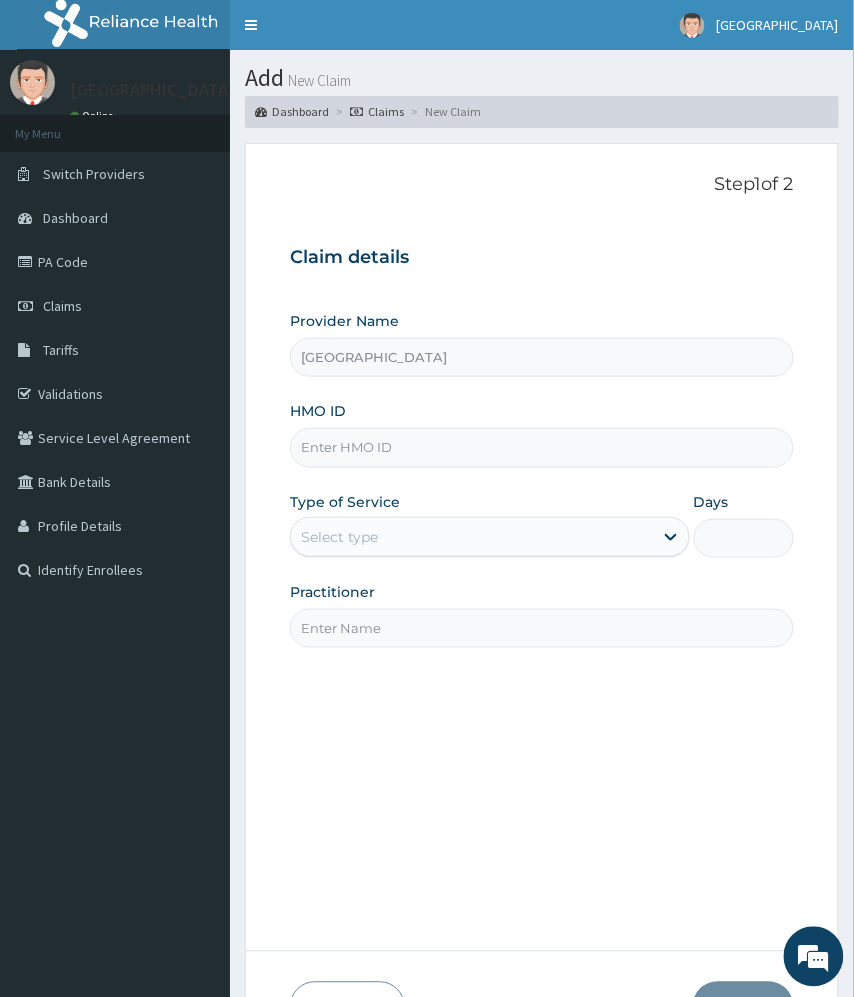 click on "HMO ID" at bounding box center (541, 447) 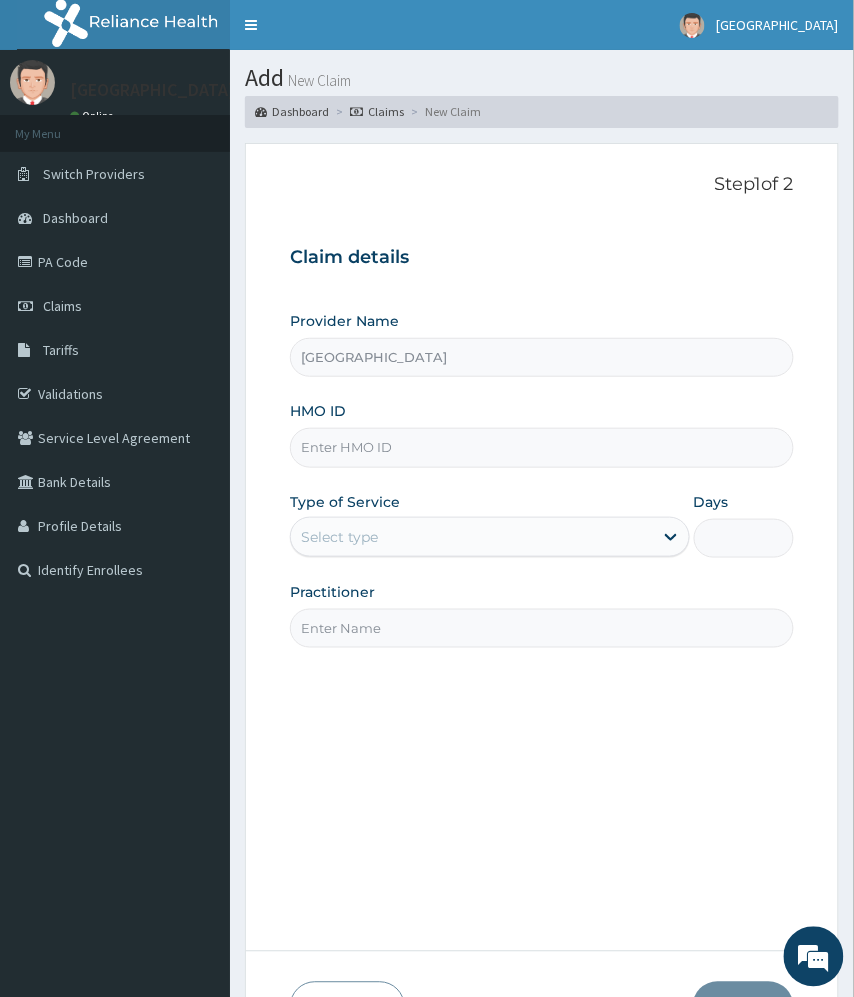 paste on "CED/10001/A" 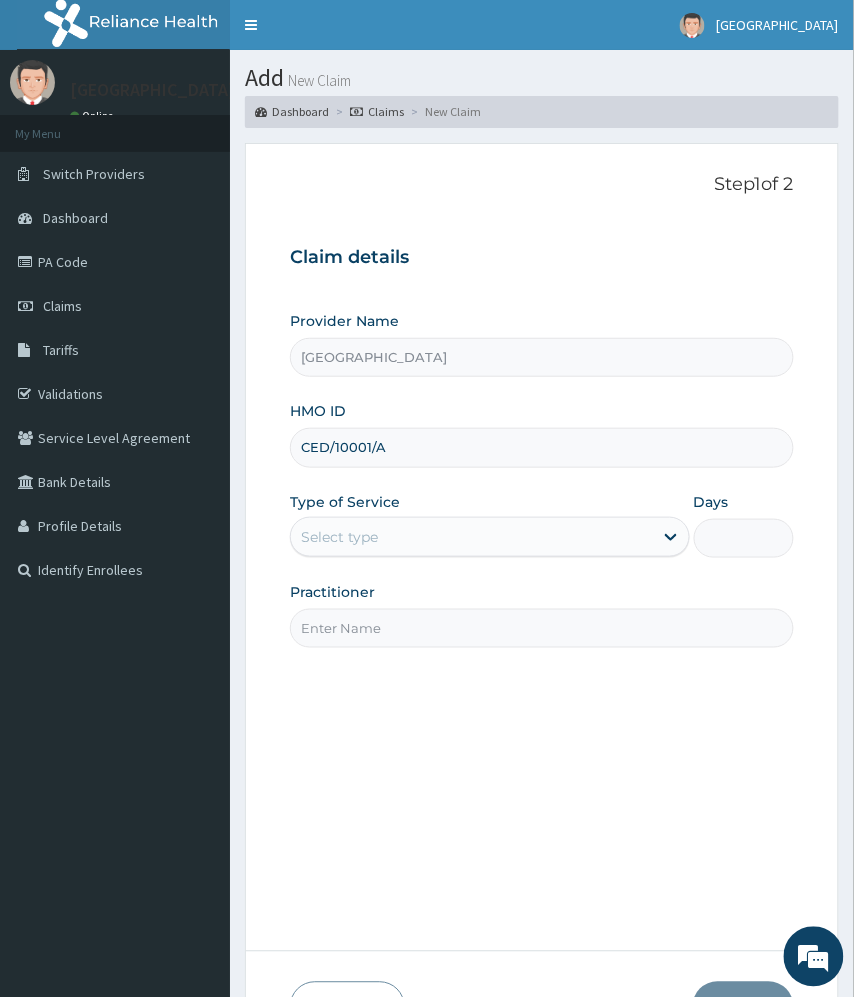 type on "CED/10001/A" 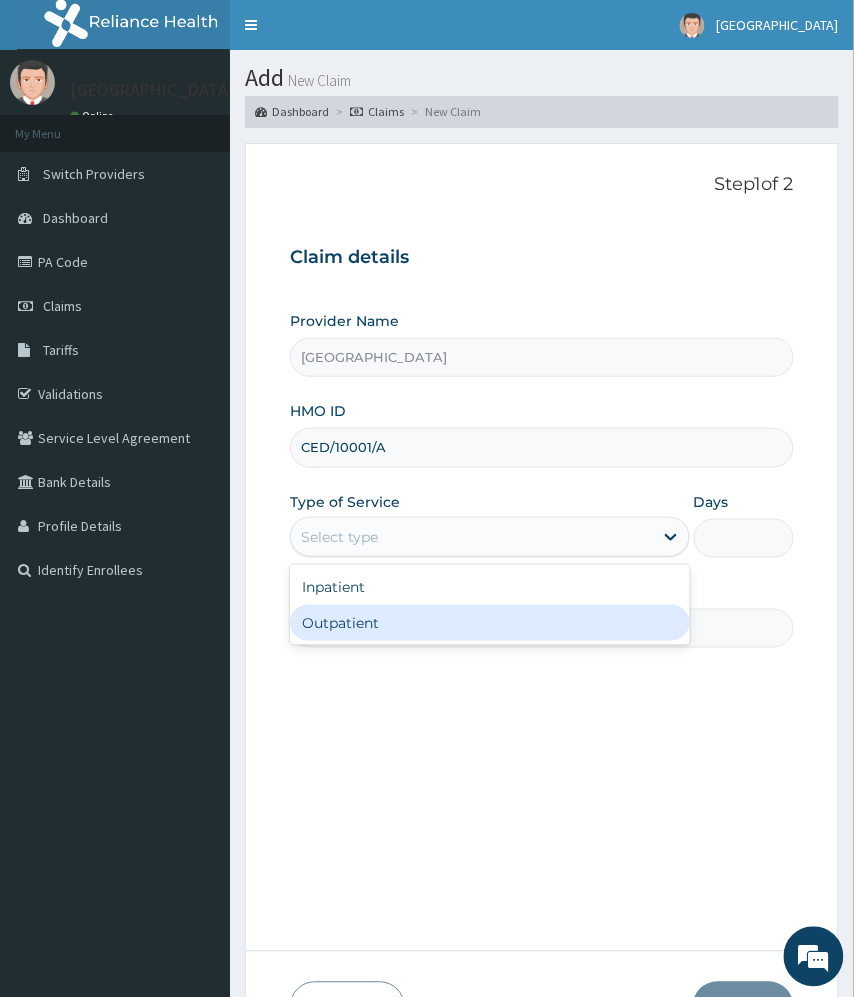 drag, startPoint x: 496, startPoint y: 617, endPoint x: 610, endPoint y: 540, distance: 137.56816 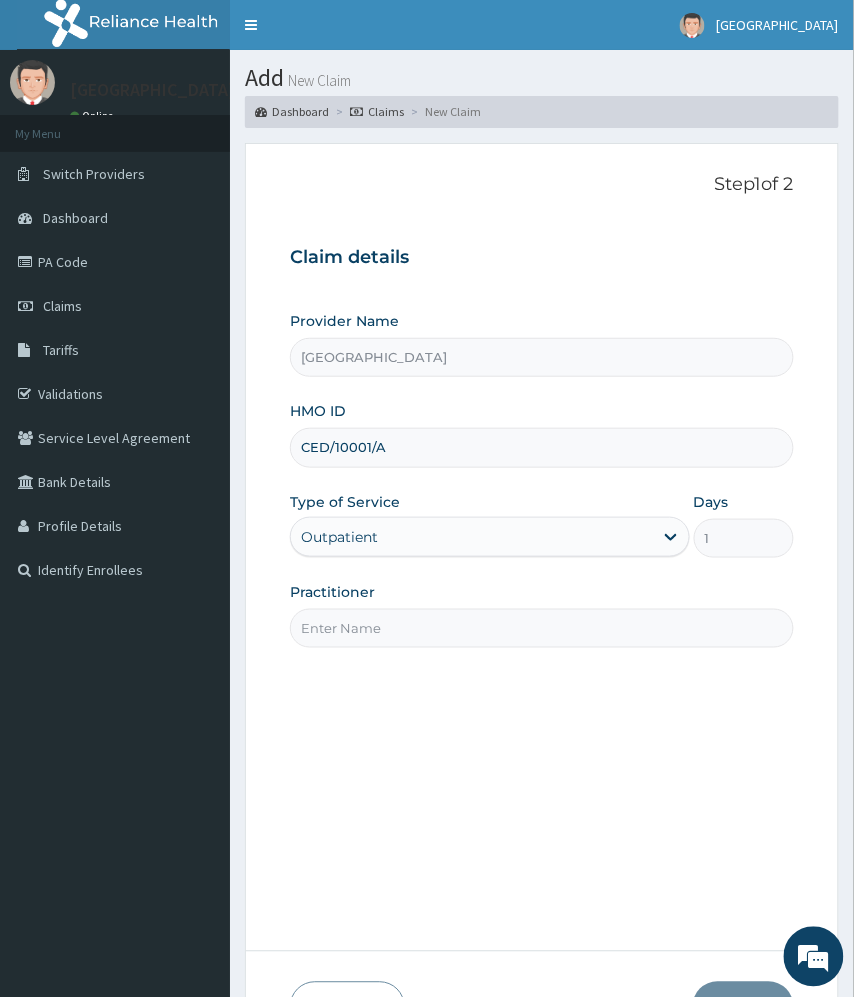 click on "Practitioner" at bounding box center [541, 628] 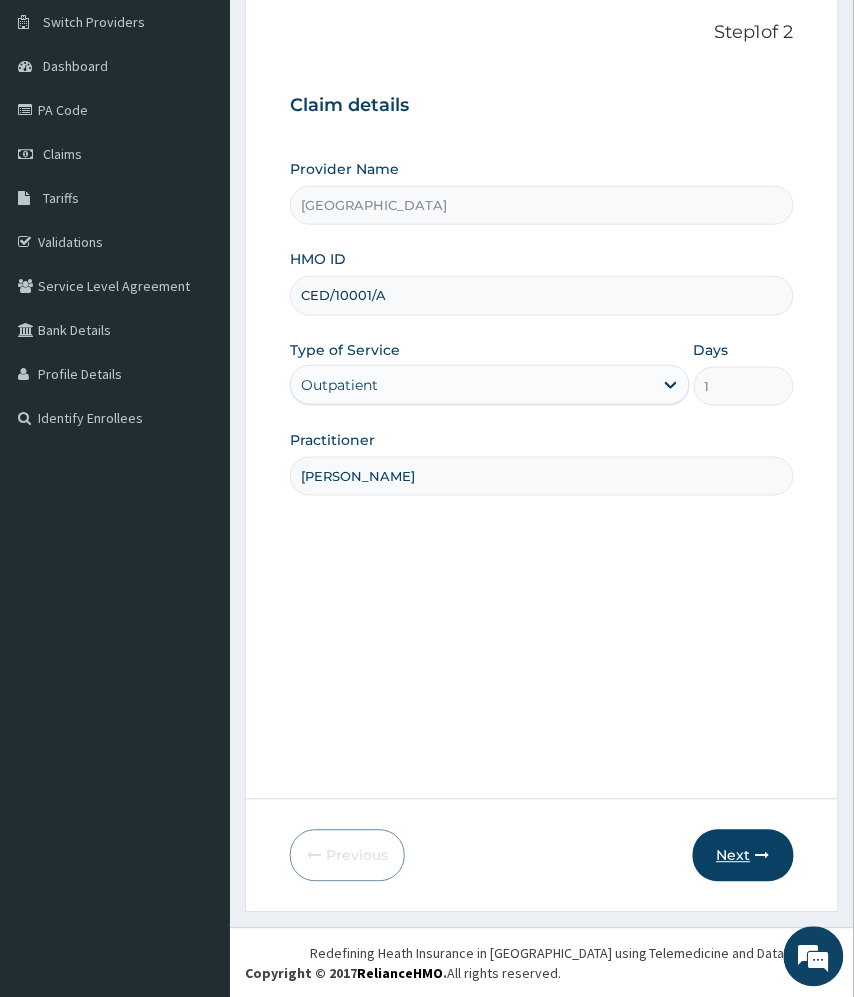 scroll, scrollTop: 154, scrollLeft: 0, axis: vertical 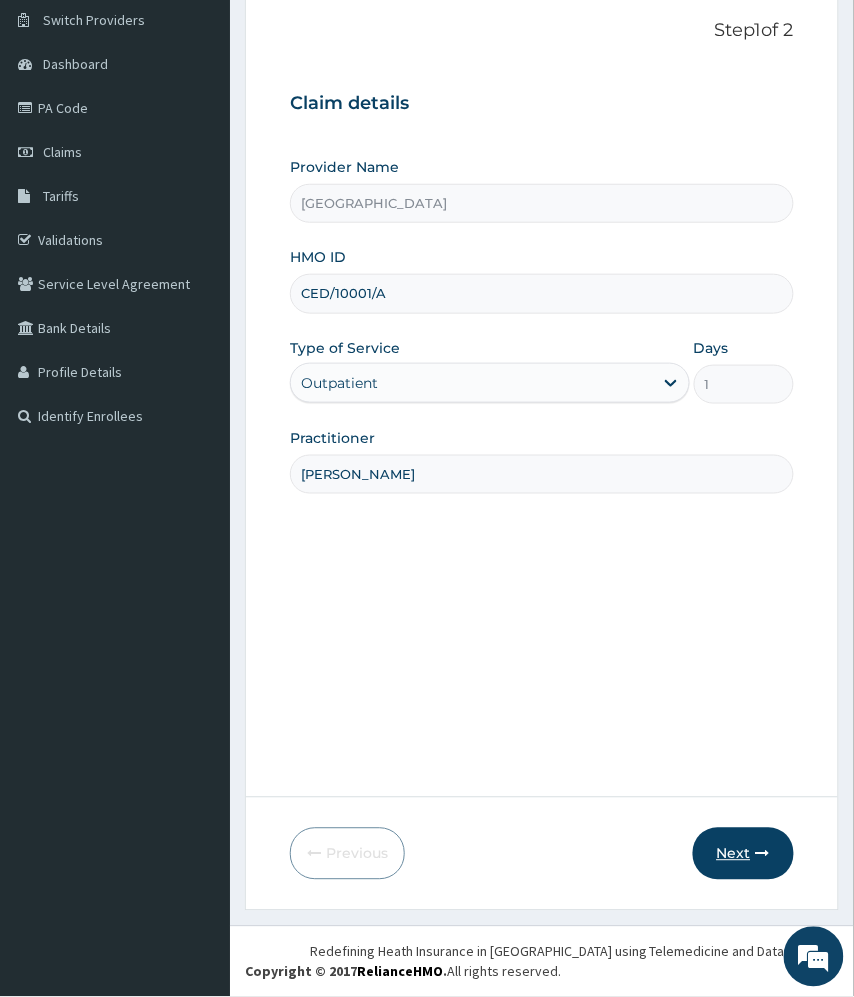 click on "Next" at bounding box center (743, 854) 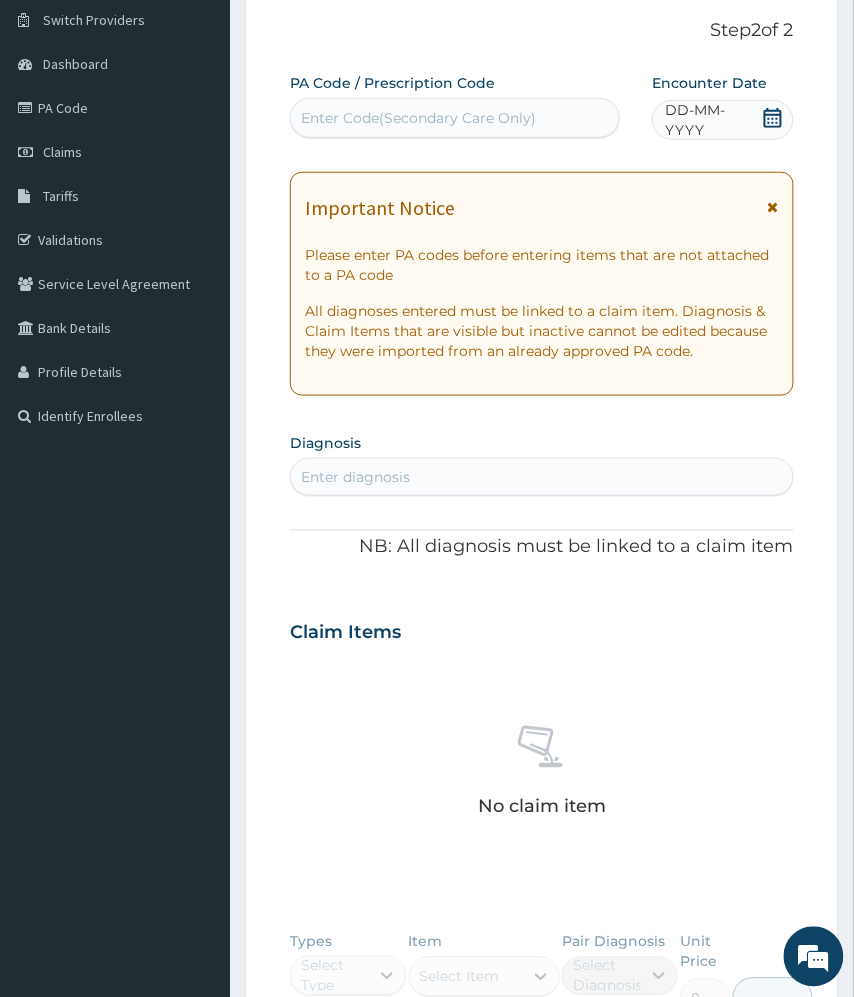 click 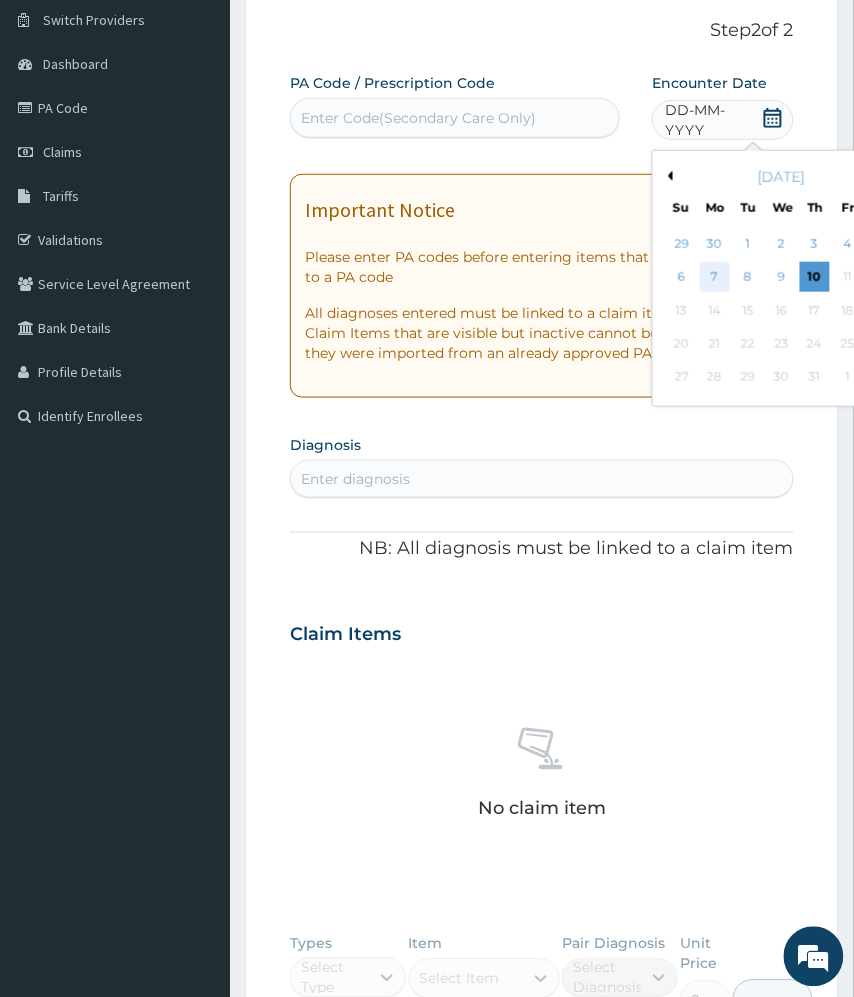 scroll, scrollTop: 0, scrollLeft: 0, axis: both 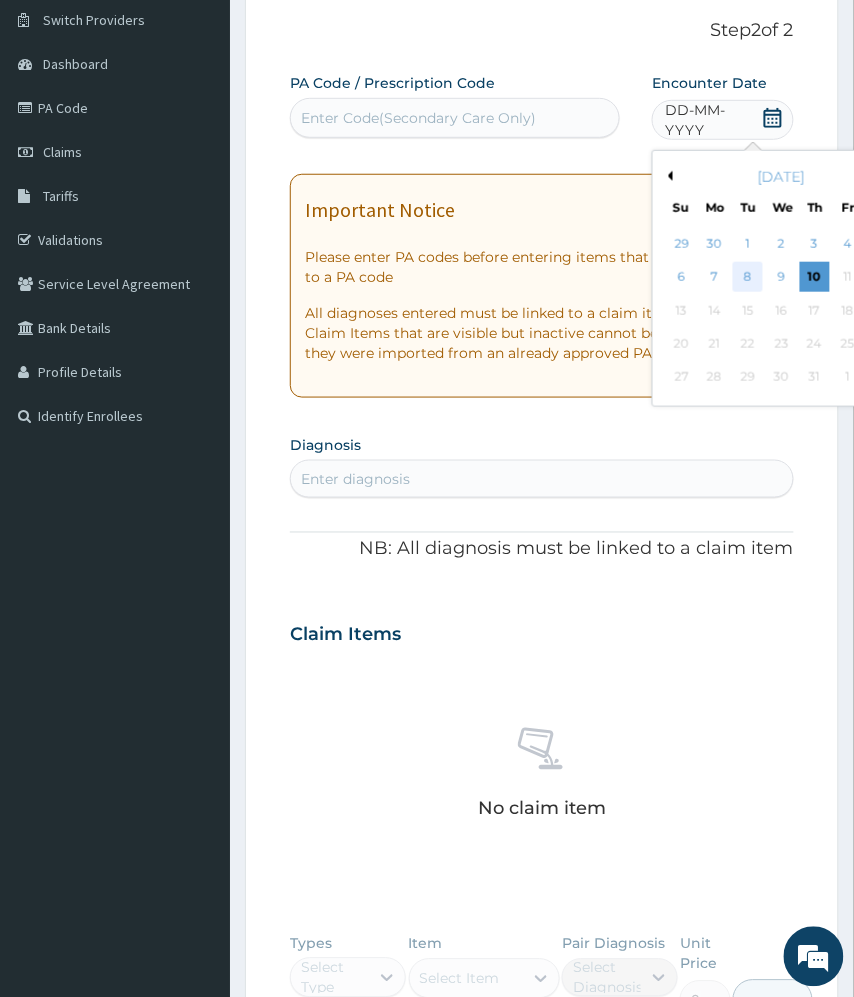 click on "8" at bounding box center [749, 278] 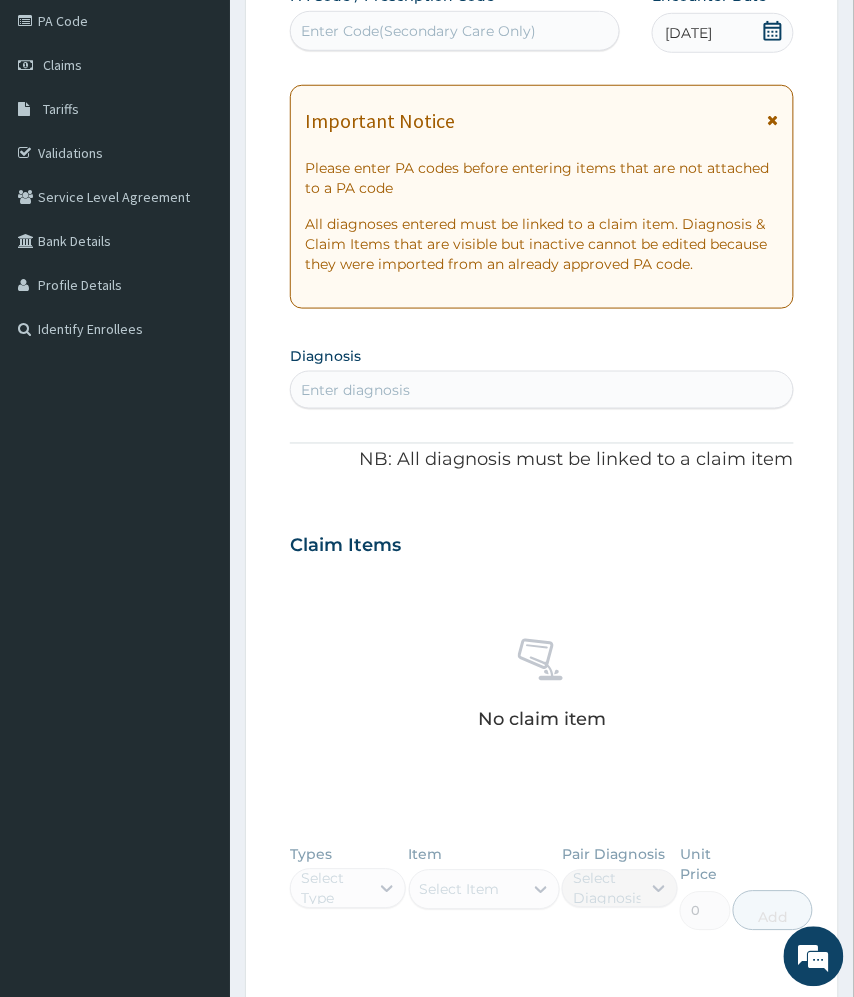 scroll, scrollTop: 288, scrollLeft: 0, axis: vertical 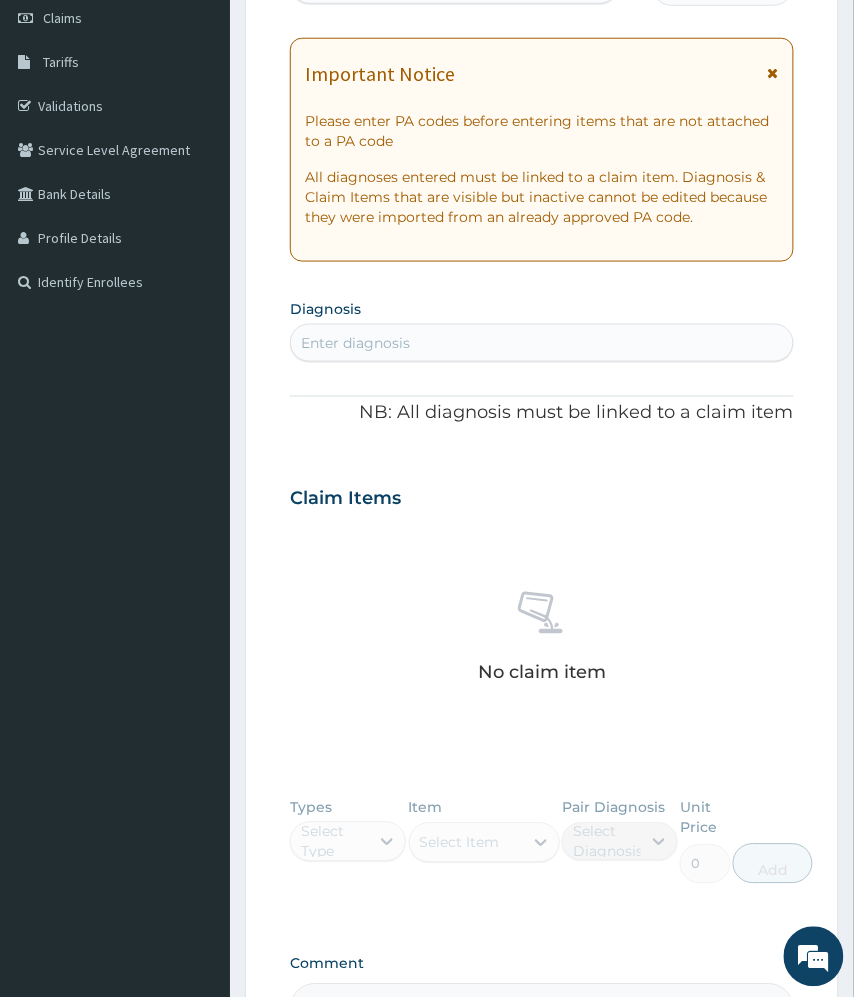 click on "Enter diagnosis" at bounding box center (541, 343) 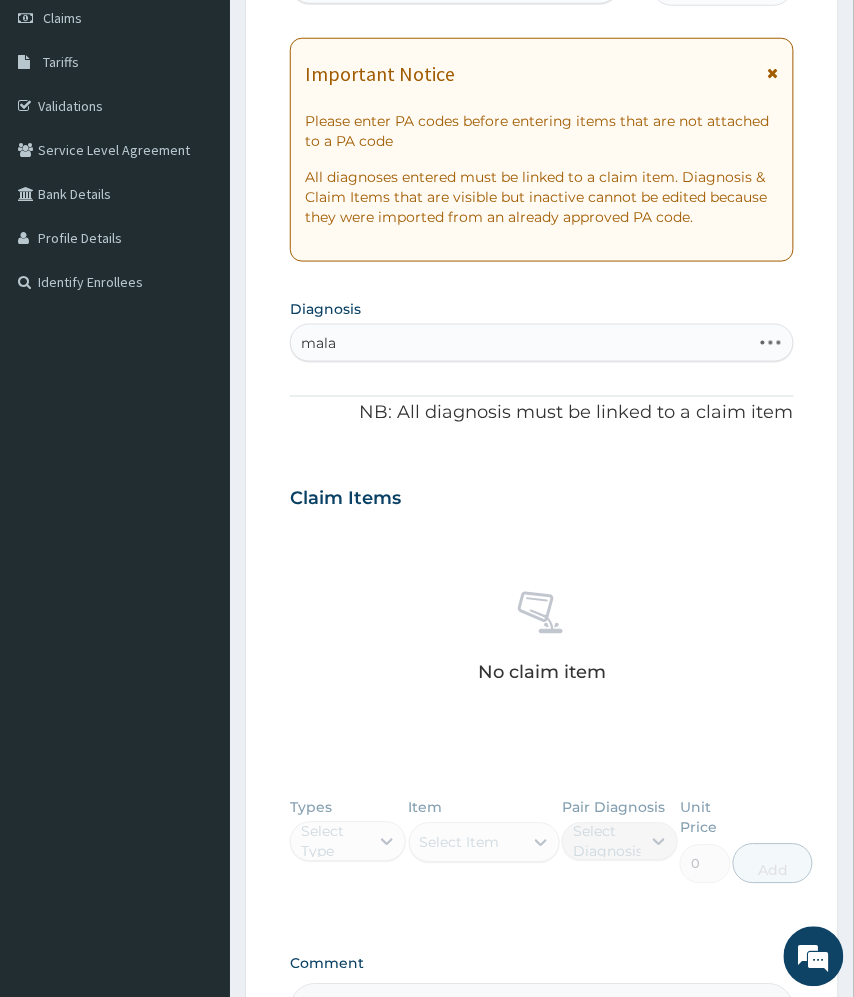 type on "malar" 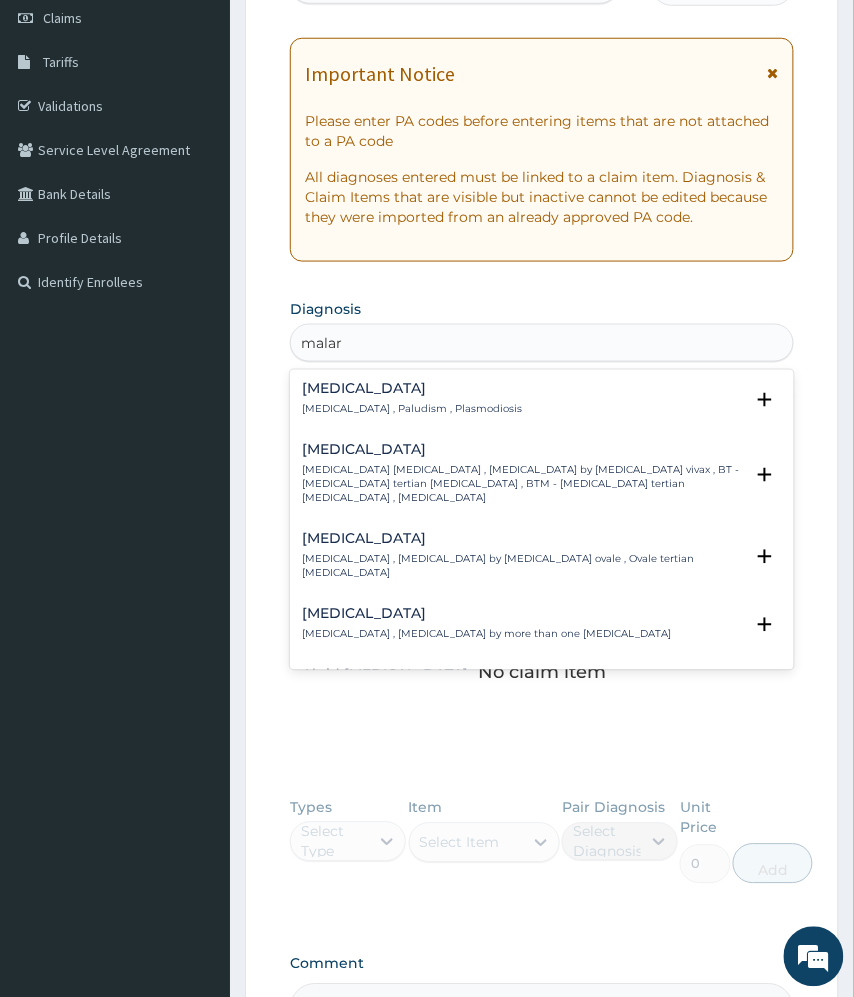 click on "[MEDICAL_DATA] , Paludism , Plasmodiosis" at bounding box center [412, 410] 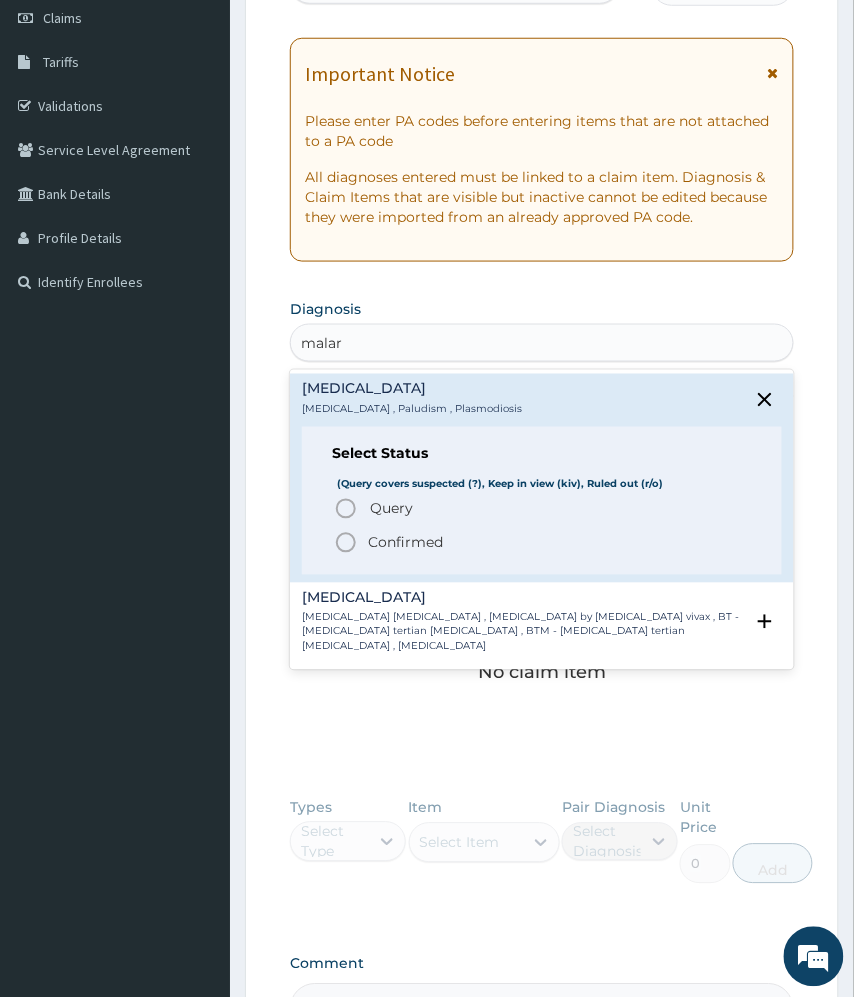 click on "Confirmed" at bounding box center (405, 543) 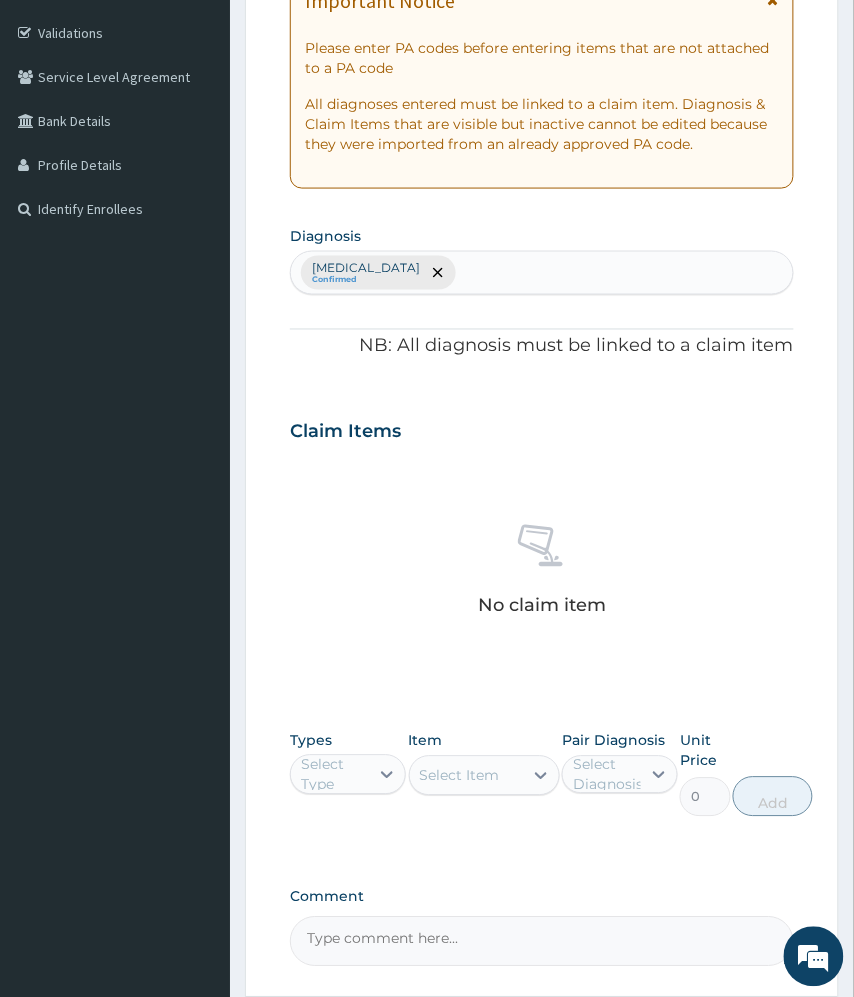 scroll, scrollTop: 421, scrollLeft: 0, axis: vertical 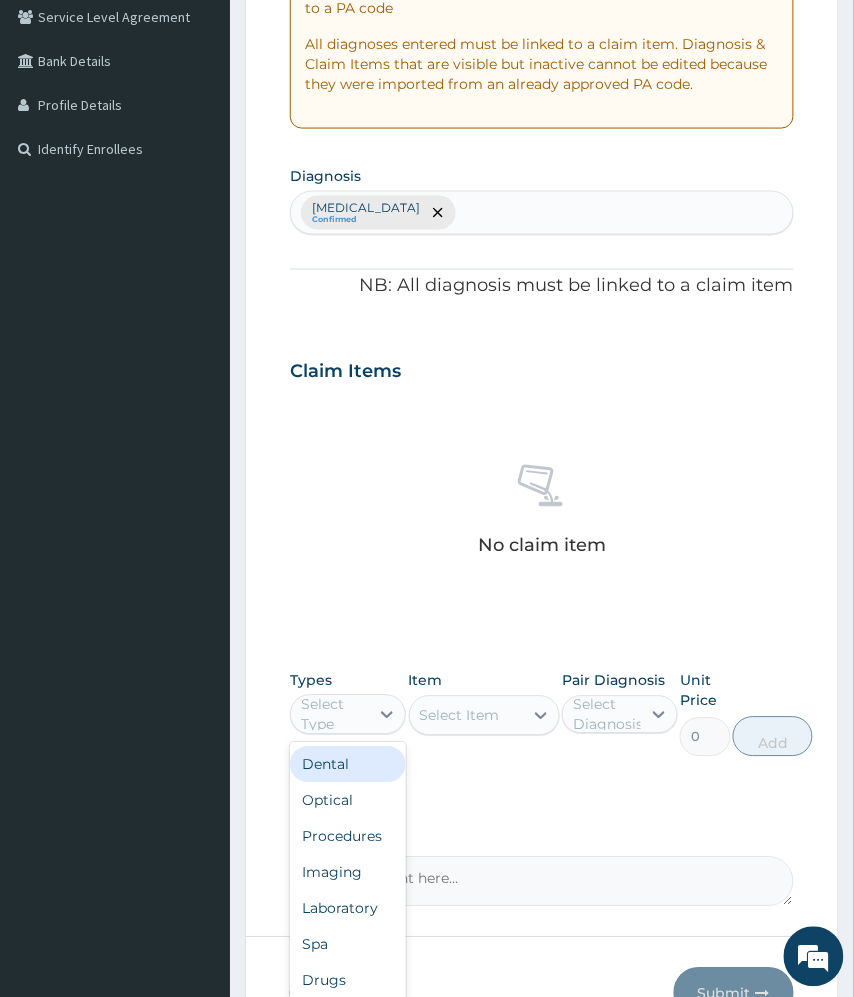 click on "Select Type" at bounding box center (348, 715) 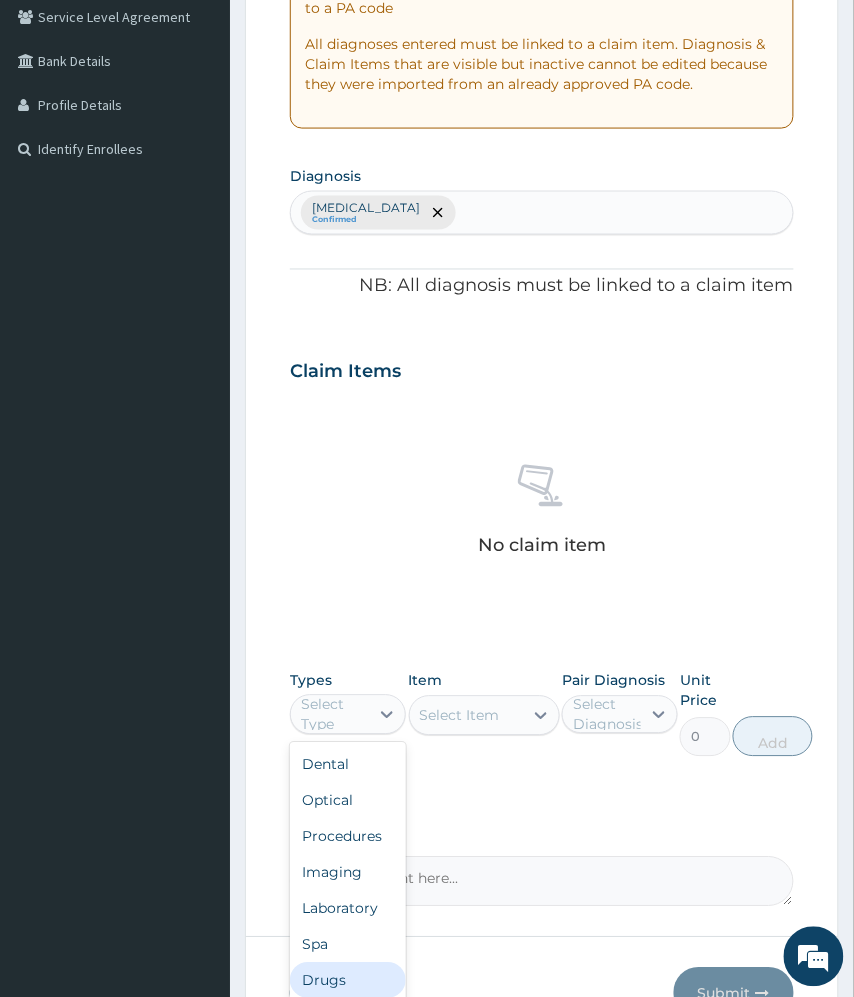 click on "Drugs" at bounding box center (348, 981) 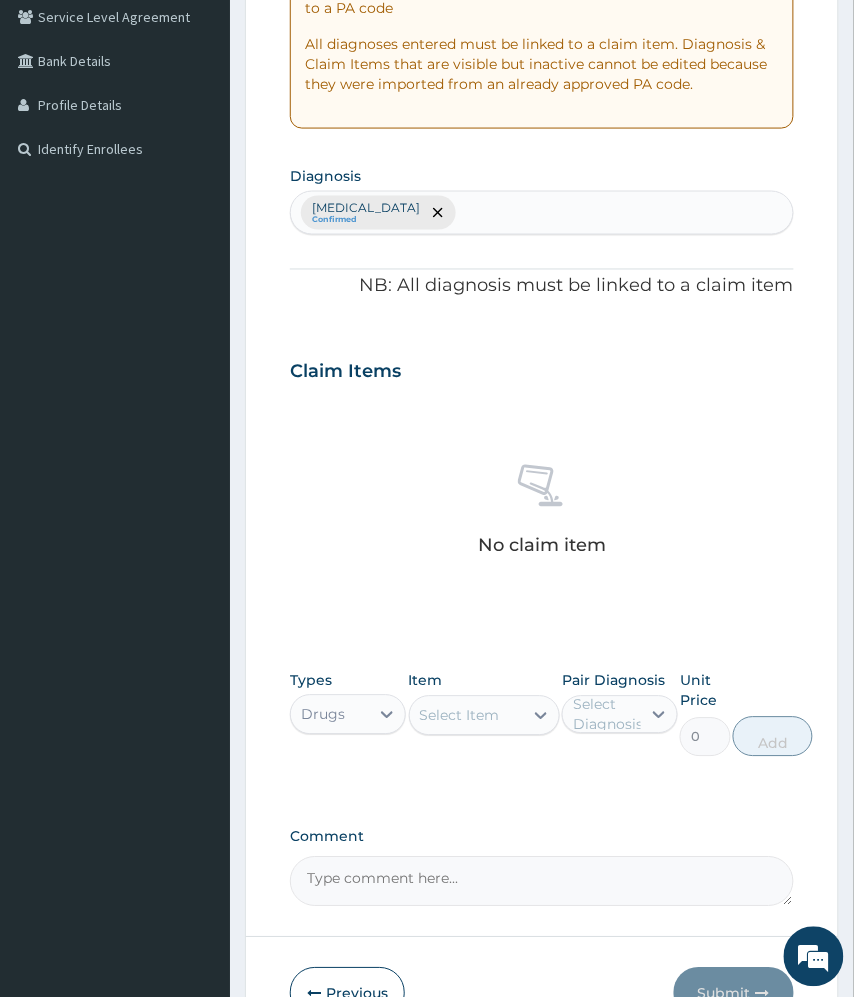 click on "Select Item" at bounding box center (460, 716) 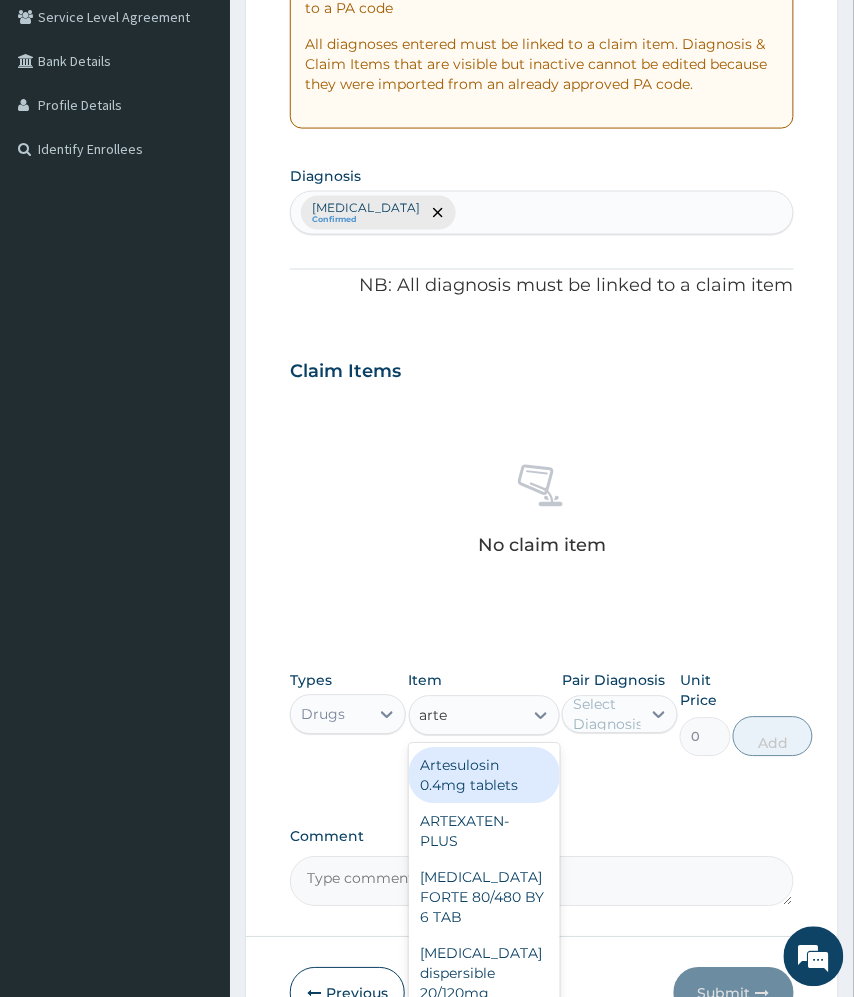 type on "artem" 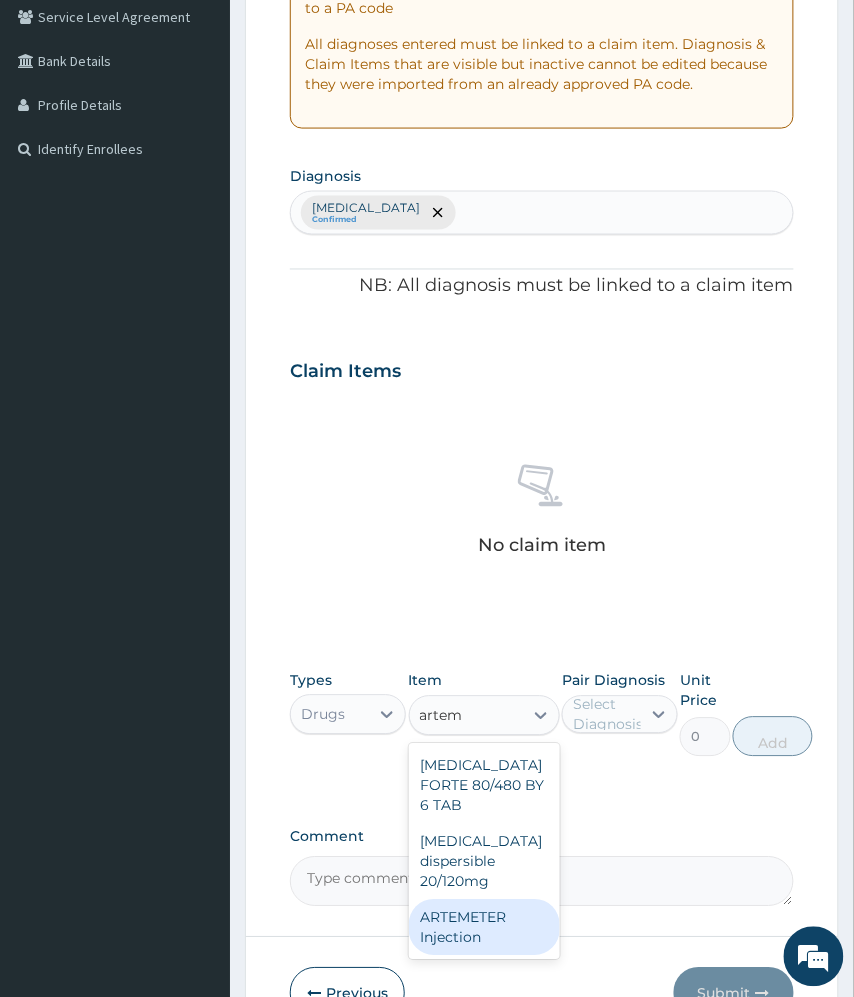 click on "ARTEMETER Injection" at bounding box center [484, 928] 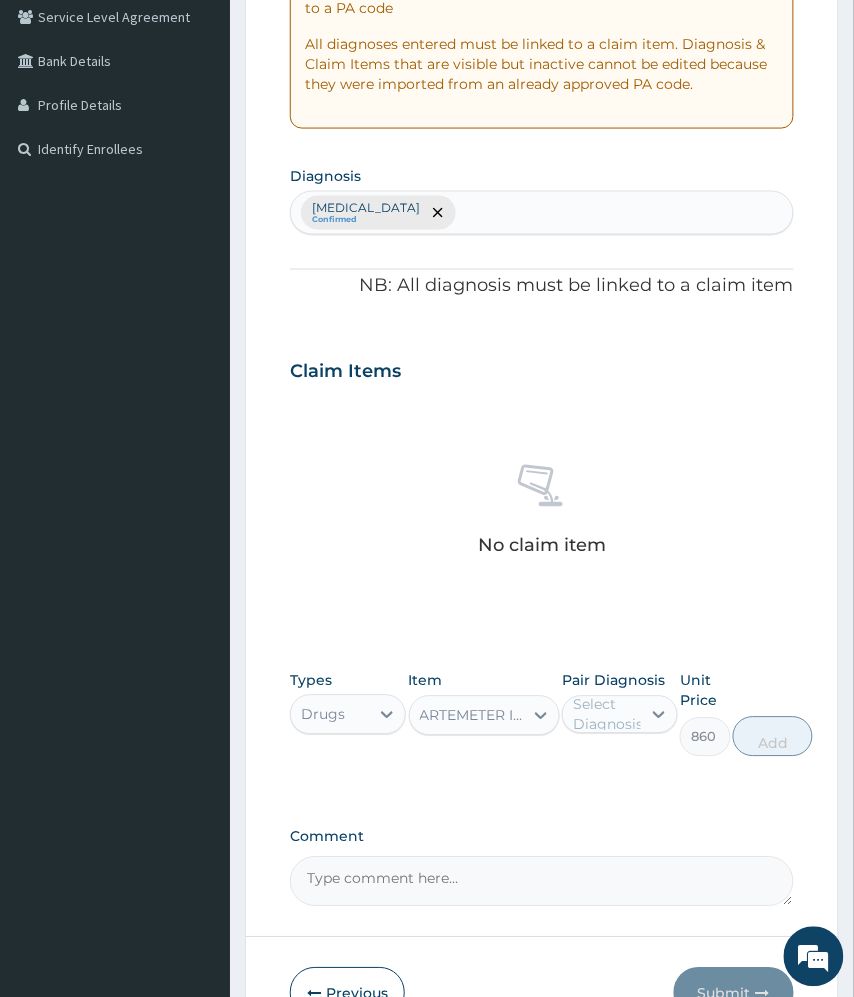click on "Select Diagnosis" at bounding box center [608, 715] 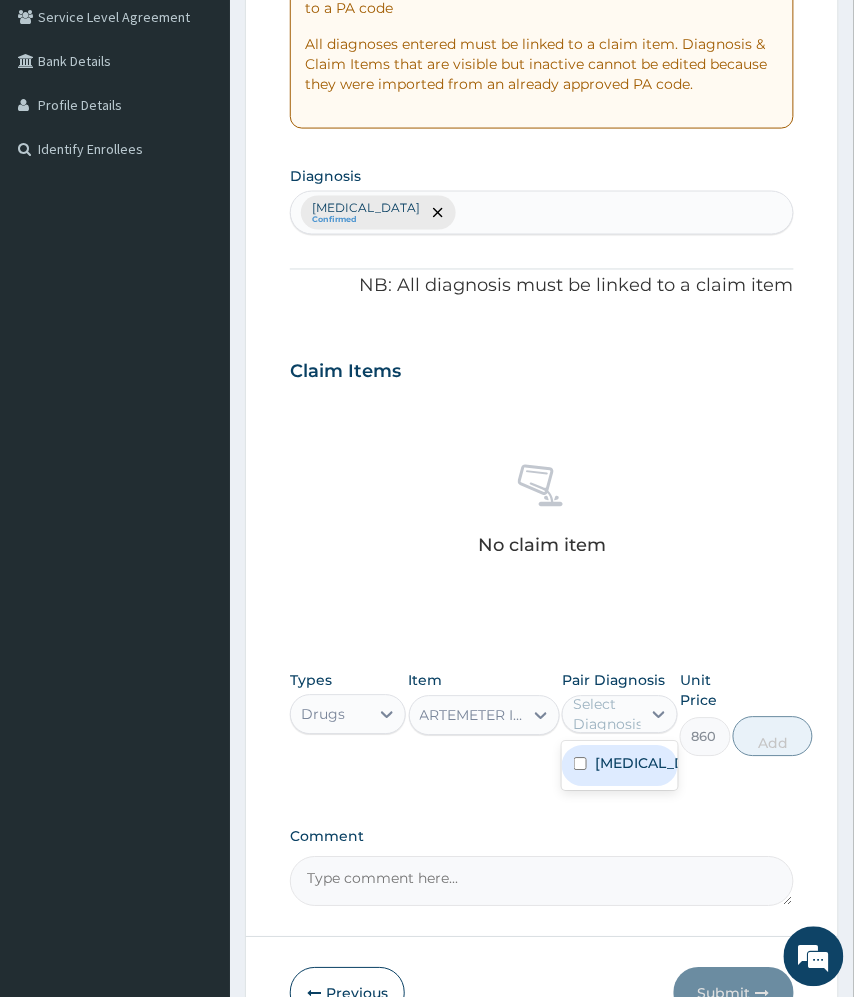 click on "[MEDICAL_DATA]" at bounding box center (620, 766) 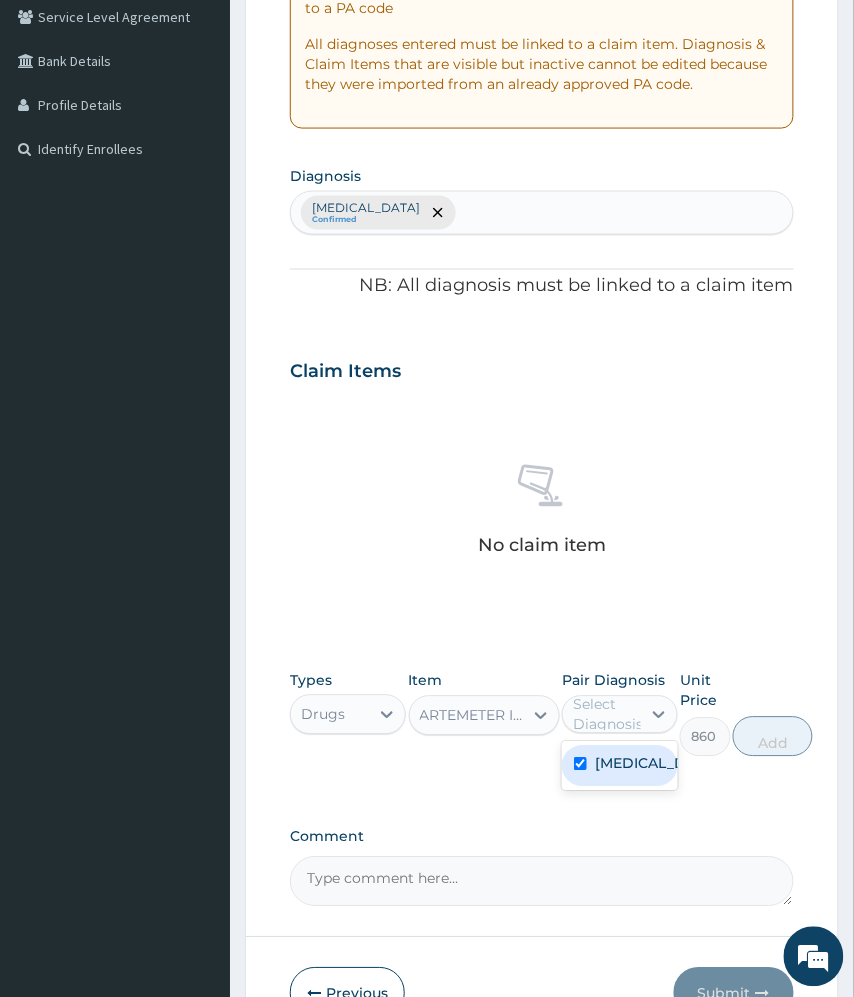 checkbox on "true" 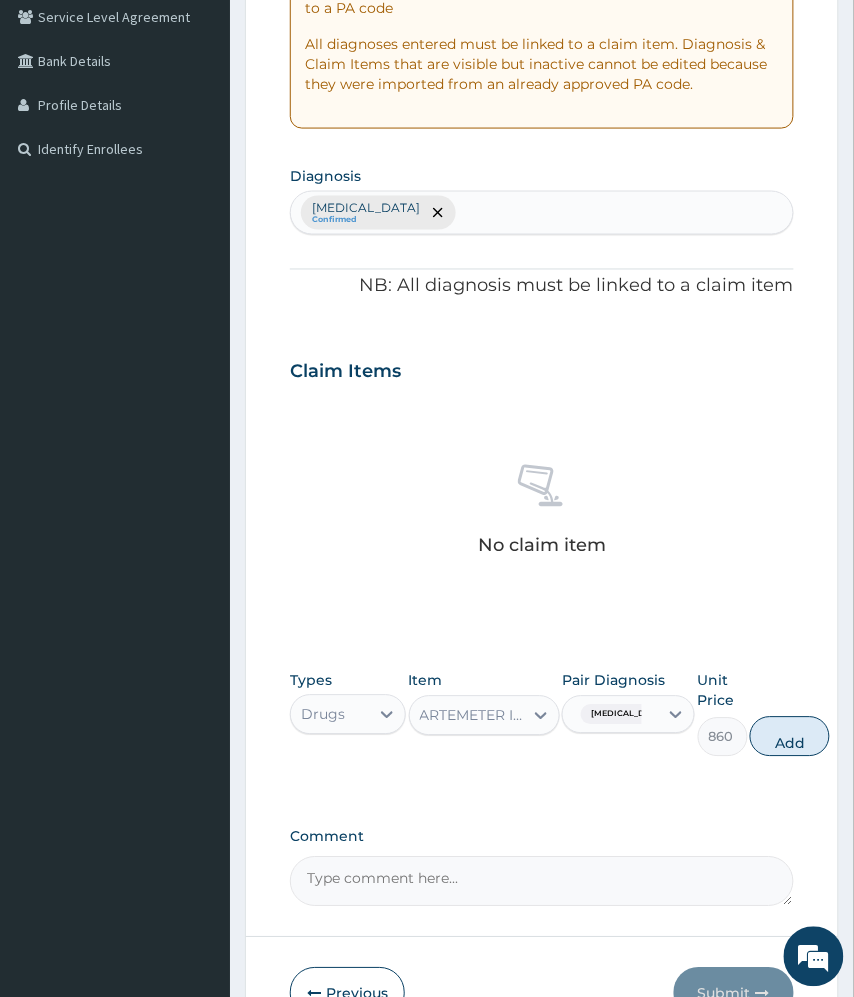 drag, startPoint x: 770, startPoint y: 745, endPoint x: 760, endPoint y: 721, distance: 26 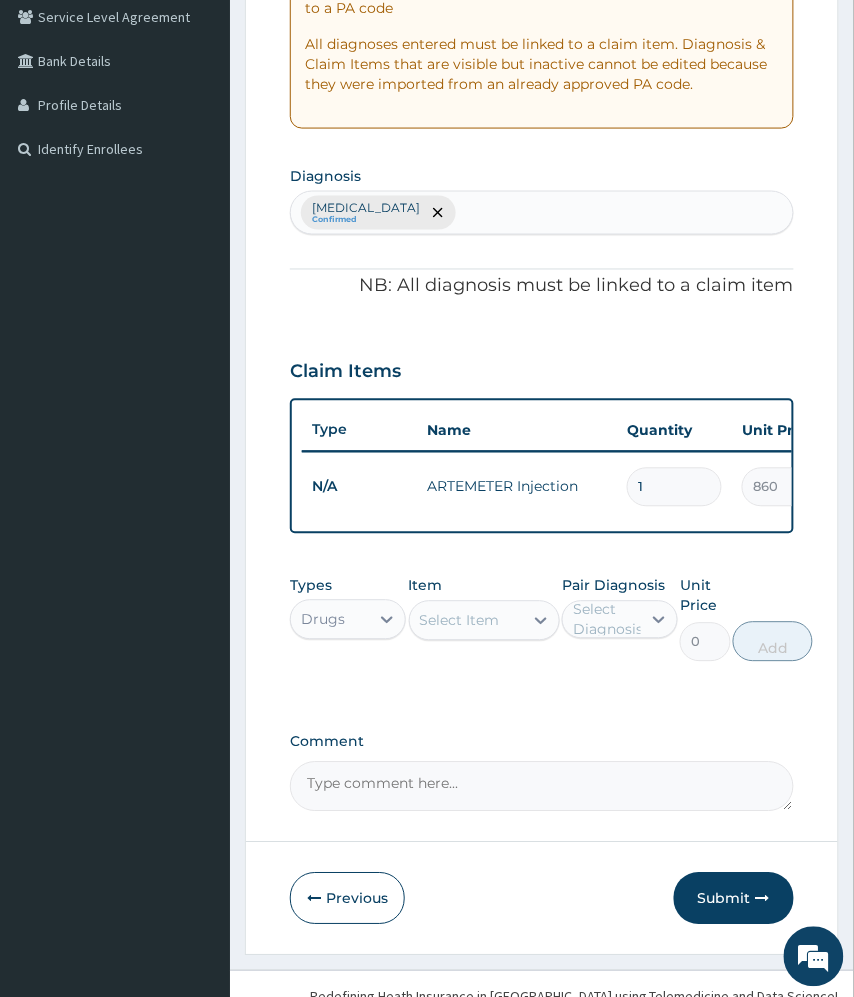 type 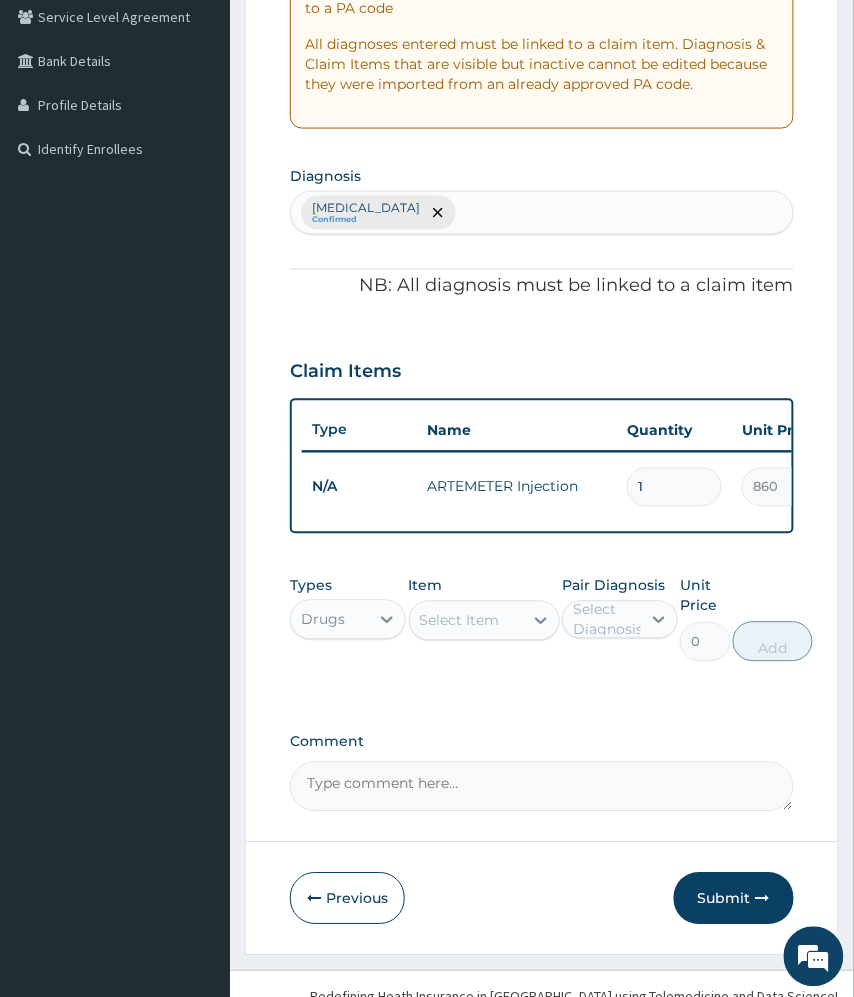 type on "0.00" 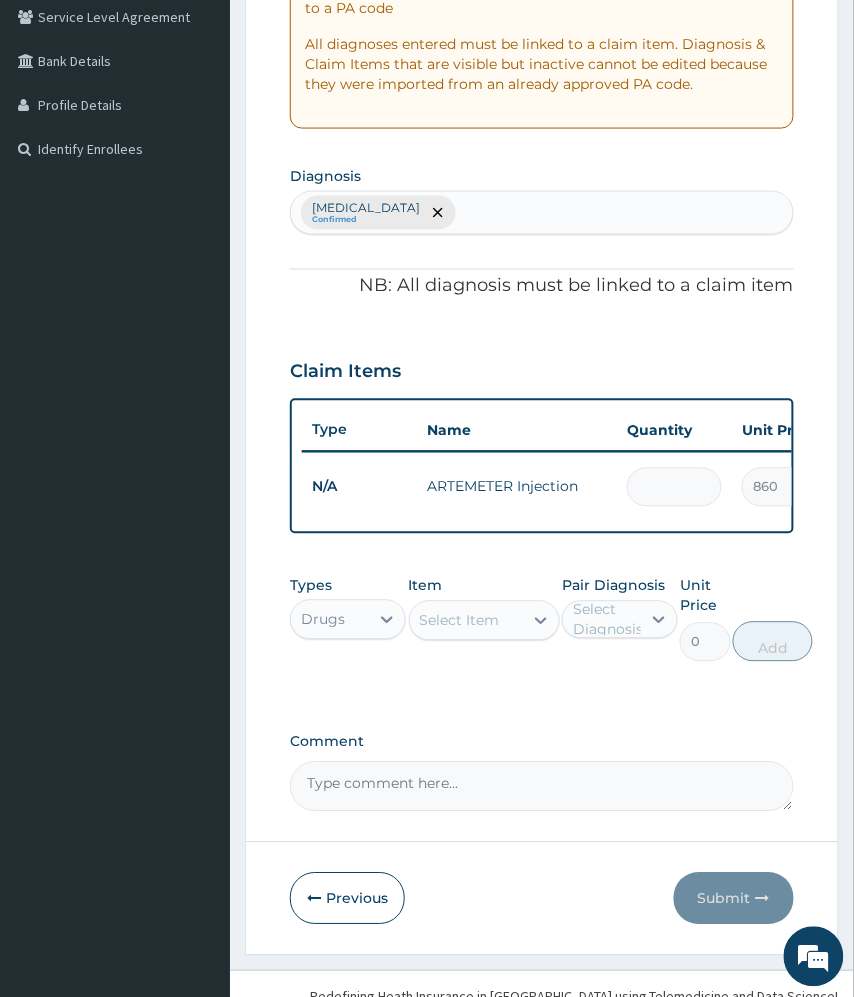 type on "6" 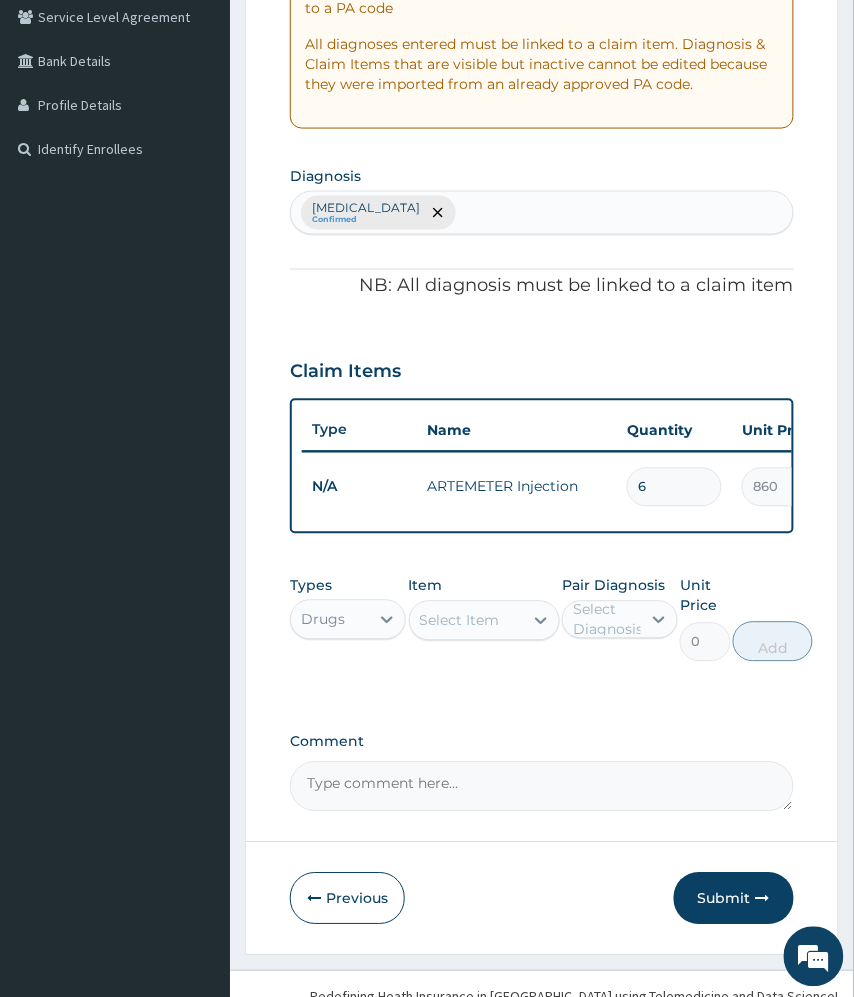 type on "6" 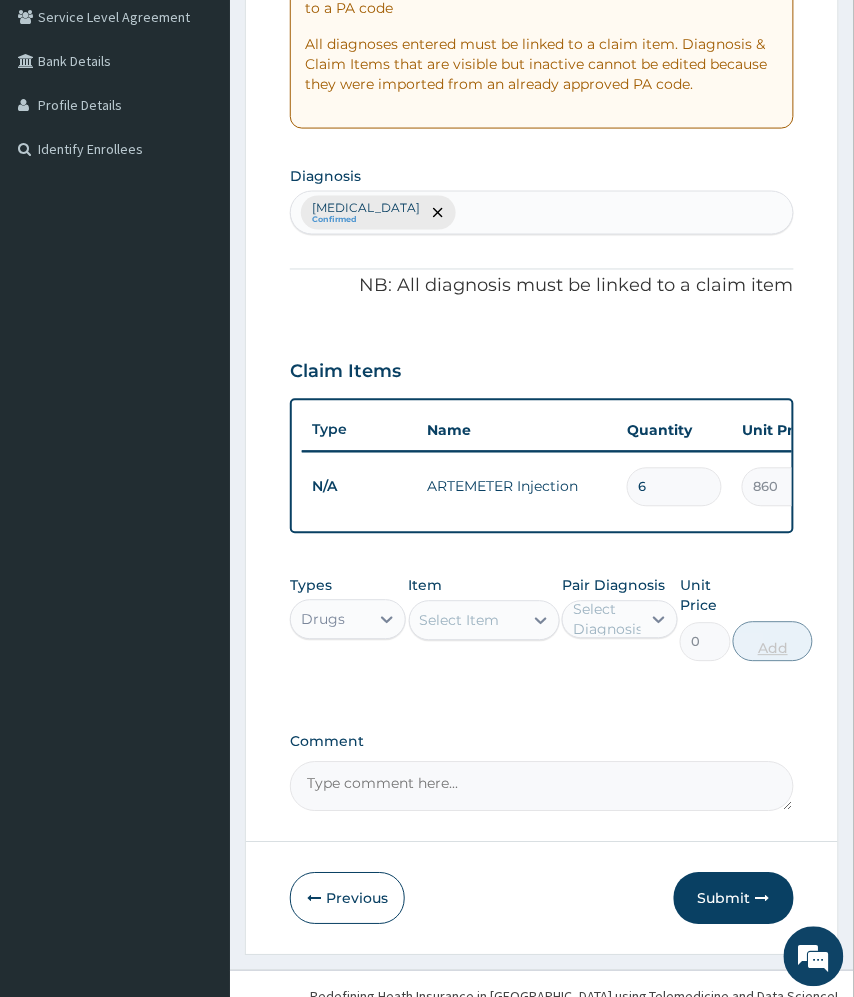 drag, startPoint x: 650, startPoint y: 753, endPoint x: 770, endPoint y: 661, distance: 151.20847 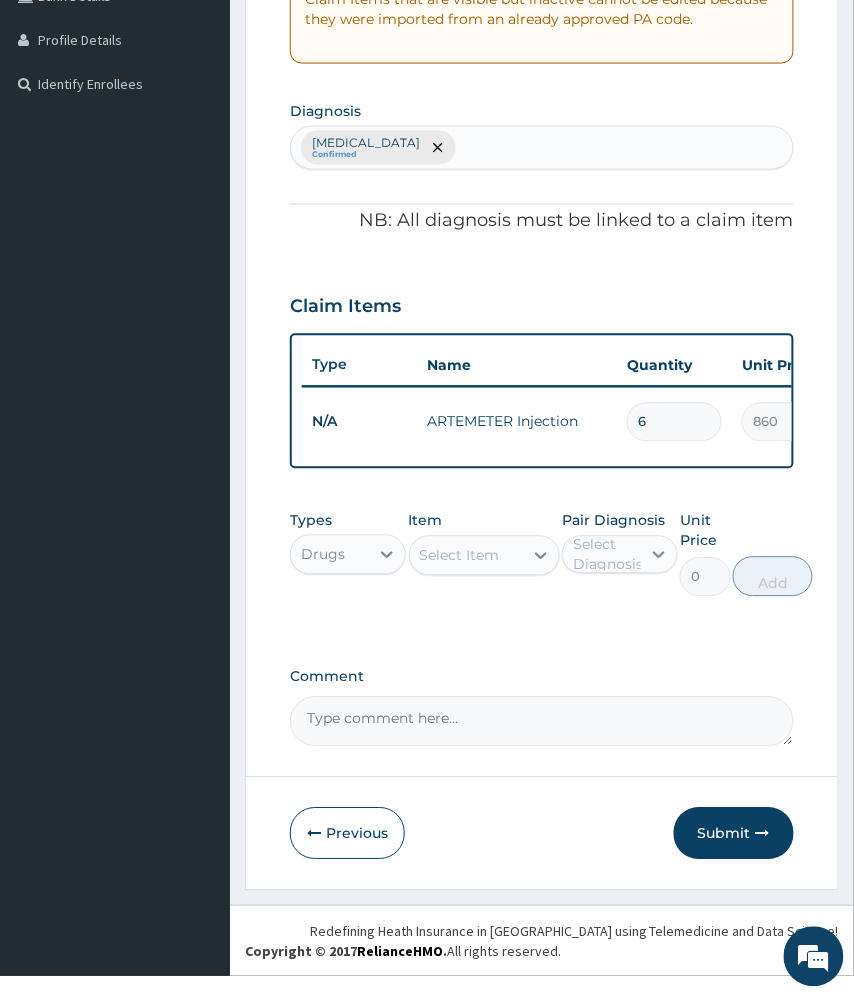 drag, startPoint x: 725, startPoint y: 845, endPoint x: 708, endPoint y: 818, distance: 31.906113 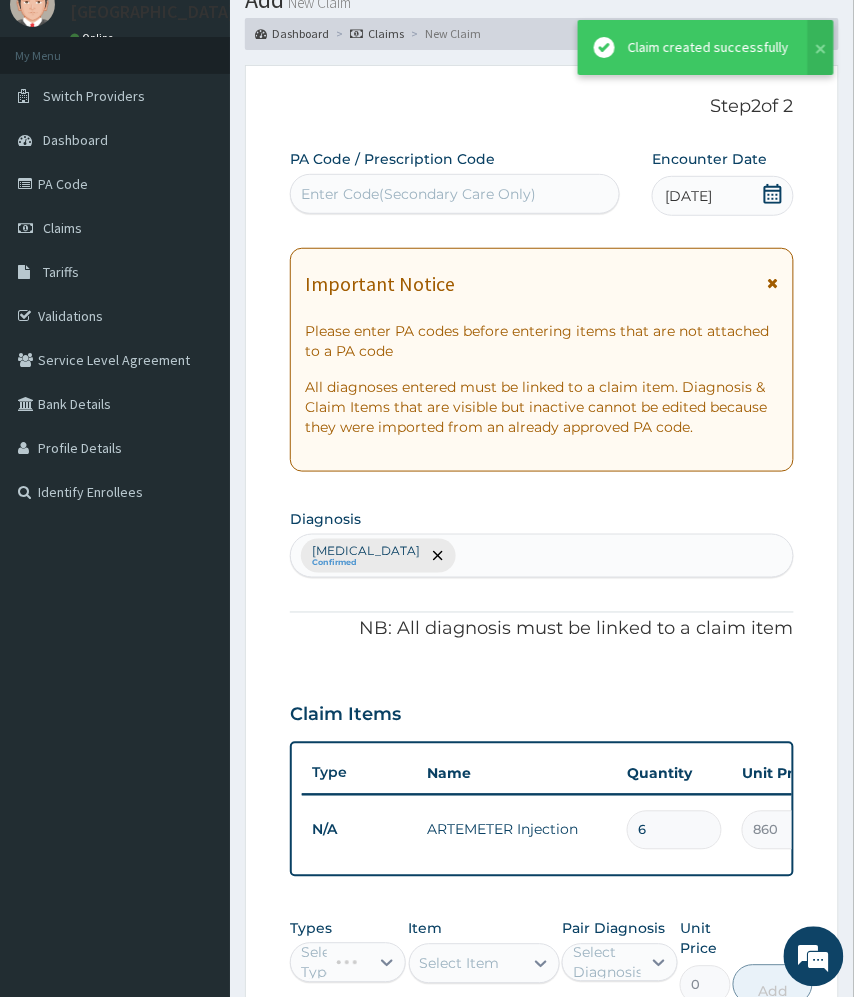 scroll, scrollTop: 486, scrollLeft: 0, axis: vertical 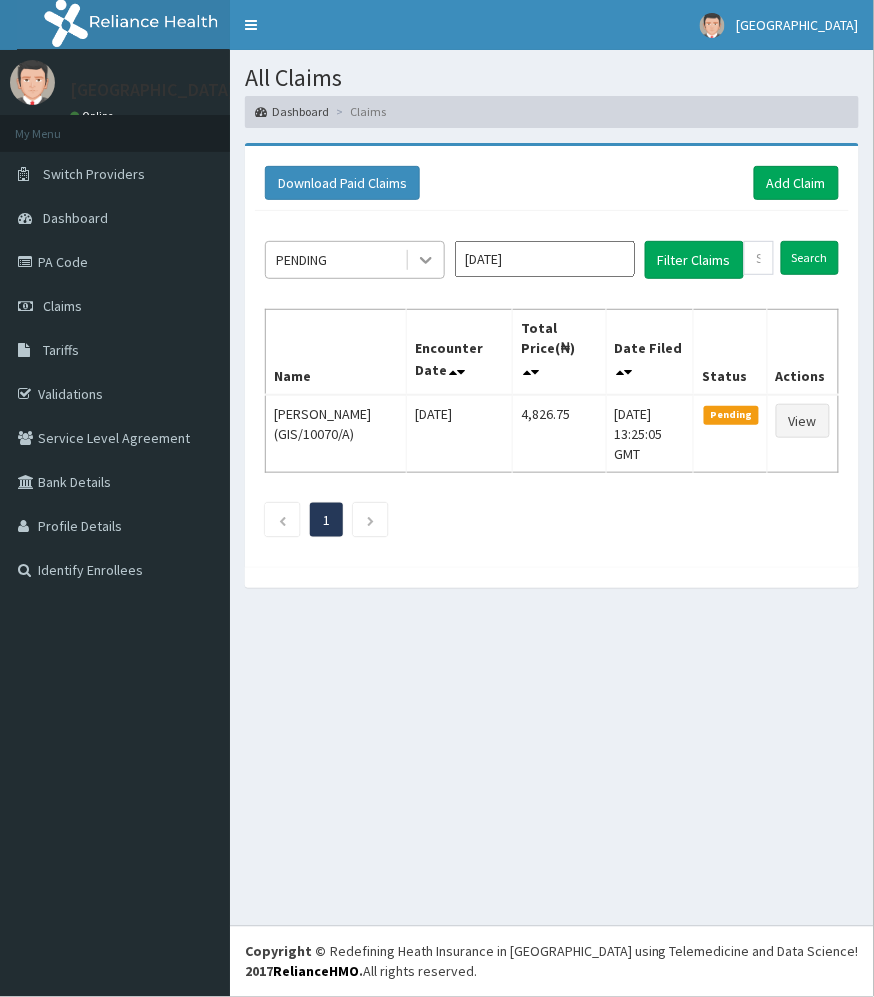click 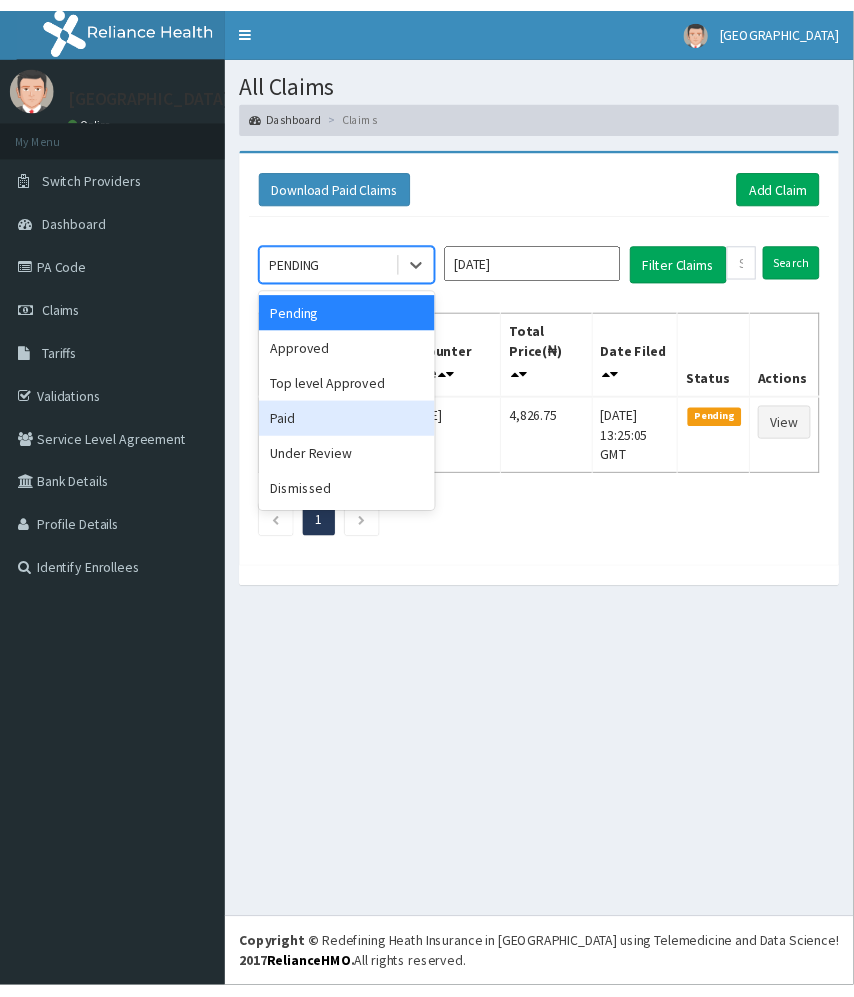 scroll, scrollTop: 0, scrollLeft: 0, axis: both 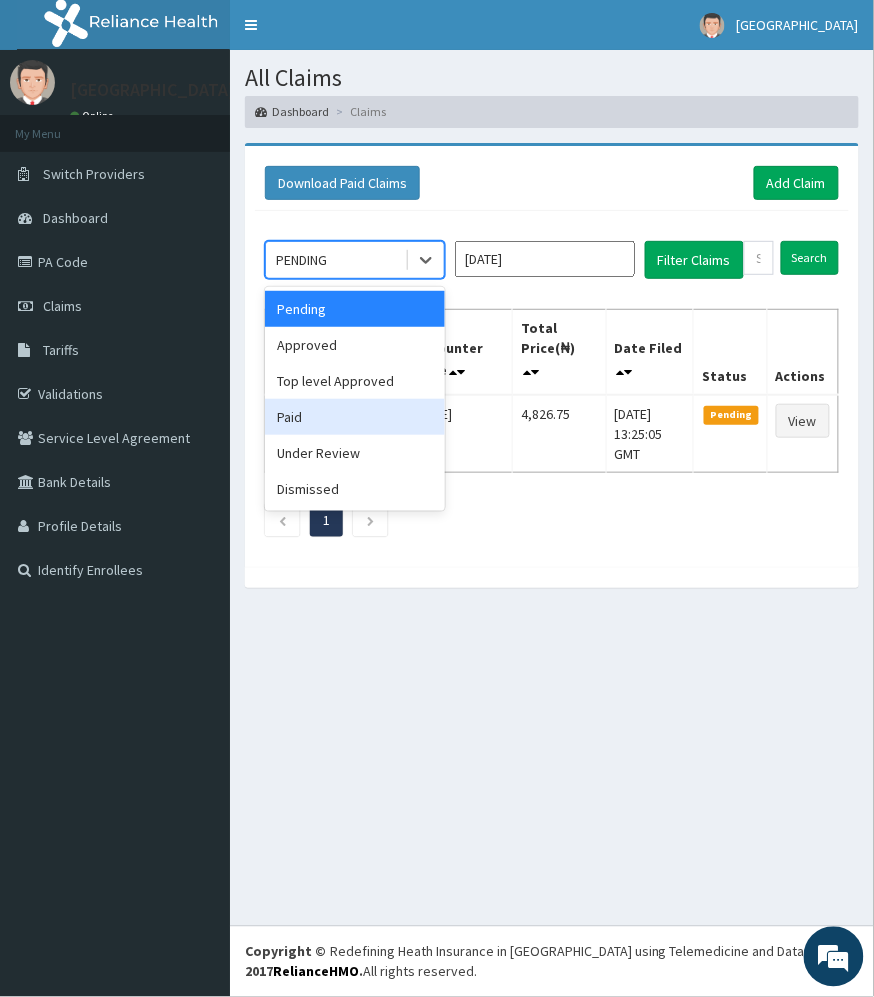 click on "Paid" at bounding box center (355, 417) 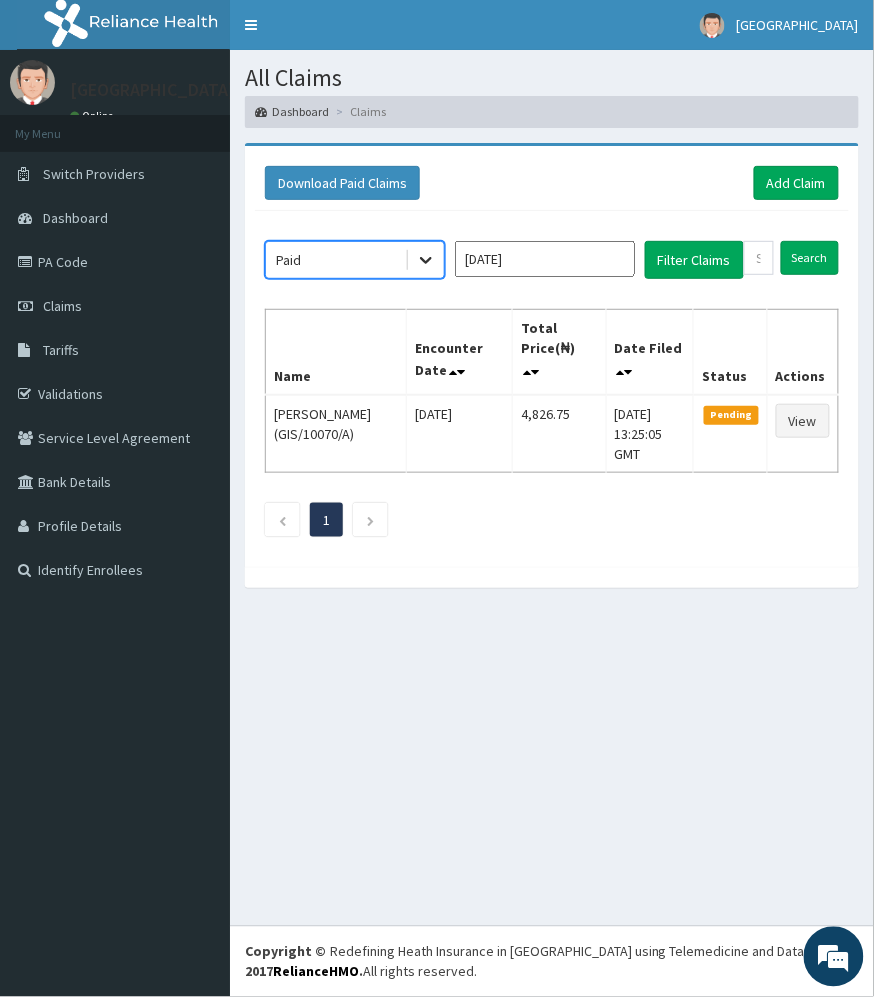 click 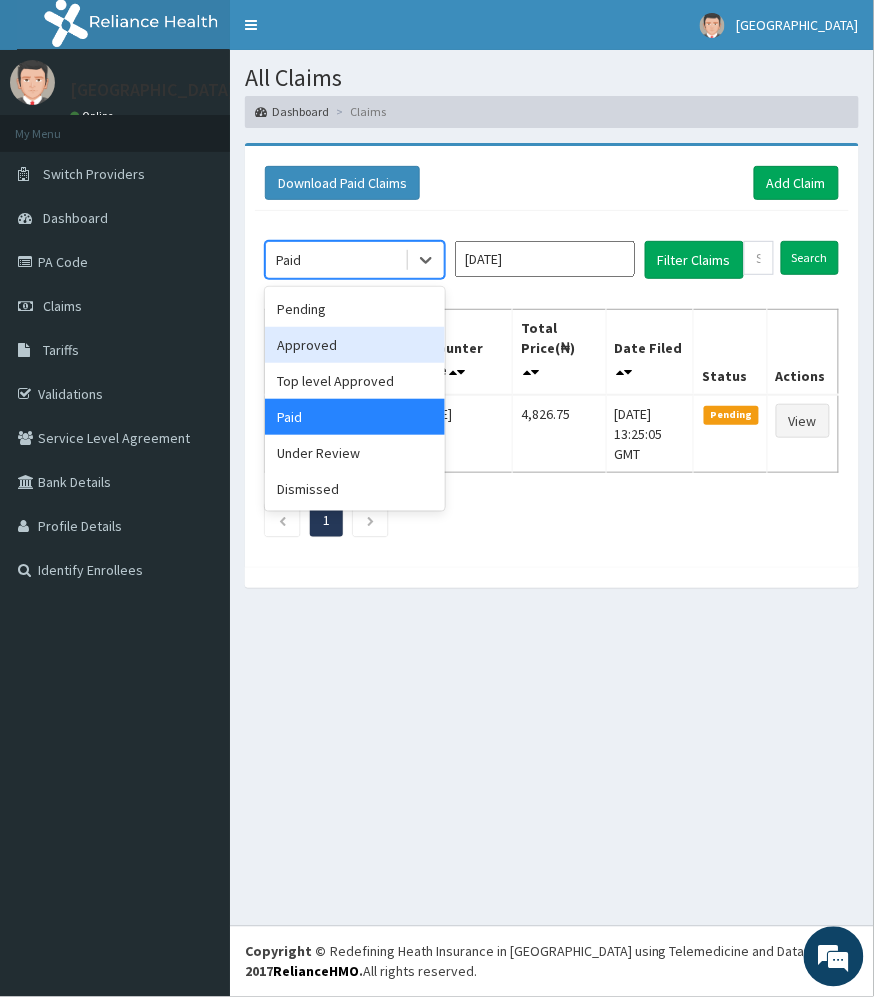 drag, startPoint x: 333, startPoint y: 349, endPoint x: 528, endPoint y: 326, distance: 196.35173 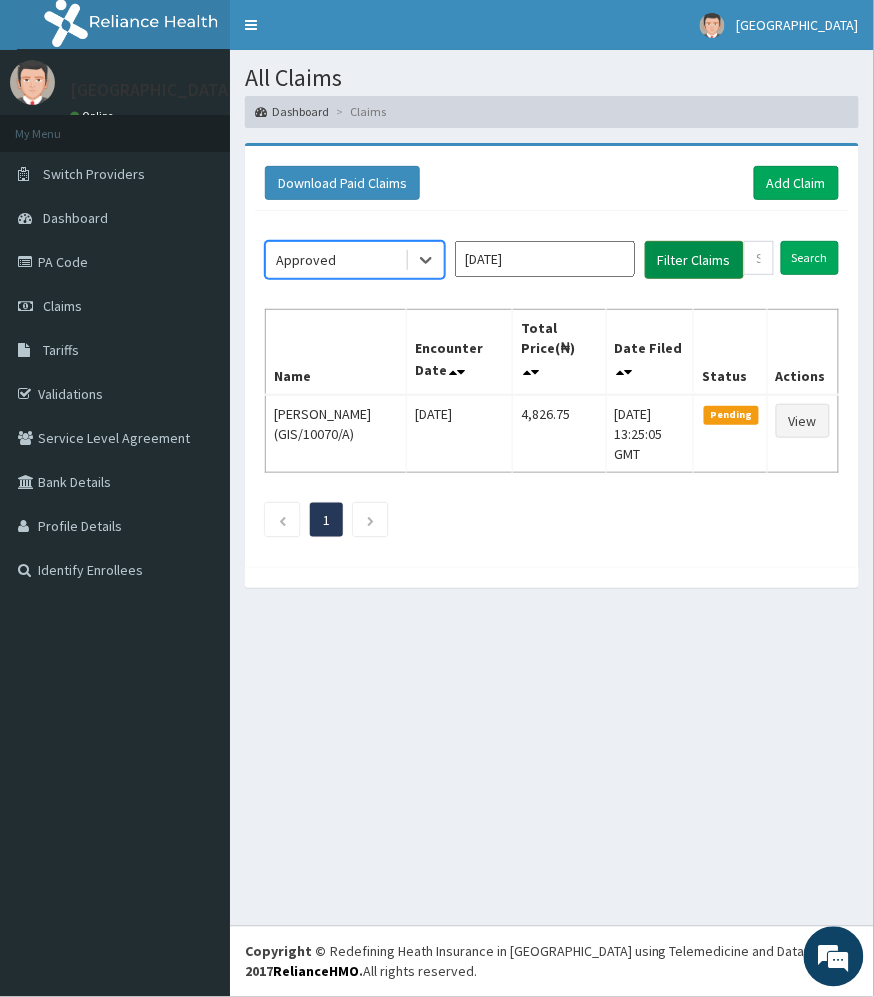 click on "Filter Claims" at bounding box center (694, 260) 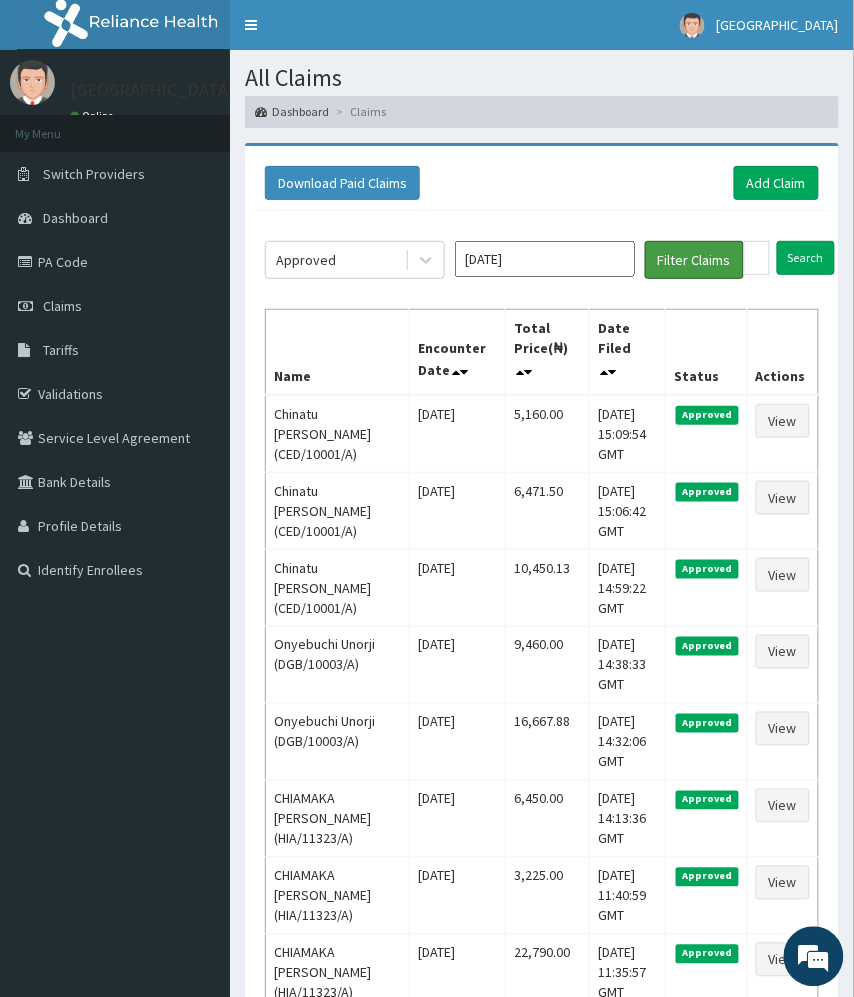 scroll, scrollTop: 0, scrollLeft: 0, axis: both 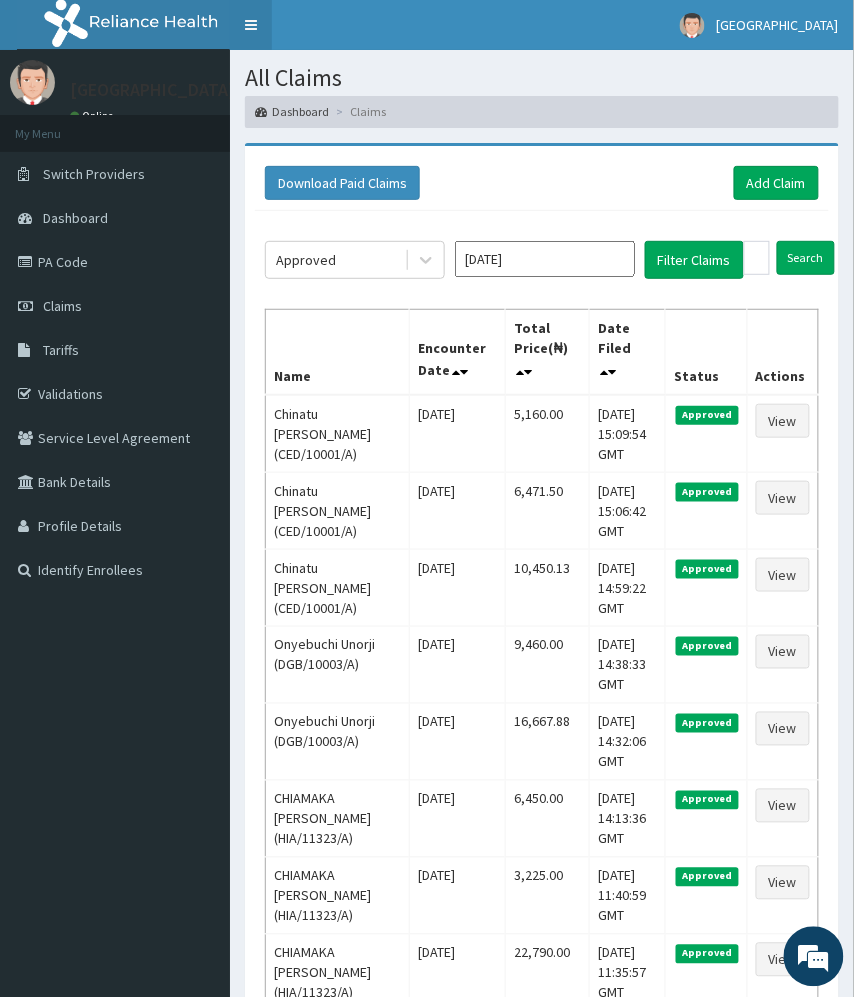 click on "Toggle navigation" at bounding box center [251, 25] 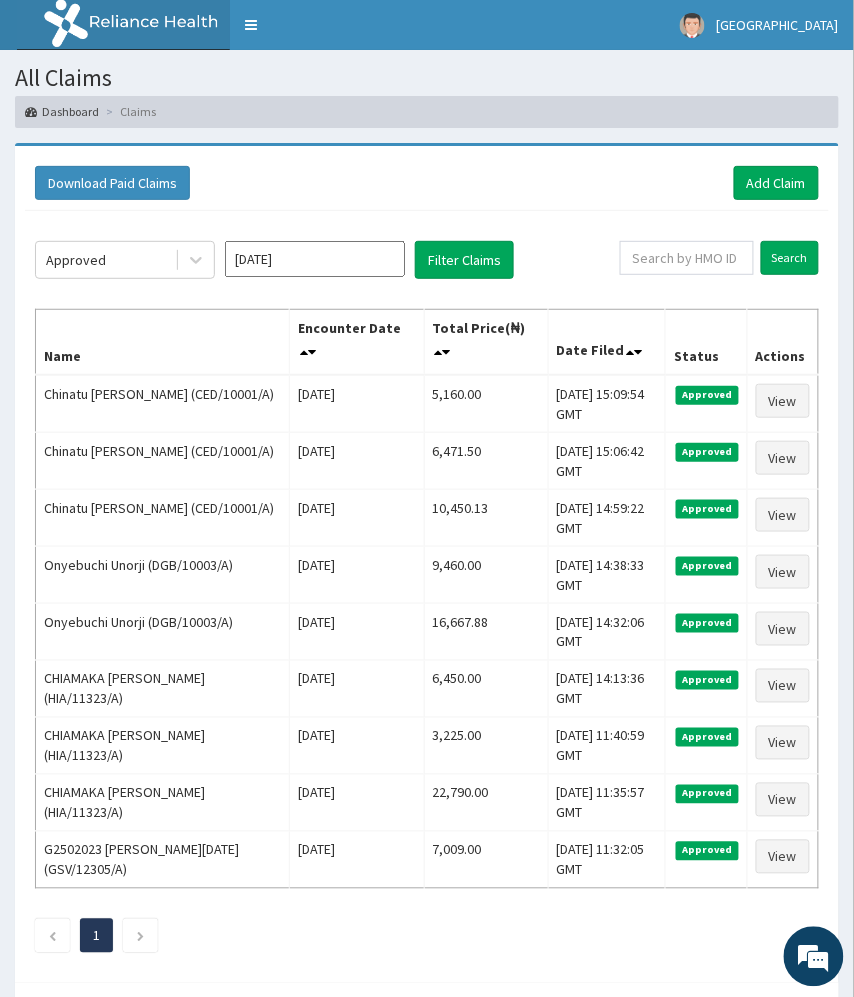 drag, startPoint x: 630, startPoint y: 205, endPoint x: 636, endPoint y: 173, distance: 32.55764 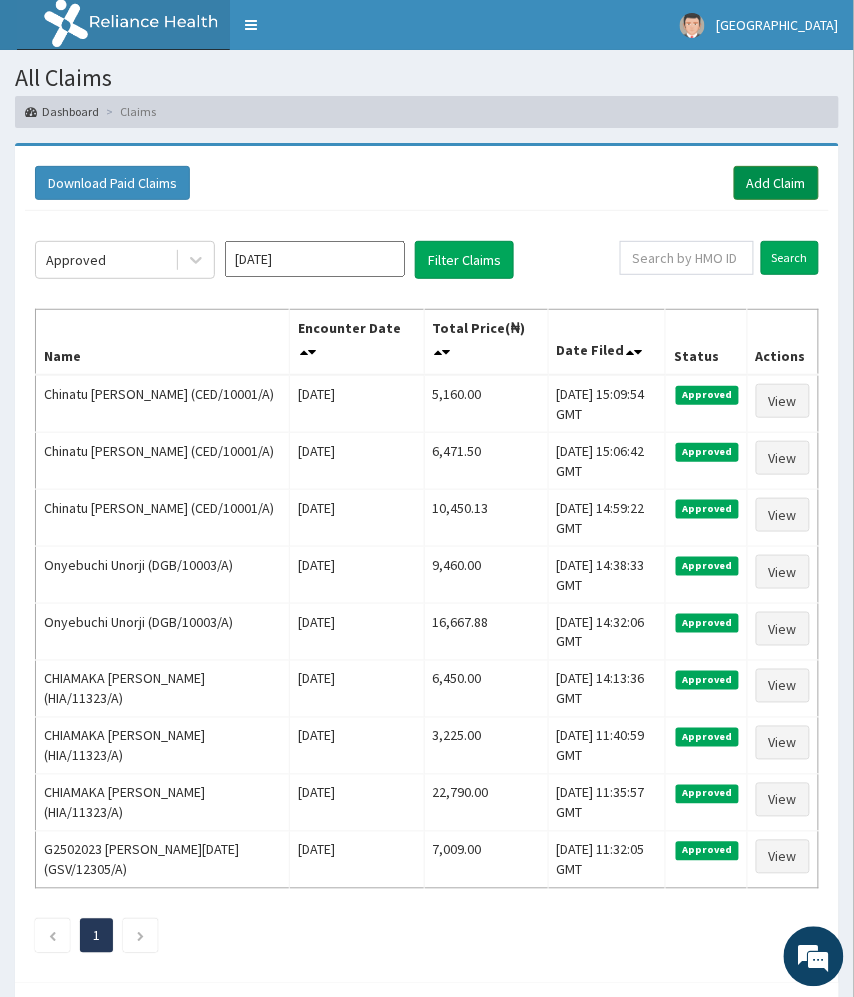 click on "Add Claim" at bounding box center (776, 183) 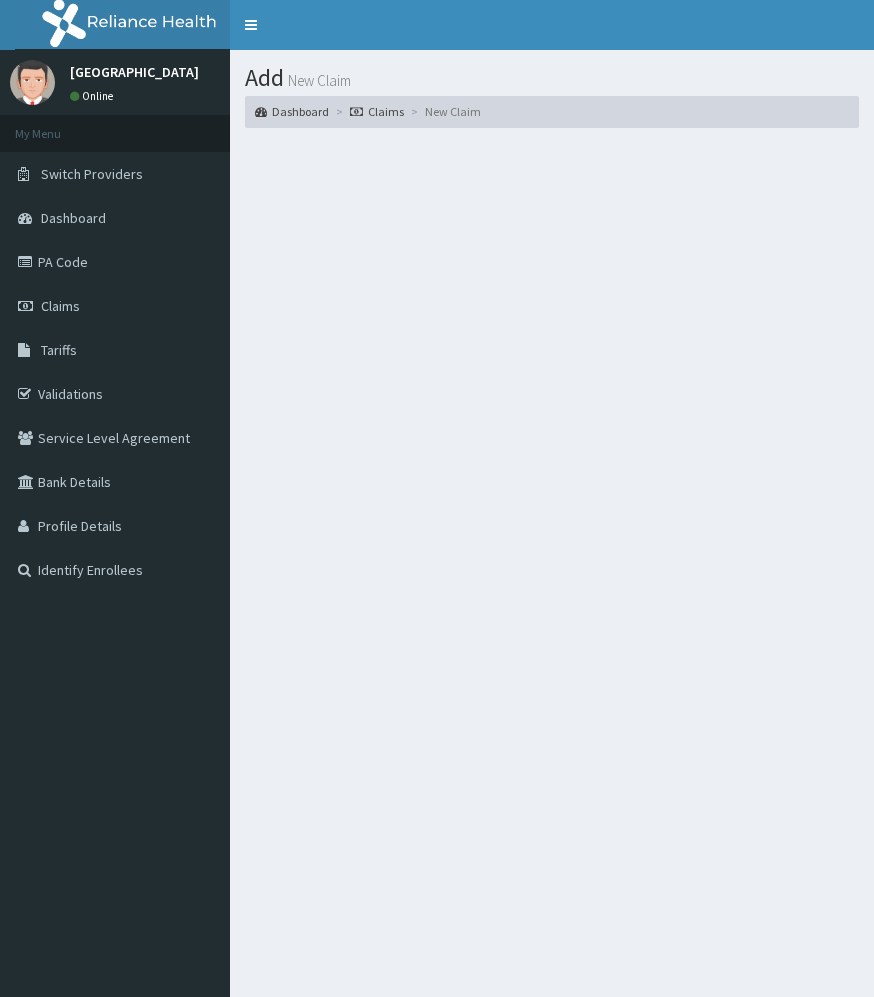 scroll, scrollTop: 0, scrollLeft: 0, axis: both 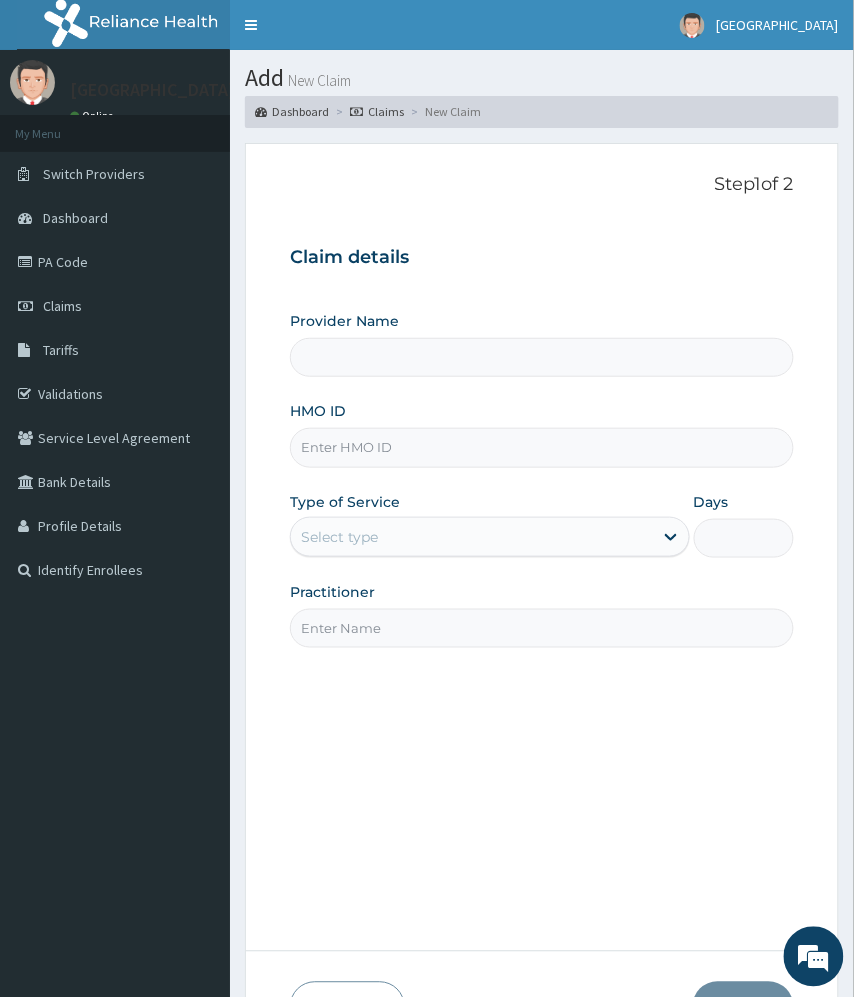 type on "[GEOGRAPHIC_DATA]" 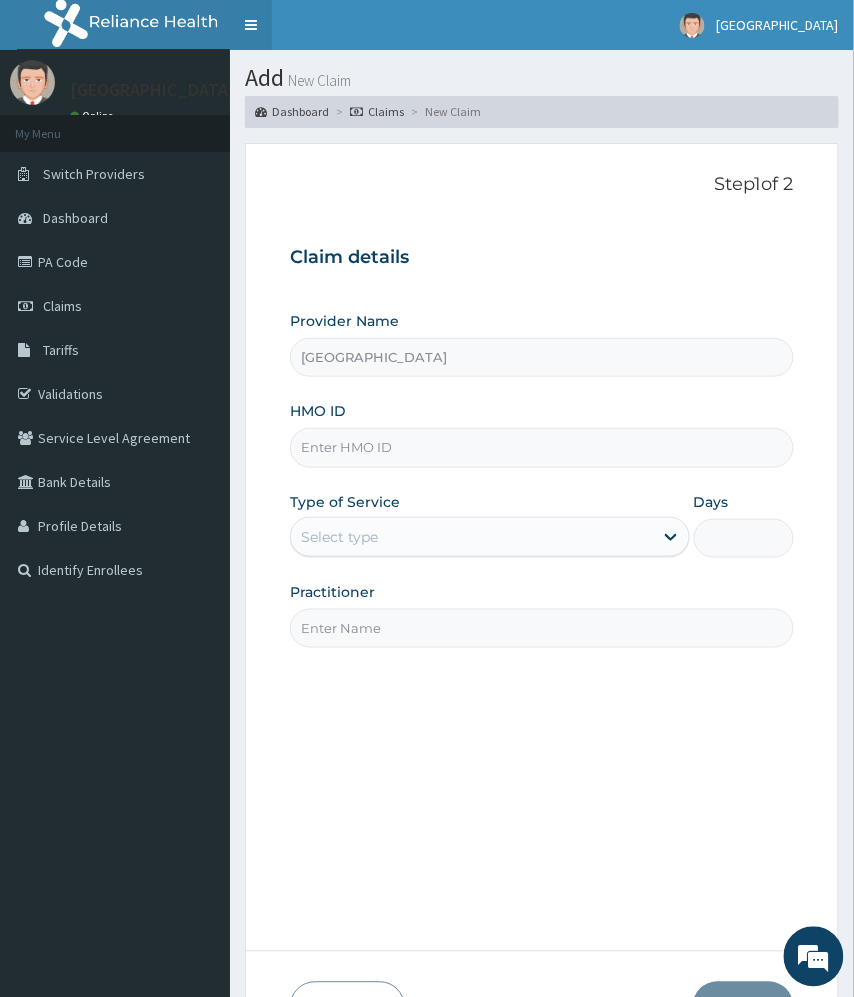 click on "Toggle navigation" at bounding box center [251, 25] 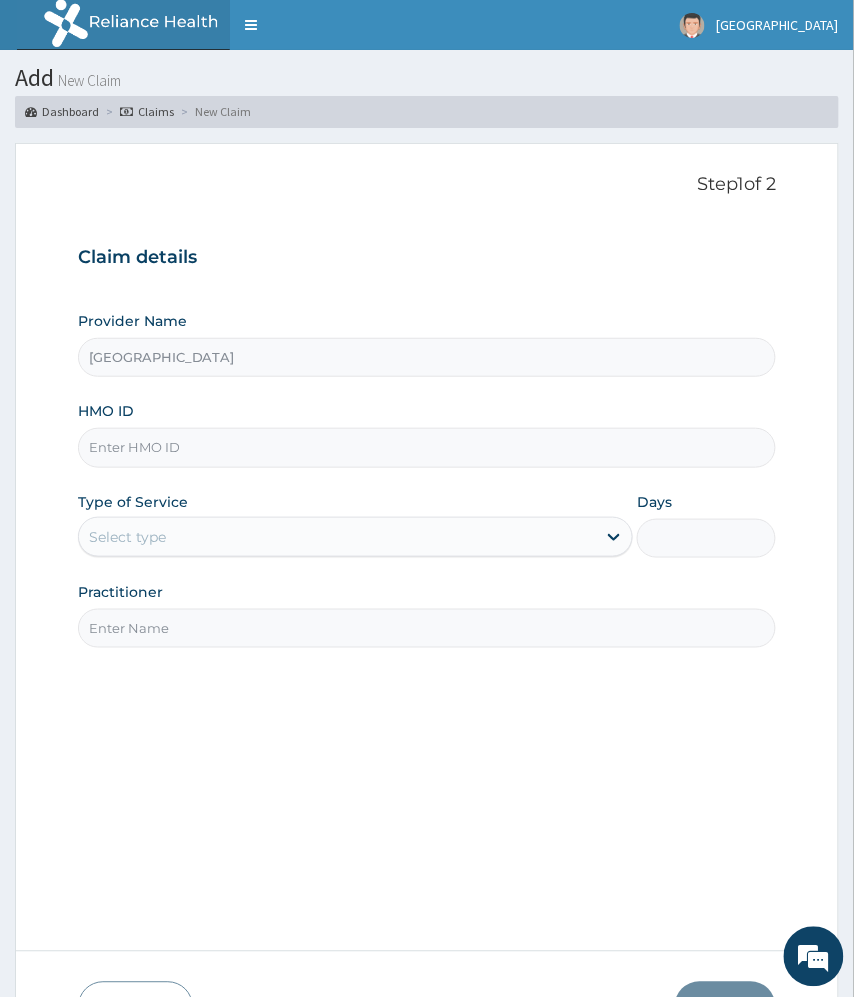 scroll, scrollTop: 0, scrollLeft: 0, axis: both 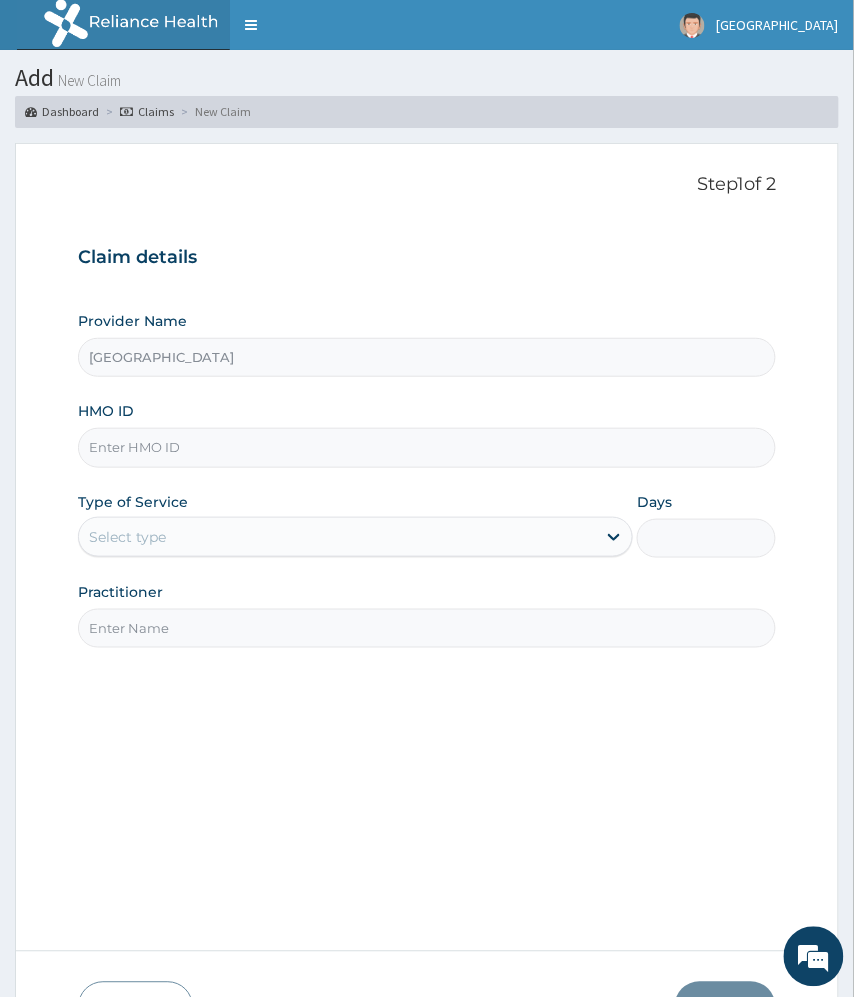 click on "HMO ID" at bounding box center (427, 447) 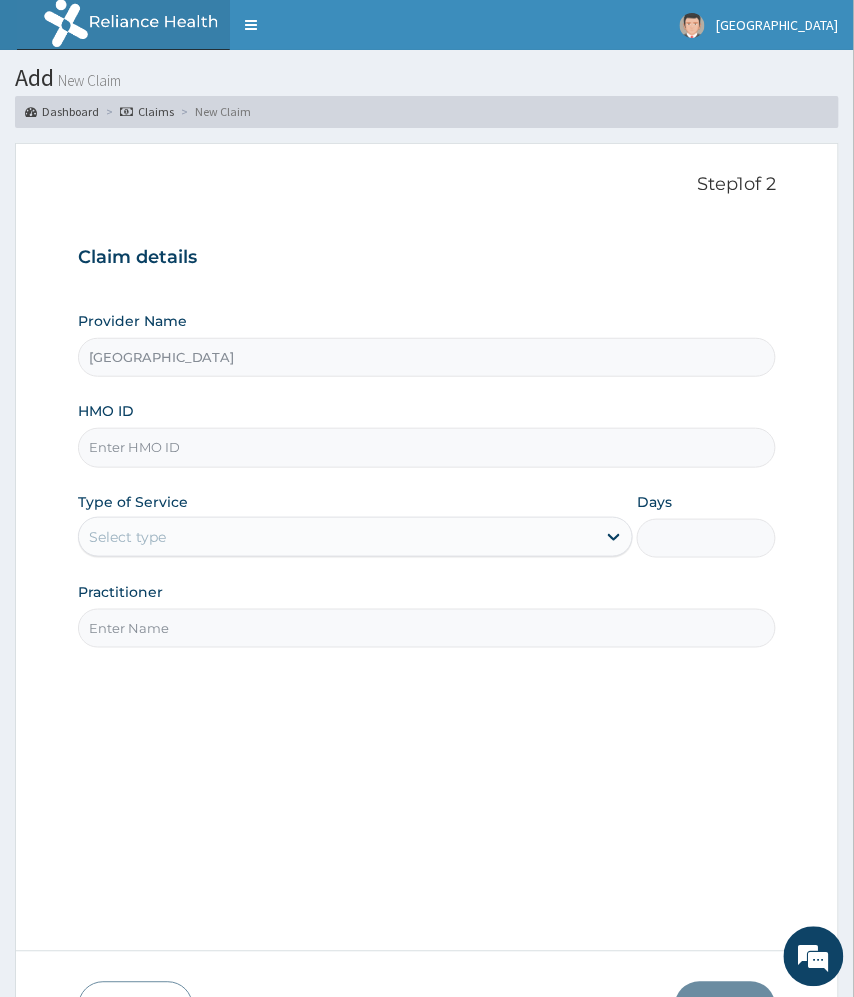 paste on "CED/10002/C" 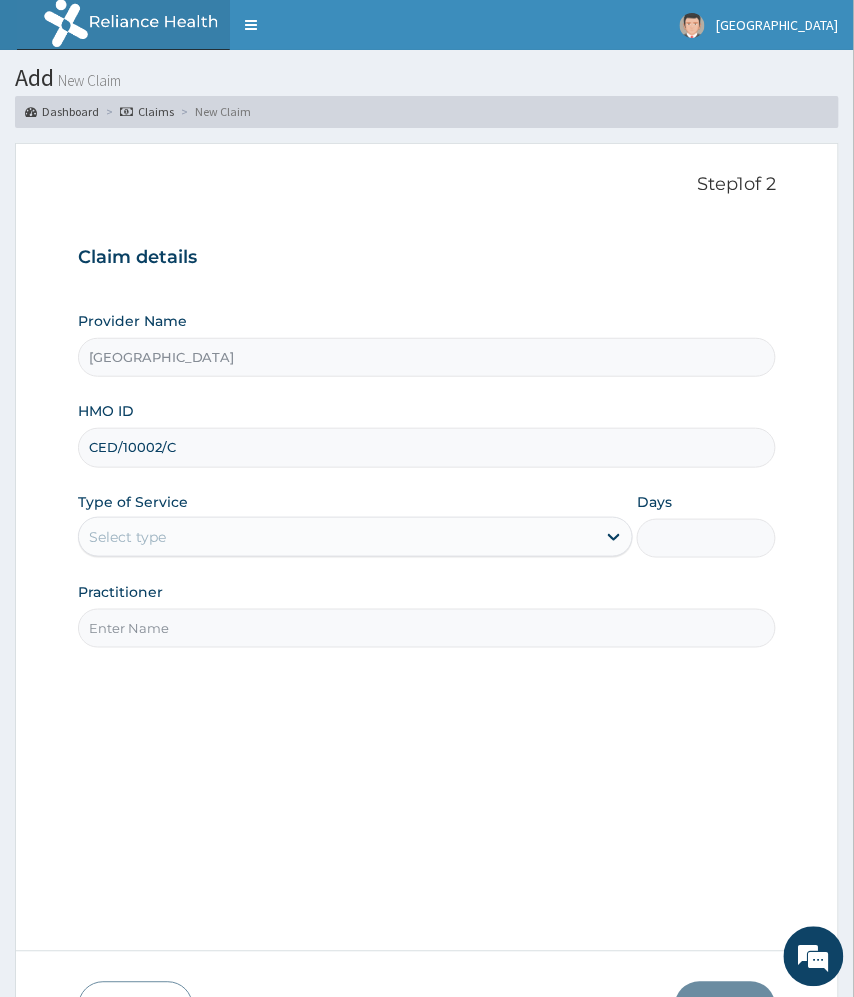 type on "CED/10002/C" 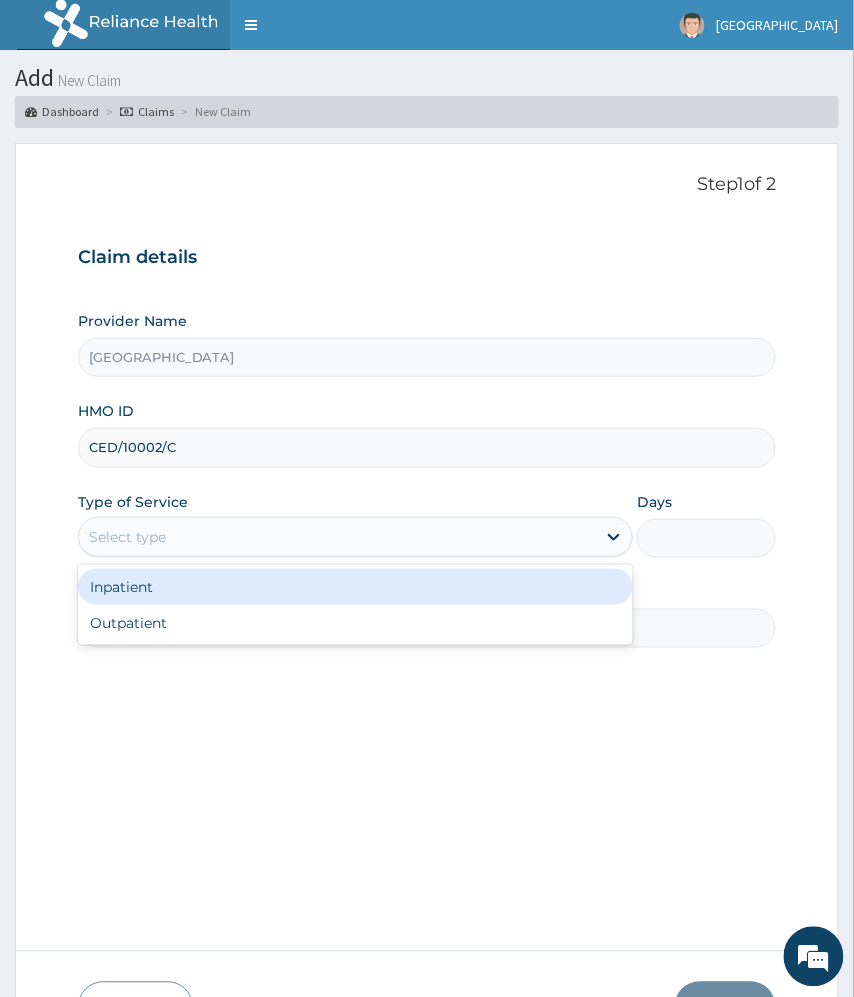click on "Select type" at bounding box center (338, 537) 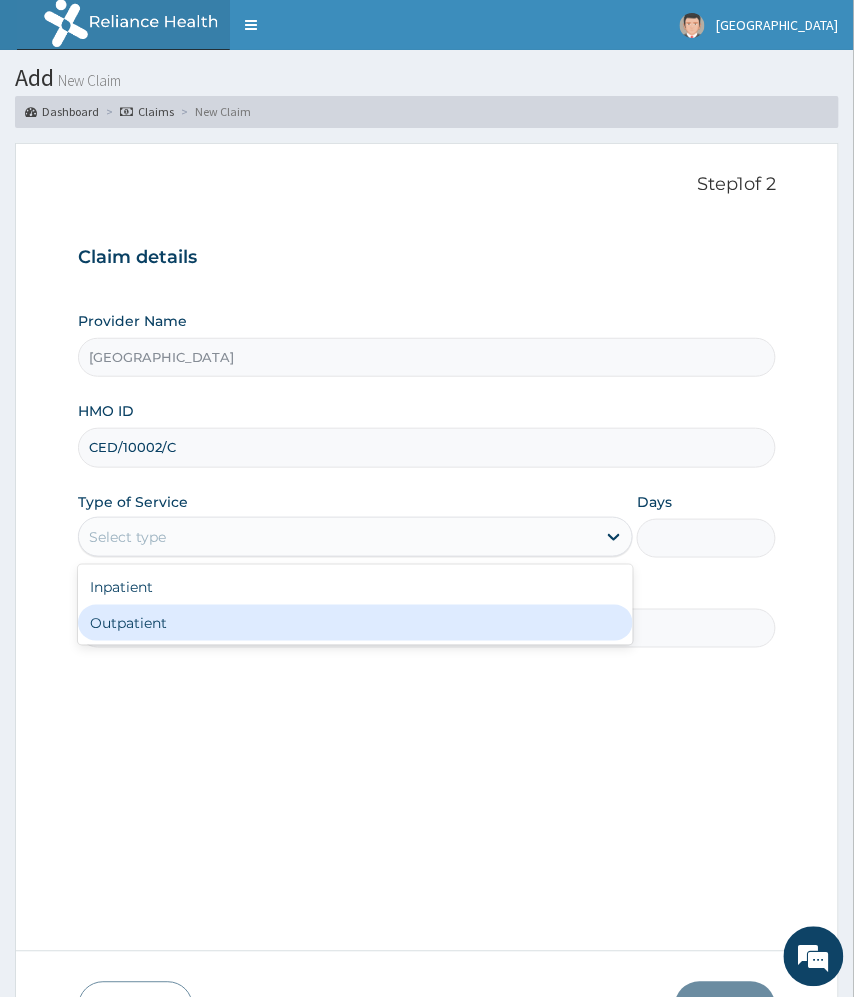click on "Outpatient" at bounding box center [356, 623] 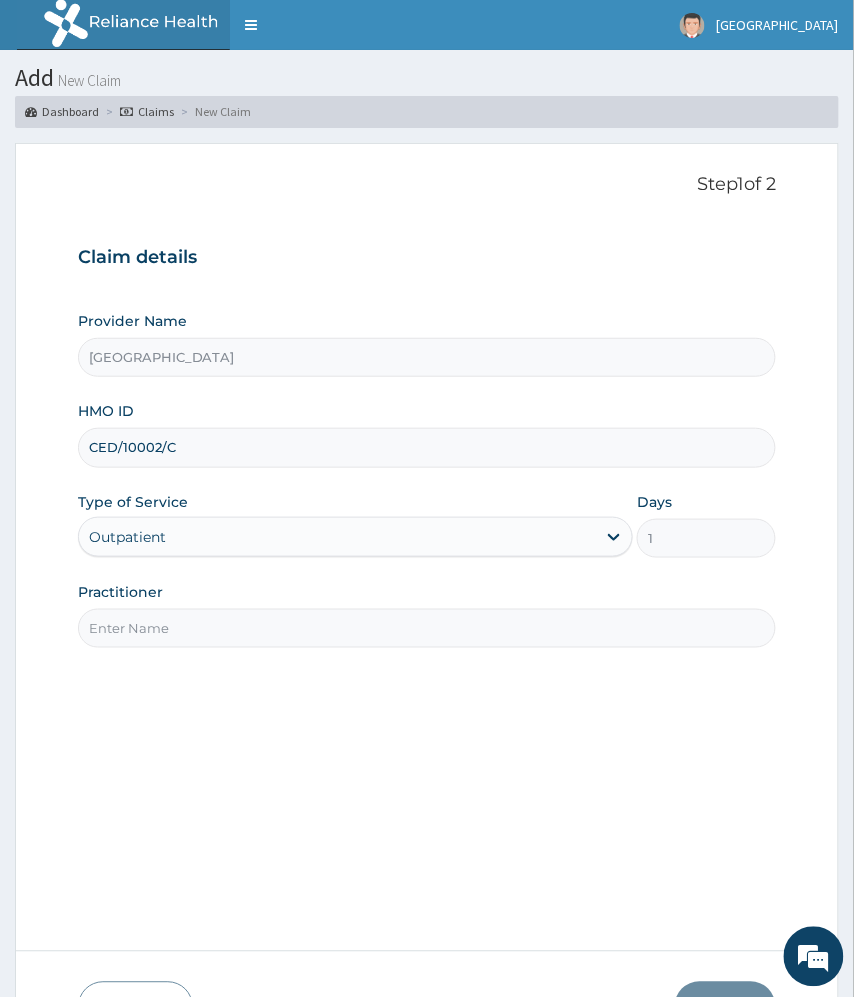 click on "Practitioner" at bounding box center [427, 628] 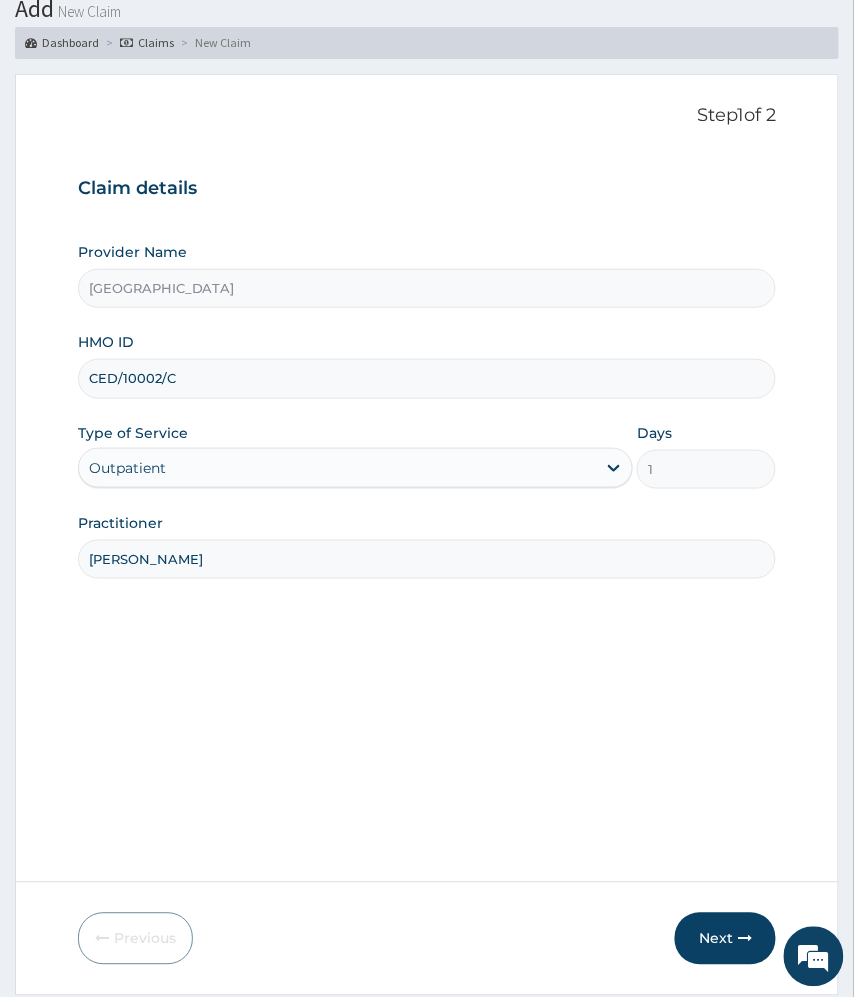 scroll, scrollTop: 134, scrollLeft: 0, axis: vertical 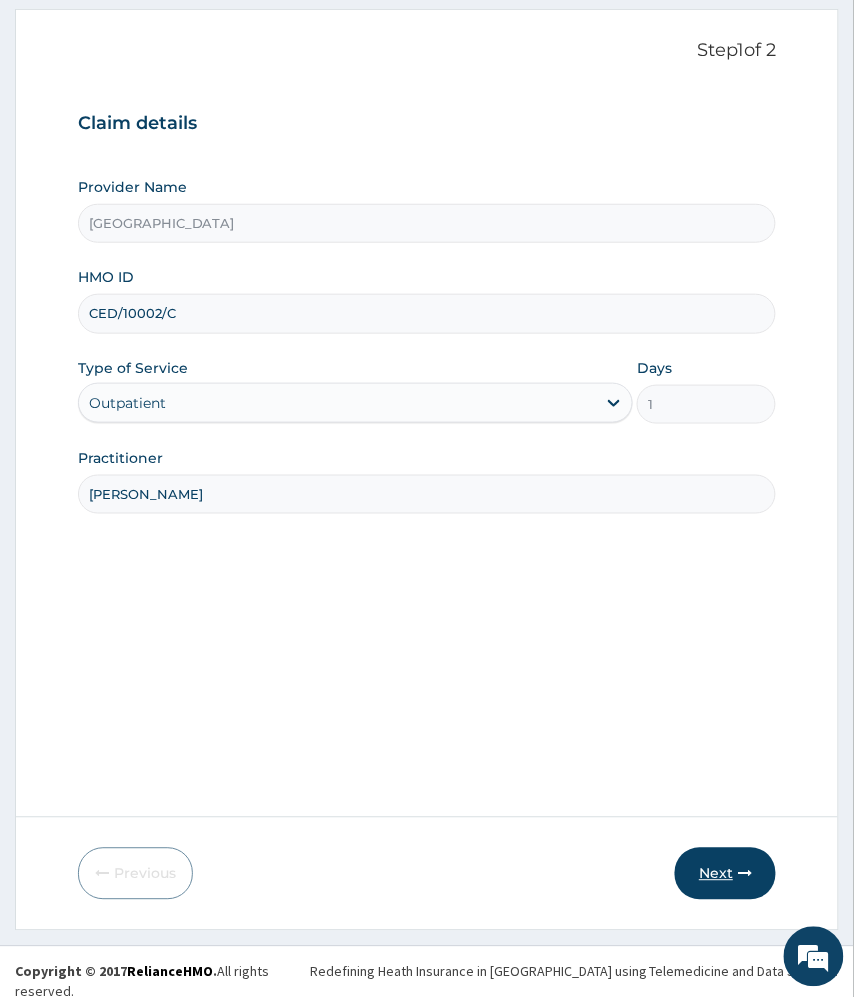 click on "Next" at bounding box center (725, 874) 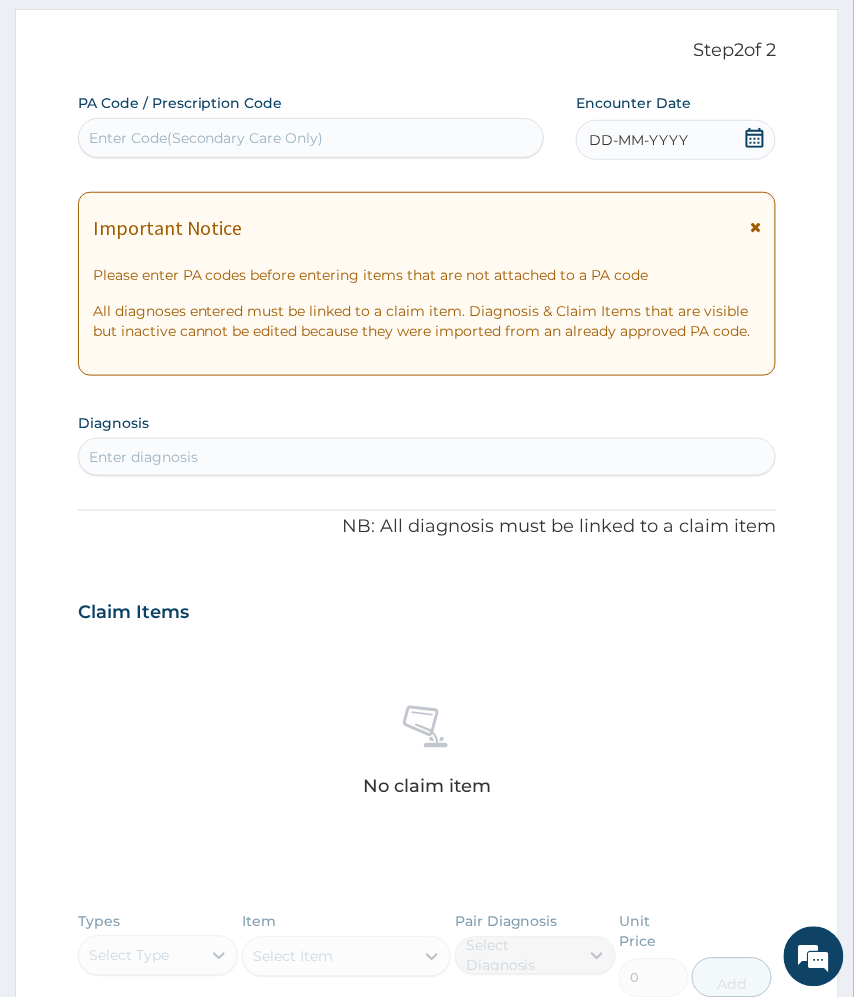 click 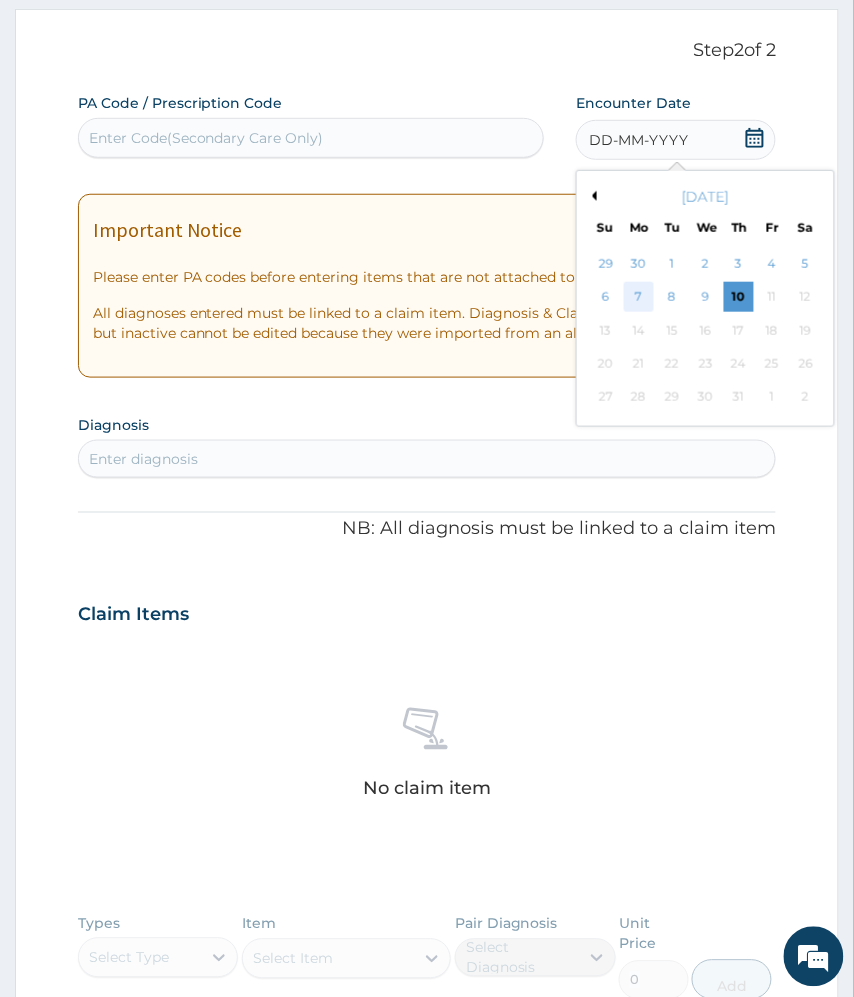 click on "7" at bounding box center (639, 298) 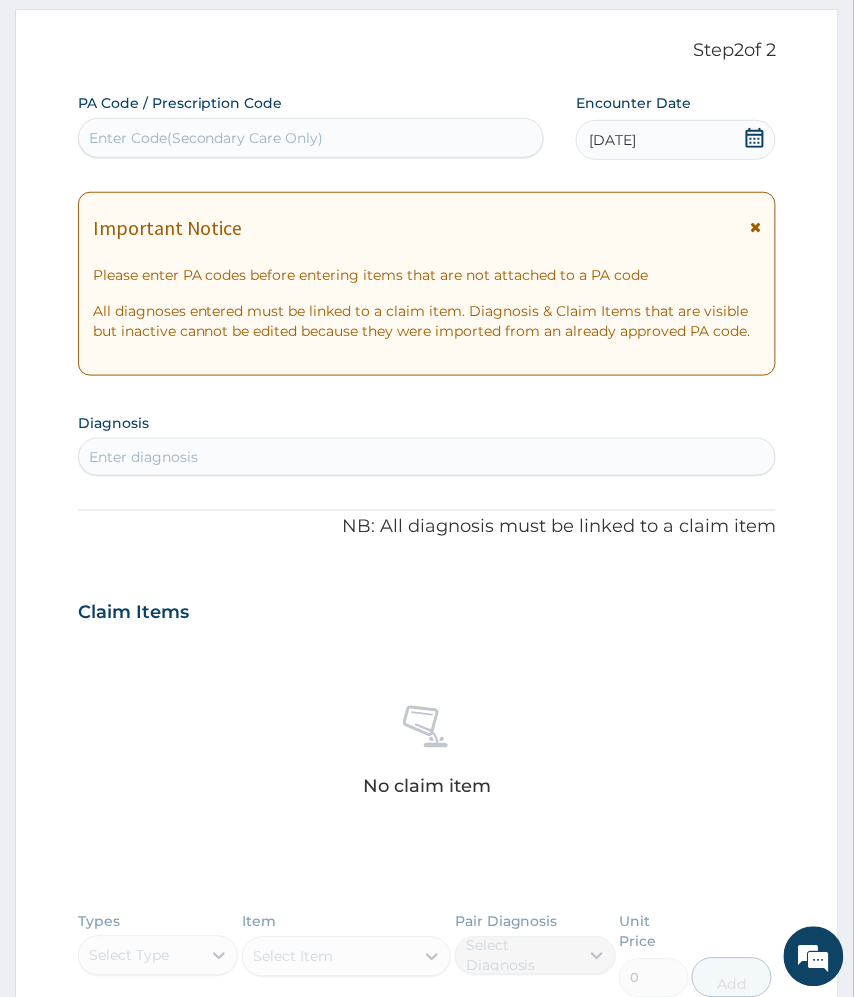 click on "Enter diagnosis" at bounding box center [427, 457] 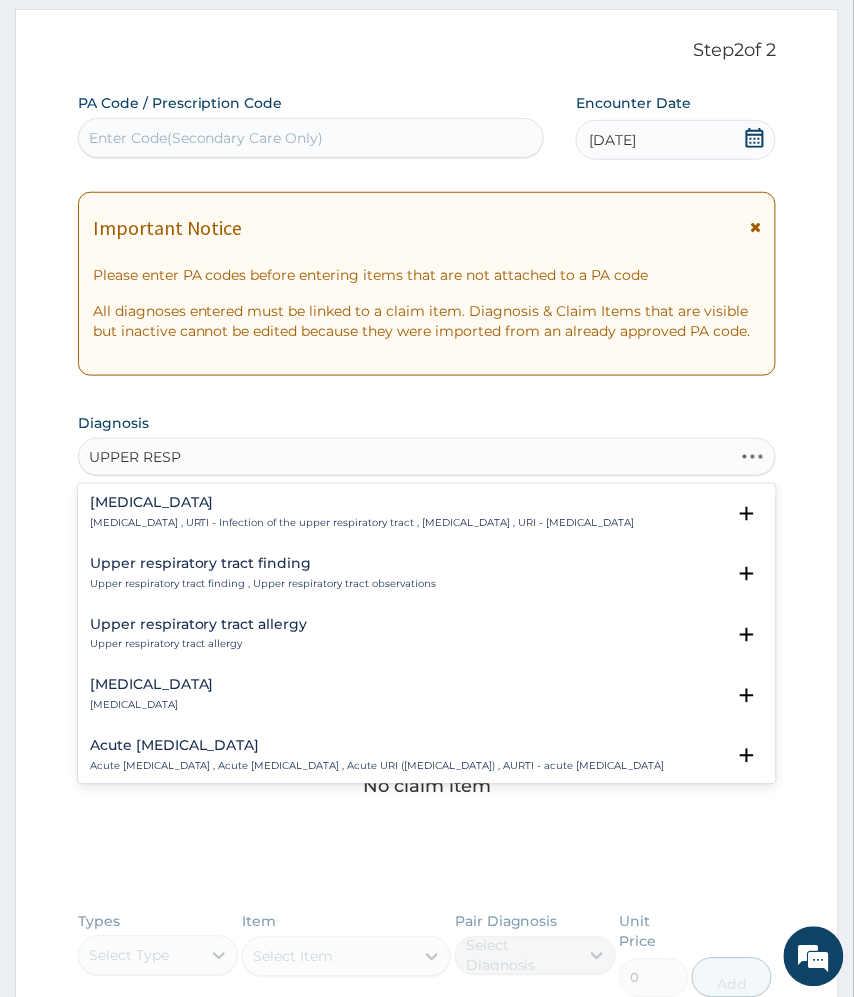 type on "UPPER RESPI" 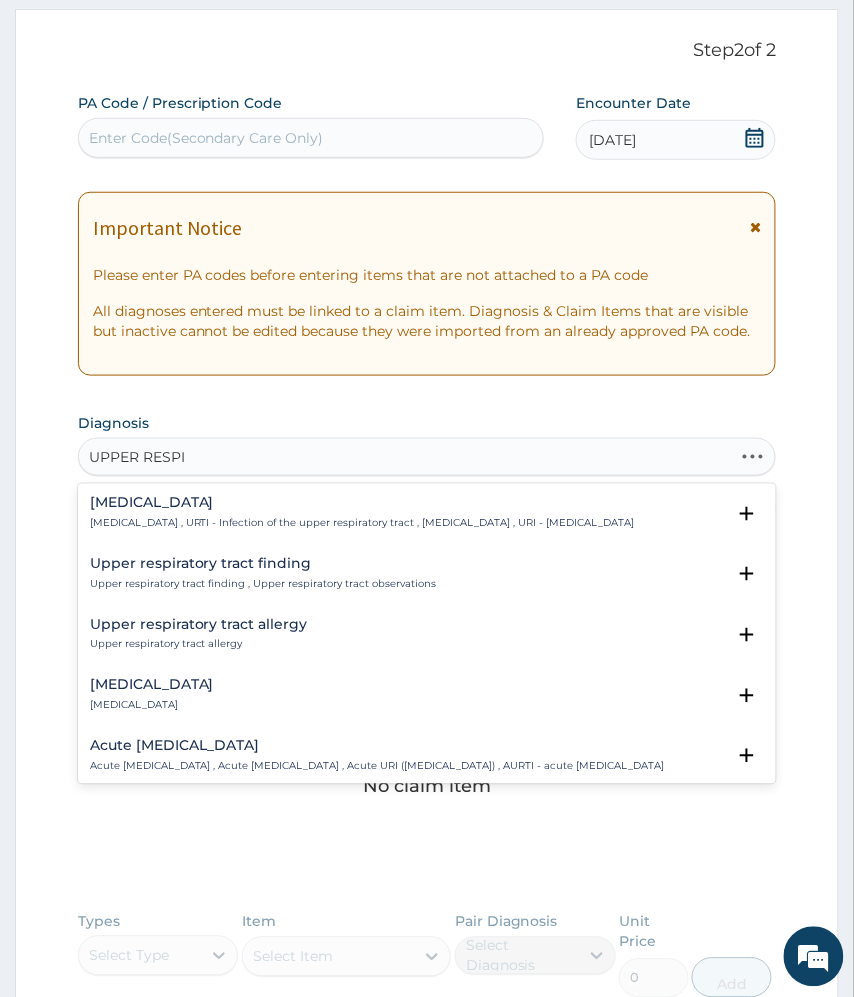 click on "Upper respiratory infection , URTI - Infection of the upper respiratory tract , Upper respiratory tract infection , URI - Upper respiratory infection" at bounding box center (362, 524) 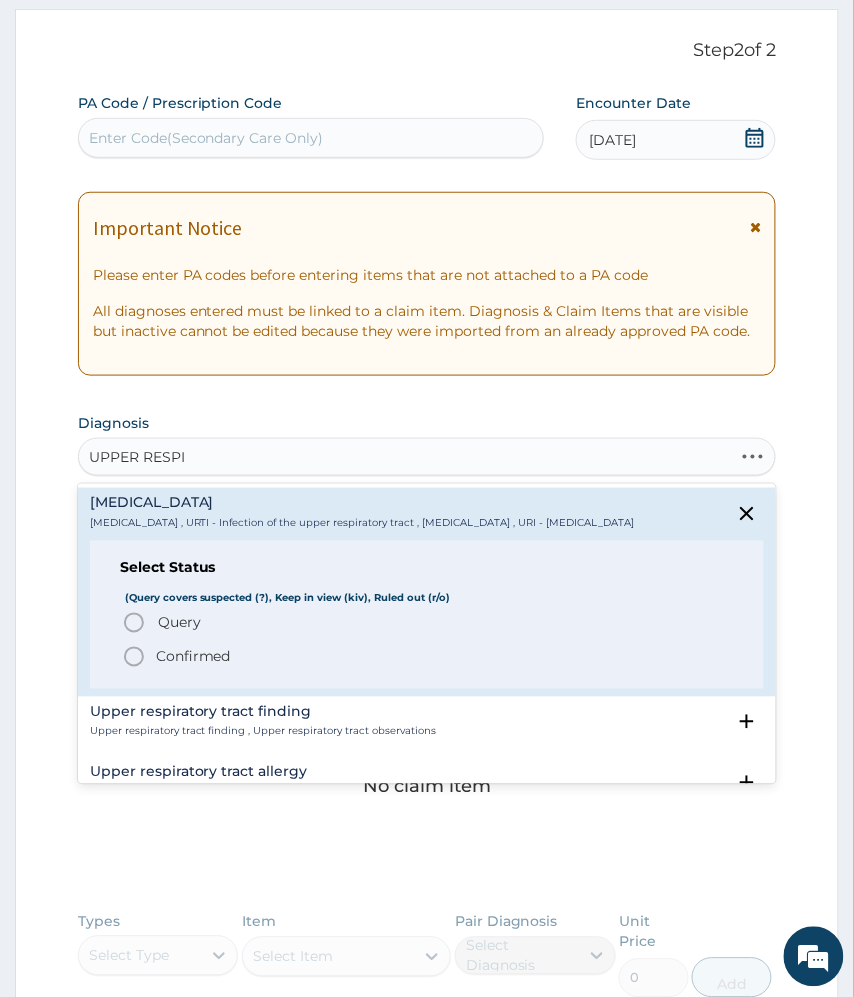 click on "Confirmed" at bounding box center [193, 657] 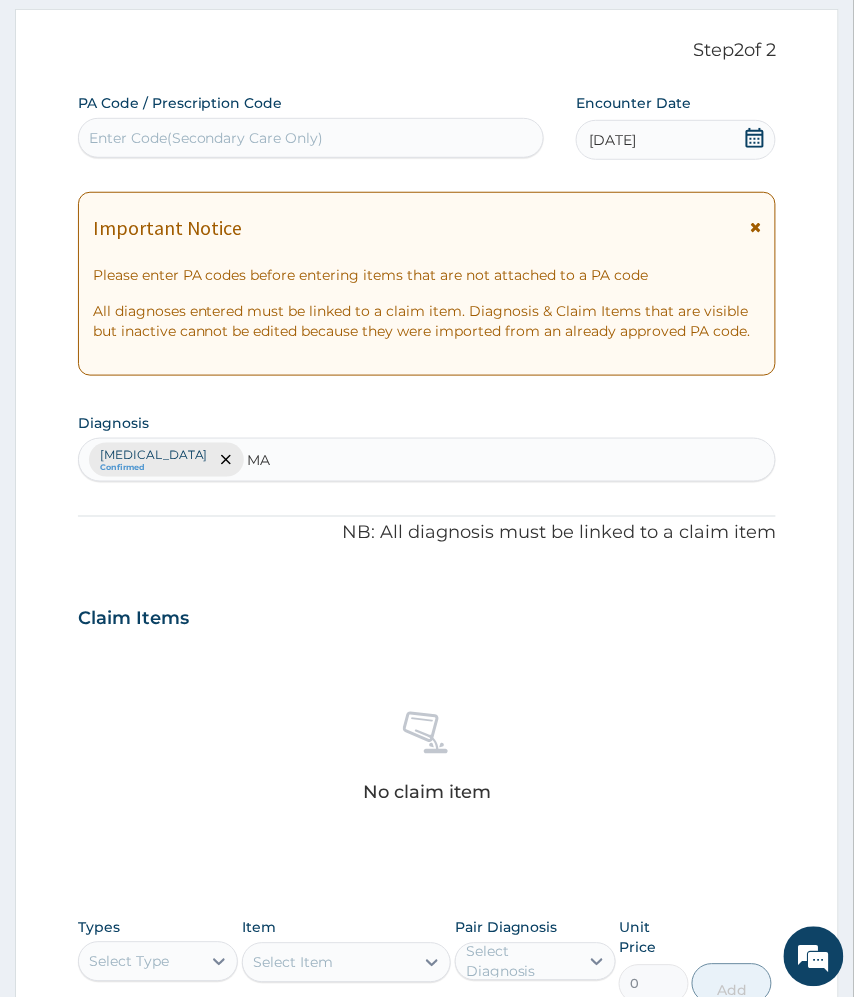 type on "M" 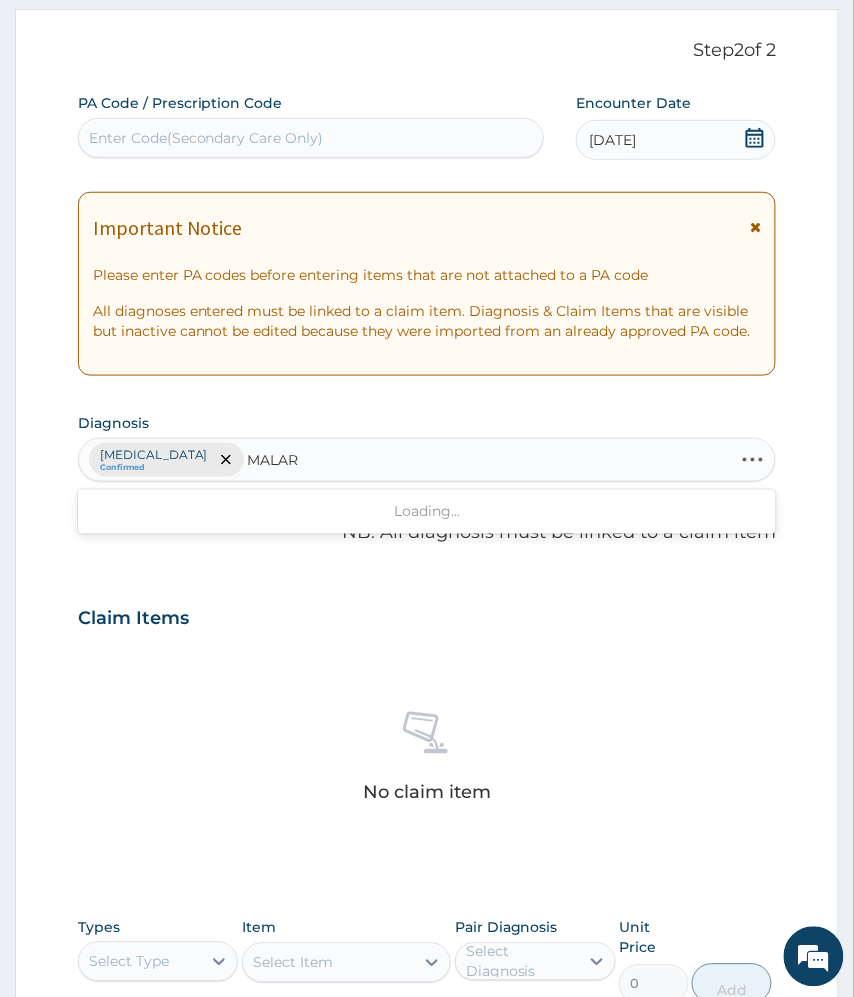 type on "MALAR" 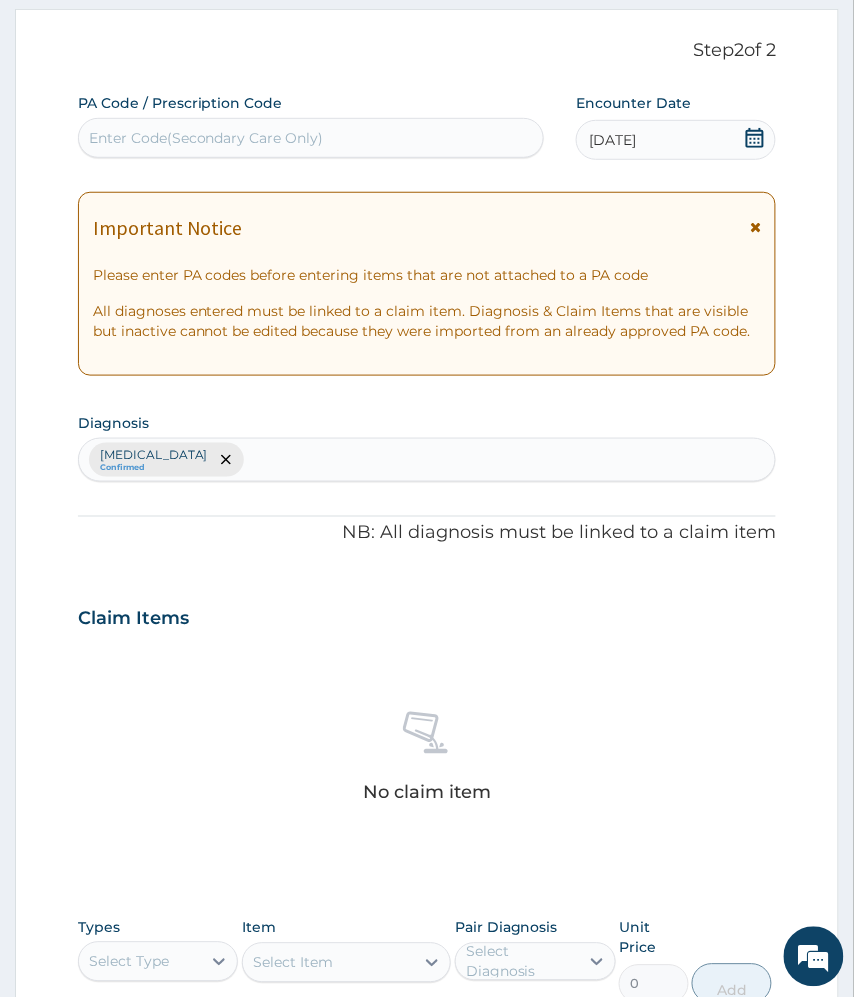 click on "No claim item" at bounding box center (427, 761) 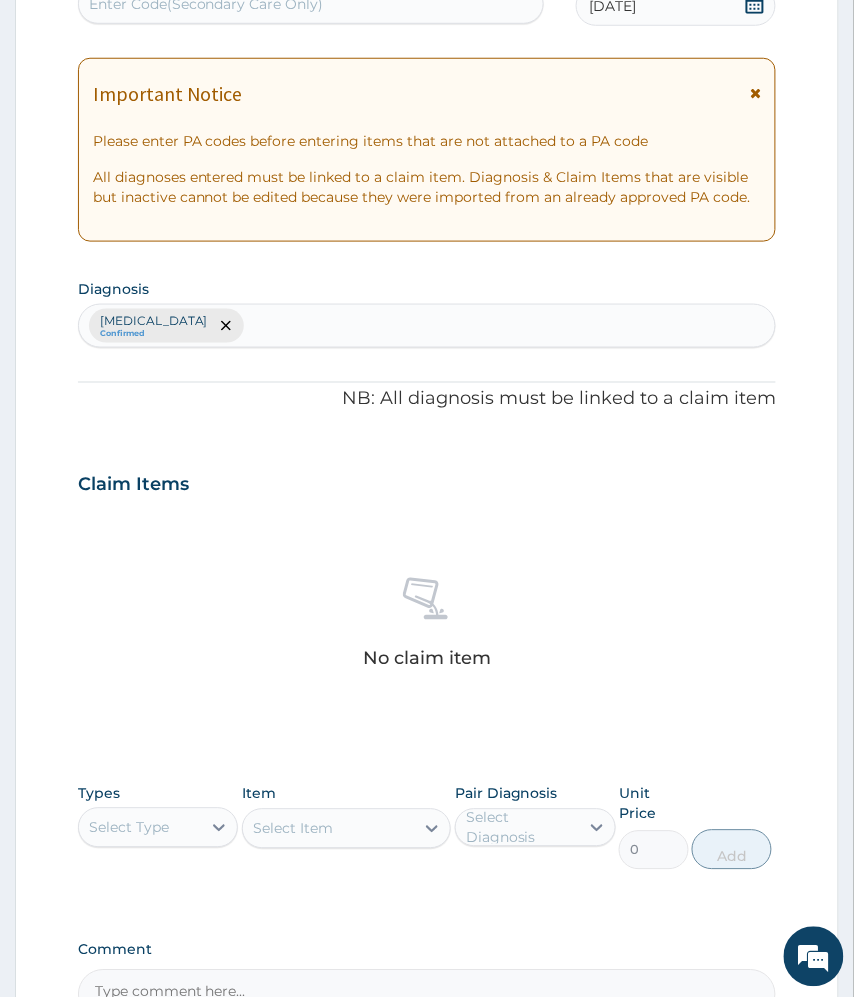 scroll, scrollTop: 401, scrollLeft: 0, axis: vertical 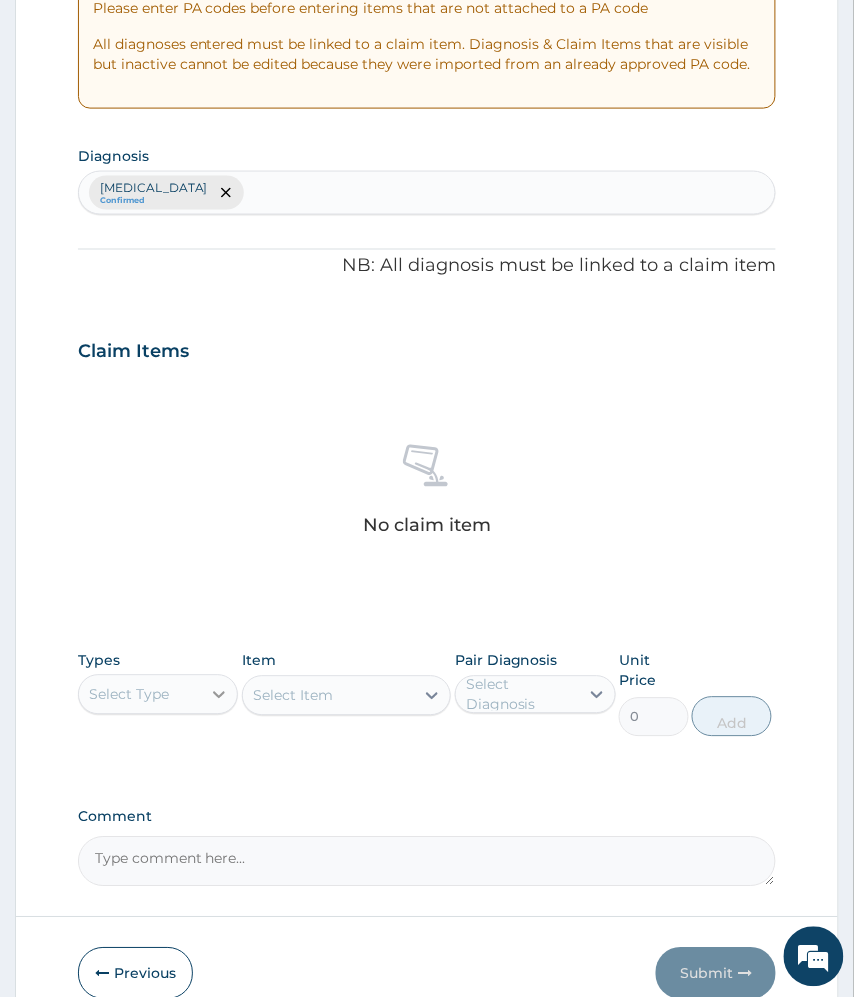 click at bounding box center (219, 695) 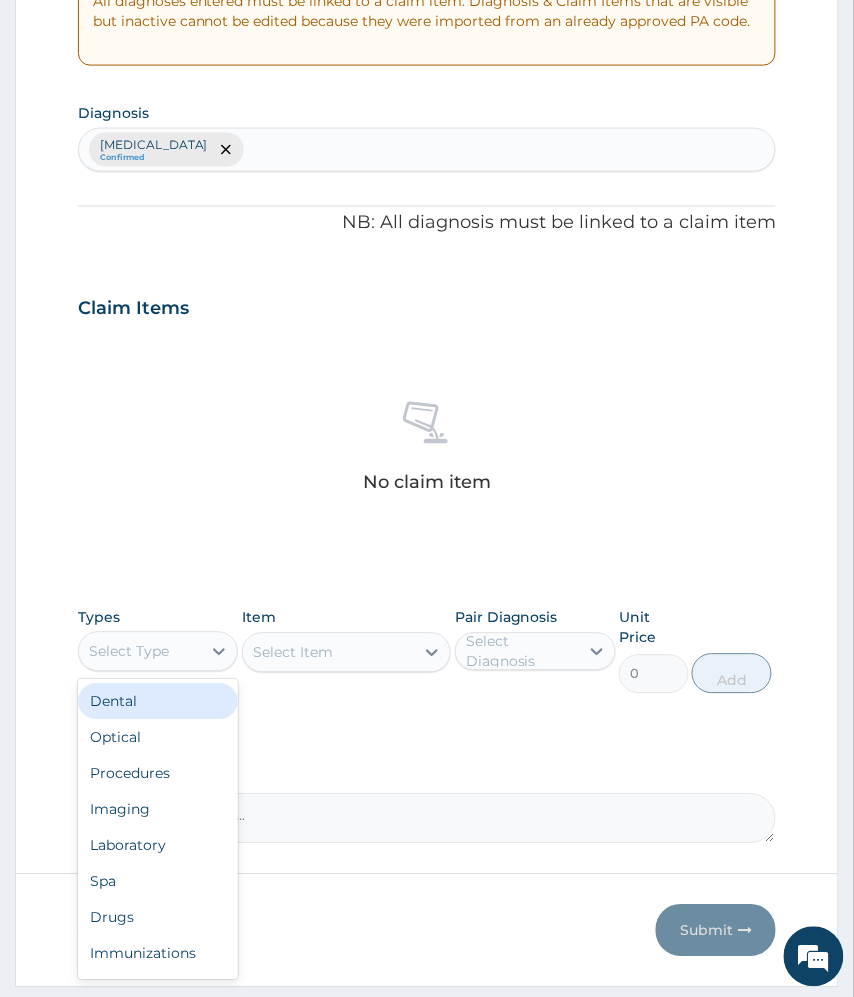 scroll, scrollTop: 484, scrollLeft: 0, axis: vertical 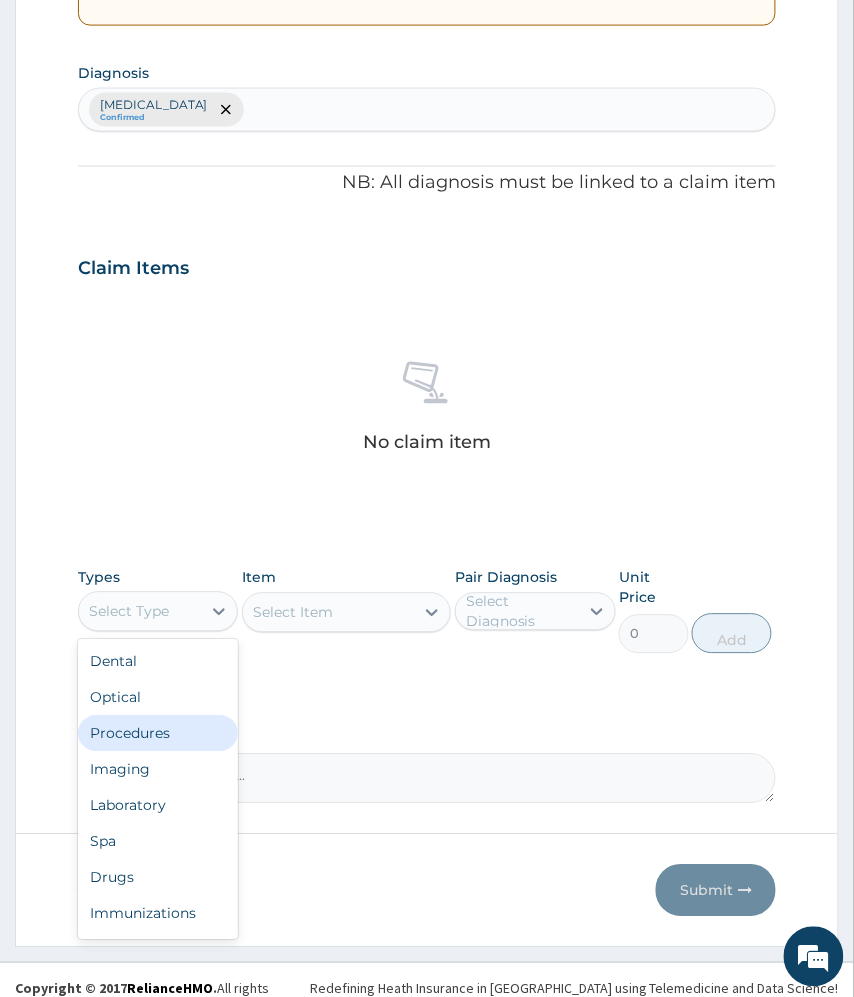 click on "Procedures" at bounding box center [158, 734] 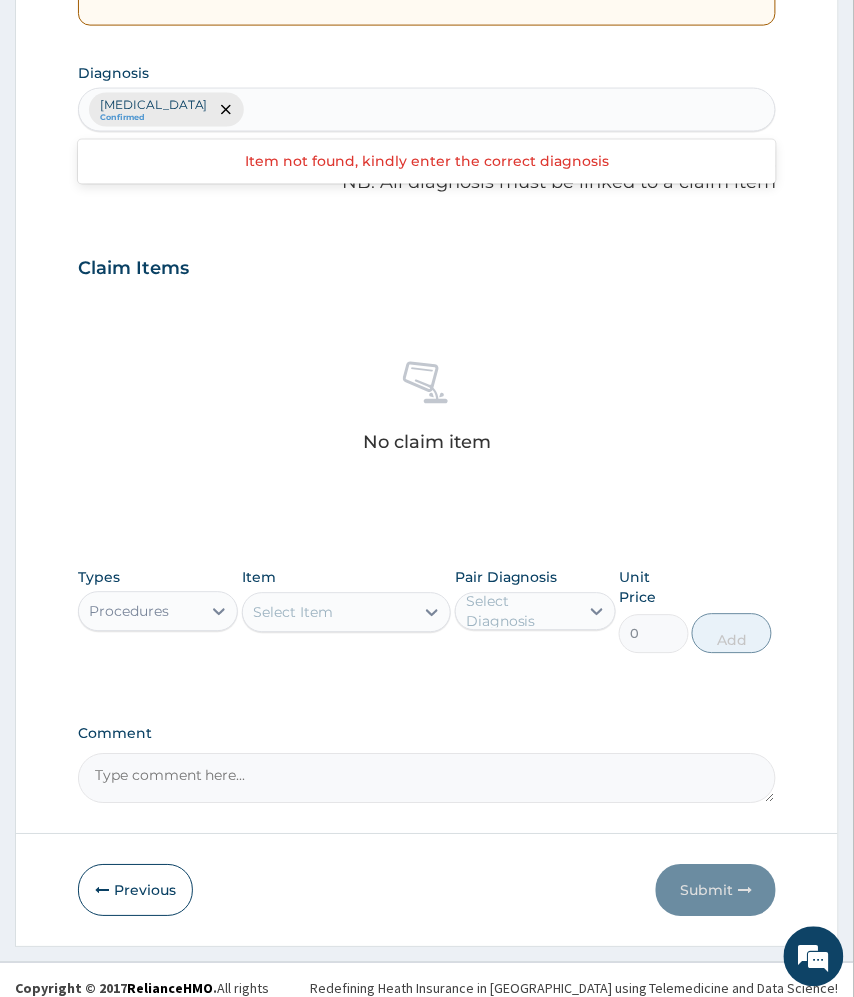 click on "Upper respiratory infection Confirmed" at bounding box center [427, 110] 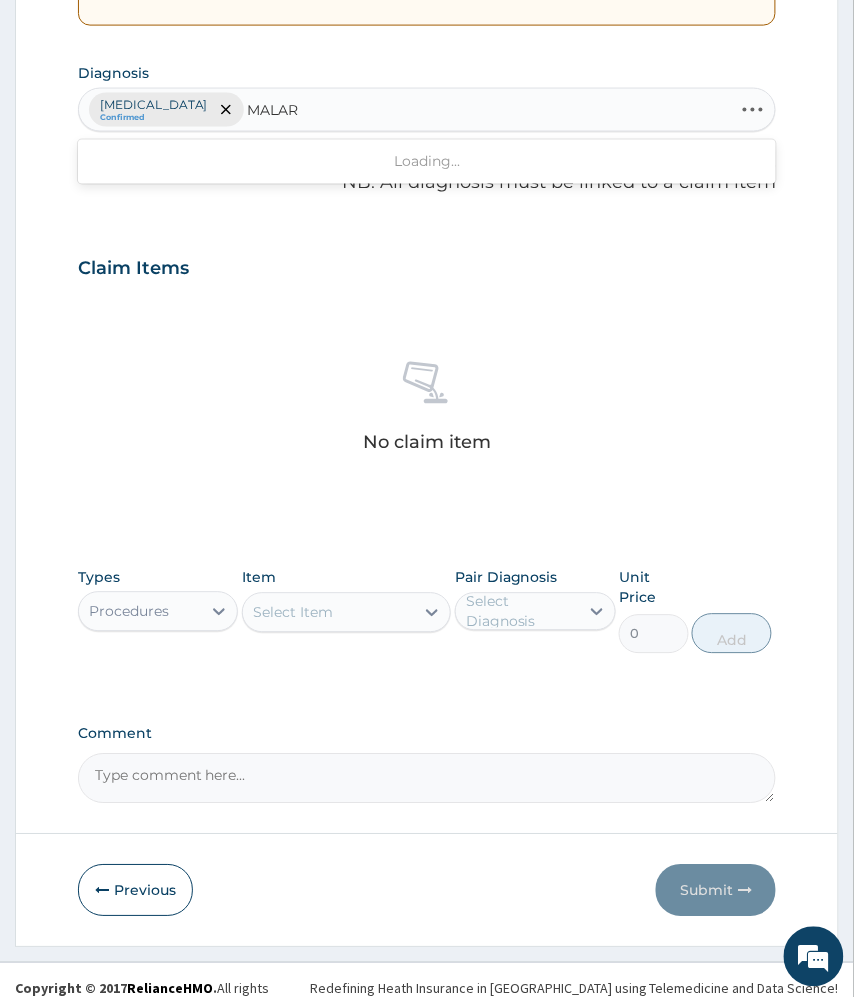type on "MALAR" 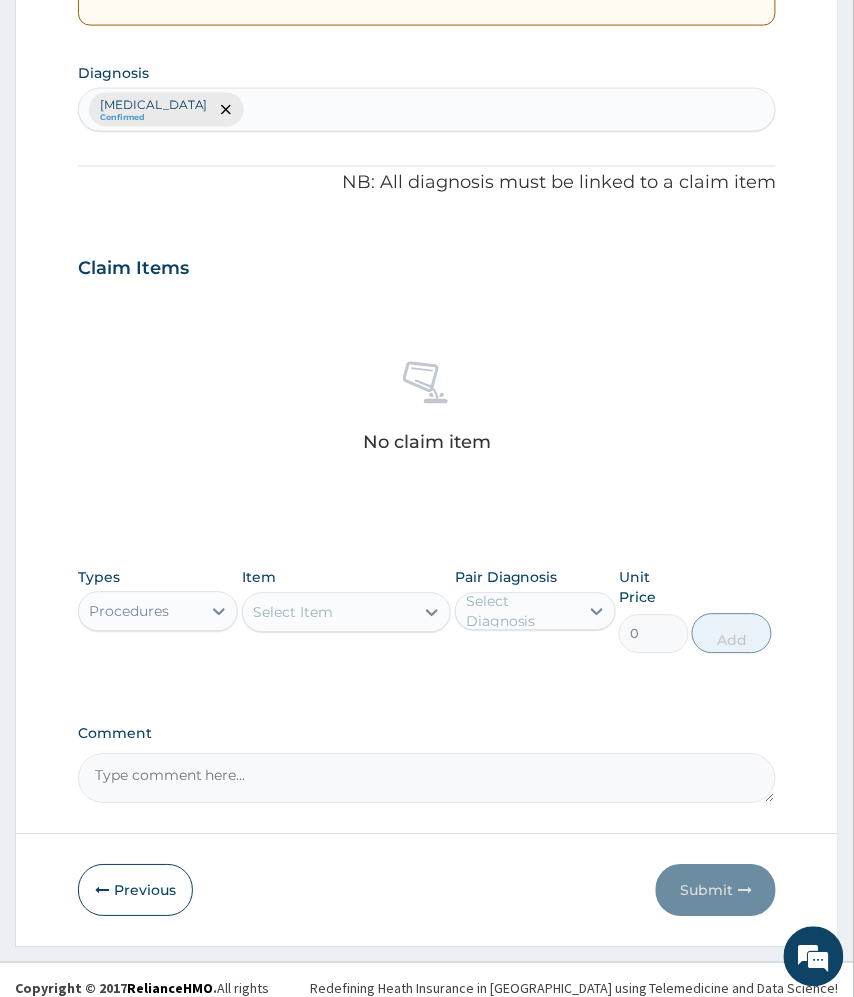 click on "Claim Items" at bounding box center [427, 265] 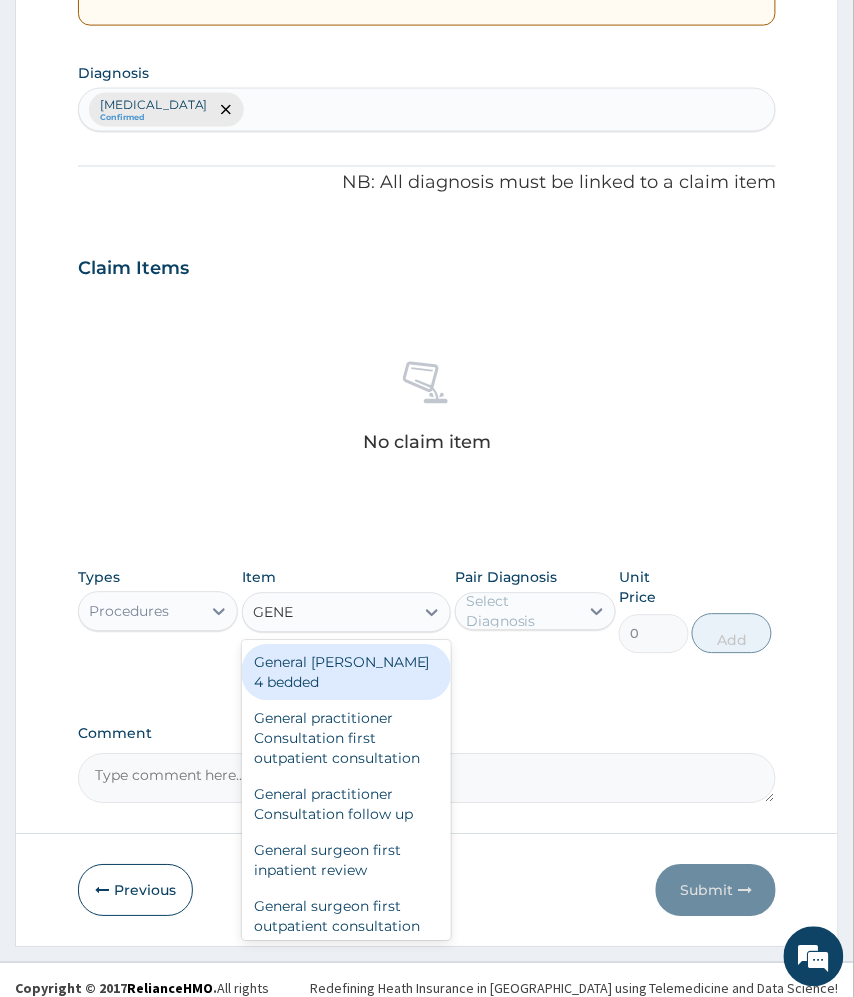 type on "GENER" 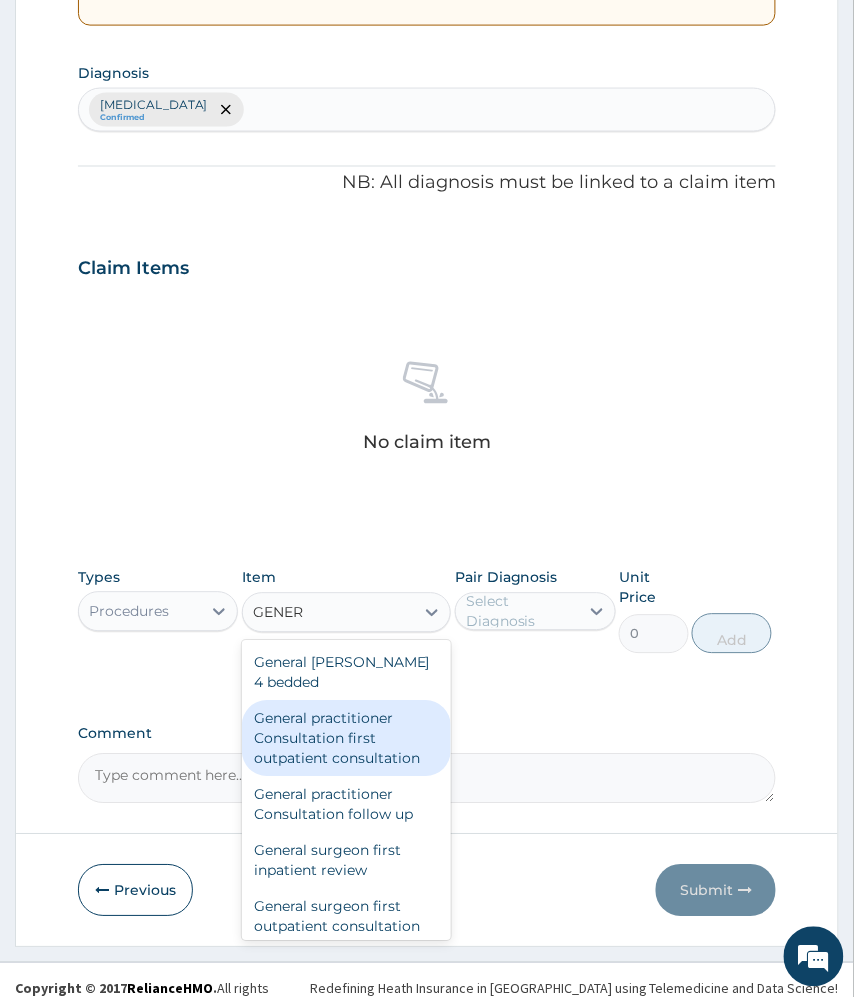 click on "General practitioner Consultation first outpatient consultation" at bounding box center (347, 739) 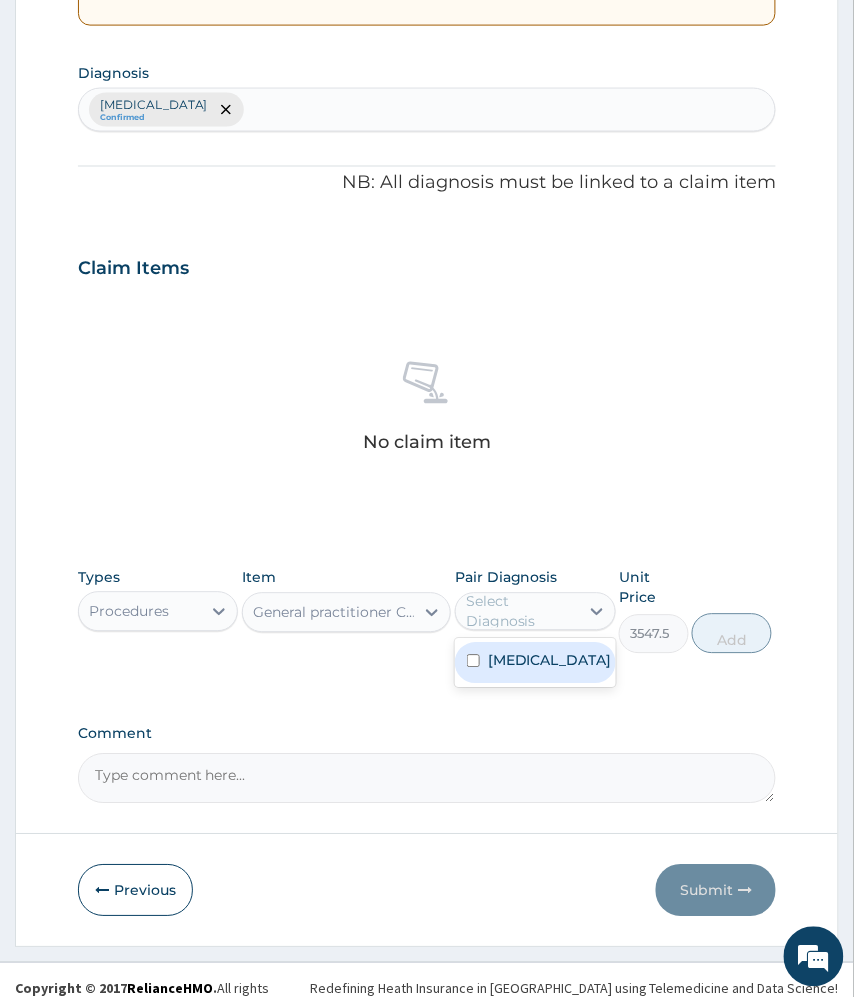 click on "Select Diagnosis" at bounding box center [521, 612] 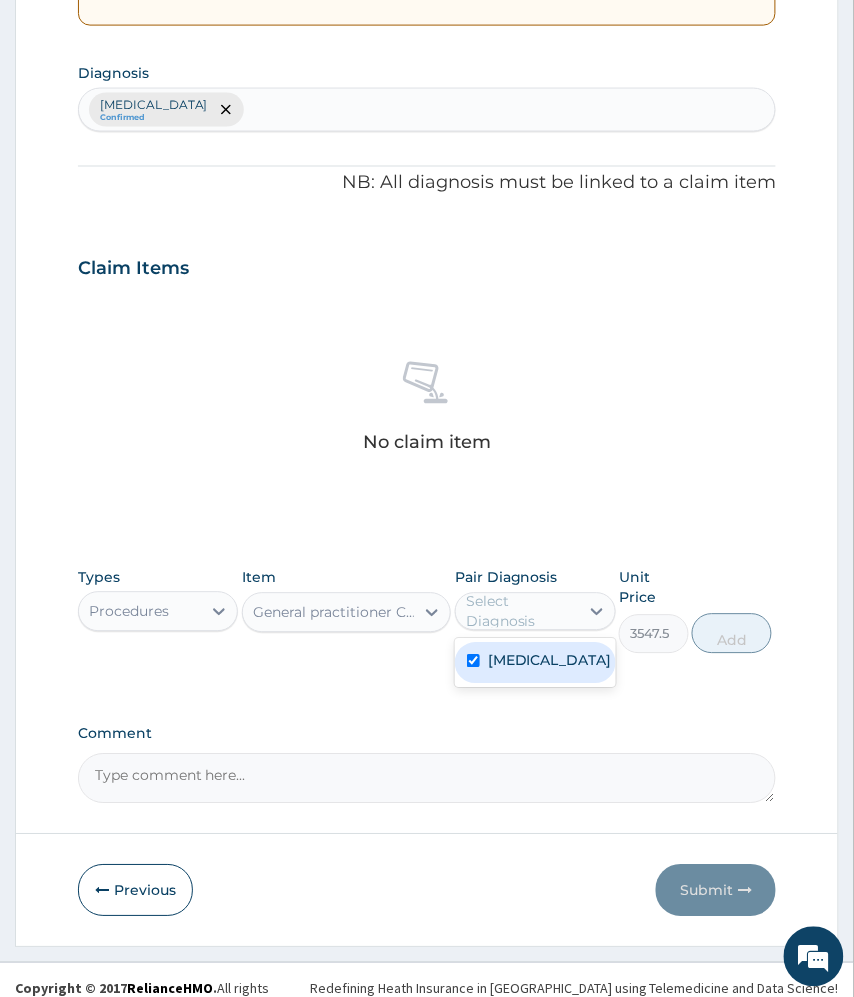 checkbox on "true" 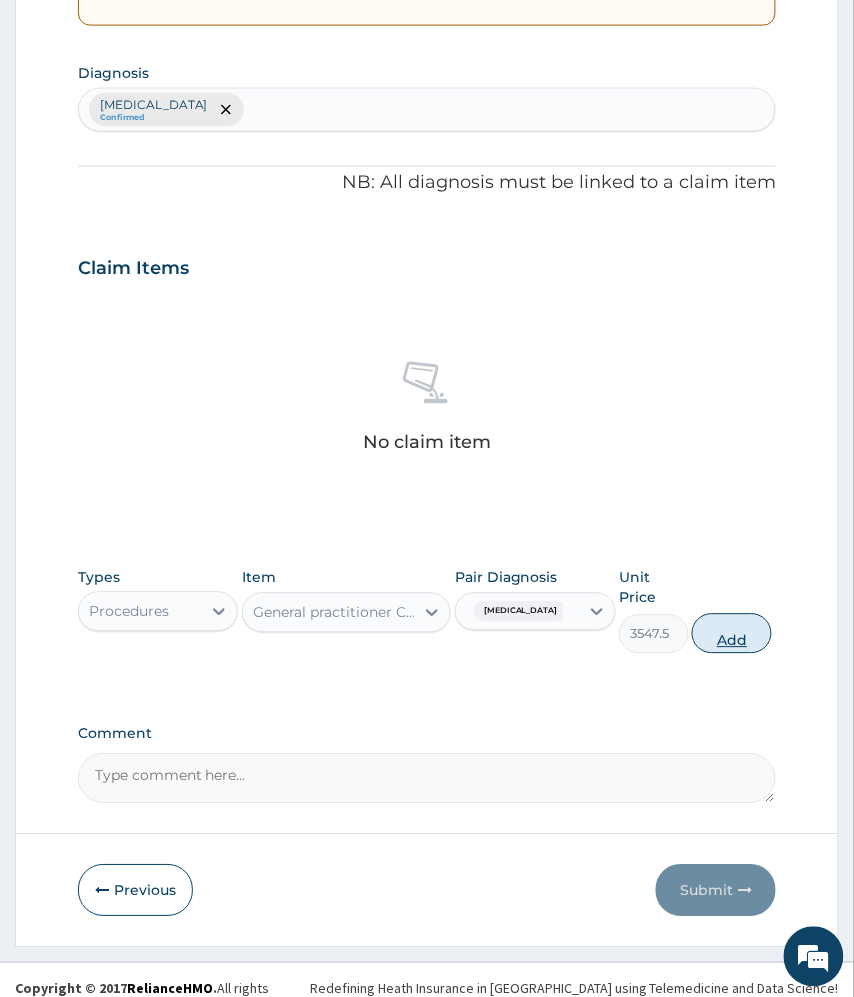 click on "Add" at bounding box center (732, 634) 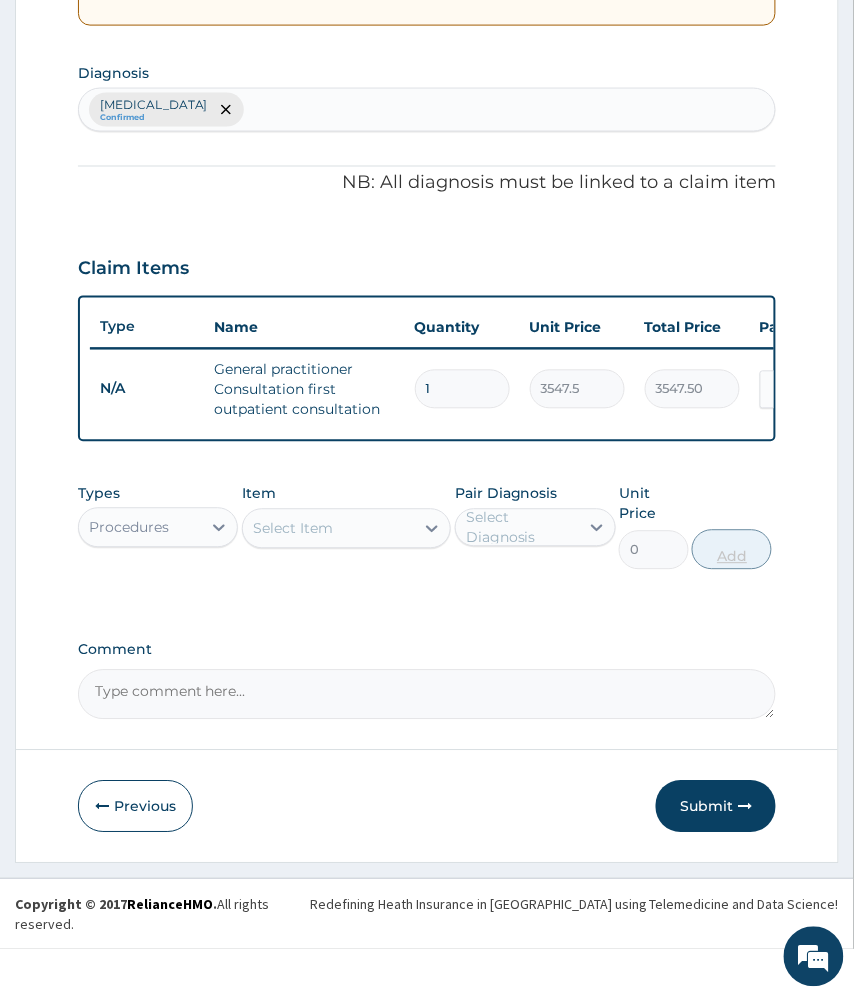 scroll, scrollTop: 417, scrollLeft: 0, axis: vertical 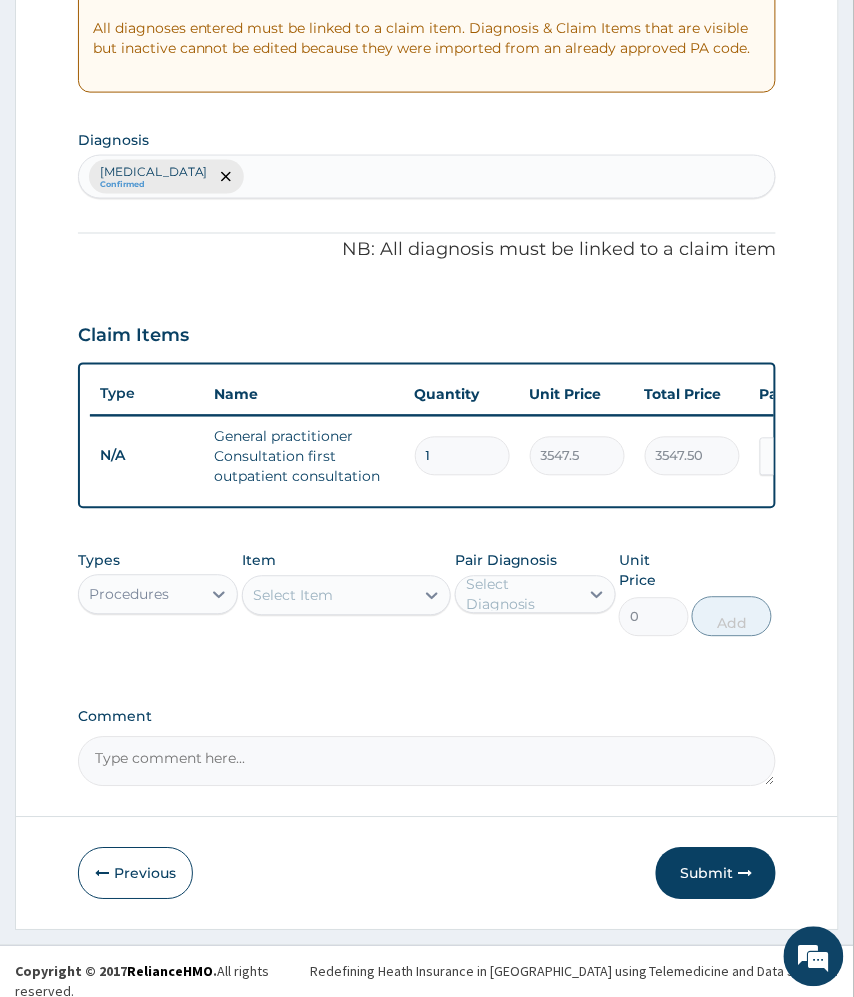 click on "Upper respiratory infection Confirmed" at bounding box center (427, 177) 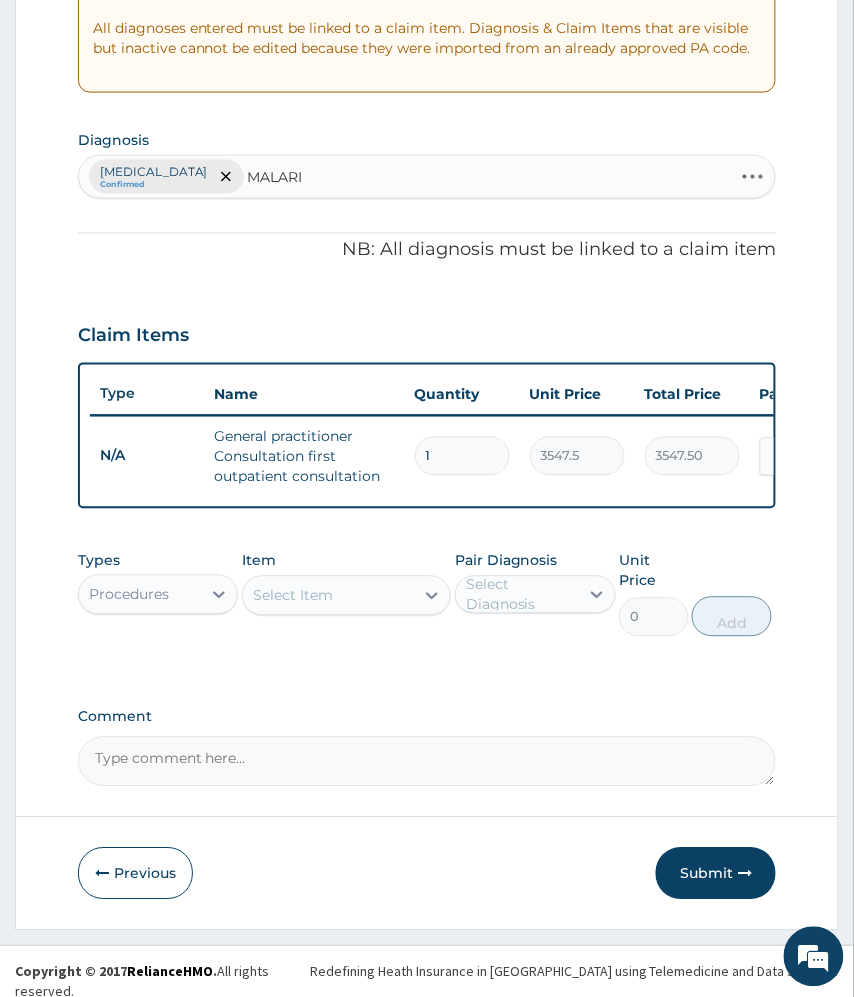 type on "MALARIA" 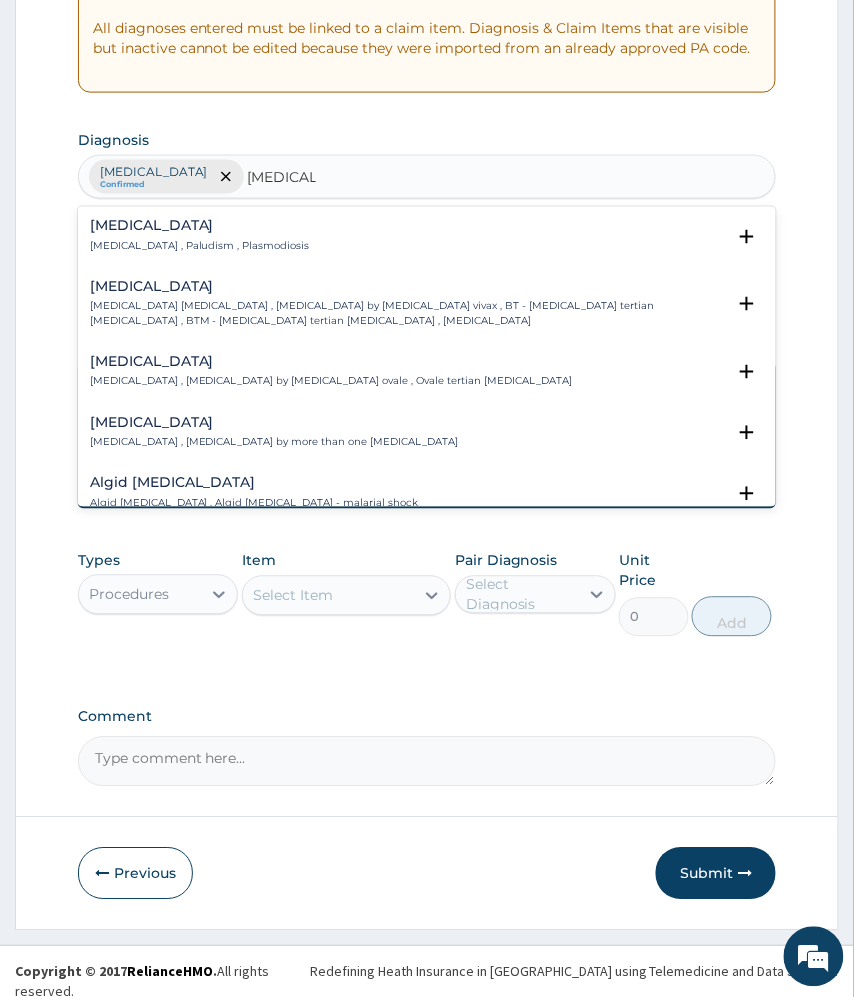 click on "Malaria , Paludism , Plasmodiosis" at bounding box center (200, 247) 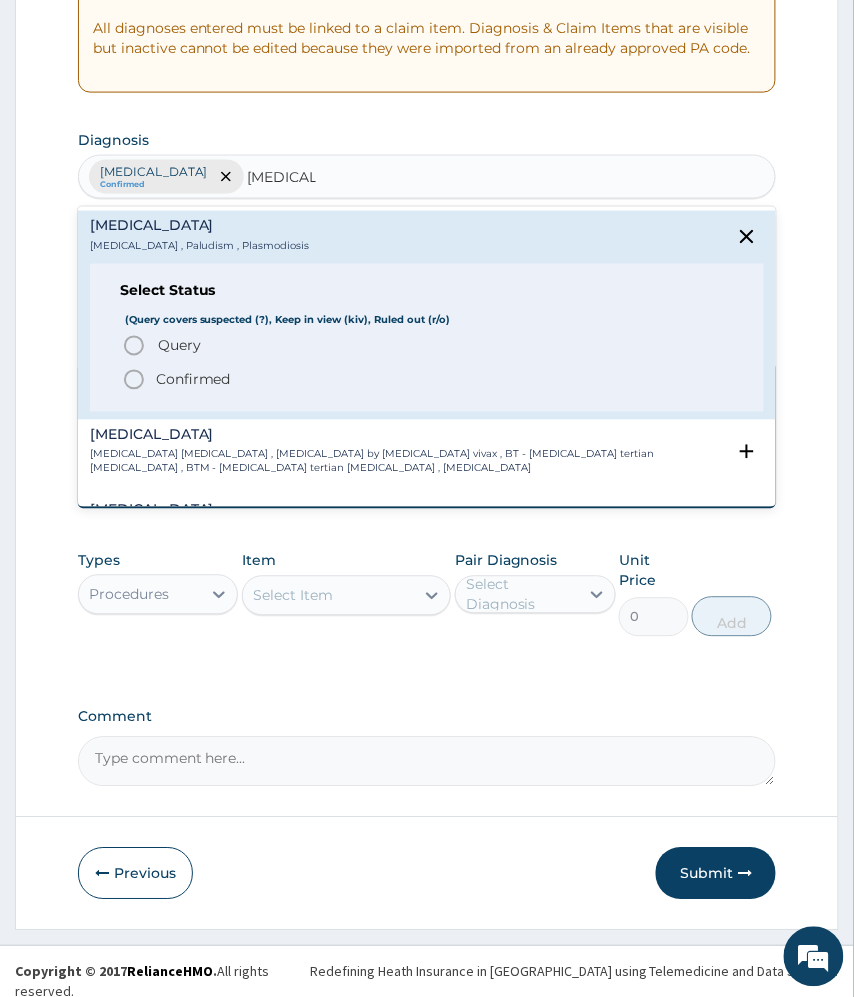 click on "Confirmed" at bounding box center (193, 380) 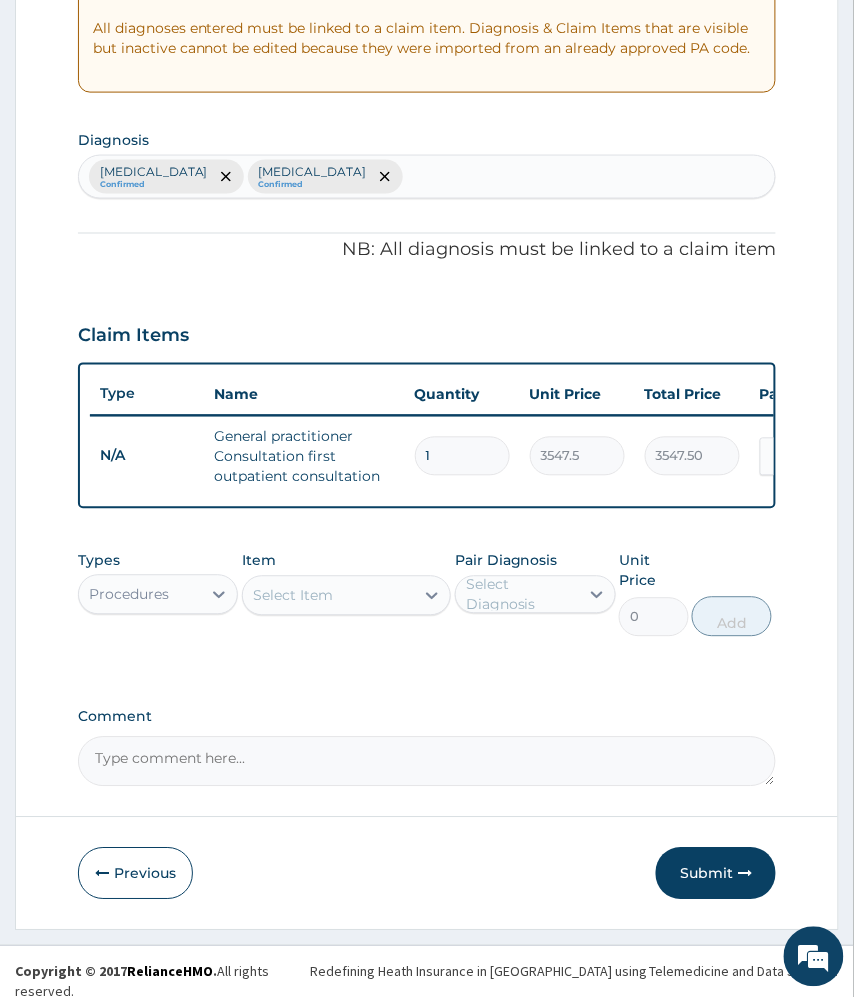 click on "Claim Items" at bounding box center (427, 332) 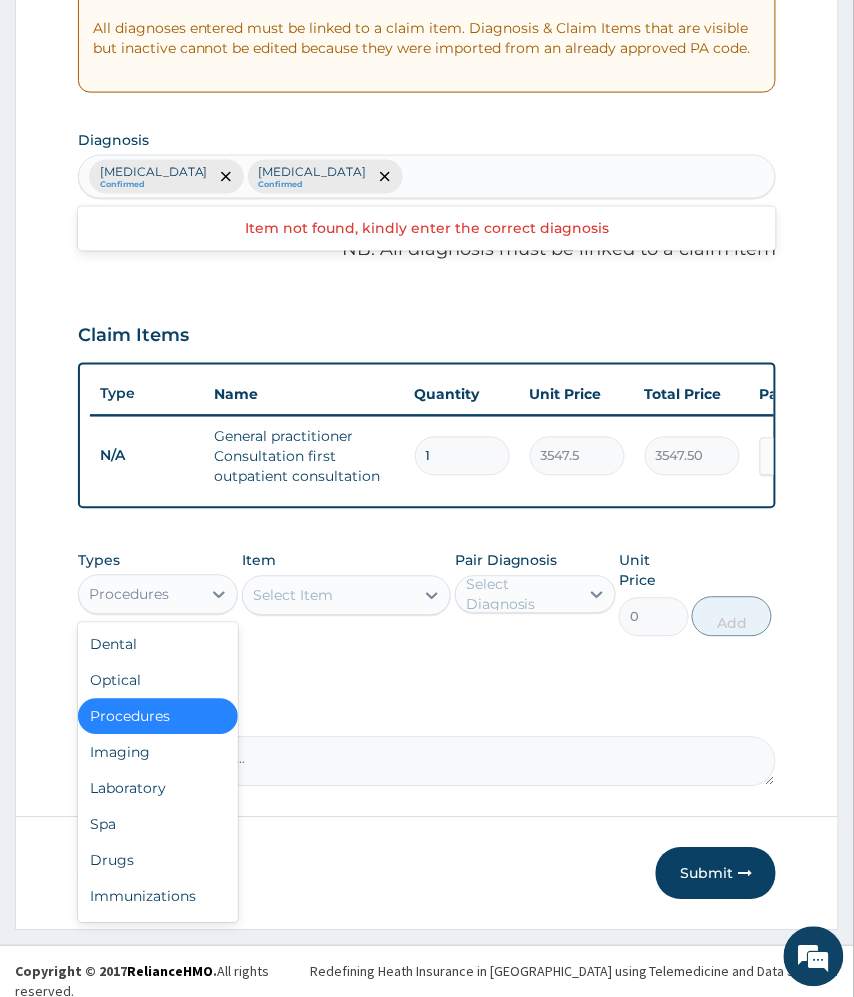 click on "Procedures" at bounding box center (140, 595) 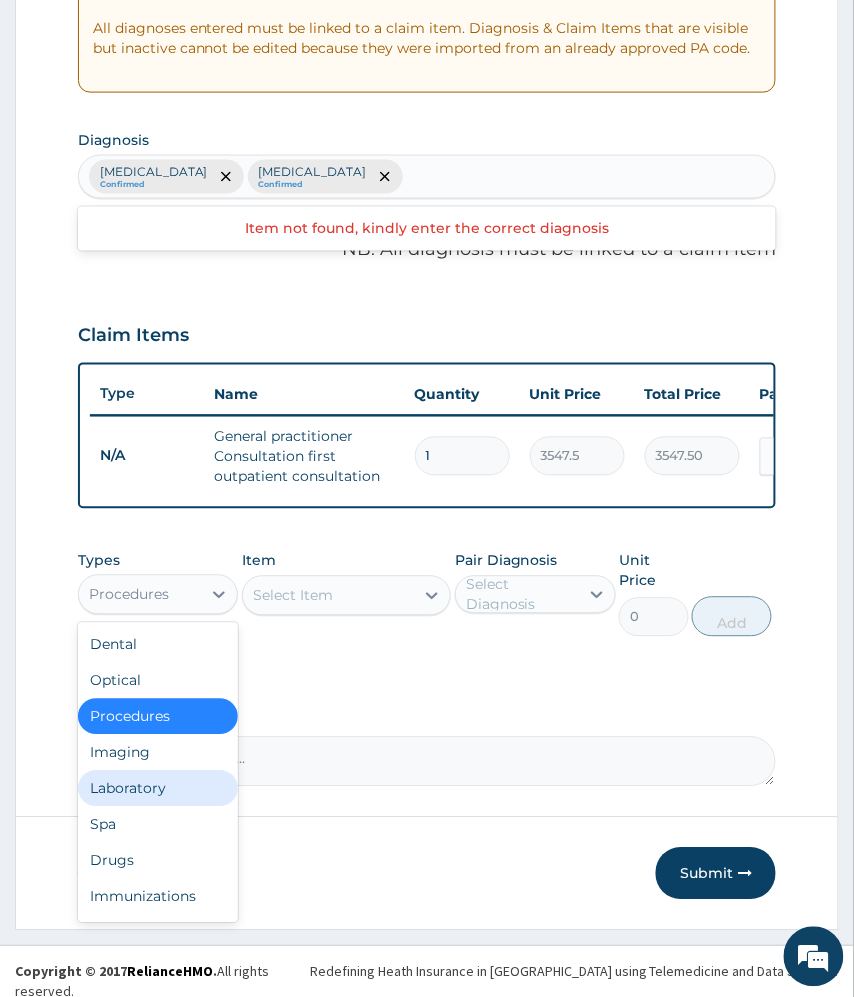 click on "Laboratory" at bounding box center (158, 789) 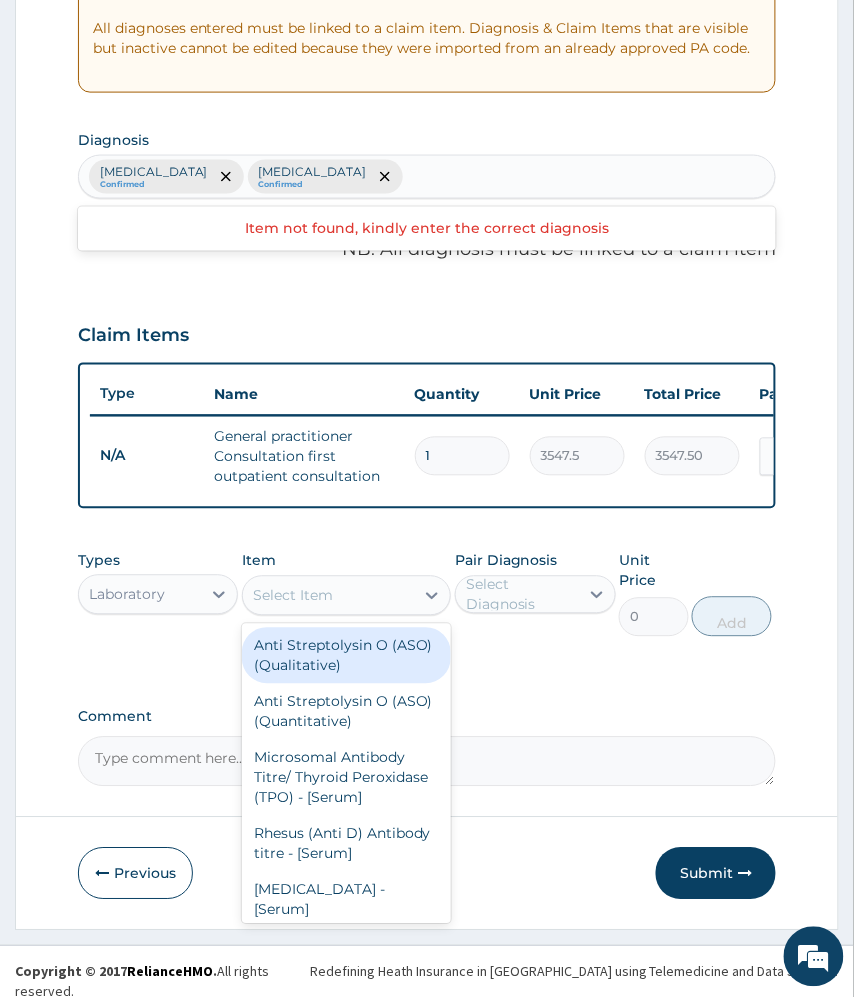 click on "Select Item" at bounding box center [329, 596] 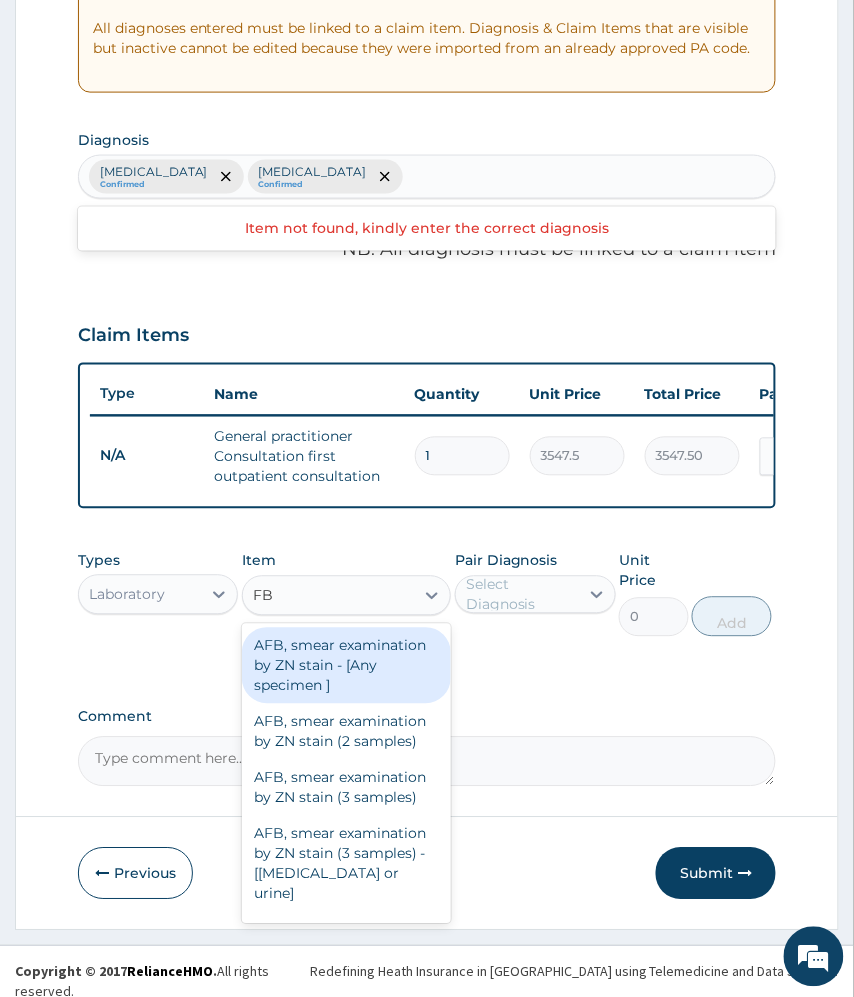 type on "FBS" 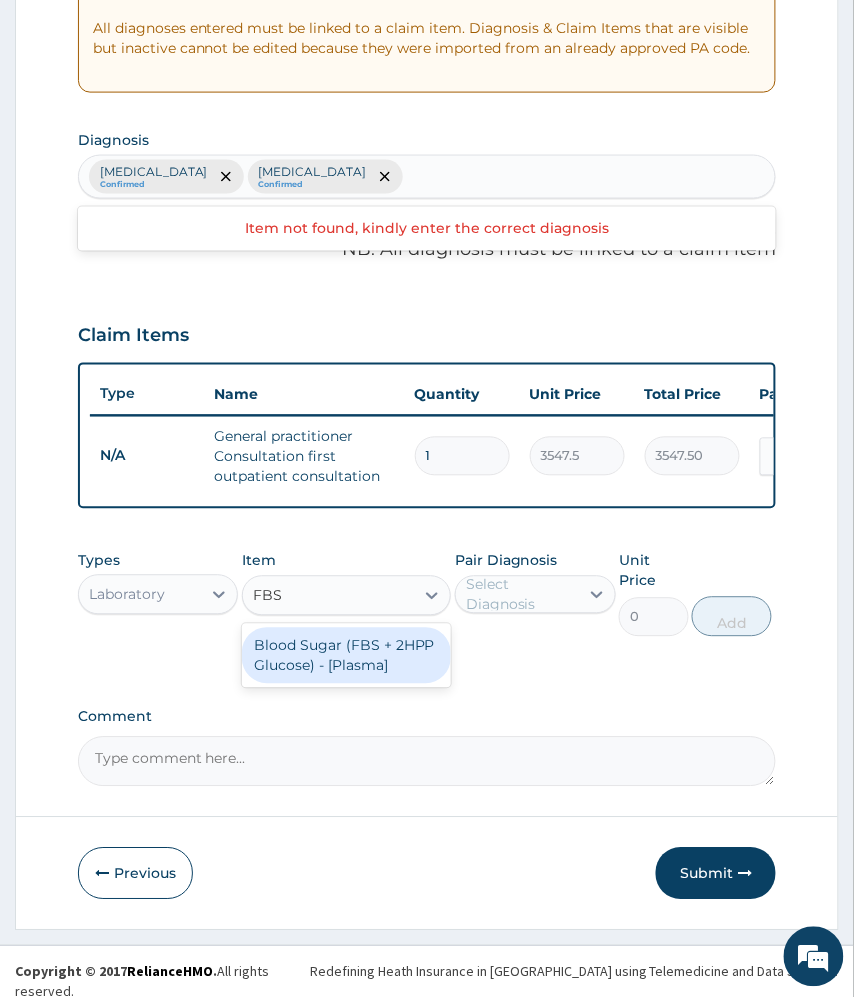click on "Blood Sugar (FBS + 2HPP Glucose) - [Plasma]" at bounding box center [347, 656] 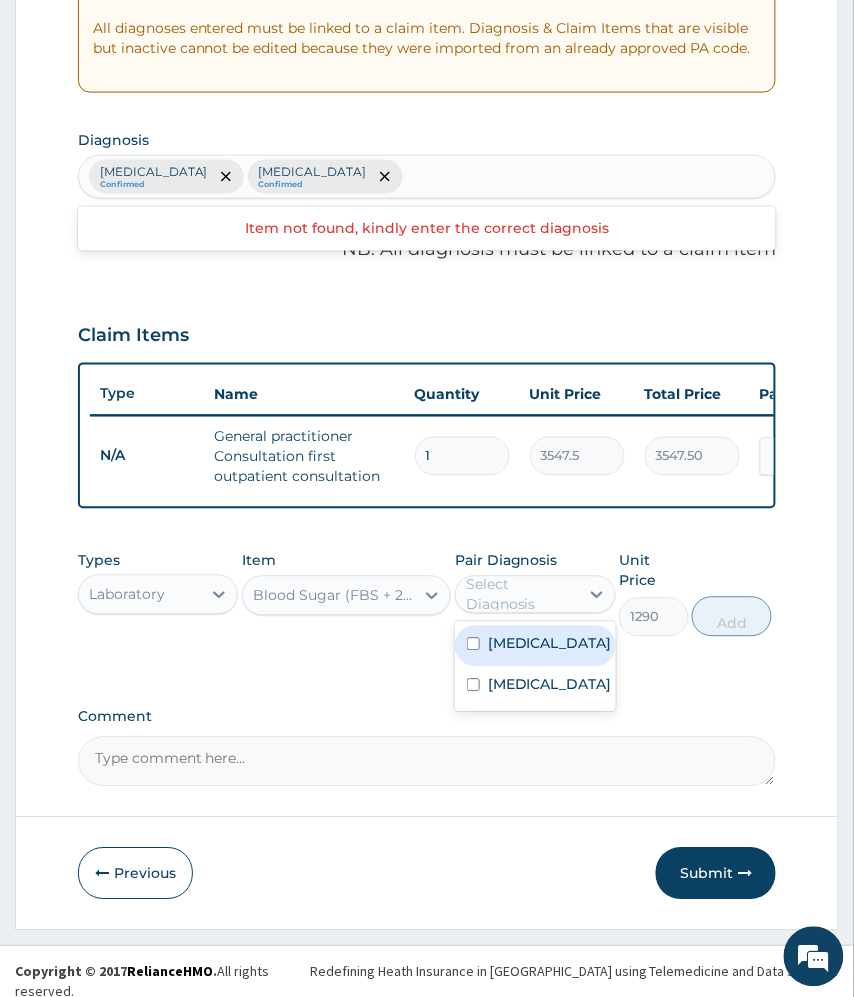 click on "Select Diagnosis" at bounding box center [521, 595] 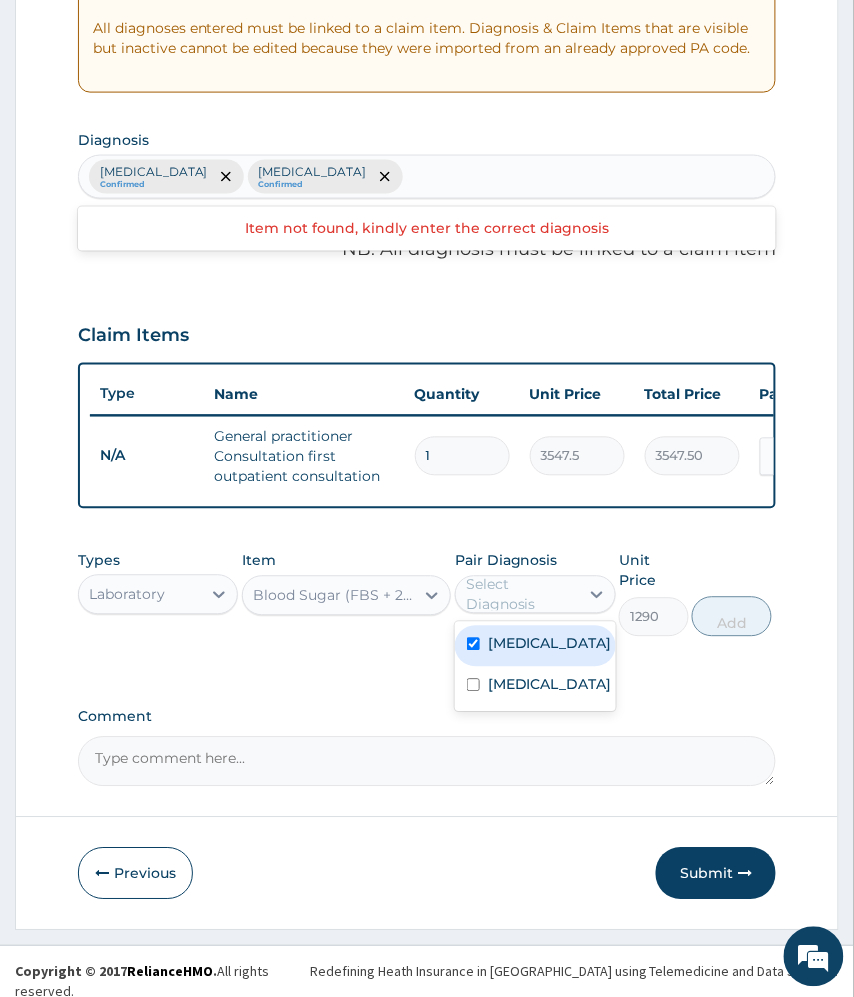 checkbox on "true" 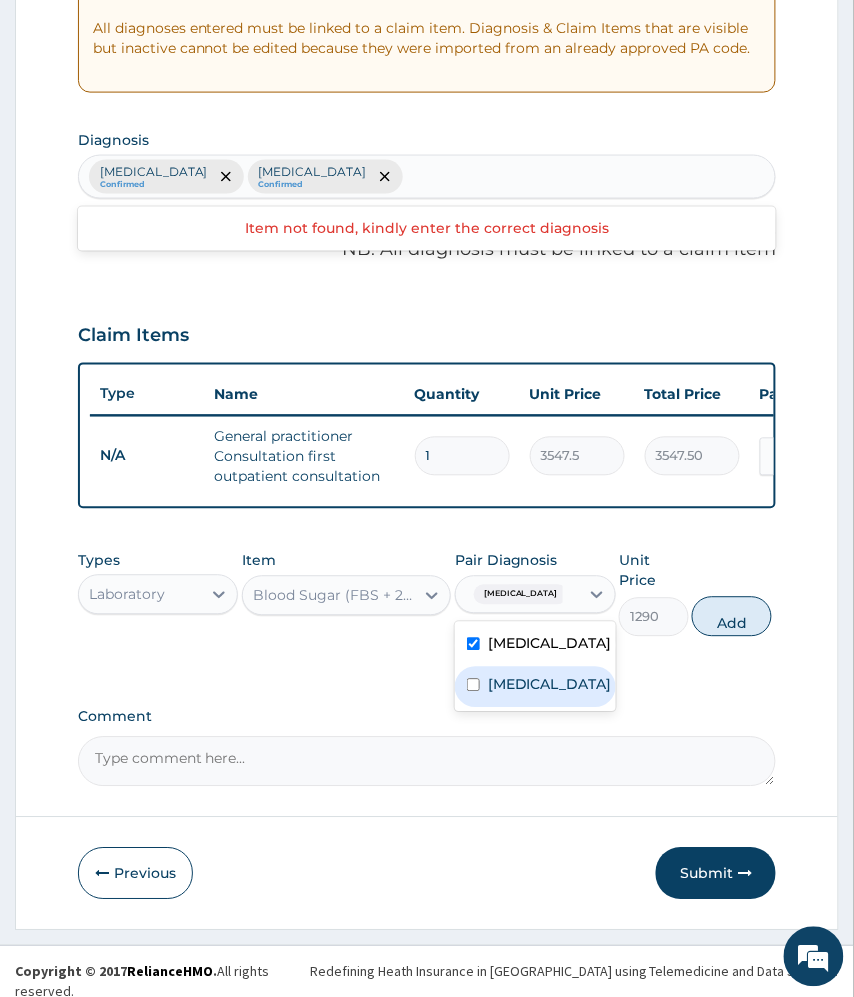 drag, startPoint x: 549, startPoint y: 729, endPoint x: 686, endPoint y: 640, distance: 163.37074 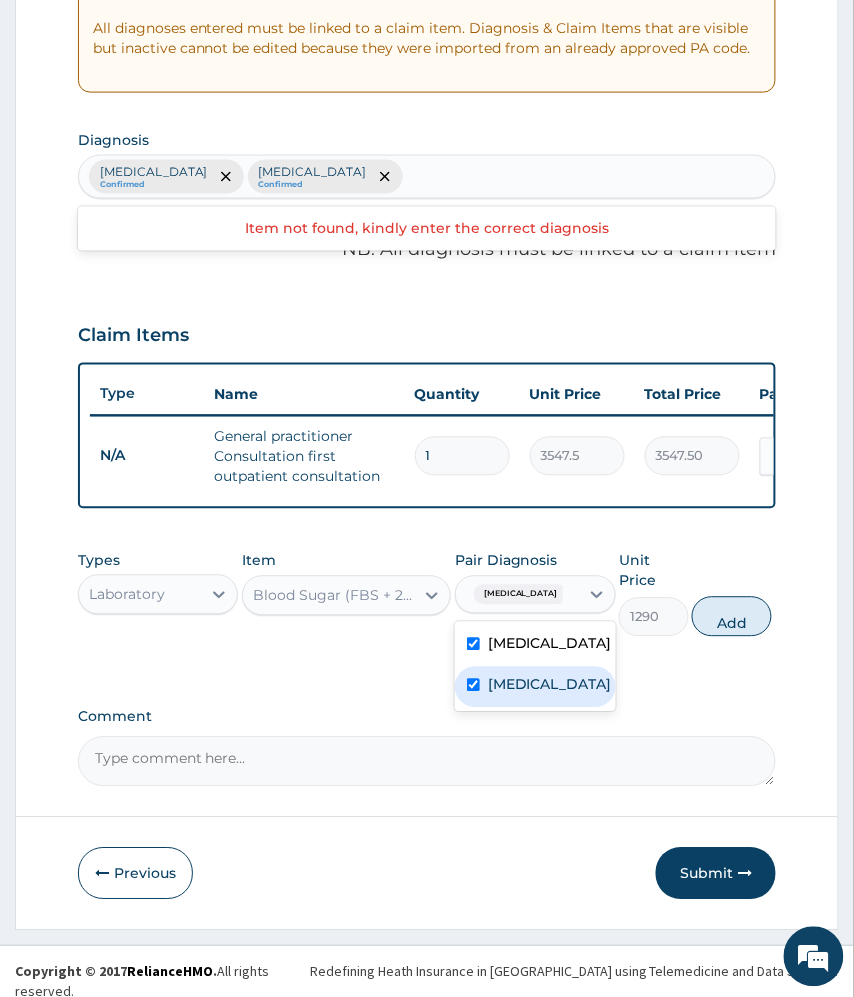 checkbox on "true" 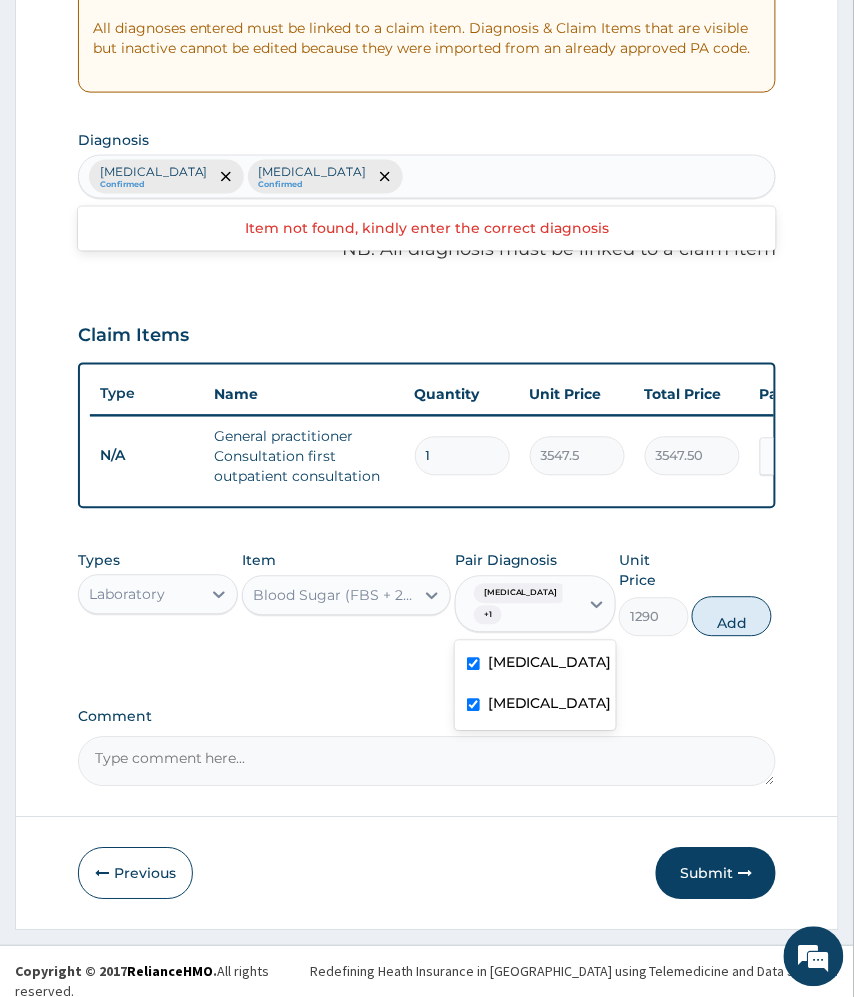 click on "Blood Sugar (FBS + 2HPP Glucose) - [Plasma]" at bounding box center [335, 596] 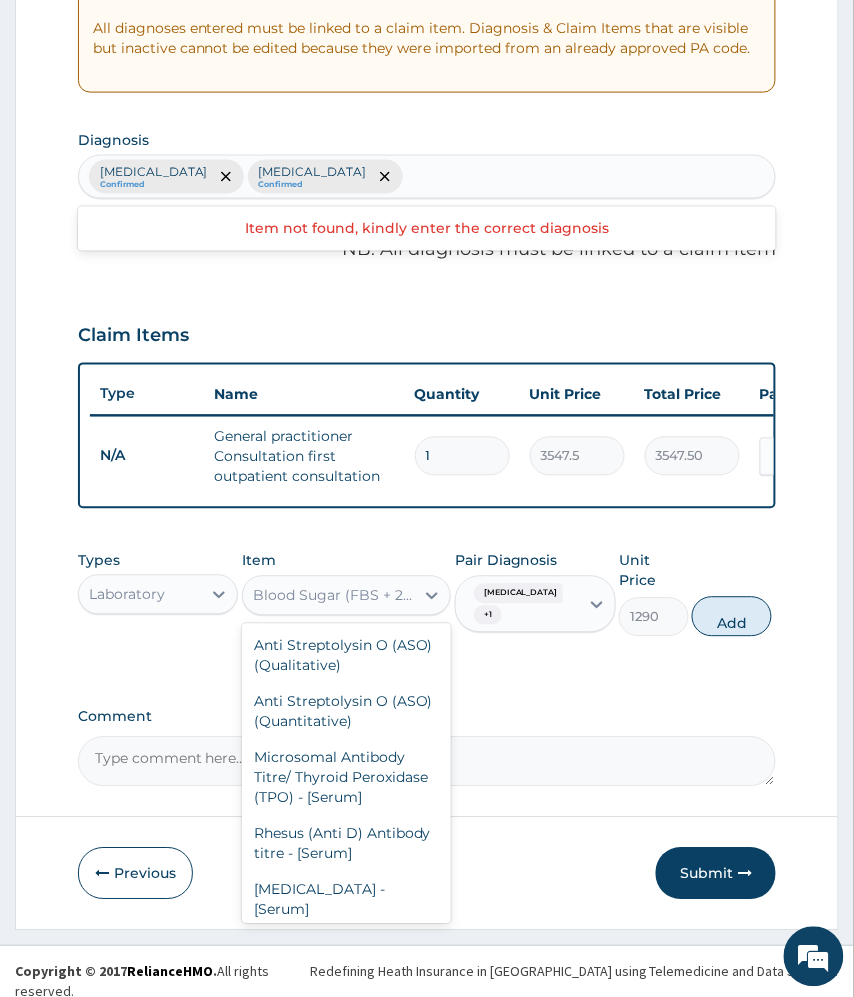 scroll, scrollTop: 7585, scrollLeft: 0, axis: vertical 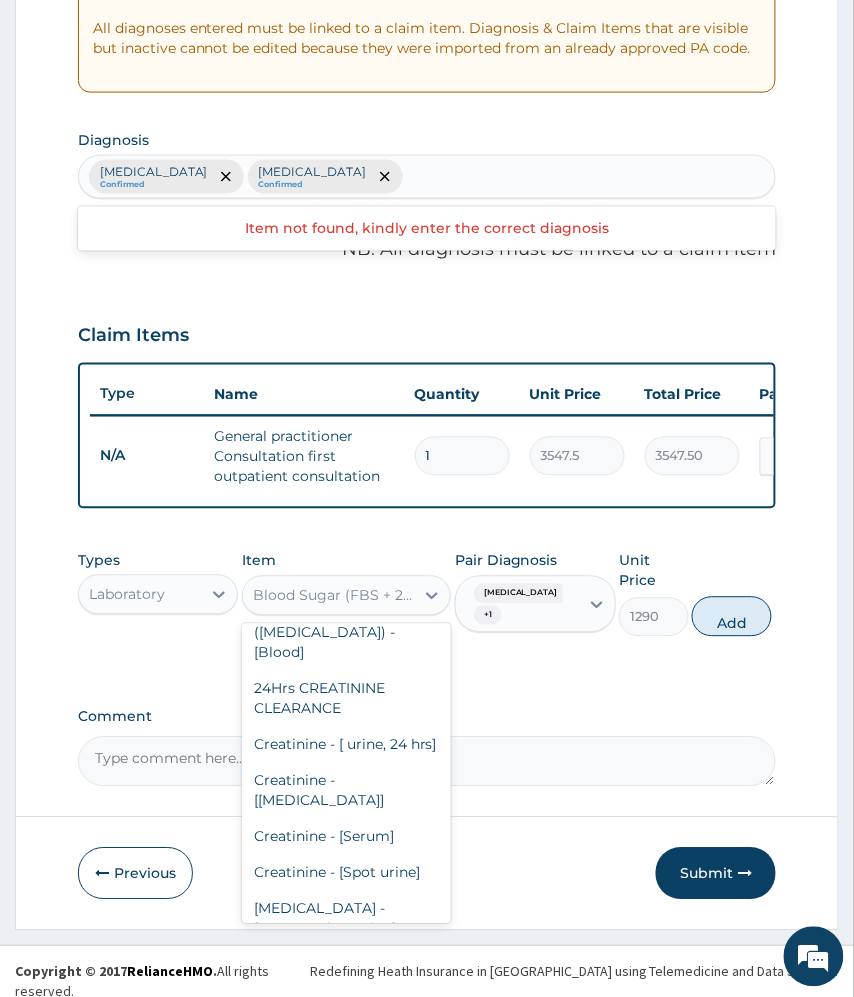 type on "B" 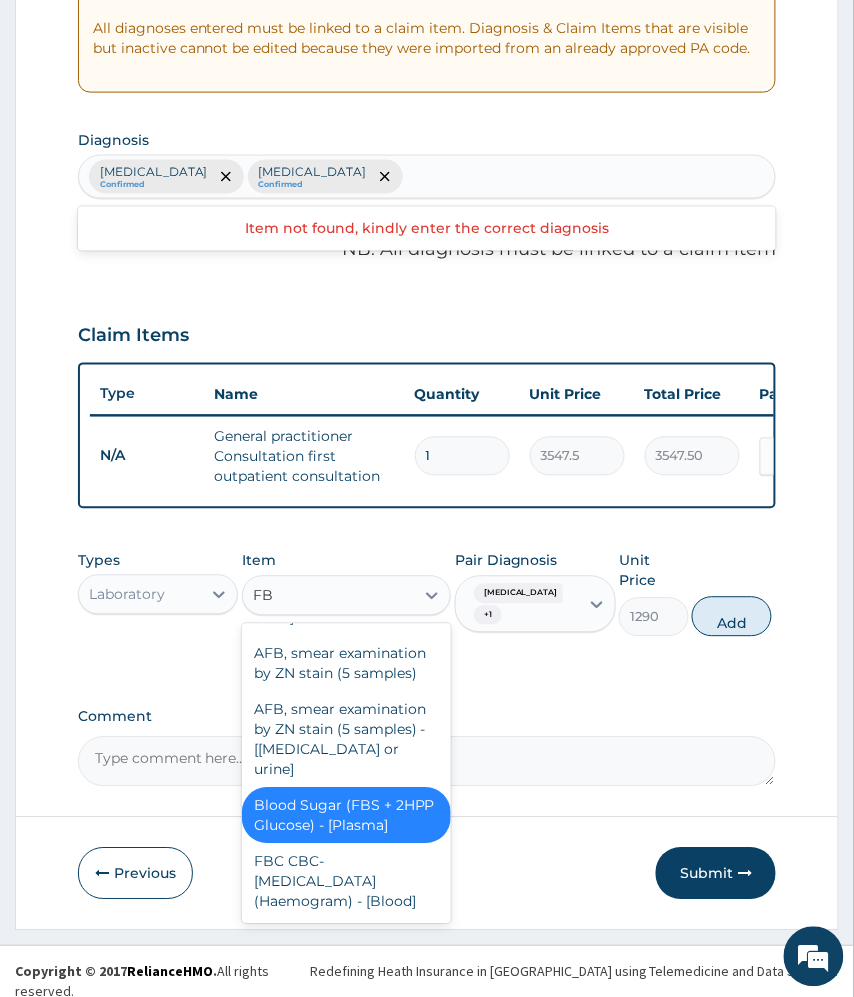 scroll, scrollTop: 301, scrollLeft: 0, axis: vertical 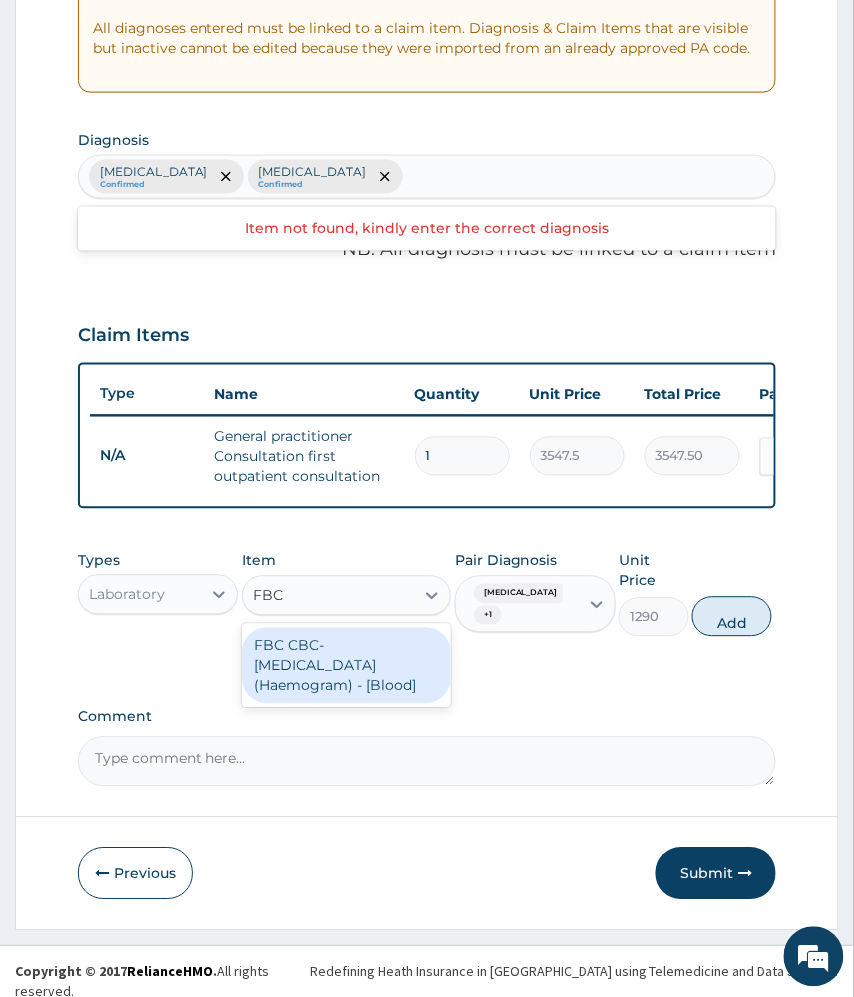 drag, startPoint x: 350, startPoint y: 708, endPoint x: 462, endPoint y: 661, distance: 121.46193 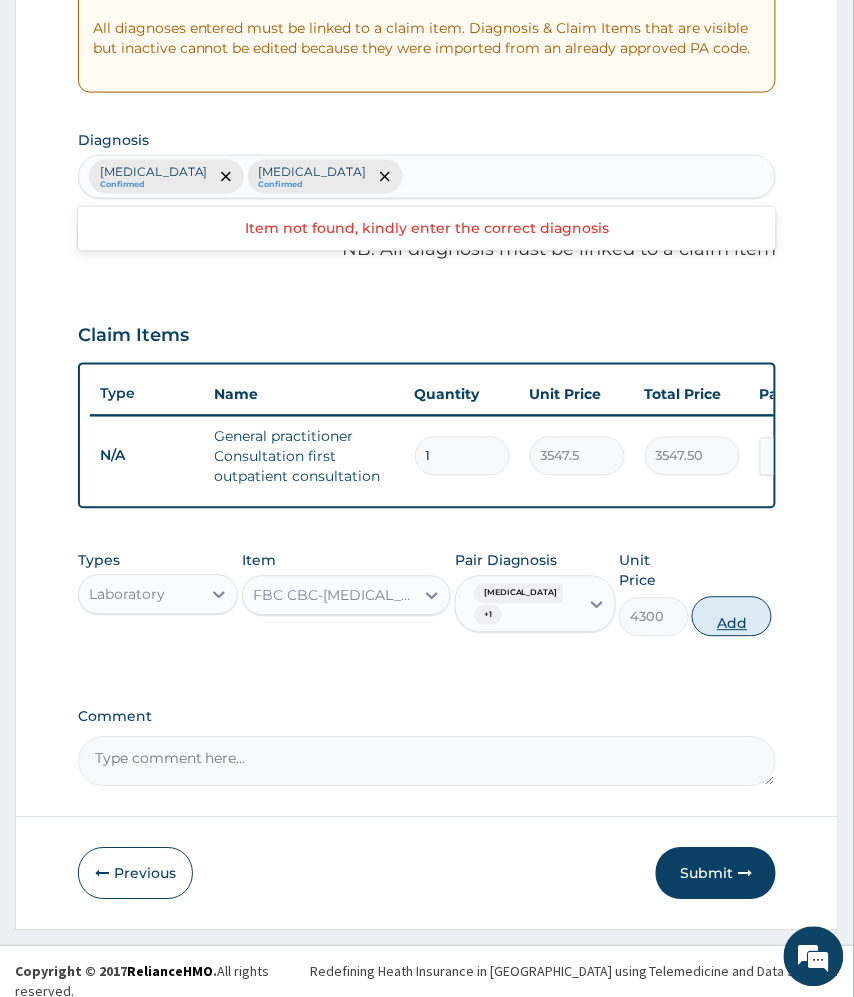 click on "Add" at bounding box center (732, 617) 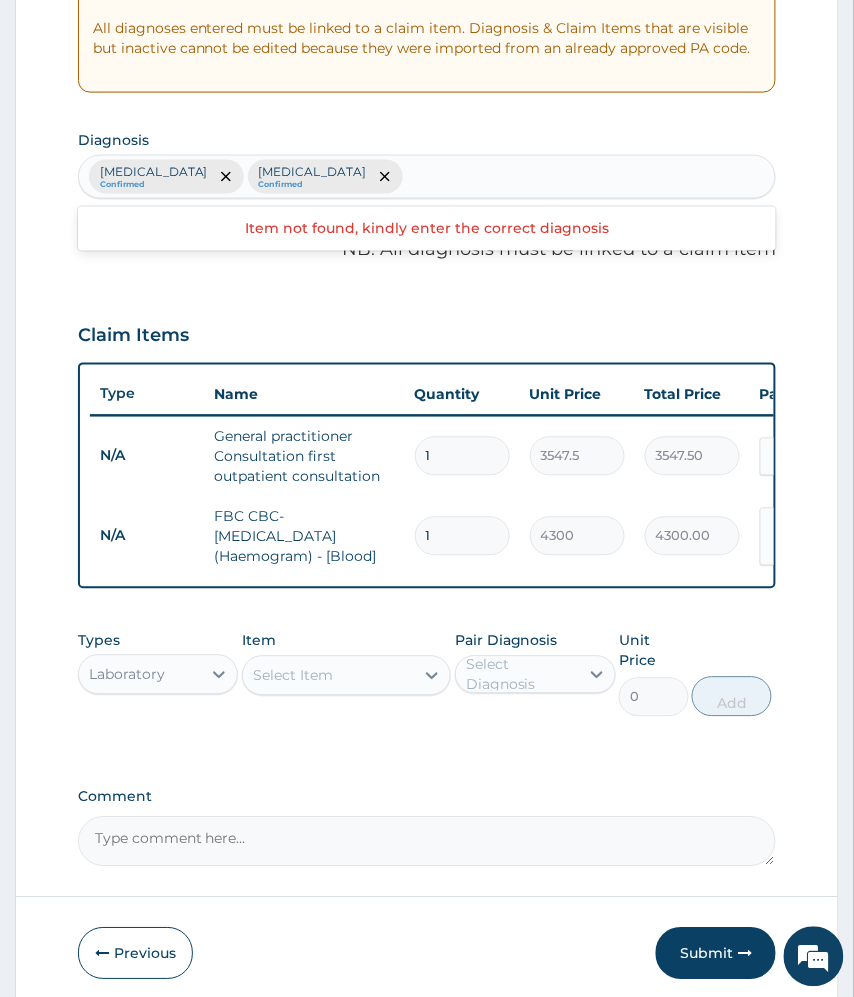 click on "Select Item" at bounding box center (329, 676) 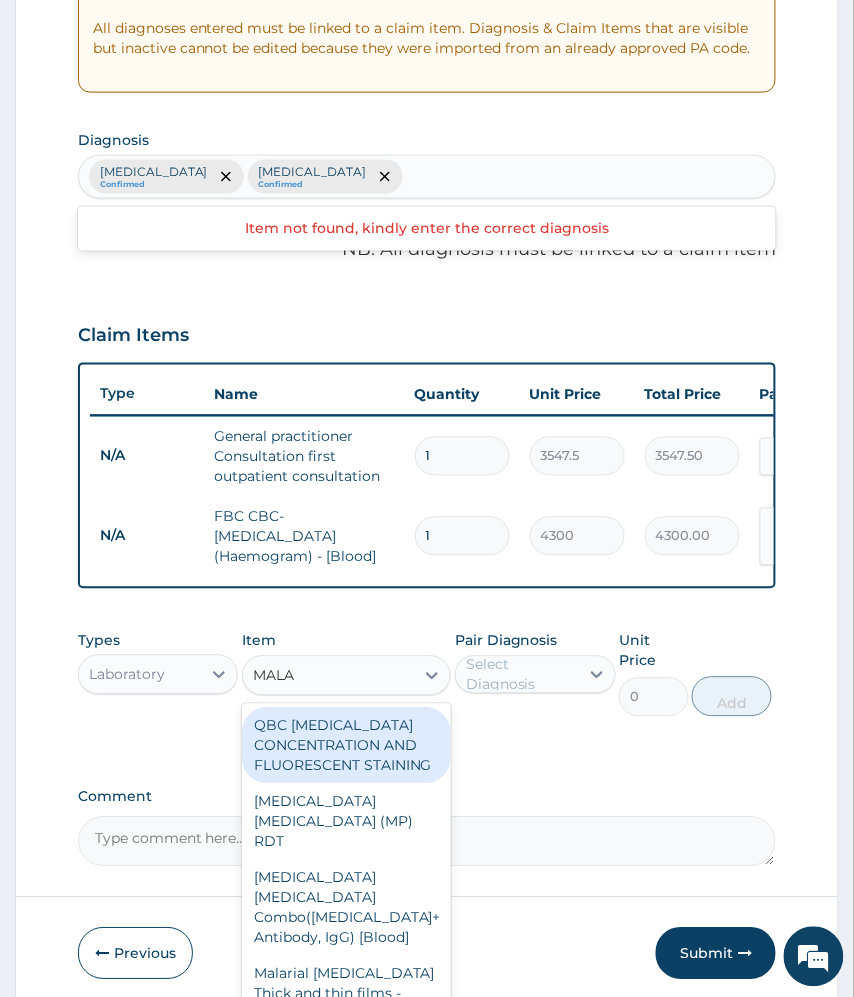 type on "MALAR" 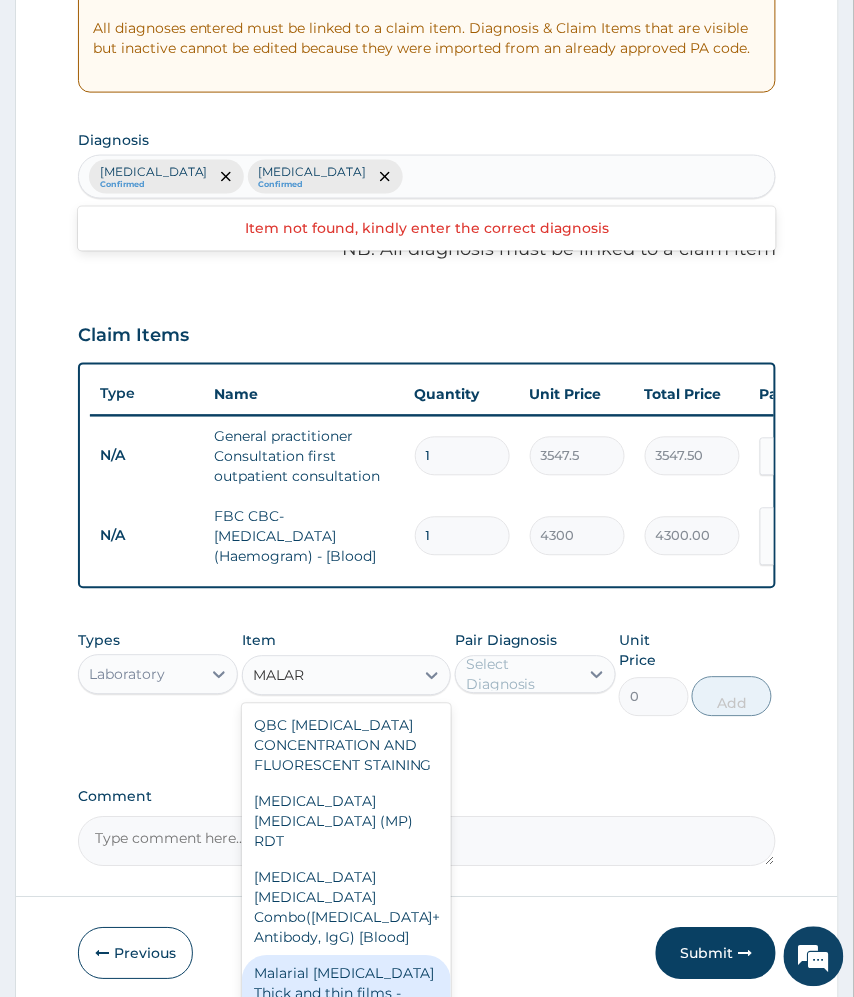 drag, startPoint x: 358, startPoint y: 976, endPoint x: 477, endPoint y: 876, distance: 155.4381 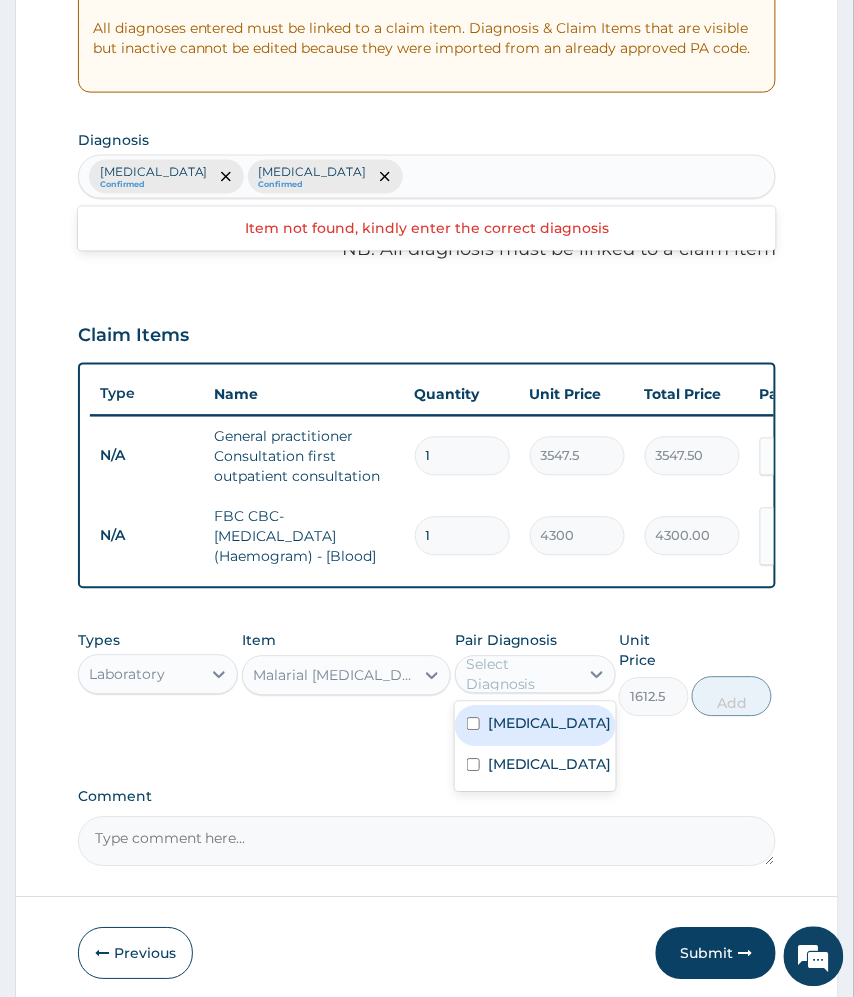 click on "Select Diagnosis" at bounding box center [521, 675] 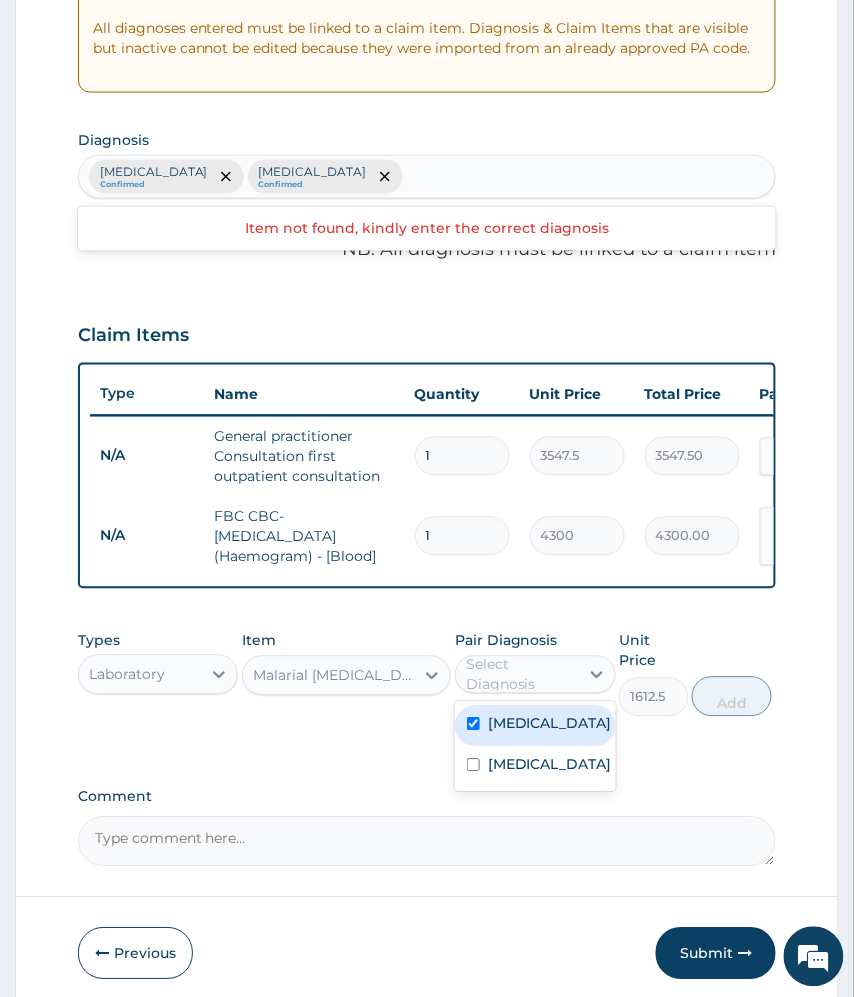 checkbox on "true" 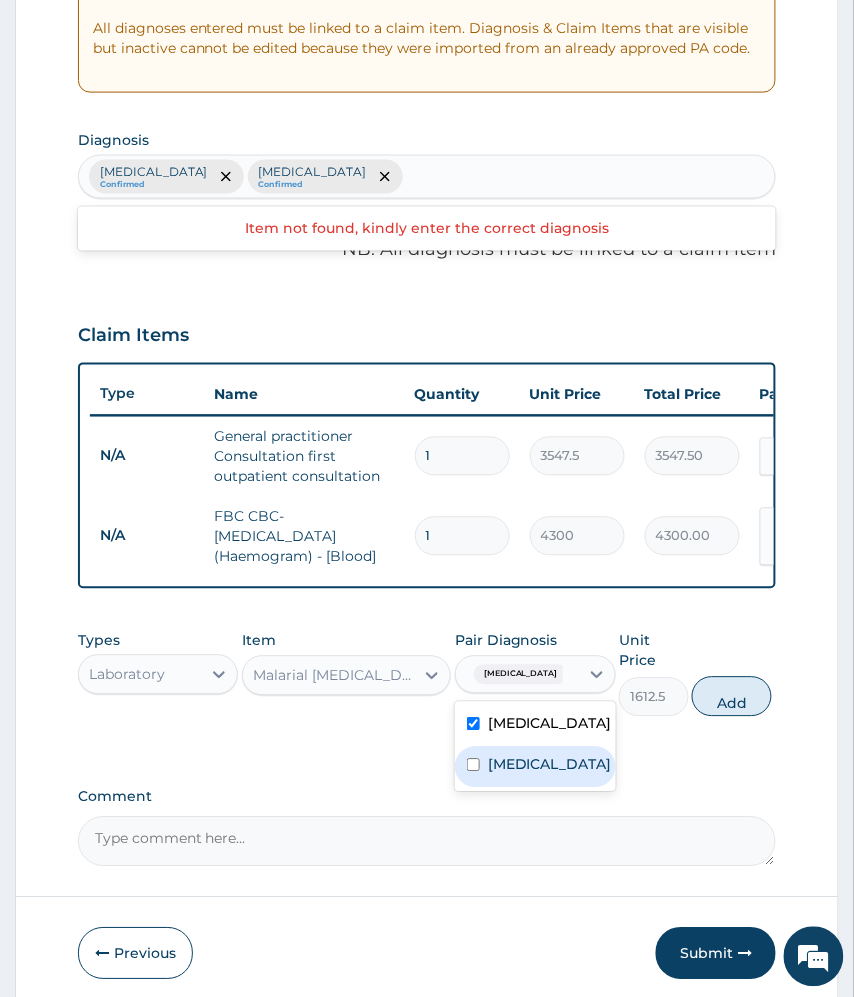 click on "Malaria" at bounding box center (535, 767) 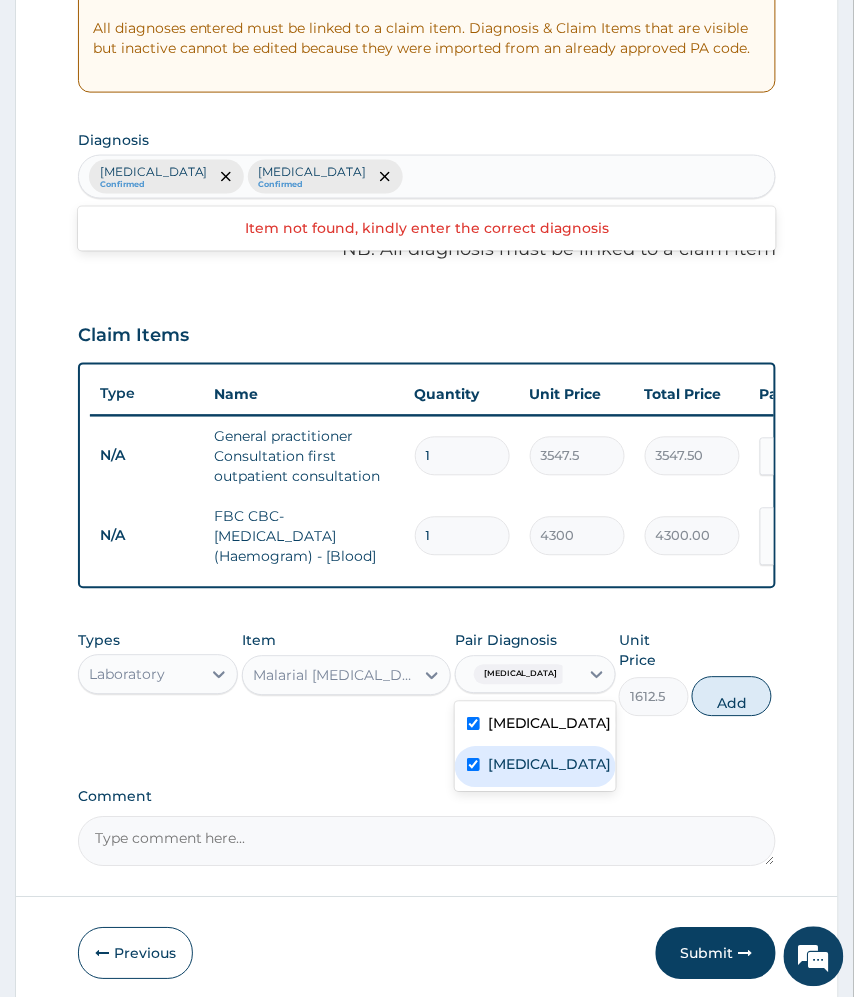 checkbox on "true" 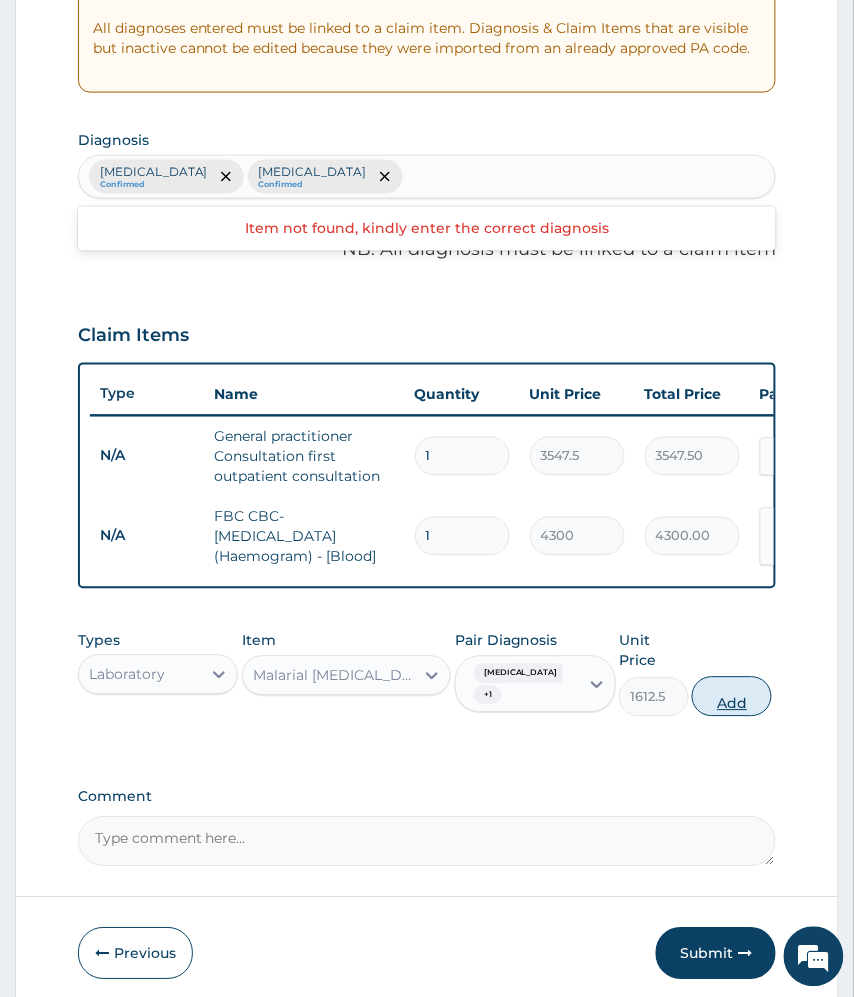click on "Add" at bounding box center [732, 697] 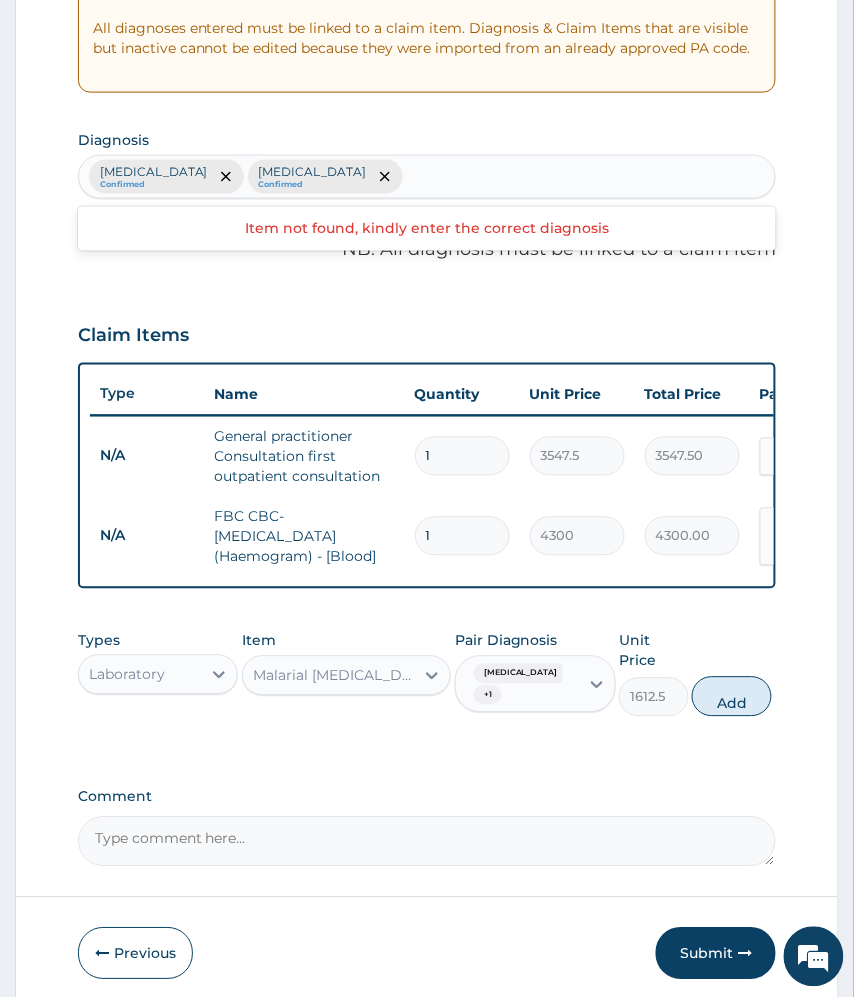 type on "0" 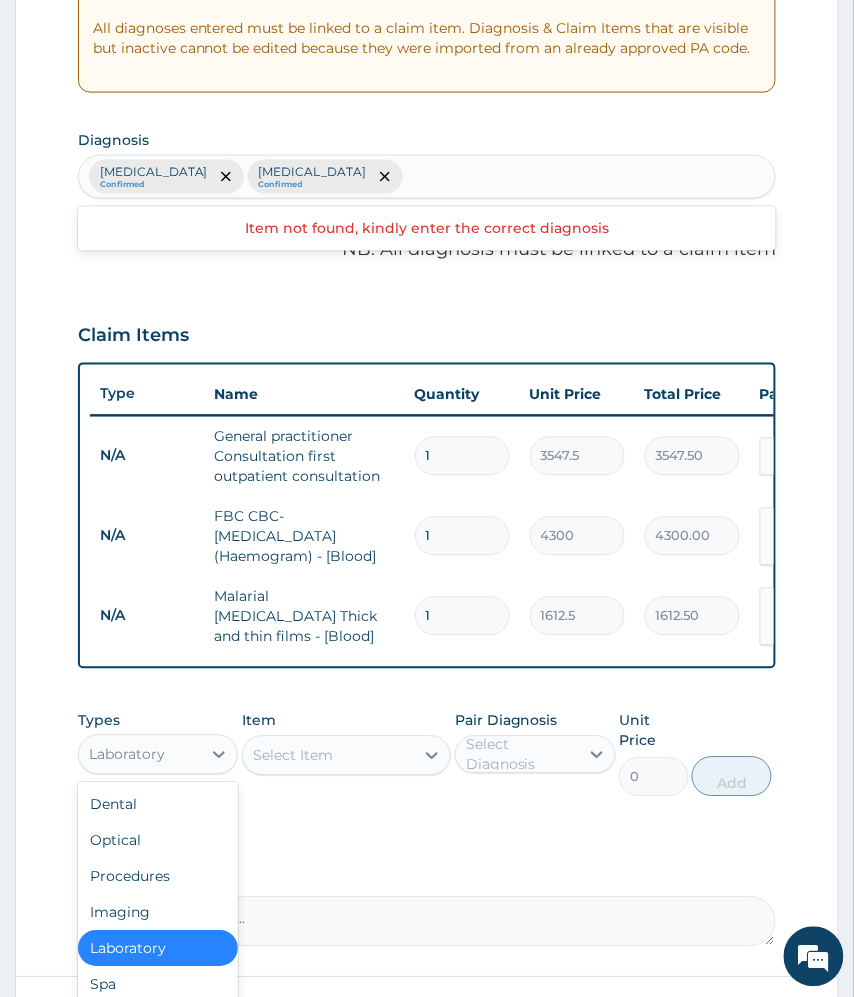 click on "Laboratory" at bounding box center [127, 755] 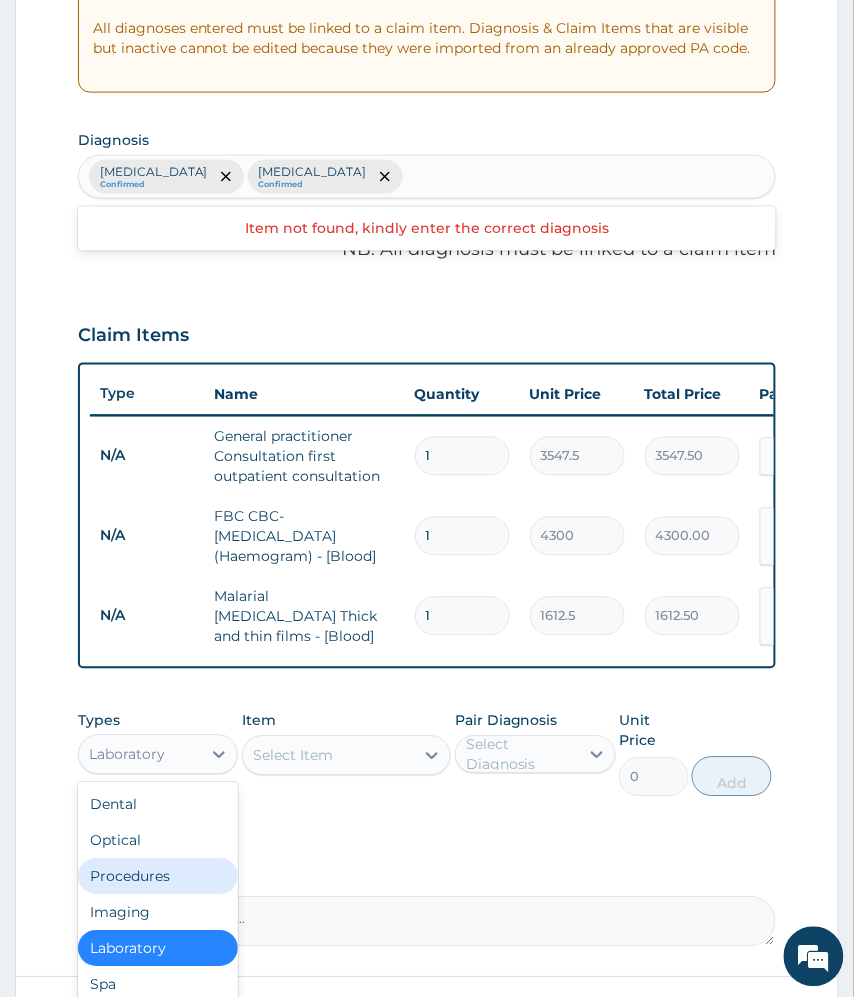 scroll, scrollTop: 68, scrollLeft: 0, axis: vertical 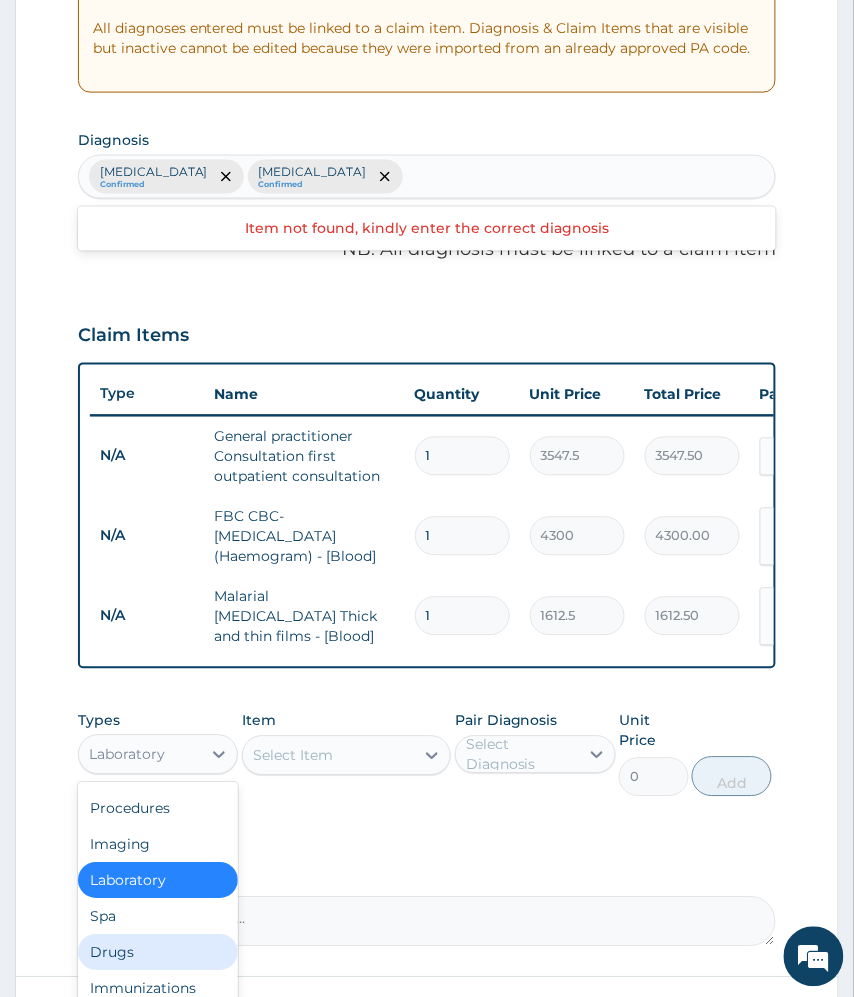 click on "Drugs" at bounding box center [158, 953] 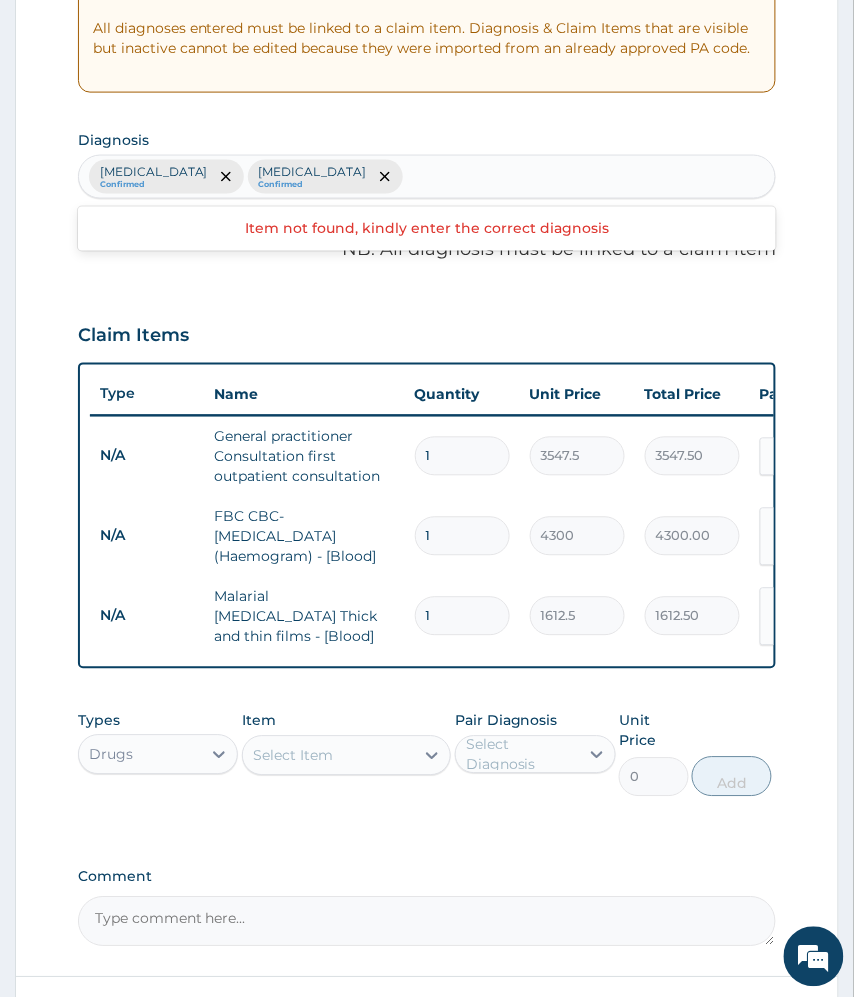 click on "Select Item" at bounding box center (329, 756) 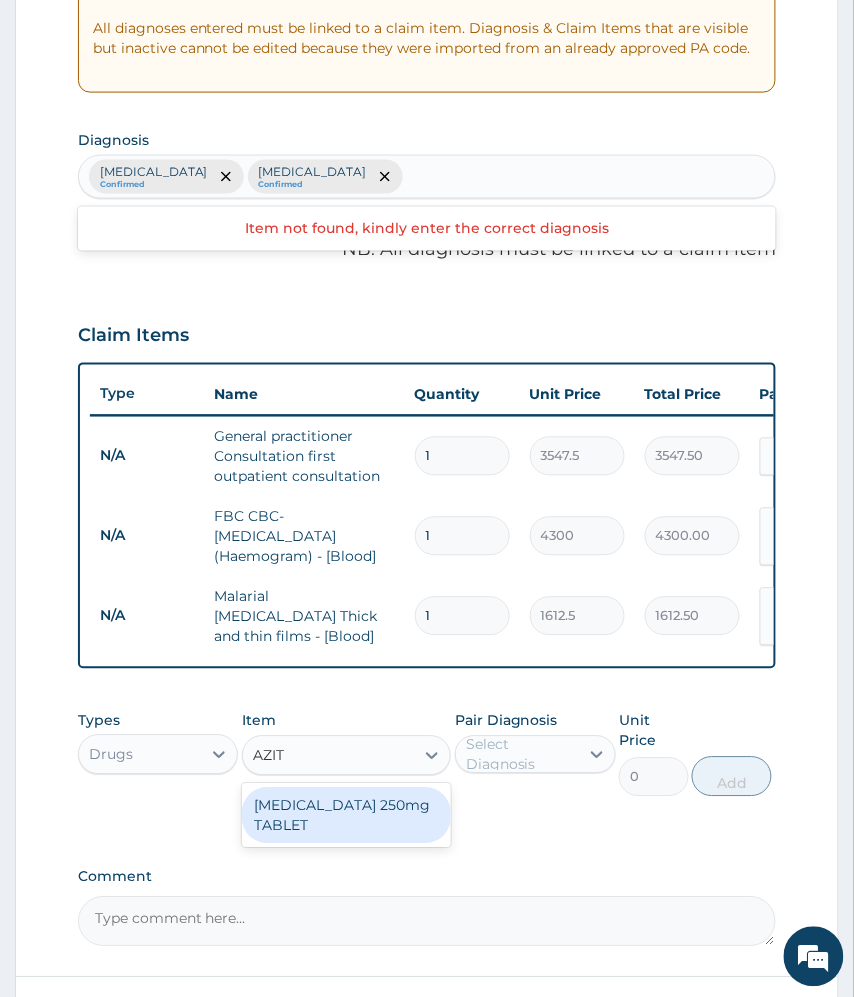 type on "AZITH" 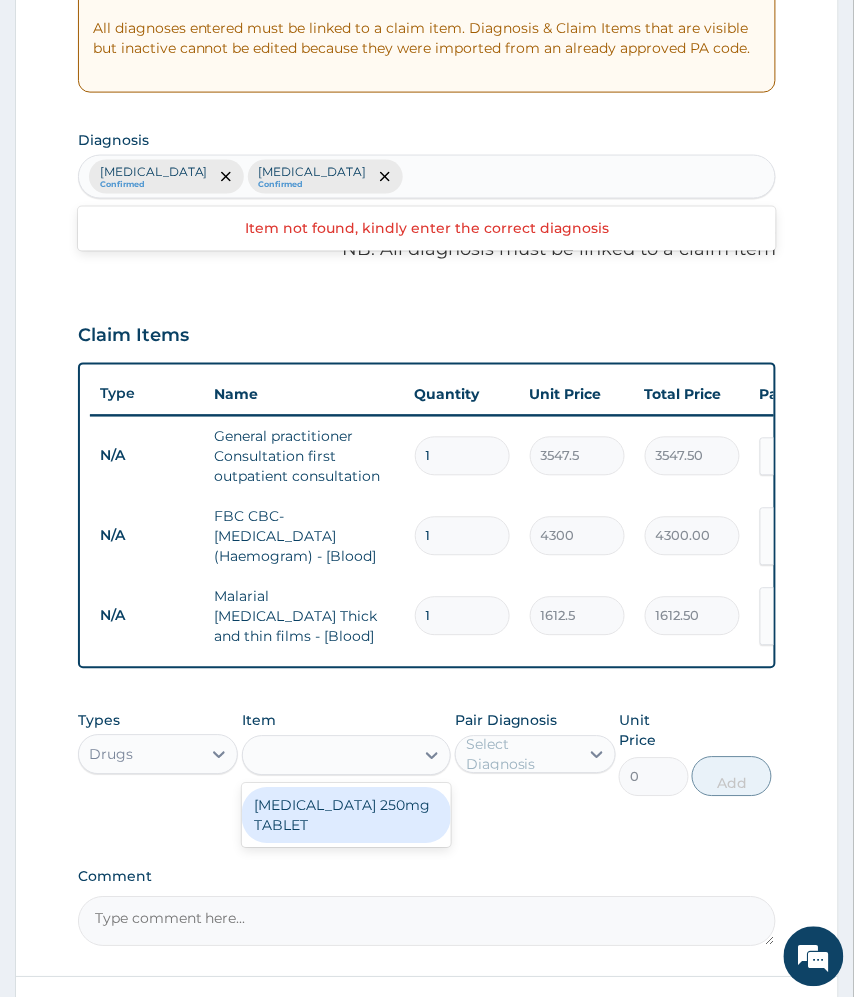click on "AZITH" at bounding box center (329, 756) 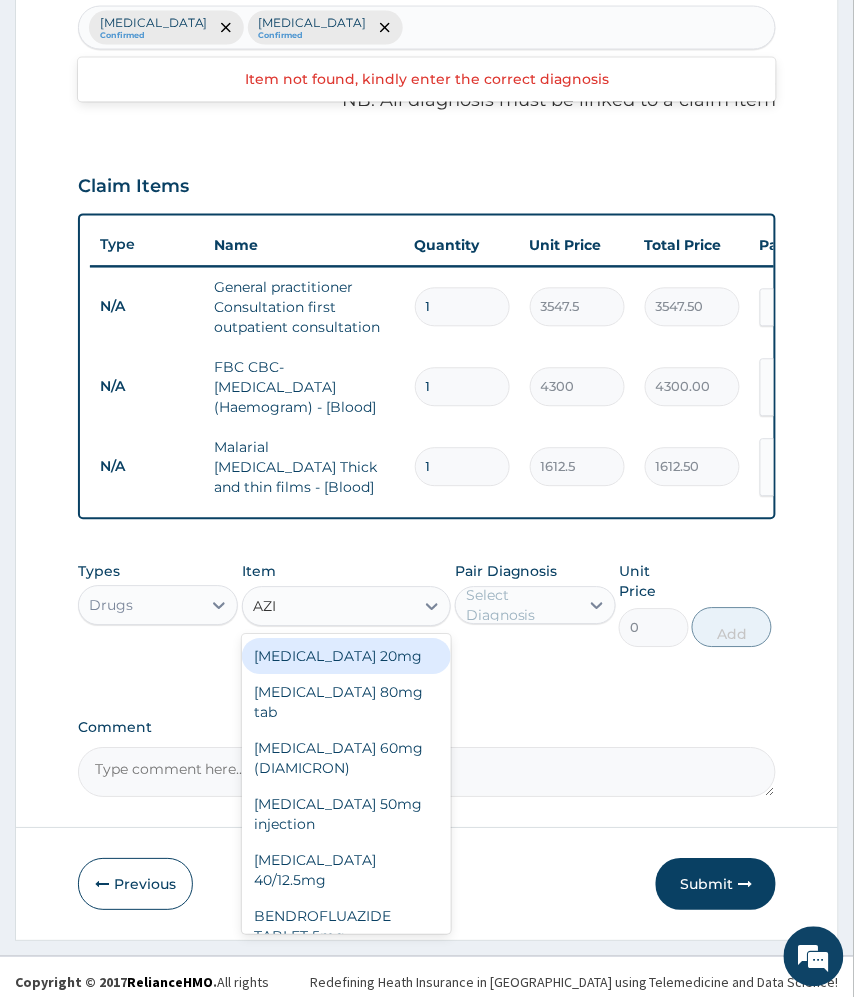 scroll, scrollTop: 576, scrollLeft: 0, axis: vertical 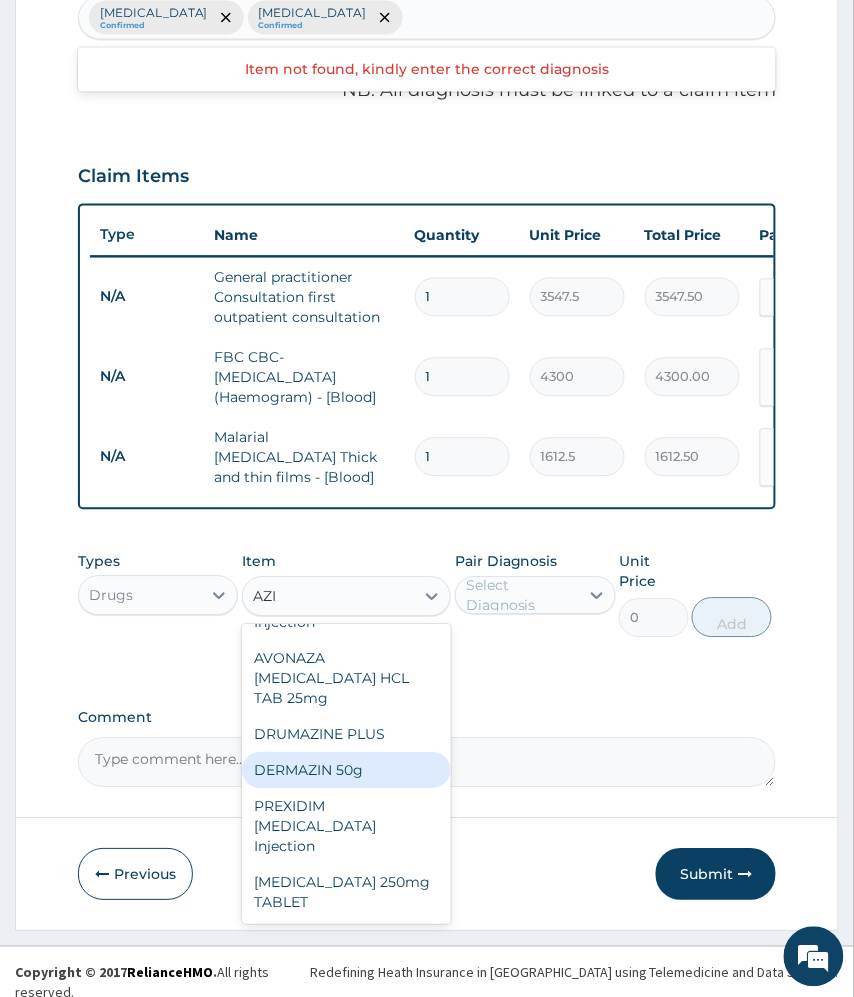 type on "AZI" 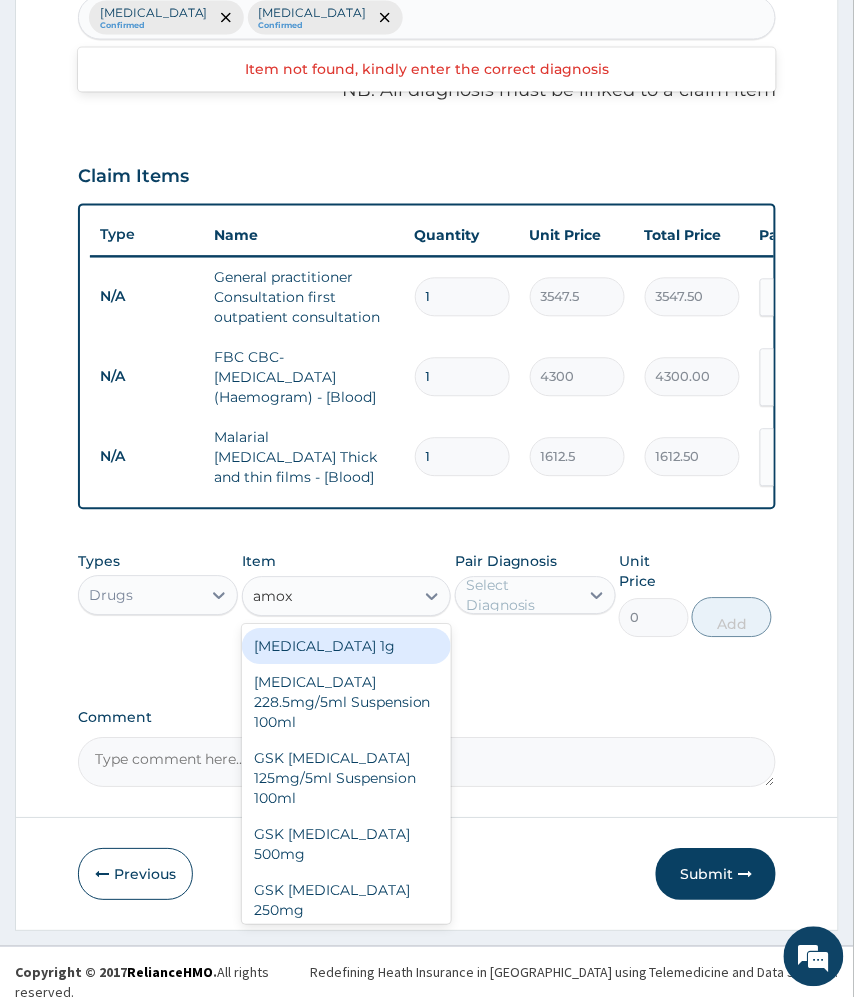 type on "amoxi" 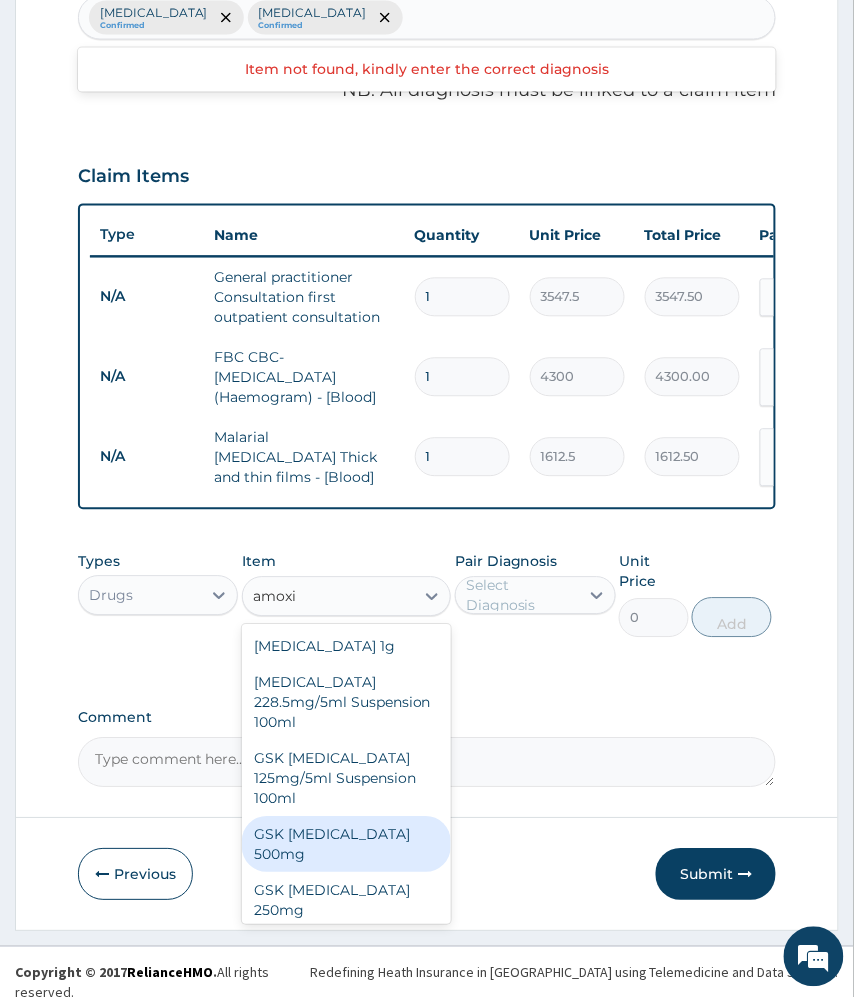 scroll, scrollTop: 116, scrollLeft: 0, axis: vertical 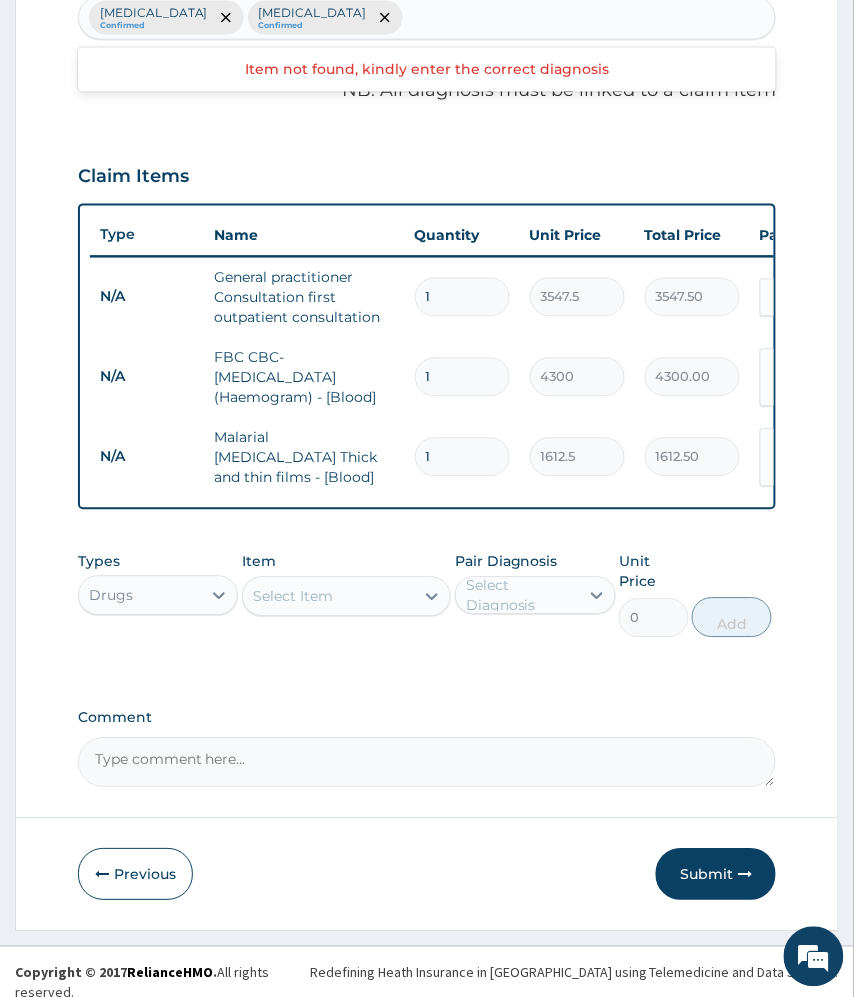 click on "Select Item" at bounding box center [329, 597] 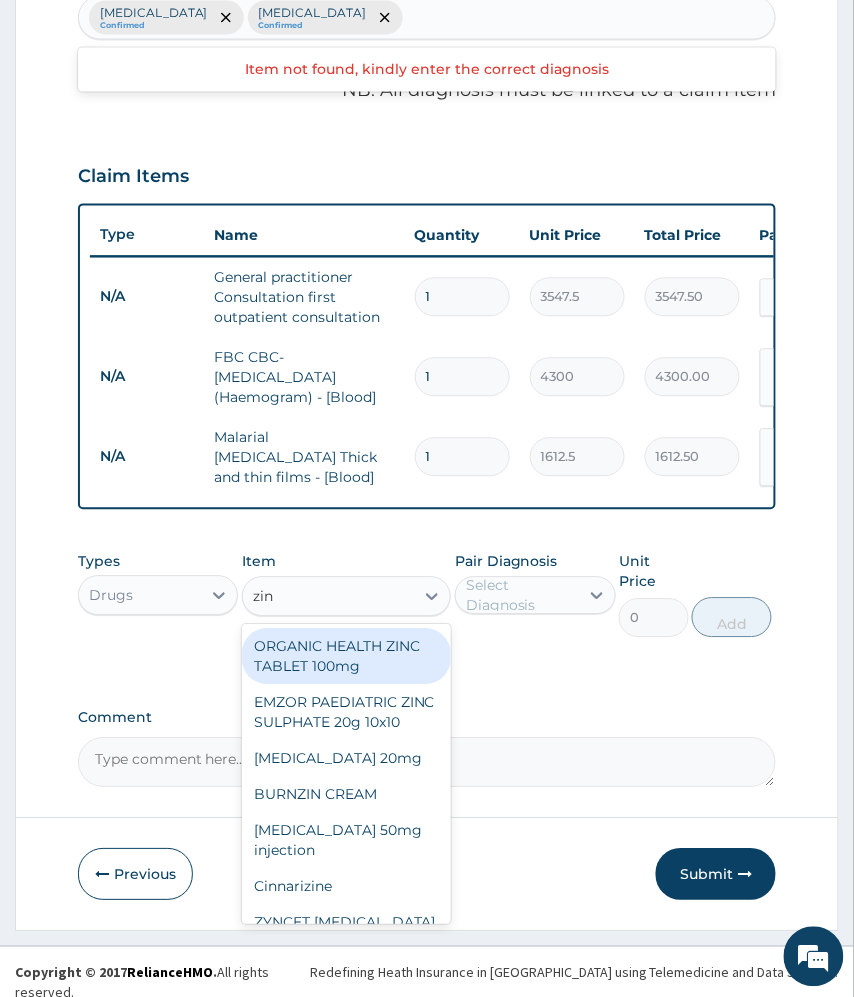 type on "zinn" 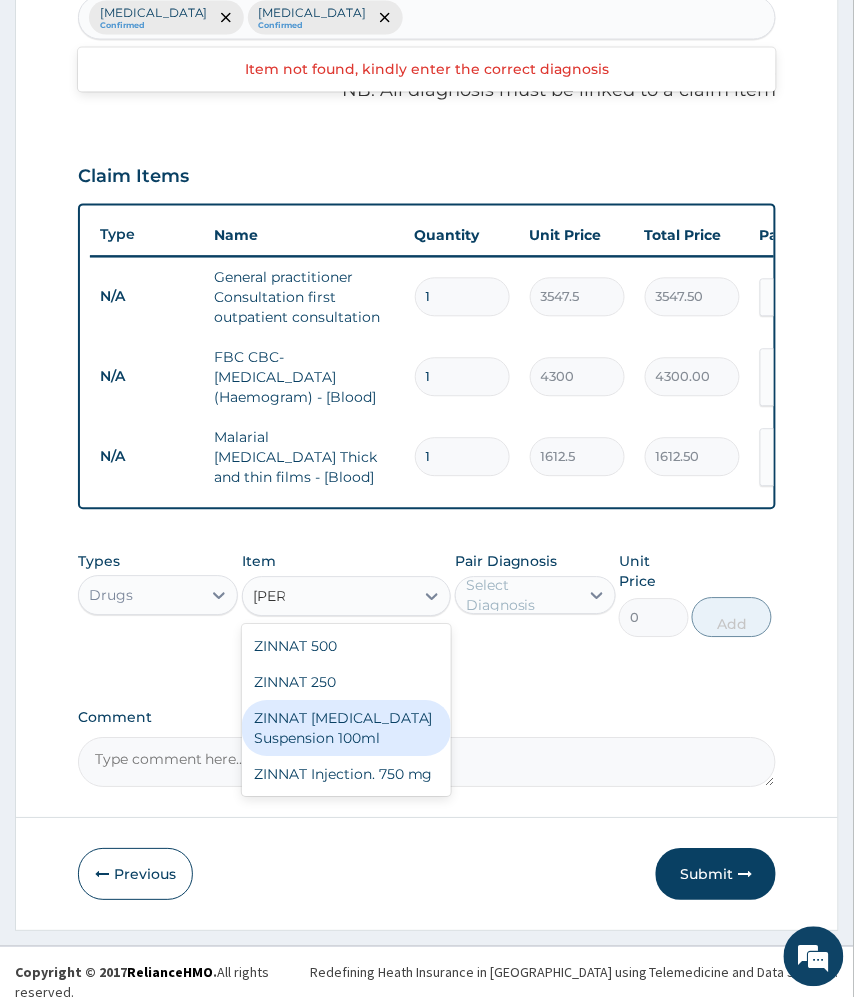 click on "ZINNAT [MEDICAL_DATA] Suspension 100ml" at bounding box center [347, 729] 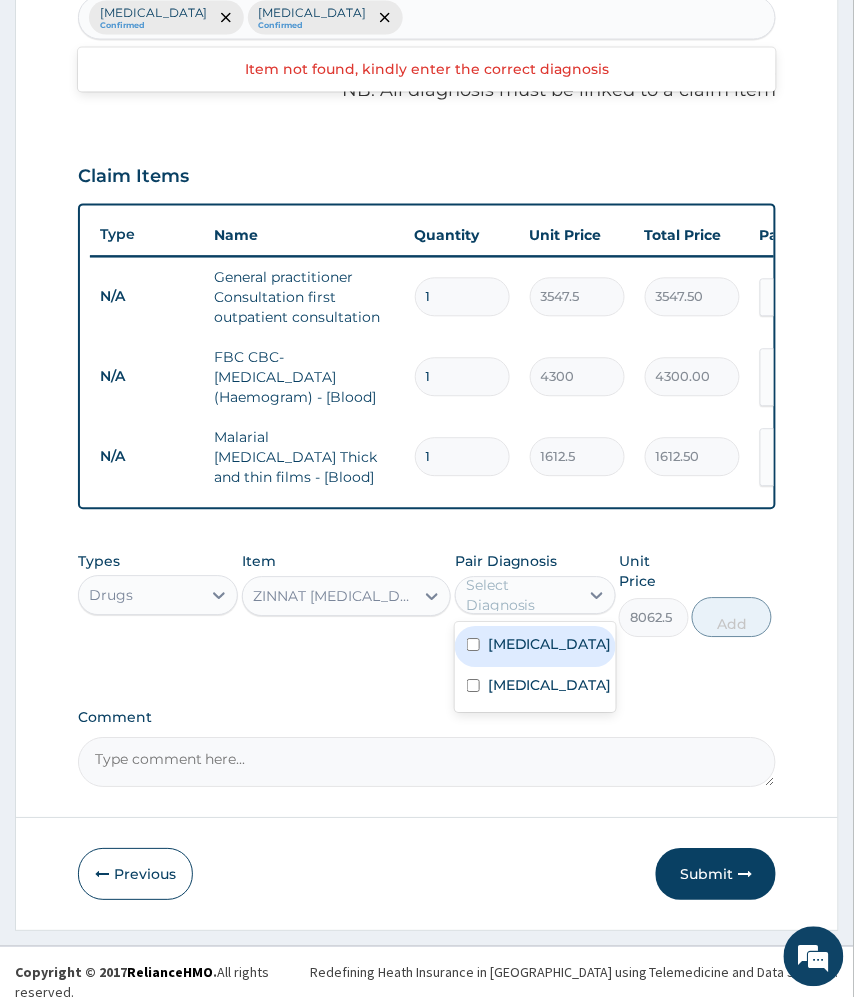 drag, startPoint x: 572, startPoint y: 613, endPoint x: 525, endPoint y: 662, distance: 67.89698 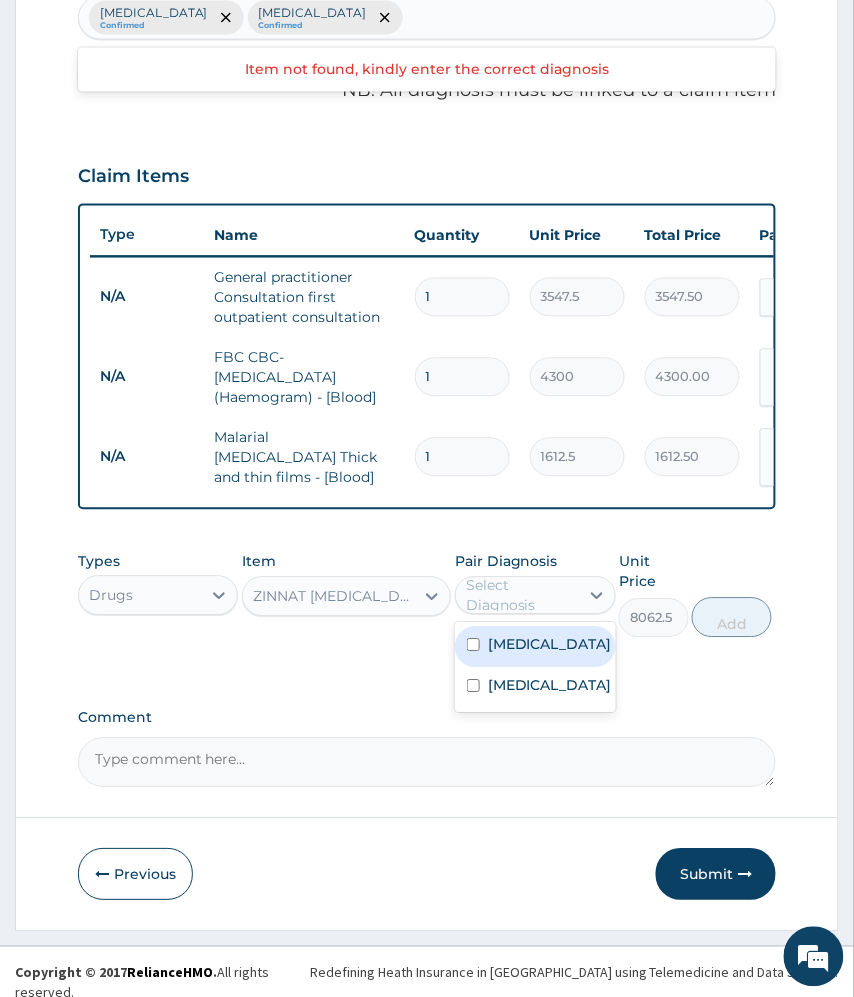click on "Select Diagnosis" at bounding box center (521, 596) 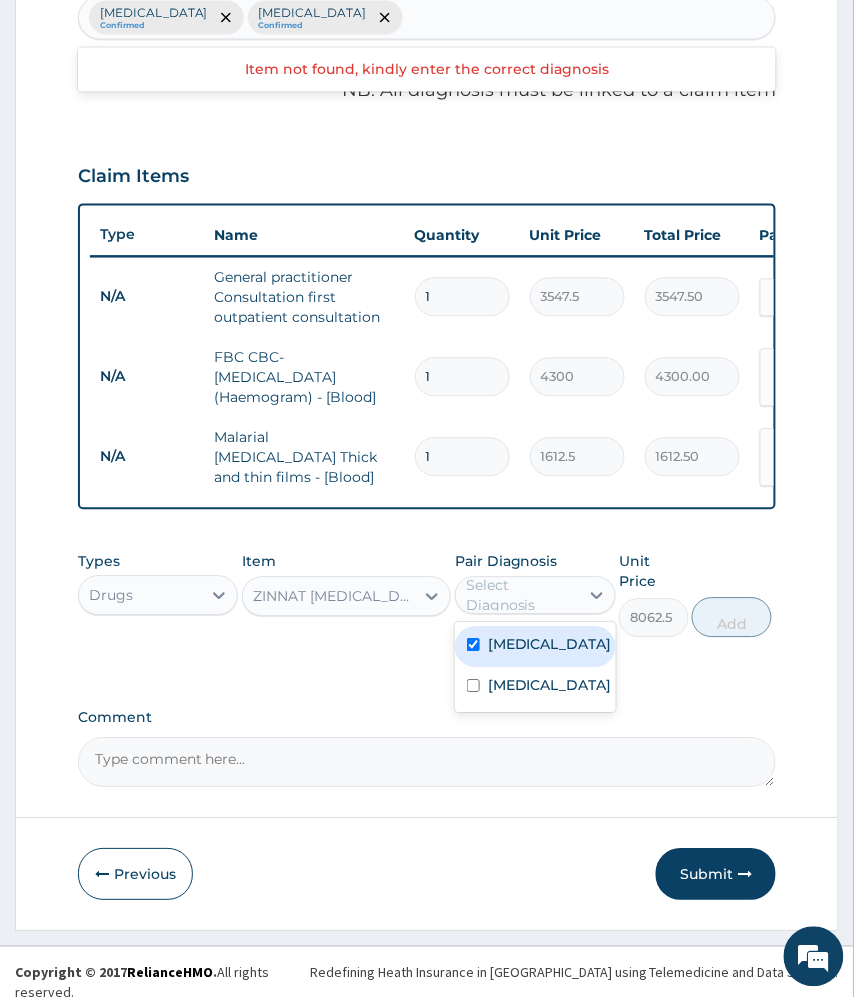 checkbox on "true" 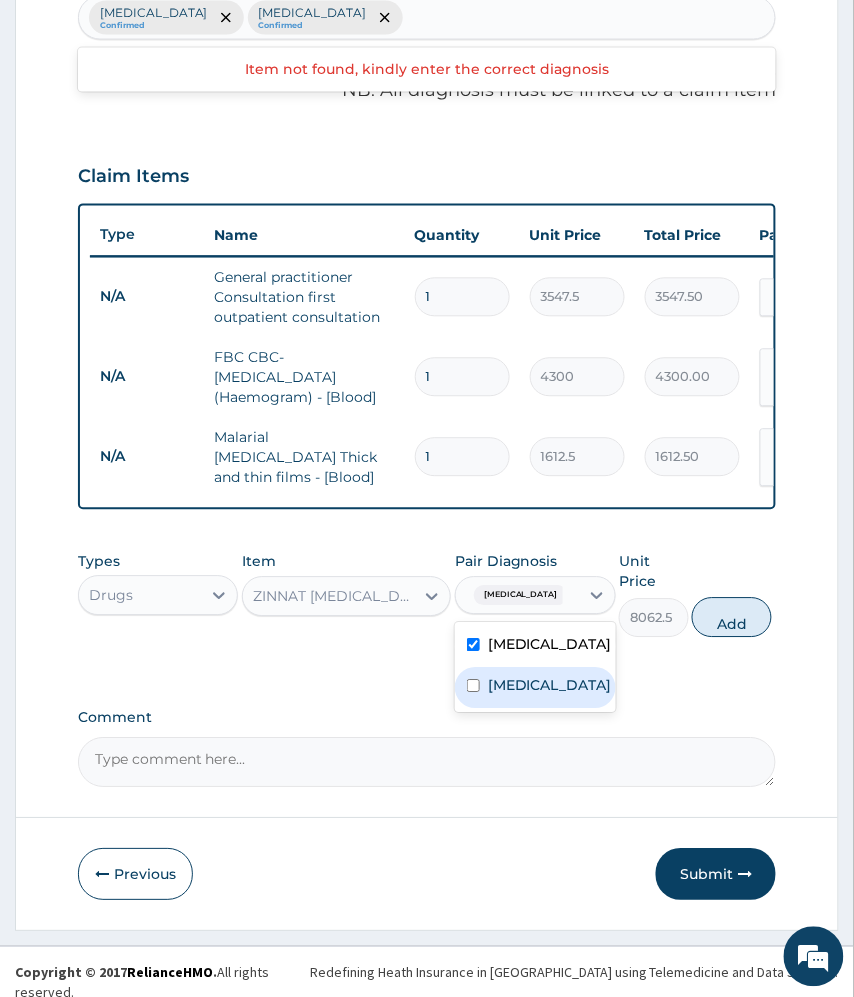 click on "Malaria" at bounding box center [535, 688] 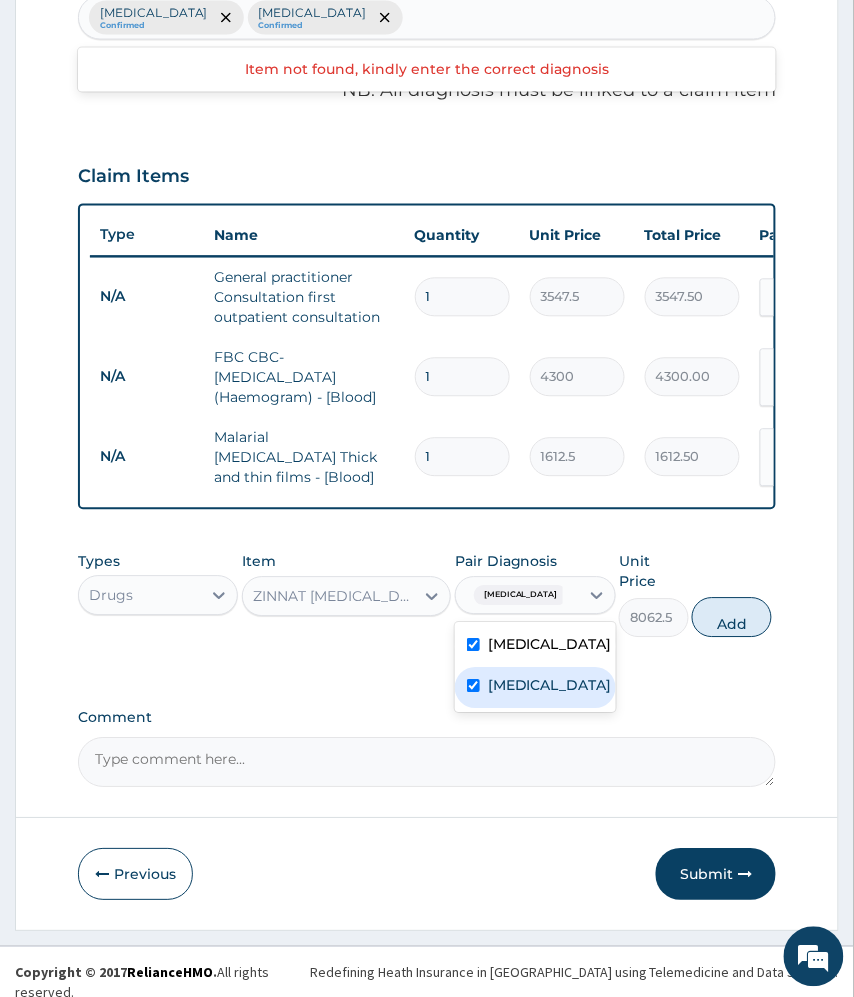 checkbox on "true" 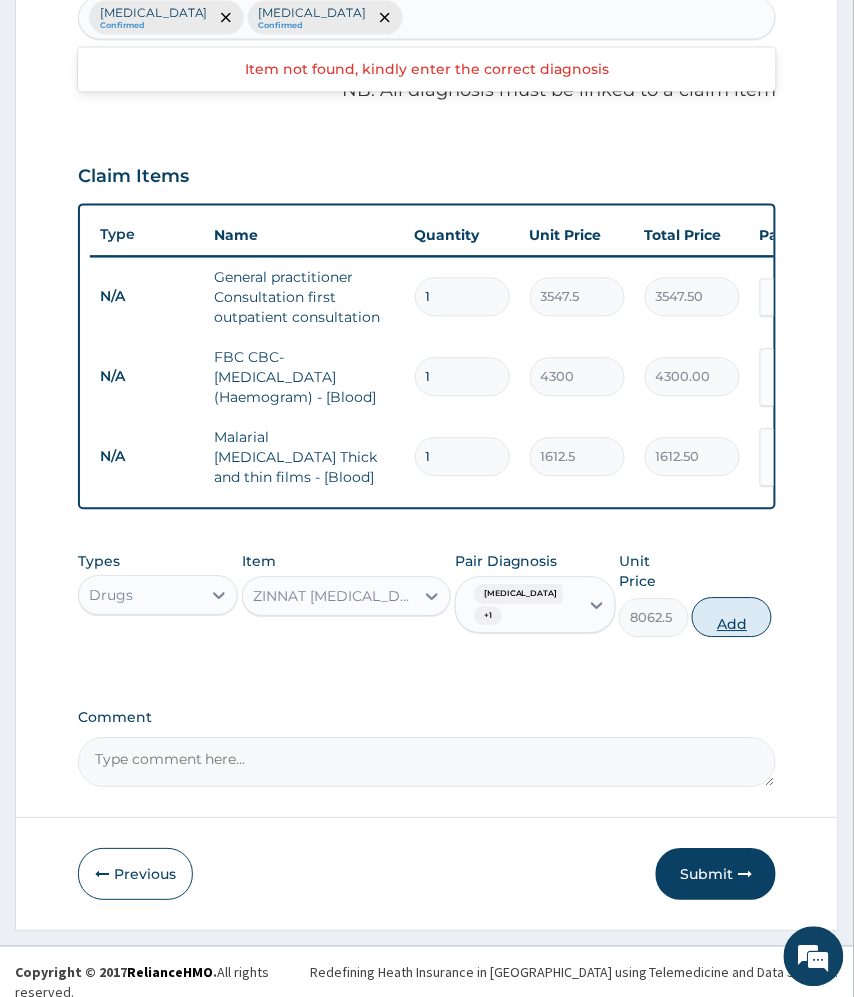 click on "Add" at bounding box center (732, 618) 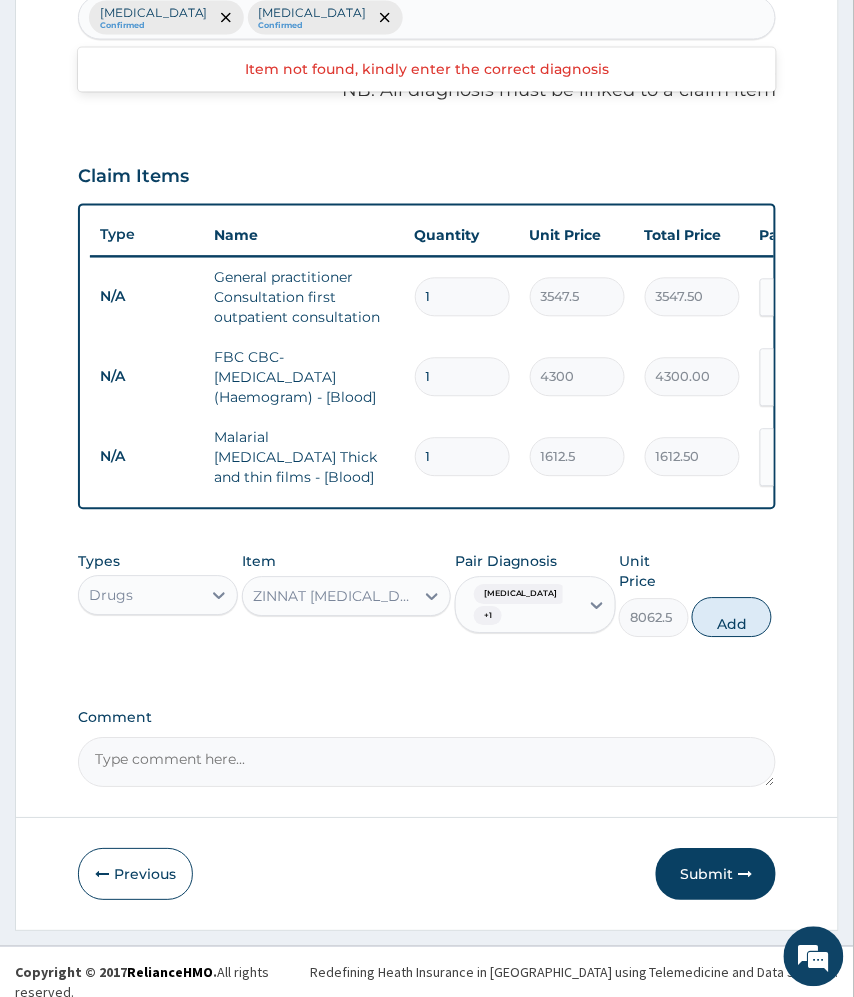type on "0" 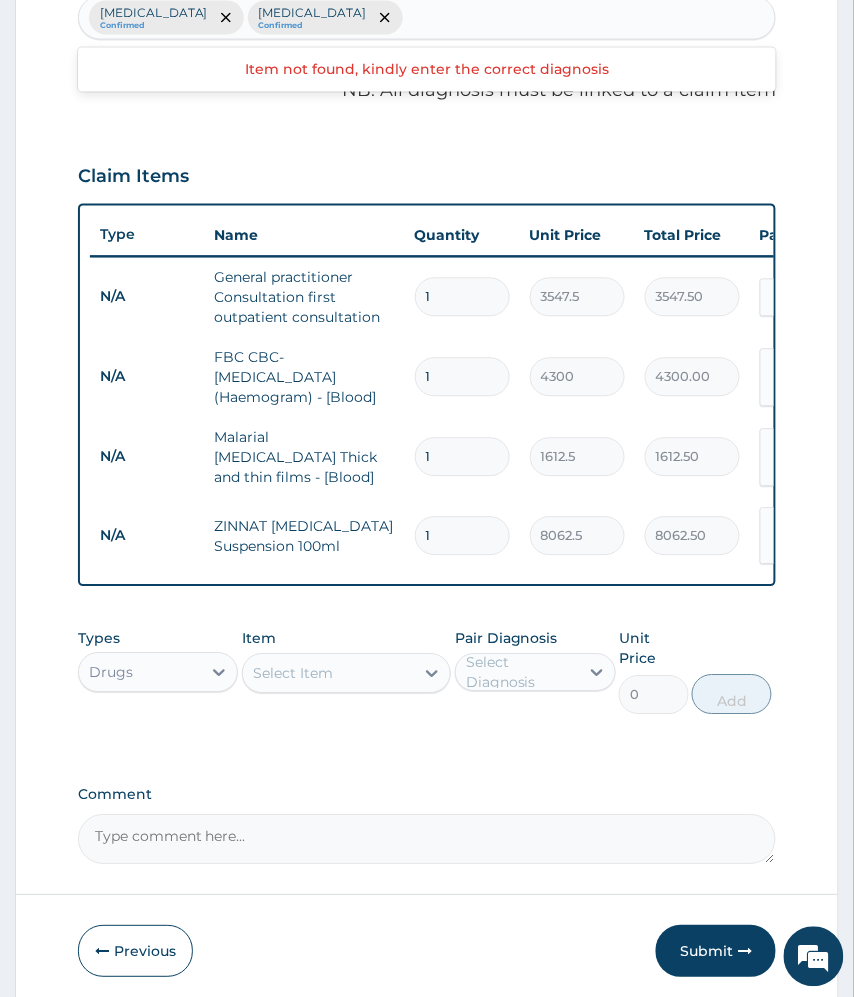 click on "Types Drugs Item Select Item Pair Diagnosis Select Diagnosis Unit Price 0 Add" at bounding box center [427, 687] 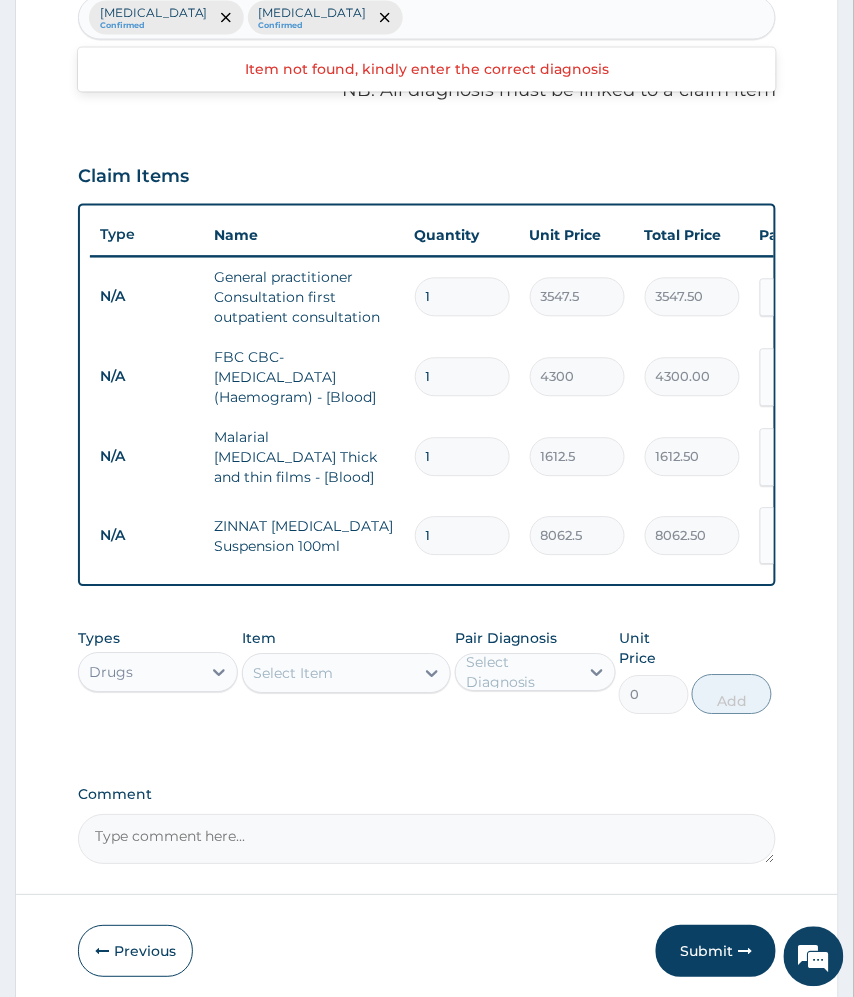 scroll, scrollTop: 653, scrollLeft: 0, axis: vertical 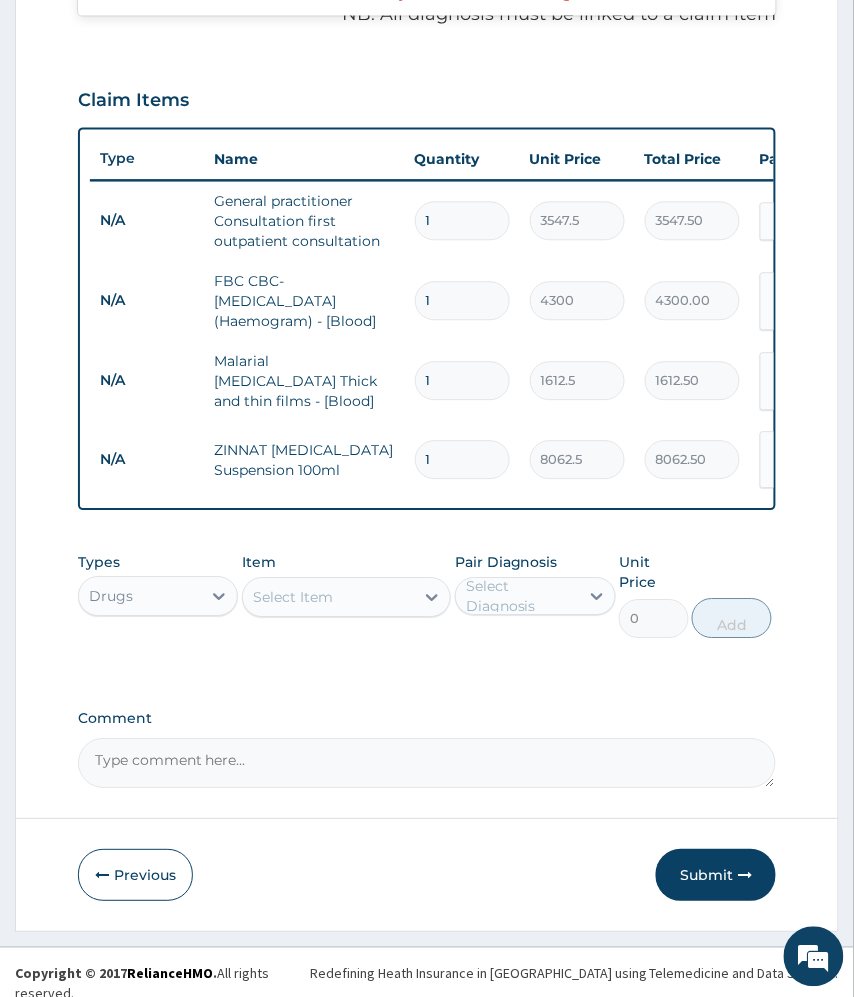 click on "Select Item" at bounding box center [329, 597] 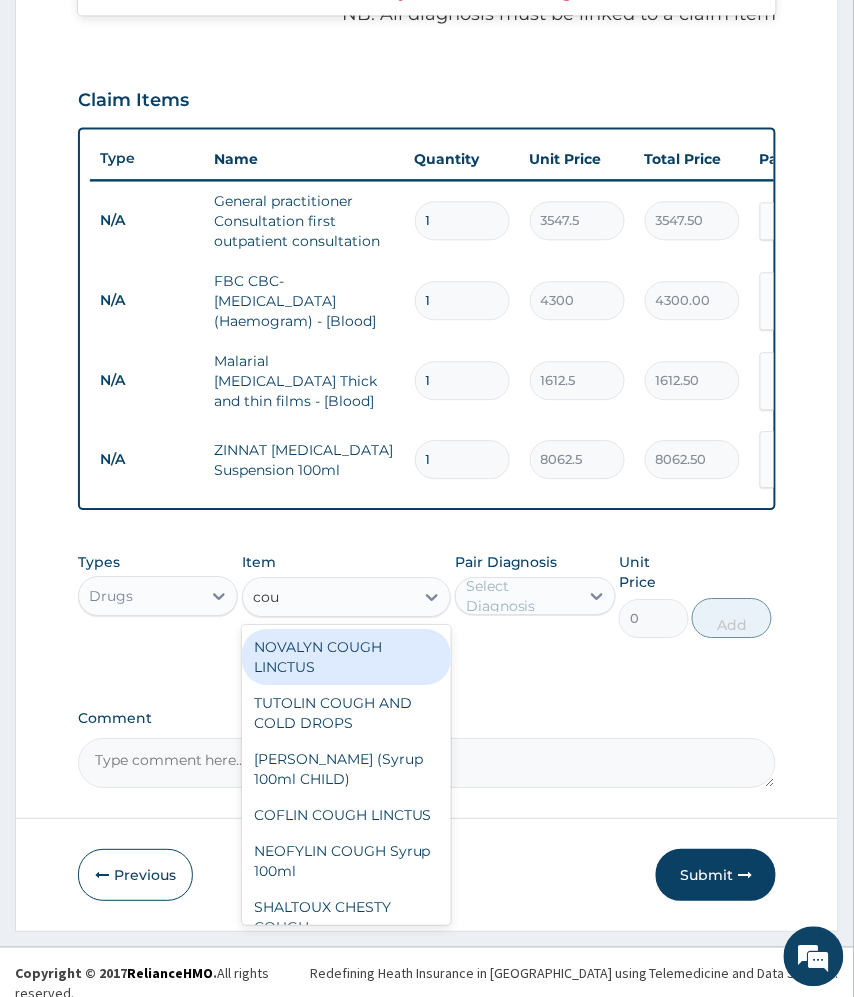 type on "coug" 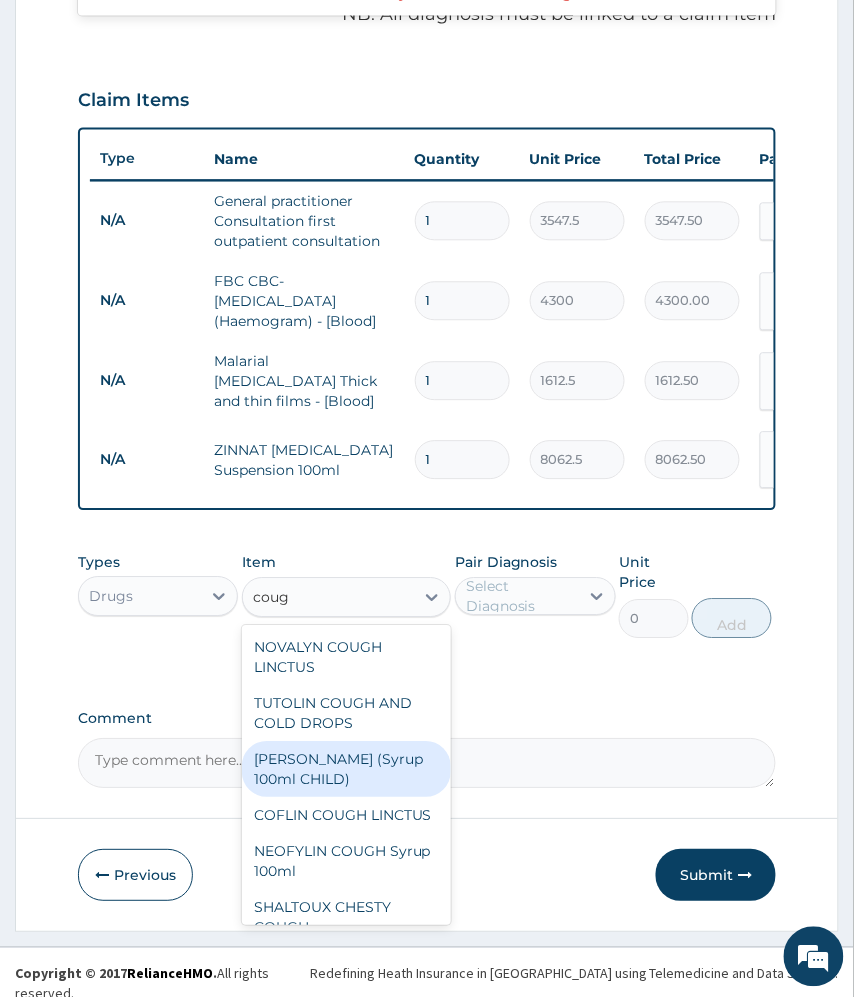 click on "EMZOLYN COUGH (Syrup 100ml CHILD)" at bounding box center [347, 769] 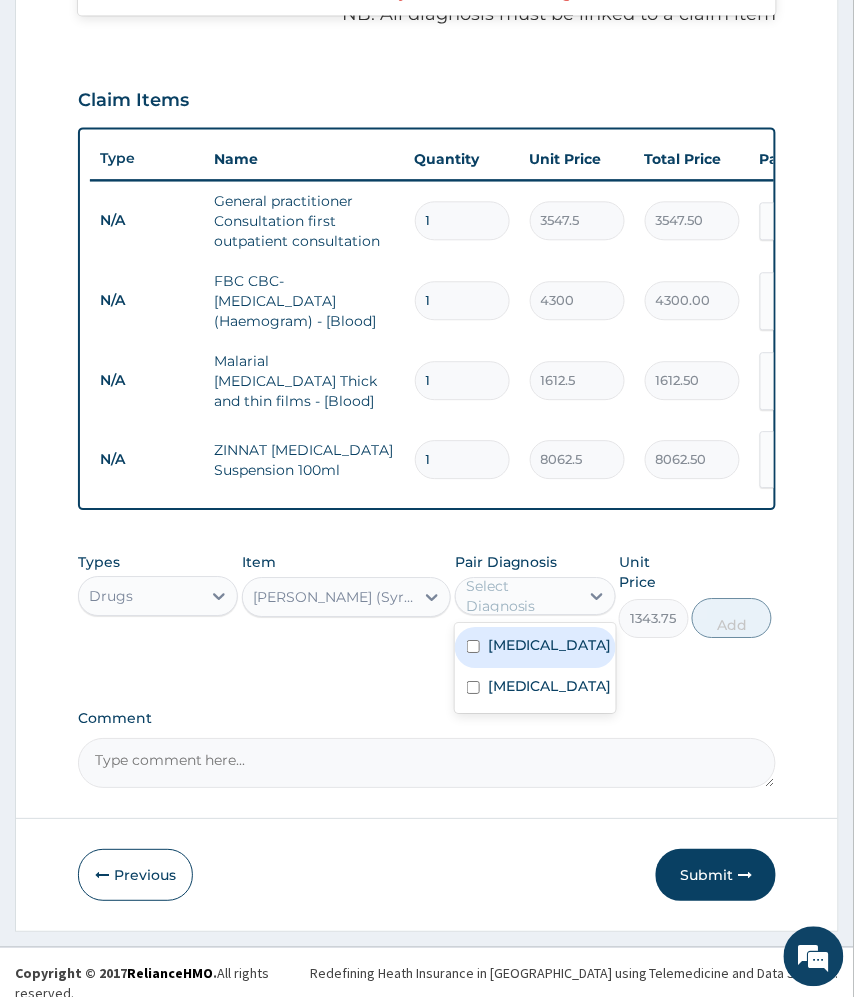 click on "Select Diagnosis" at bounding box center [521, 596] 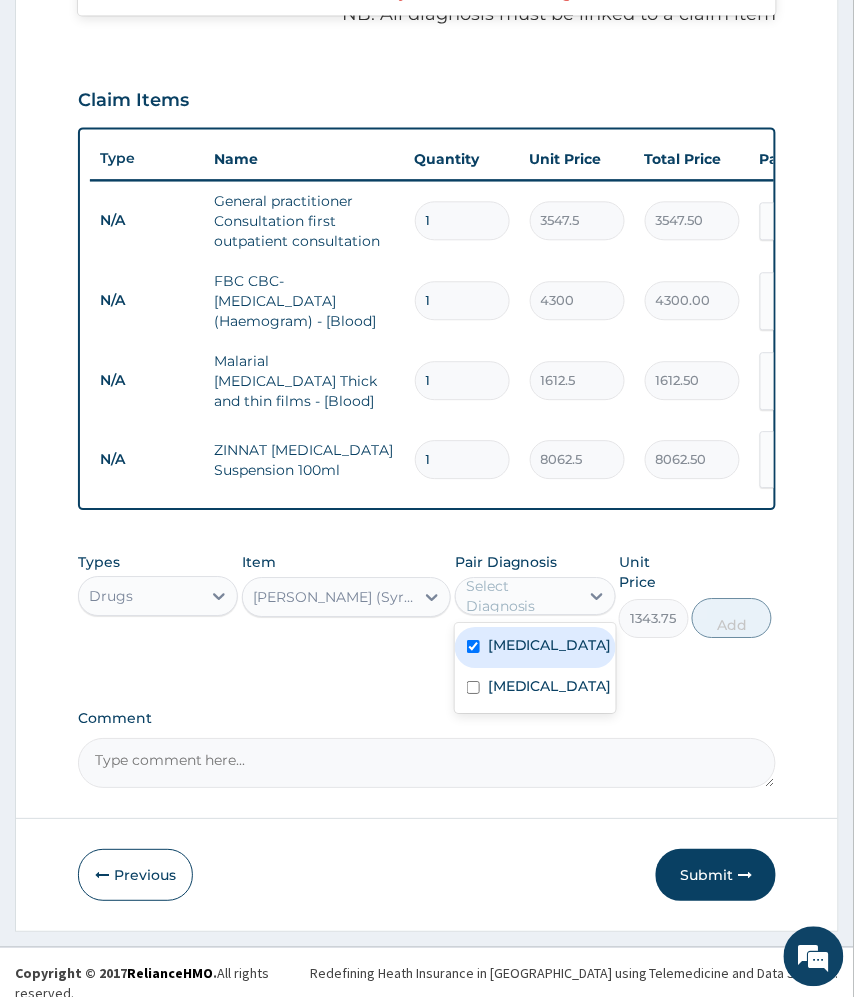 checkbox on "true" 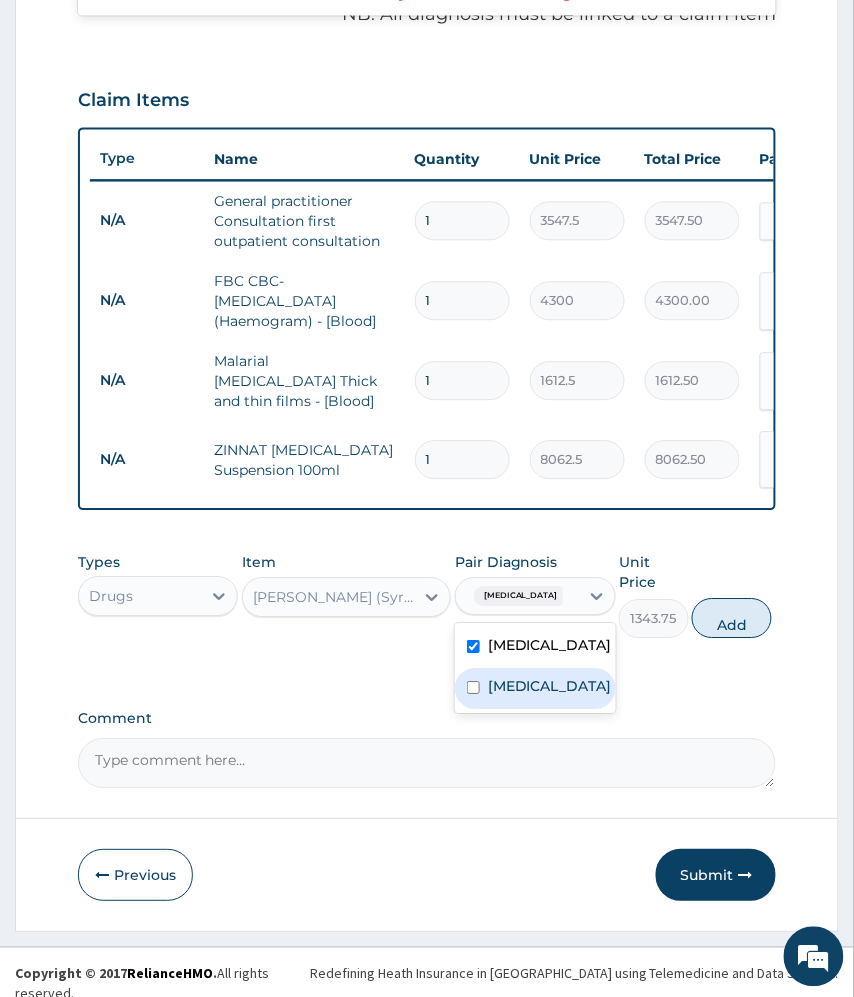 click on "Malaria" at bounding box center [535, 688] 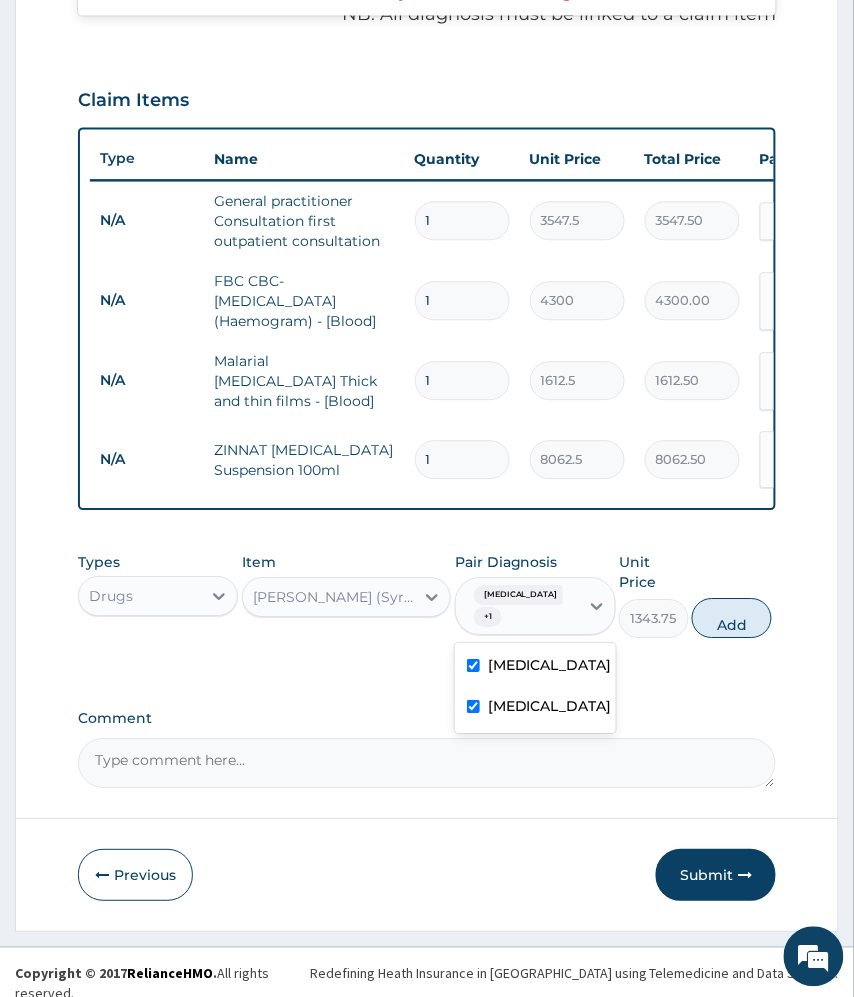 click on "Malaria" at bounding box center (550, 706) 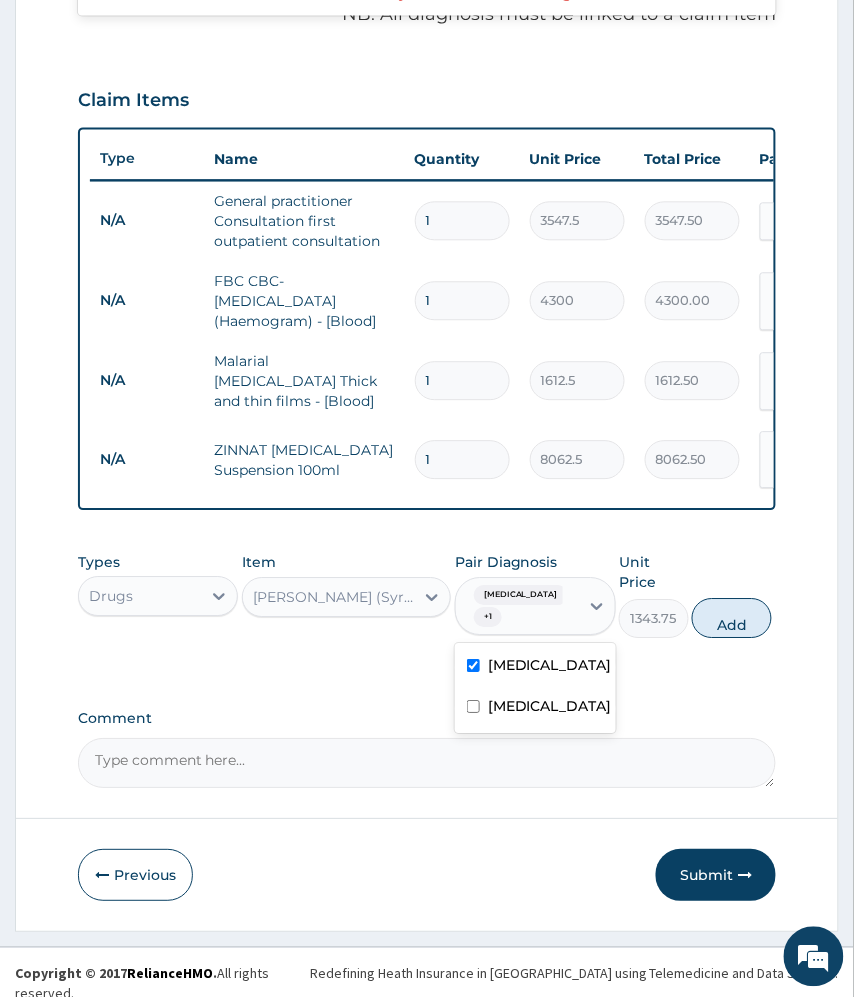 checkbox on "false" 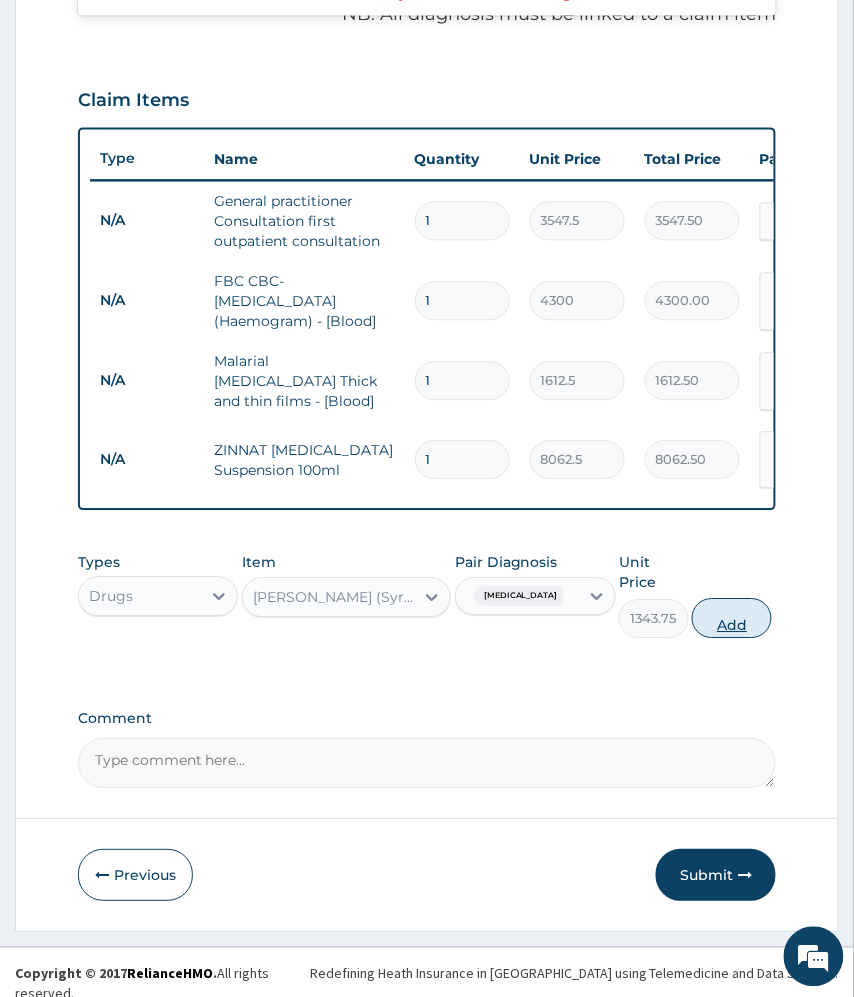 click on "Add" at bounding box center [732, 618] 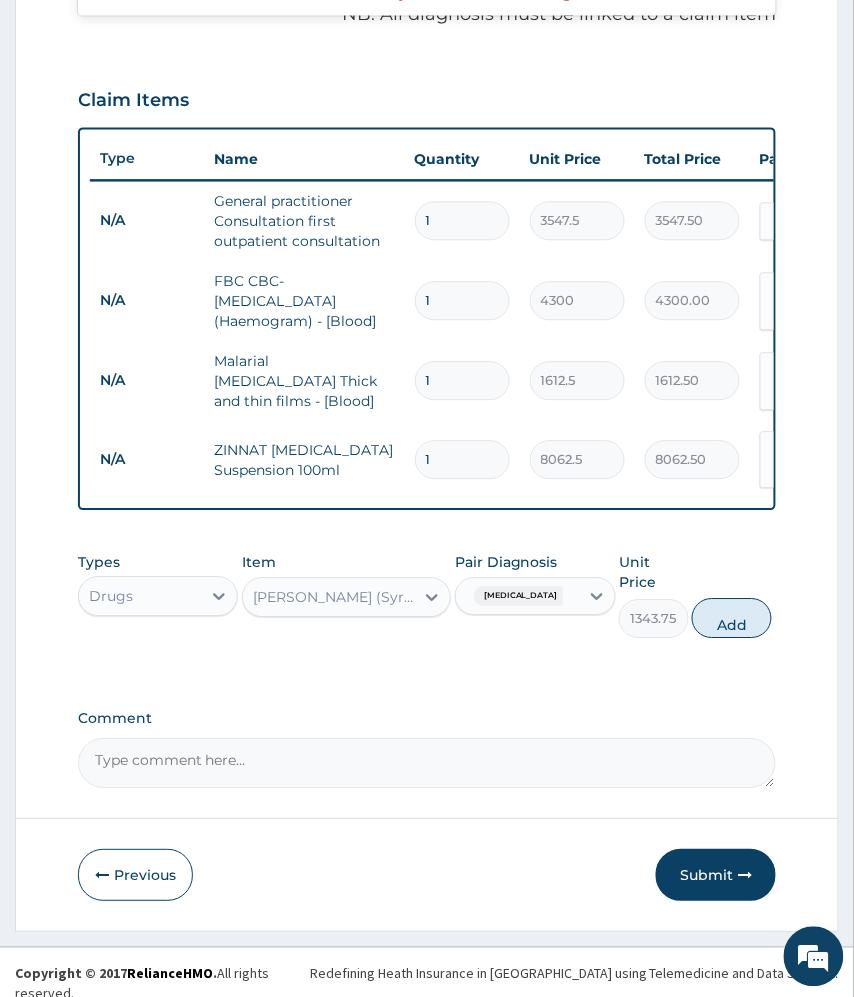 type on "0" 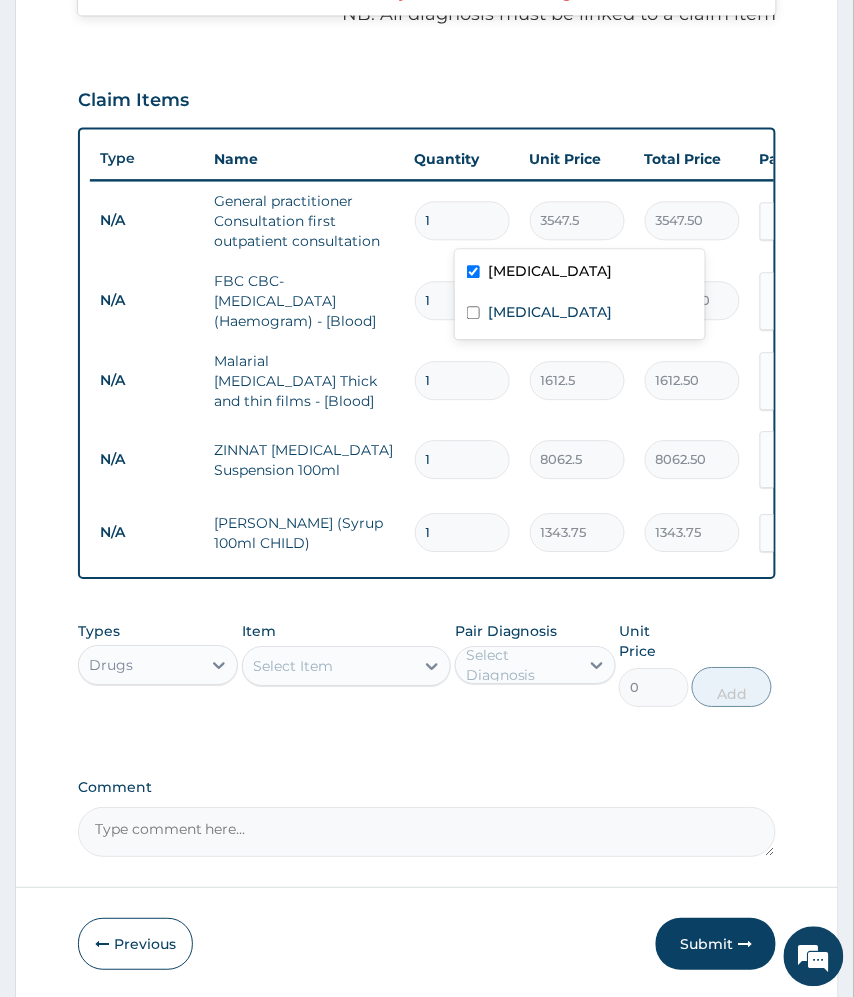 scroll, scrollTop: 0, scrollLeft: 304, axis: horizontal 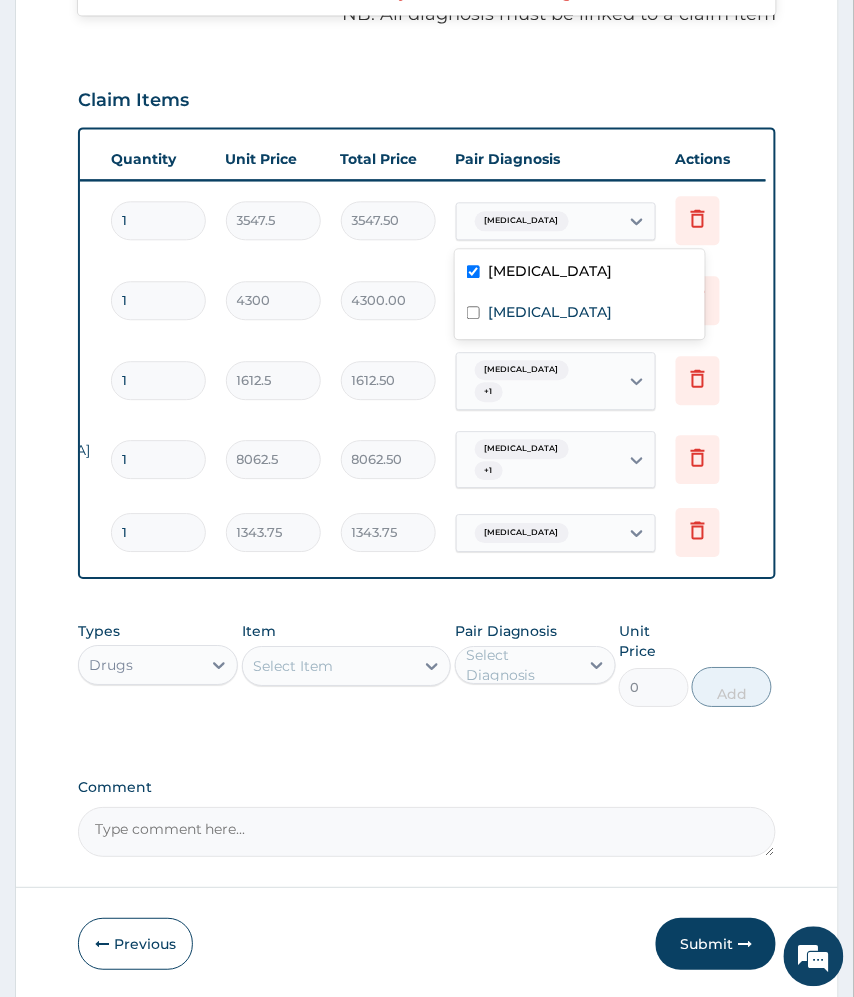 click on "Type Name Quantity Unit Price Total Price Pair Diagnosis Actions N/A General practitioner Consultation first outpatient consultation 1 3547.5 3547.50 option Upper respiratory infection focused, 1 of 2. 2 results available. Use Up and Down to choose options, press Enter to select the currently focused option, press Escape to exit the menu, press Tab to select the option and exit the menu. Upper respiratory infection Delete N/A FBC CBC-Complete Blood Count (Haemogram) - [Blood] 1 4300 4300.00 Upper respiratory infection  + 1 Delete N/A Malarial Parasite Thick and thin films - [Blood] 1 1612.5 1612.50 Upper respiratory infection  + 1 Delete N/A ZINNAT CEFUROXIME Suspension 100ml 1 8062.5 8062.50 Upper respiratory infection  + 1 Delete N/A EMZOLYN COUGH (Syrup 100ml CHILD) 1 1343.75 1343.75 Upper respiratory infection Delete" at bounding box center (427, 353) 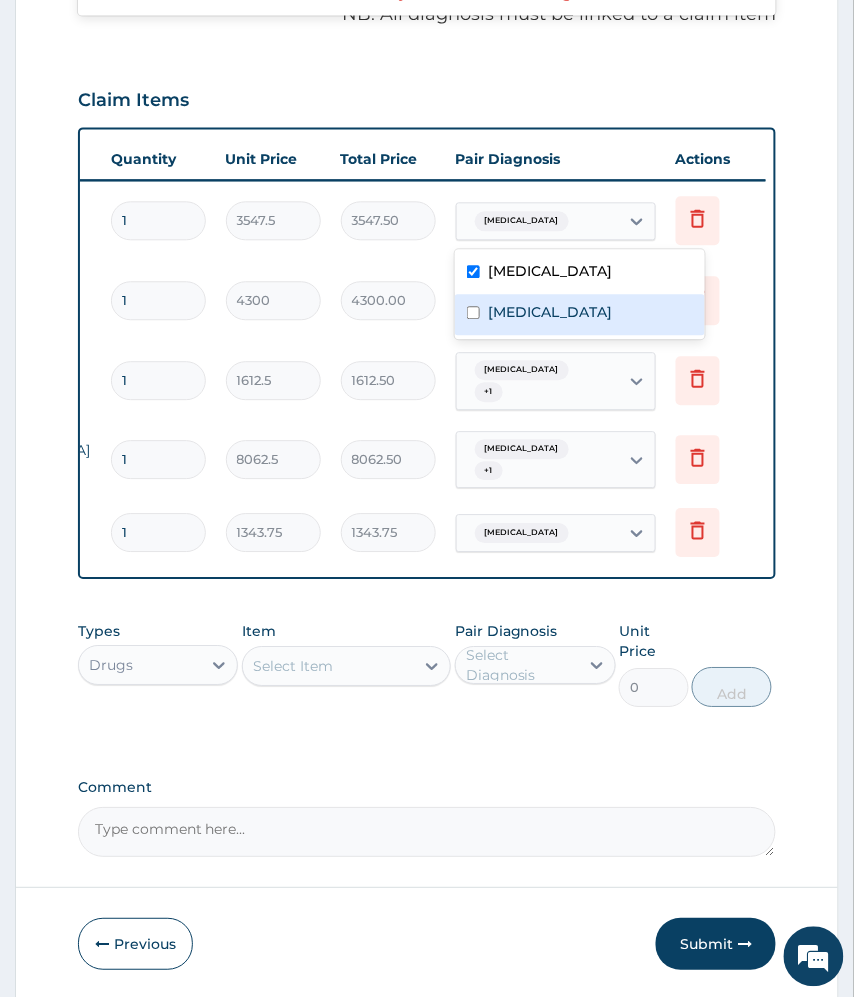 click on "Malaria" at bounding box center [580, 314] 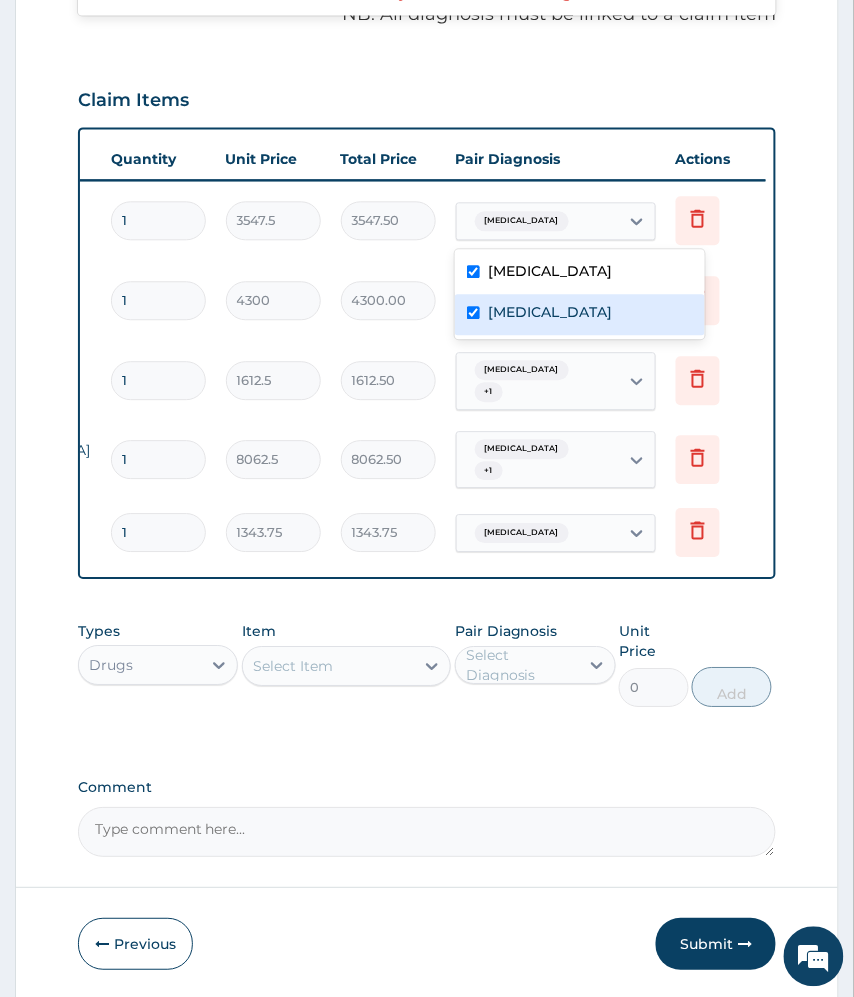 checkbox on "true" 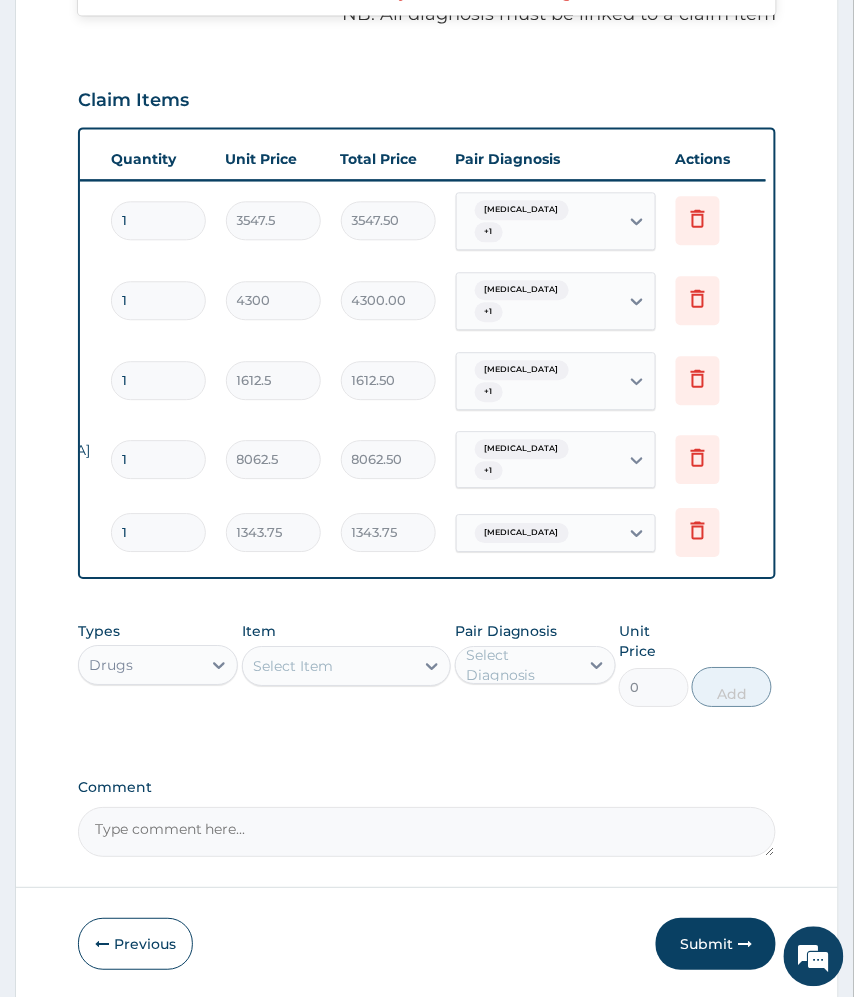 click on "Delete" at bounding box center (716, 300) 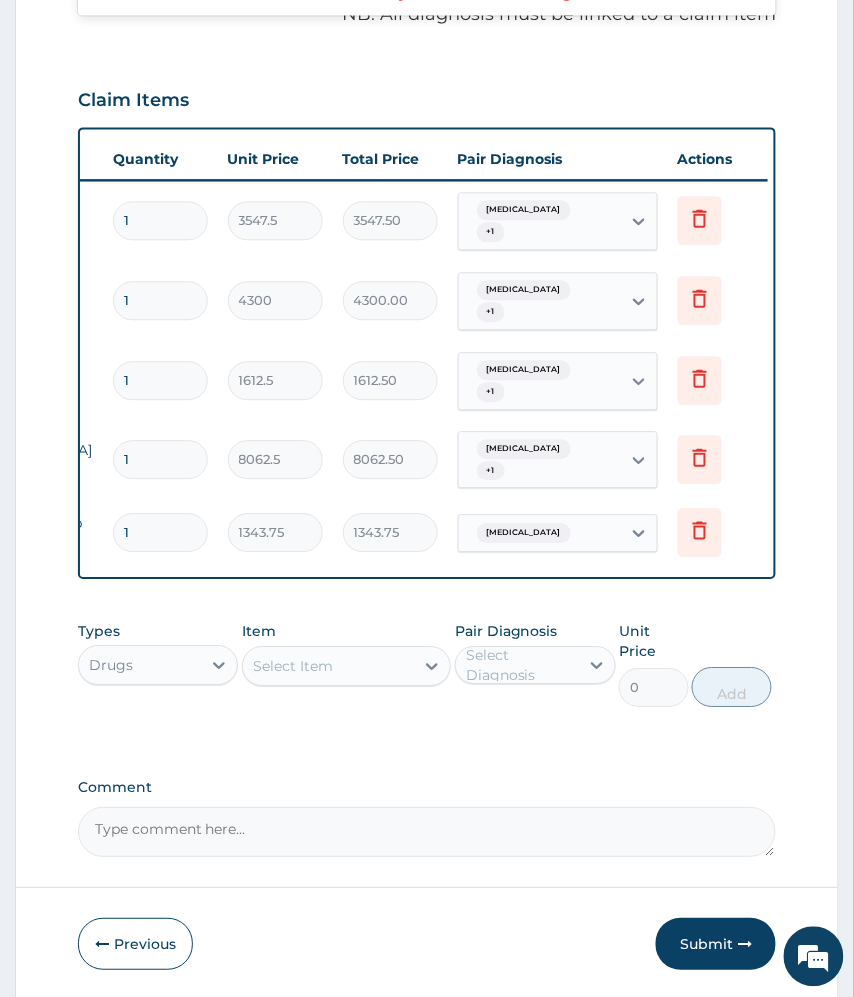 drag, startPoint x: 328, startPoint y: 690, endPoint x: 321, endPoint y: 669, distance: 22.135944 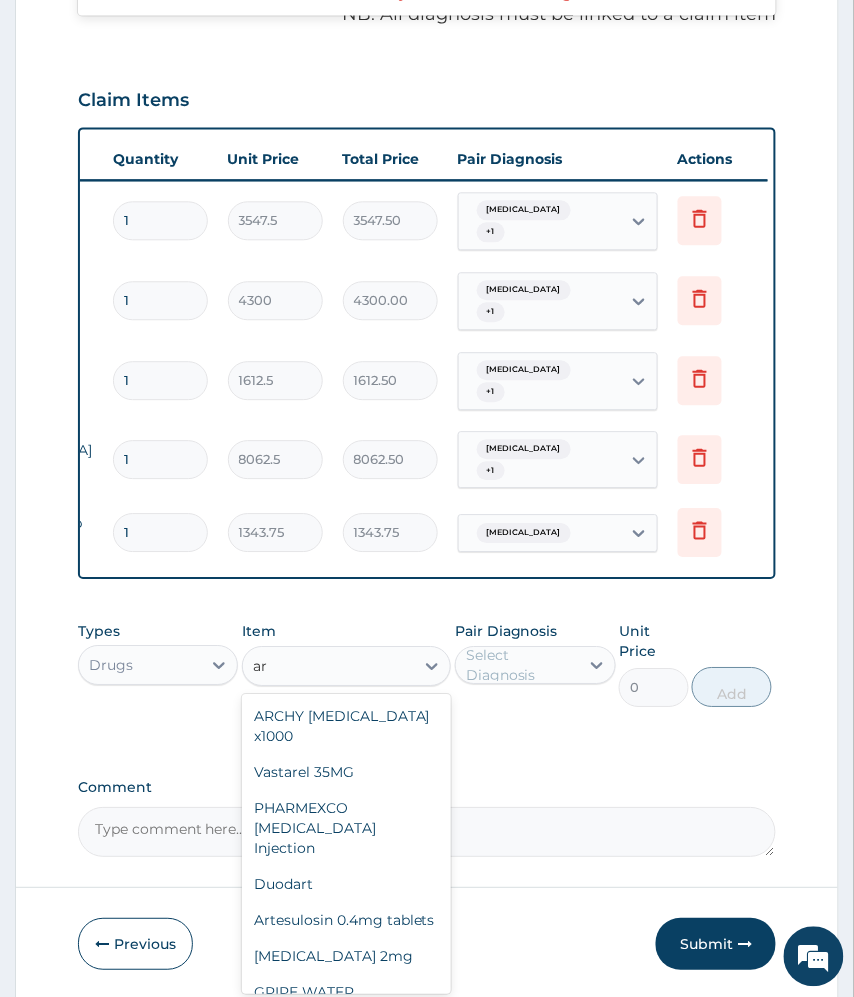 type on "a" 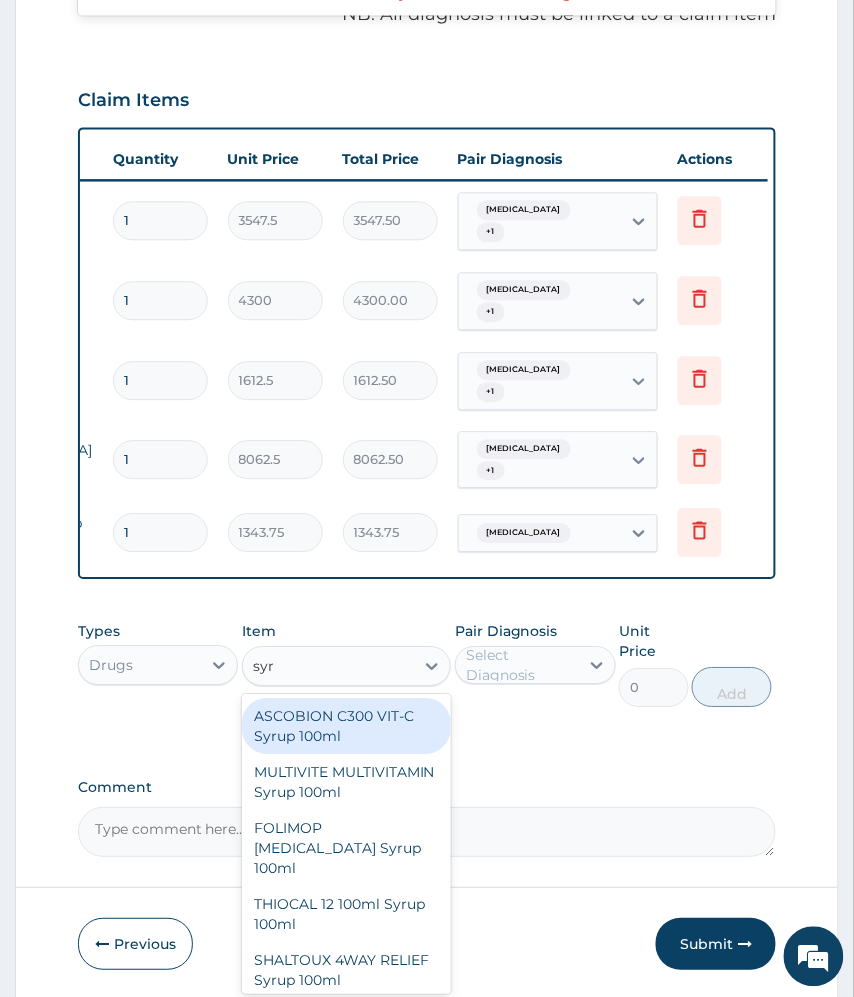 type on "syru" 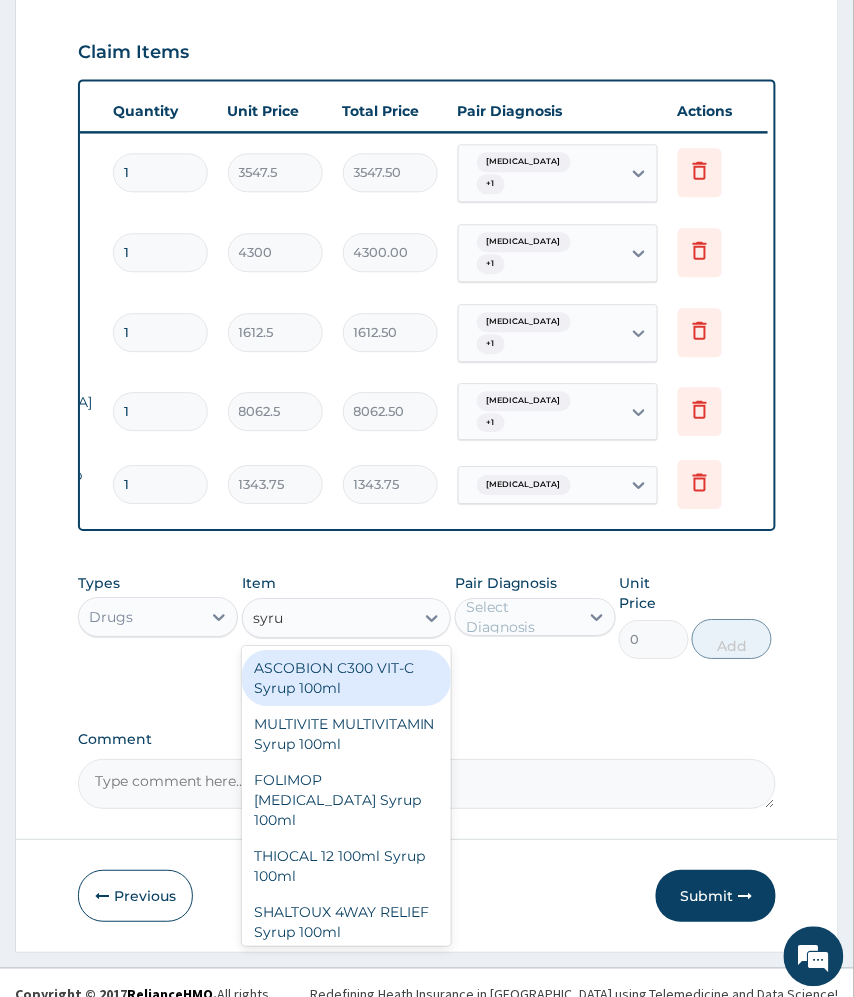 scroll, scrollTop: 722, scrollLeft: 0, axis: vertical 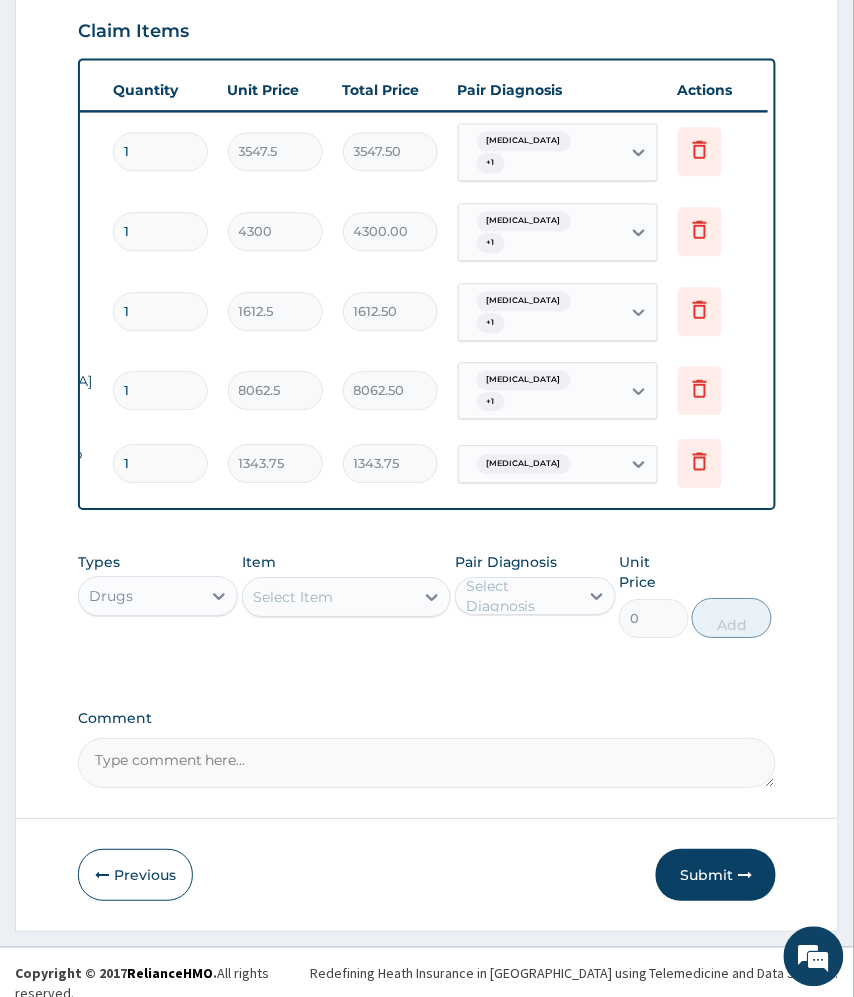 click on "Select Item" at bounding box center [329, 597] 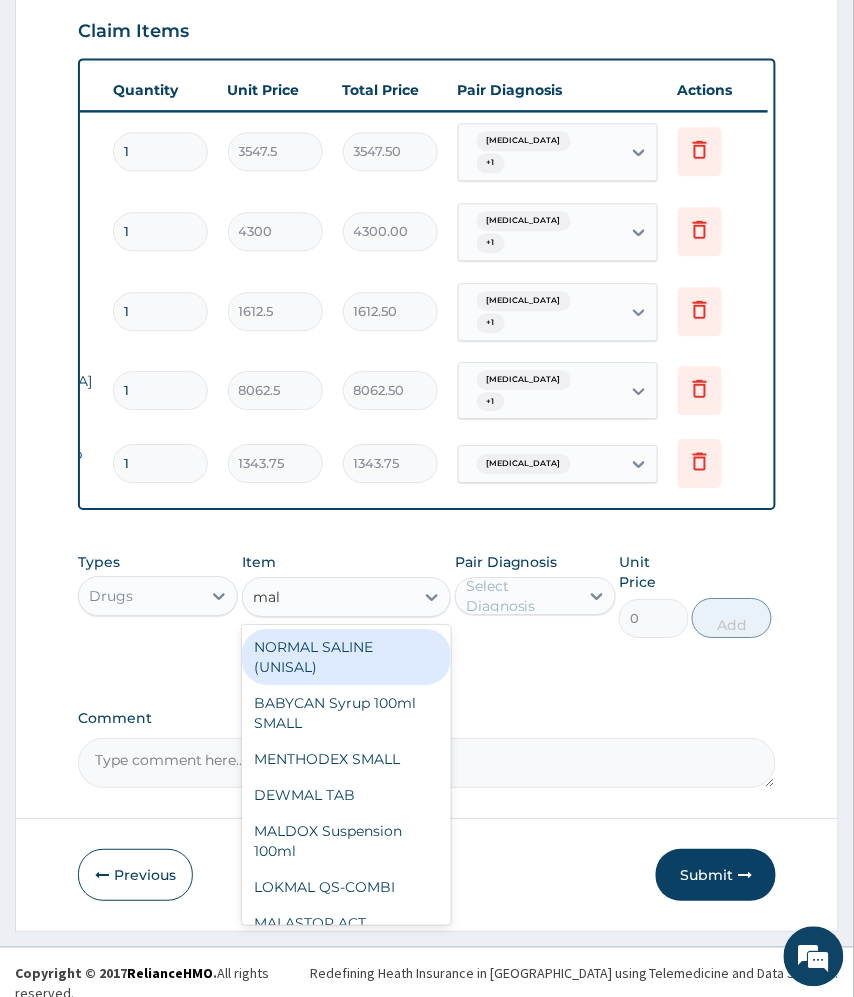 type on "mala" 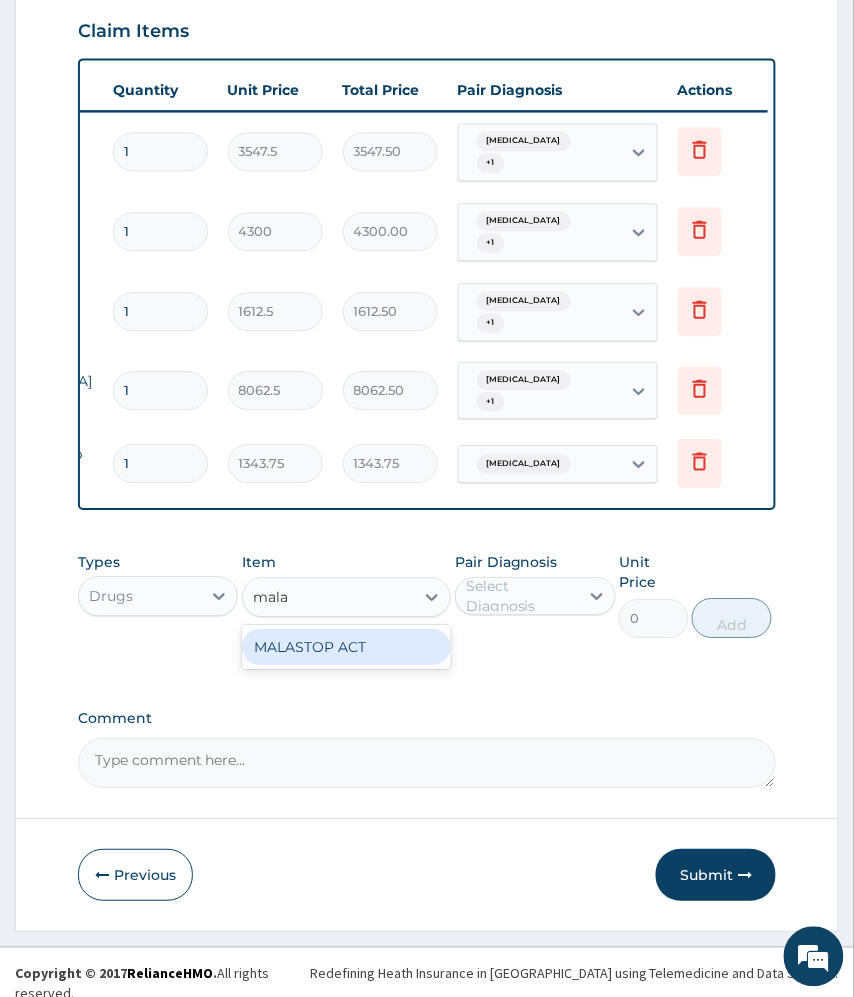 click on "MALASTOP ACT" at bounding box center (347, 647) 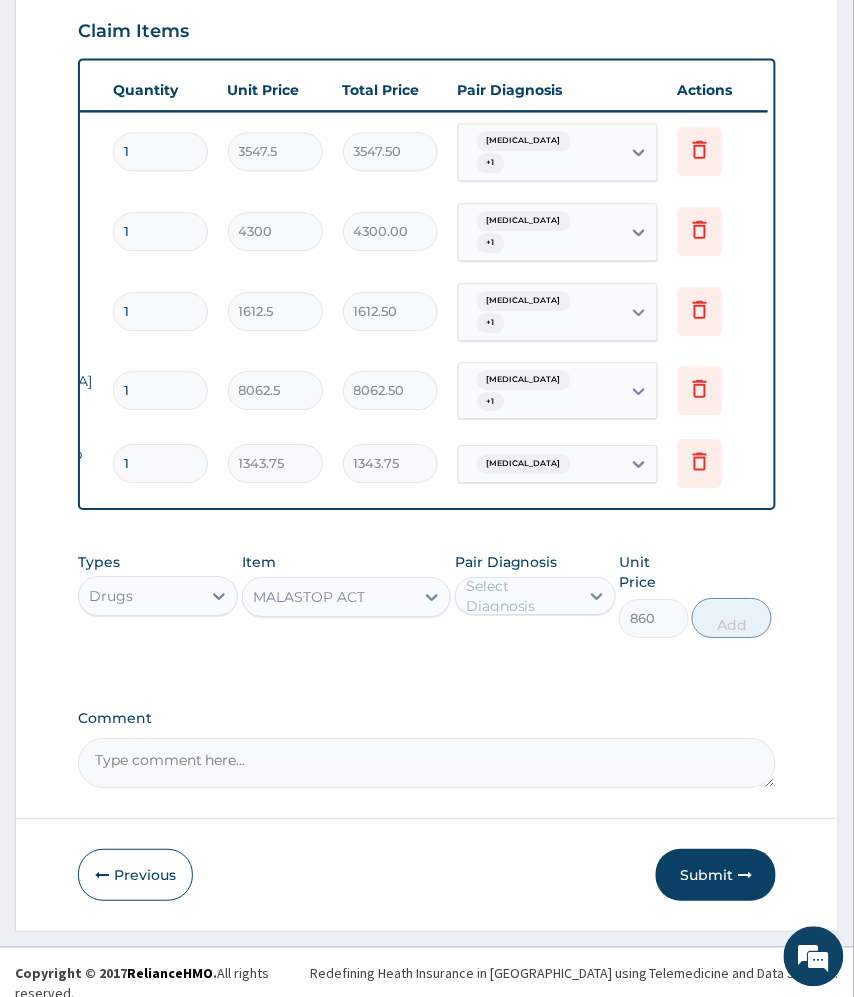 click on "MALASTOP ACT" at bounding box center (309, 597) 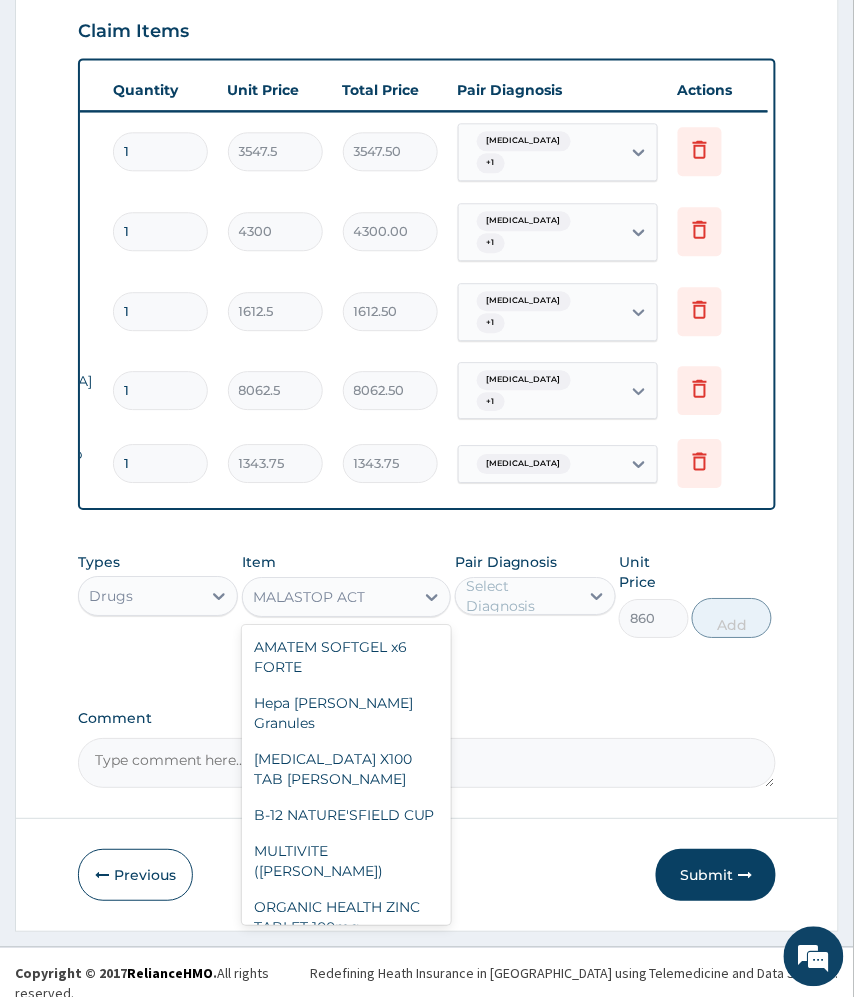 scroll, scrollTop: 13032, scrollLeft: 0, axis: vertical 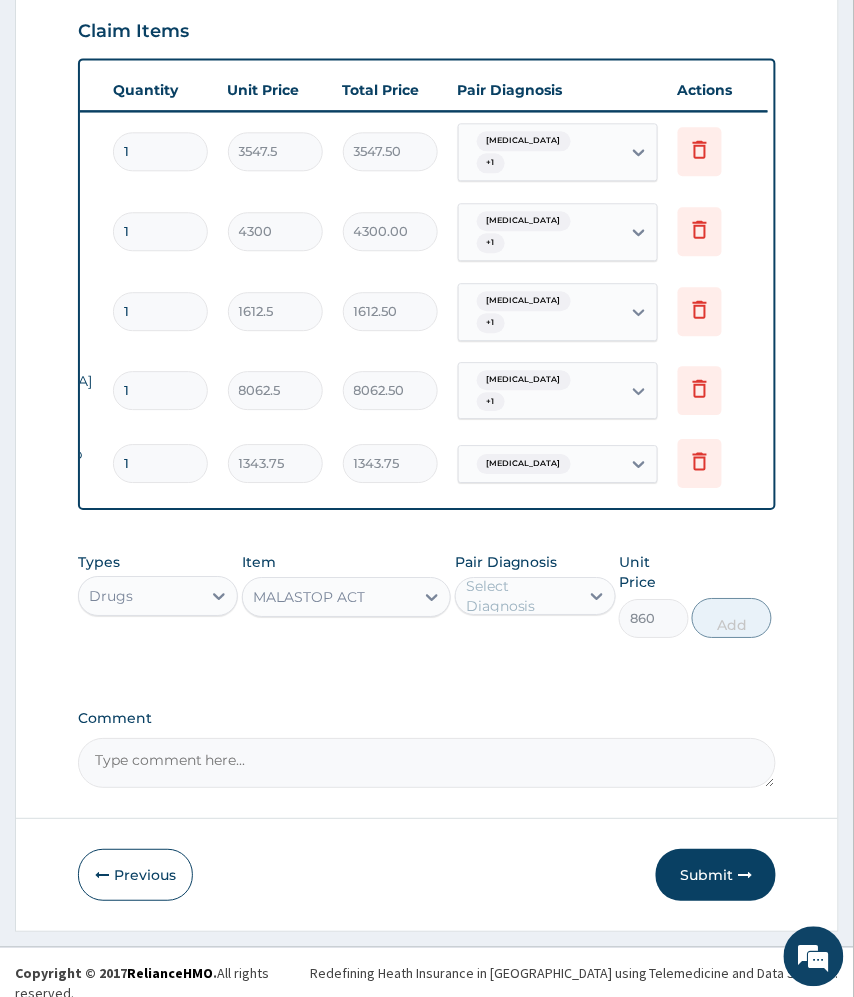 click on "Comment" at bounding box center (427, 749) 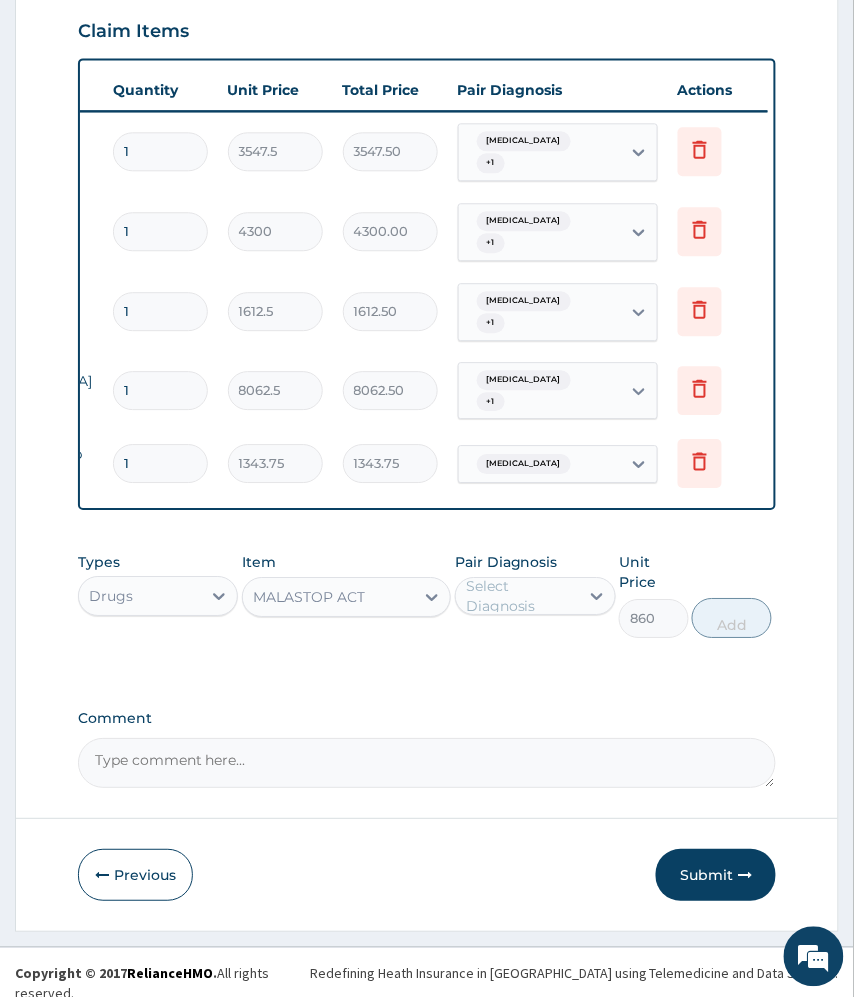 click on "MALASTOP ACT" at bounding box center [329, 597] 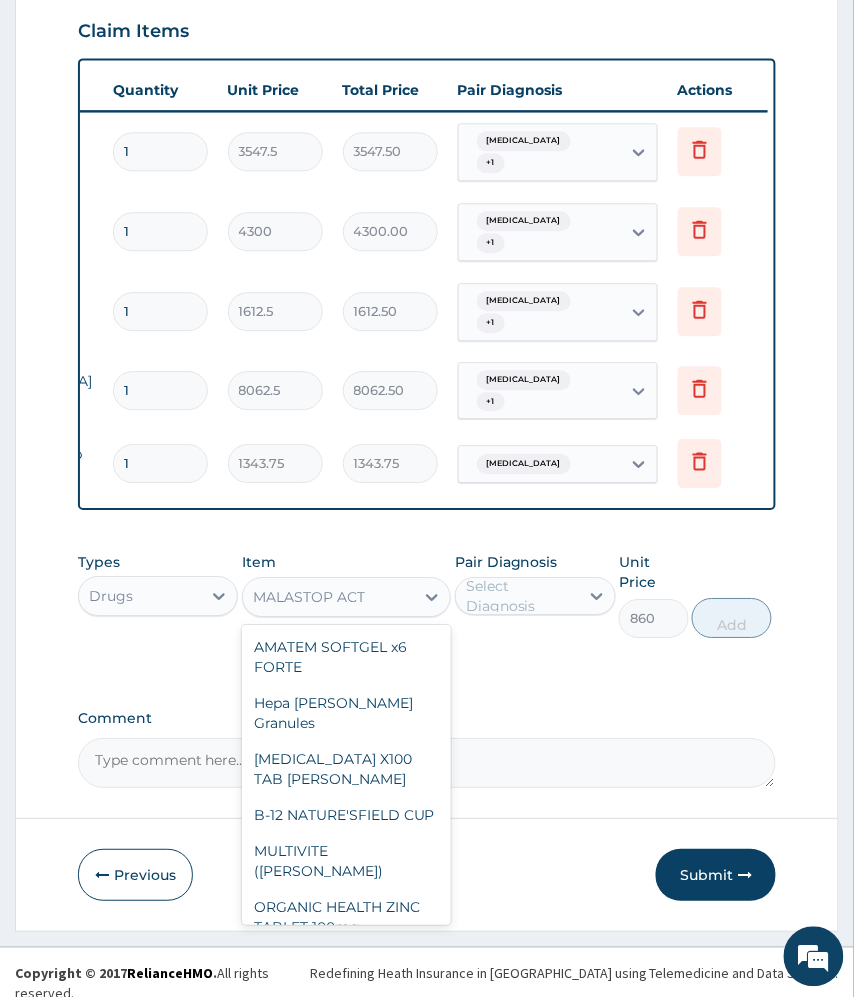 scroll, scrollTop: 13032, scrollLeft: 0, axis: vertical 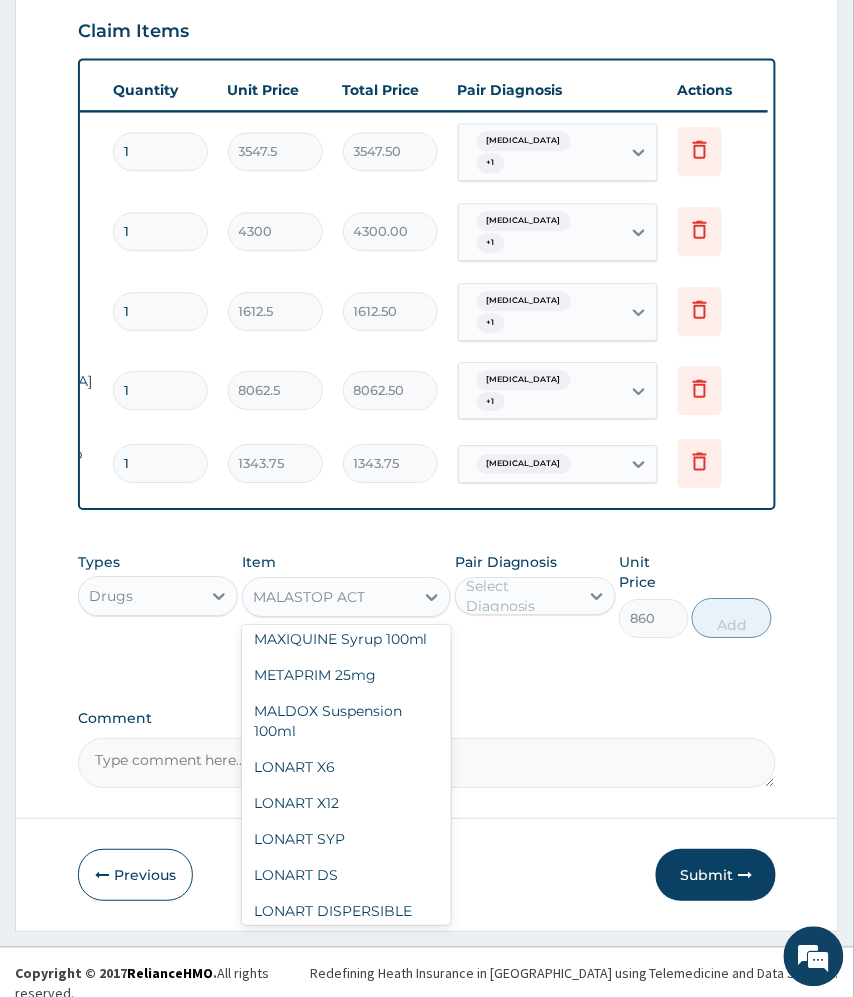 click on "[MEDICAL_DATA] syrup" at bounding box center [347, 1019] 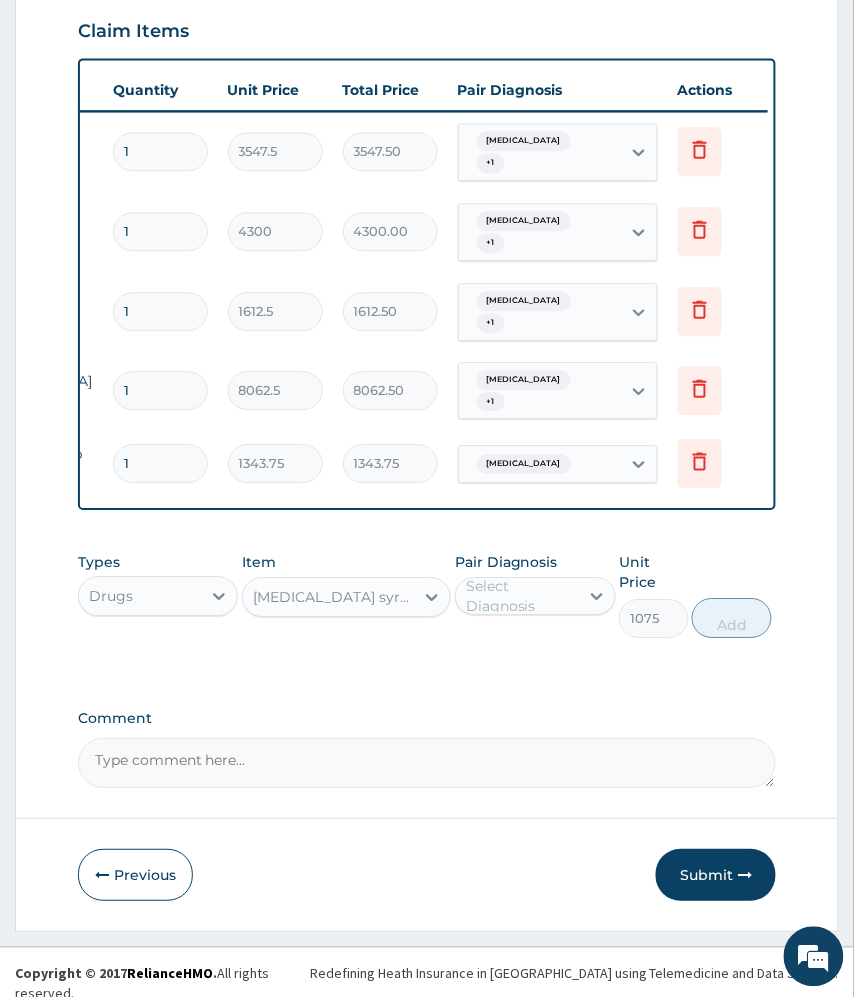 click on "[MEDICAL_DATA] syrup" at bounding box center [329, 597] 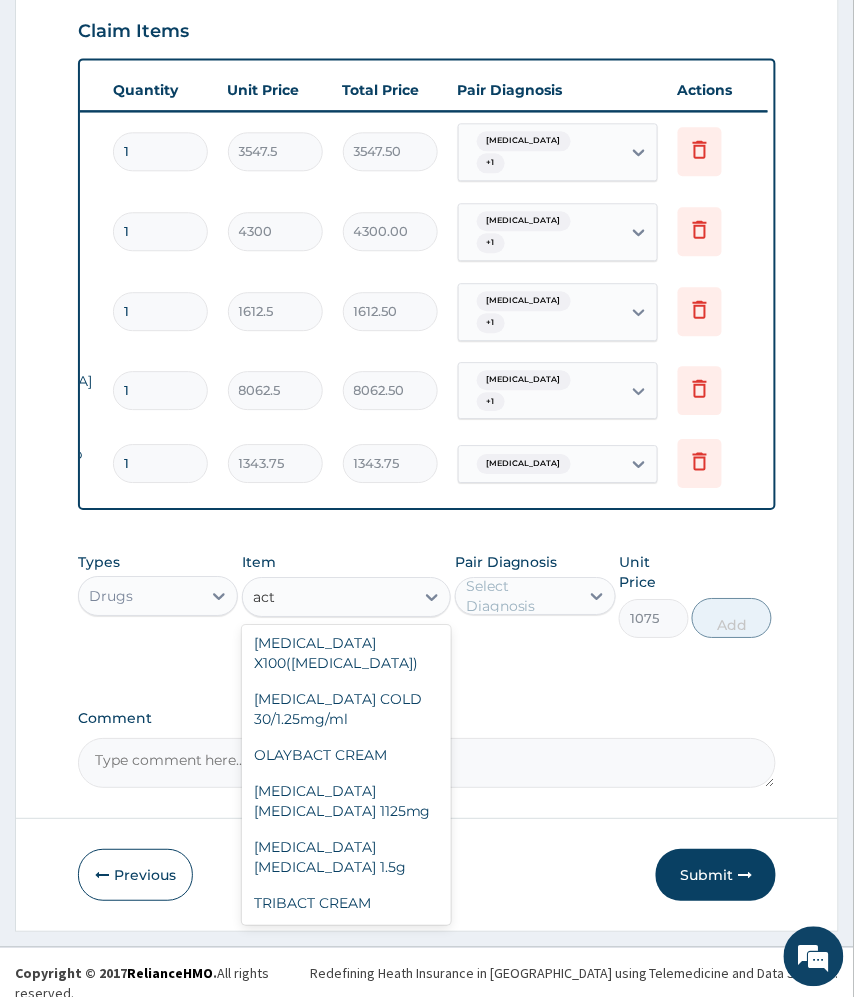 scroll, scrollTop: 148, scrollLeft: 0, axis: vertical 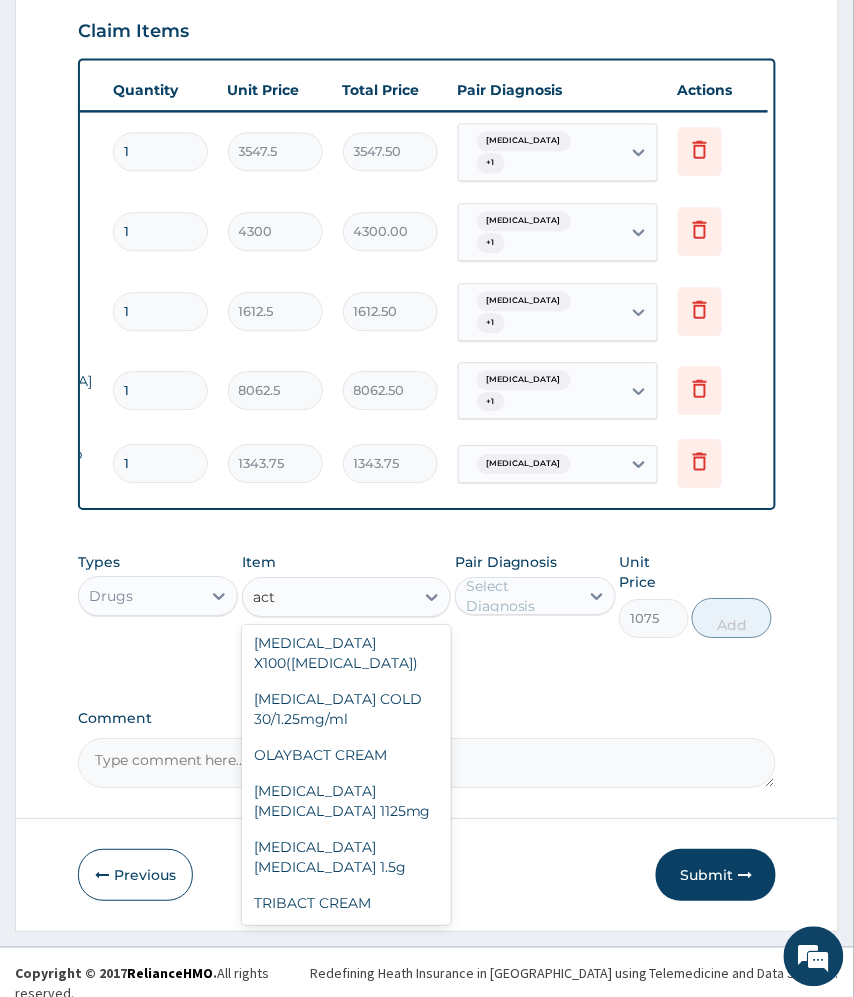 type on "act" 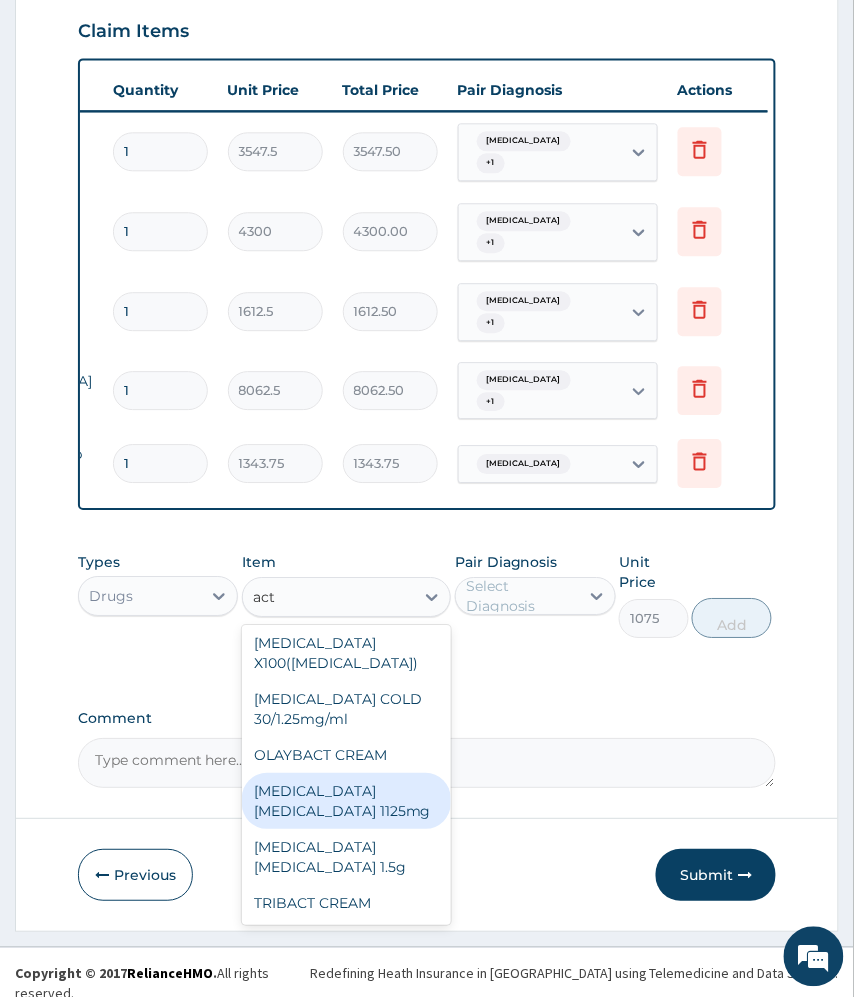 scroll, scrollTop: 0, scrollLeft: 0, axis: both 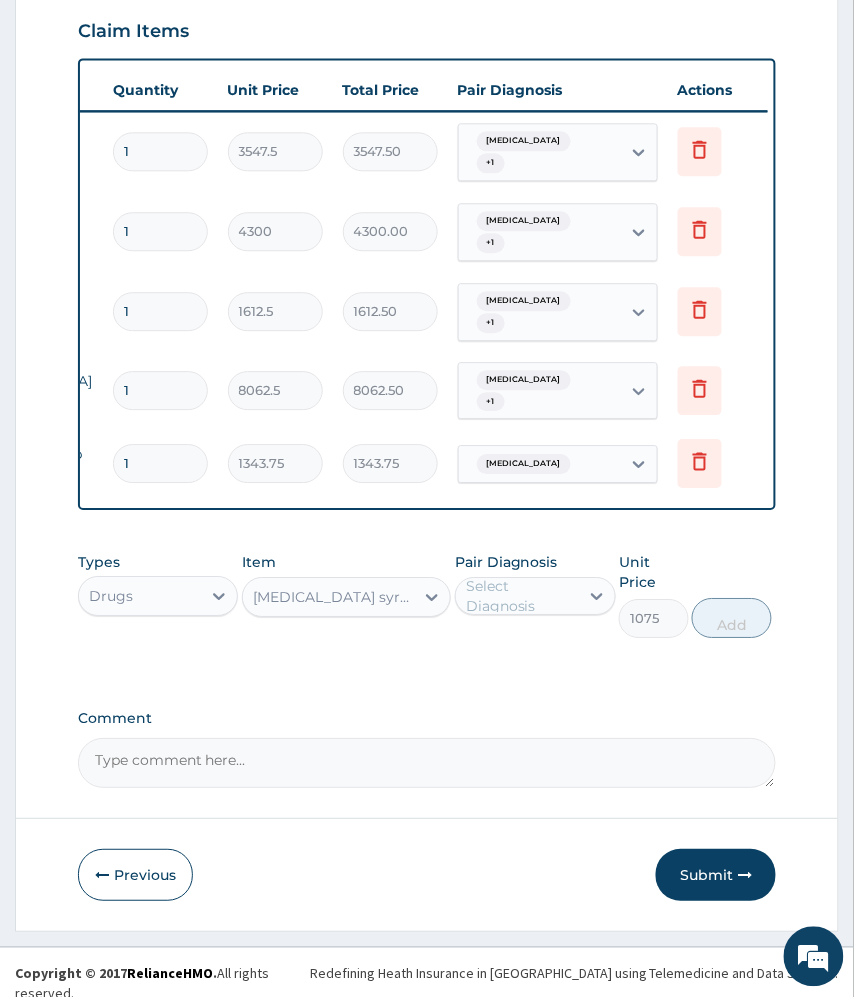 click on "[MEDICAL_DATA] syrup" at bounding box center (329, 597) 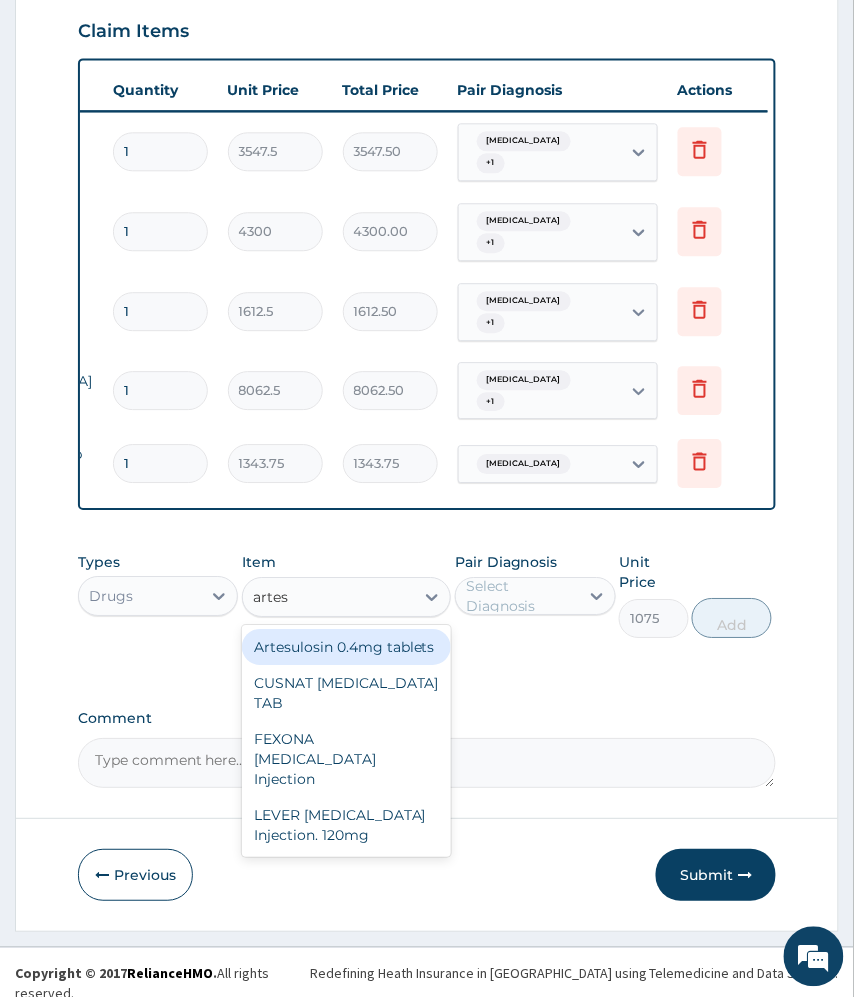 type on "arte" 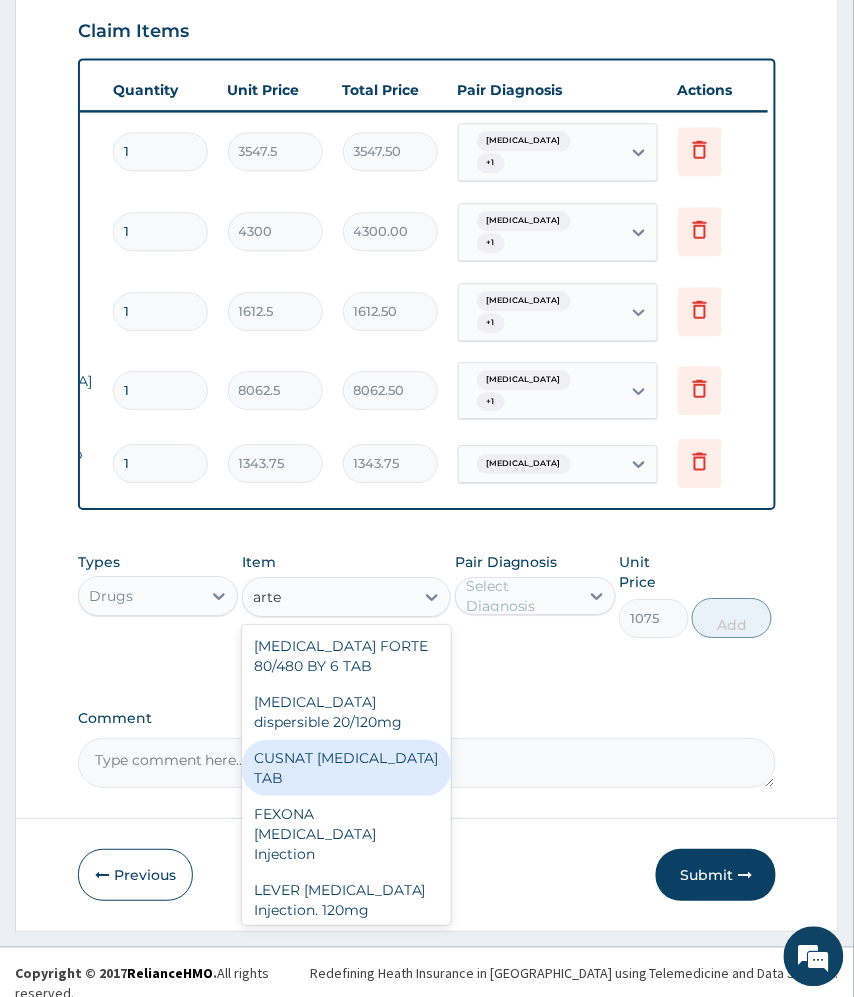 scroll, scrollTop: 0, scrollLeft: 0, axis: both 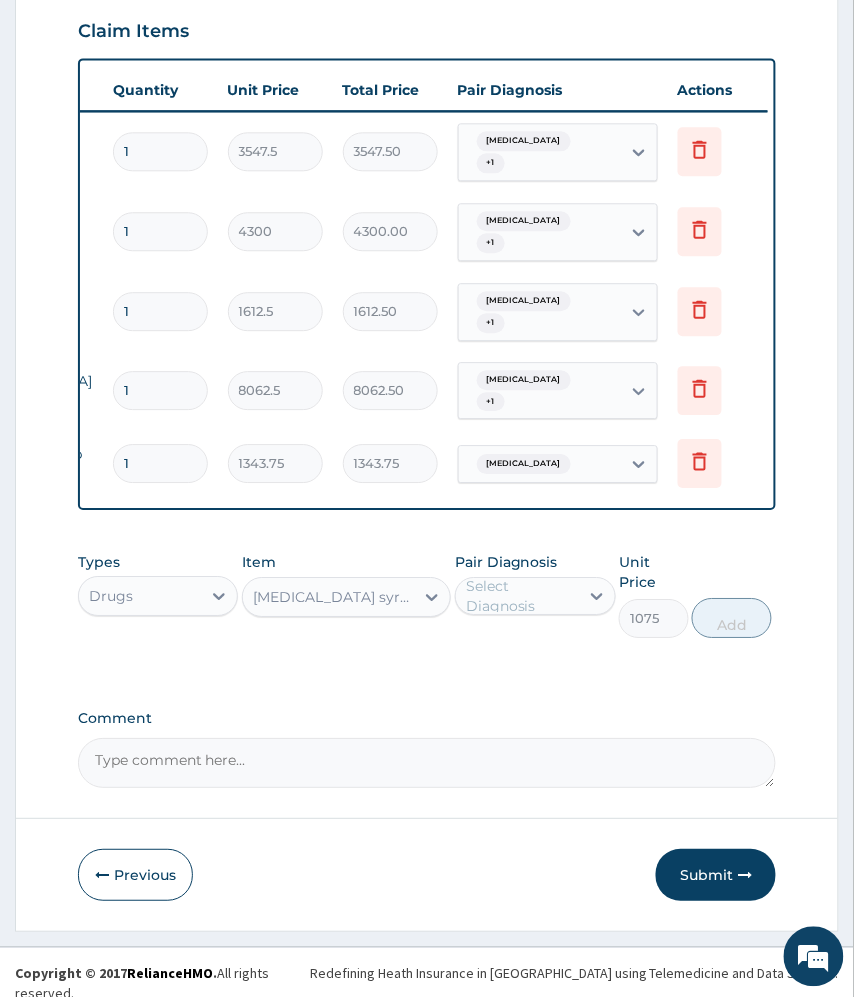 click on "[MEDICAL_DATA] syrup" at bounding box center [329, 597] 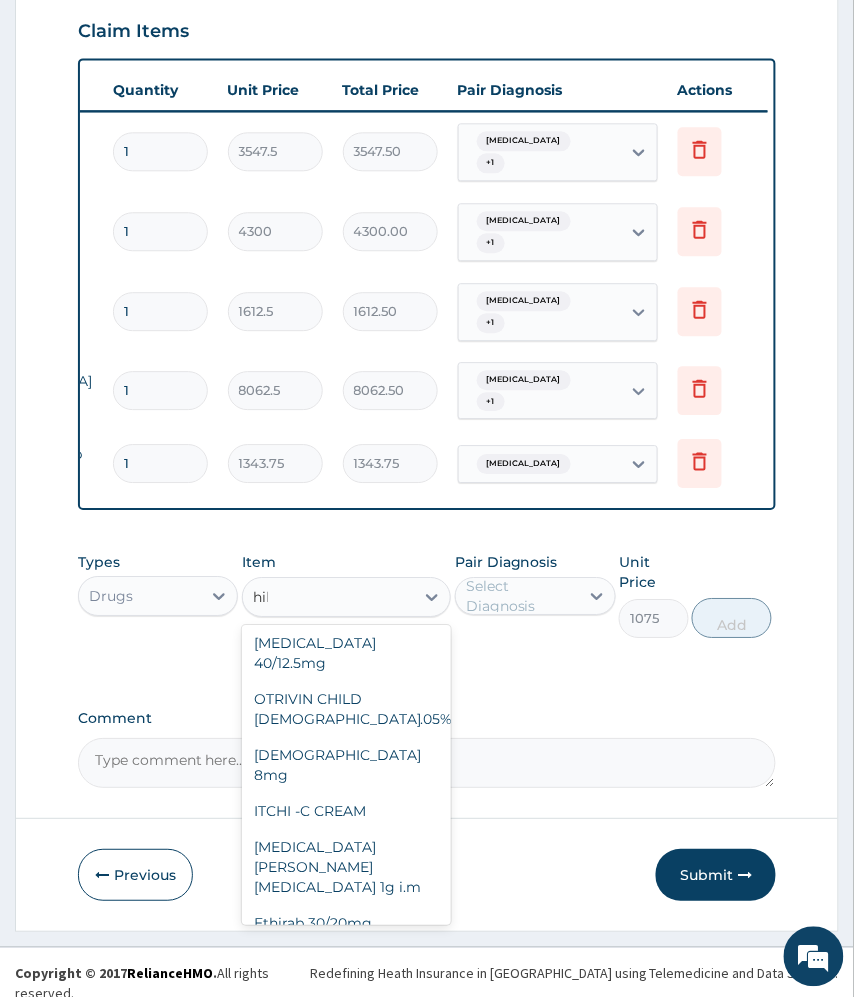scroll, scrollTop: 96, scrollLeft: 0, axis: vertical 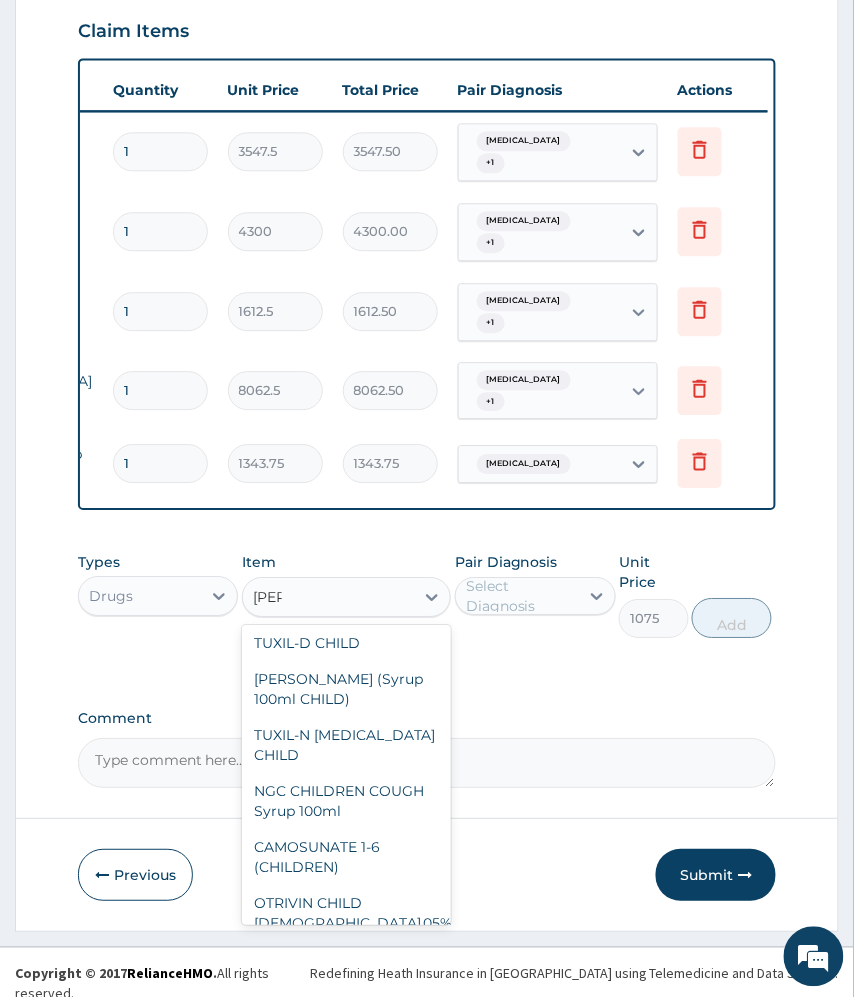 type on "child" 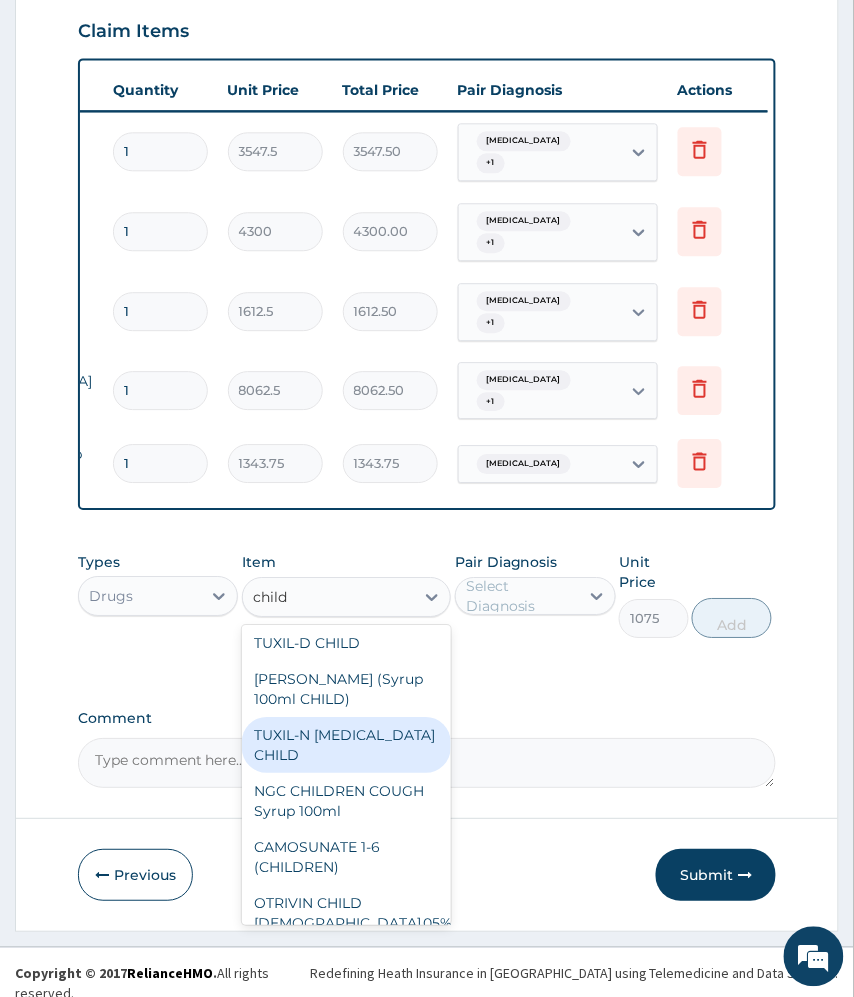 scroll, scrollTop: 0, scrollLeft: 0, axis: both 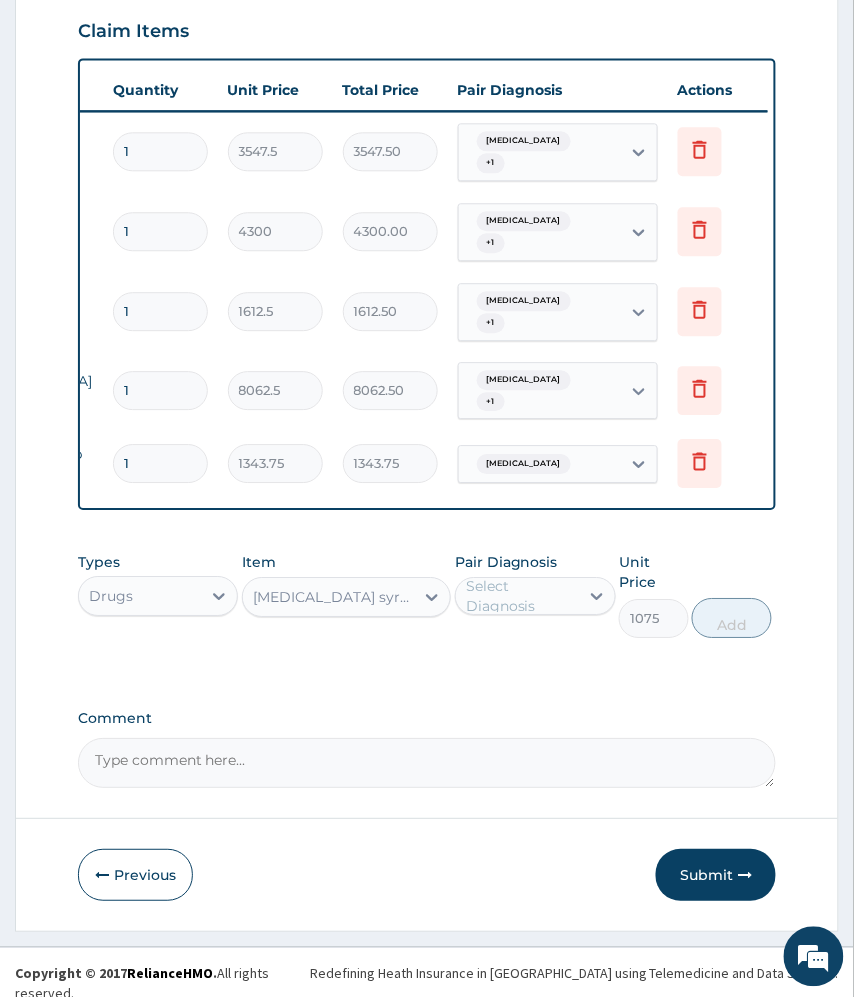 click on "[MEDICAL_DATA] syrup" at bounding box center [329, 597] 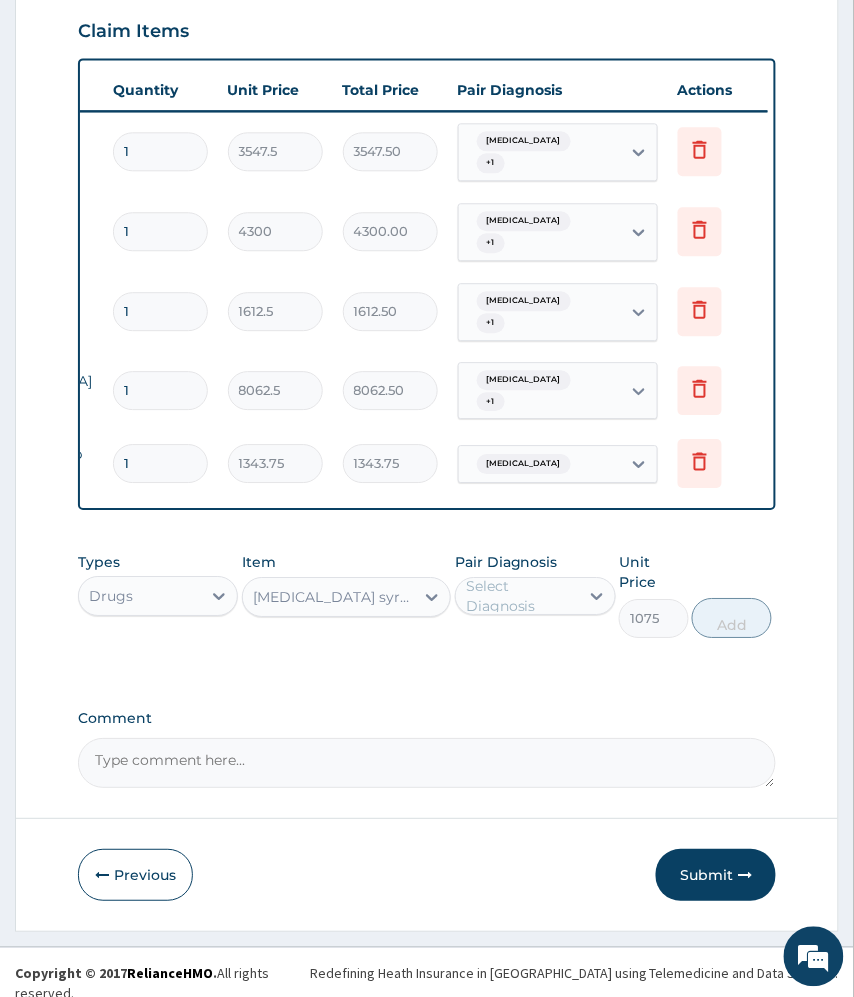 click on "[MEDICAL_DATA] syrup" at bounding box center [335, 597] 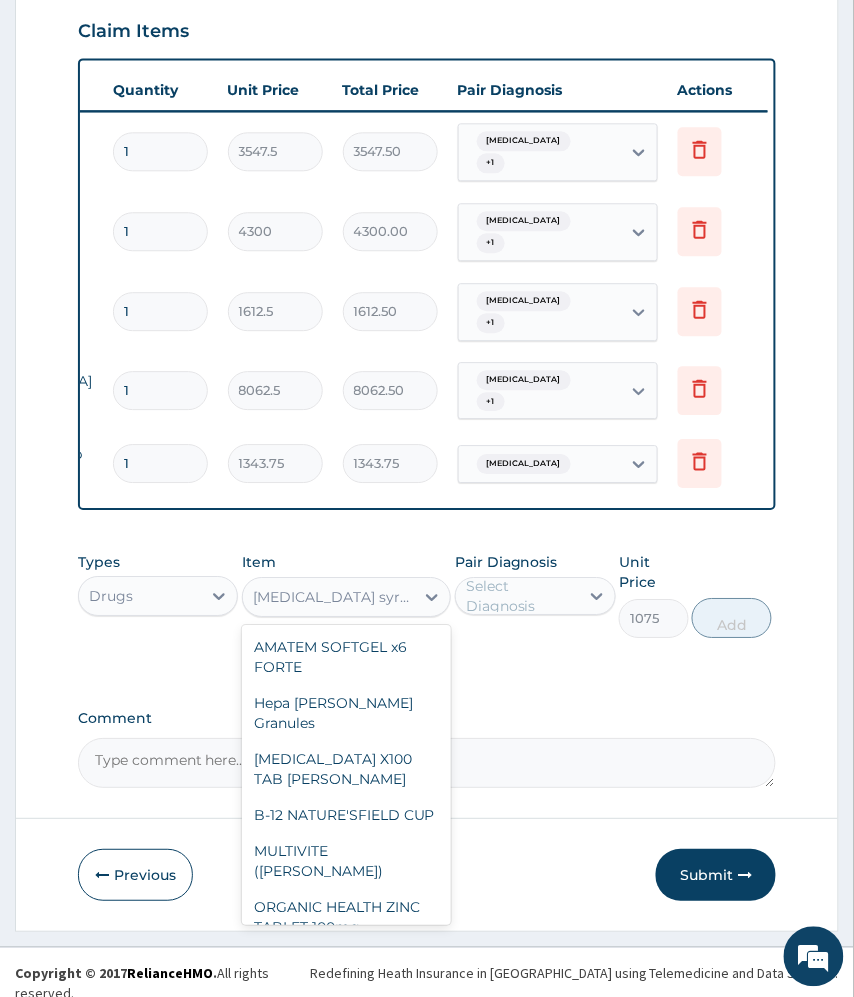 scroll, scrollTop: 12996, scrollLeft: 0, axis: vertical 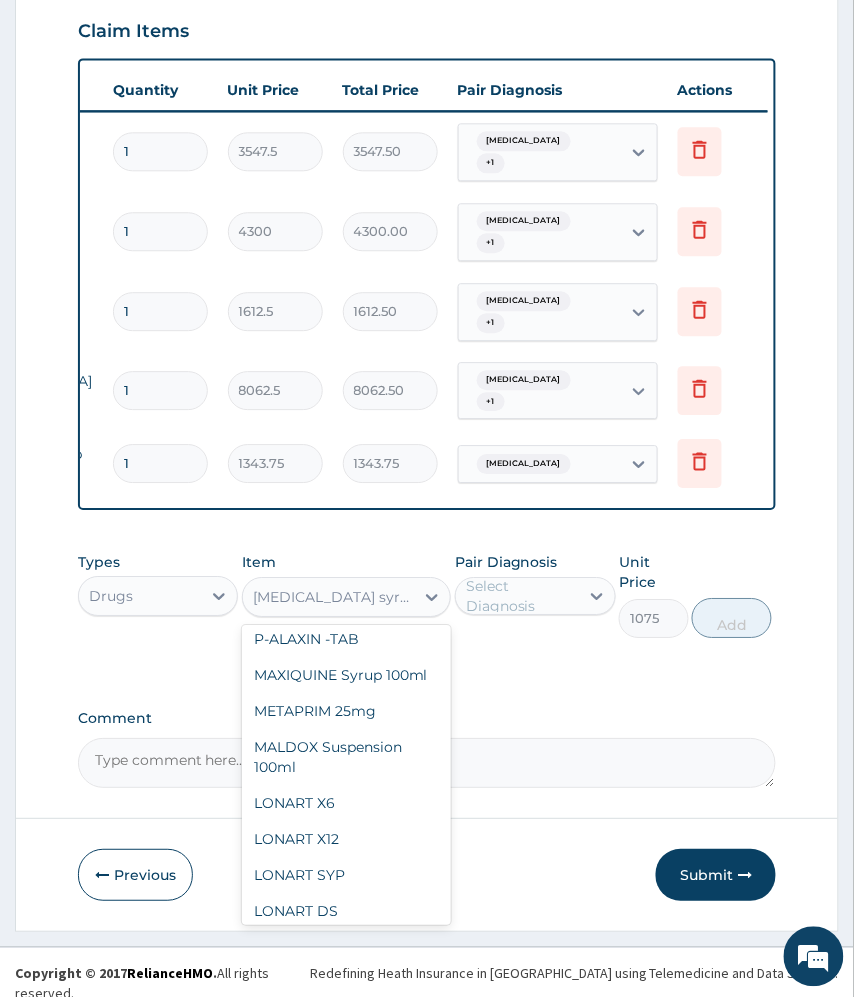 click on "Fansidar syrup" at bounding box center [347, 1055] 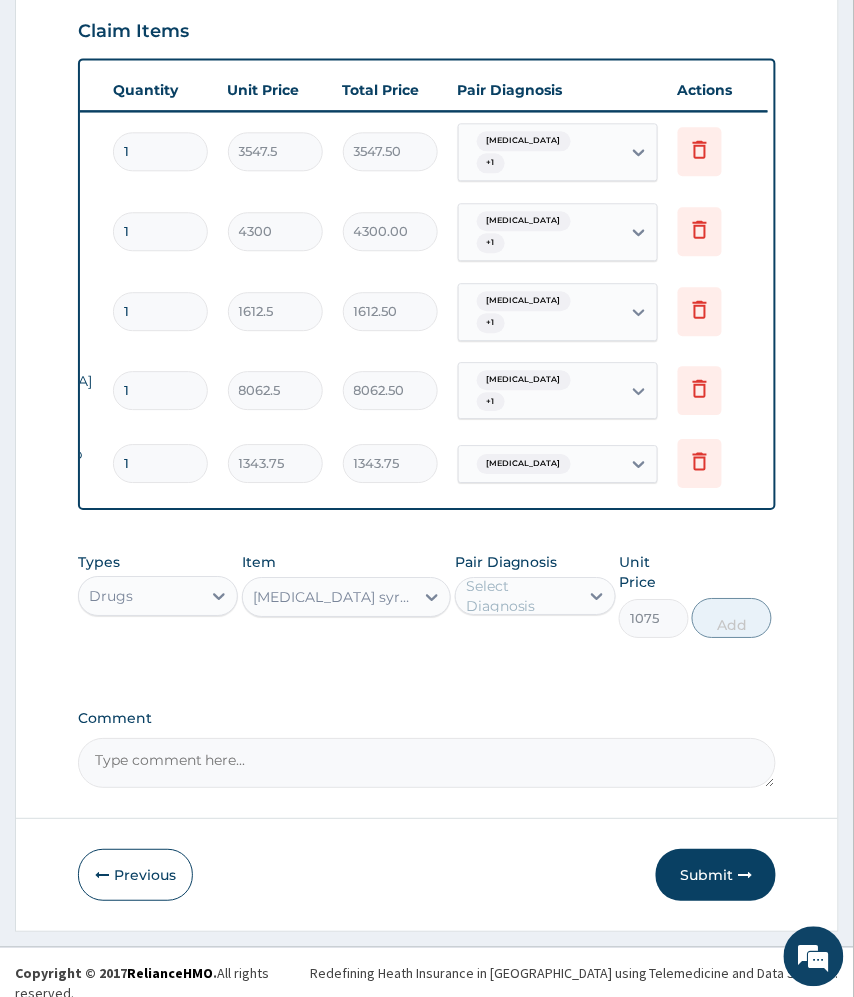 click on "Types Drugs Item option Fansidar syrup, selected.   Select is focused ,type to refine list, press Down to open the menu,  Fansidar syrup Pair Diagnosis Select Diagnosis Unit Price 1075 Add" at bounding box center [427, 610] 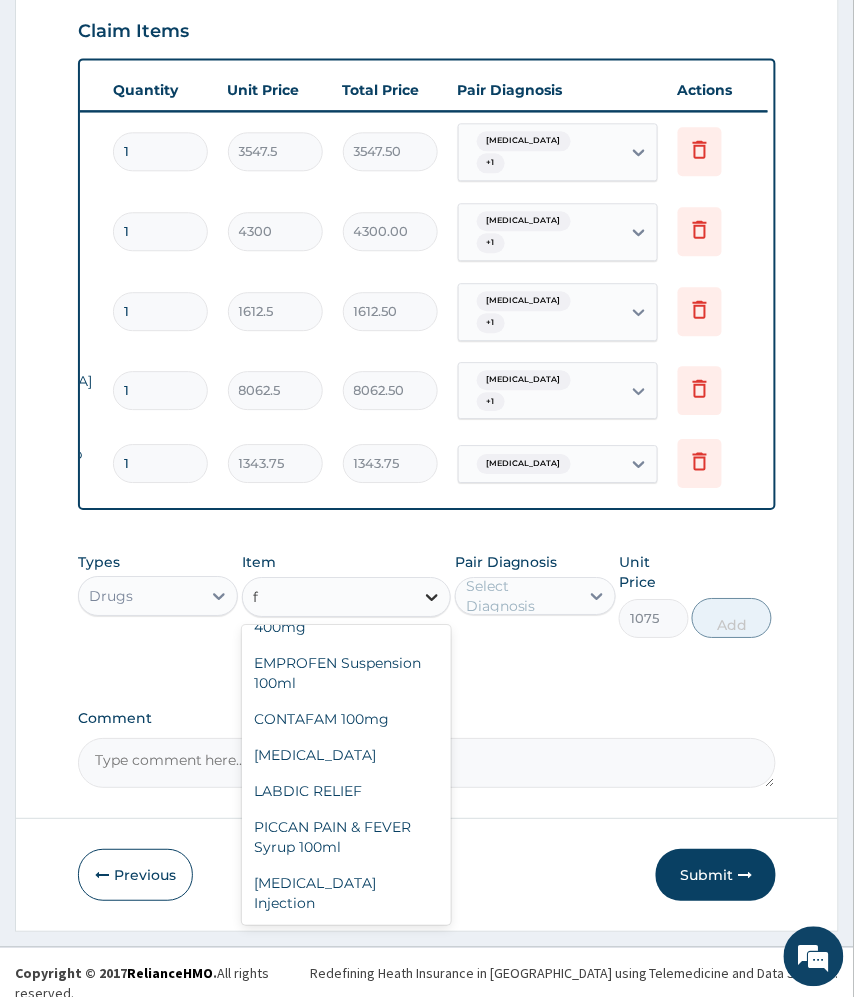 scroll, scrollTop: 2376, scrollLeft: 0, axis: vertical 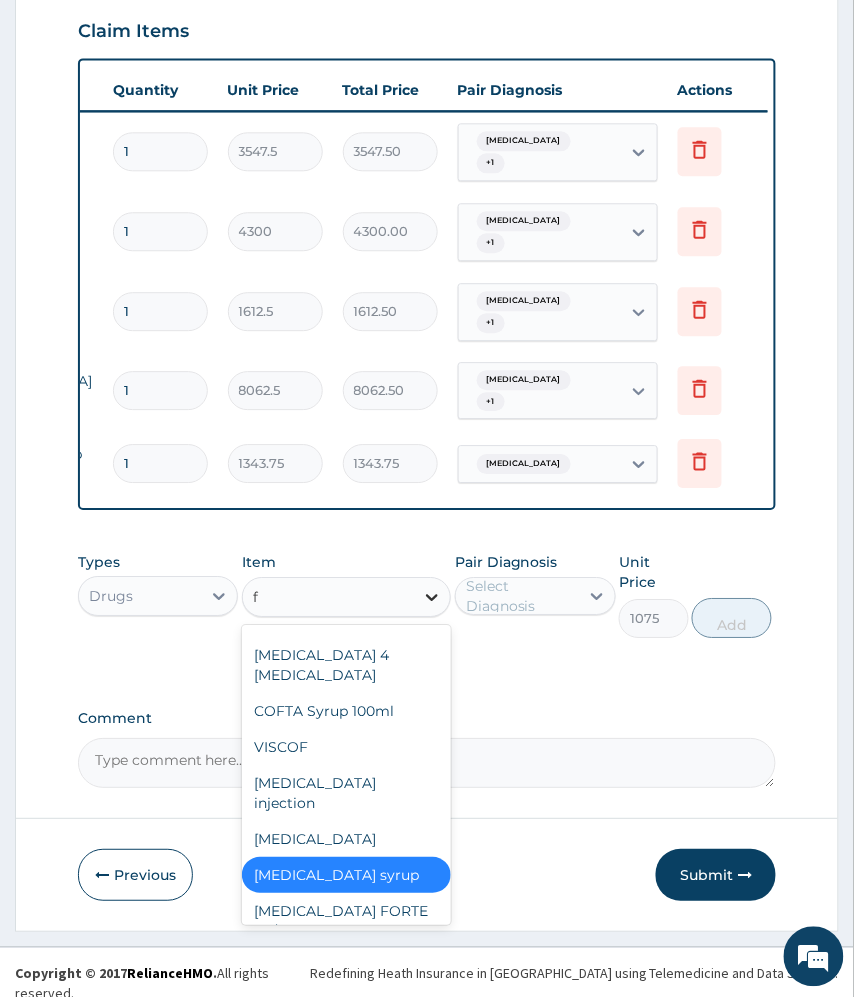 type on "fa" 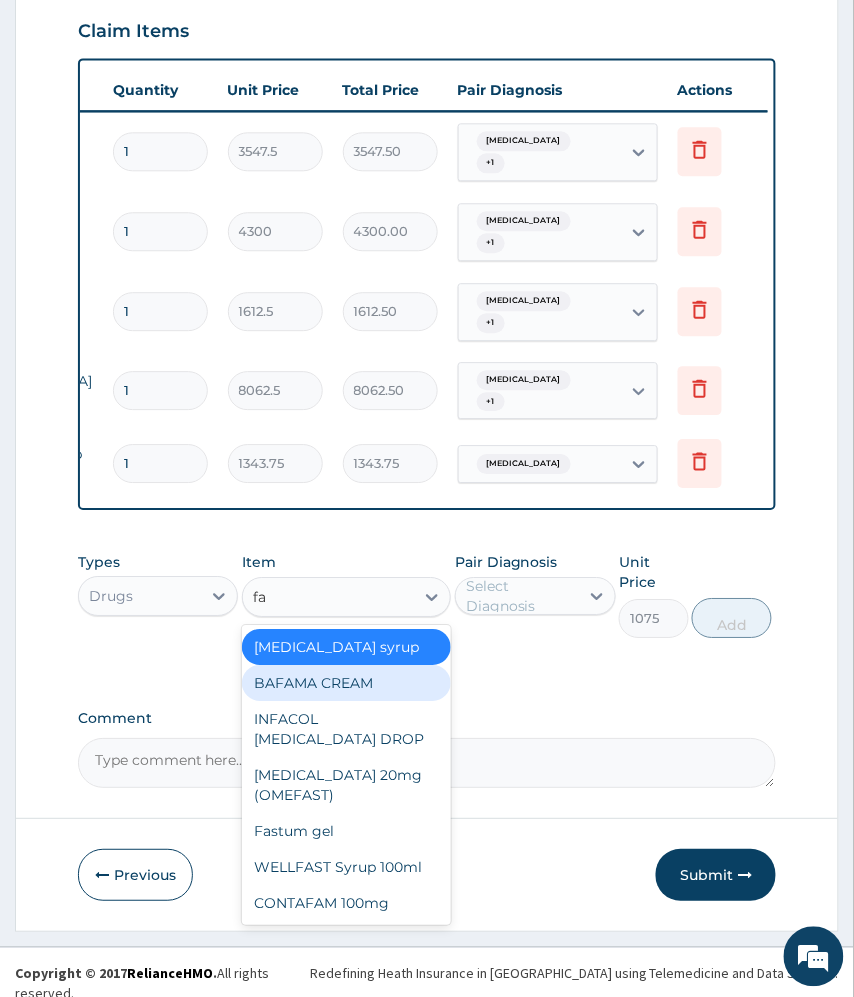 scroll, scrollTop: 0, scrollLeft: 0, axis: both 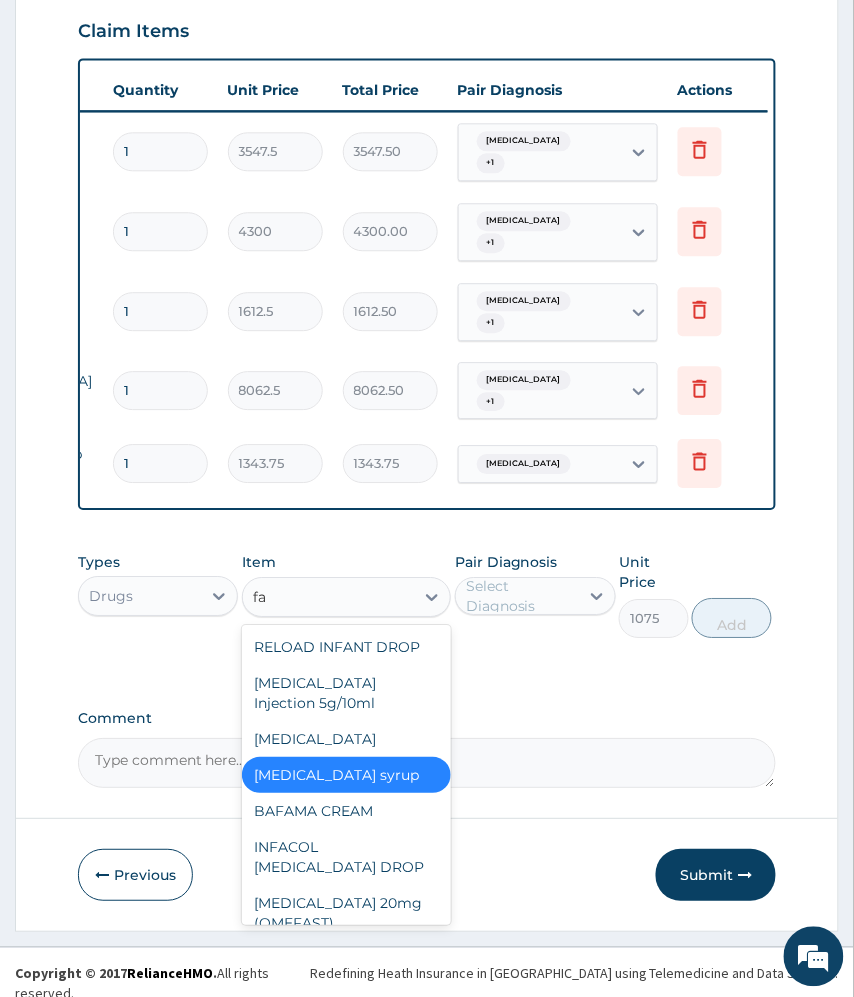 click on "Fansidar syrup" at bounding box center [347, 775] 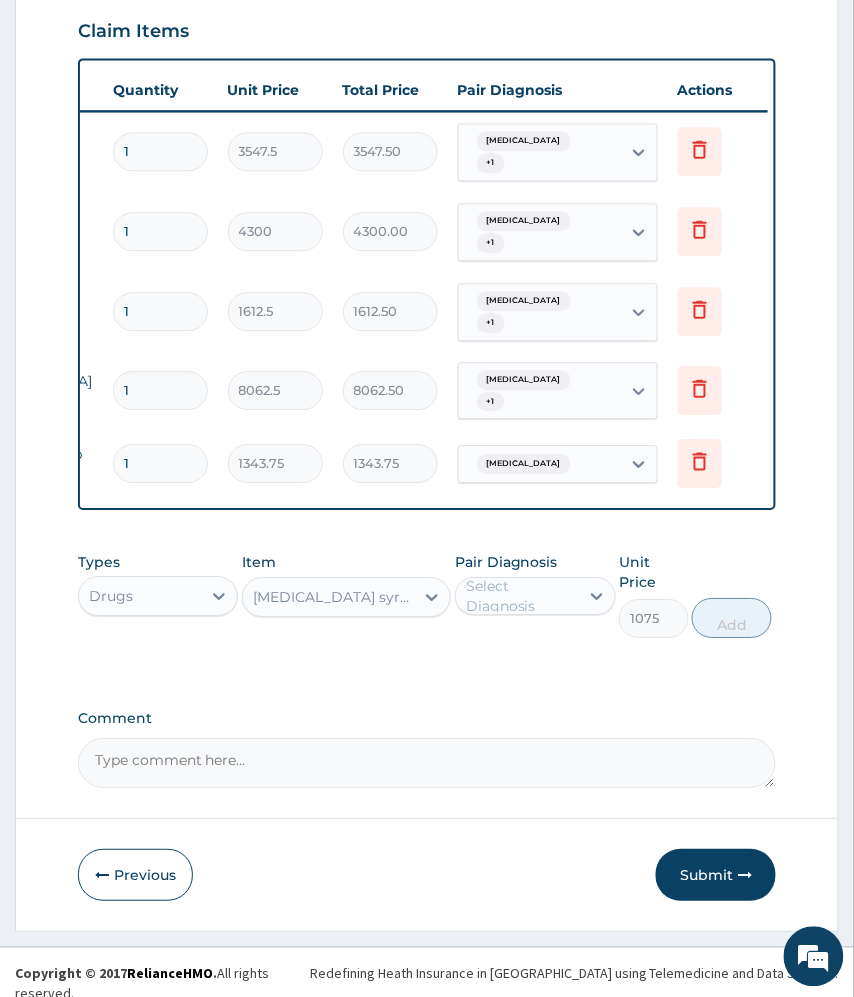 click on "Fansidar syrup" at bounding box center [329, 597] 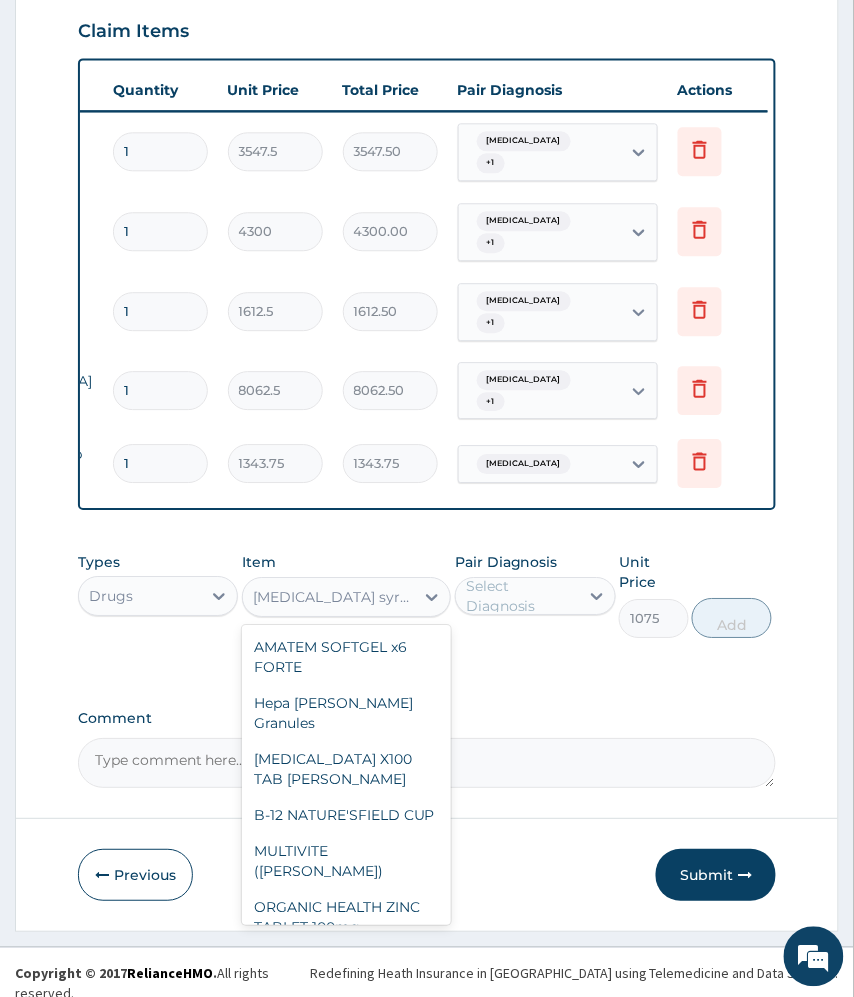 scroll, scrollTop: 12996, scrollLeft: 0, axis: vertical 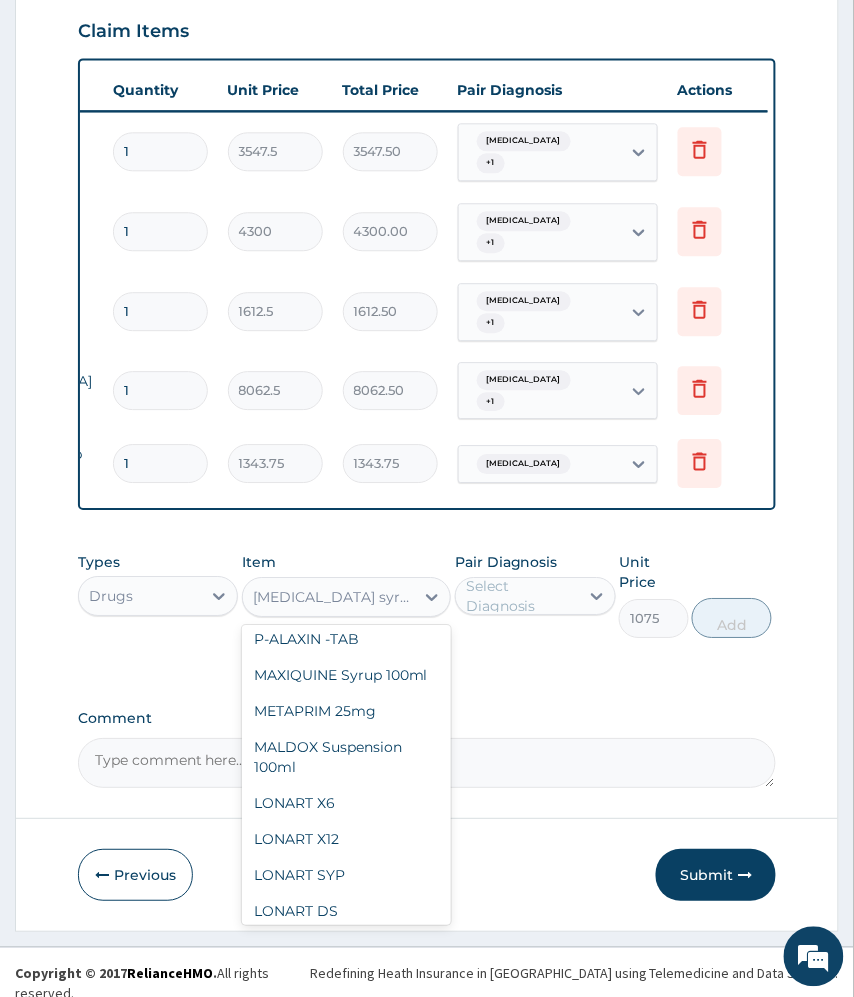 click on "Fansidar syrup" at bounding box center [347, 1055] 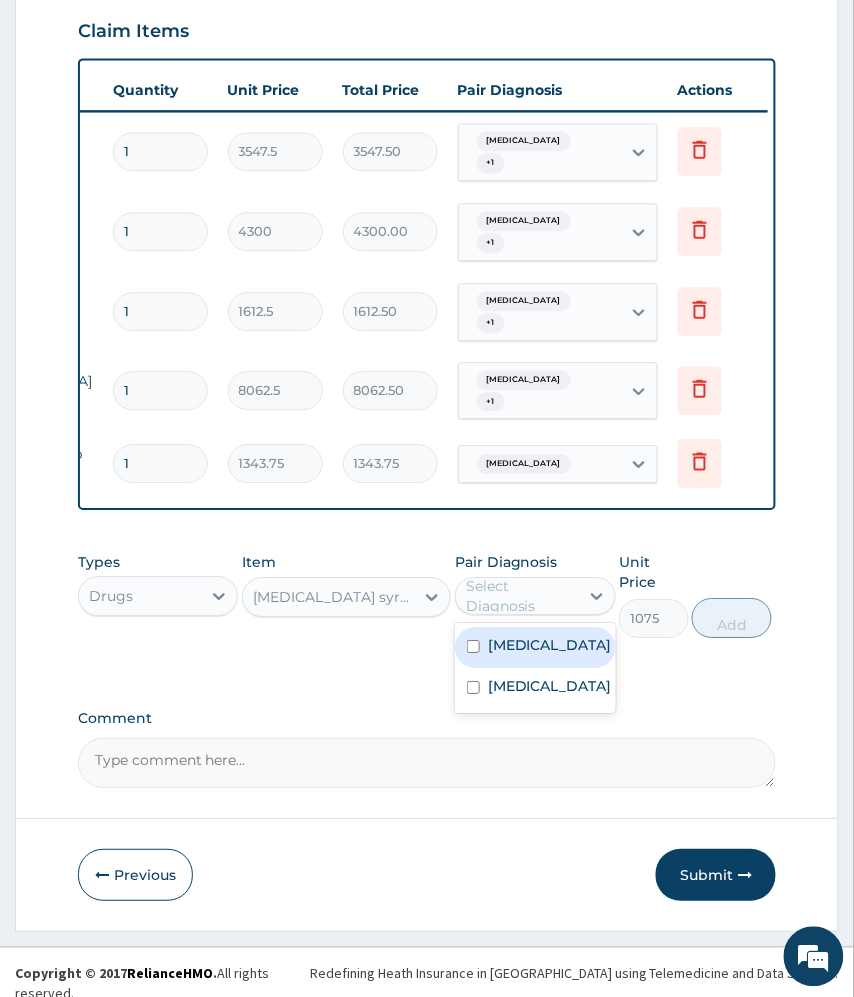 click on "Select Diagnosis" at bounding box center (521, 596) 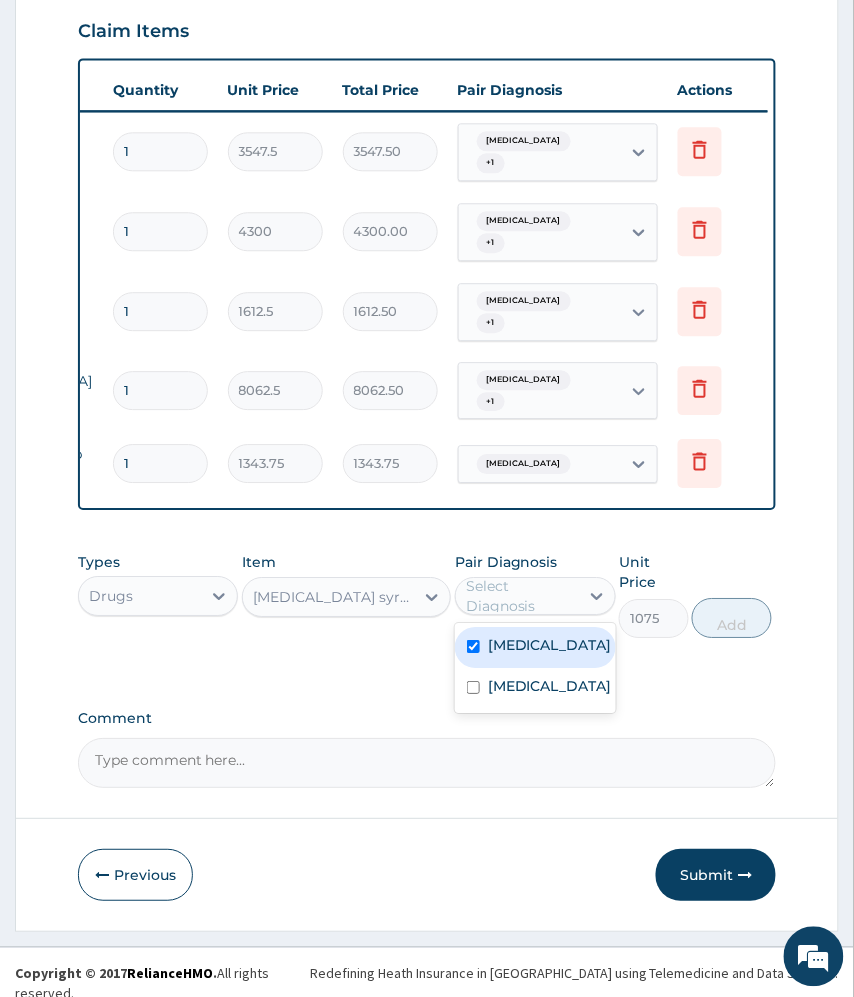 checkbox on "true" 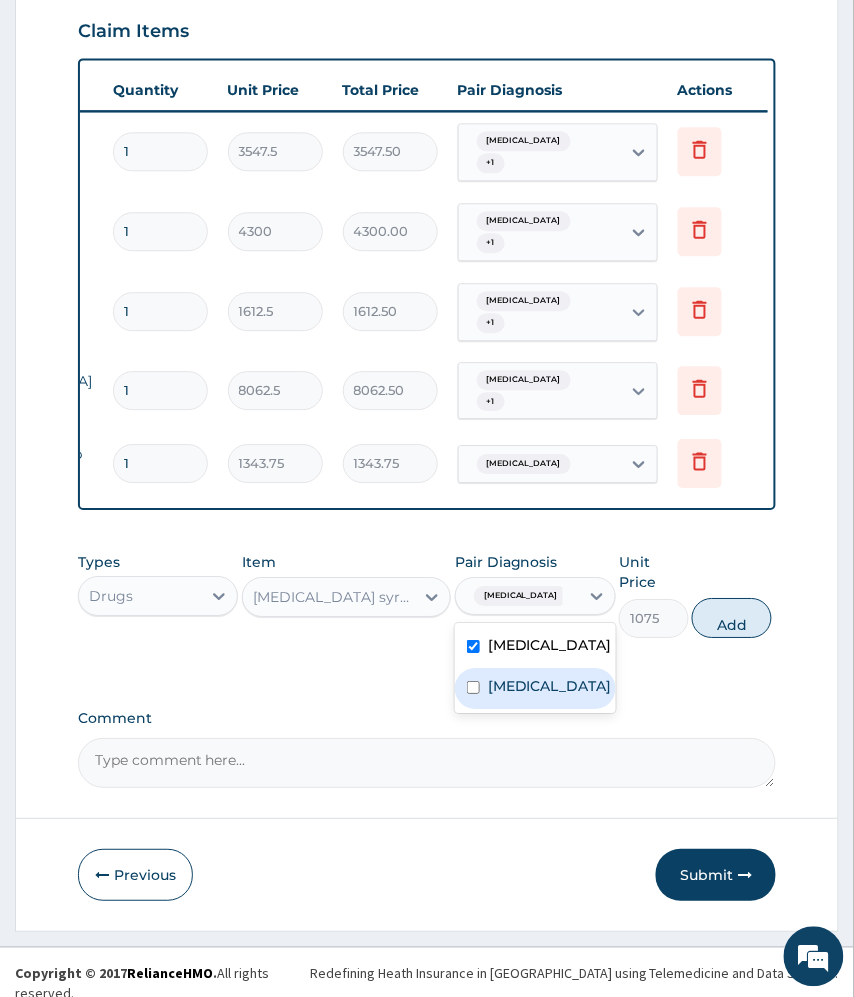click on "Malaria" at bounding box center [535, 688] 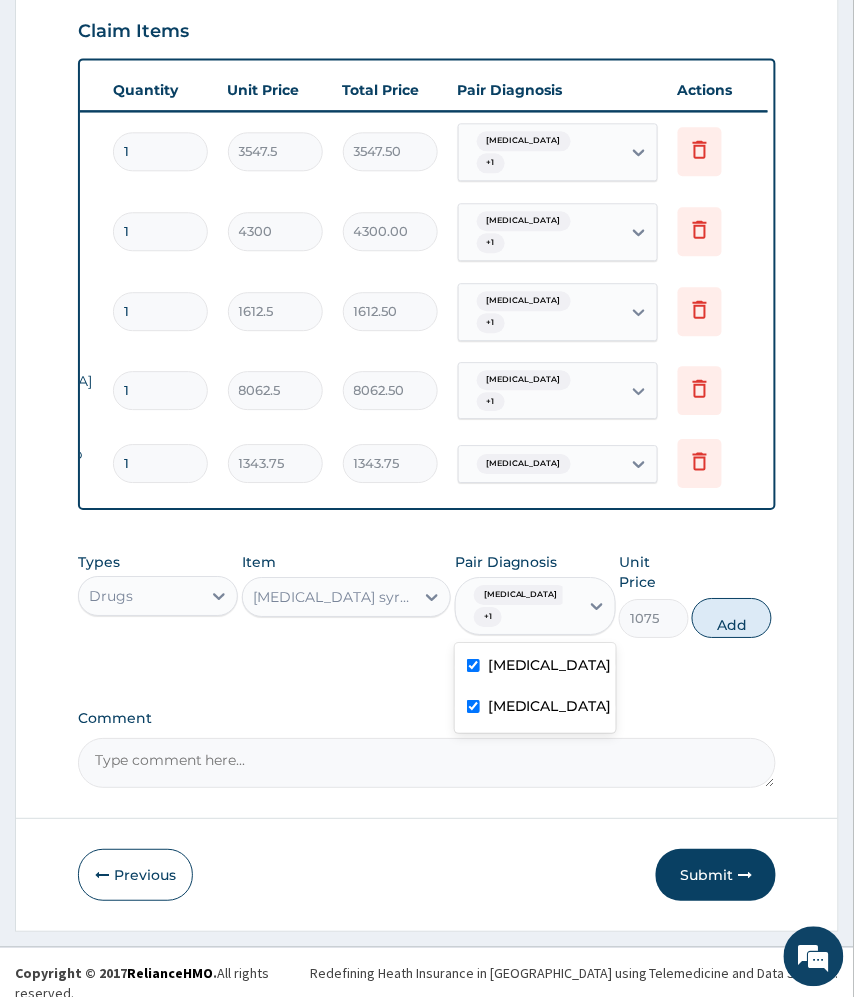 checkbox on "true" 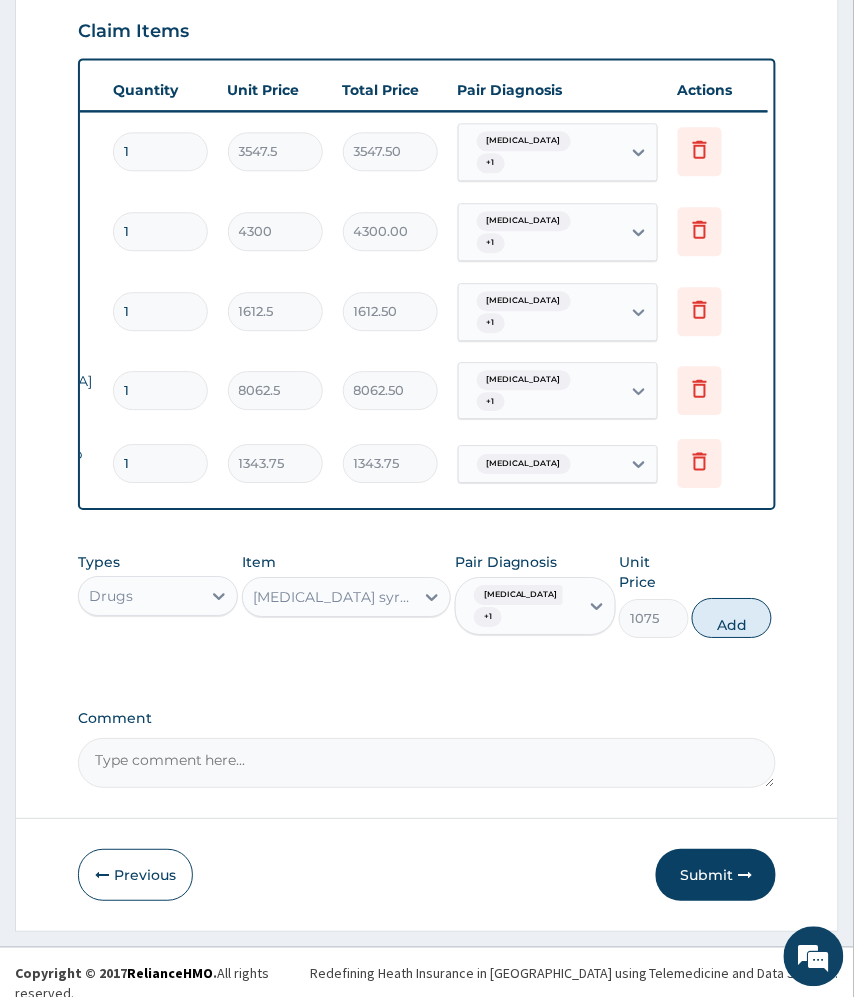 click on "Add" at bounding box center [732, 618] 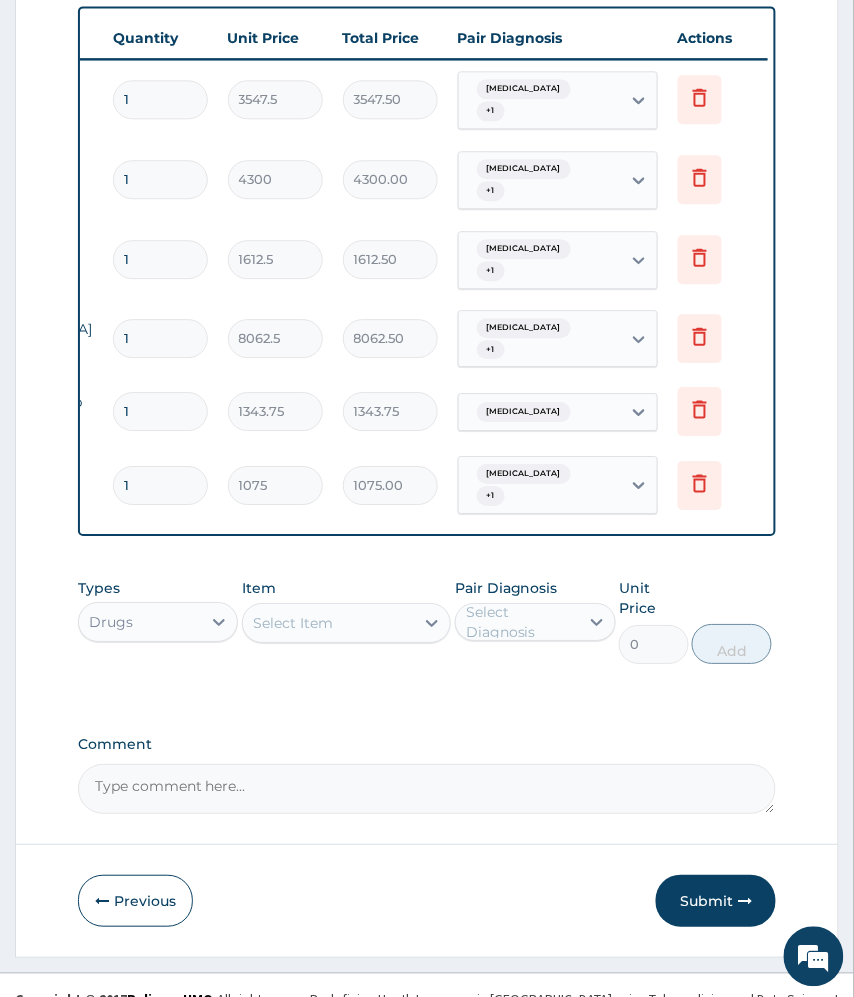 scroll, scrollTop: 801, scrollLeft: 0, axis: vertical 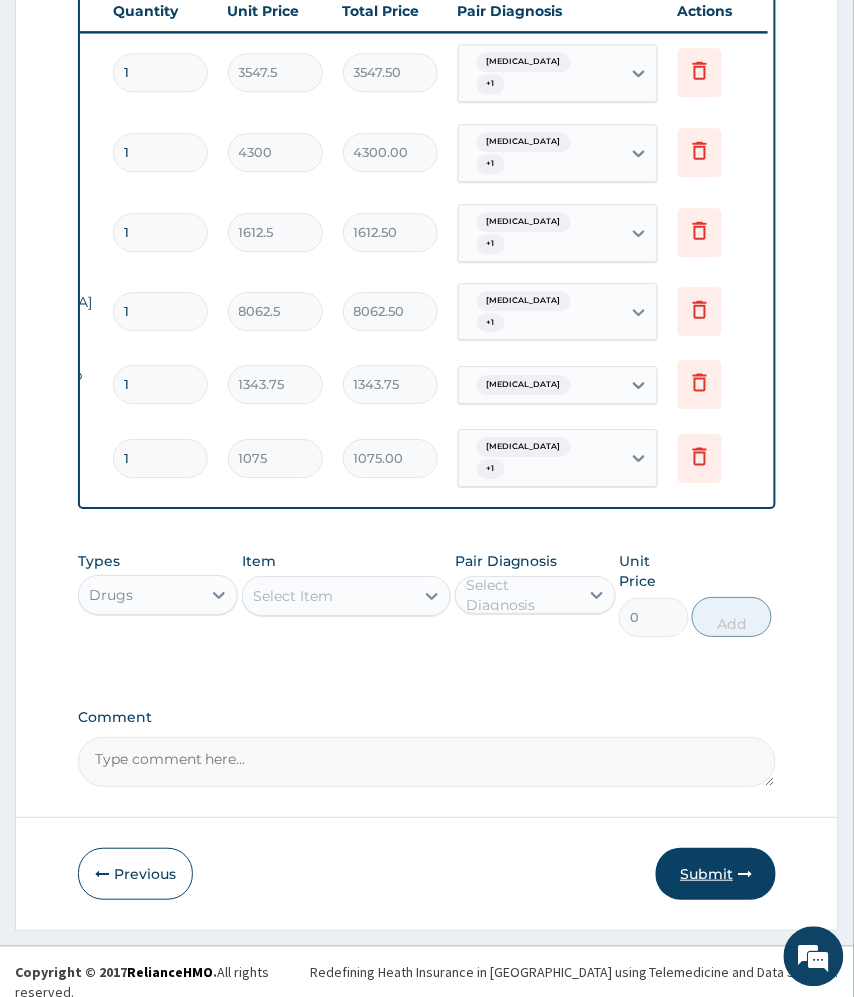 click on "Submit" at bounding box center [716, 874] 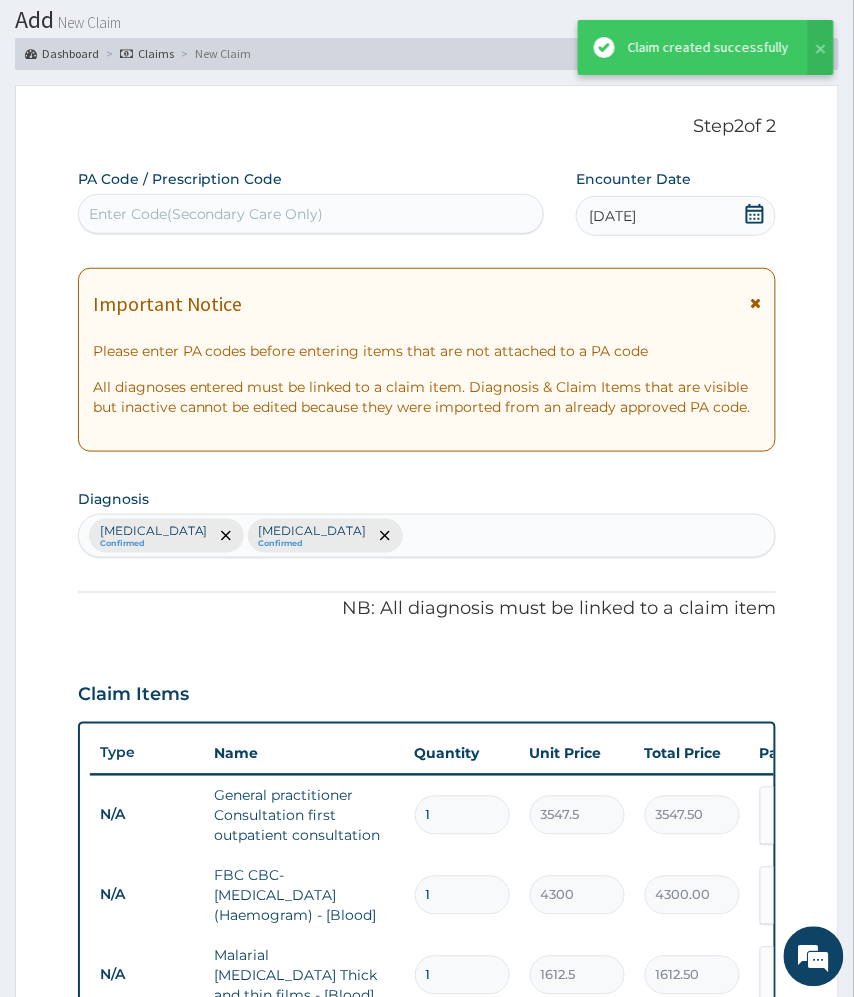 scroll, scrollTop: 801, scrollLeft: 0, axis: vertical 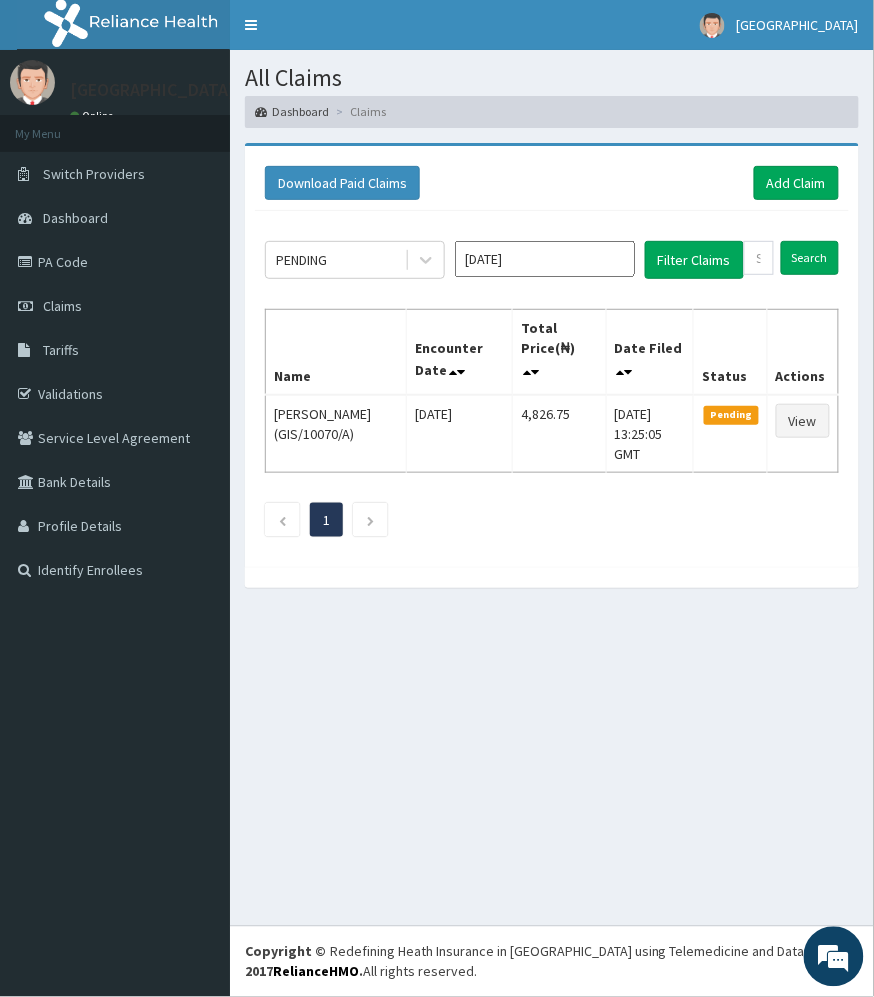 click on "Download Paid Claims Add Claim" at bounding box center (552, 183) 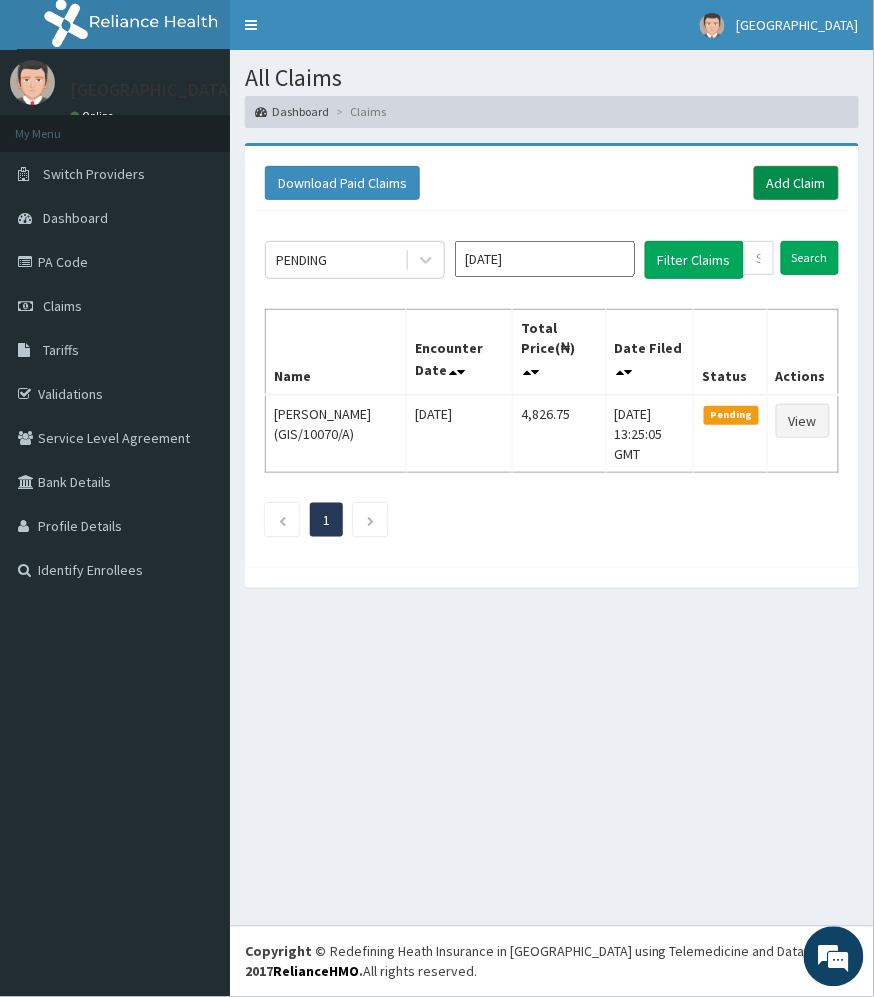 click on "Add Claim" at bounding box center [796, 183] 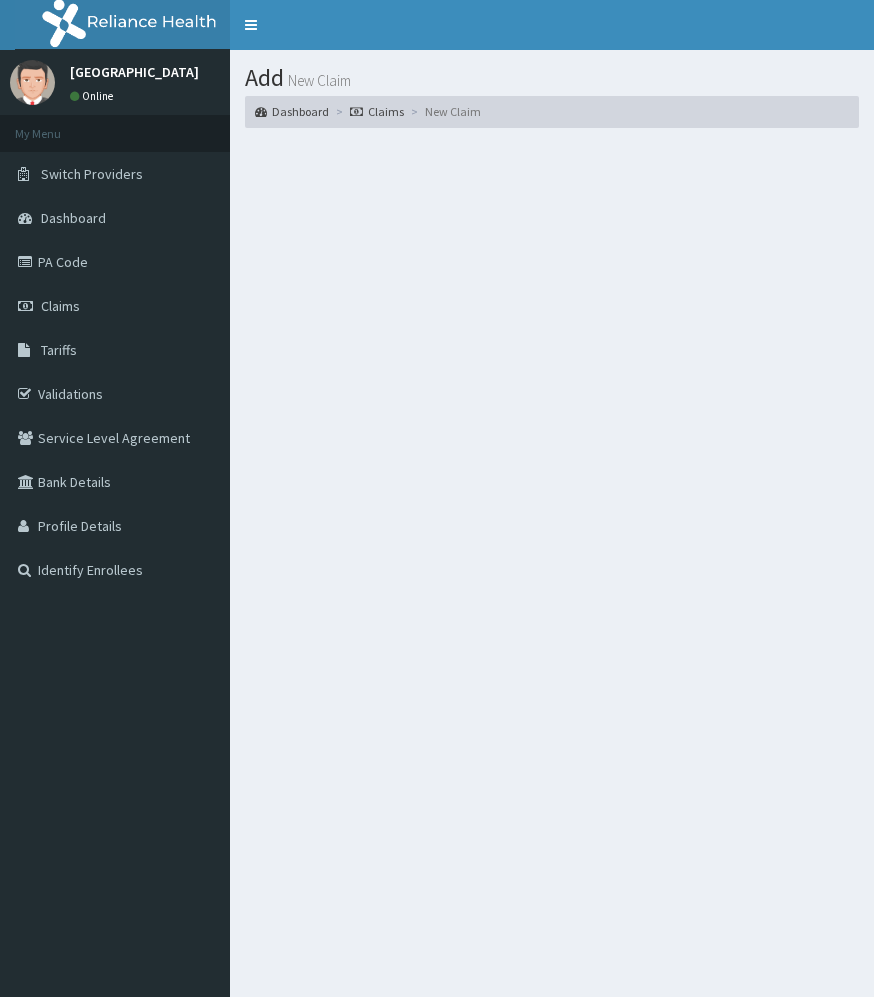scroll, scrollTop: 0, scrollLeft: 0, axis: both 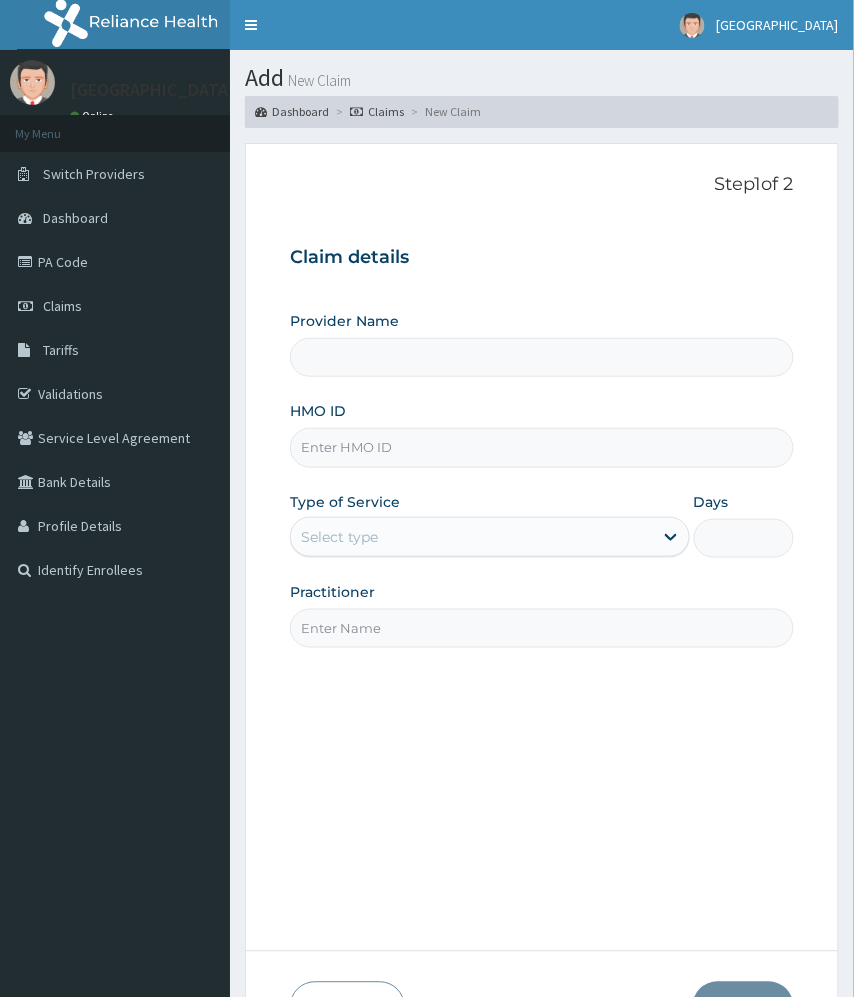 type on "[GEOGRAPHIC_DATA]" 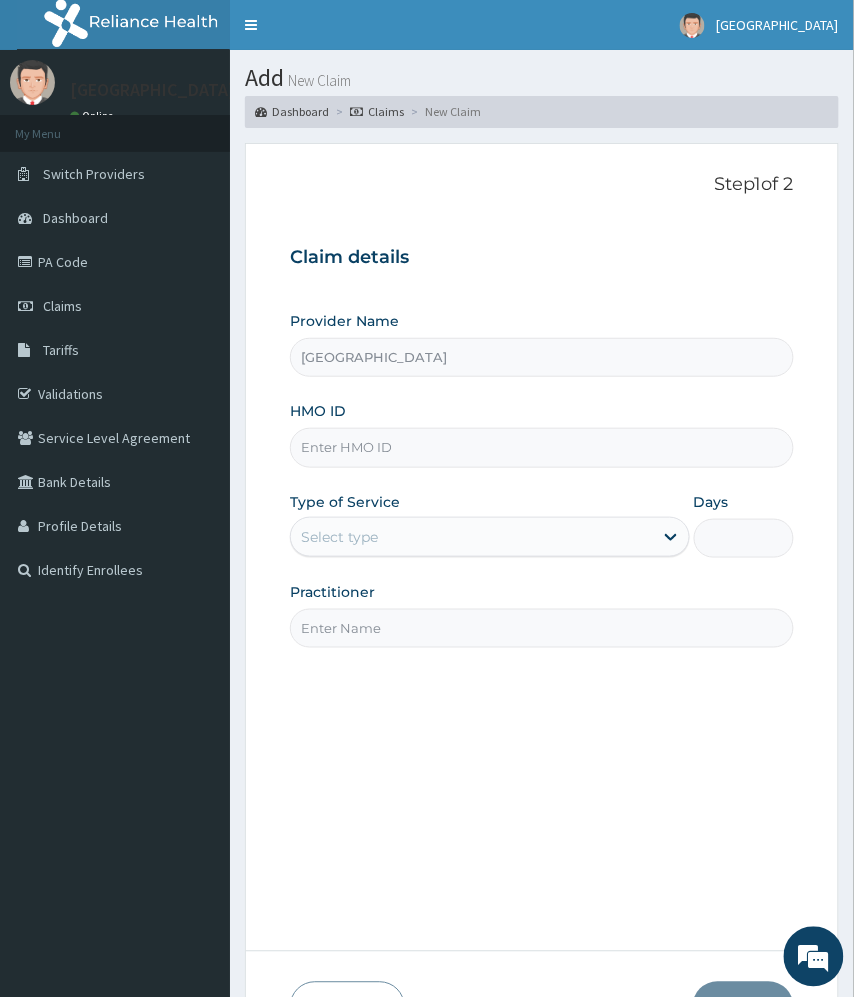 drag, startPoint x: 418, startPoint y: 460, endPoint x: 476, endPoint y: 400, distance: 83.450584 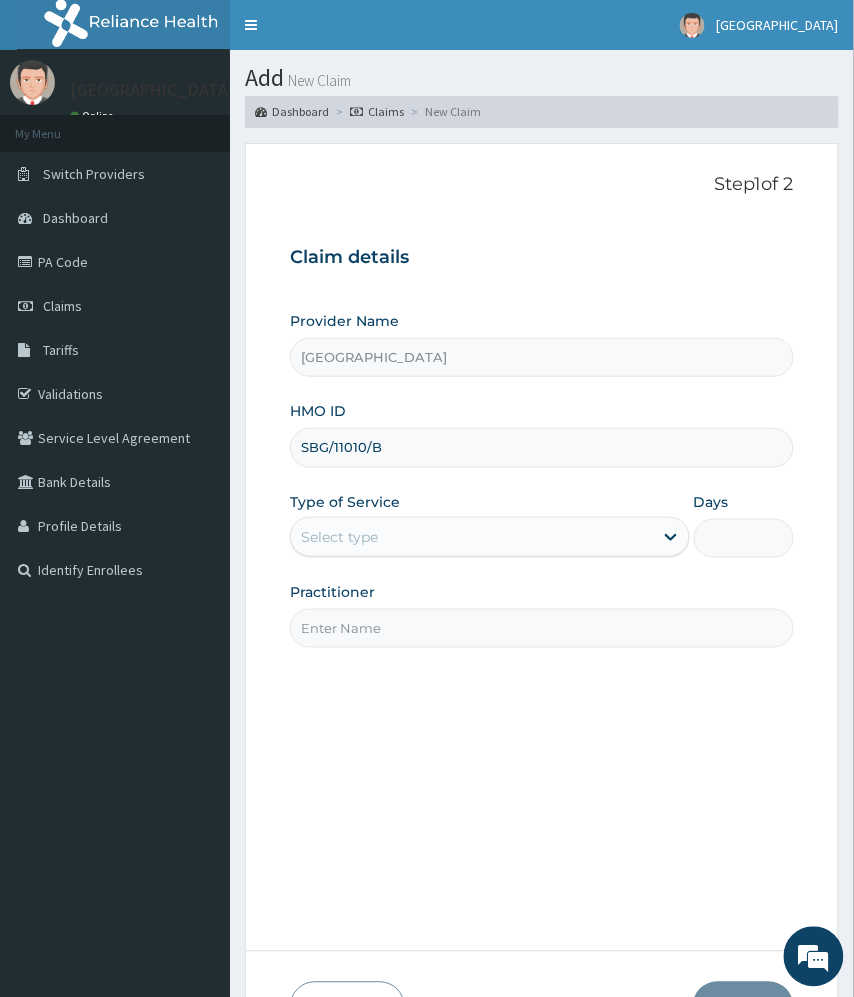 type on "SBG/11010/B" 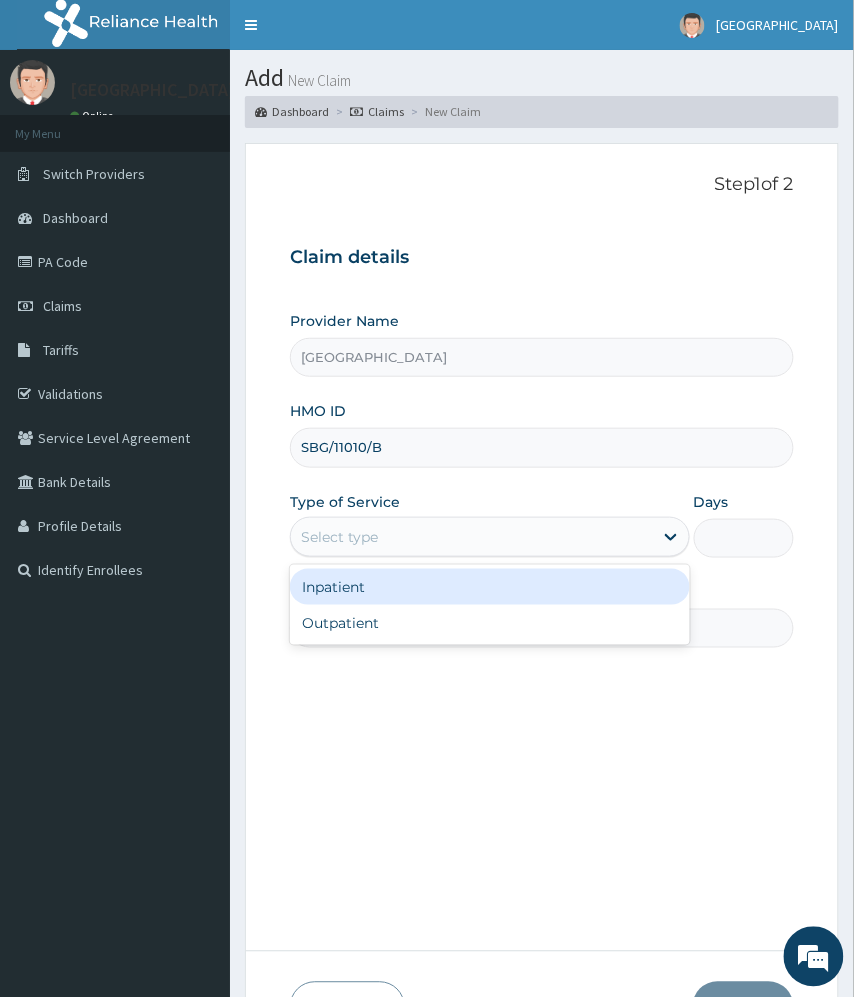 click on "Select type" at bounding box center [471, 537] 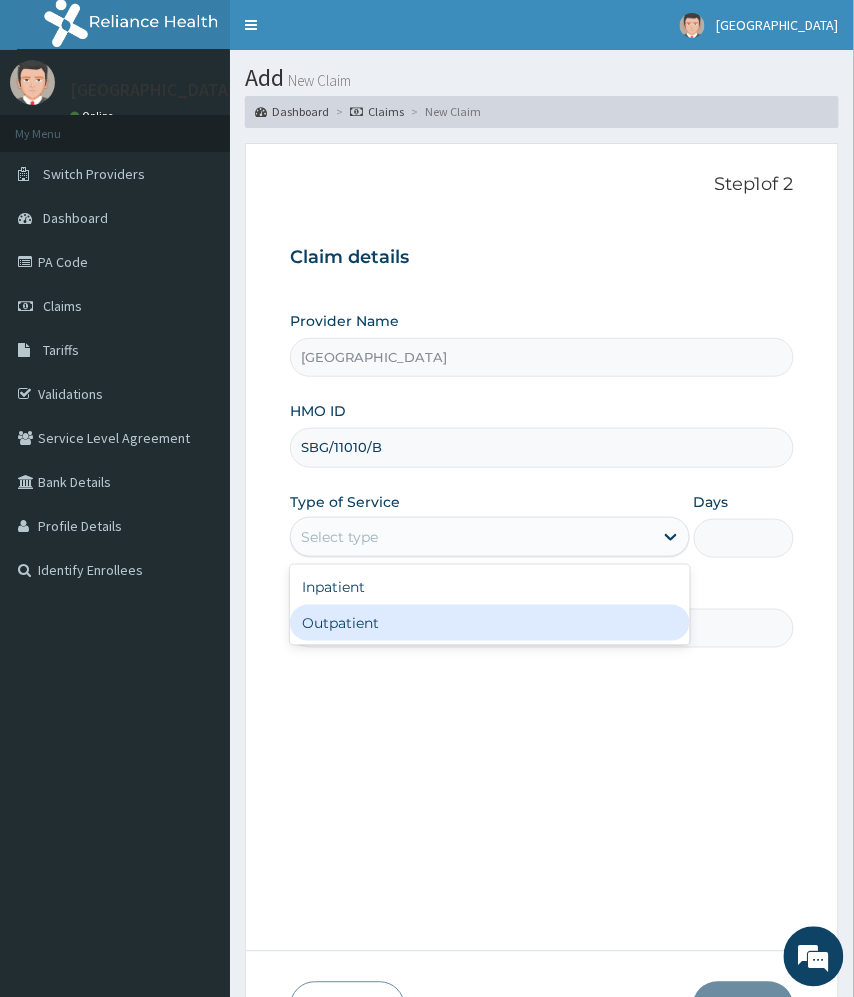 drag, startPoint x: 504, startPoint y: 614, endPoint x: 554, endPoint y: 600, distance: 51.92302 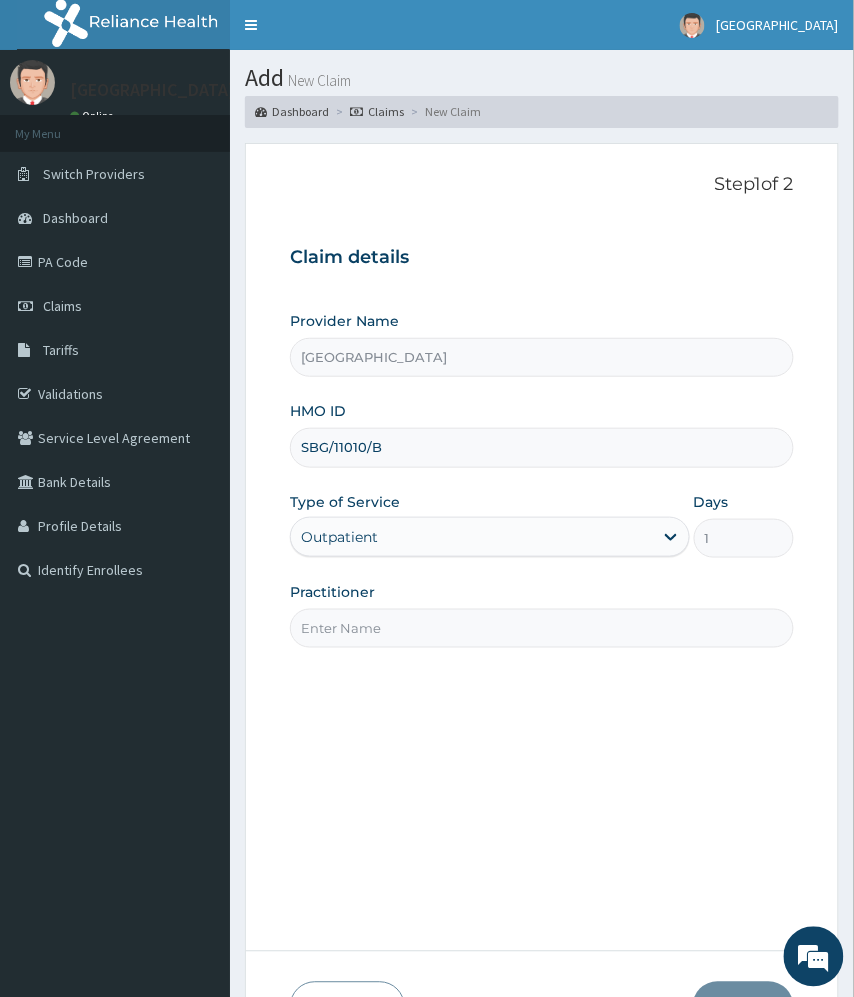 click on "Practitioner" at bounding box center (541, 628) 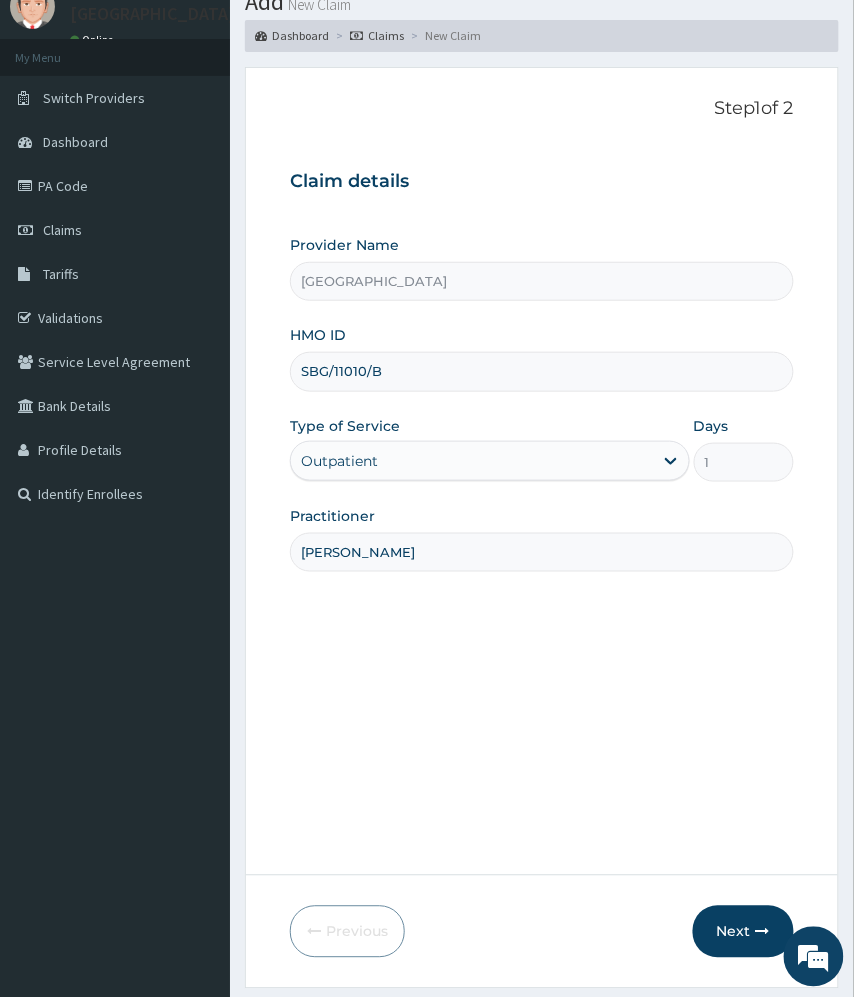 scroll, scrollTop: 154, scrollLeft: 0, axis: vertical 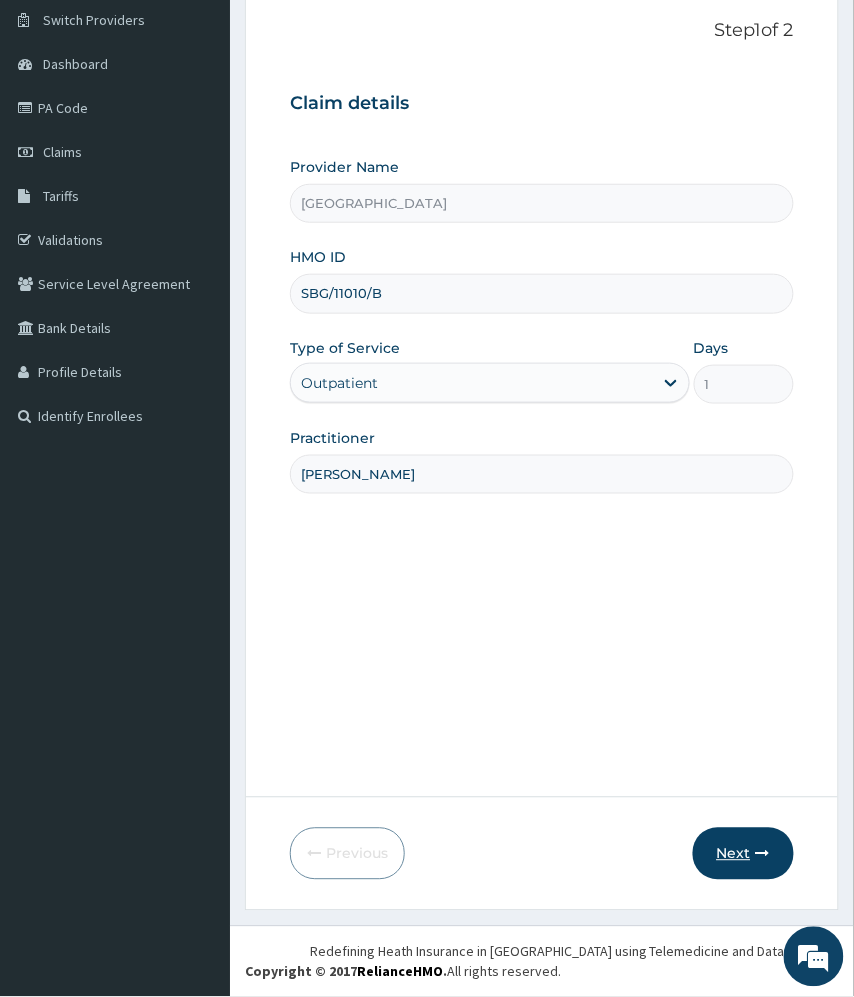click on "Next" at bounding box center (743, 854) 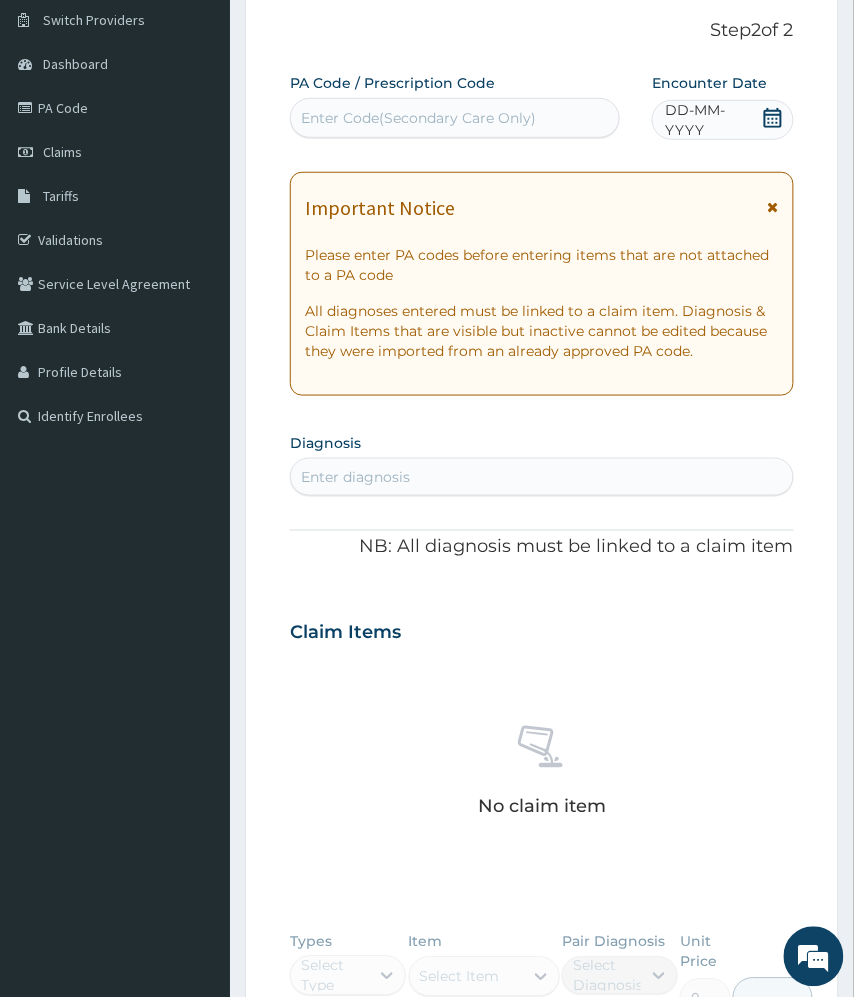 click on "Enter diagnosis" at bounding box center [541, 477] 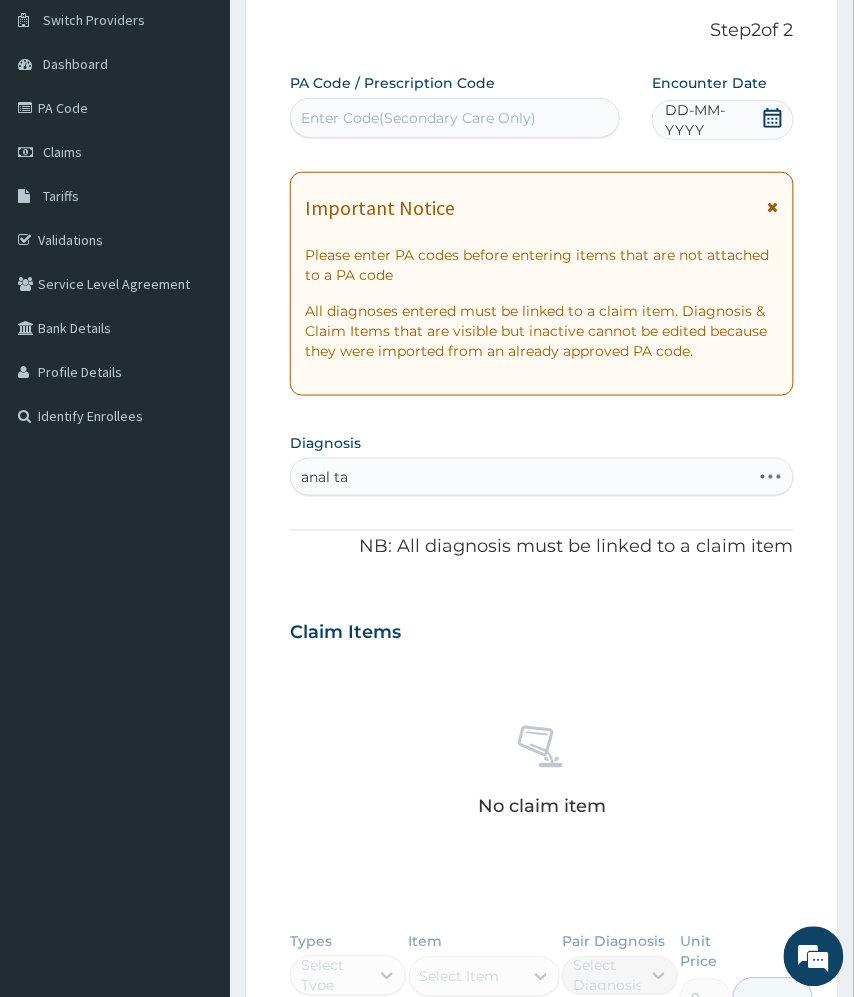 type on "anal tag" 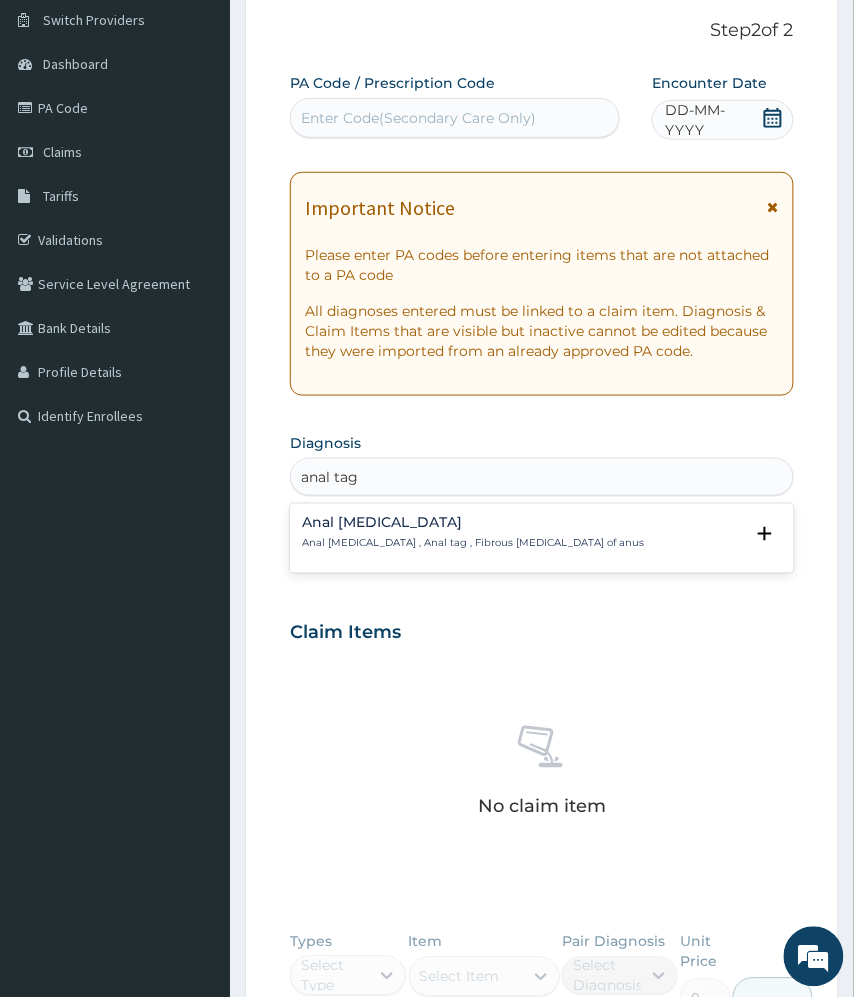 click on "Anal [MEDICAL_DATA] , Anal tag , Fibrous [MEDICAL_DATA] of anus" at bounding box center (473, 544) 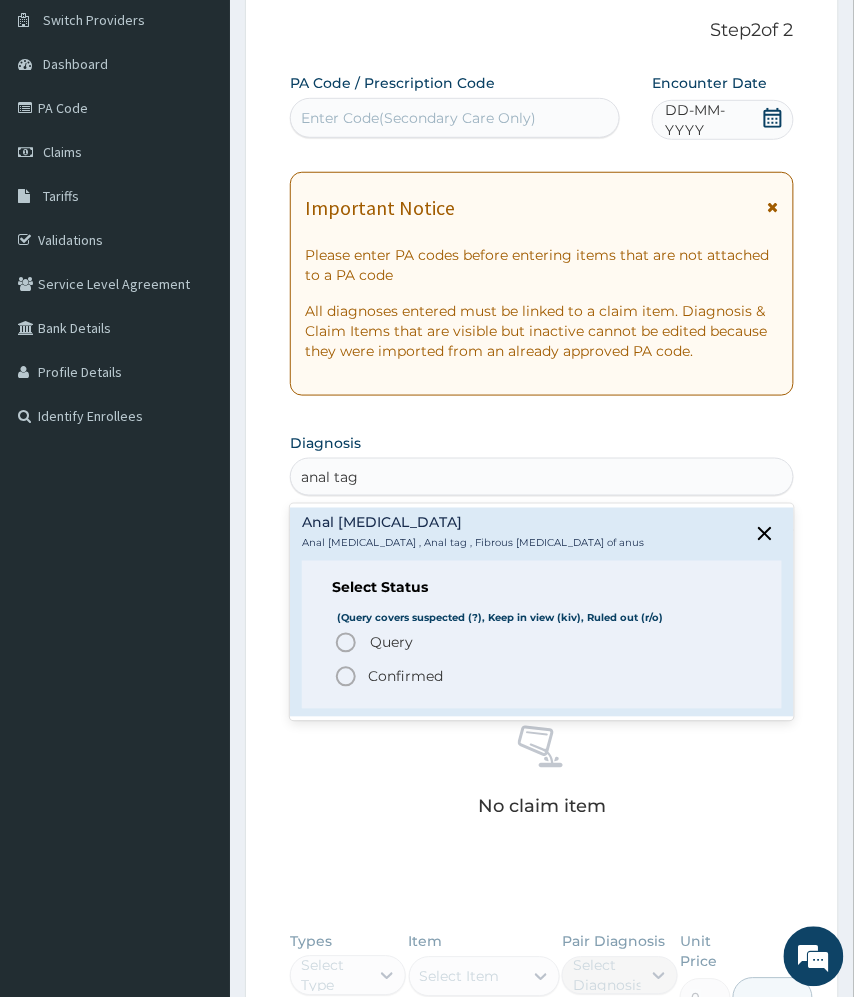 click on "Confirmed" at bounding box center (405, 677) 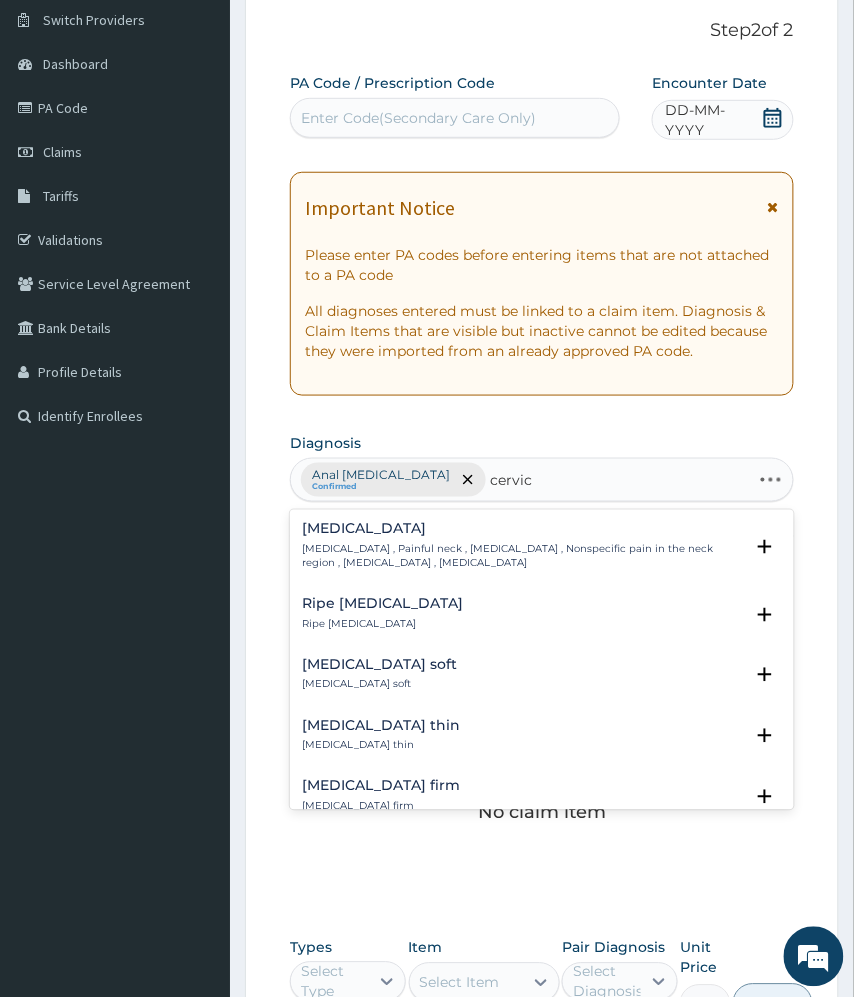 type on "cervici" 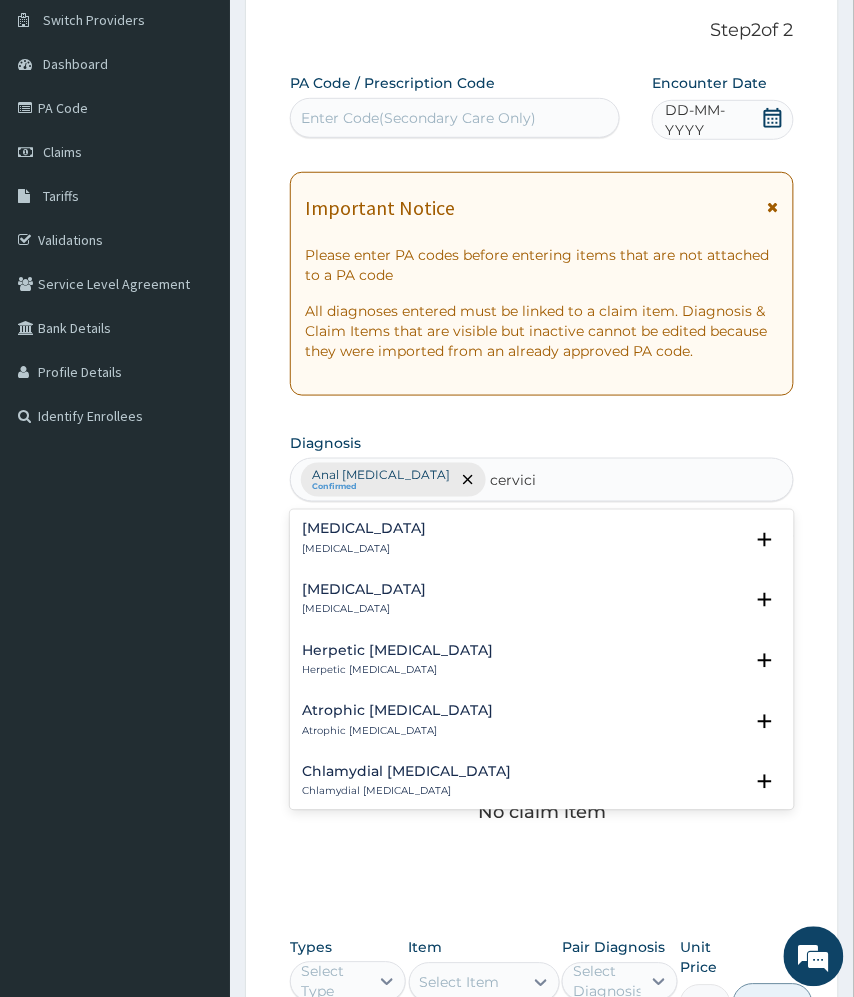 click on "[MEDICAL_DATA] [MEDICAL_DATA]" at bounding box center (541, 539) 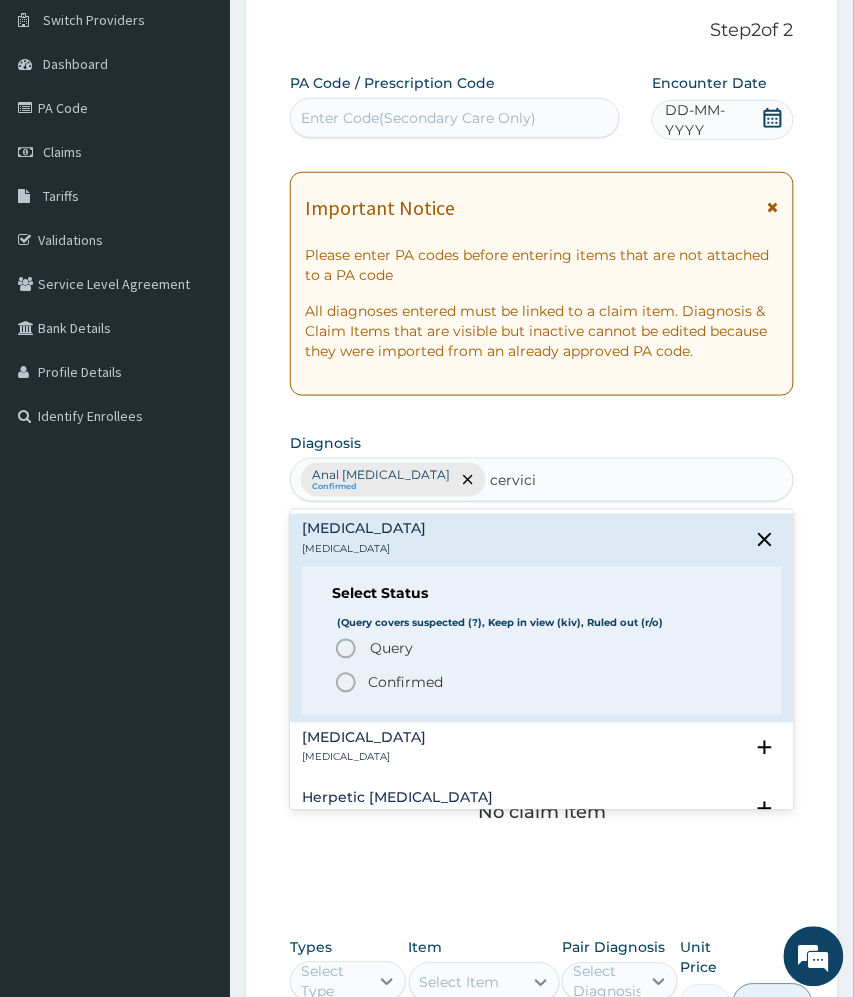 click on "Query" at bounding box center (391, 649) 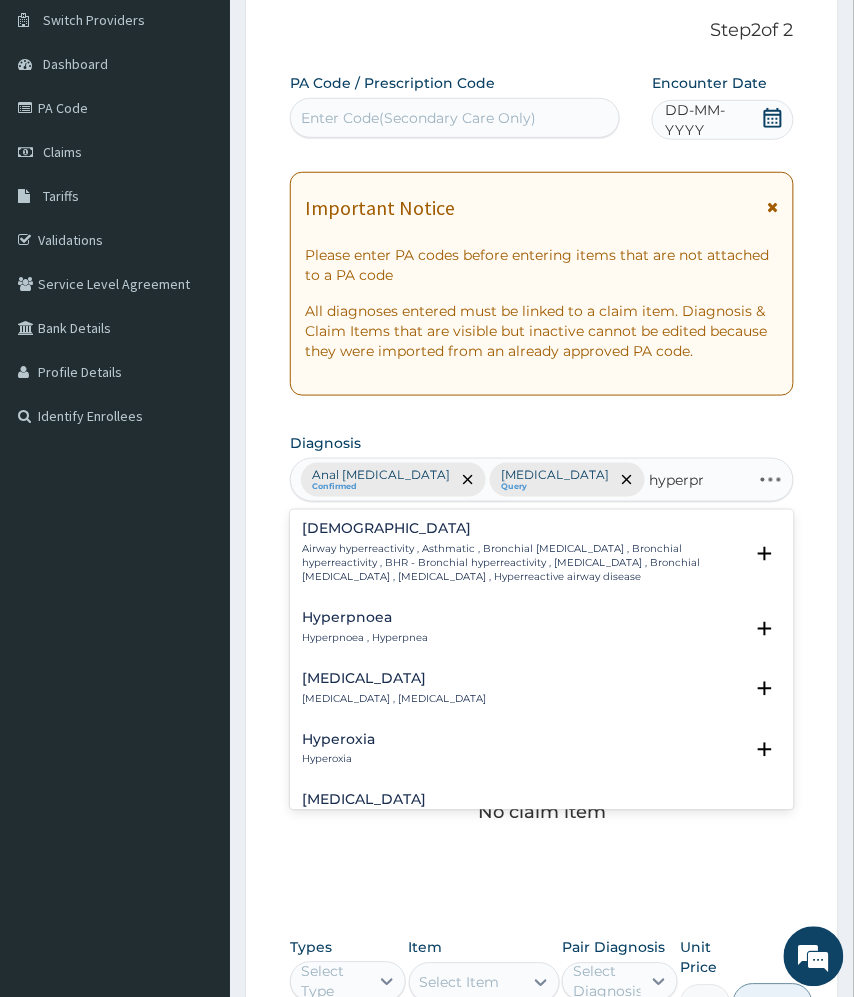 type on "hyperpro" 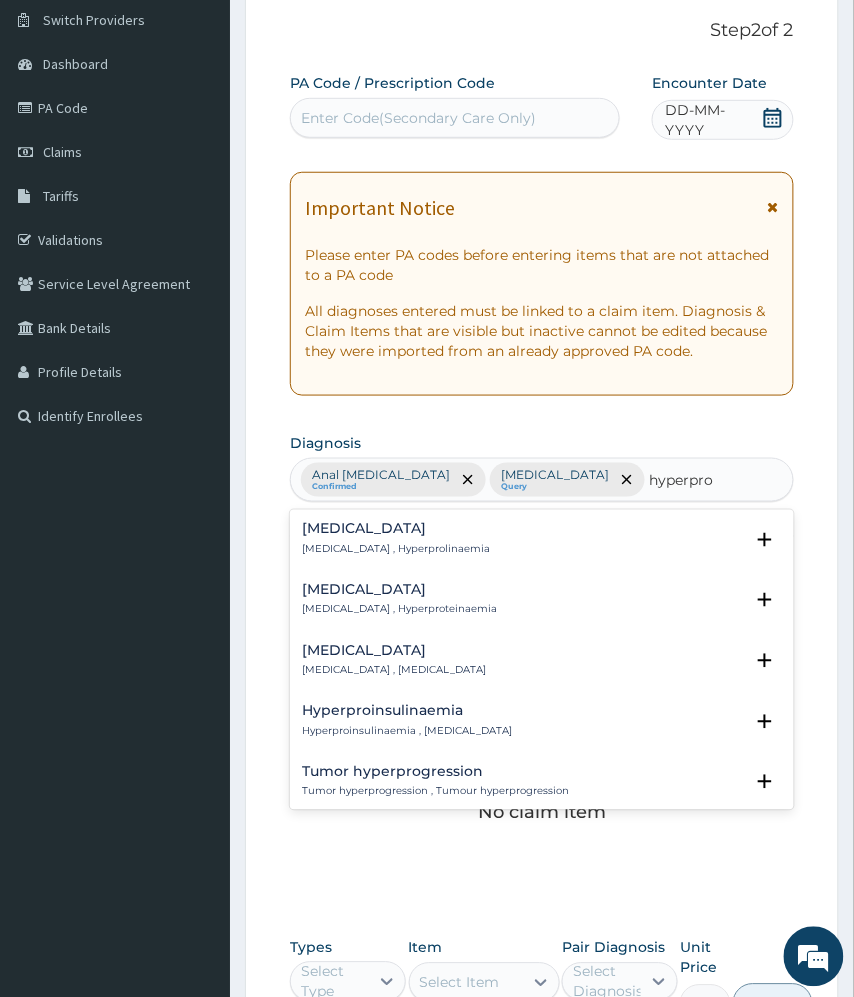 click on "[MEDICAL_DATA] [MEDICAL_DATA] , Hyperproteinaemia" at bounding box center (541, 600) 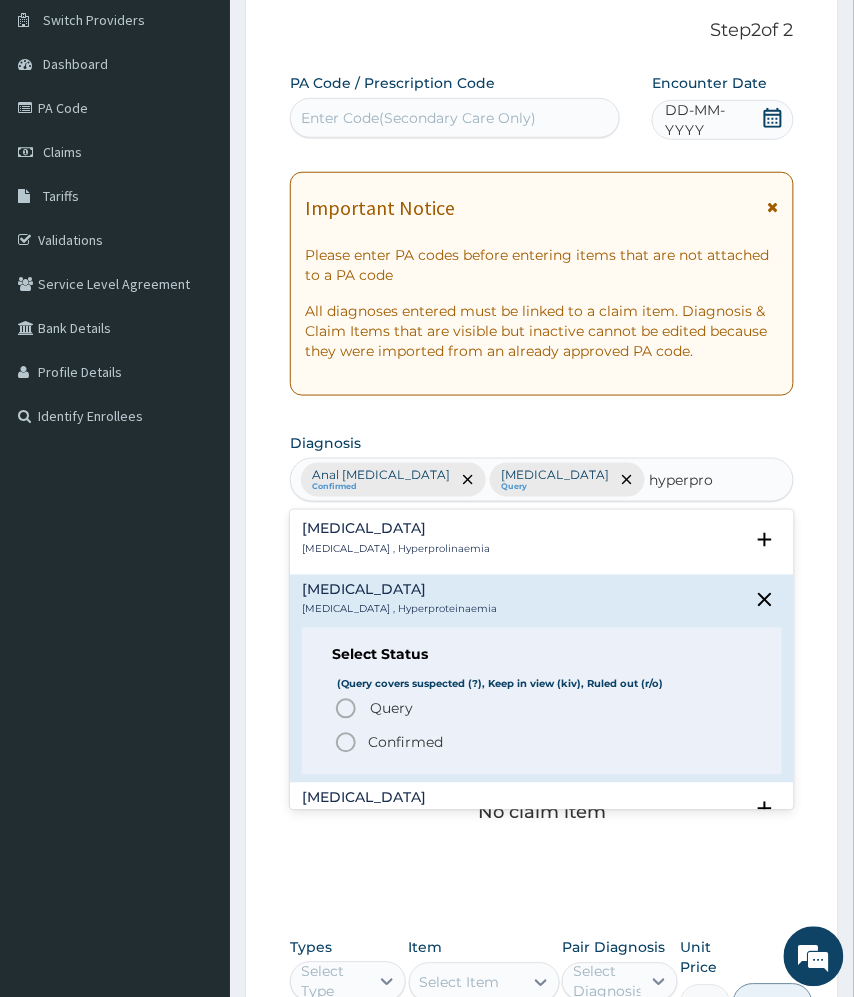 click on "Confirmed" at bounding box center (405, 743) 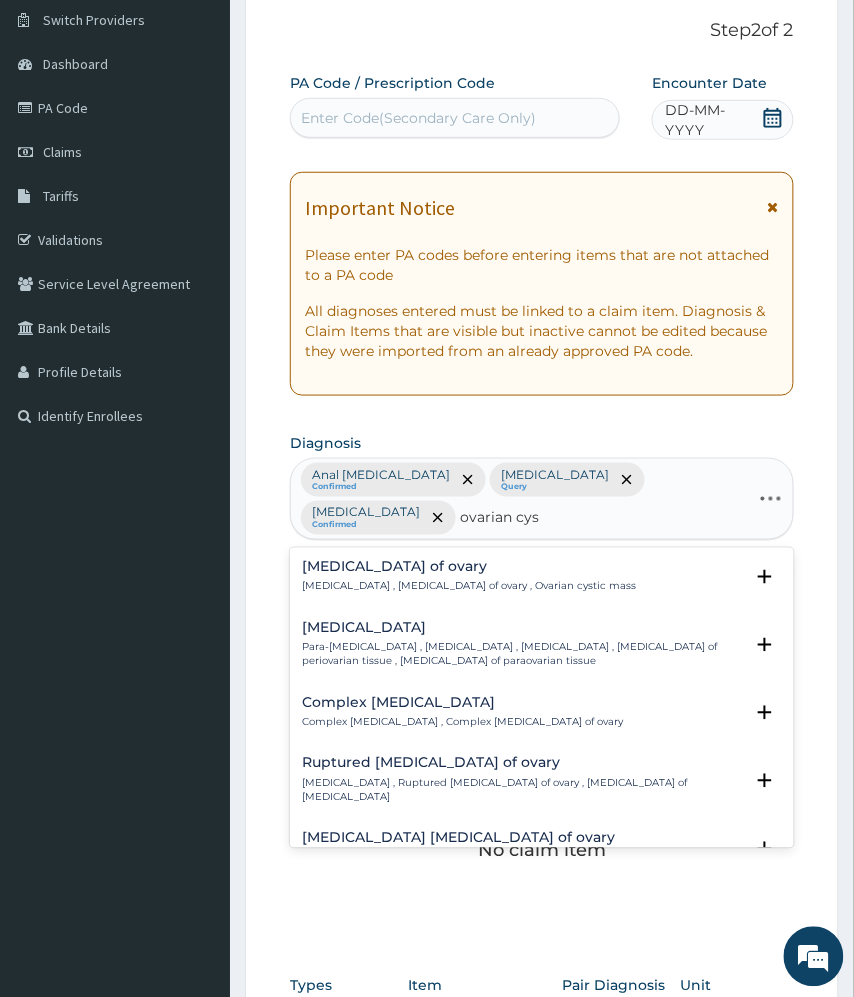 type on "[MEDICAL_DATA]" 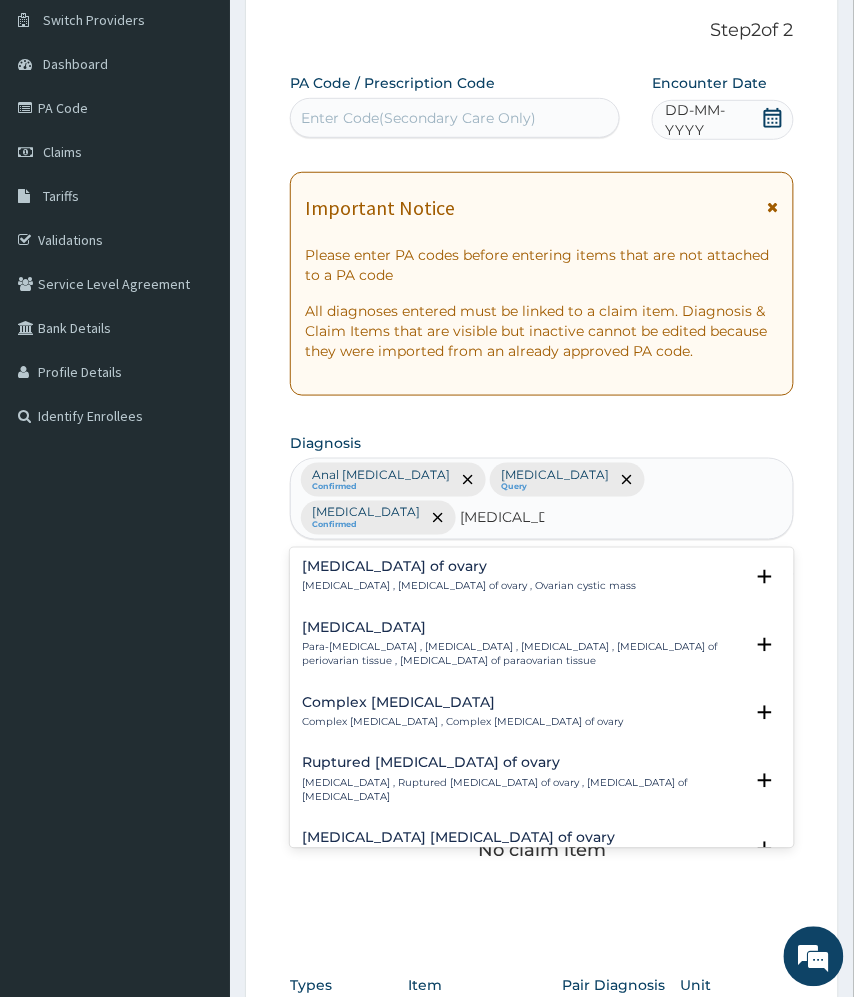 click on "[MEDICAL_DATA] , [MEDICAL_DATA] of ovary , Ovarian cystic mass" at bounding box center [469, 587] 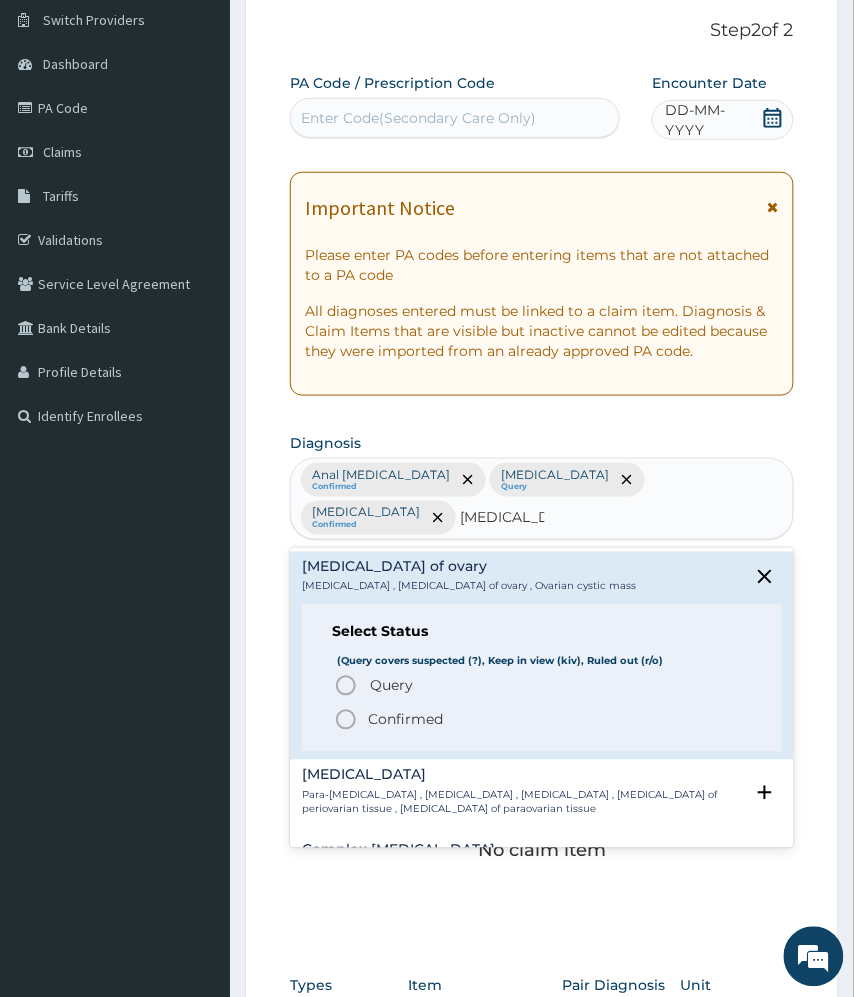 click on "Confirmed" at bounding box center (405, 720) 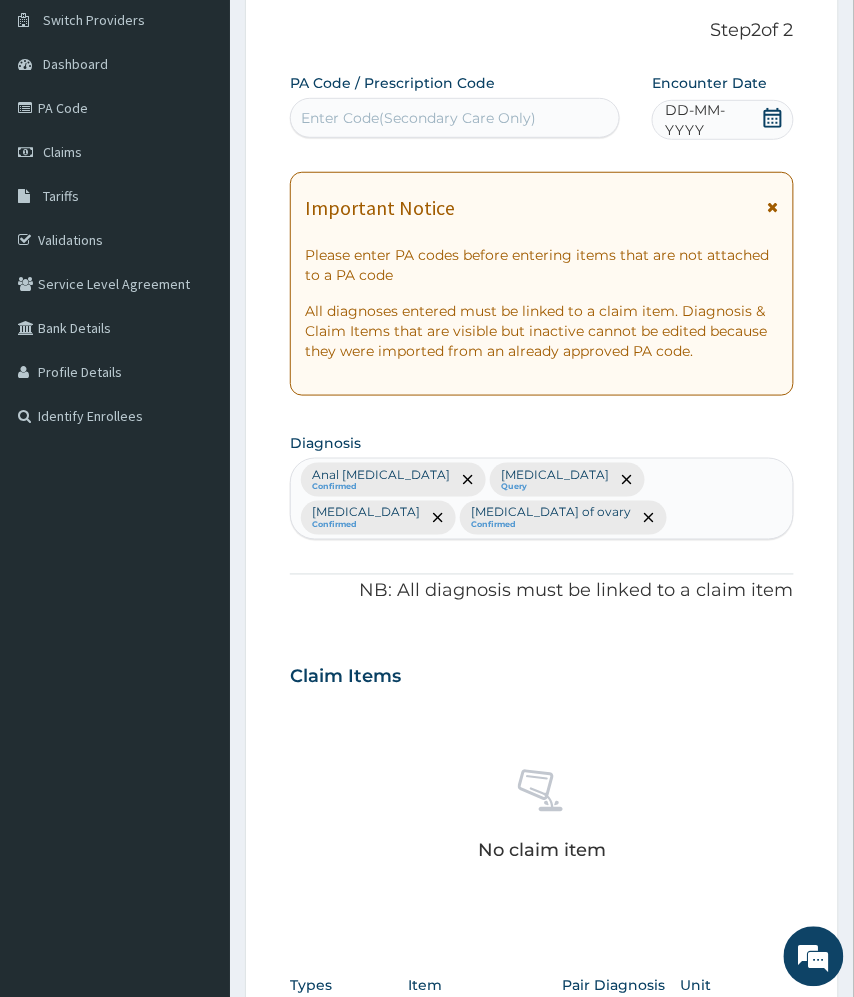 click on "No claim item" at bounding box center (541, 819) 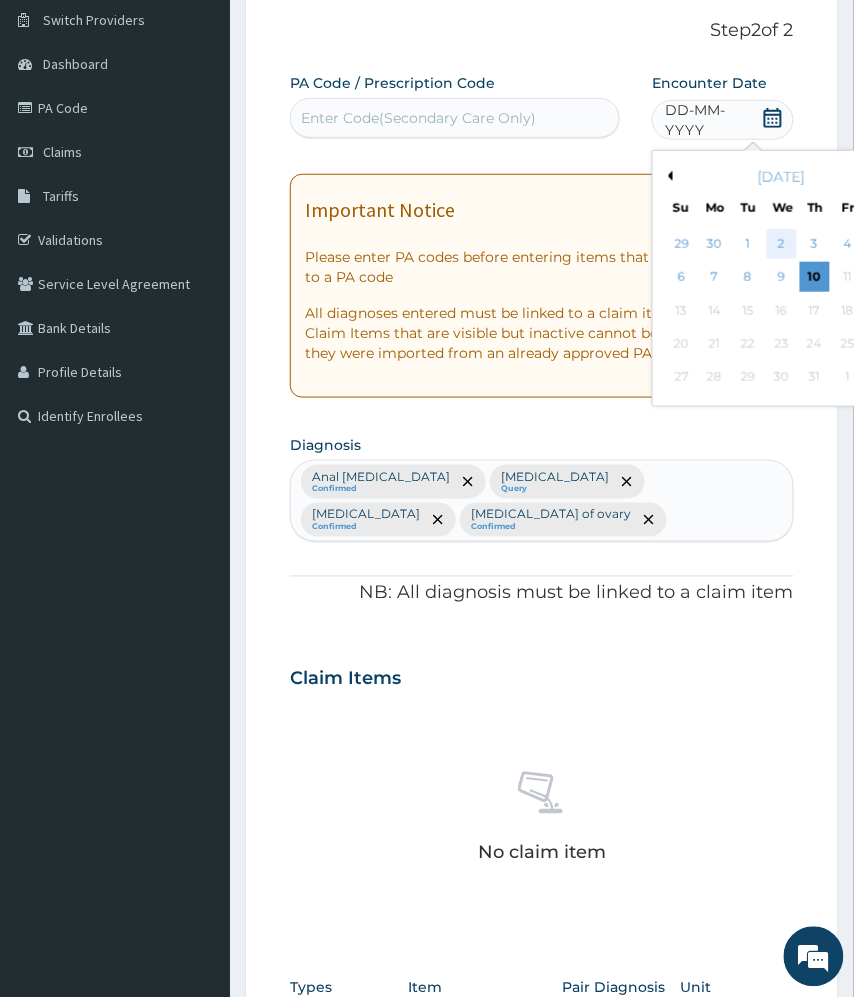 click on "2" at bounding box center [782, 244] 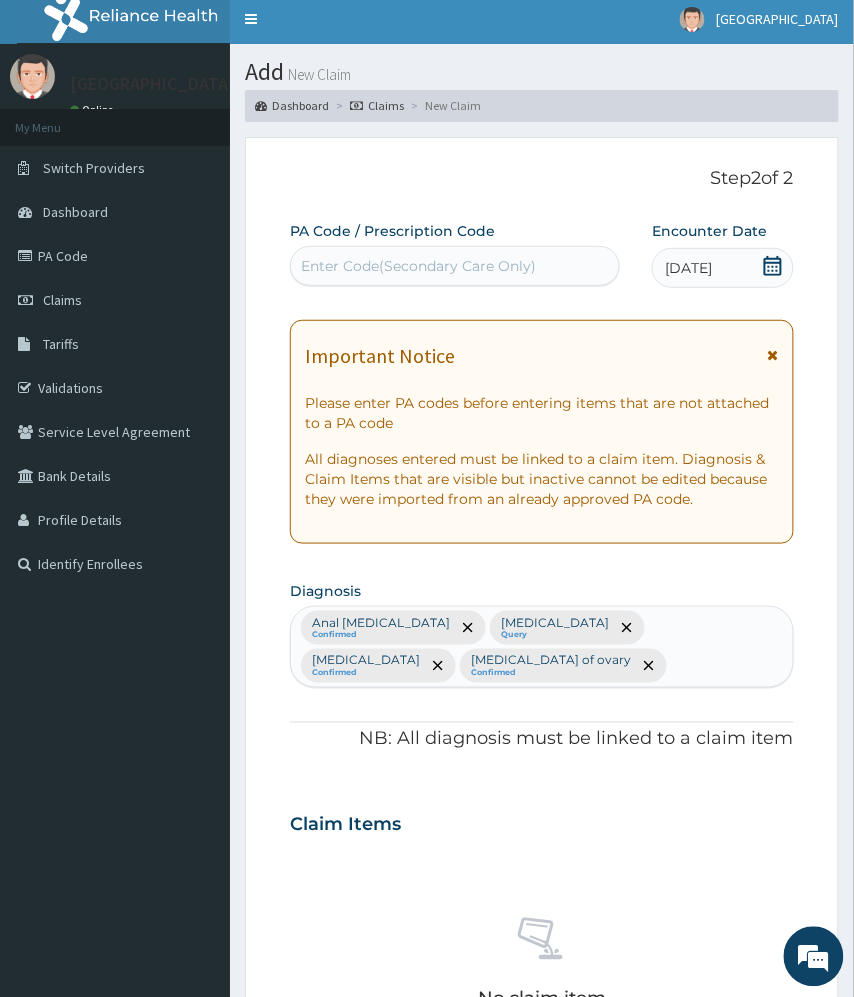 scroll, scrollTop: 0, scrollLeft: 0, axis: both 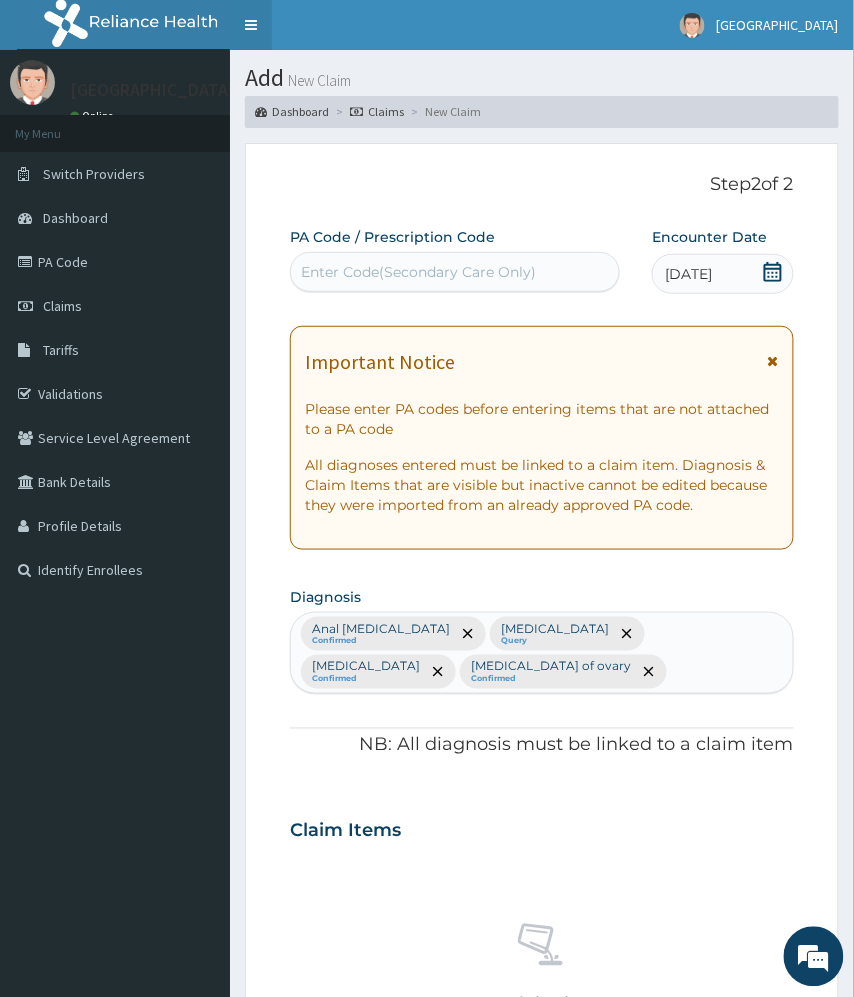 click on "Toggle navigation" at bounding box center [251, 25] 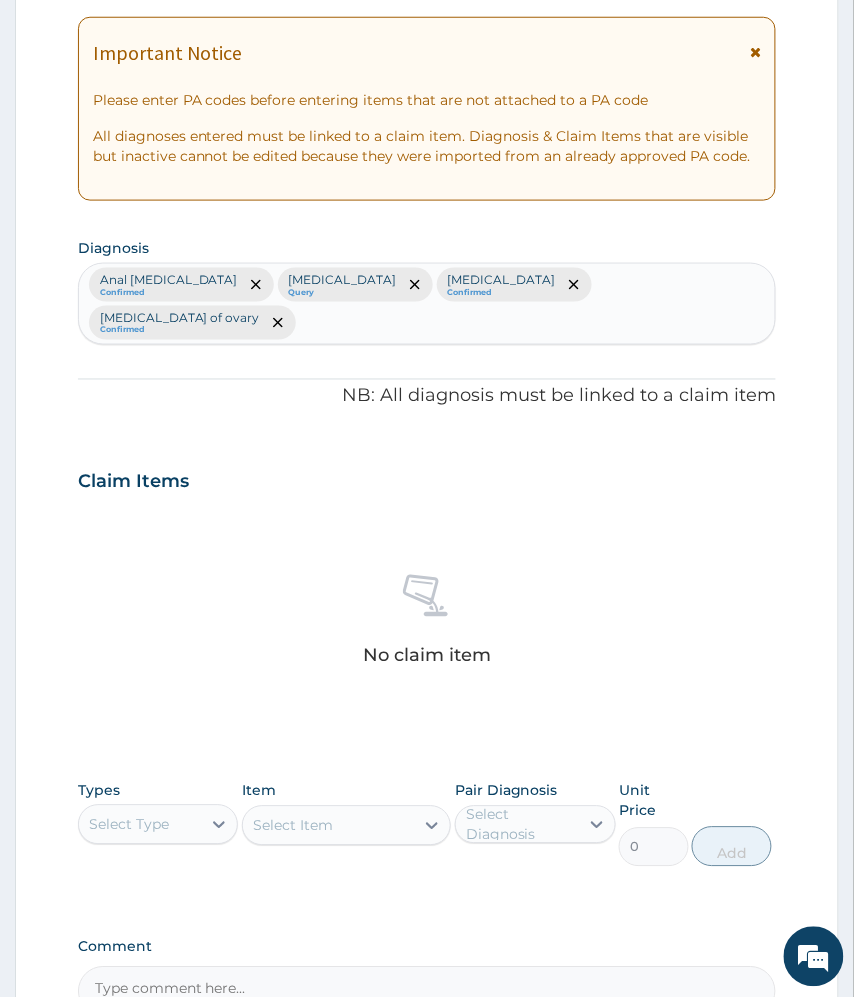scroll, scrollTop: 400, scrollLeft: 0, axis: vertical 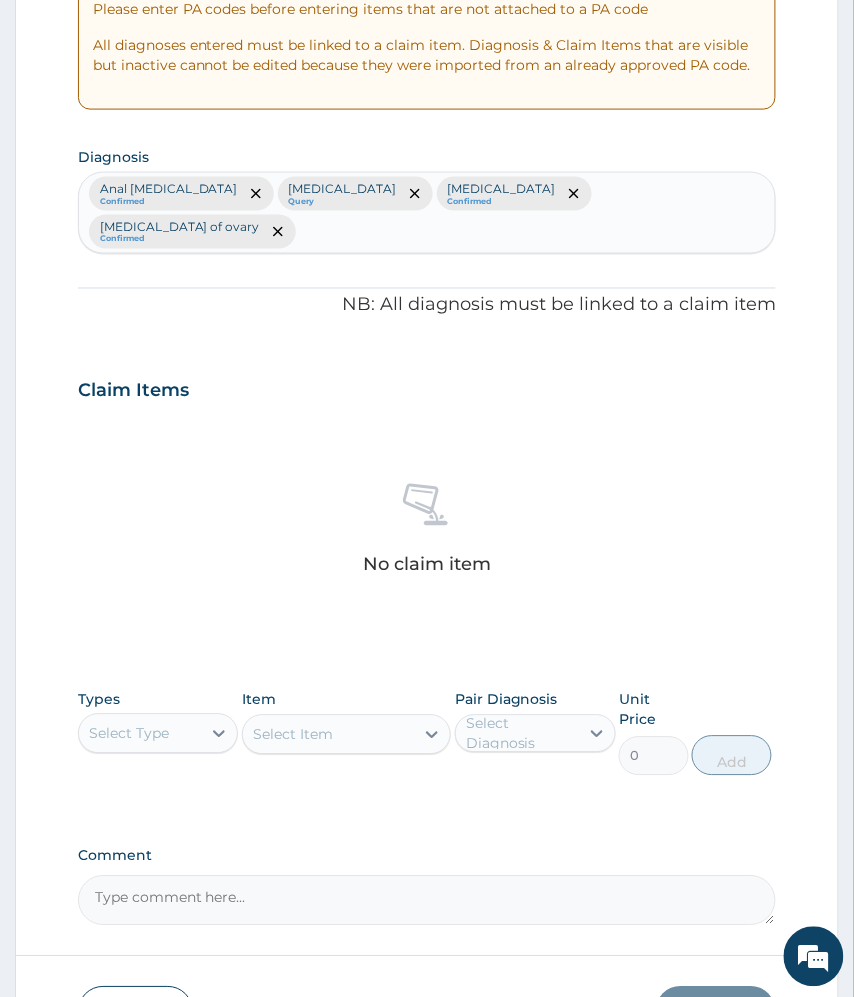 drag, startPoint x: 645, startPoint y: 458, endPoint x: 624, endPoint y: 464, distance: 21.84033 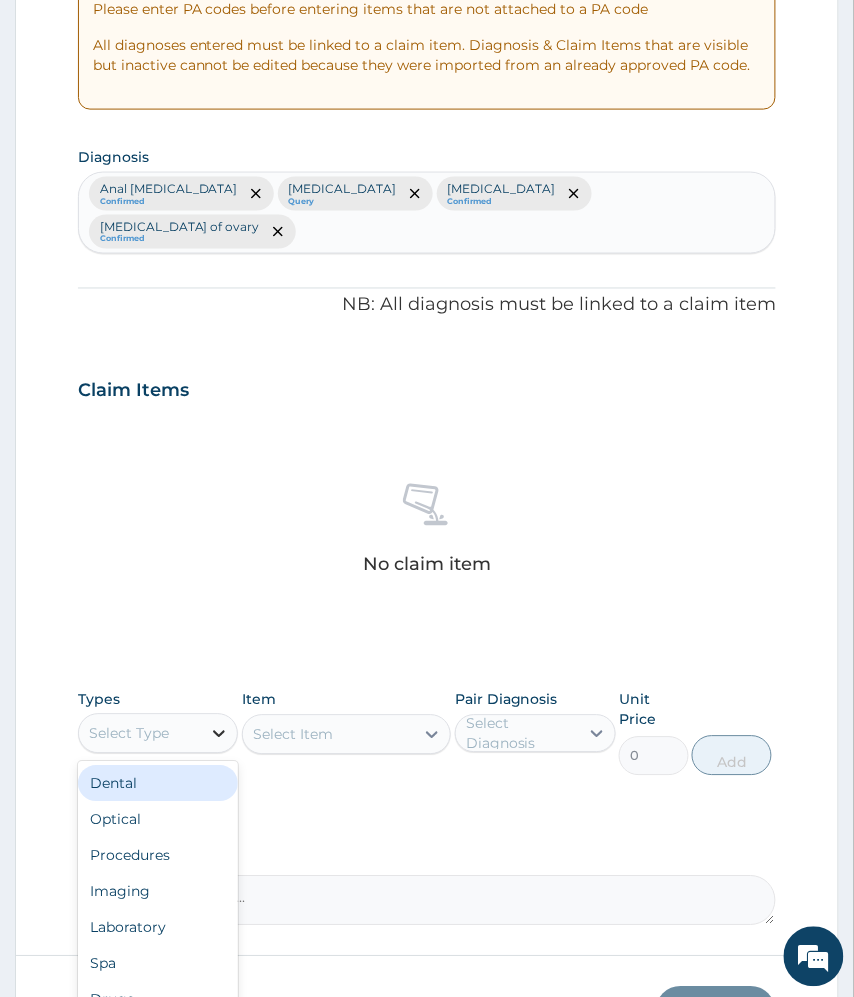click at bounding box center [219, 734] 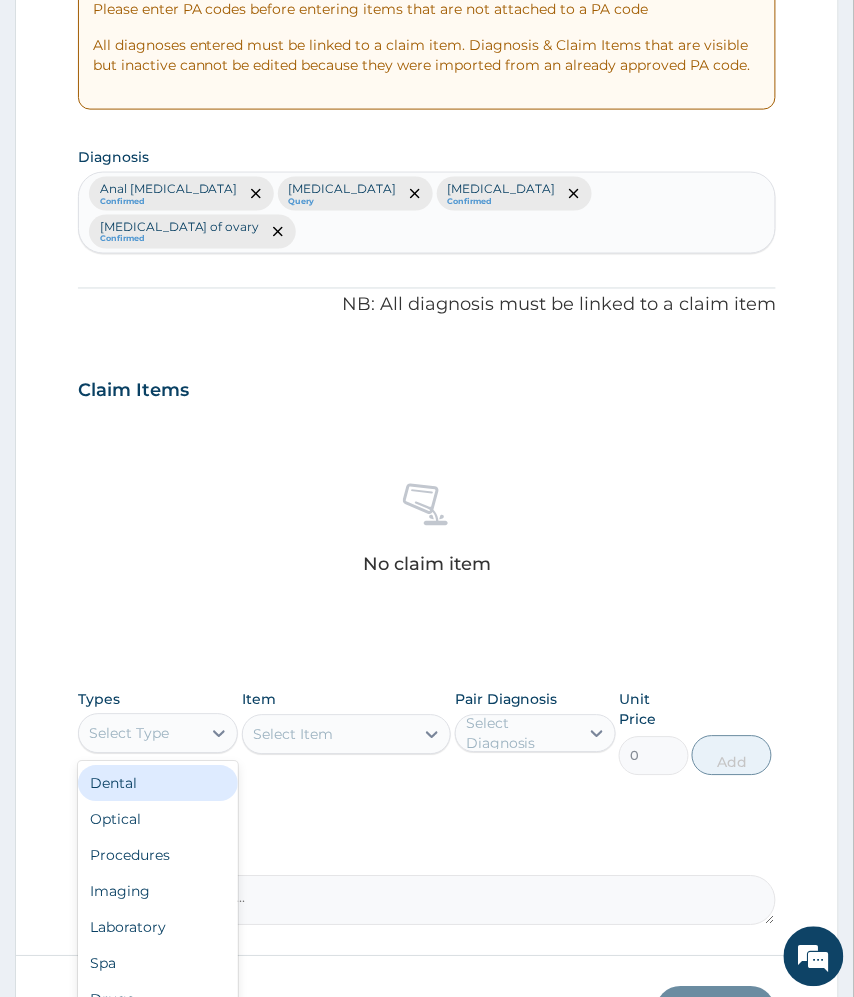 scroll, scrollTop: 484, scrollLeft: 0, axis: vertical 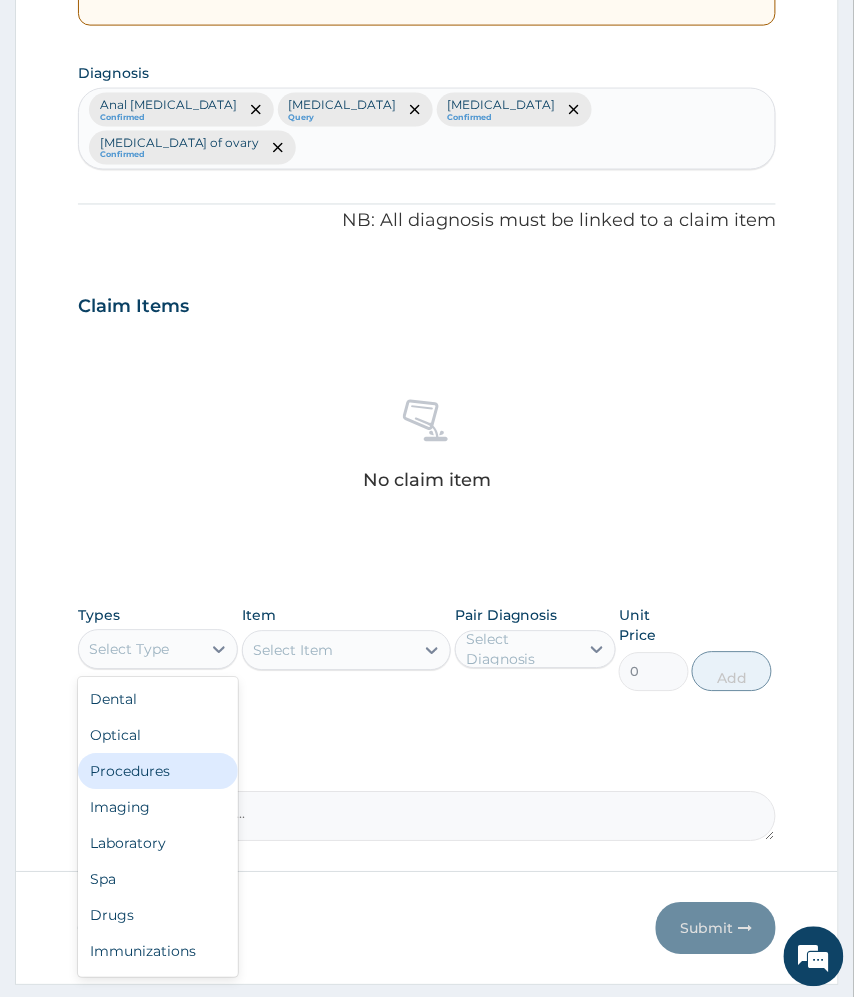 click on "Procedures" at bounding box center [158, 772] 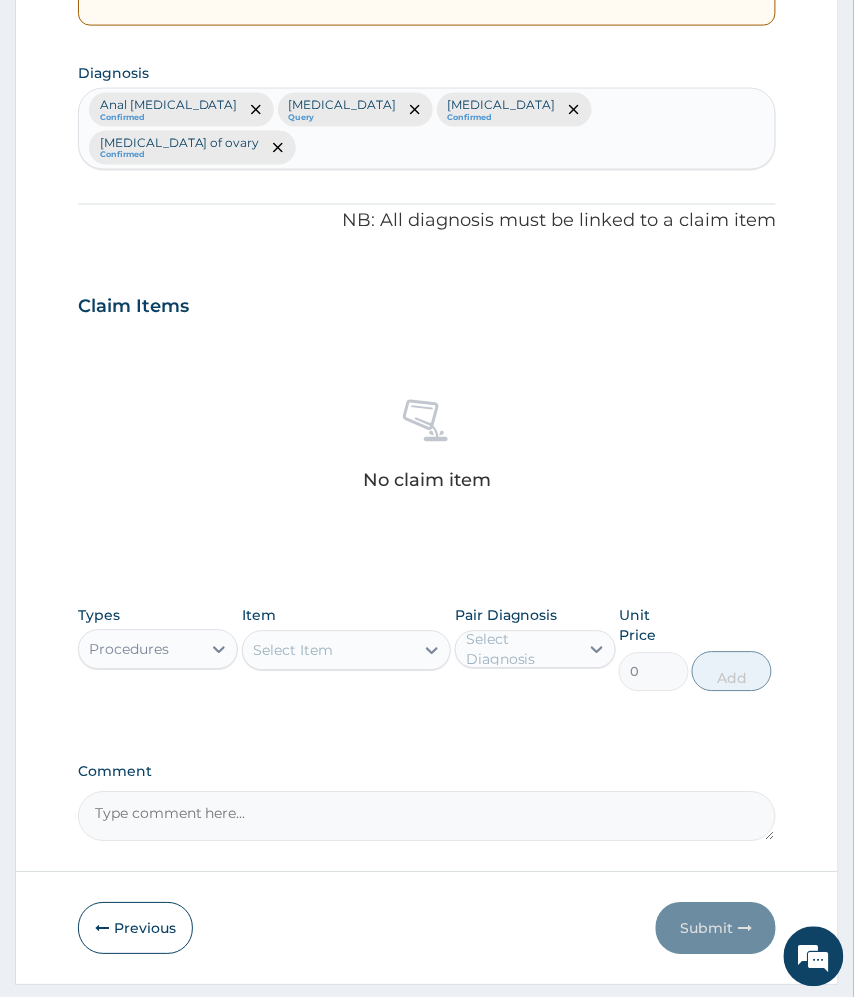 click on "Select Item" at bounding box center [329, 651] 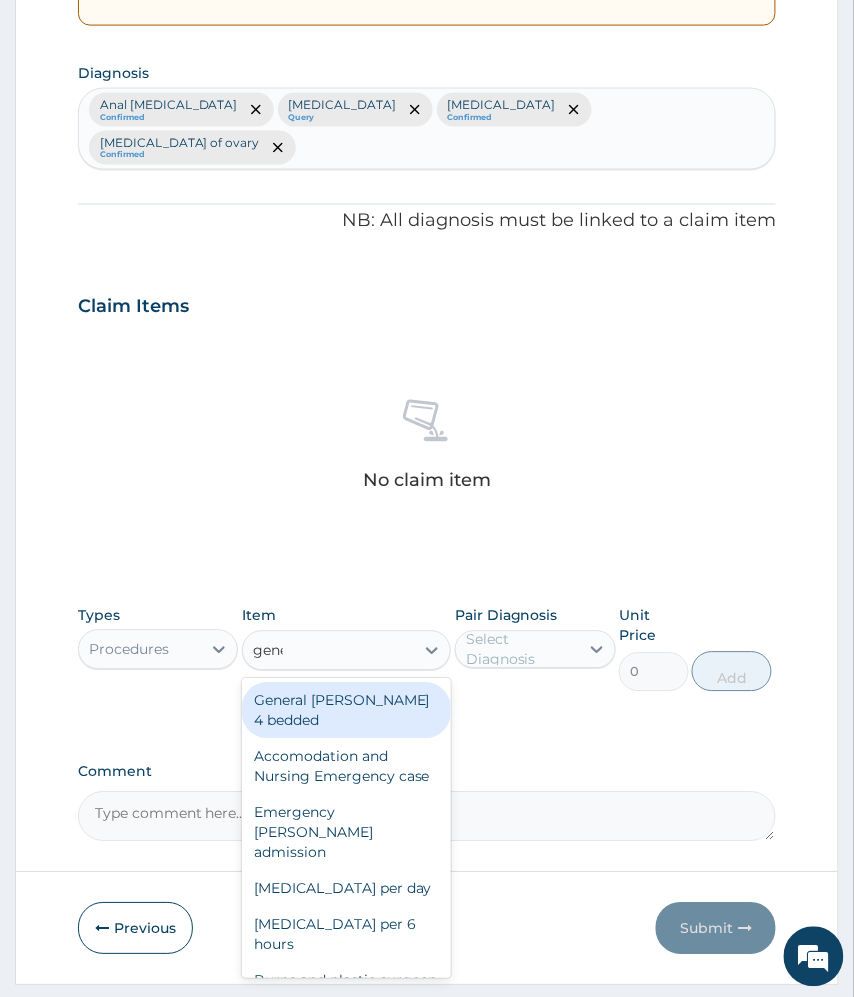type on "gener" 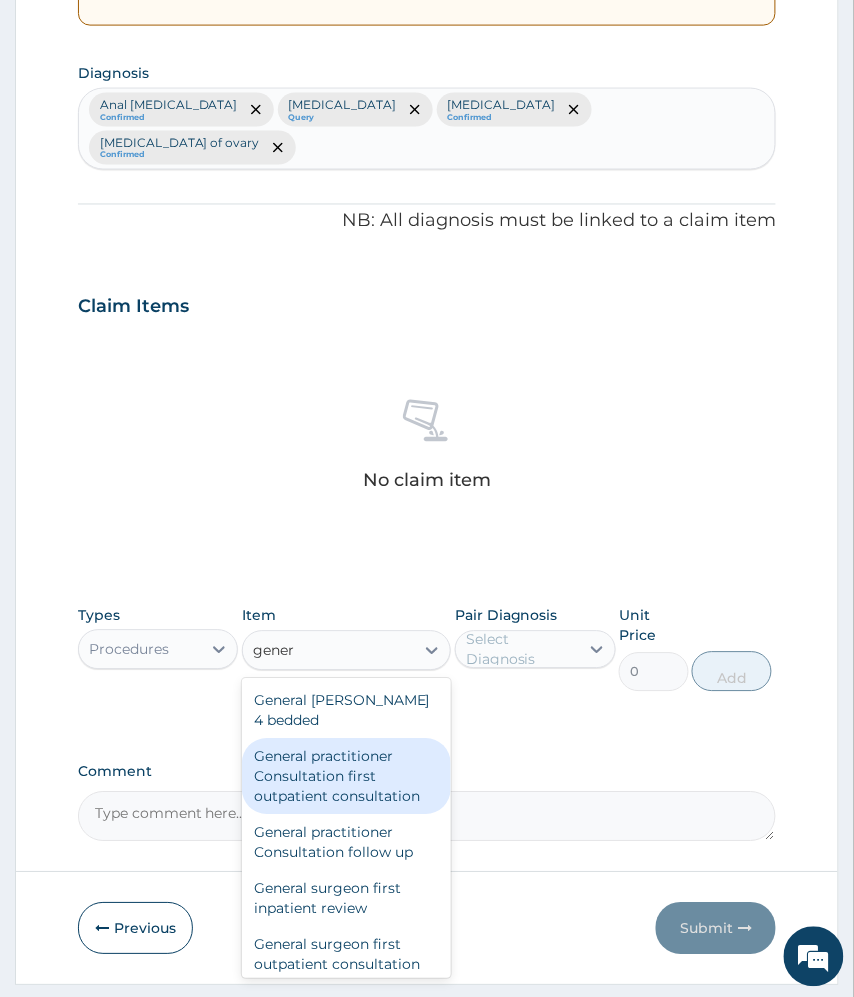 click on "General practitioner Consultation first outpatient consultation" at bounding box center [347, 777] 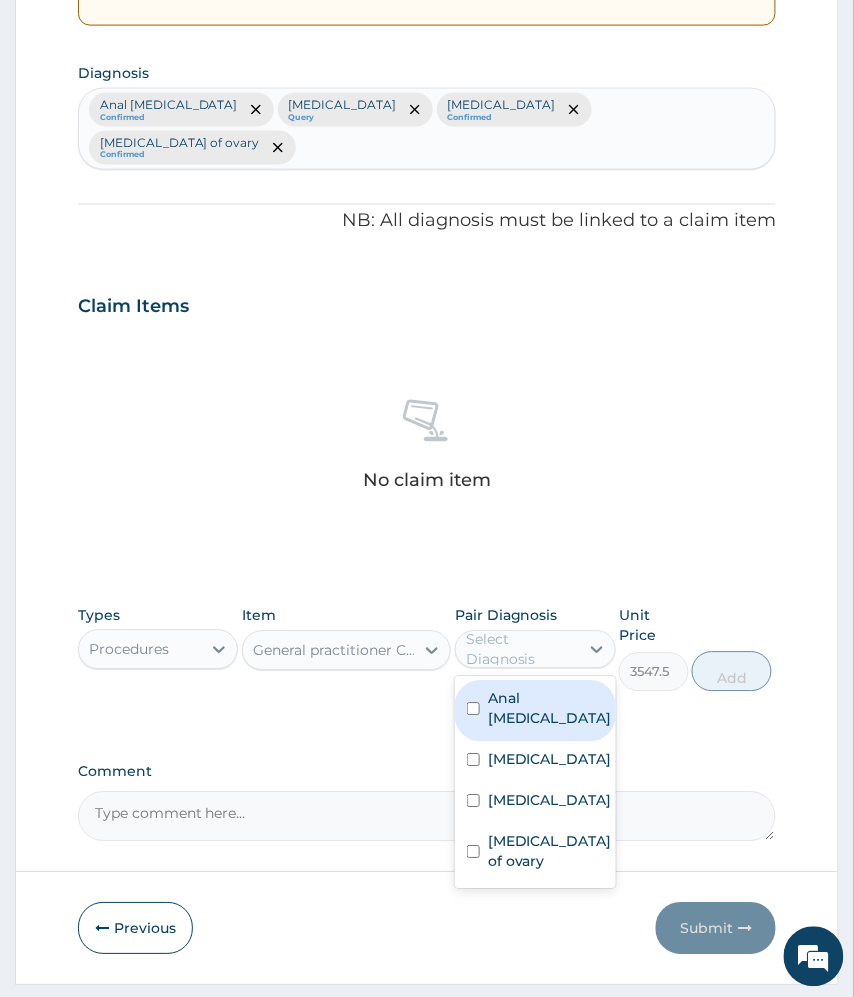 drag, startPoint x: 514, startPoint y: 617, endPoint x: 514, endPoint y: 629, distance: 12 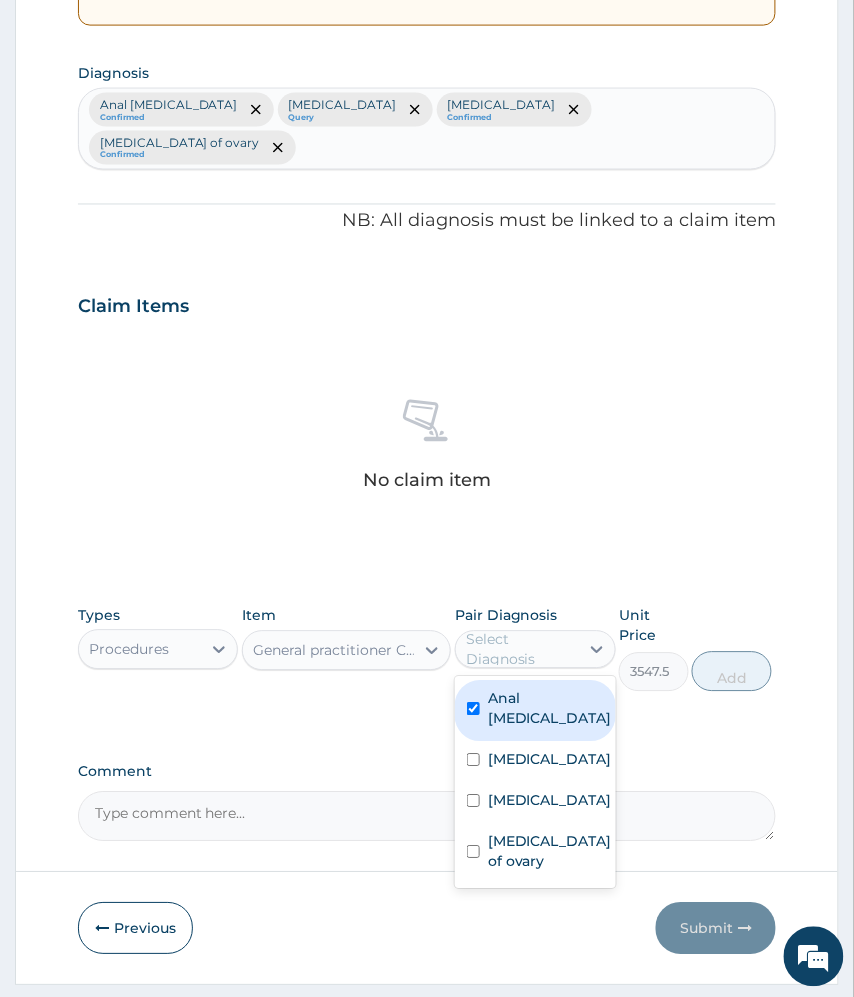 checkbox on "true" 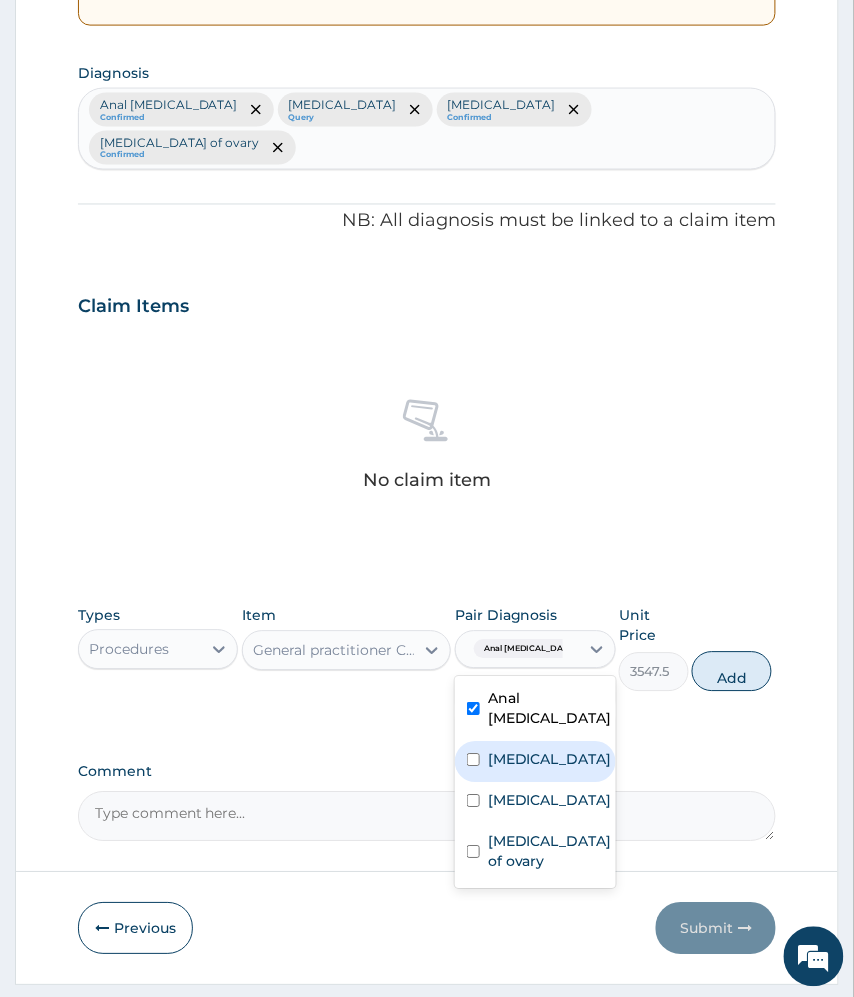 click on "[MEDICAL_DATA]" at bounding box center [550, 760] 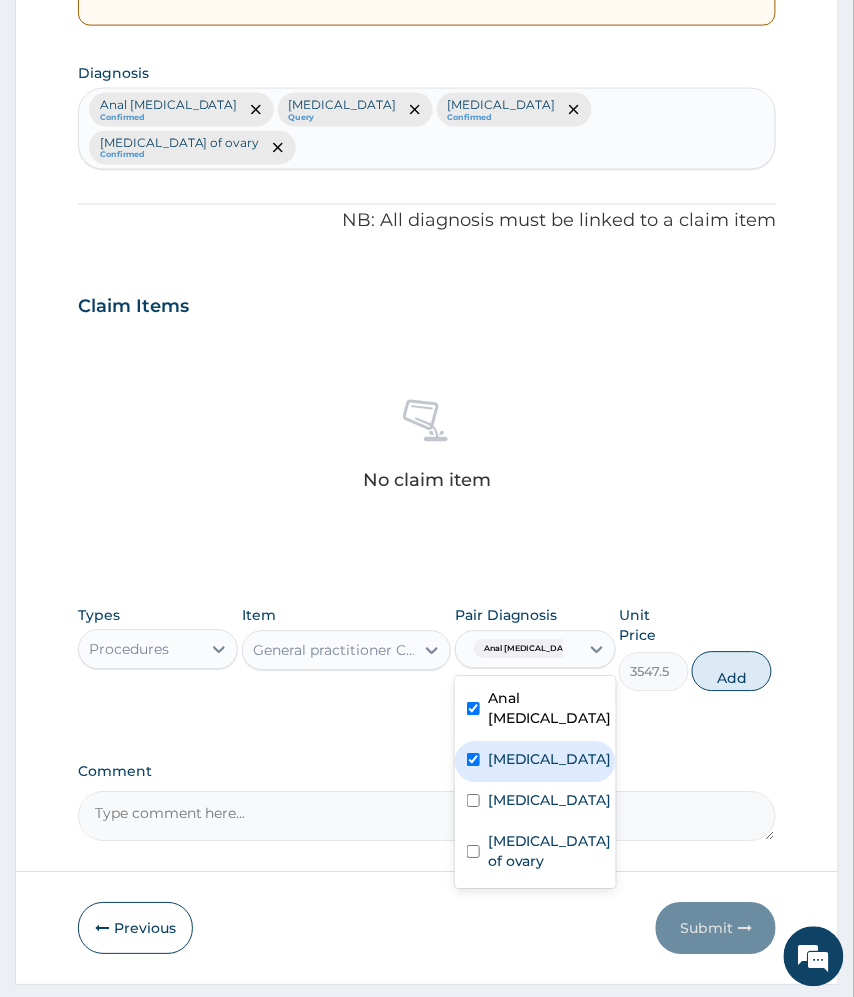 checkbox on "true" 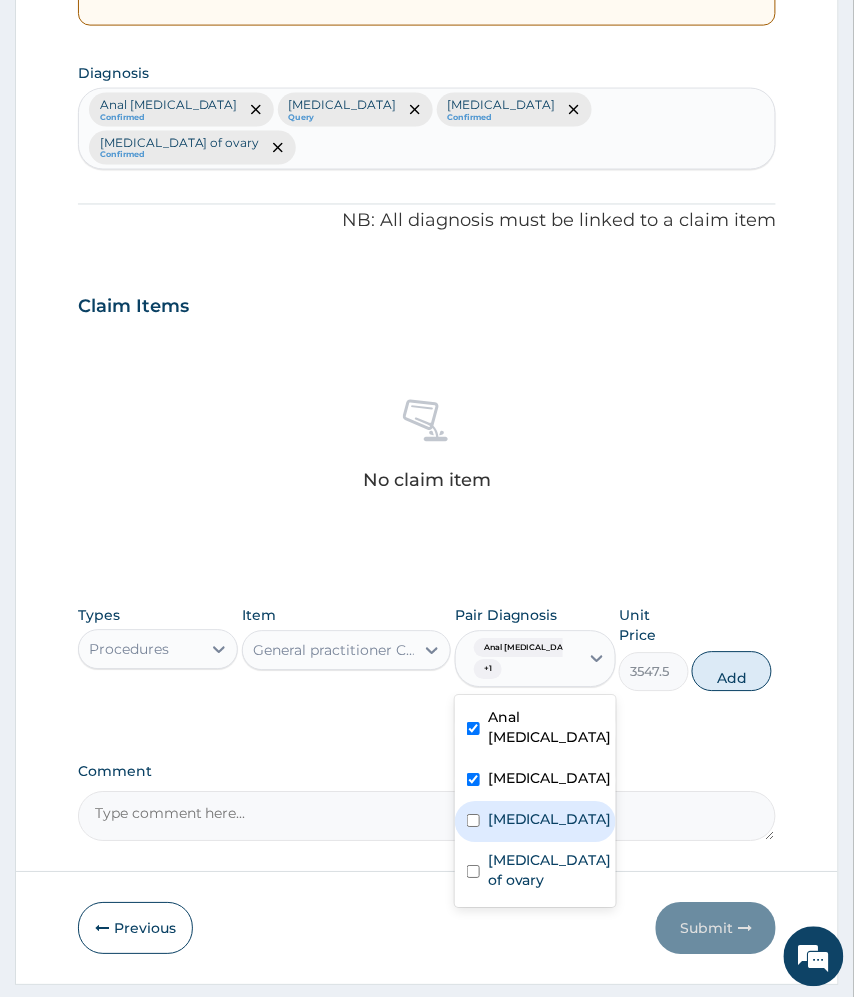 click on "[MEDICAL_DATA]" at bounding box center (550, 820) 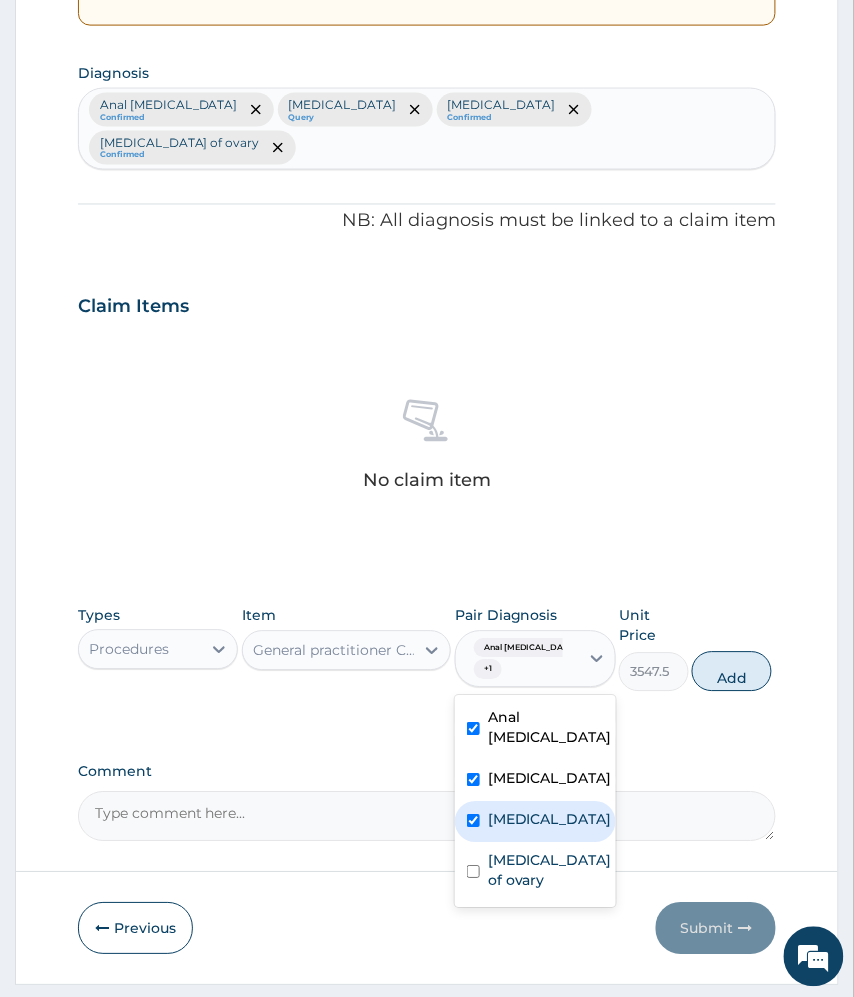 checkbox on "true" 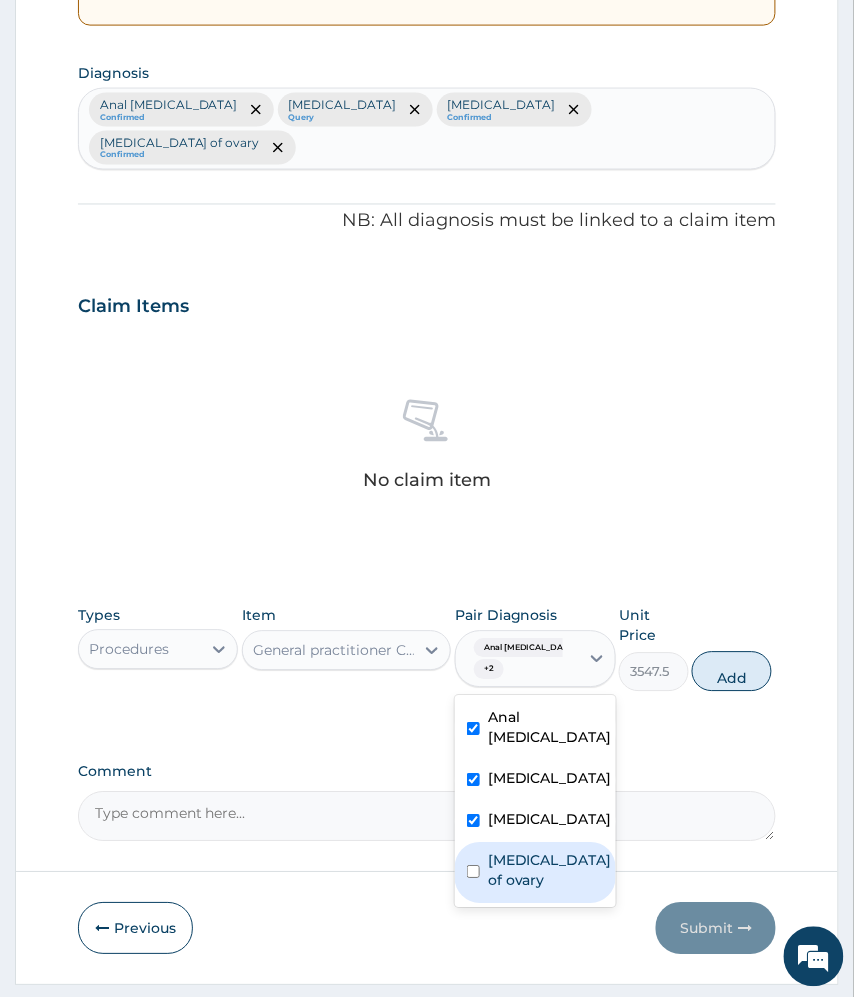 click on "[MEDICAL_DATA] of ovary" at bounding box center (550, 871) 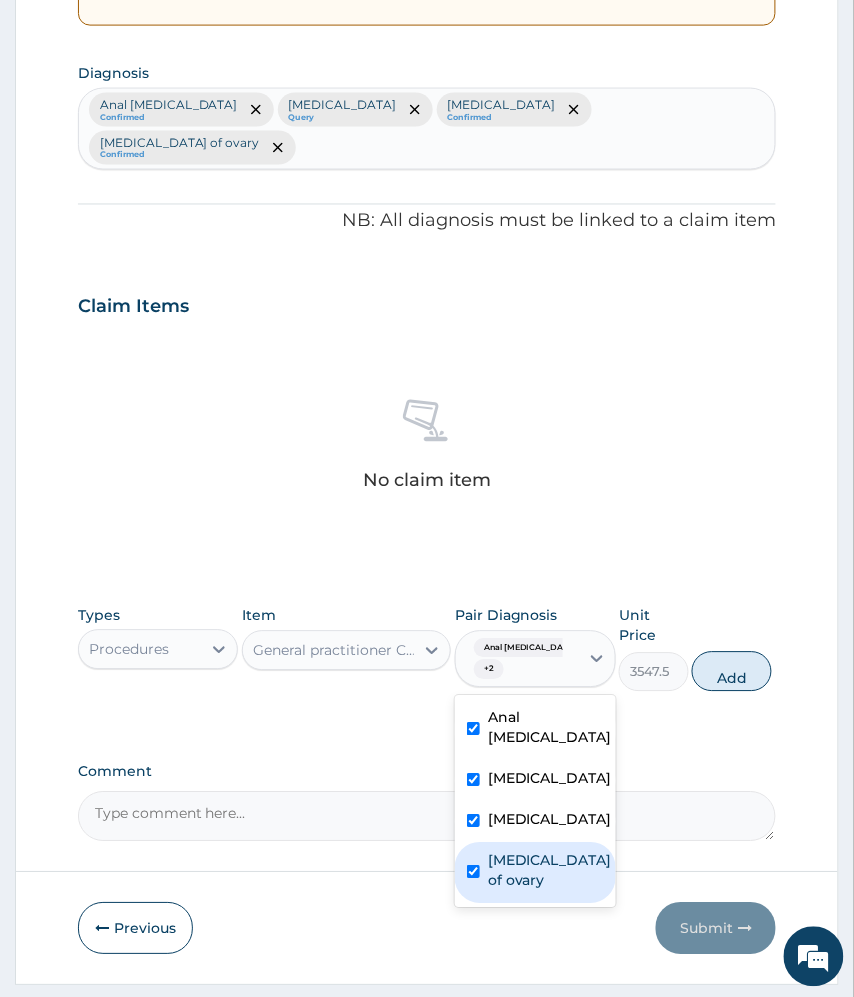 checkbox on "true" 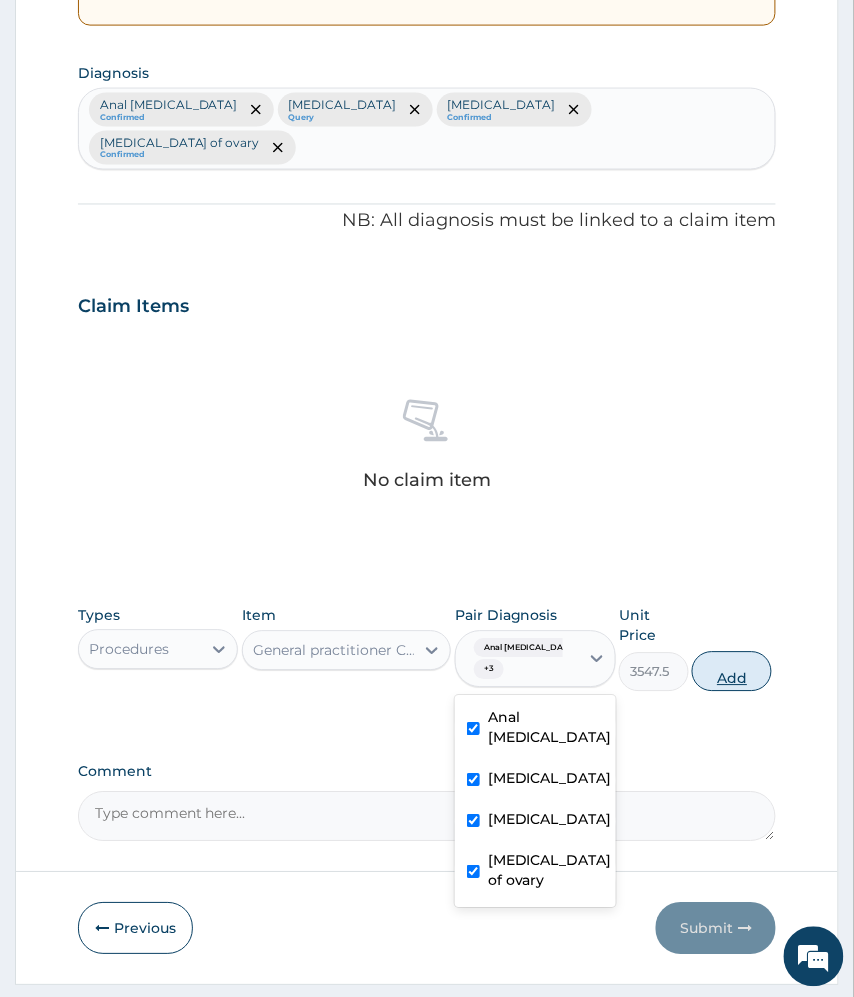 click on "Add" at bounding box center (732, 672) 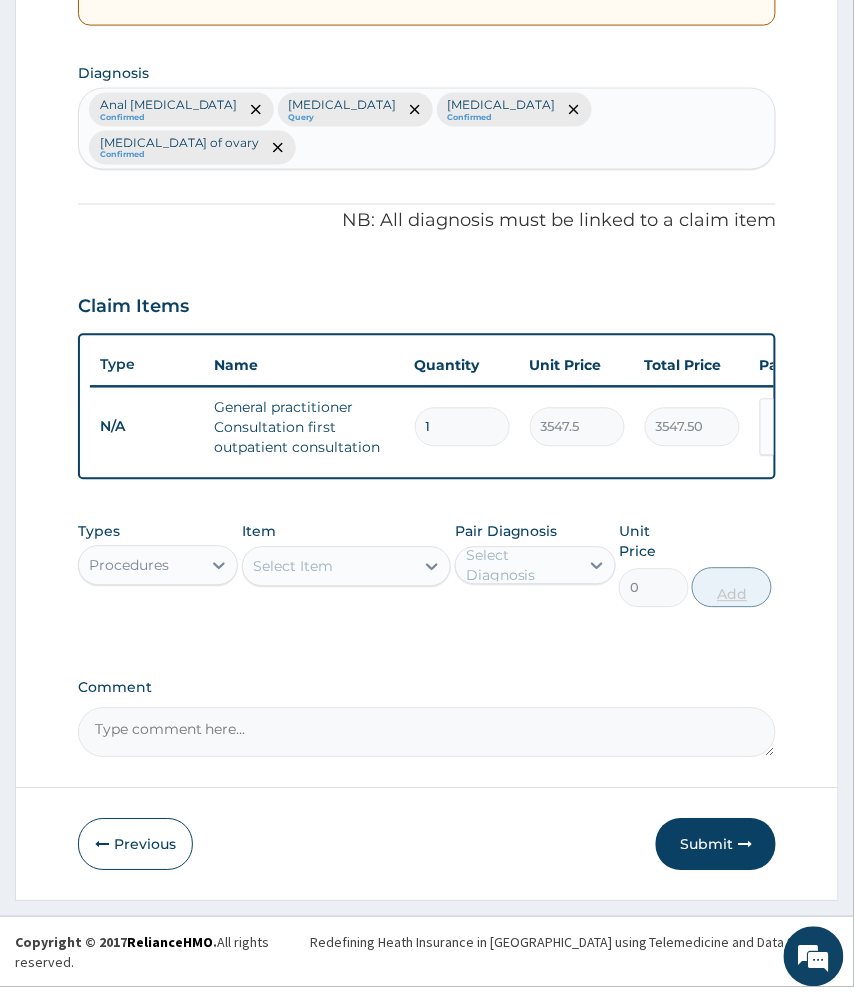 scroll, scrollTop: 417, scrollLeft: 0, axis: vertical 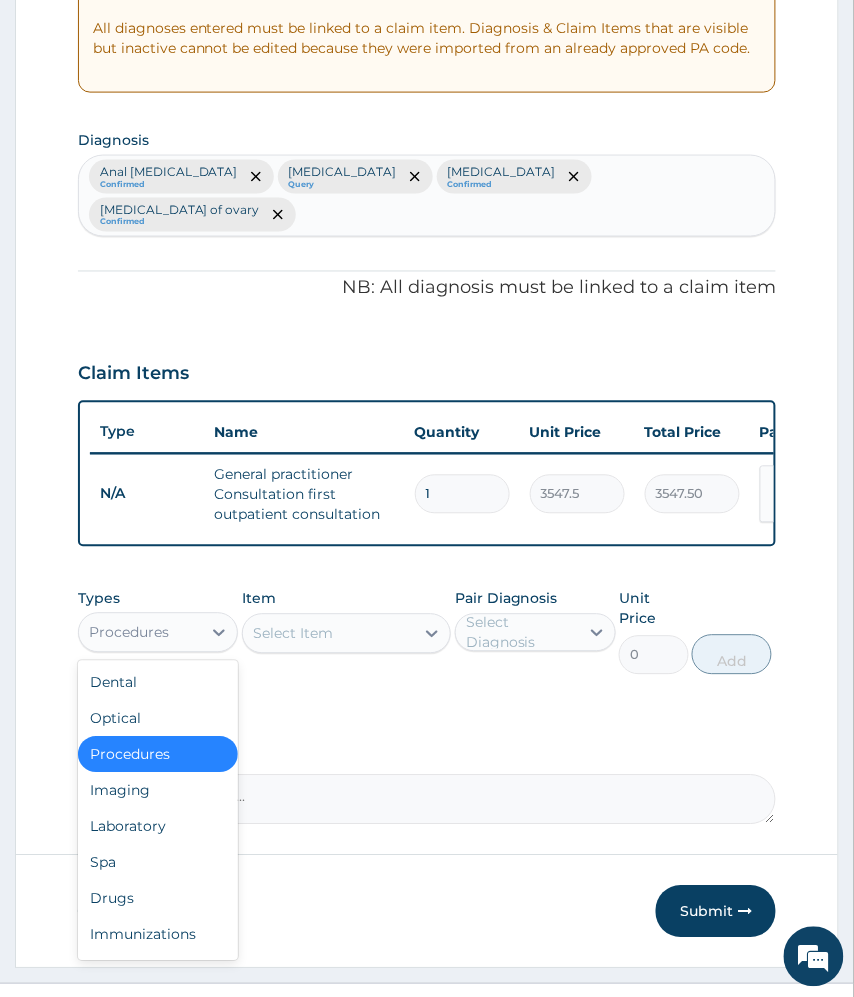 click on "Procedures" at bounding box center [129, 633] 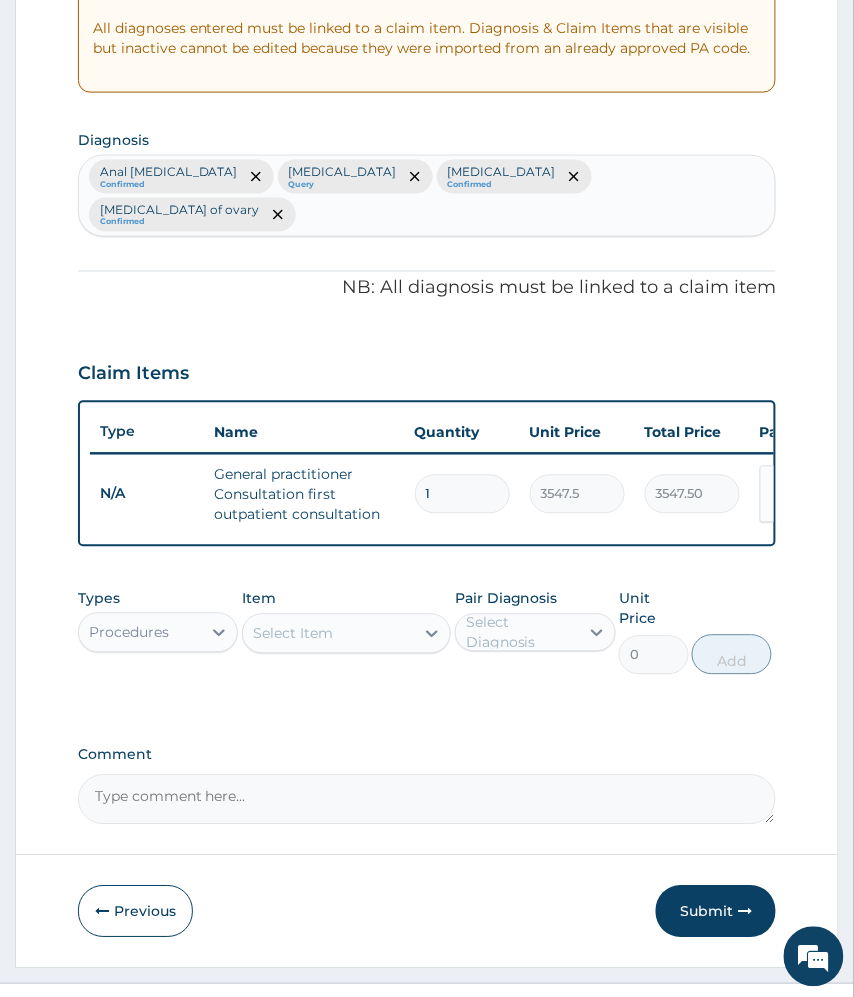 click on "Select Item" at bounding box center [293, 634] 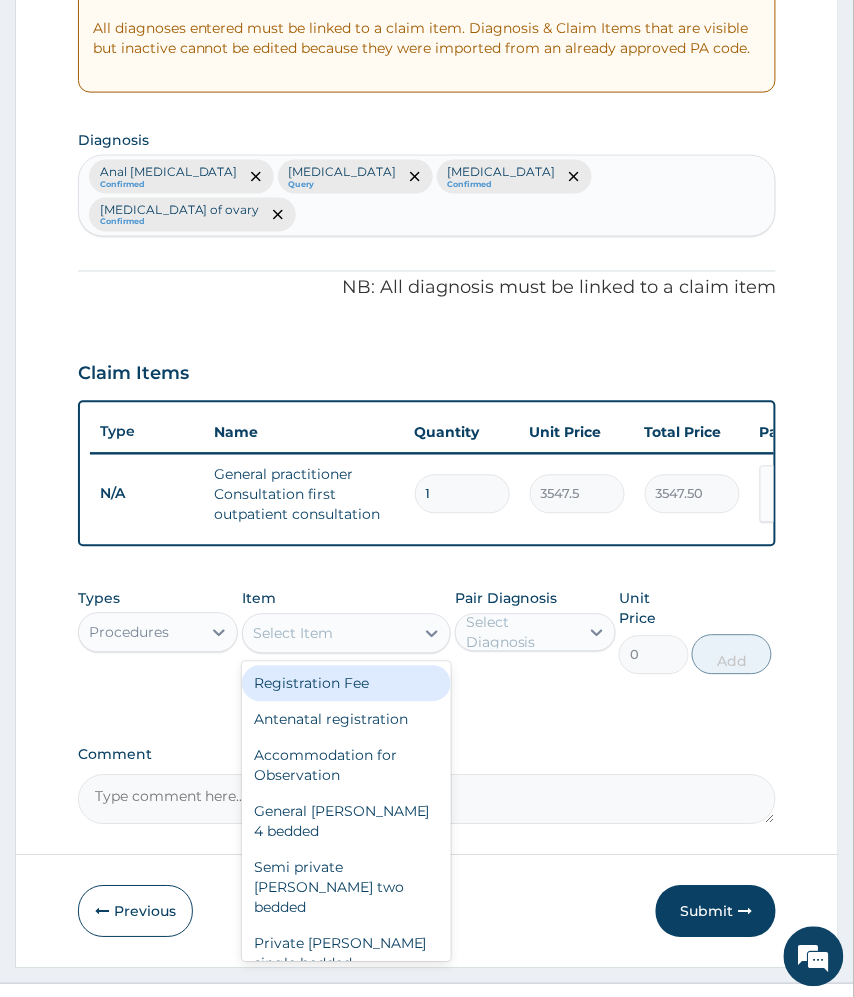 click on "Registration Fee" at bounding box center [347, 684] 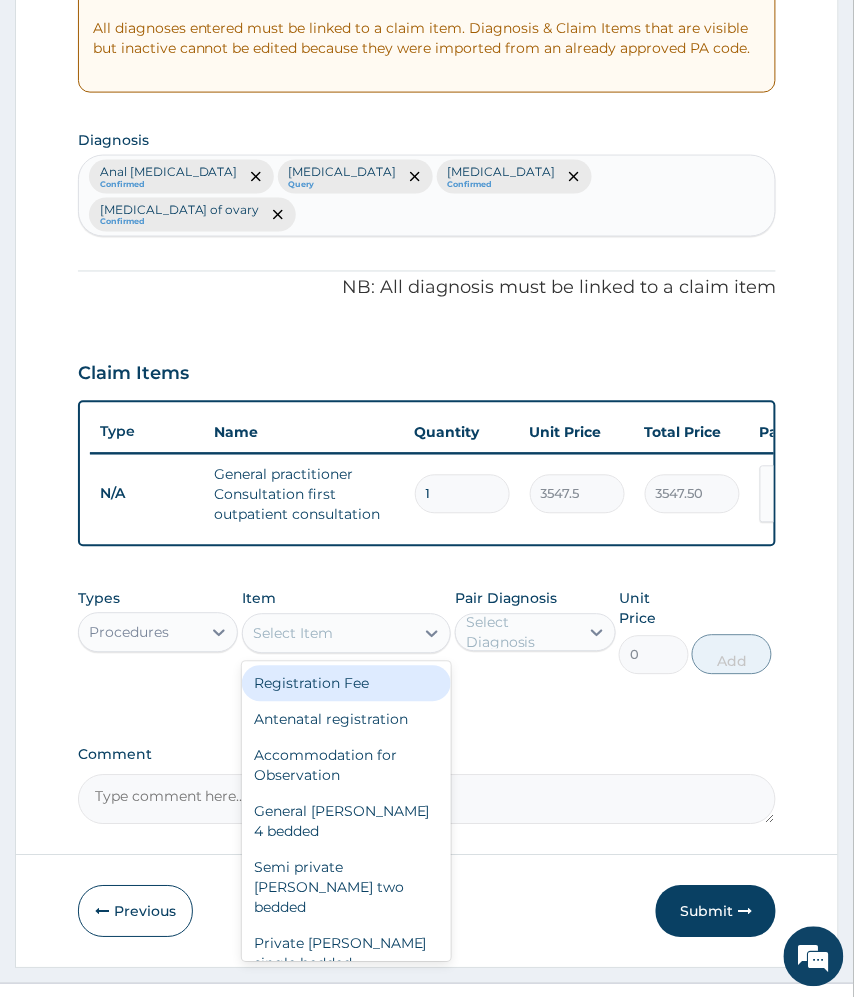 type on "2150" 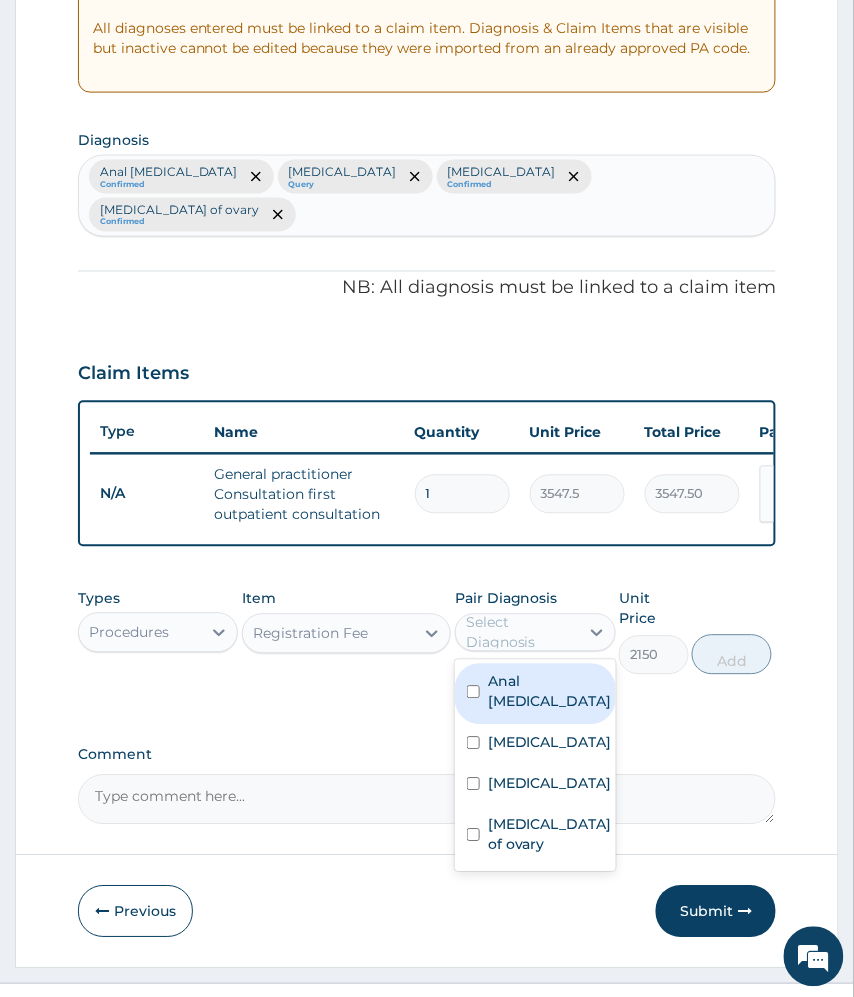 click on "Select Diagnosis" at bounding box center [521, 633] 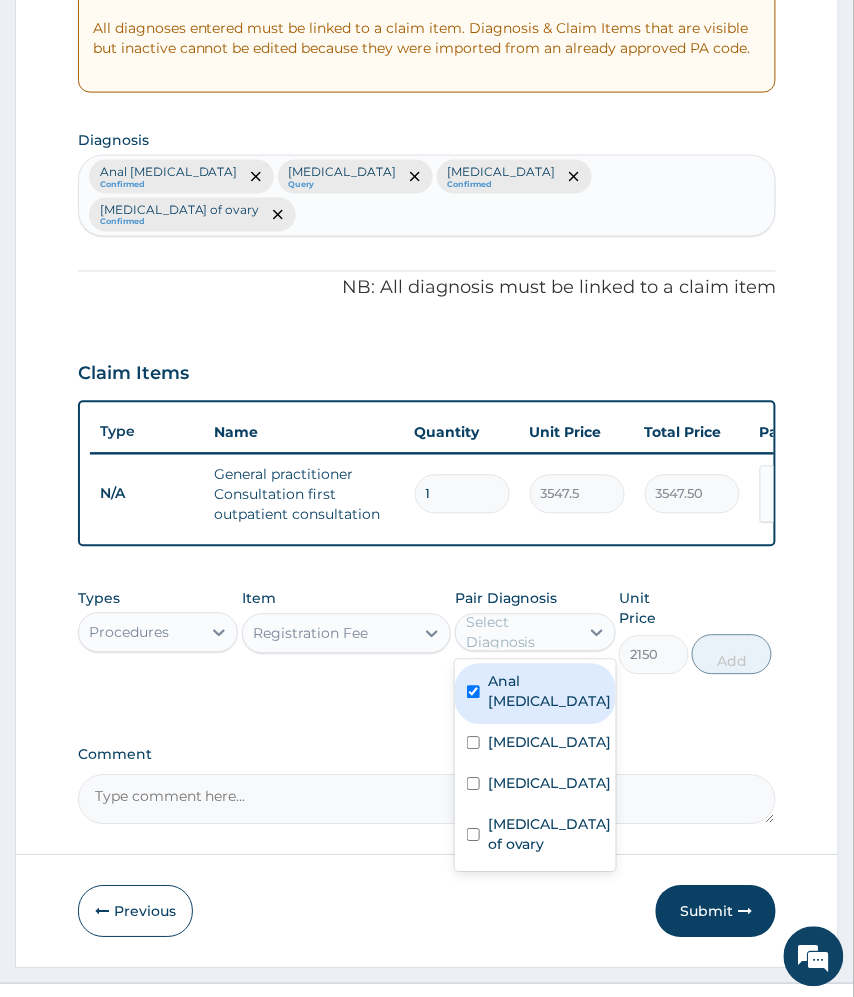 checkbox on "true" 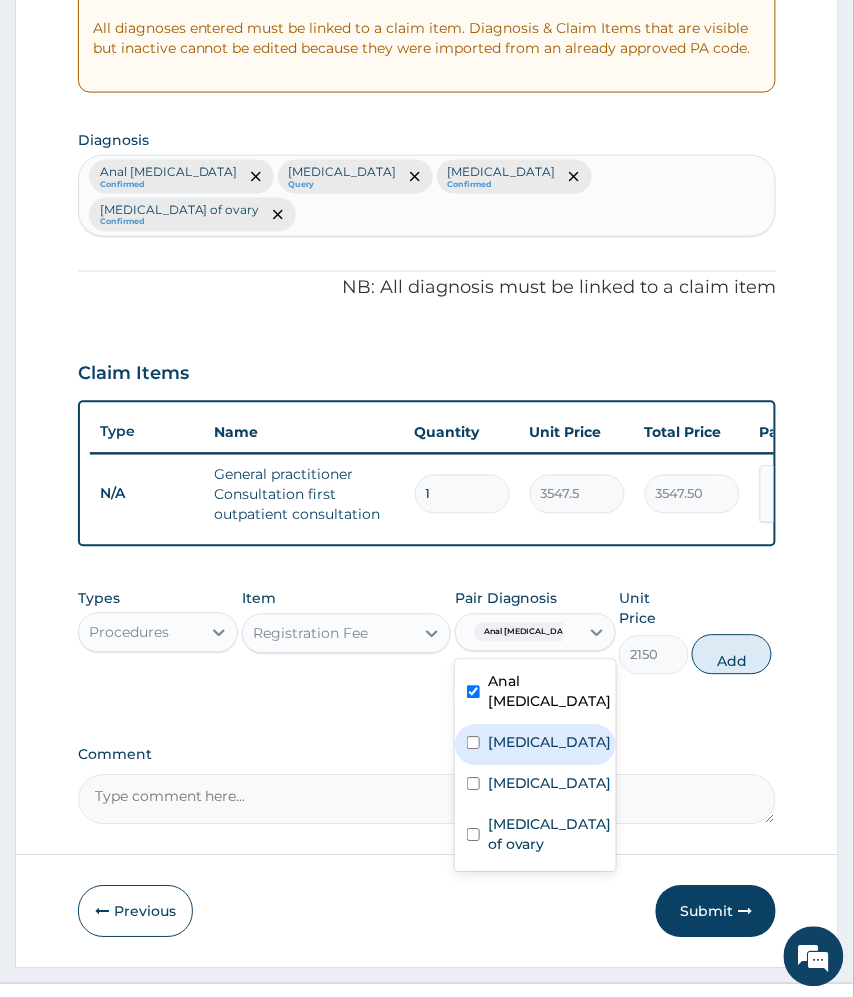 click on "[MEDICAL_DATA]" at bounding box center [535, 745] 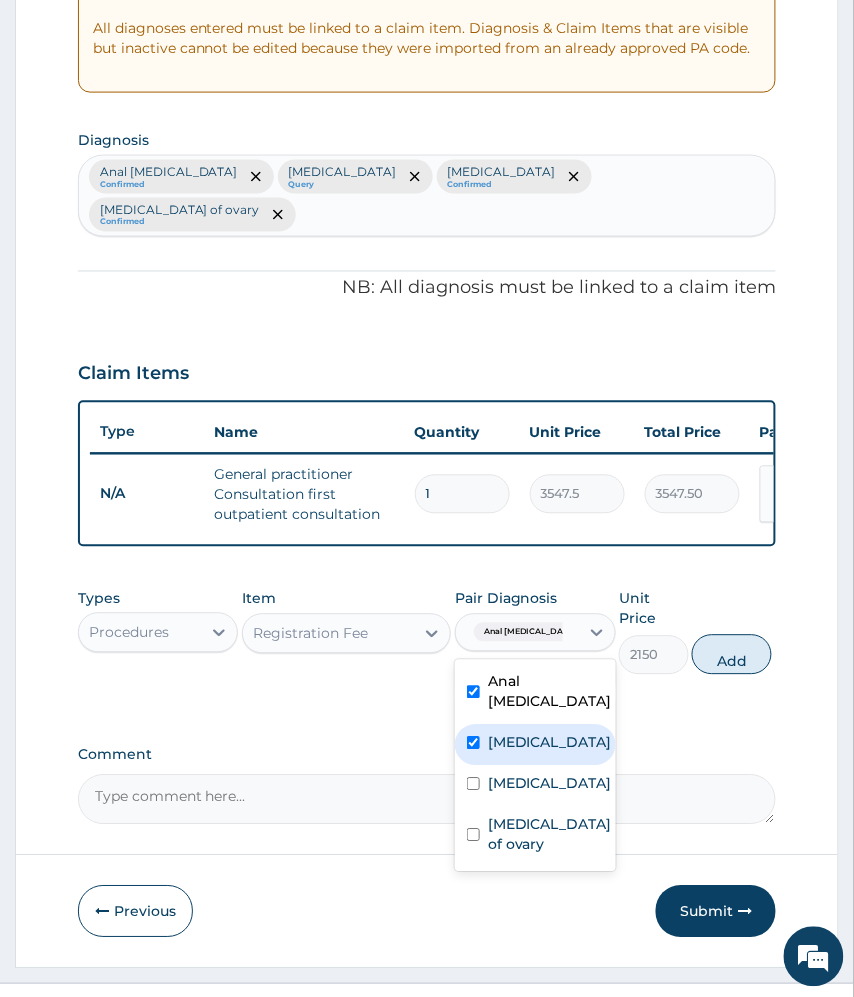 checkbox on "true" 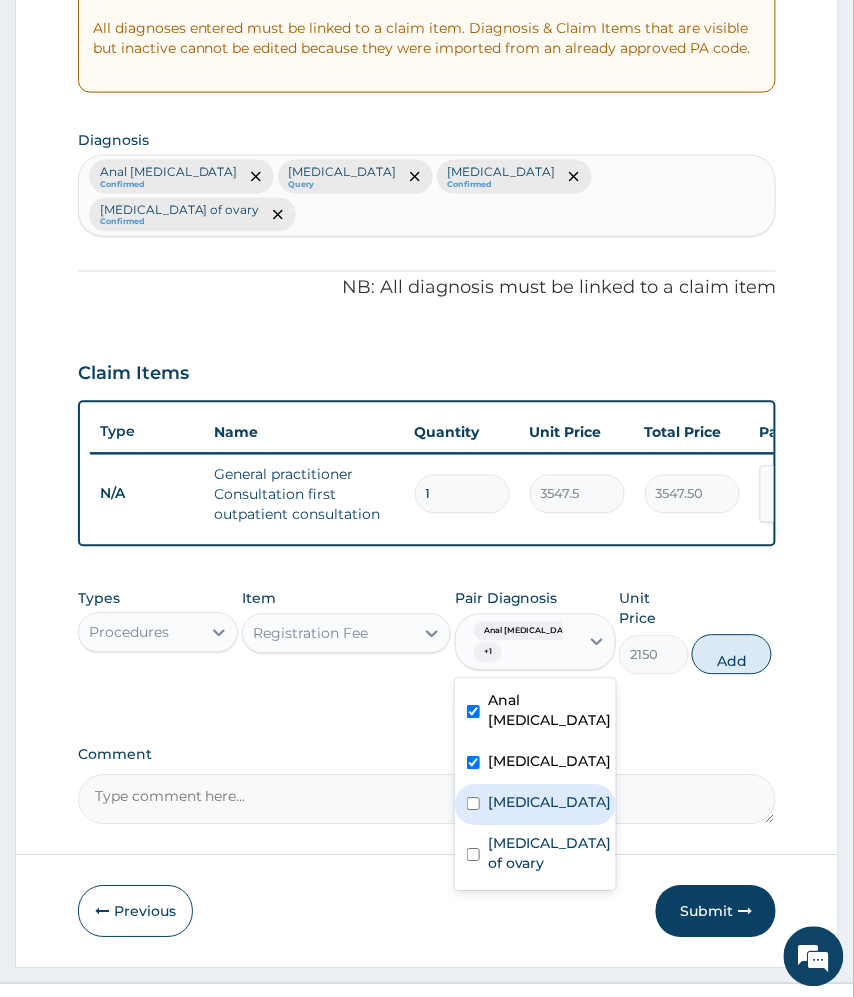 click on "Hyperproteinemia" at bounding box center [550, 803] 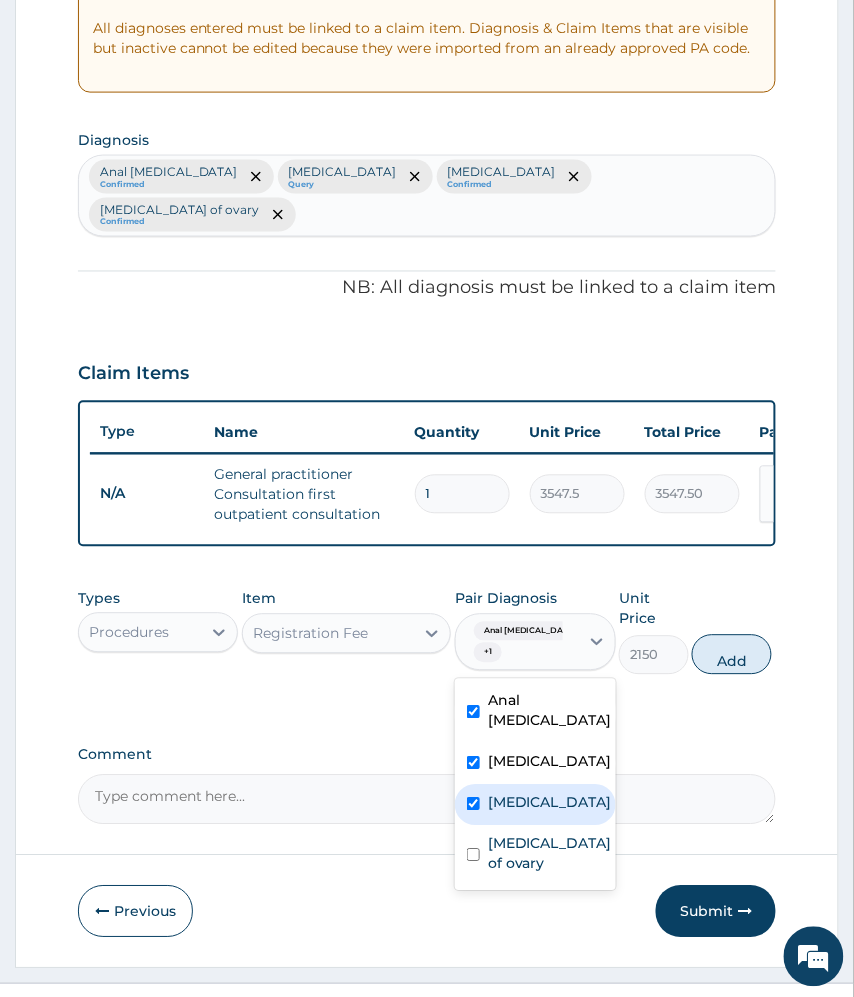 checkbox on "true" 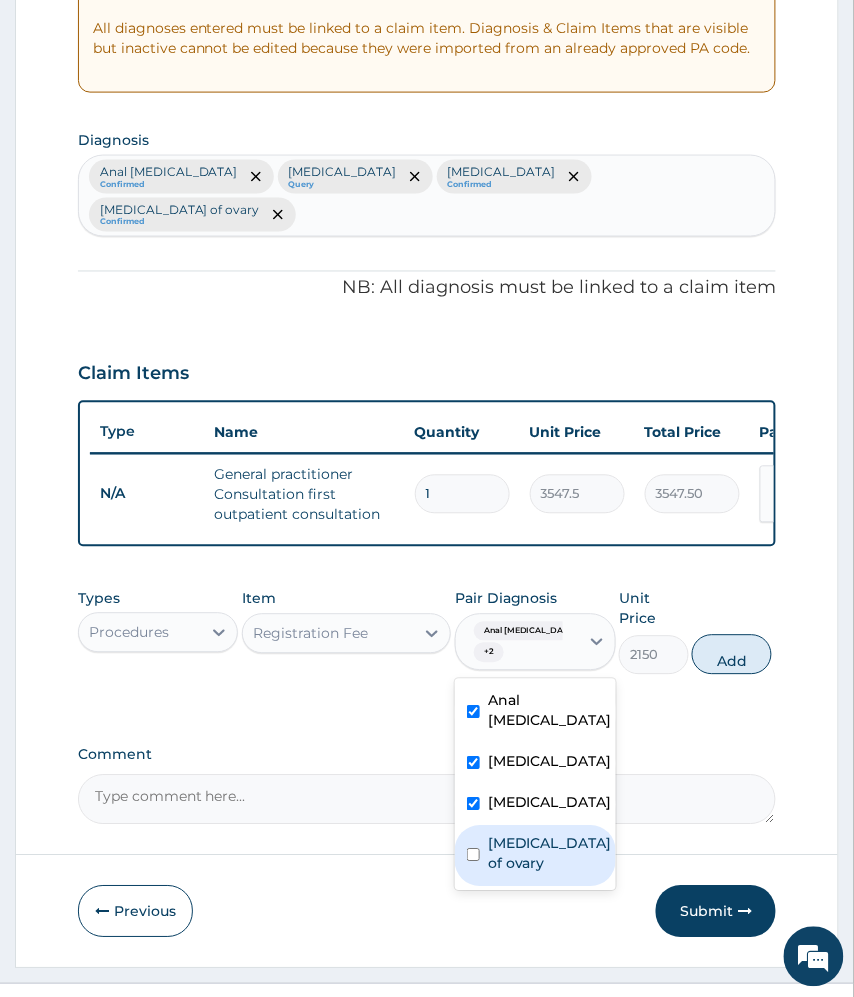 drag, startPoint x: 522, startPoint y: 793, endPoint x: 713, endPoint y: 713, distance: 207.07729 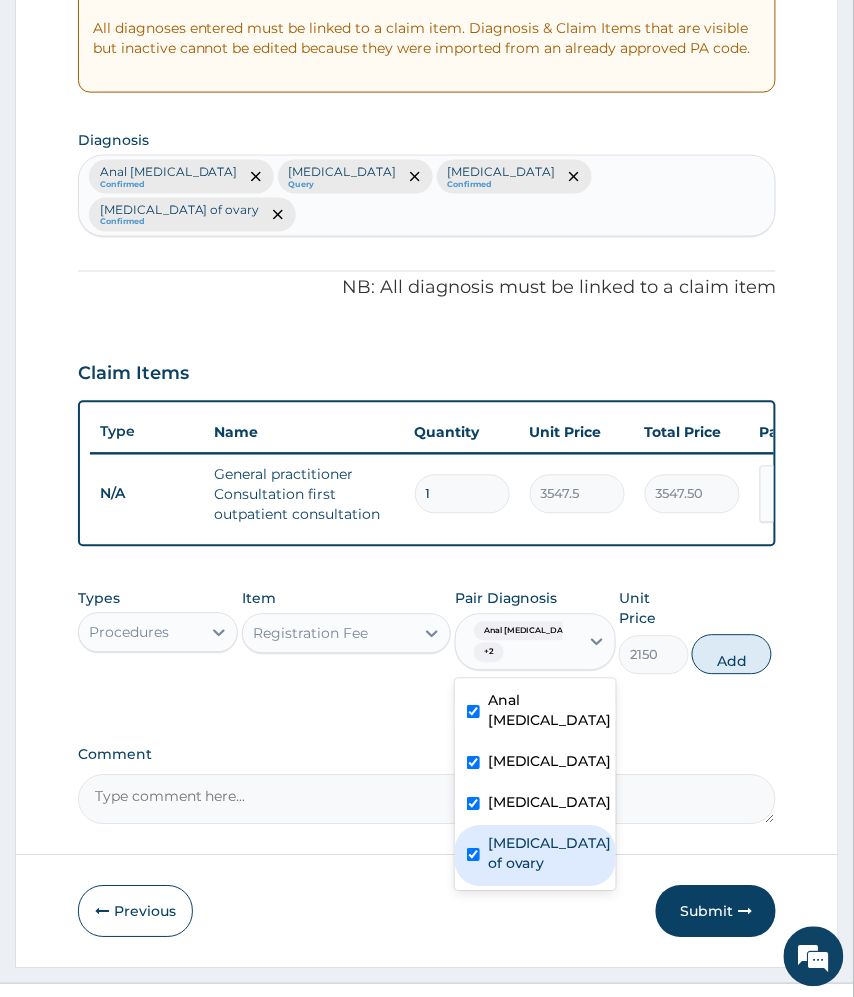 checkbox on "true" 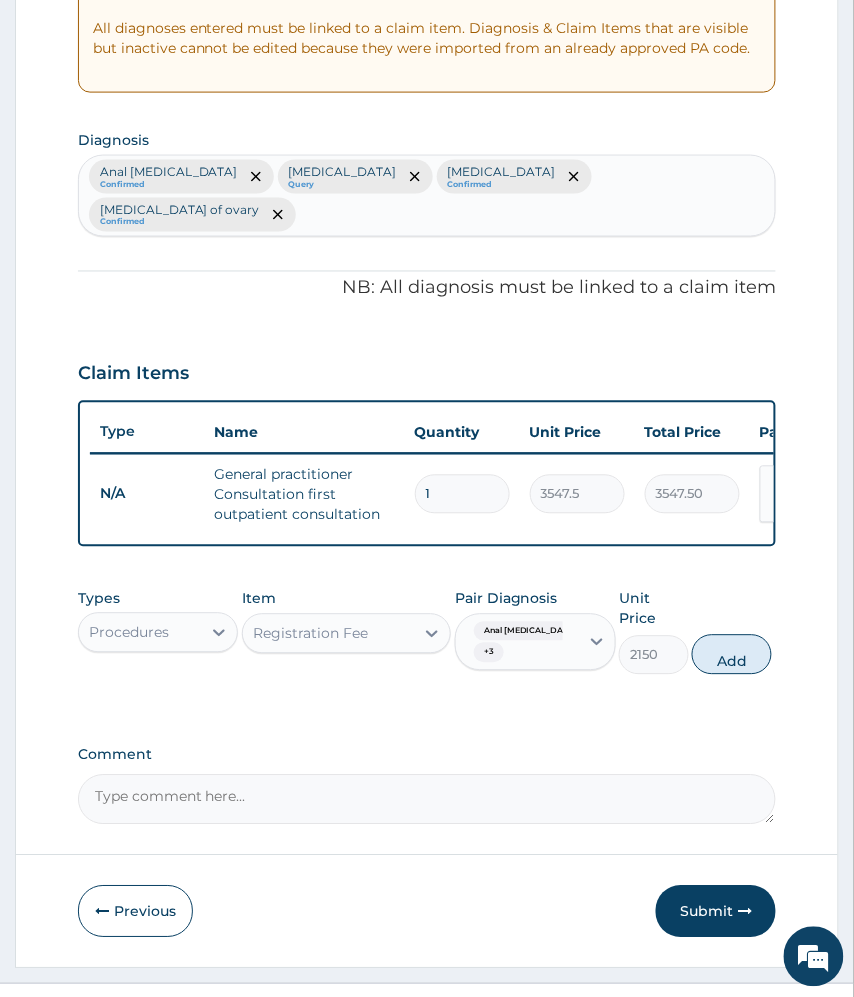click on "Add" at bounding box center [732, 655] 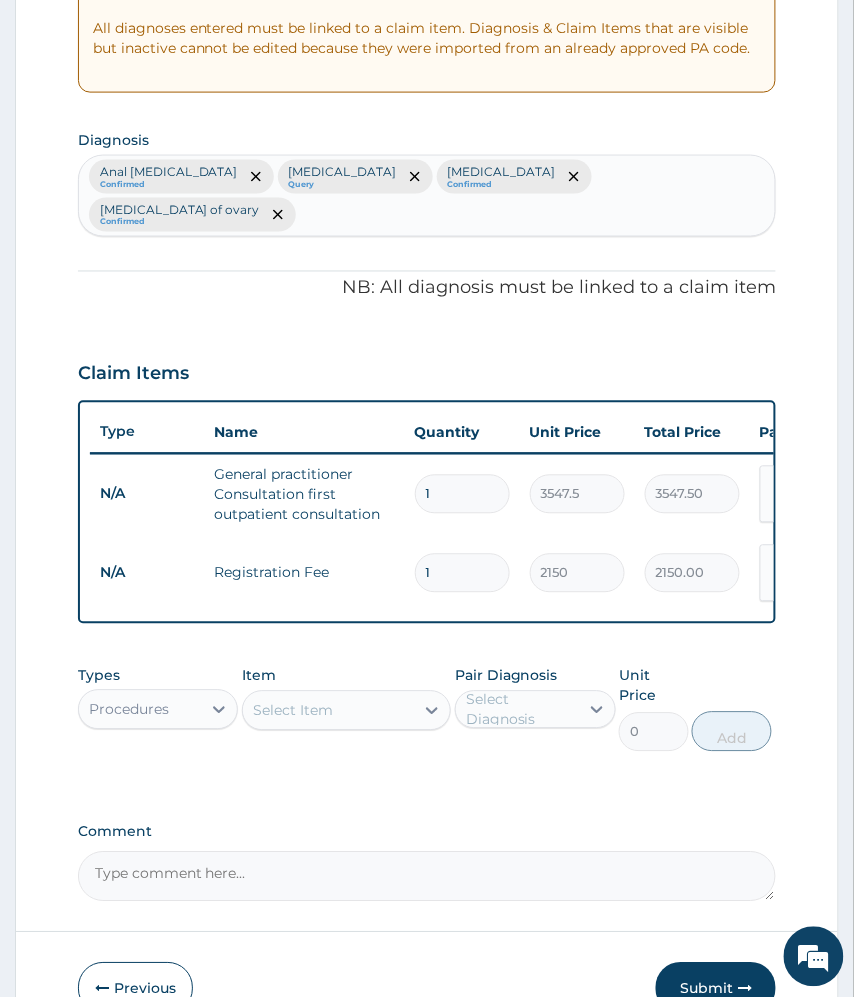 click on "Select Item" at bounding box center [329, 711] 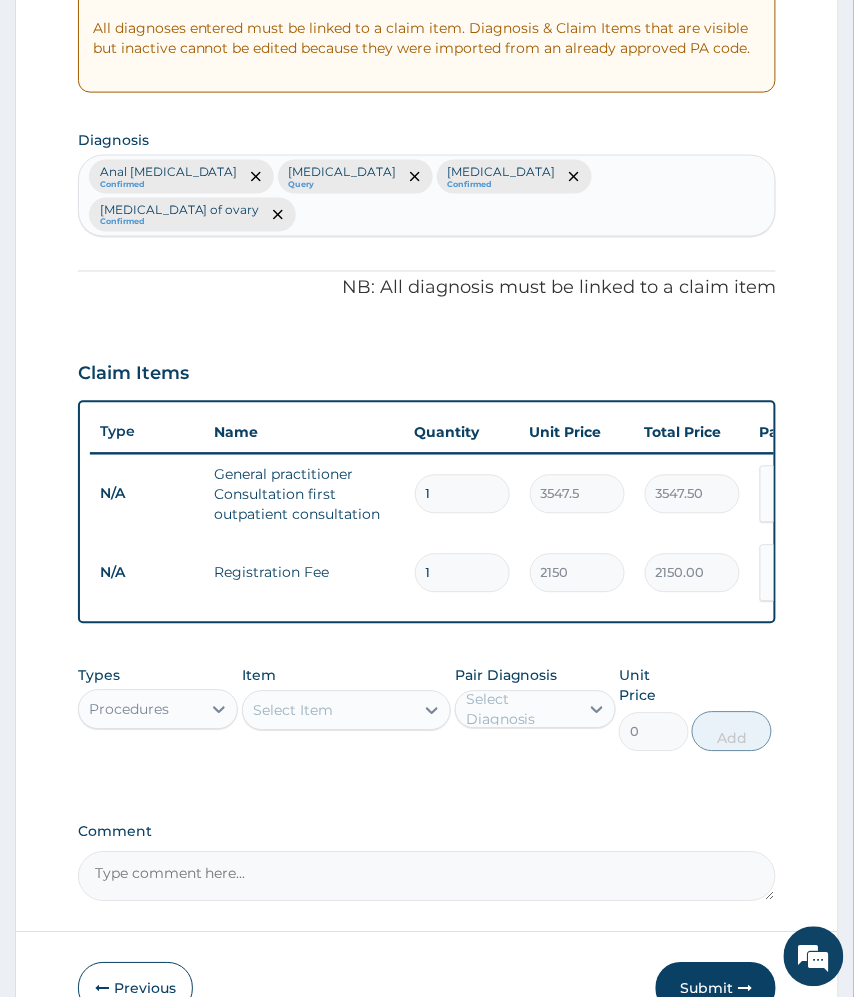 click on "PA Code / Prescription Code Enter Code(Secondary Care Only) Encounter Date 02-07-2025 Important Notice Please enter PA codes before entering items that are not attached to a PA code   All diagnoses entered must be linked to a claim item. Diagnosis & Claim Items that are visible but inactive cannot be edited because they were imported from an already approved PA code. Diagnosis Anal skin tag Confirmed Acute cervicitis Query Hyperproteinemia Confirmed Cyst of ovary Confirmed NB: All diagnosis must be linked to a claim item Claim Items Type Name Quantity Unit Price Total Price Pair Diagnosis Actions N/A General practitioner Consultation first outpatient consultation 1 3547.5 3547.50 Anal skin tag  + 3 Delete N/A Registration Fee 1 2150 2150.00 Anal skin tag  + 3 Delete Types Procedures Item Select Item Pair Diagnosis Select Diagnosis Unit Price 0 Add Comment" at bounding box center (427, 356) 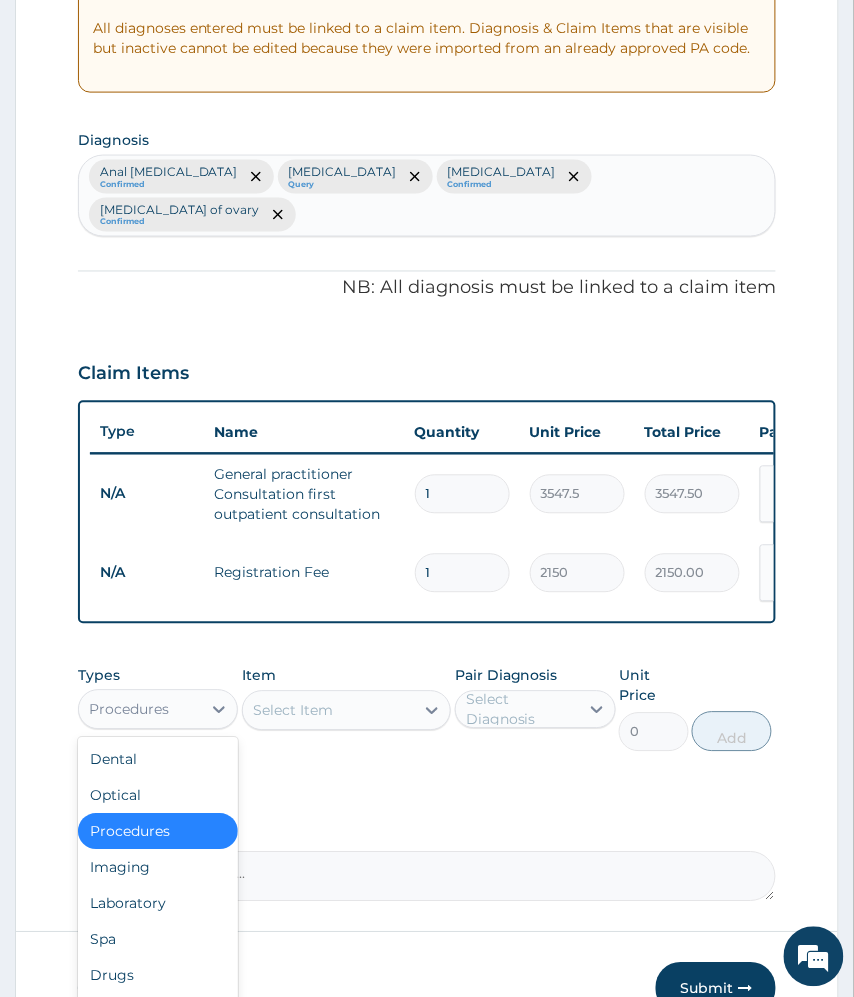 click on "Procedures" at bounding box center (140, 710) 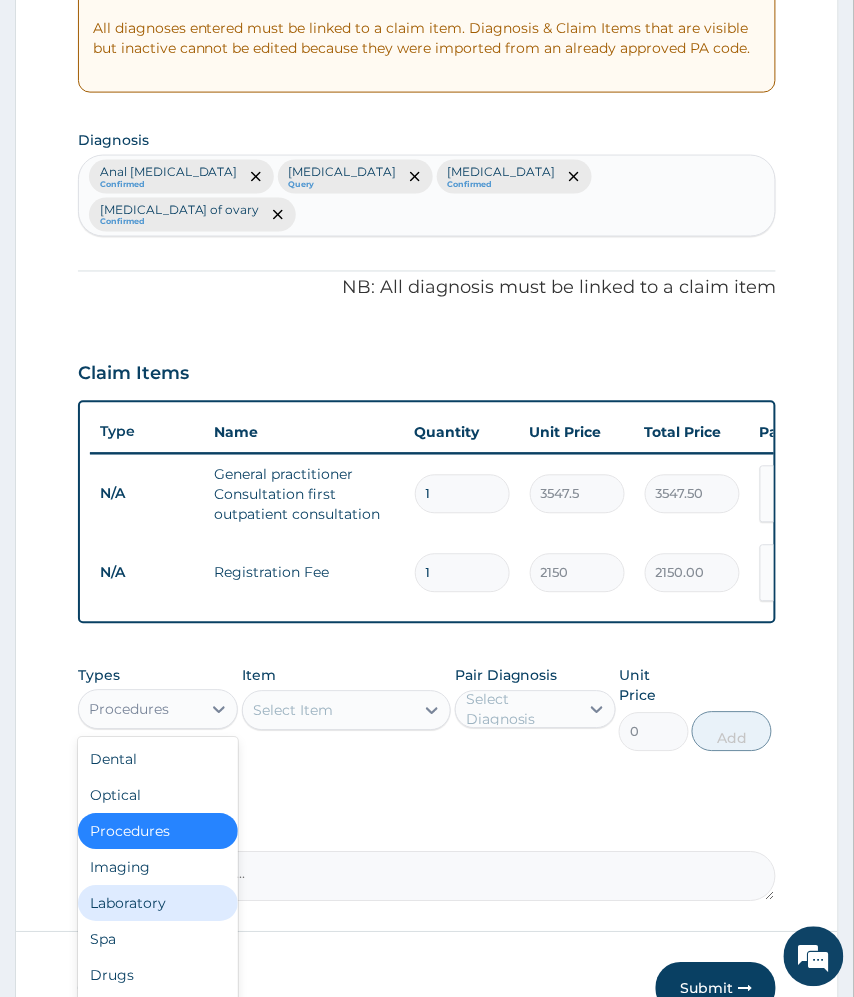 click on "Laboratory" at bounding box center (158, 904) 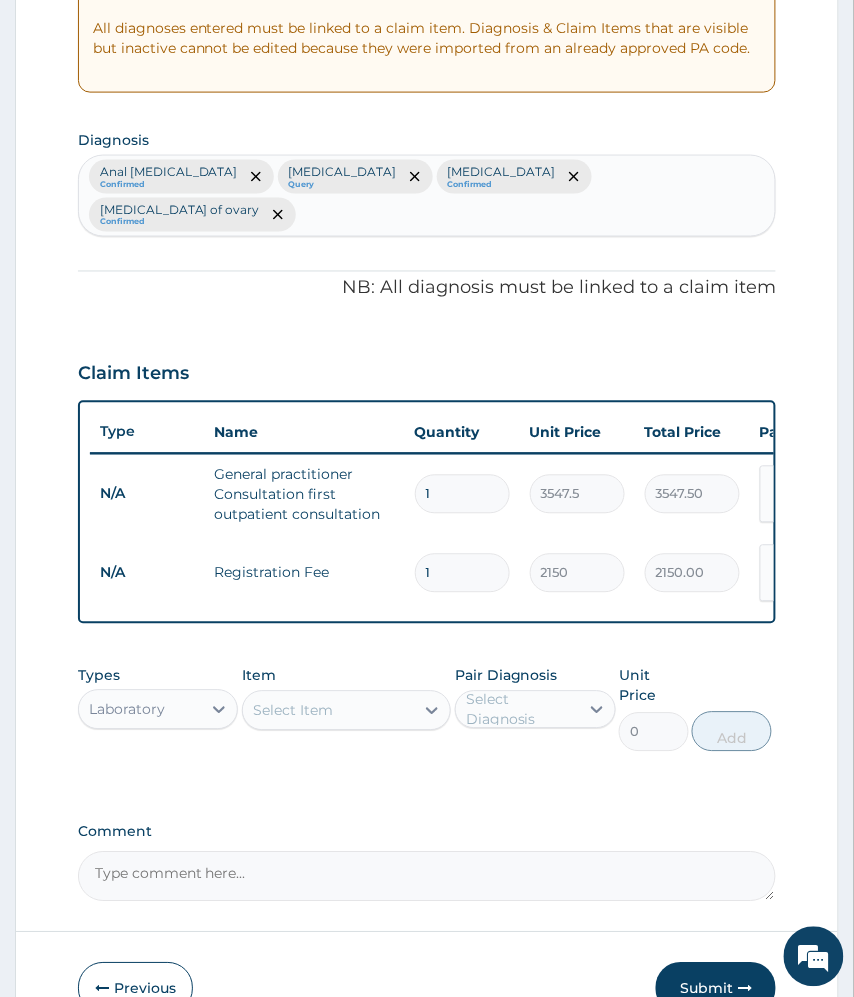 click on "Select Item" at bounding box center [329, 711] 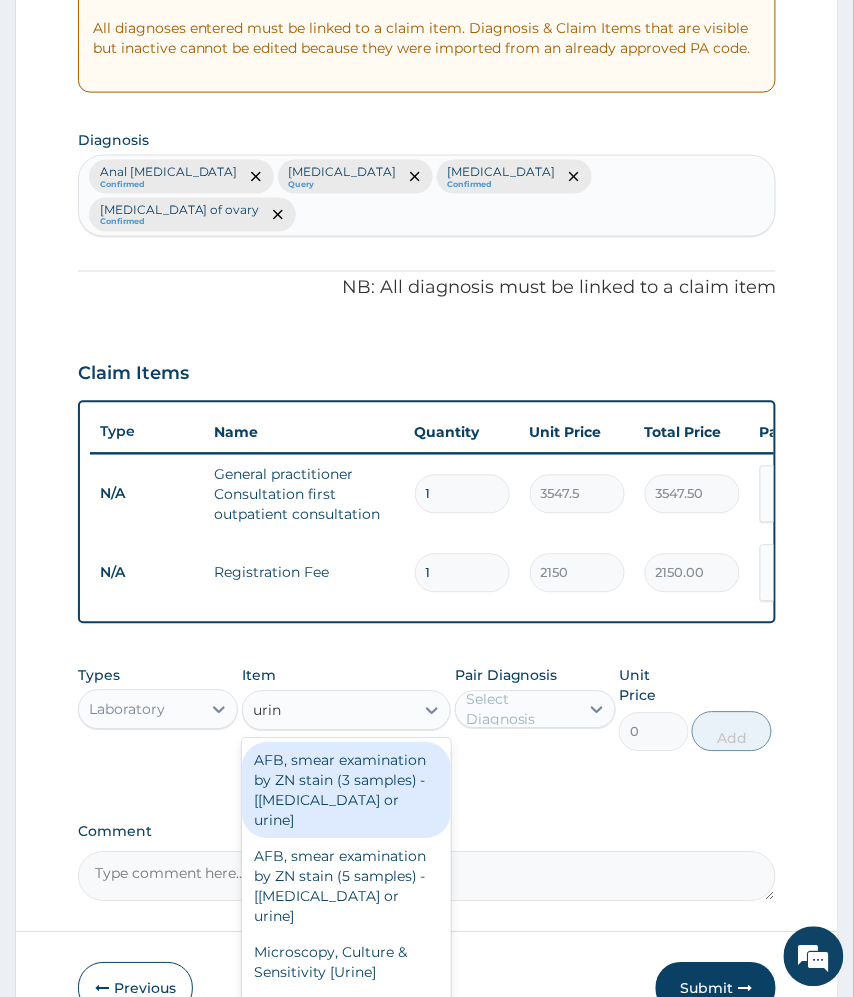 type on "urina" 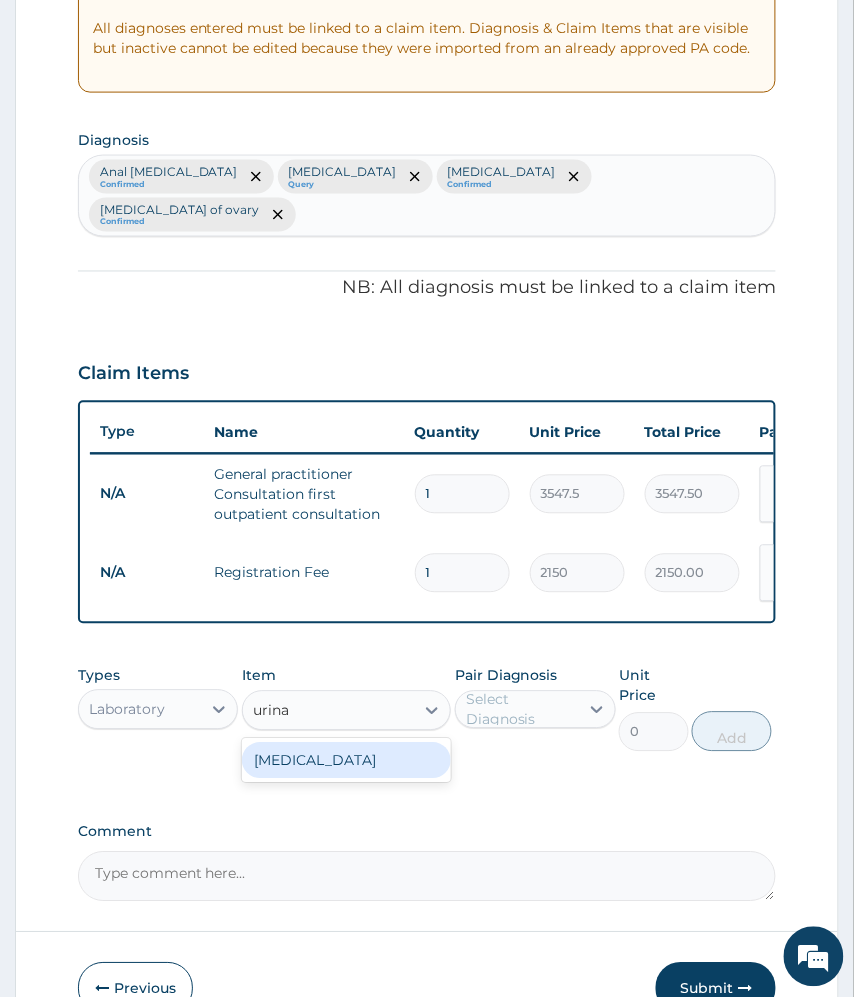 click on "URINALYSIS" at bounding box center (347, 761) 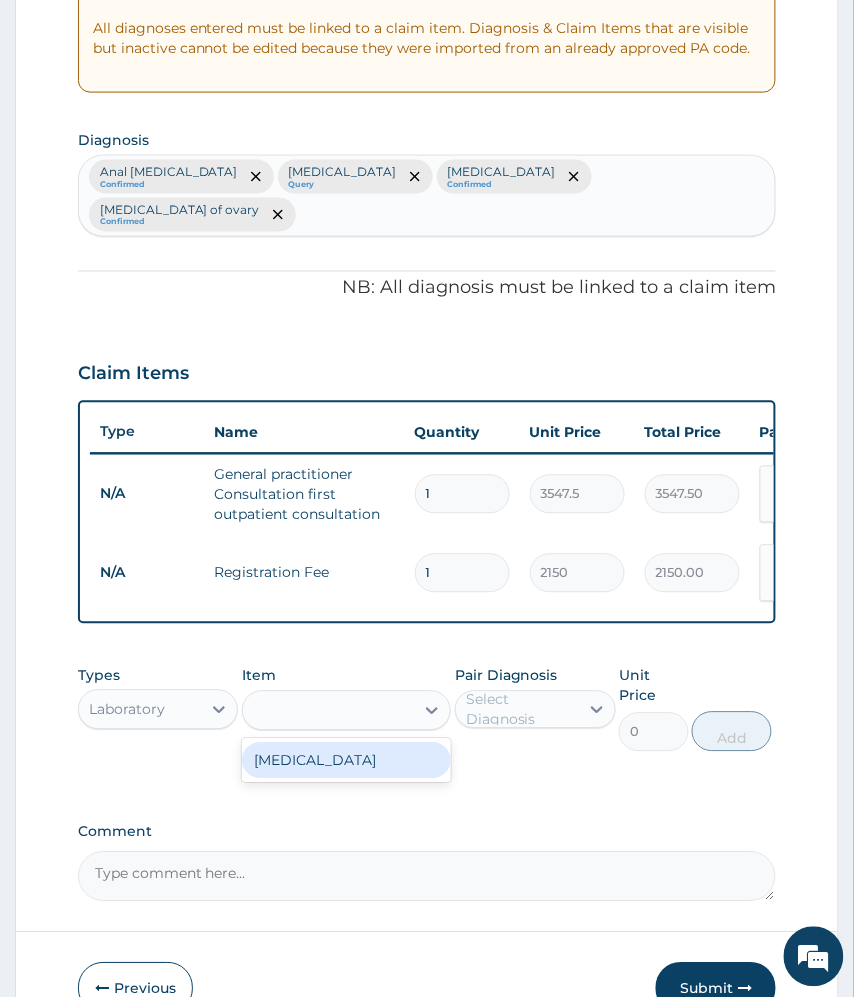 type on "1612.5" 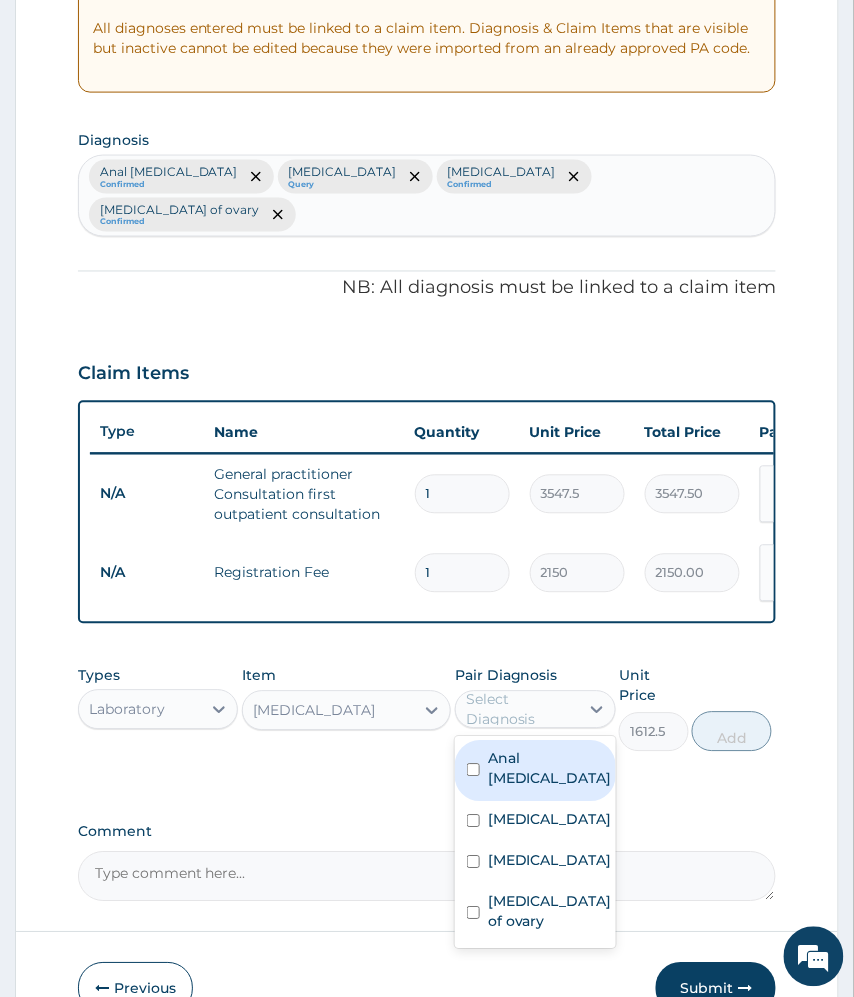 click on "Select Diagnosis" at bounding box center (521, 710) 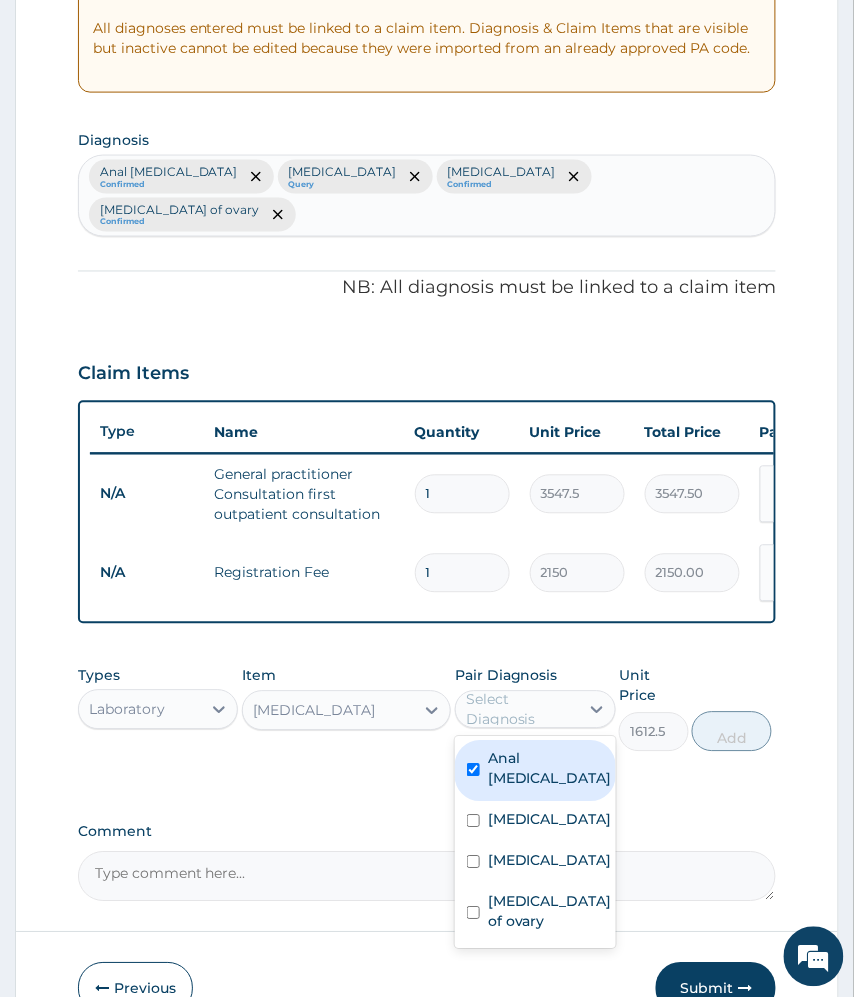 checkbox on "true" 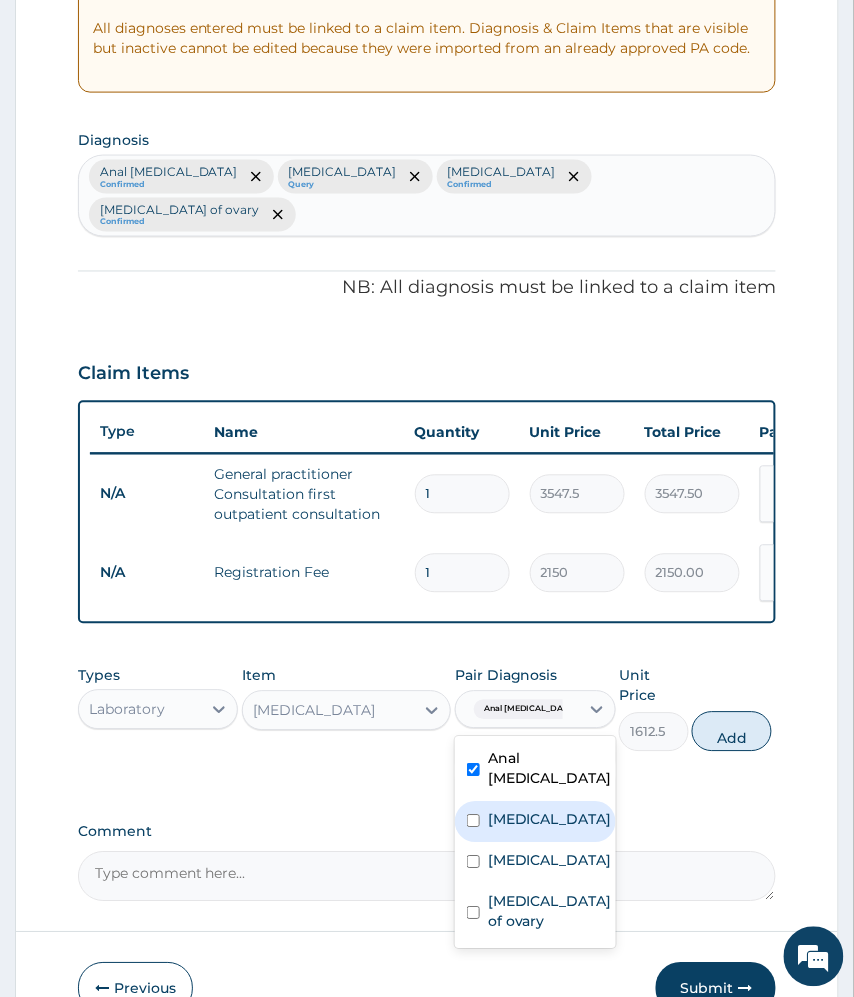 drag, startPoint x: 552, startPoint y: 765, endPoint x: 542, endPoint y: 778, distance: 16.40122 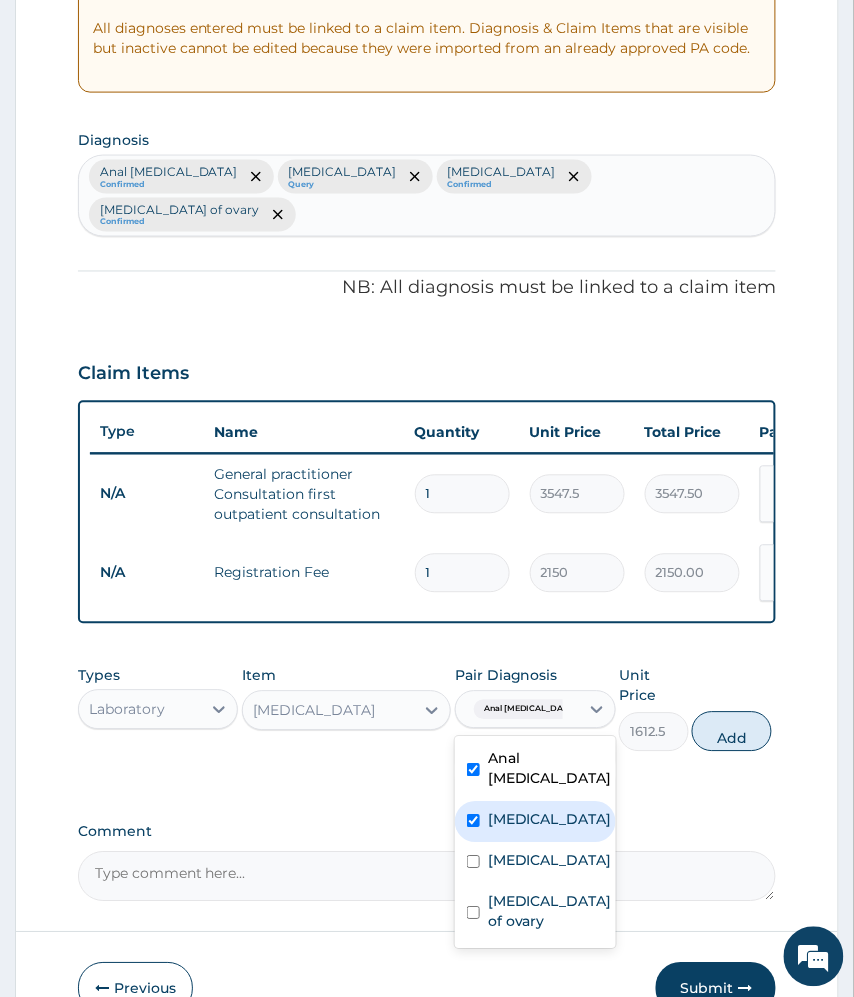 checkbox on "true" 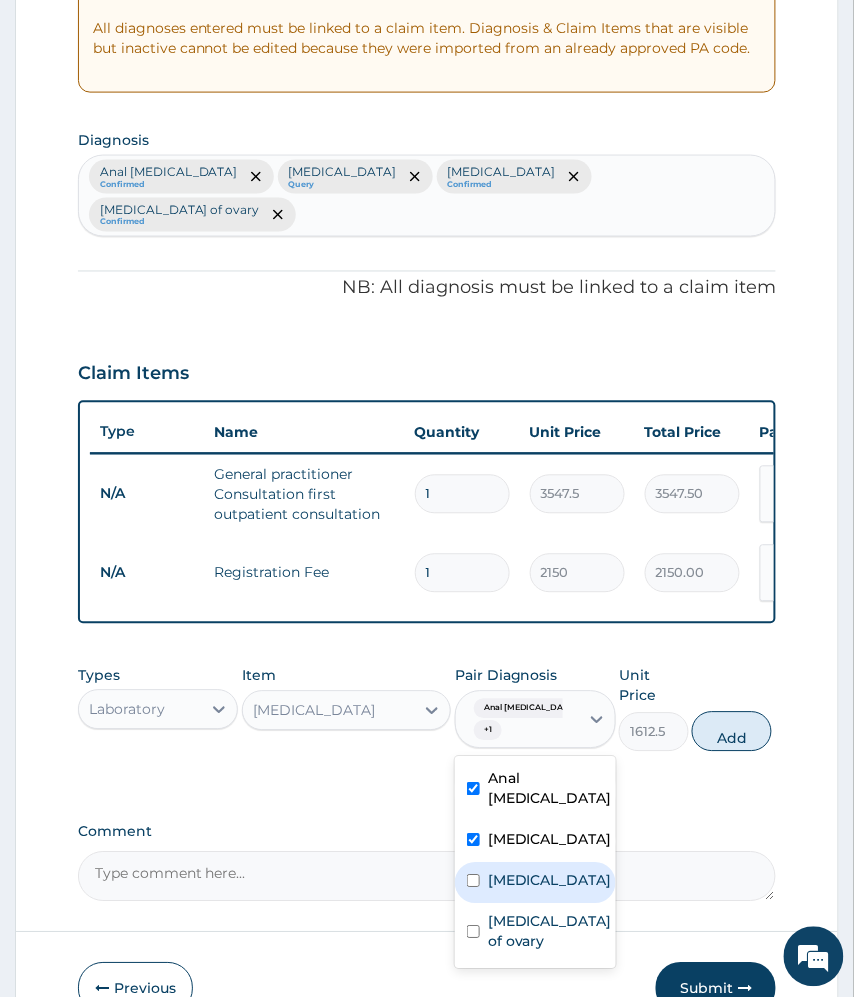 drag, startPoint x: 537, startPoint y: 824, endPoint x: 540, endPoint y: 870, distance: 46.09772 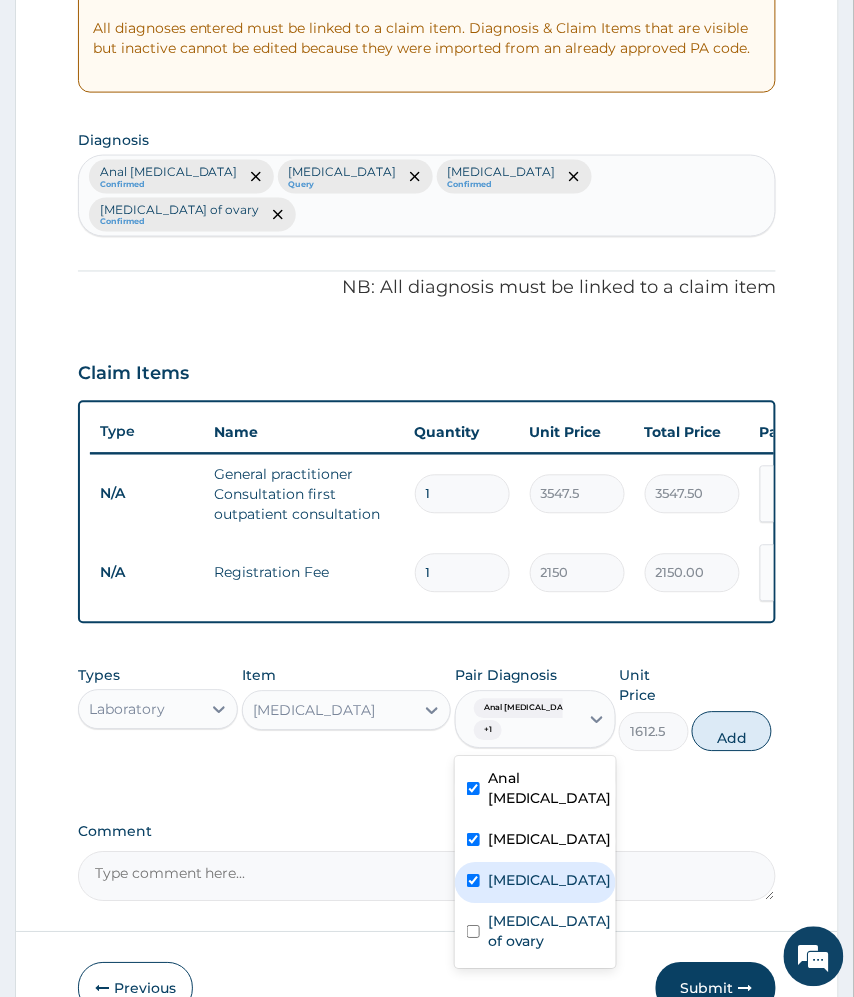 checkbox on "true" 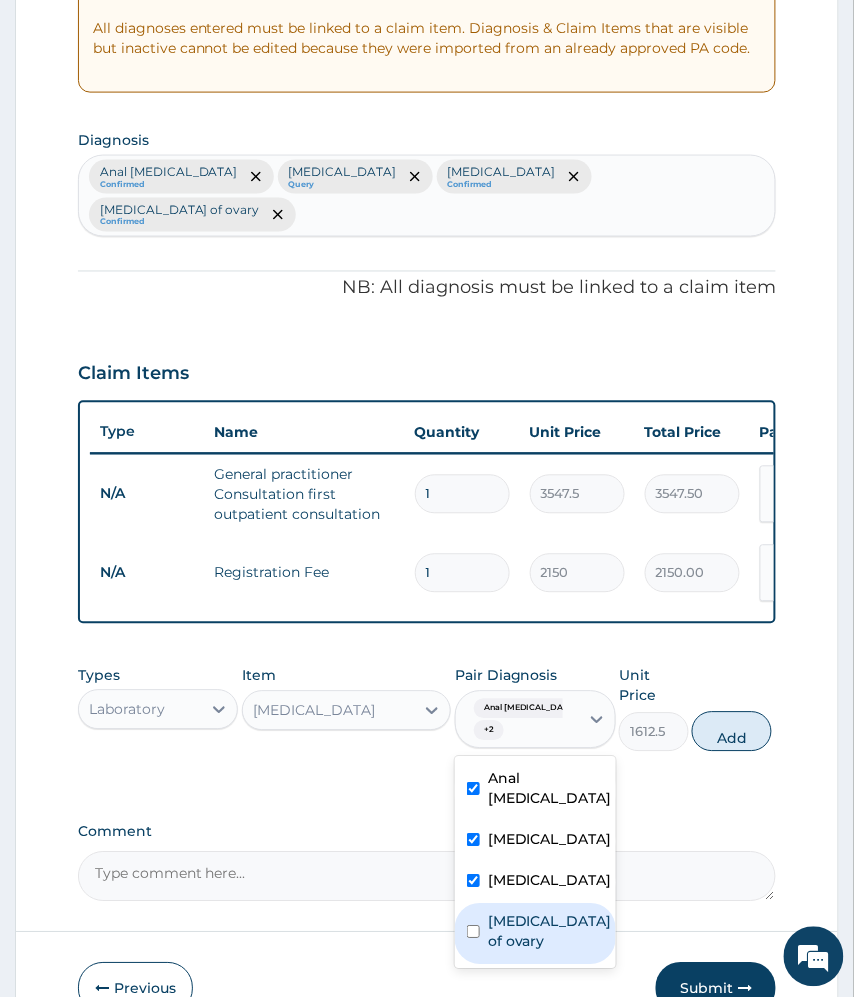 drag, startPoint x: 544, startPoint y: 862, endPoint x: 628, endPoint y: 796, distance: 106.826965 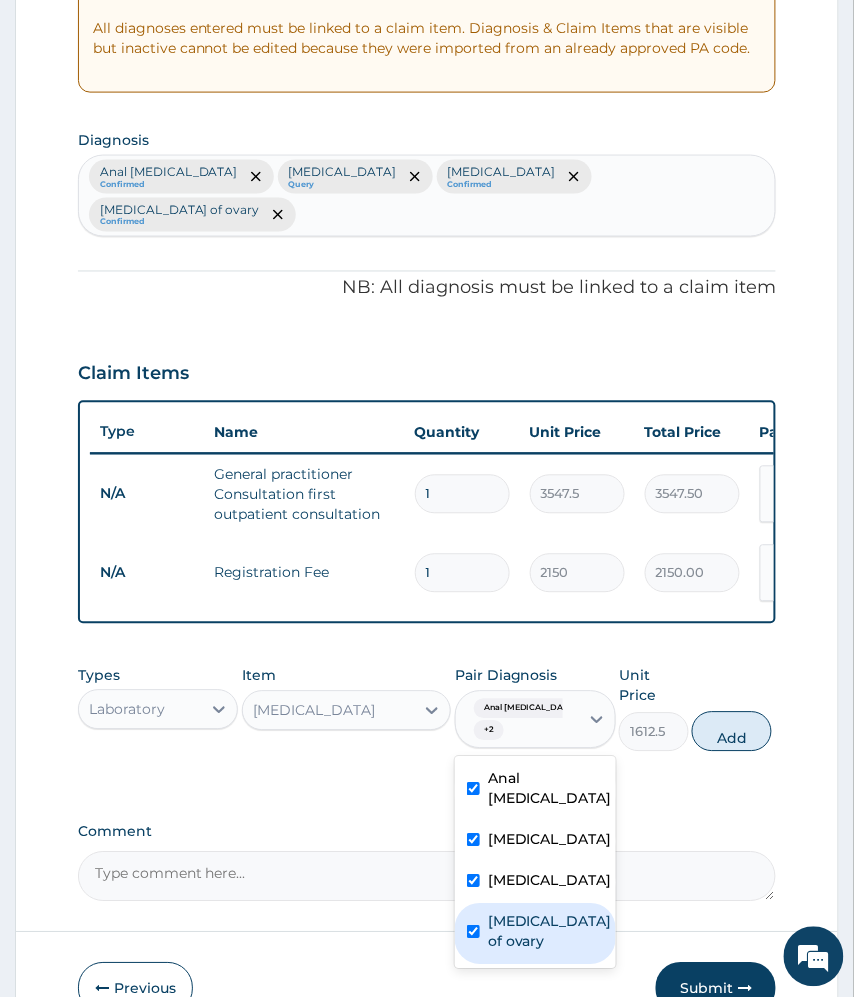 checkbox on "true" 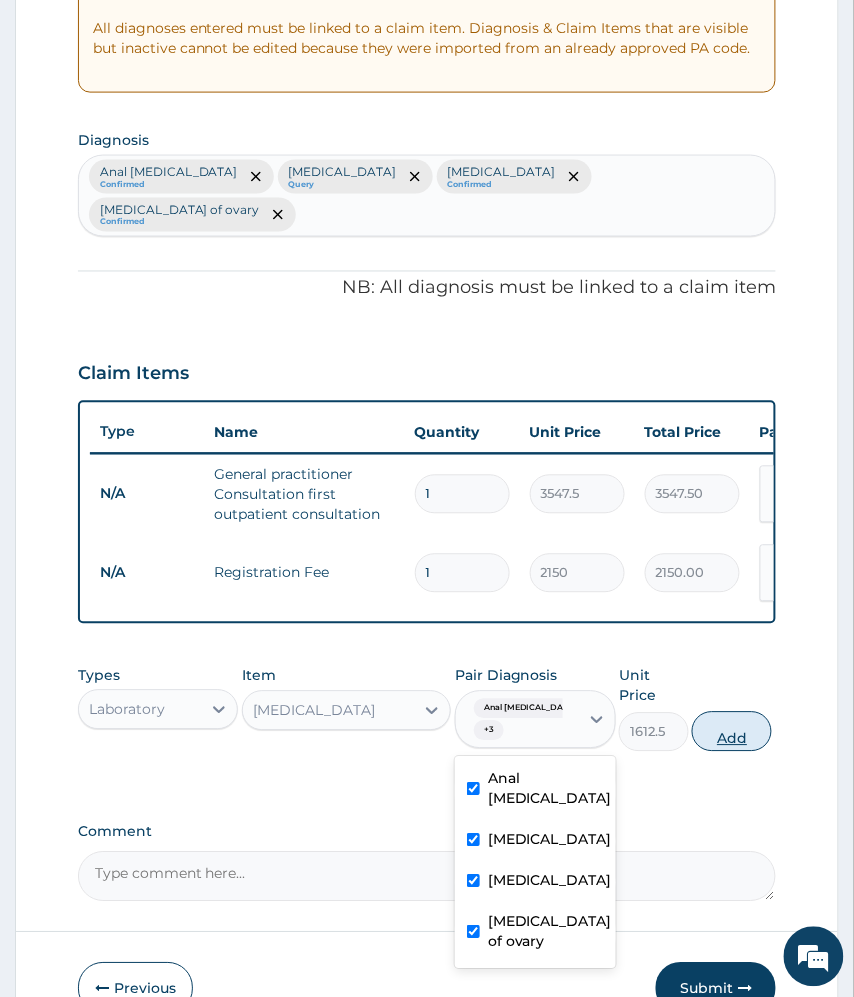 click on "Add" at bounding box center (732, 732) 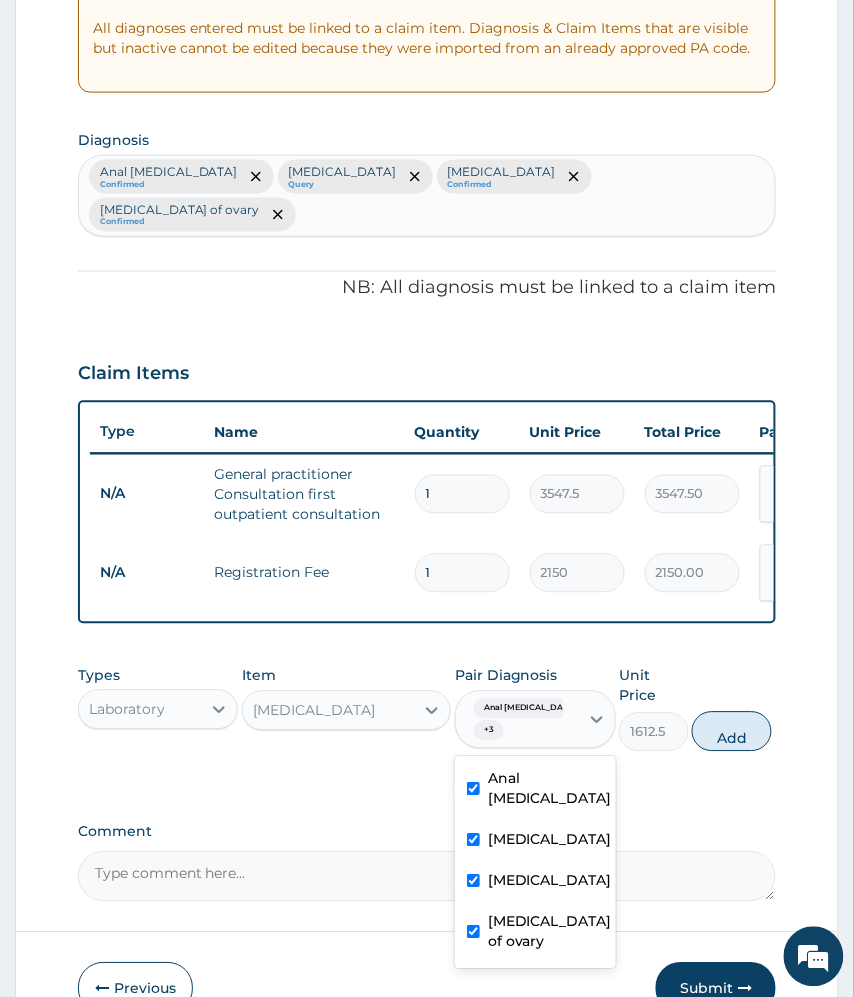 type on "0" 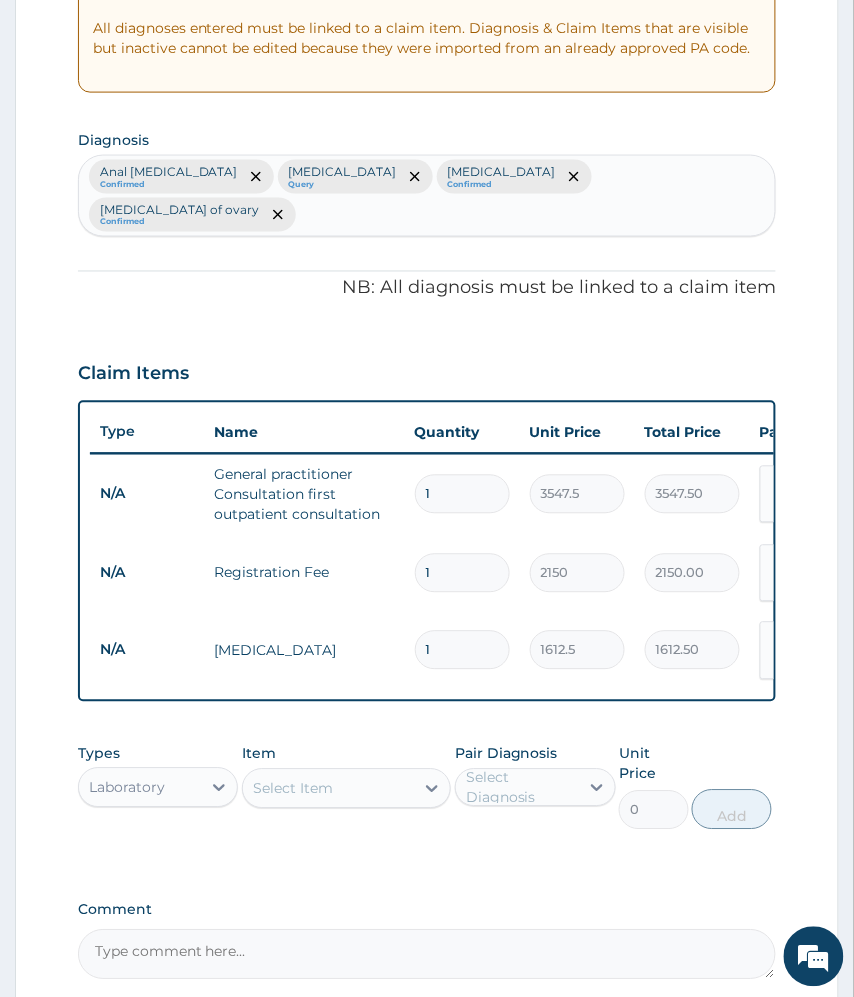 click on "Select Item" at bounding box center (329, 789) 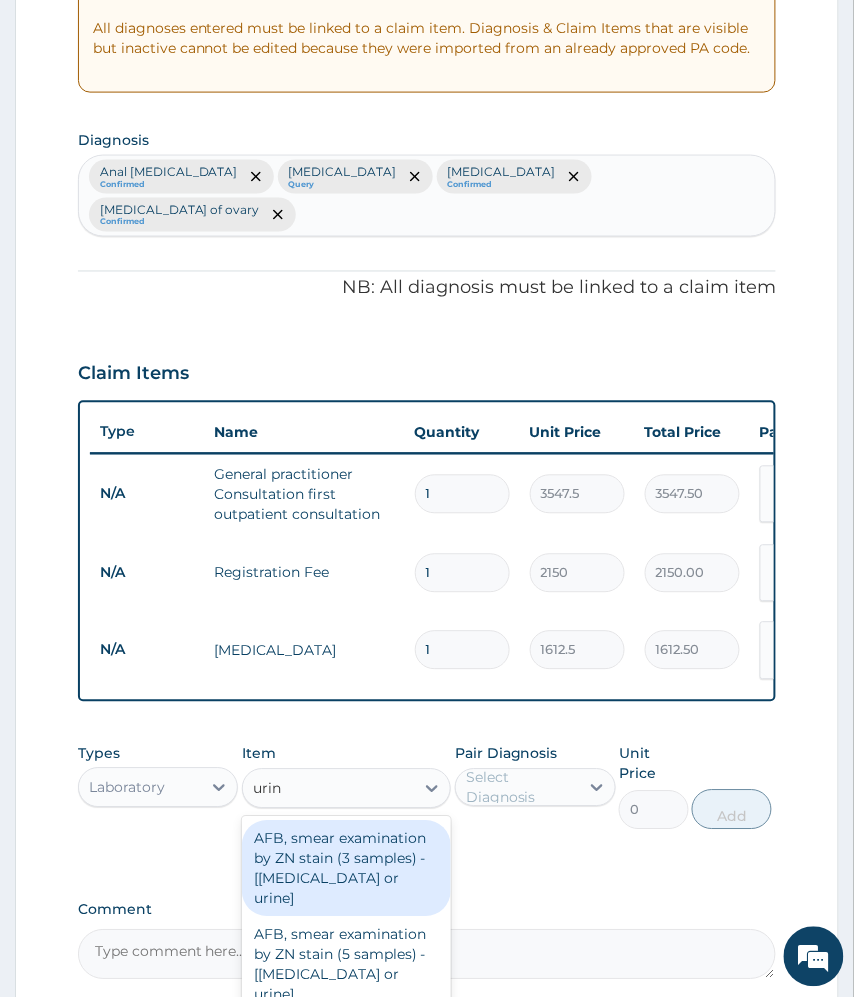 type on "urine" 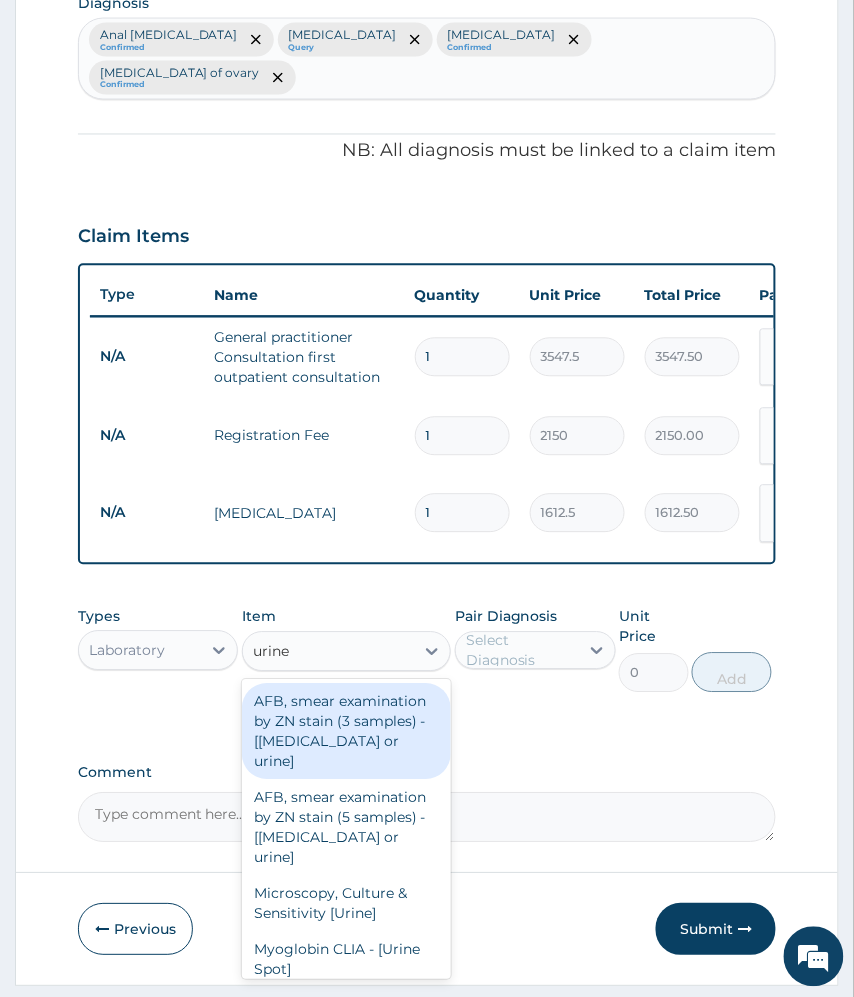 scroll, scrollTop: 556, scrollLeft: 0, axis: vertical 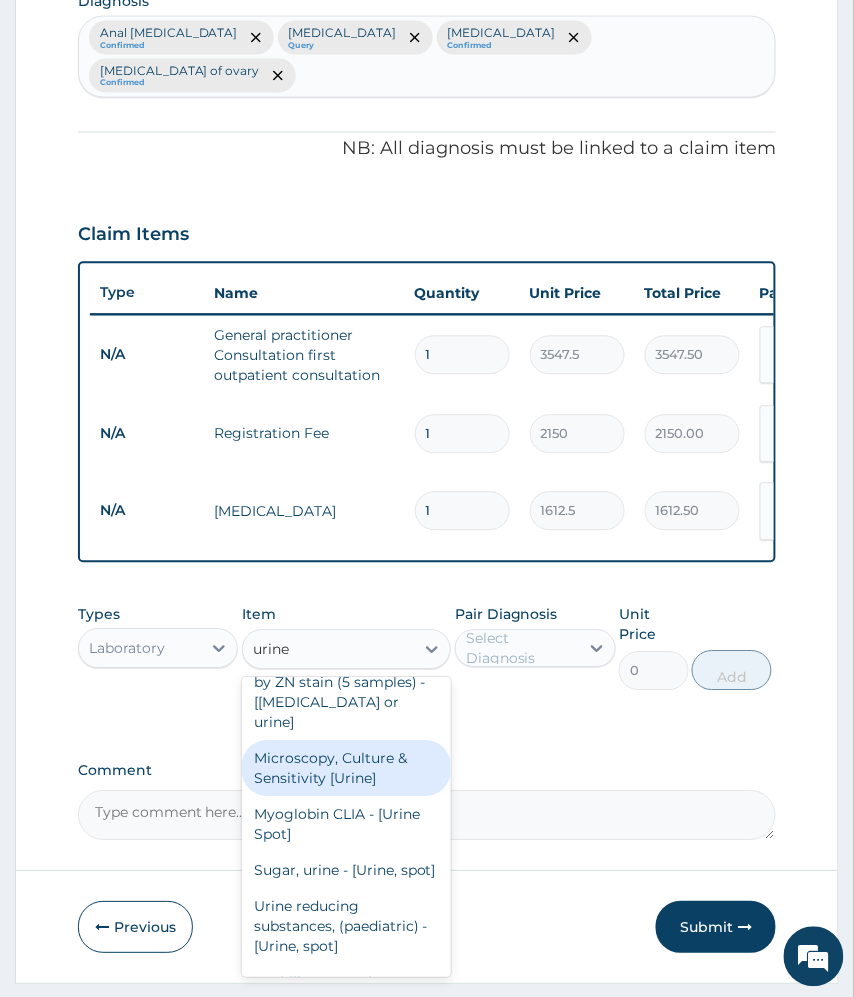 click on "Microscopy, Culture & Sensitivity [Urine]" at bounding box center (347, 769) 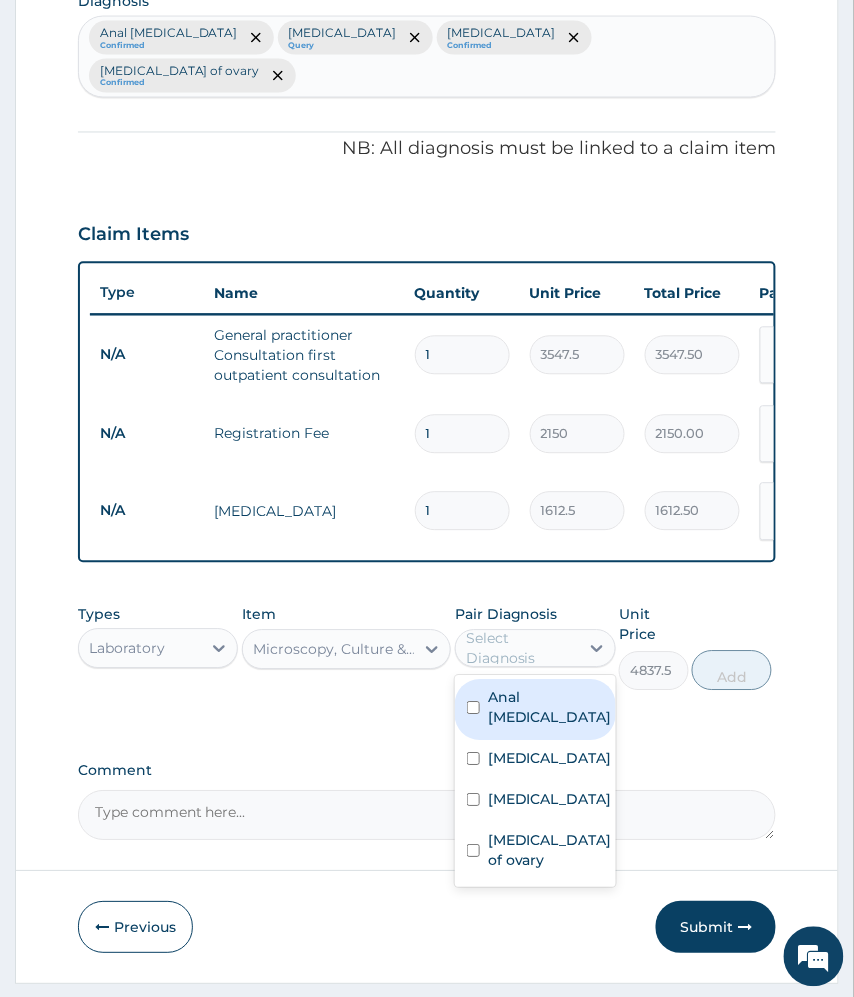 drag, startPoint x: 476, startPoint y: 616, endPoint x: 466, endPoint y: 672, distance: 56.88585 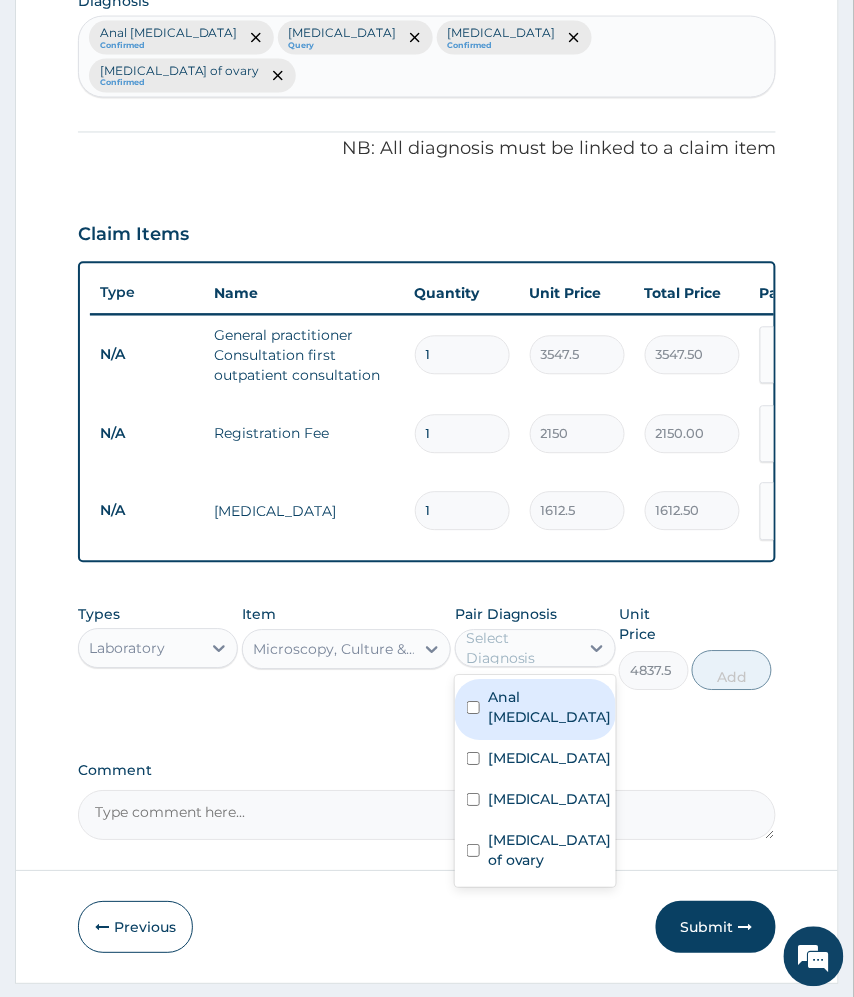 click on "Select Diagnosis" at bounding box center (521, 649) 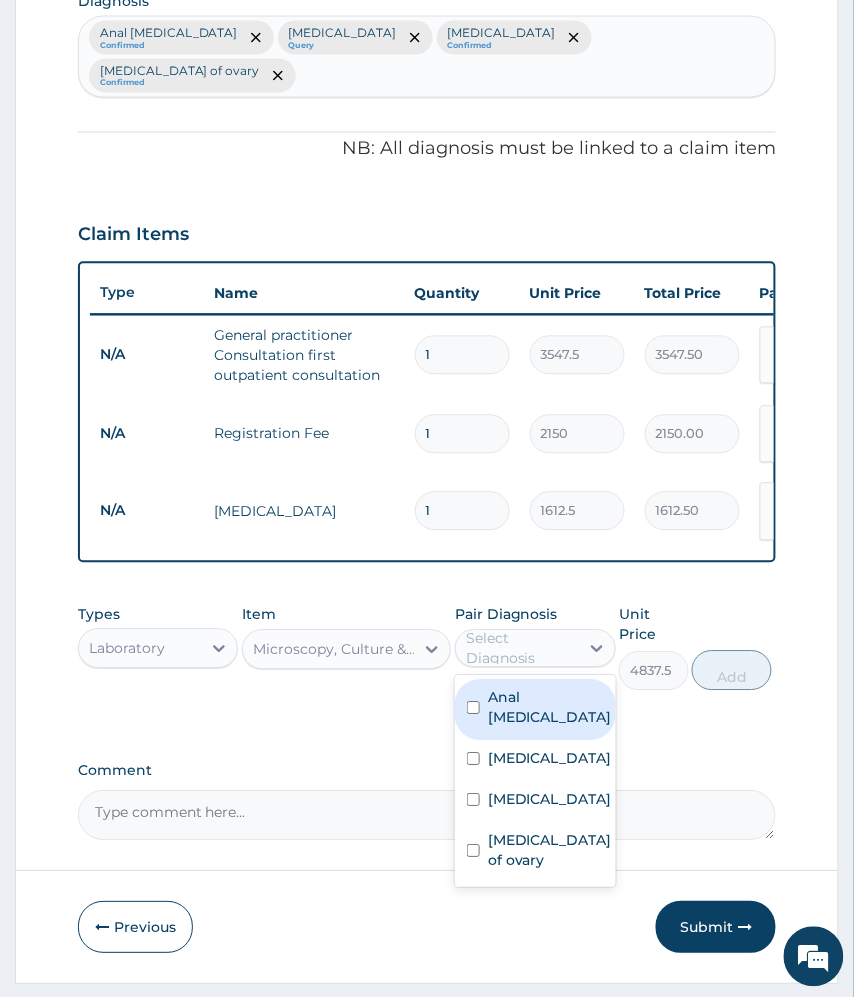 drag, startPoint x: 488, startPoint y: 682, endPoint x: 486, endPoint y: 701, distance: 19.104973 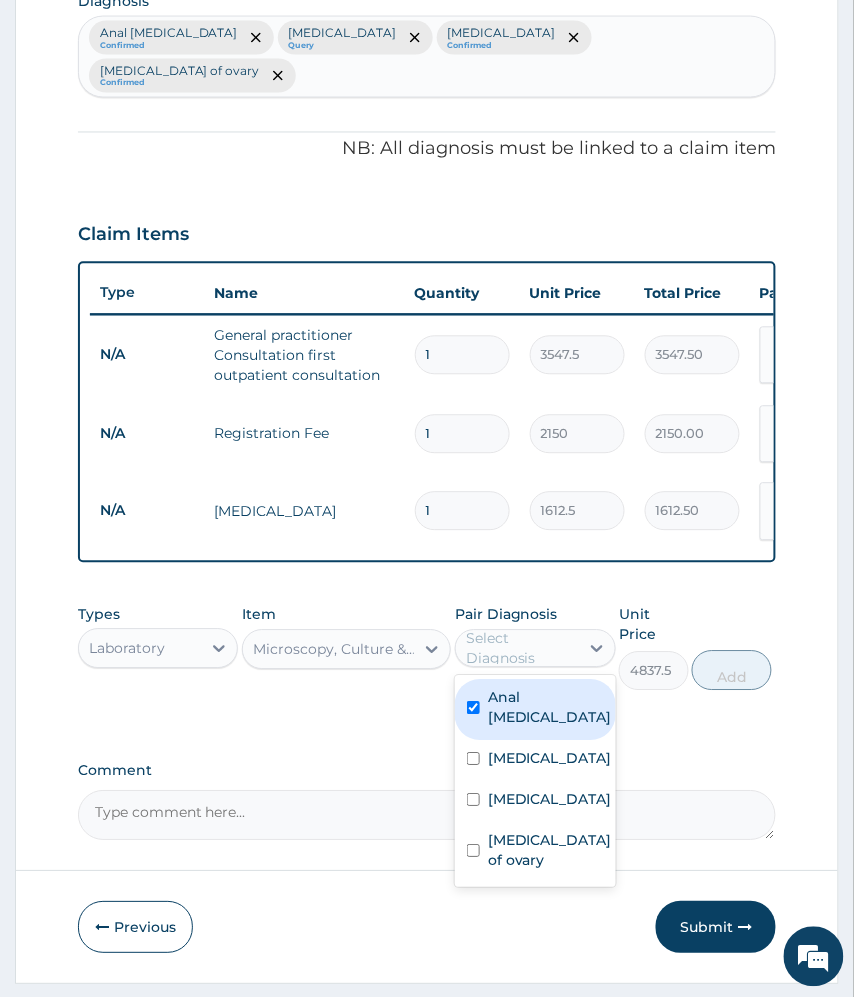 checkbox on "true" 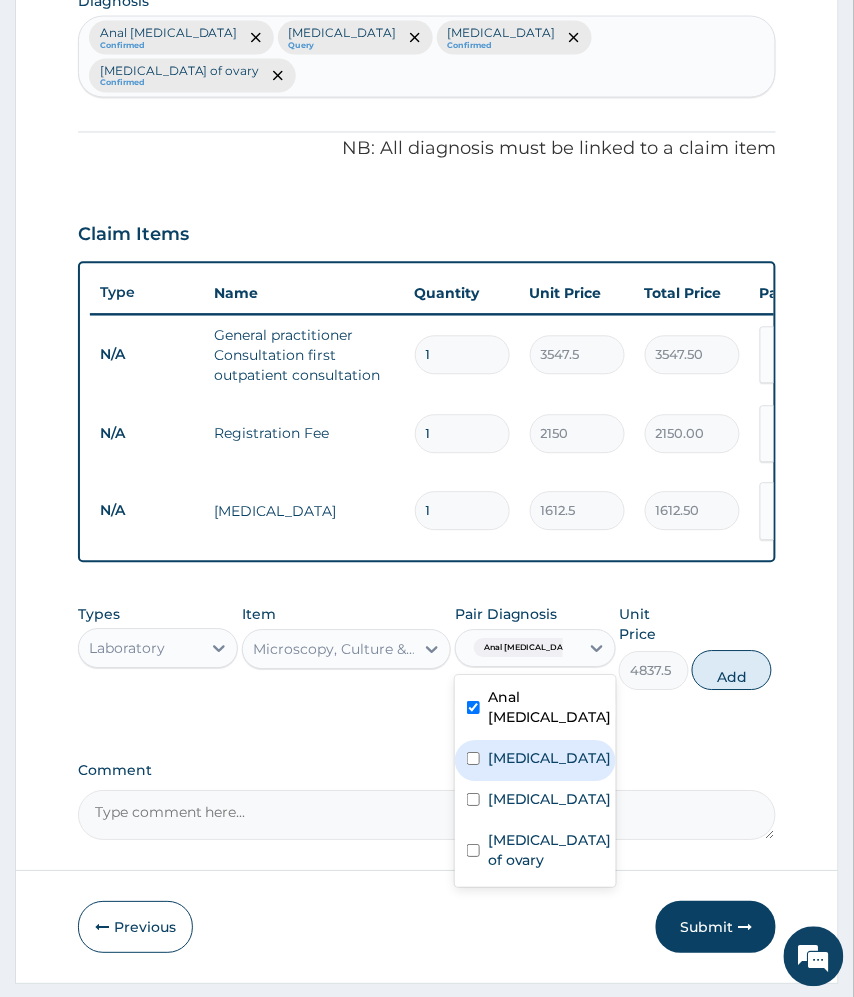 drag, startPoint x: 486, startPoint y: 702, endPoint x: 486, endPoint y: 734, distance: 32 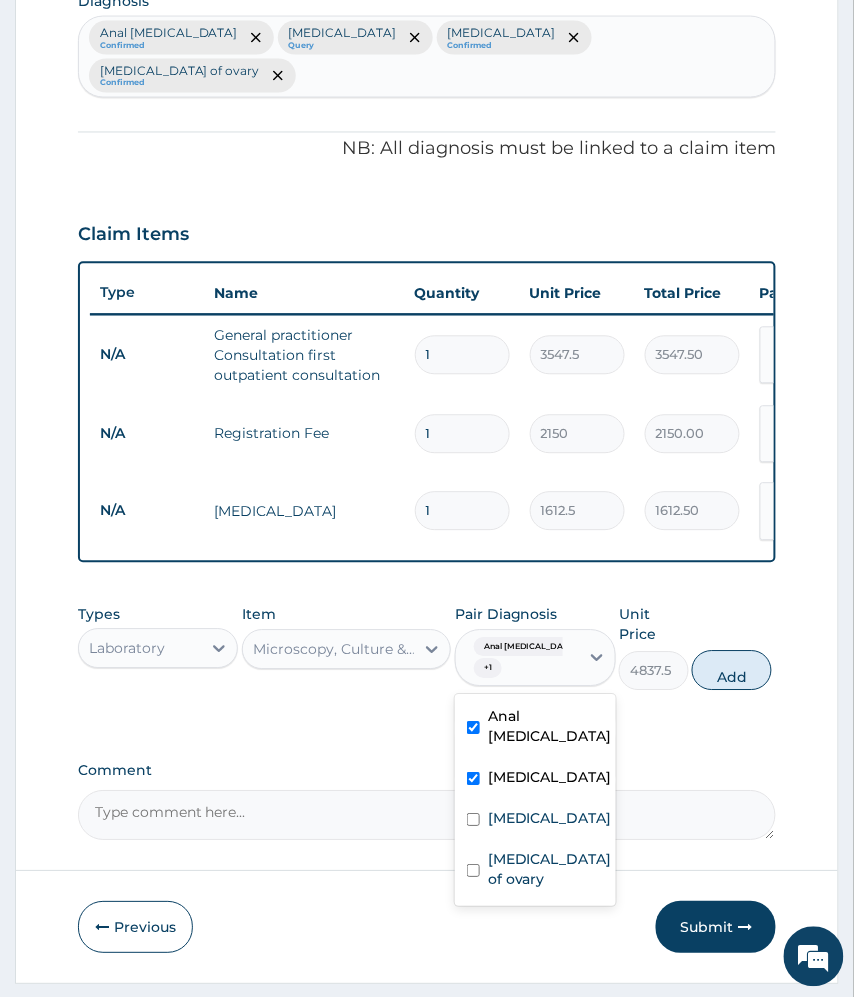 click on "Acute cervicitis" at bounding box center [535, 780] 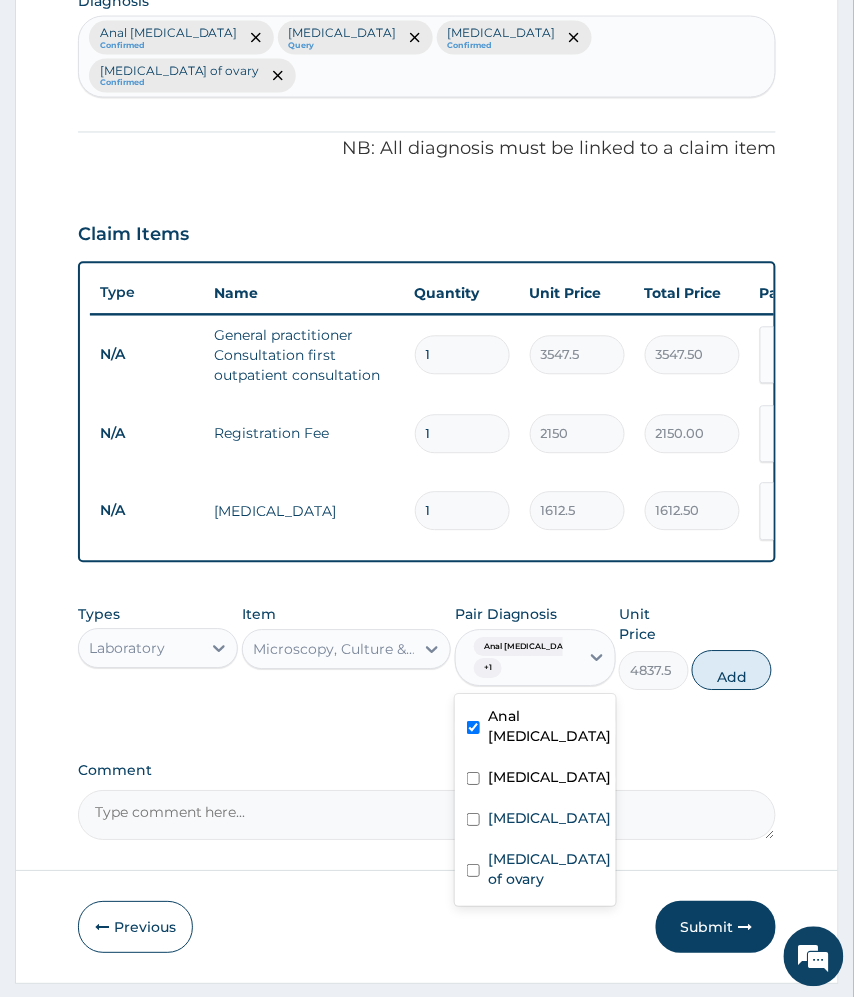 checkbox on "false" 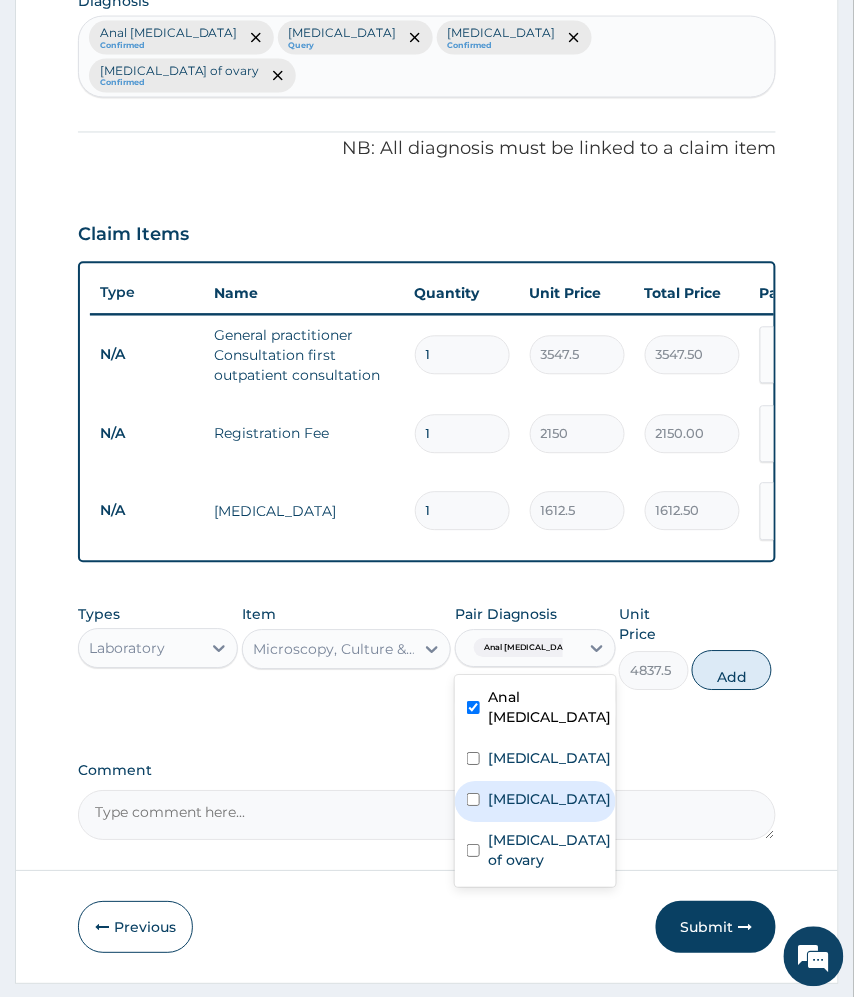 drag, startPoint x: 497, startPoint y: 742, endPoint x: 505, endPoint y: 729, distance: 15.264338 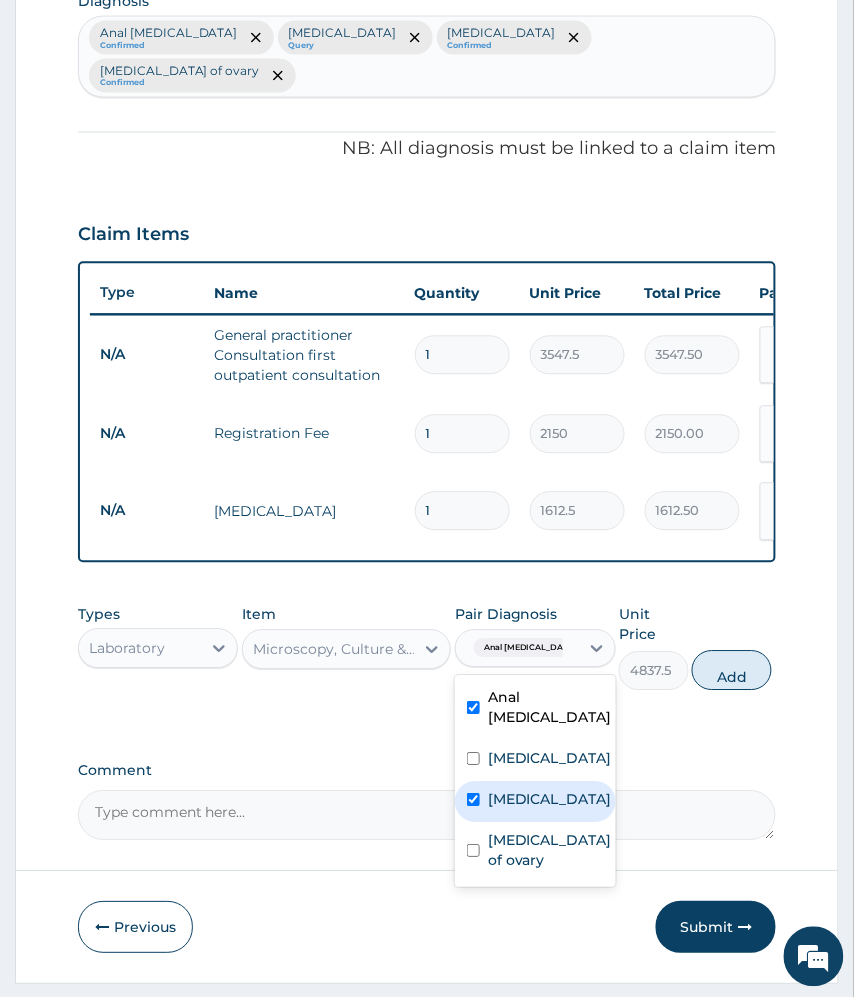 checkbox on "true" 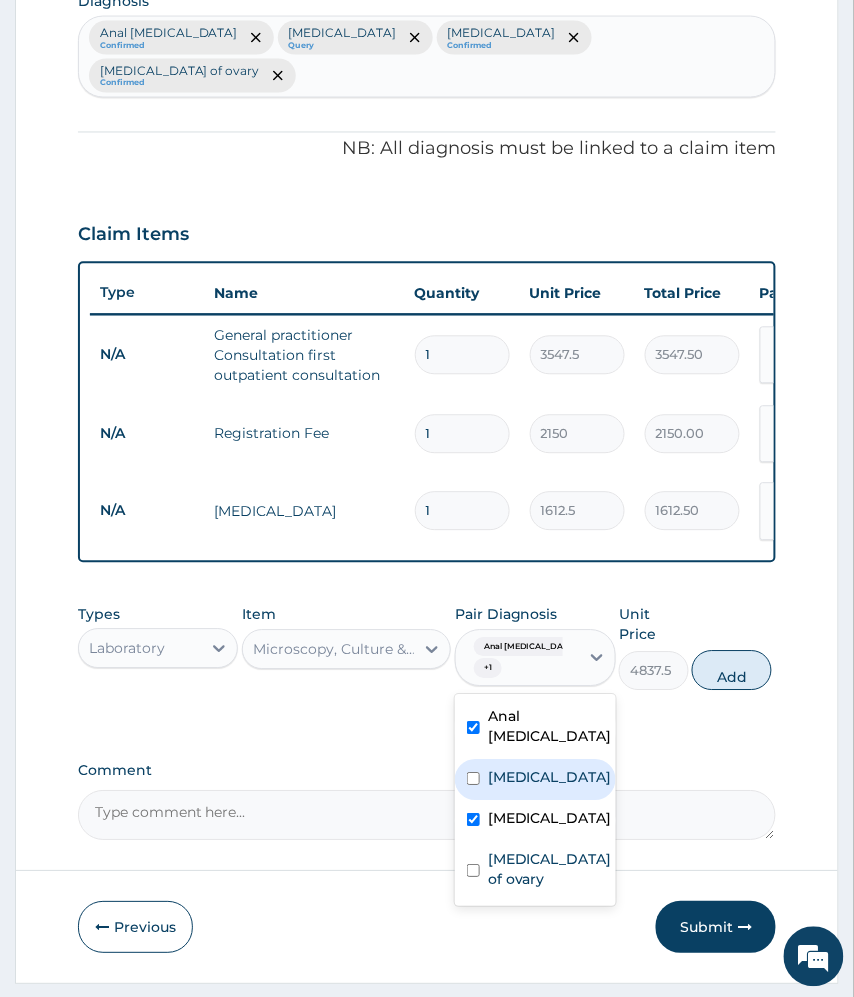 click on "Acute cervicitis" at bounding box center [550, 778] 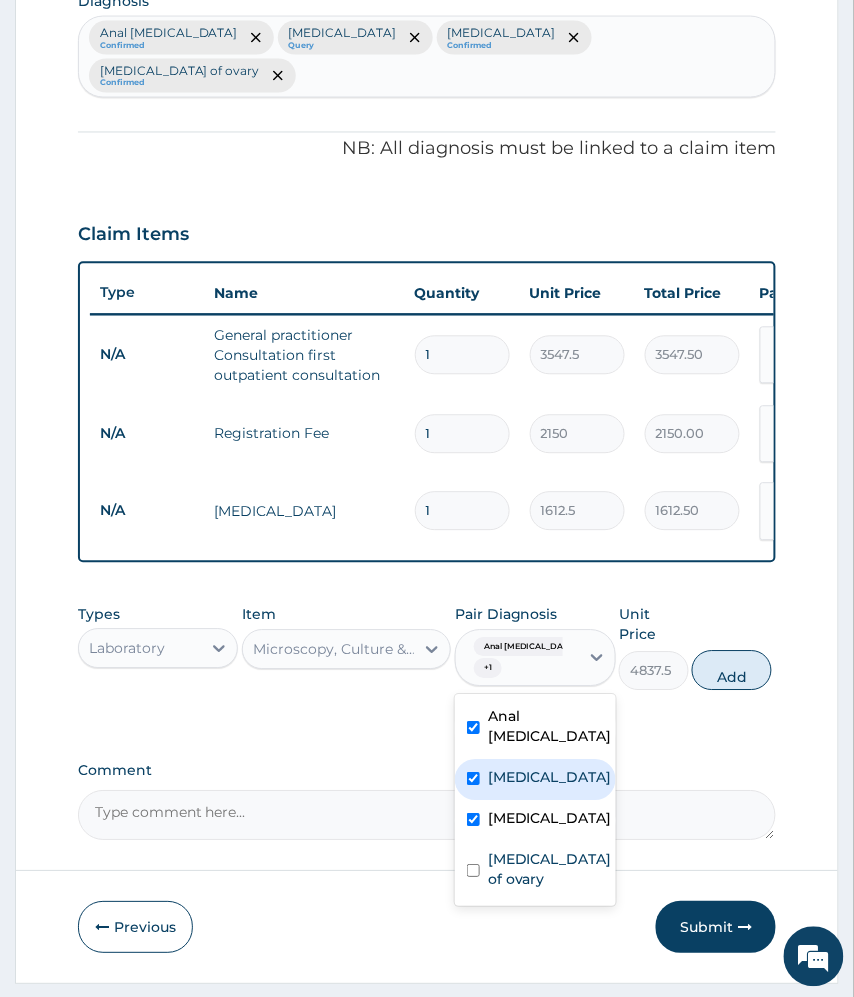 checkbox on "true" 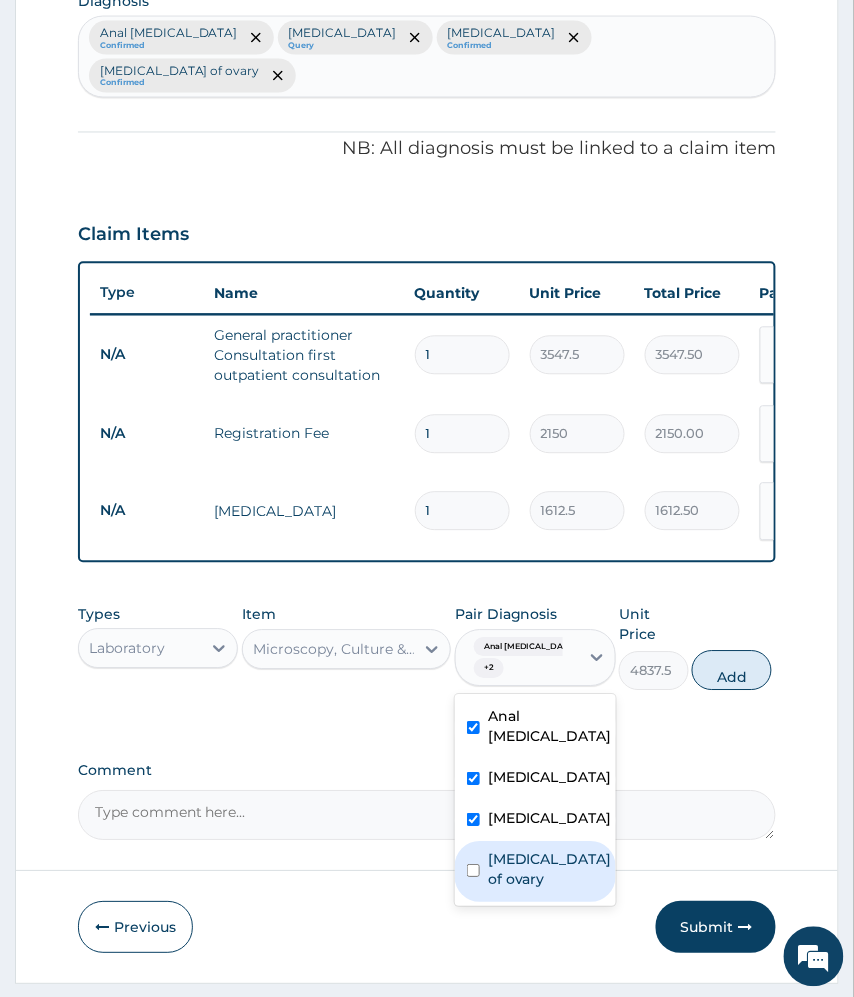 click on "Cyst of ovary" at bounding box center (535, 872) 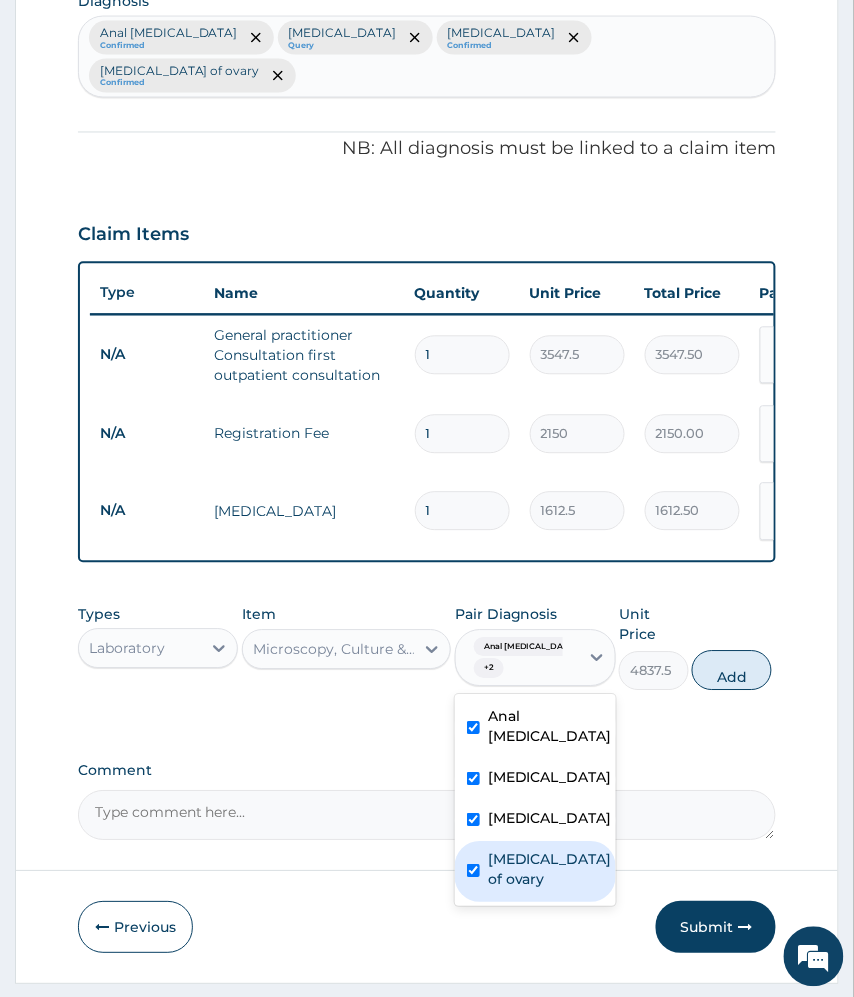 checkbox on "true" 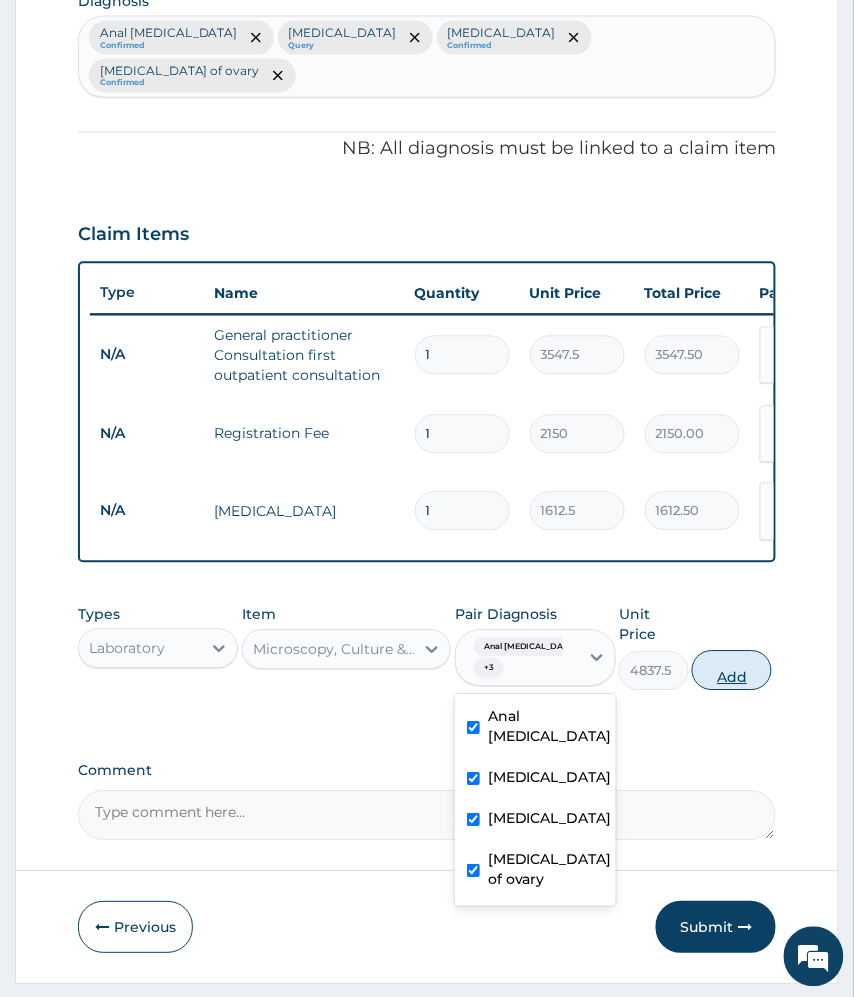 click on "Add" at bounding box center (732, 671) 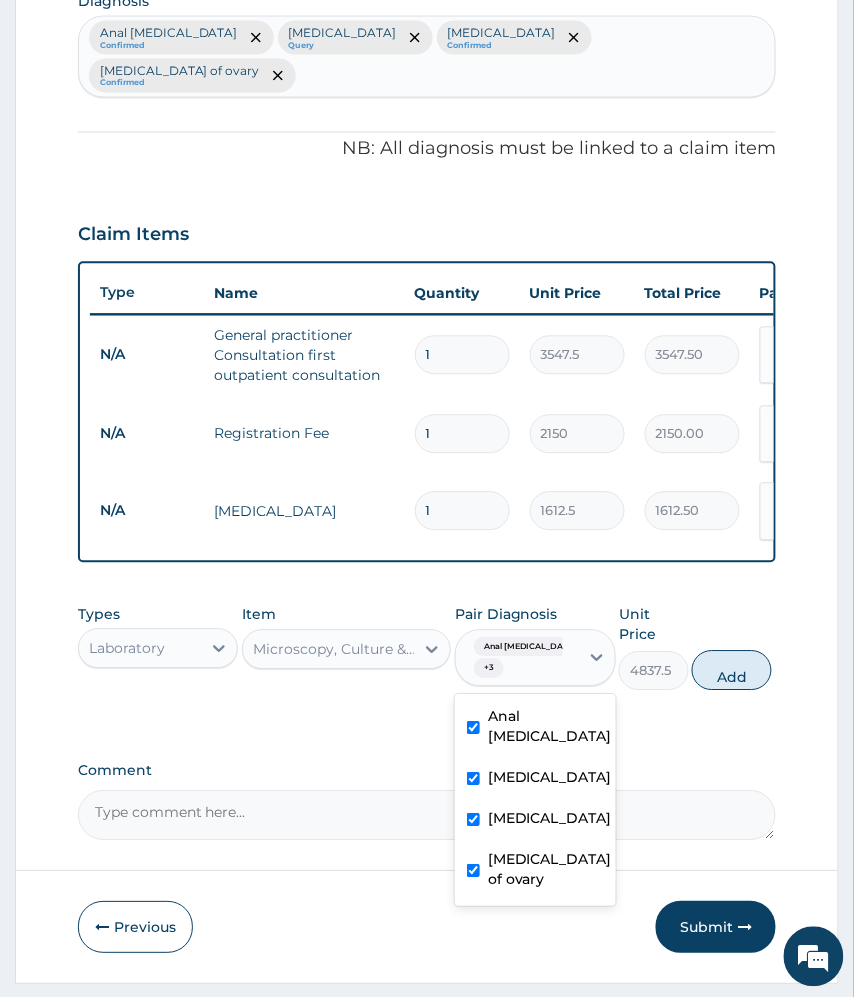 type on "0" 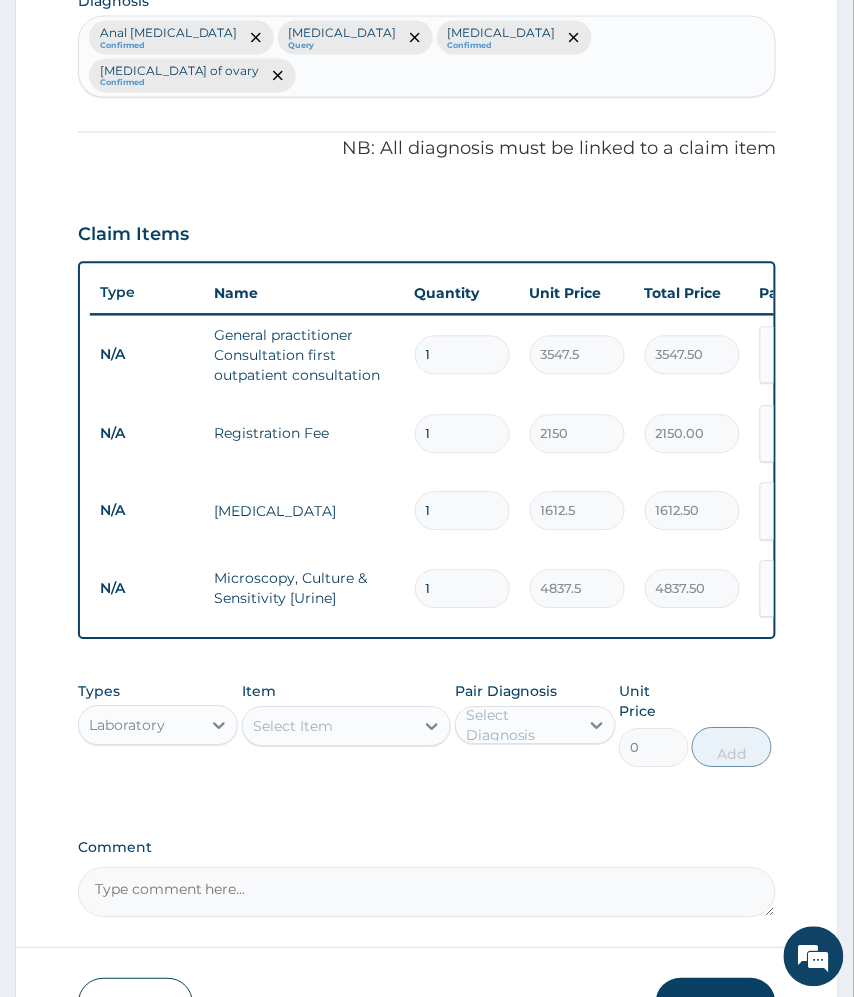 click on "Select Item" at bounding box center (329, 727) 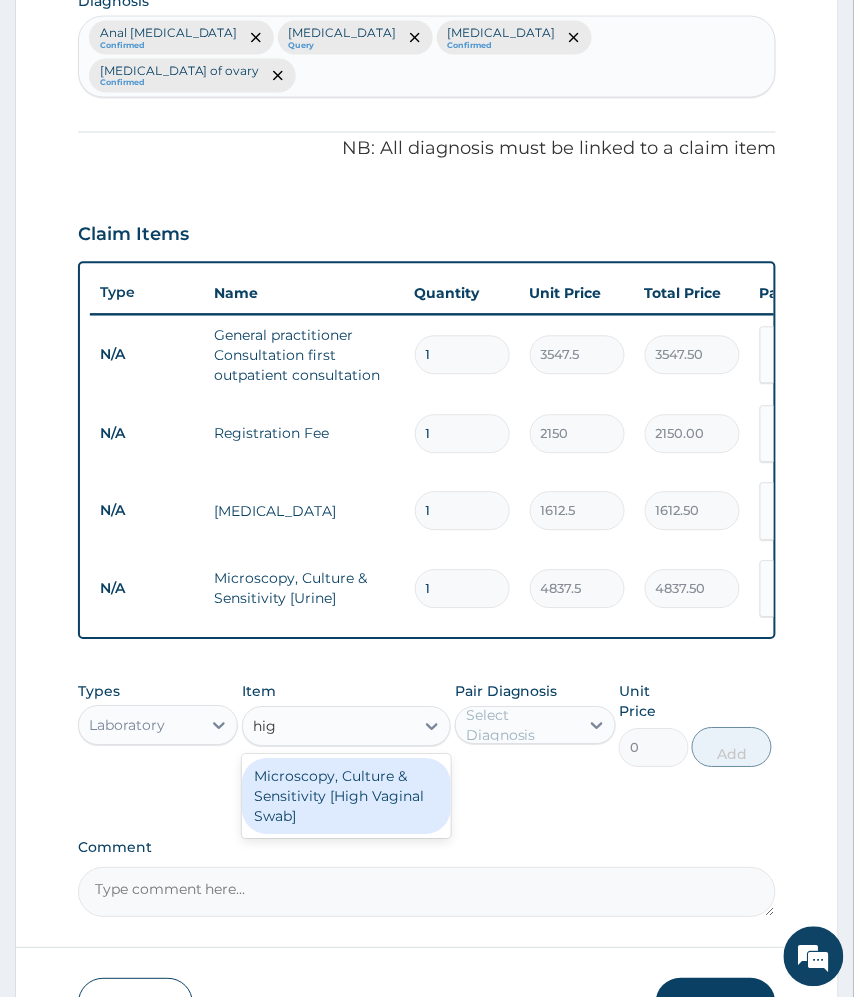 type on "high" 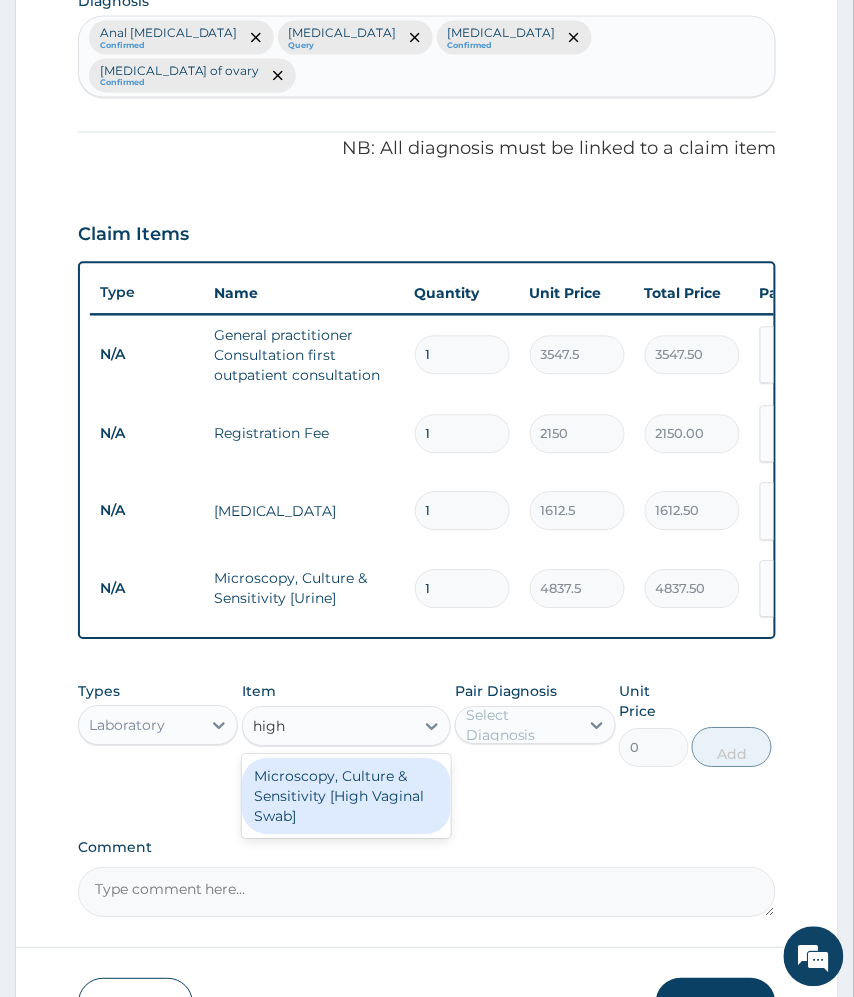 click on "Microscopy, Culture & Sensitivity [High Vaginal Swab]" at bounding box center [347, 797] 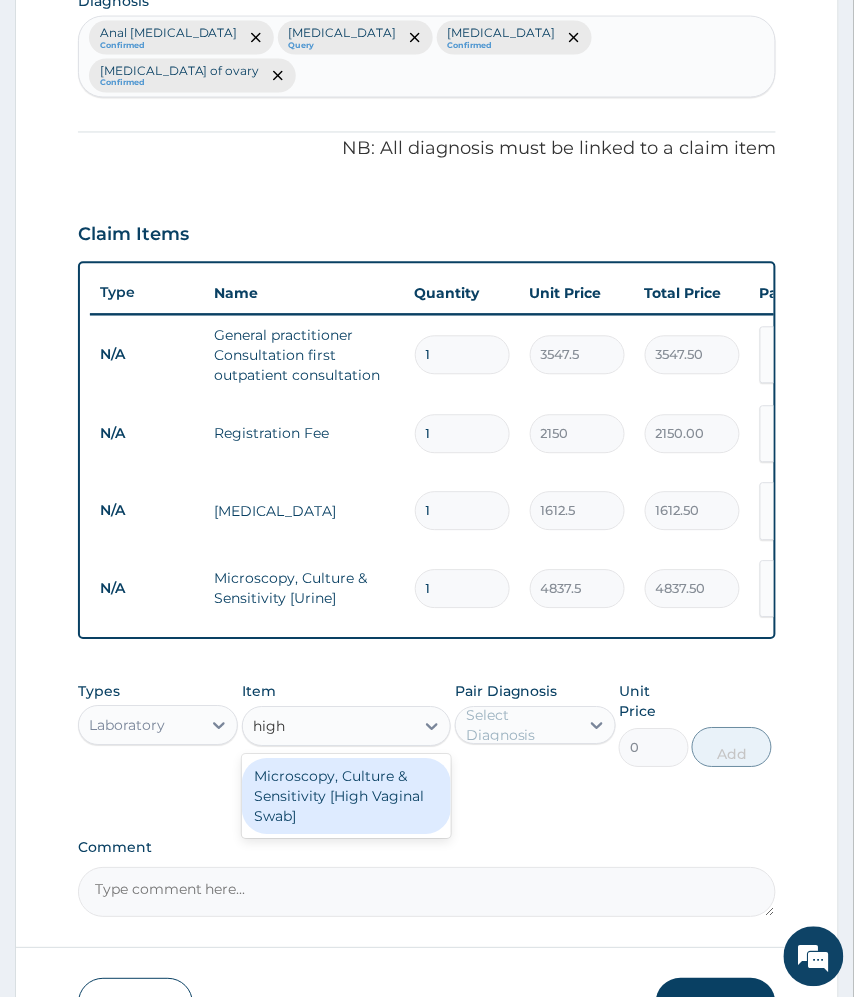type 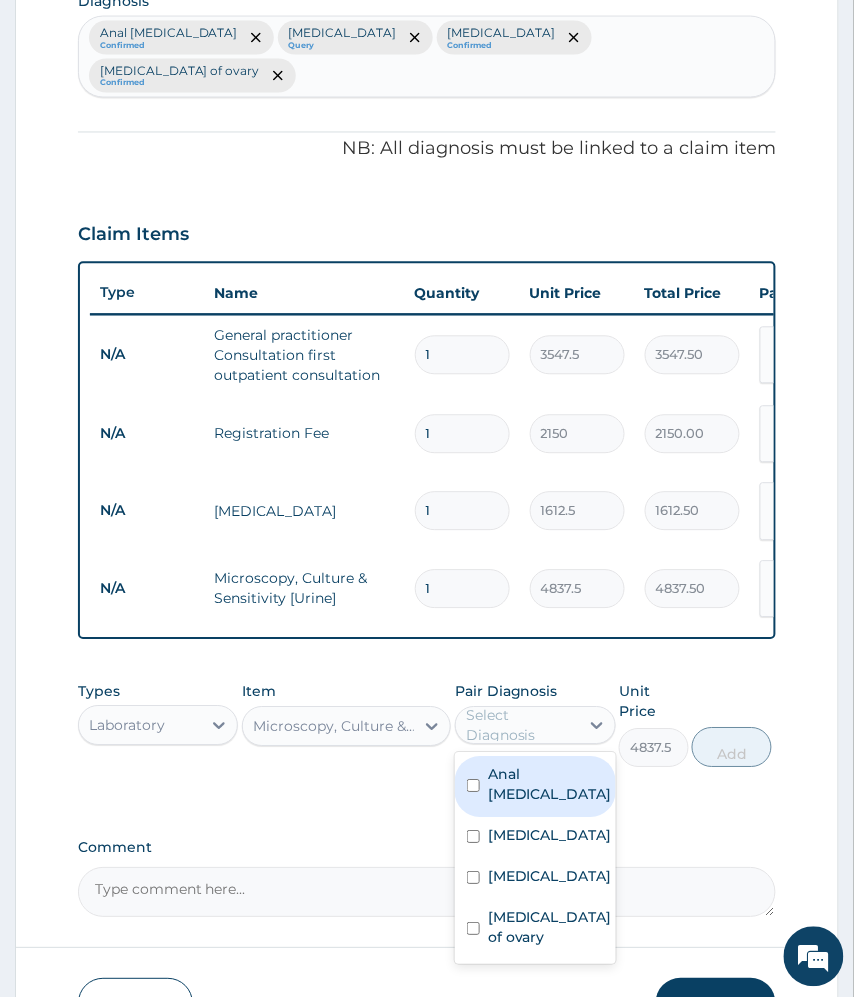 click on "Select Diagnosis" at bounding box center [521, 726] 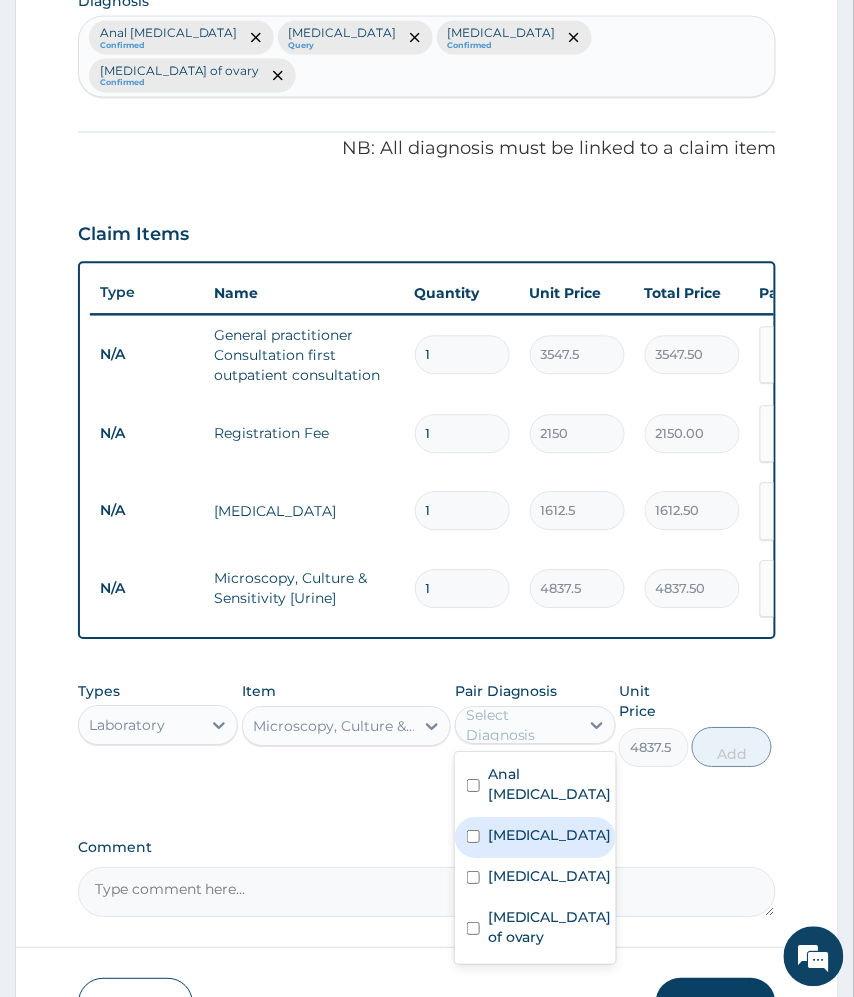 drag, startPoint x: 558, startPoint y: 774, endPoint x: 554, endPoint y: 794, distance: 20.396078 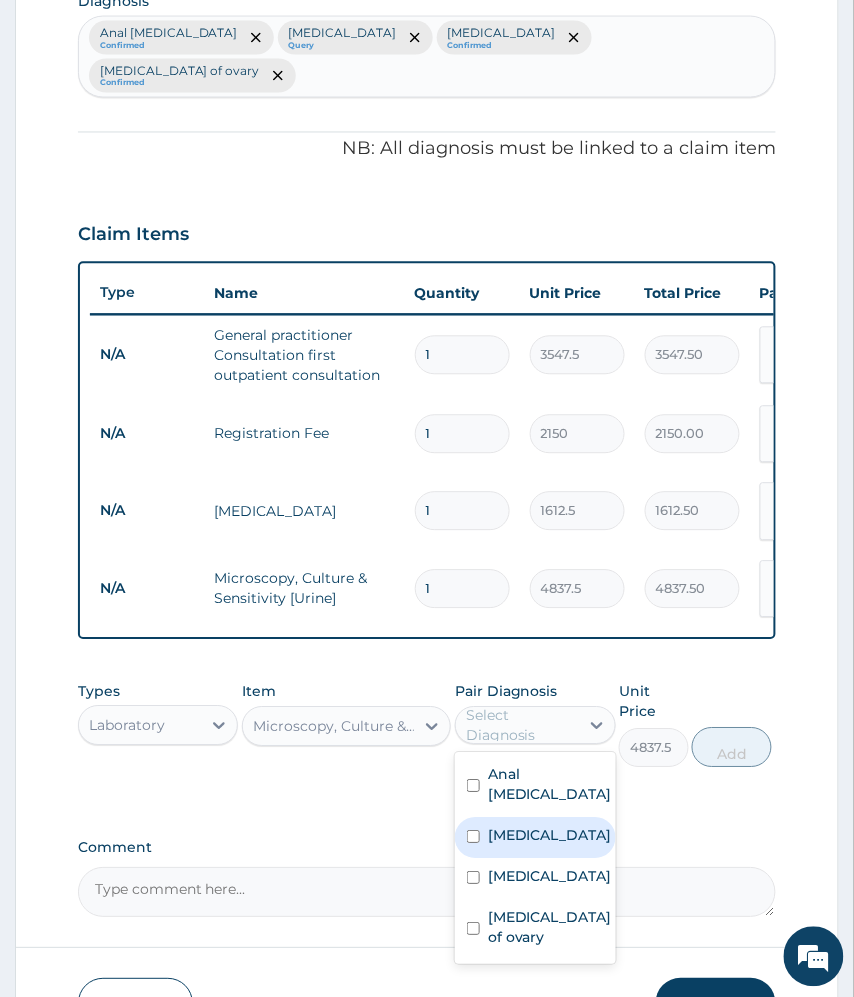 click on "Acute cervicitis" at bounding box center [550, 836] 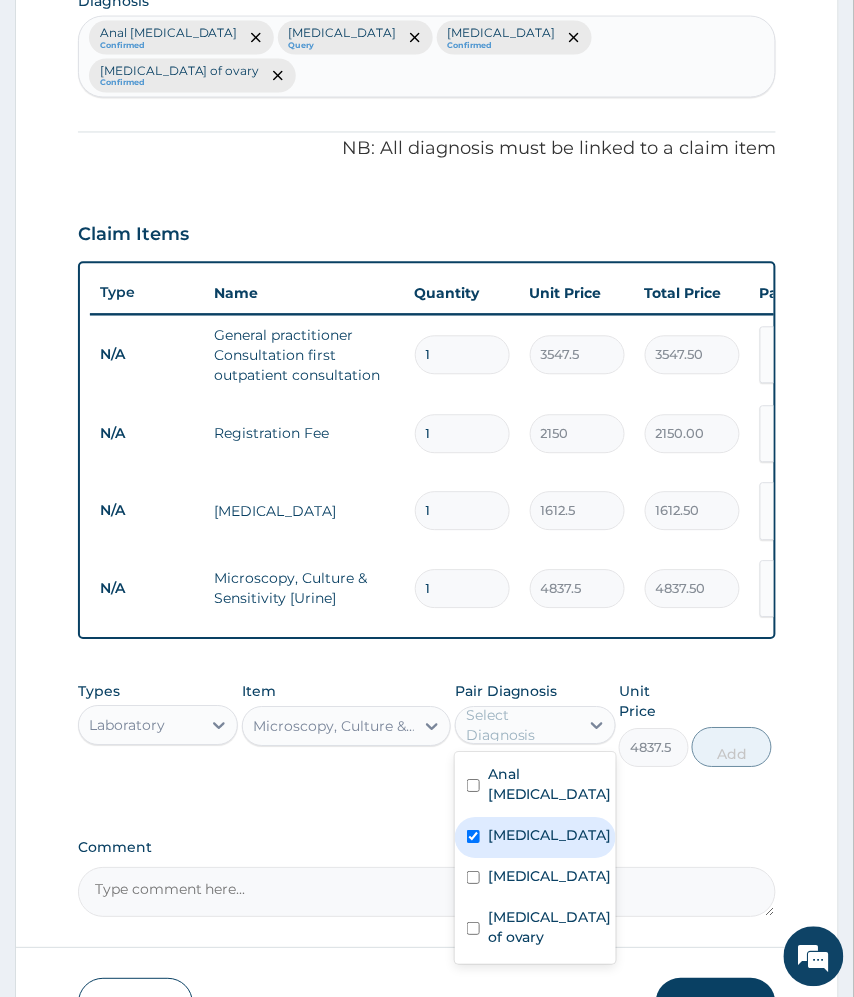 checkbox on "true" 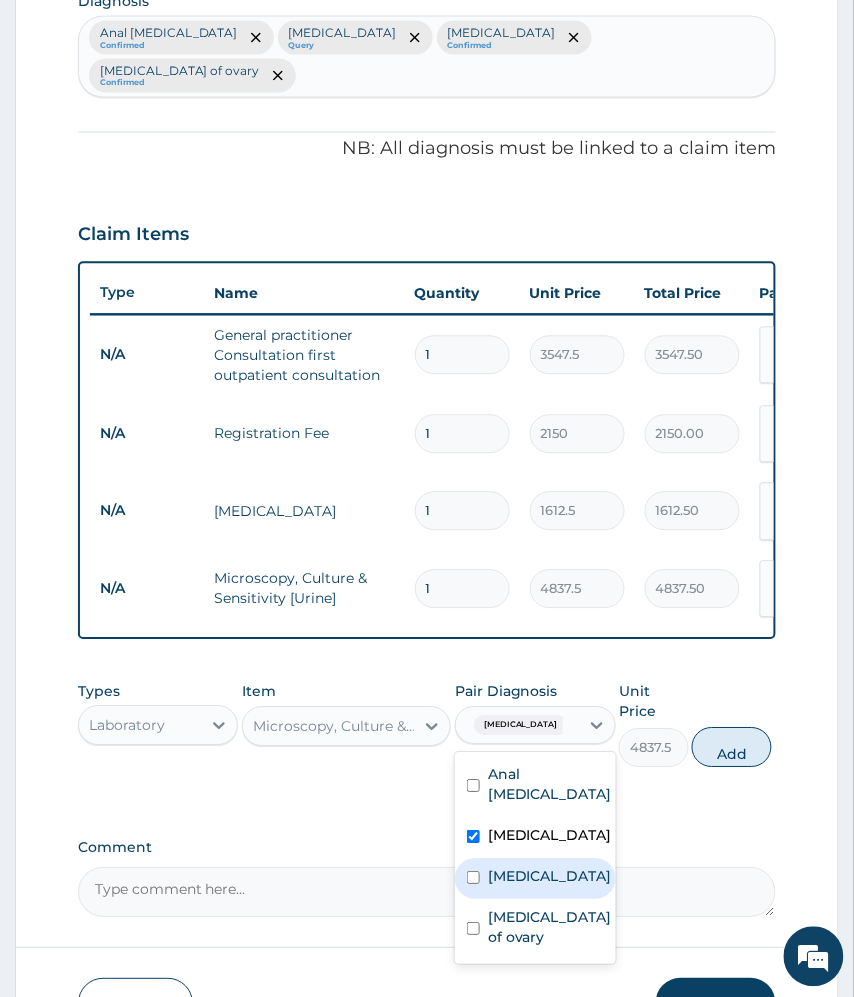 drag, startPoint x: 553, startPoint y: 809, endPoint x: 553, endPoint y: 858, distance: 49 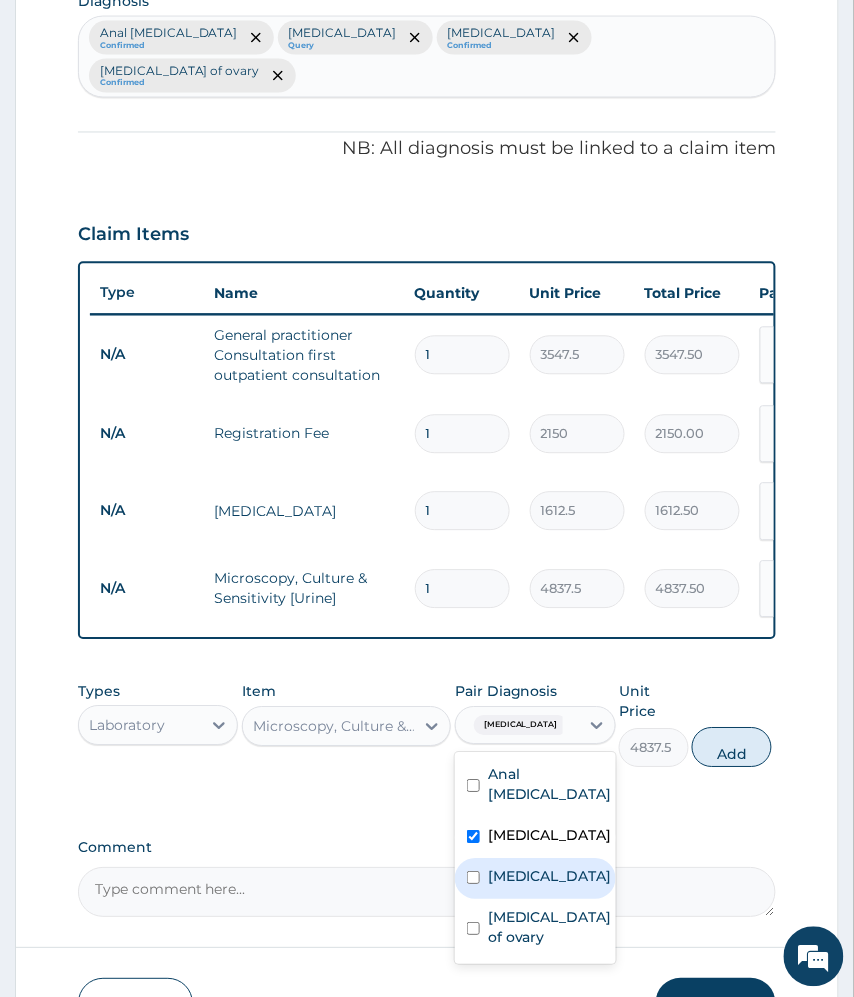click on "Hyperproteinemia" at bounding box center [550, 877] 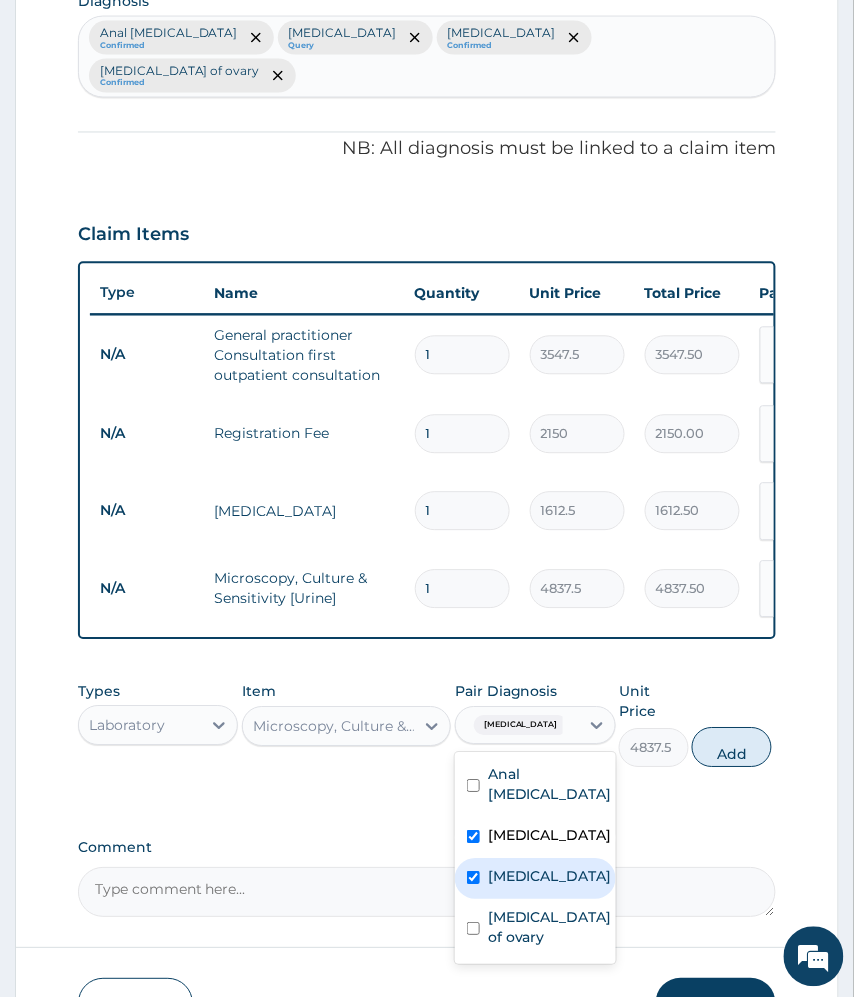 checkbox on "true" 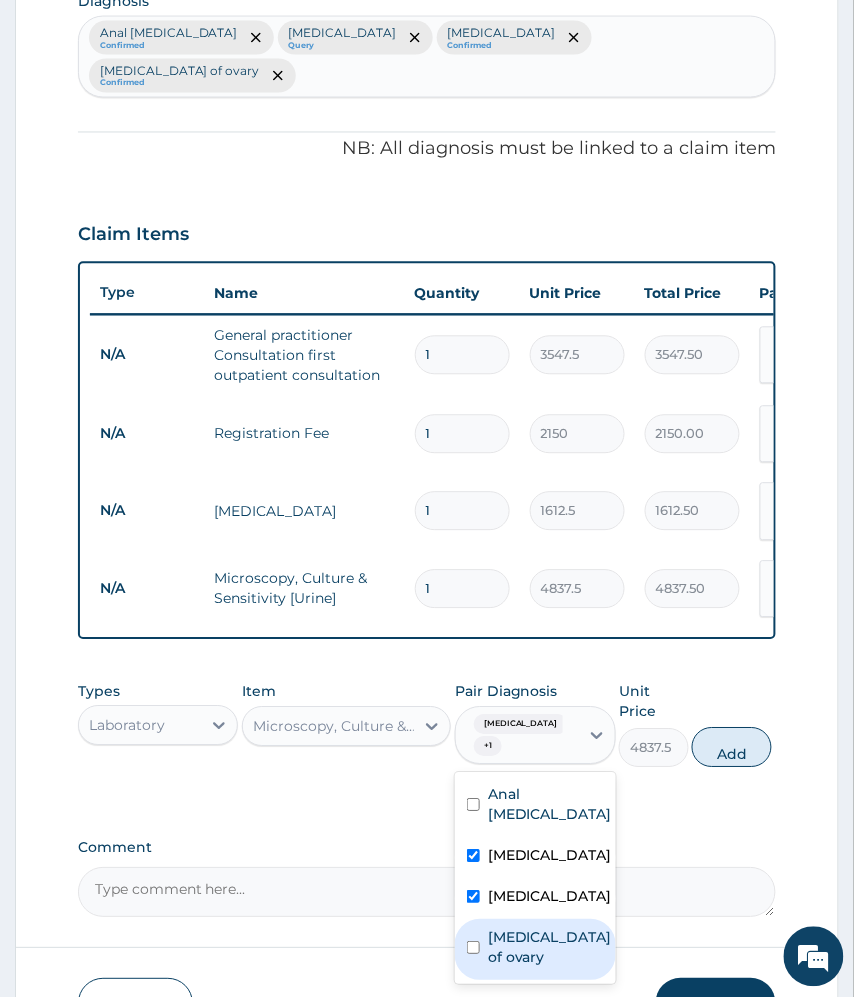 click on "Cyst of ovary" at bounding box center [535, 950] 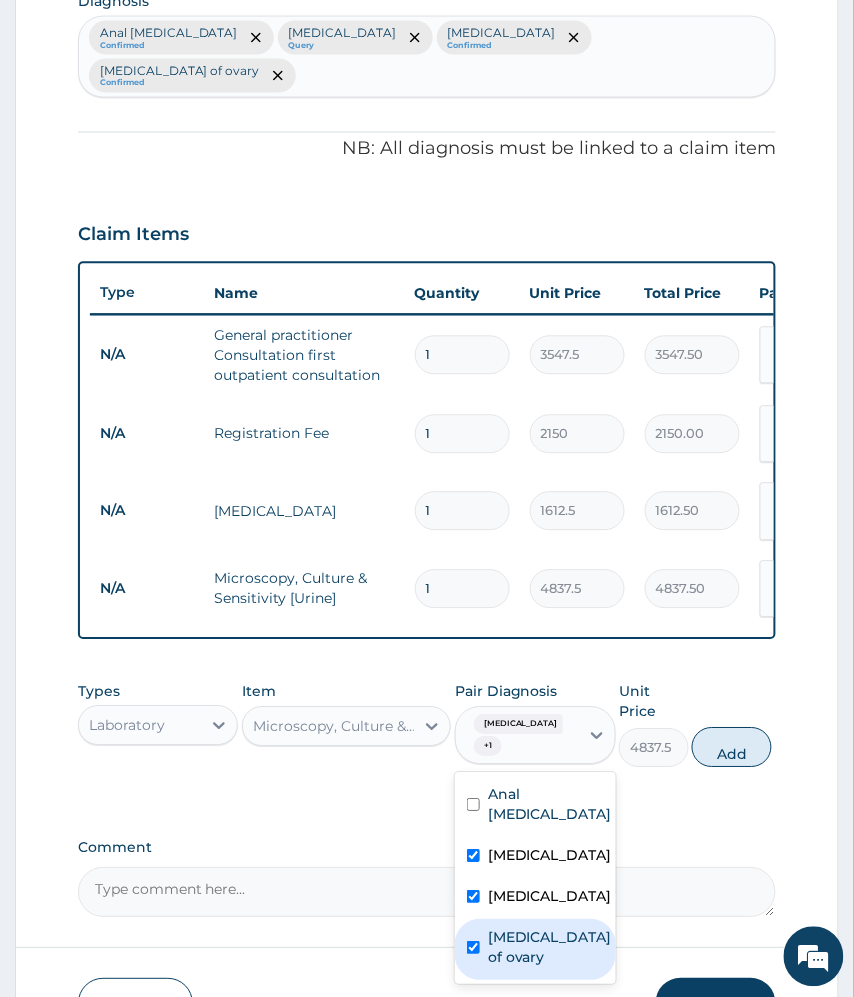 checkbox on "true" 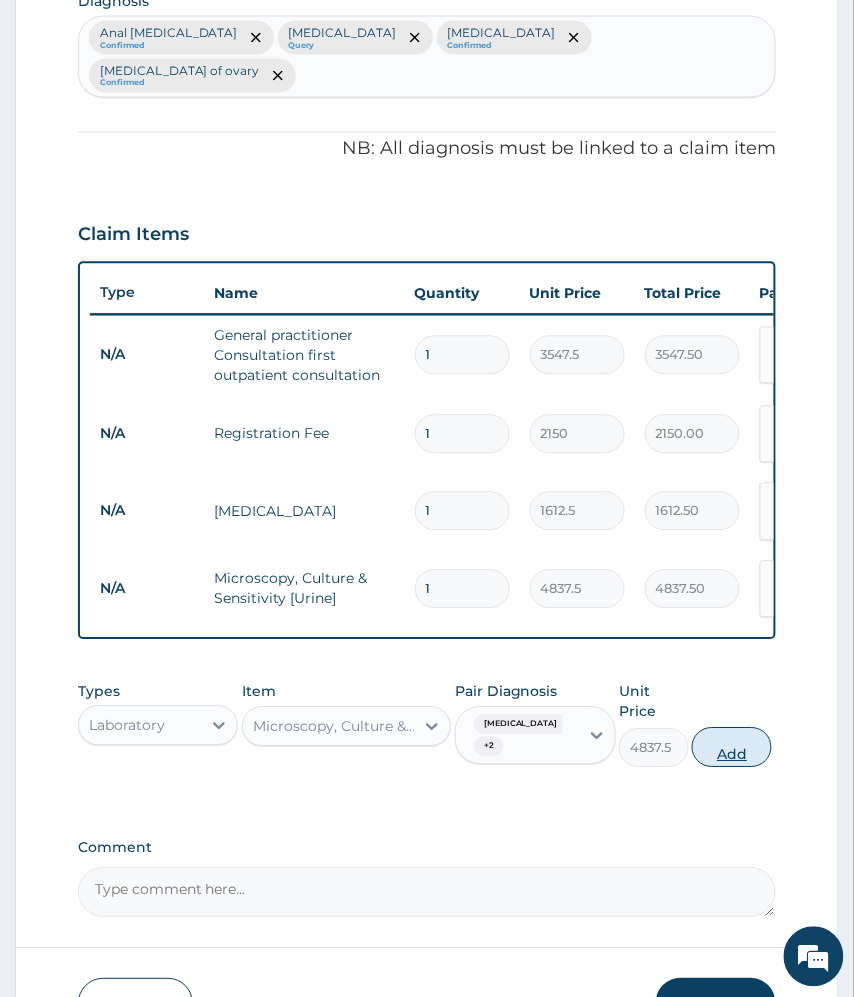 click on "Add" at bounding box center (732, 748) 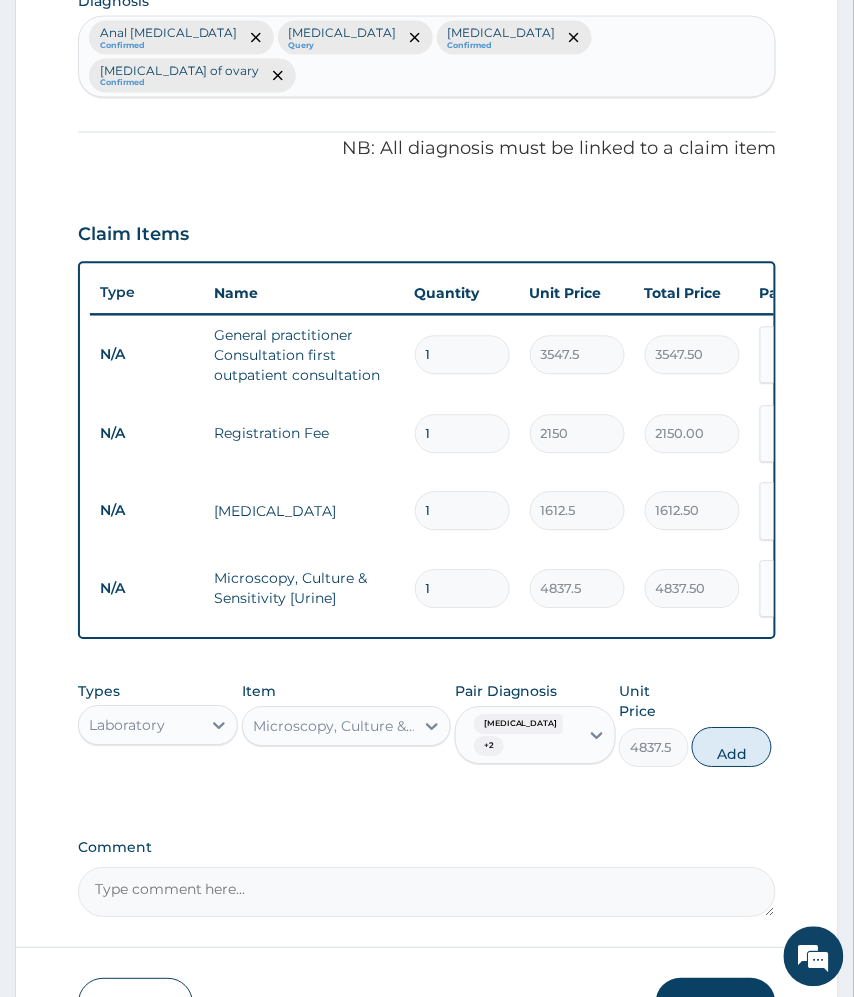 type on "0" 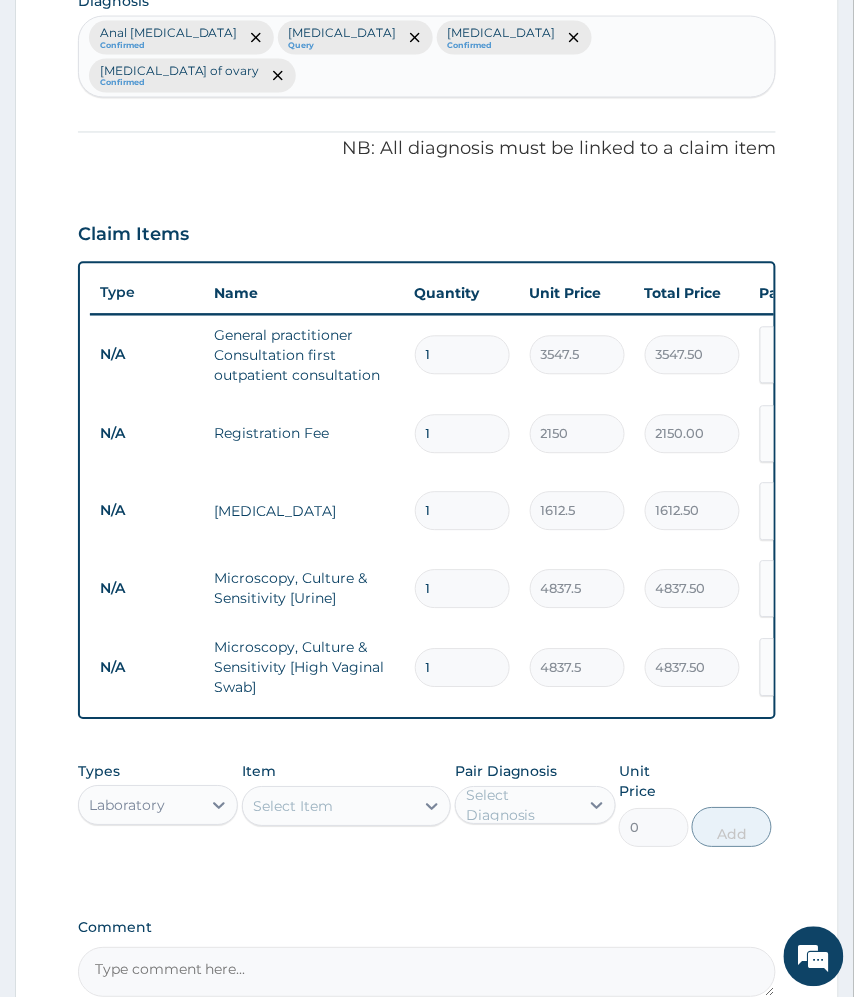 click on "Laboratory" at bounding box center (127, 806) 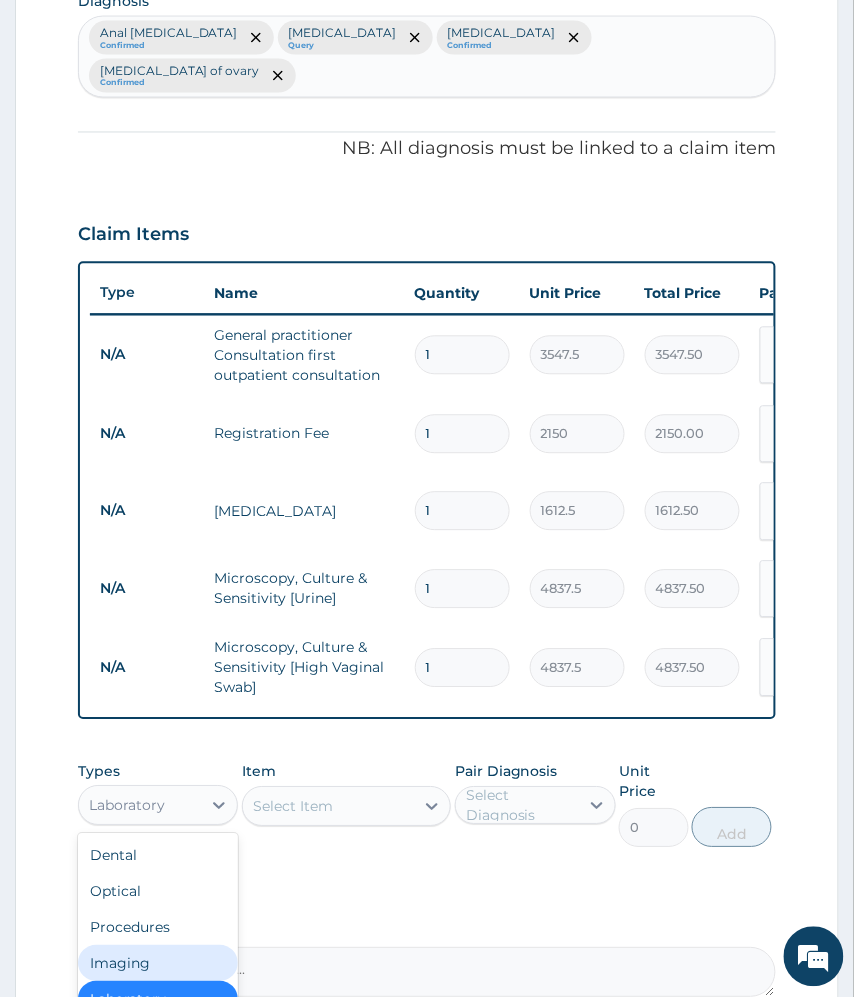 scroll, scrollTop: 68, scrollLeft: 0, axis: vertical 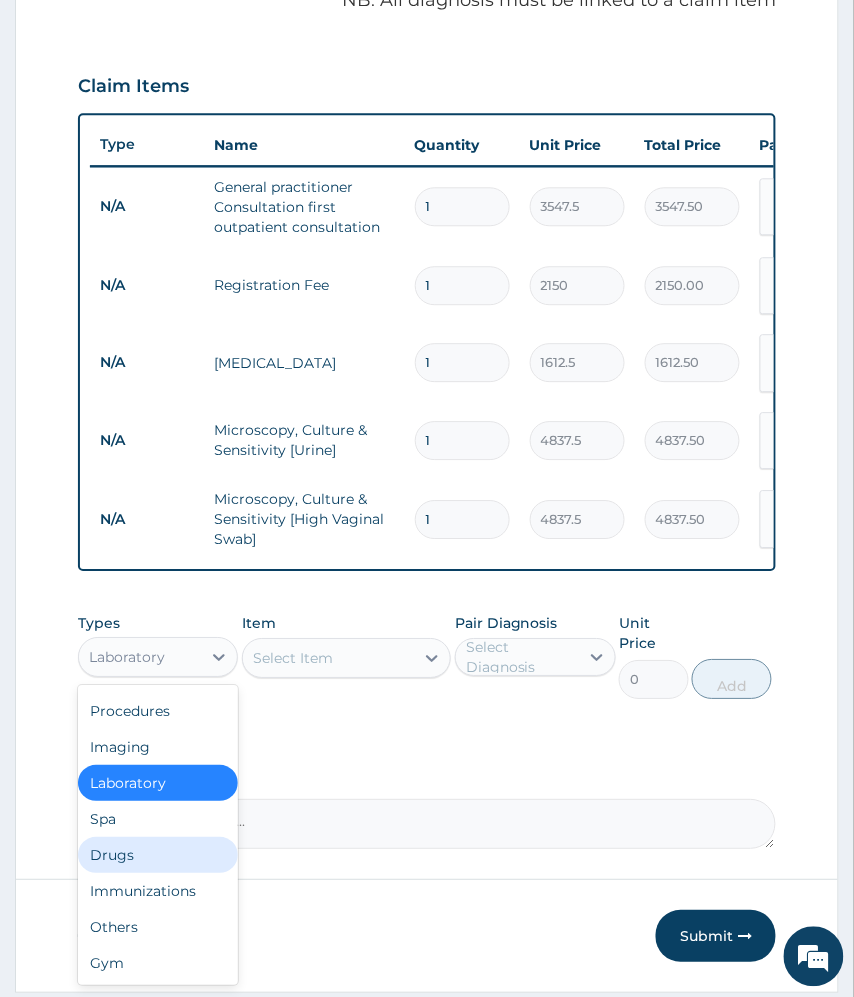 click on "Drugs" at bounding box center [158, 855] 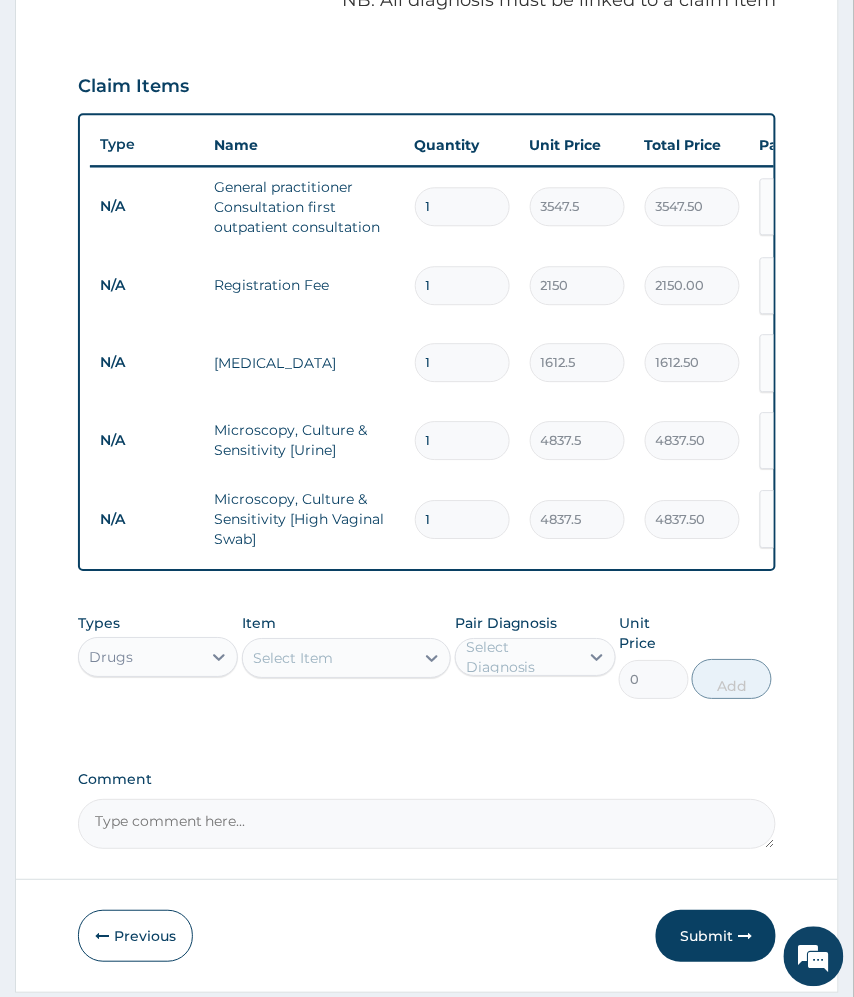 click on "Select Item" at bounding box center [293, 658] 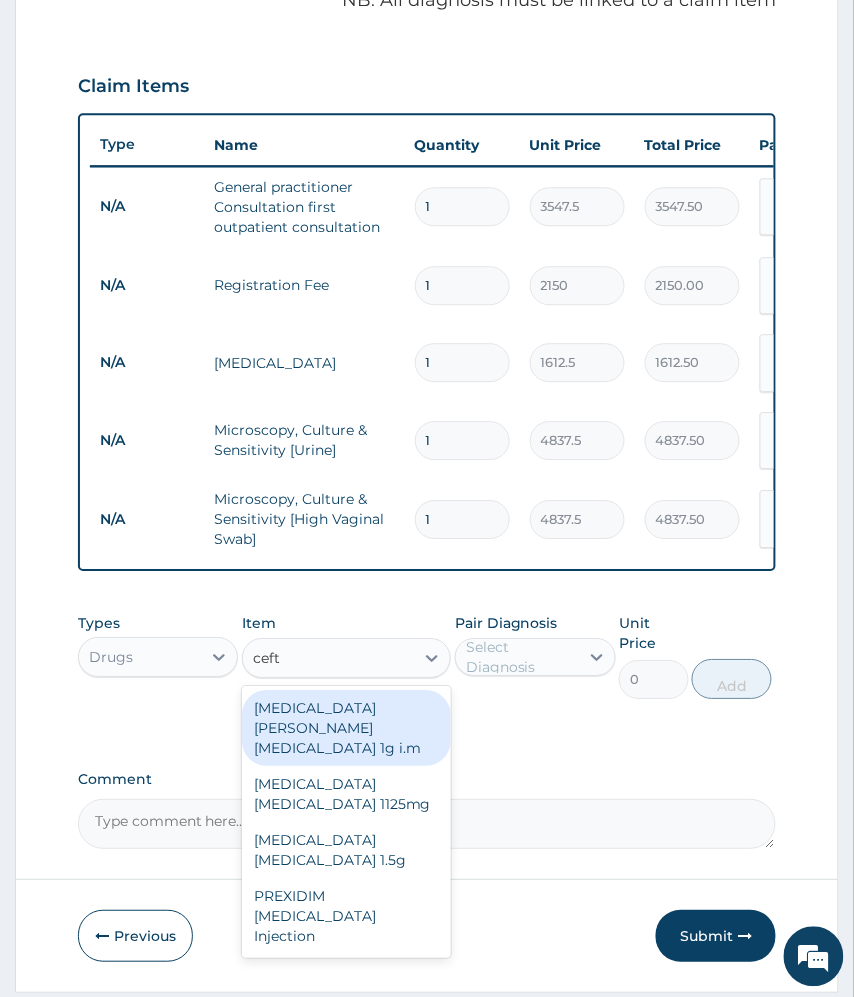 type on "ceftr" 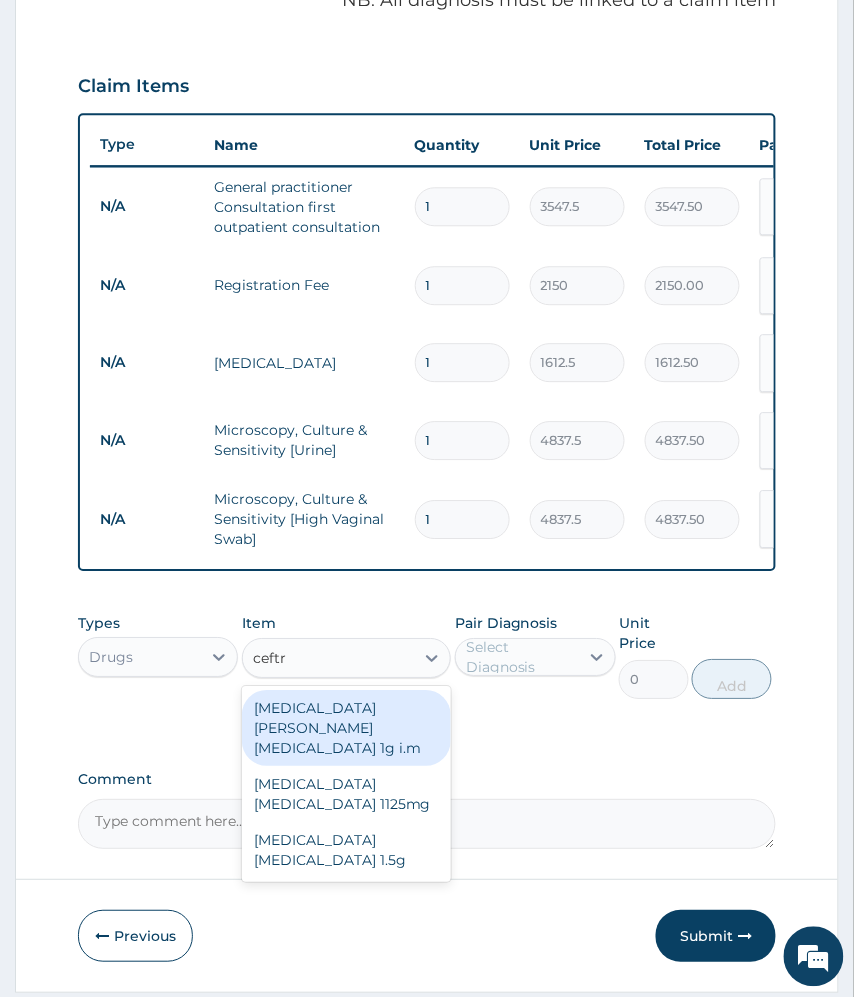 click on "ROCEPHIN CEFTRIAXONE 1g i.m" at bounding box center (347, 728) 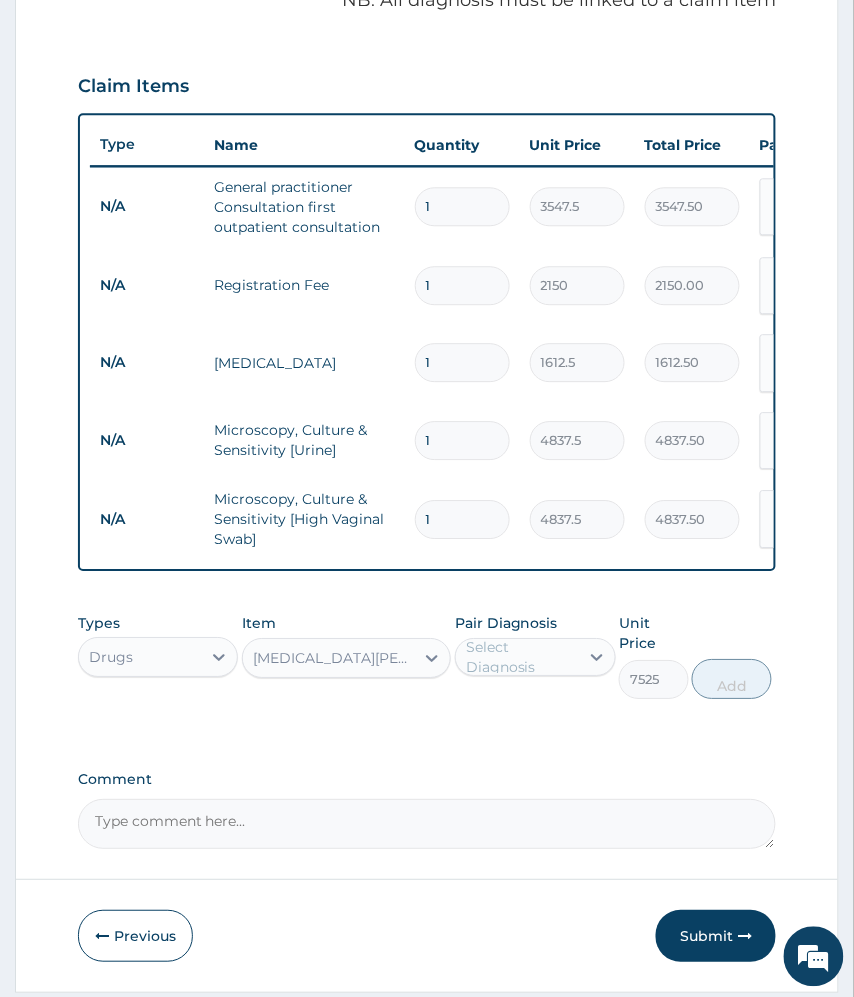 click on "Select Diagnosis" at bounding box center (521, 657) 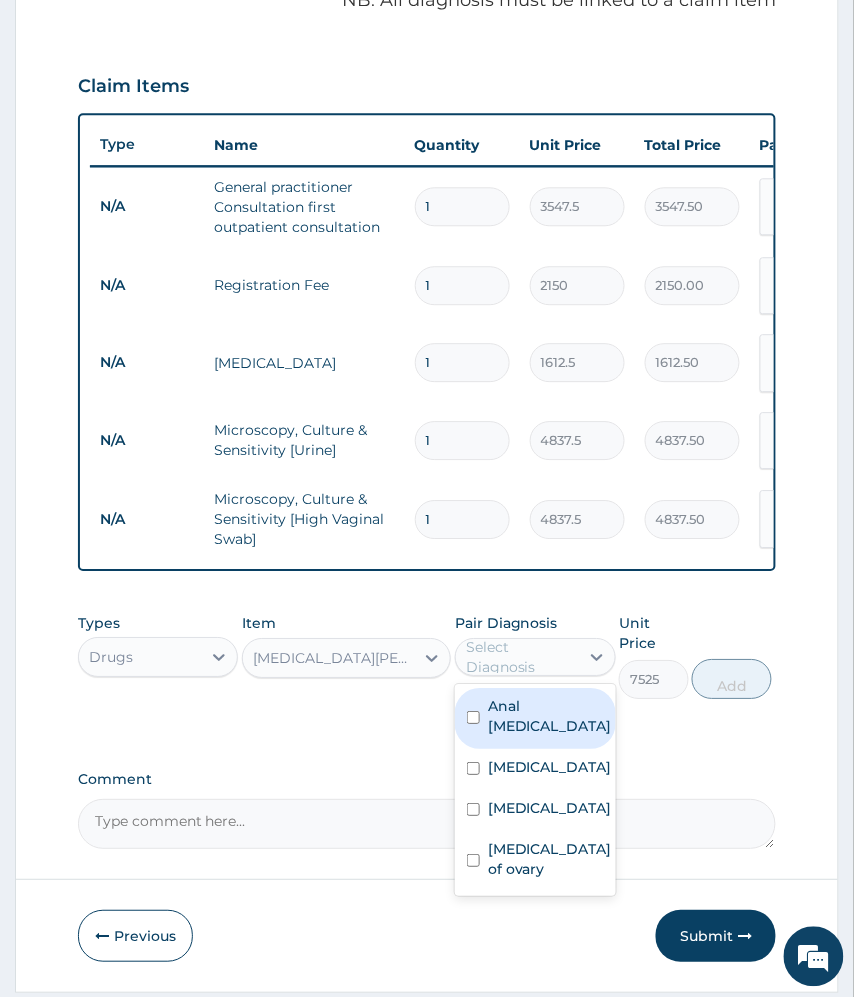 drag, startPoint x: 534, startPoint y: 670, endPoint x: 506, endPoint y: 698, distance: 39.59798 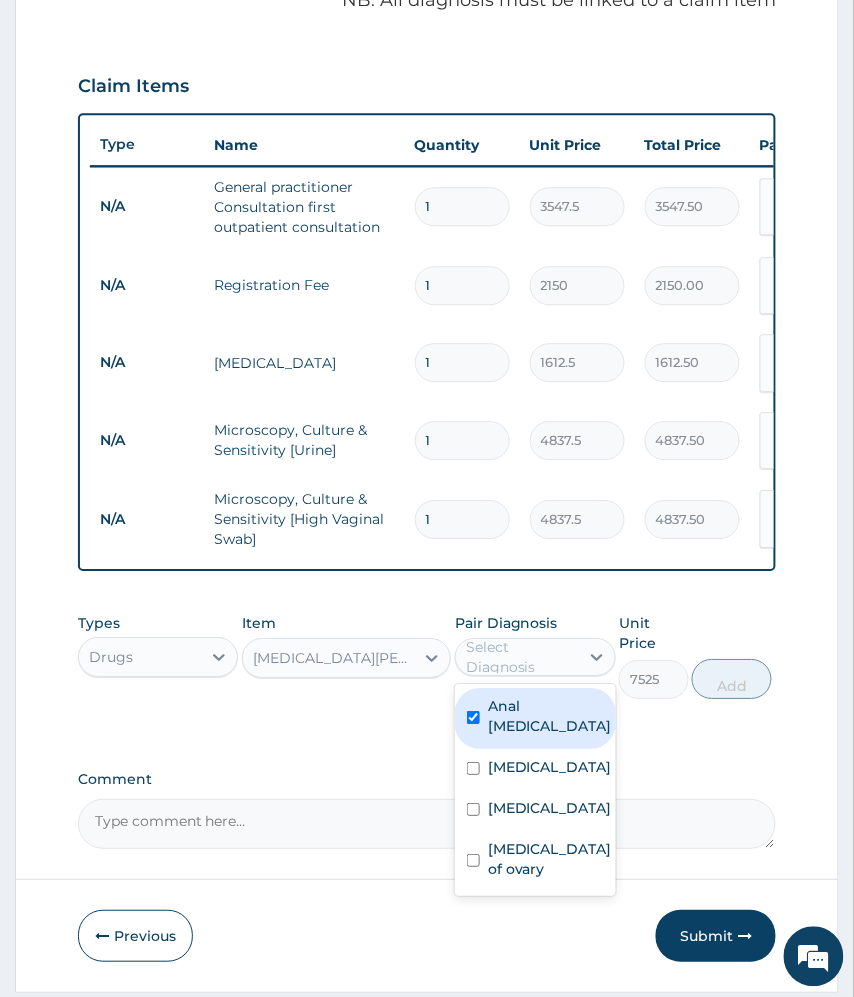 checkbox on "true" 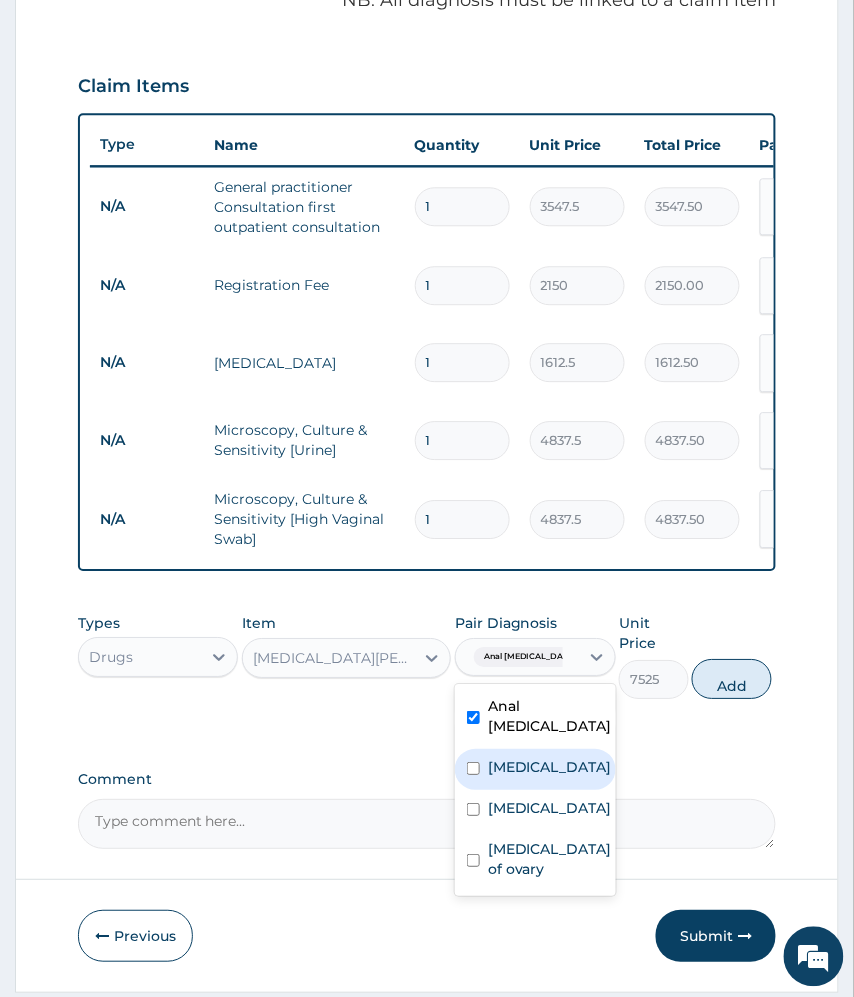click on "Acute cervicitis" at bounding box center (550, 767) 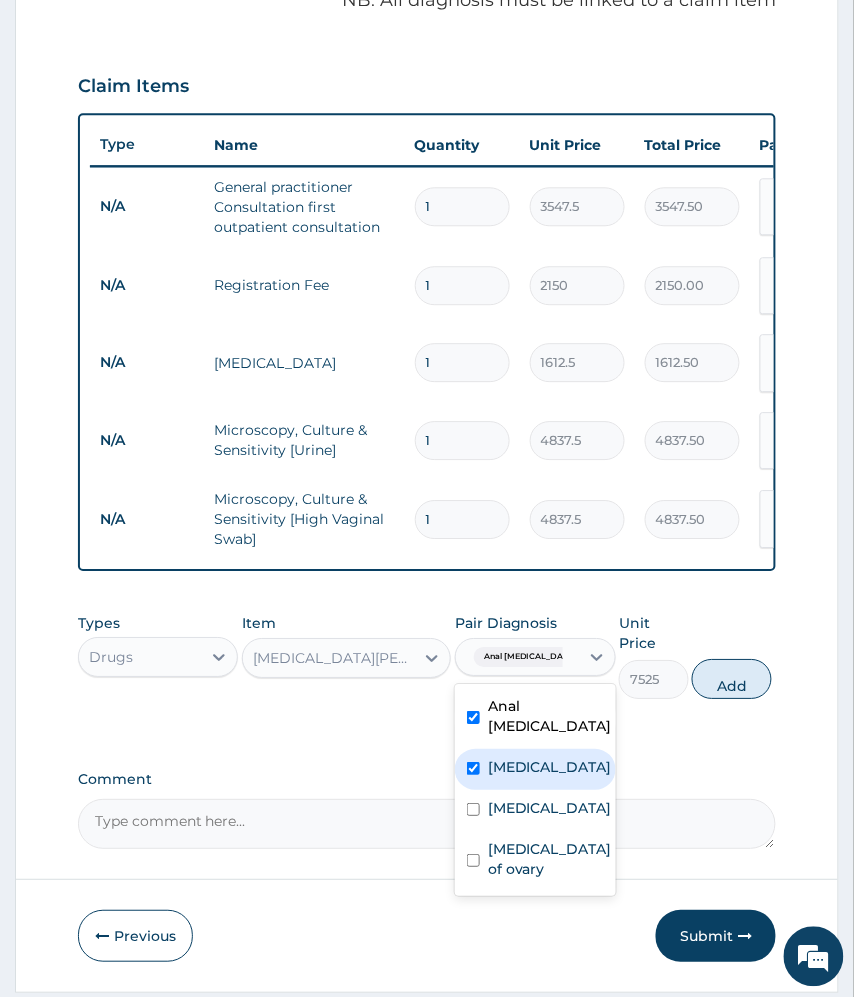 checkbox on "true" 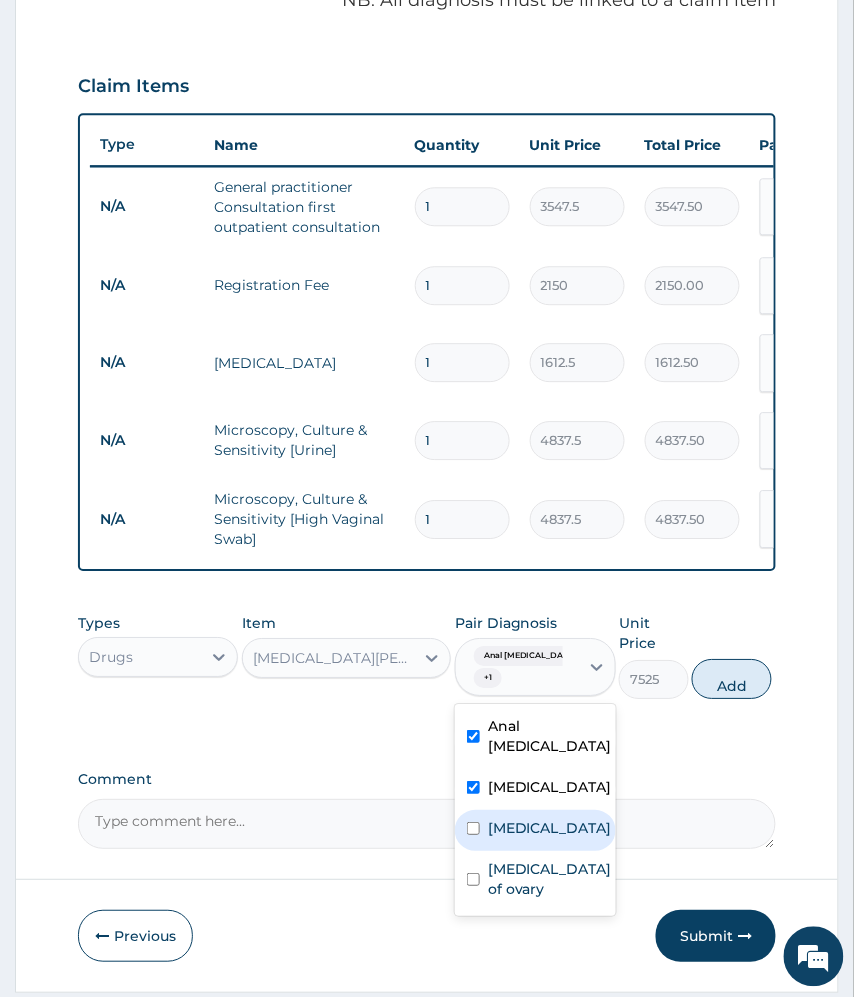 drag, startPoint x: 476, startPoint y: 748, endPoint x: 485, endPoint y: 761, distance: 15.811388 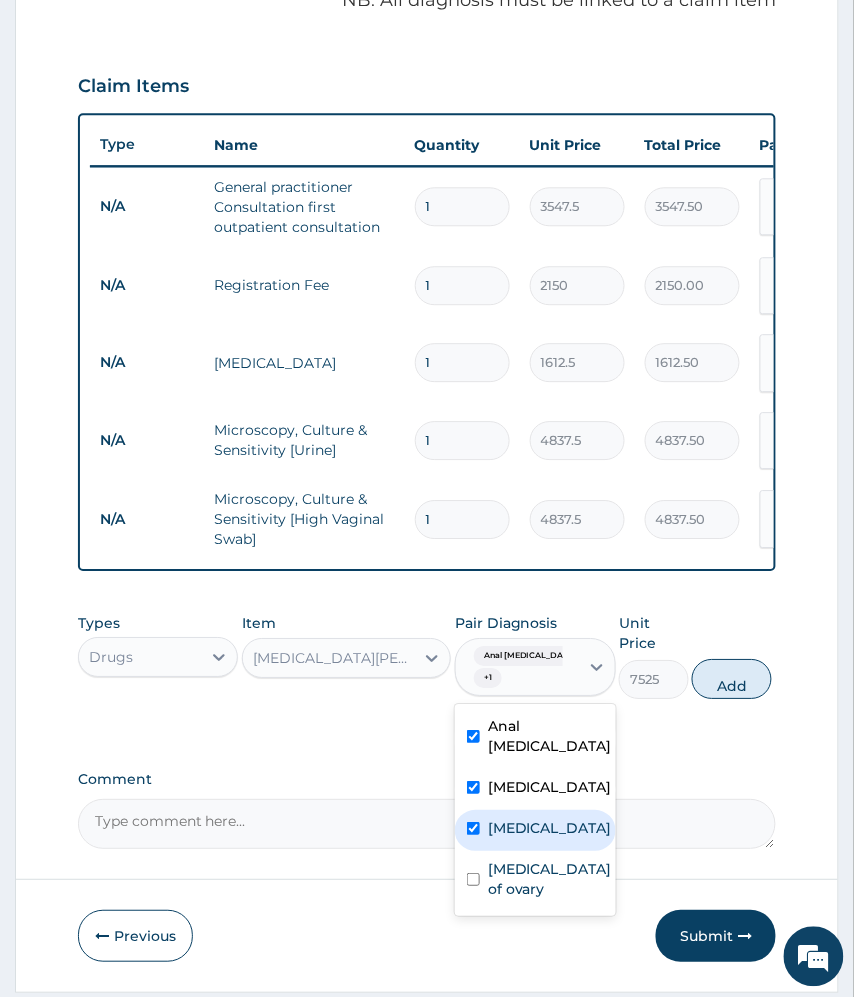 checkbox on "true" 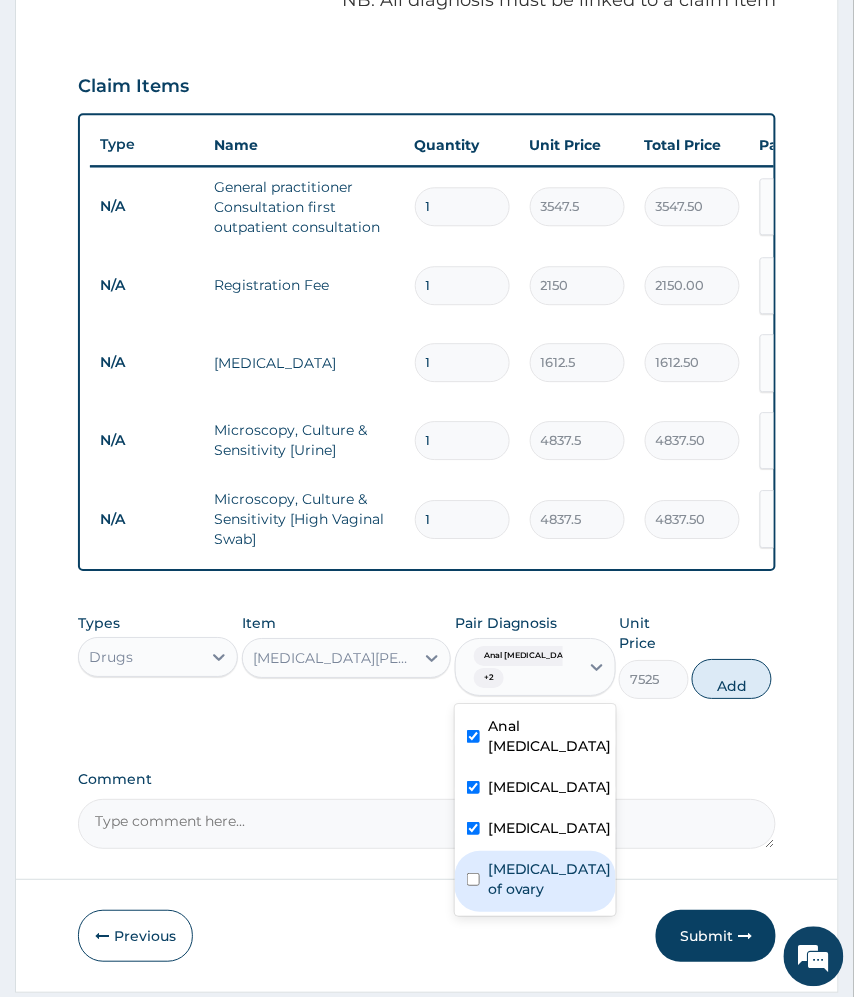 click on "Cyst of ovary" at bounding box center (550, 879) 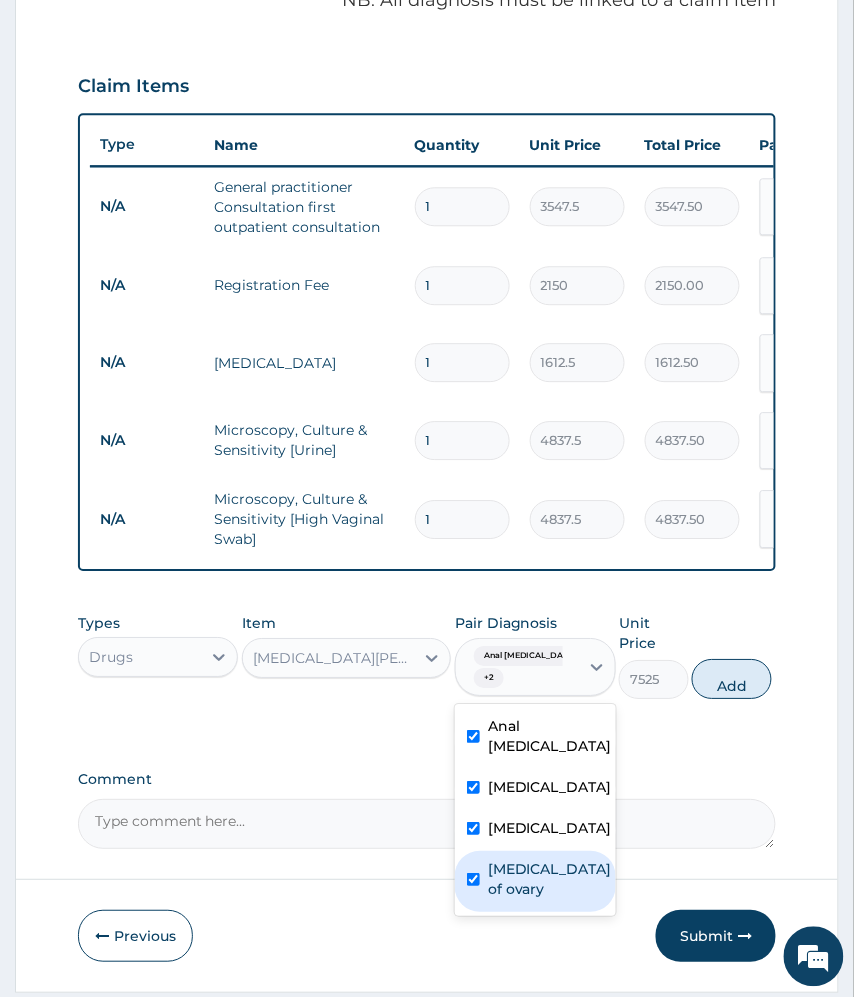 checkbox on "true" 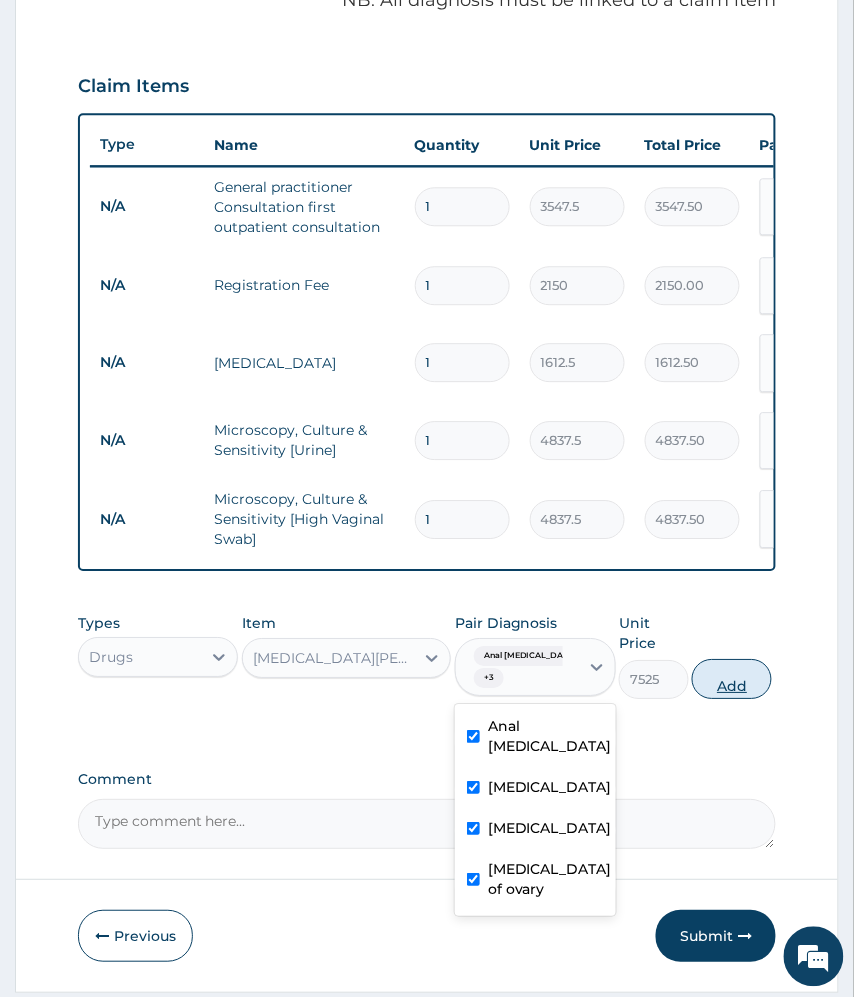 click on "Add" at bounding box center (732, 679) 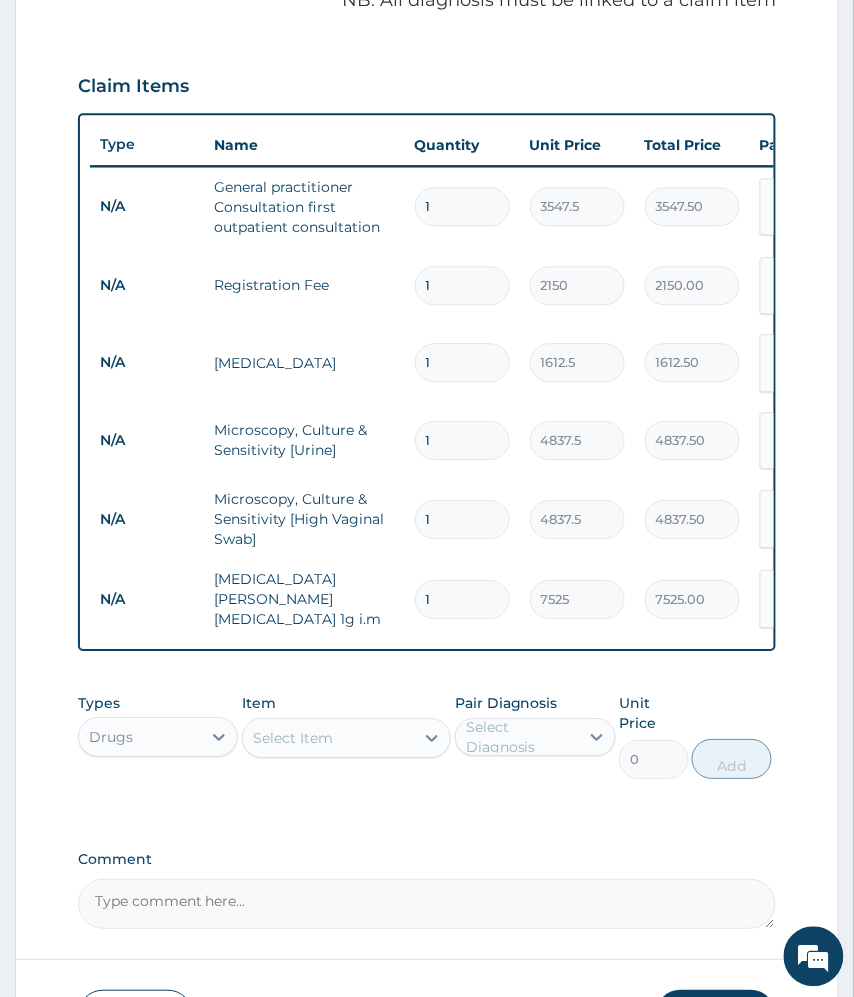 drag, startPoint x: 360, startPoint y: 681, endPoint x: 393, endPoint y: 669, distance: 35.1141 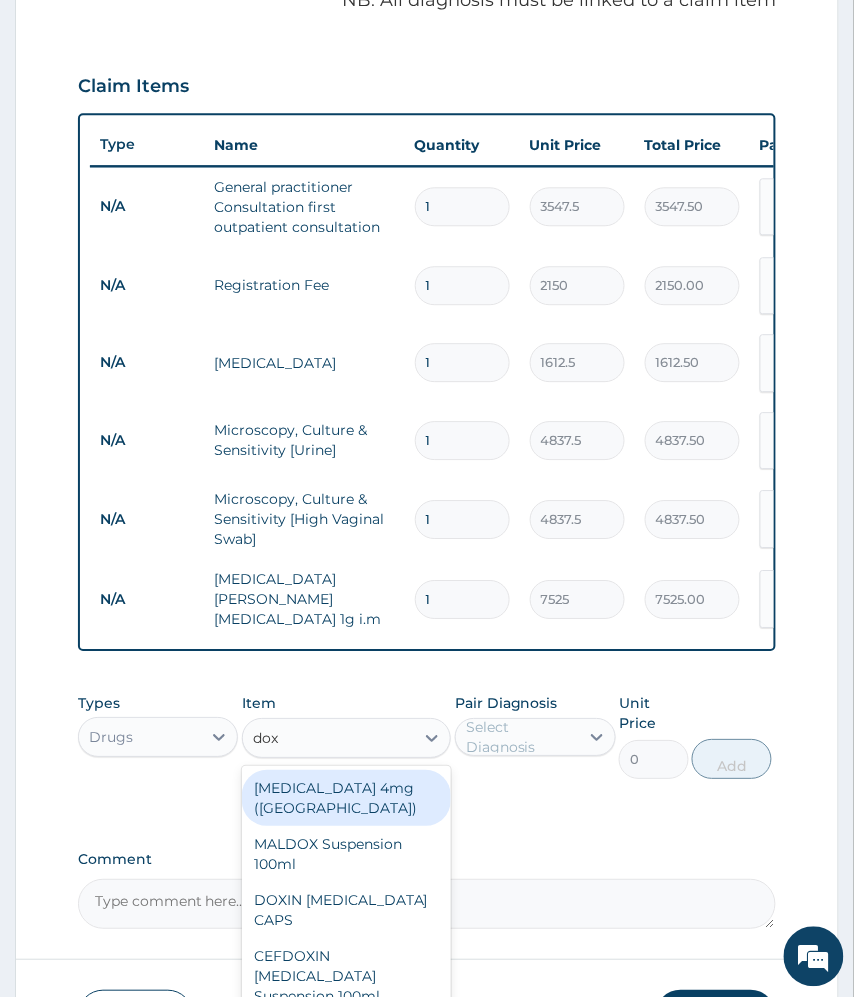 type on "doxy" 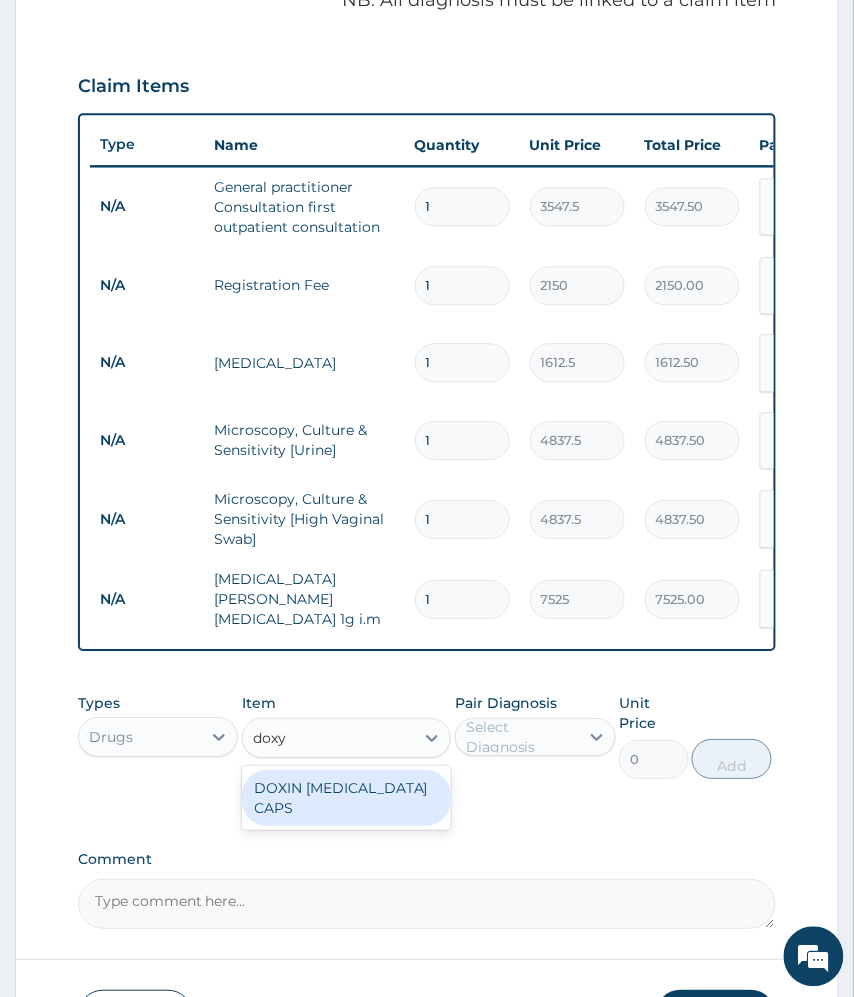 click on "DOXIN DOXYCYCLINE CAPS" at bounding box center [347, 798] 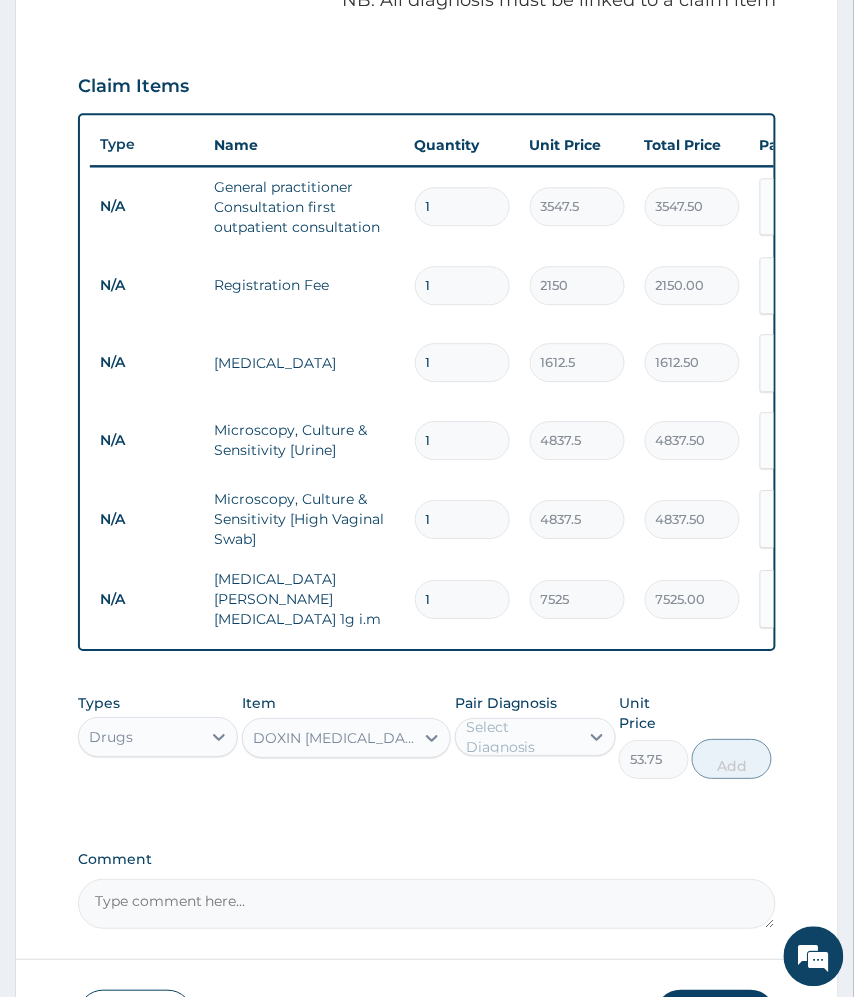 click on "Select Diagnosis" at bounding box center (521, 737) 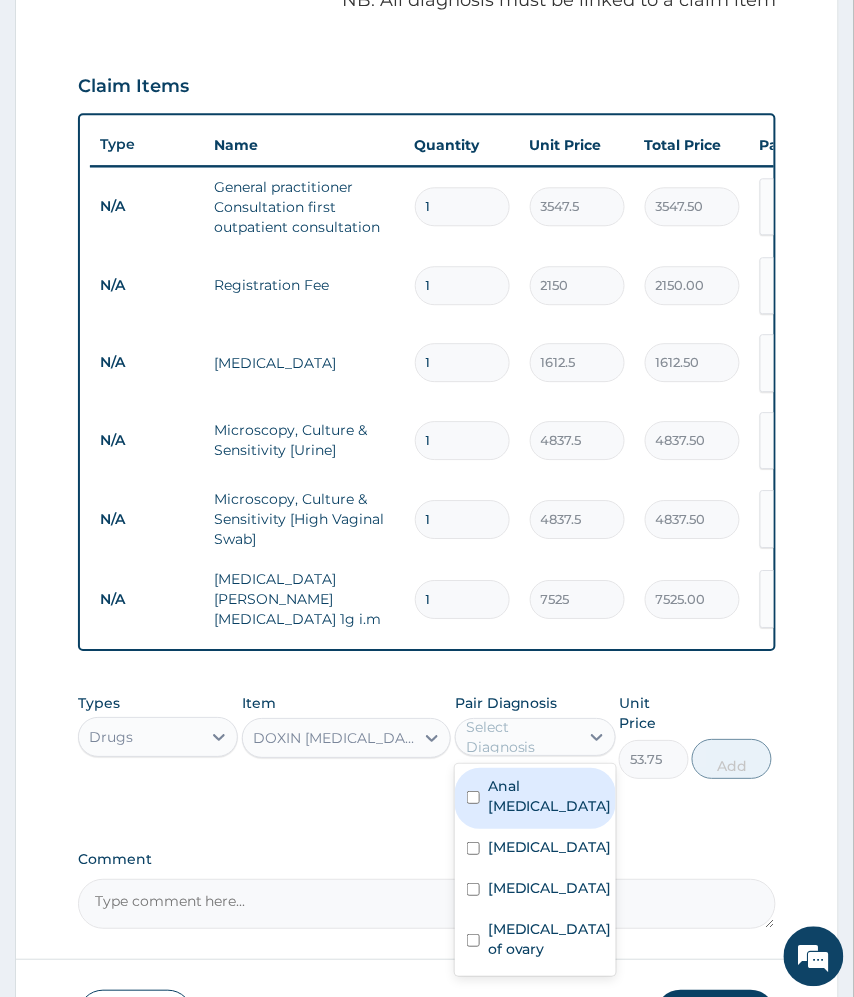 drag, startPoint x: 508, startPoint y: 738, endPoint x: 510, endPoint y: 752, distance: 14.142136 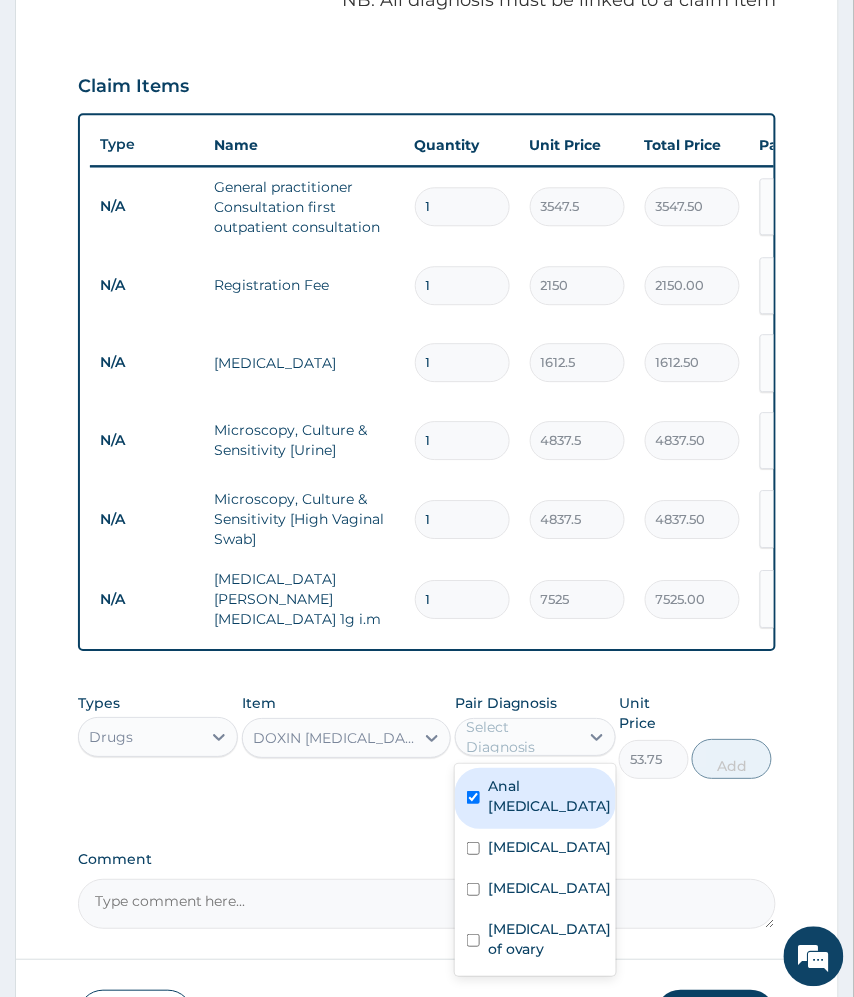 checkbox on "true" 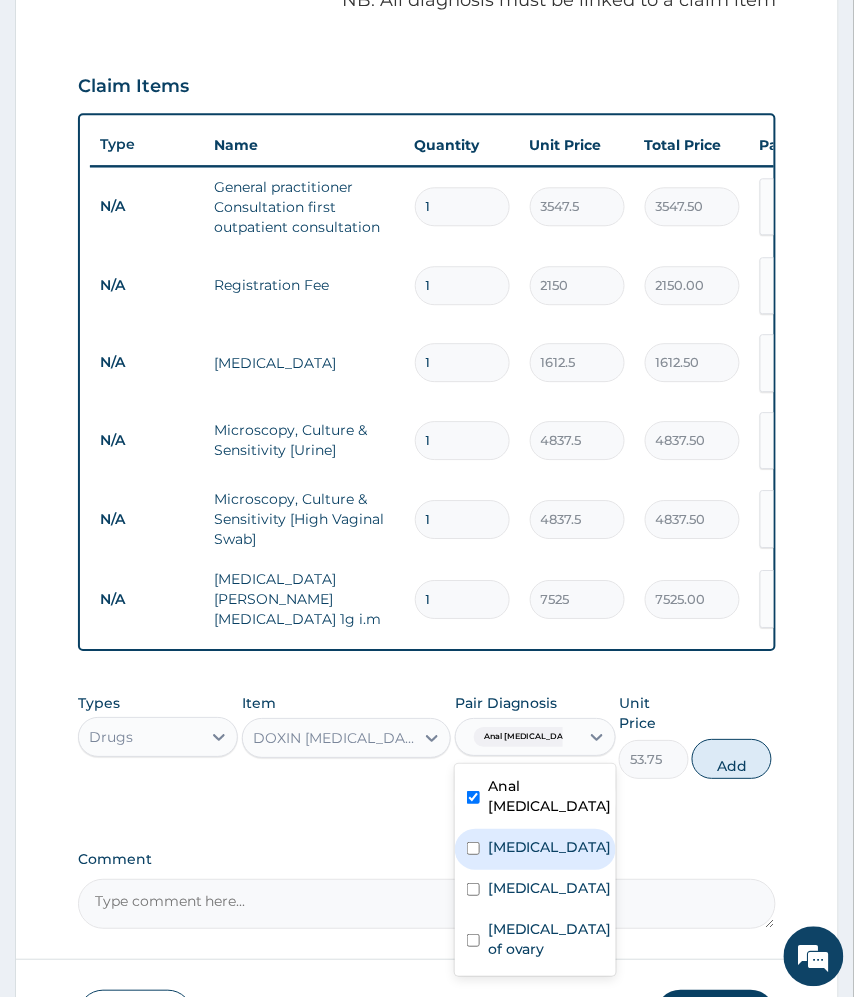 drag, startPoint x: 510, startPoint y: 758, endPoint x: 502, endPoint y: 812, distance: 54.589375 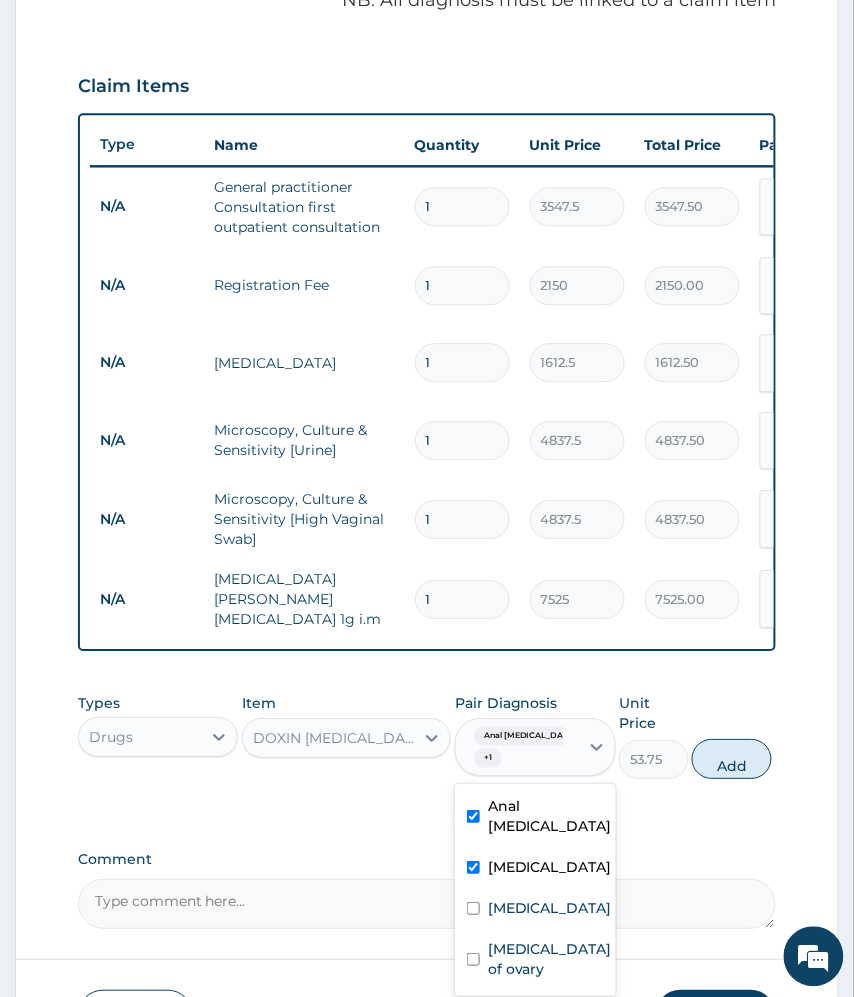 click on "Acute cervicitis" at bounding box center (535, 869) 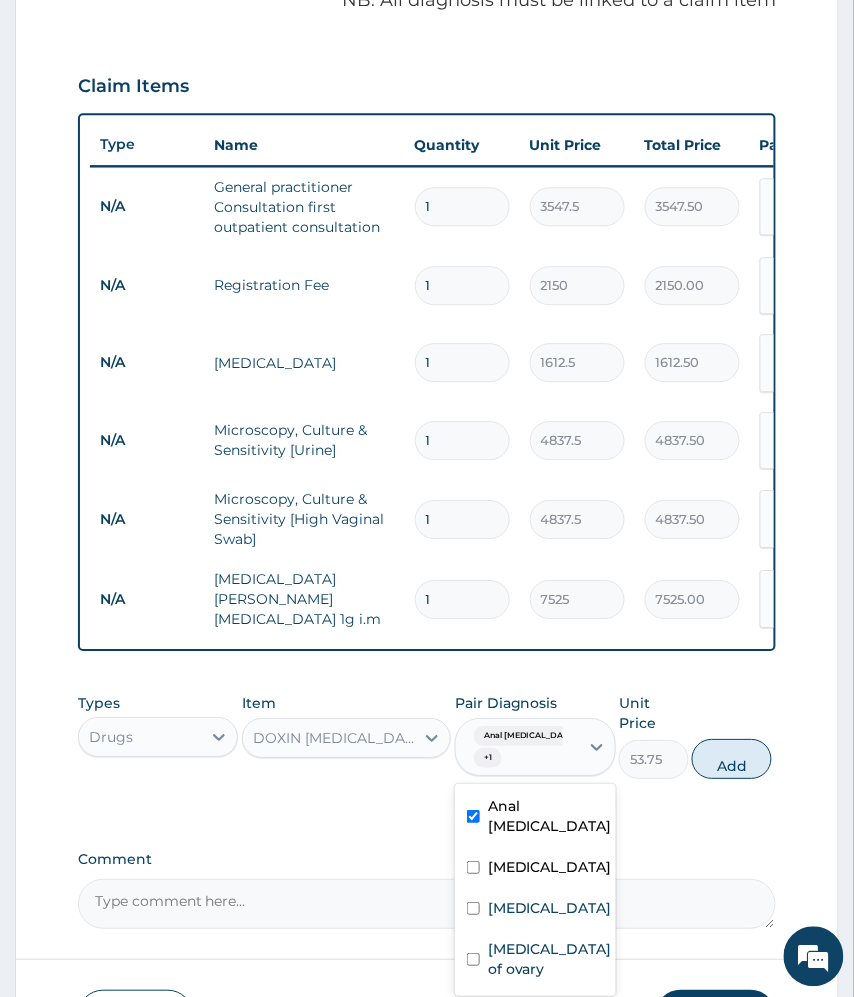 checkbox on "false" 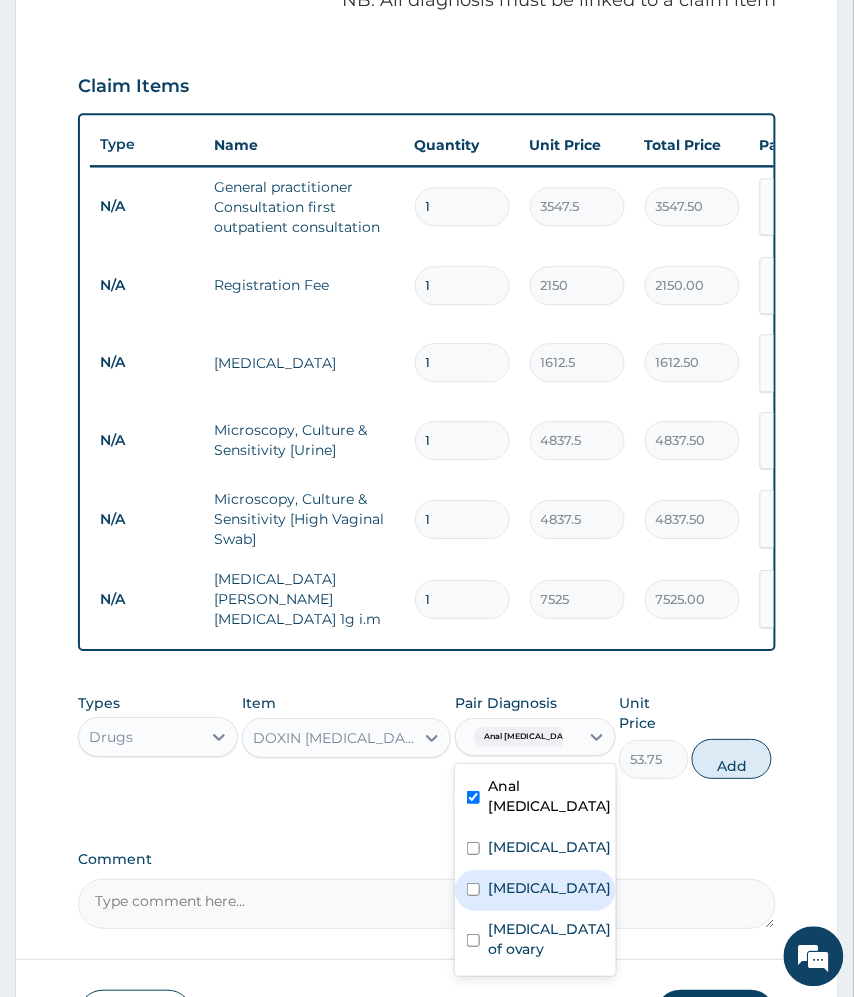 drag, startPoint x: 508, startPoint y: 806, endPoint x: 518, endPoint y: 768, distance: 39.293766 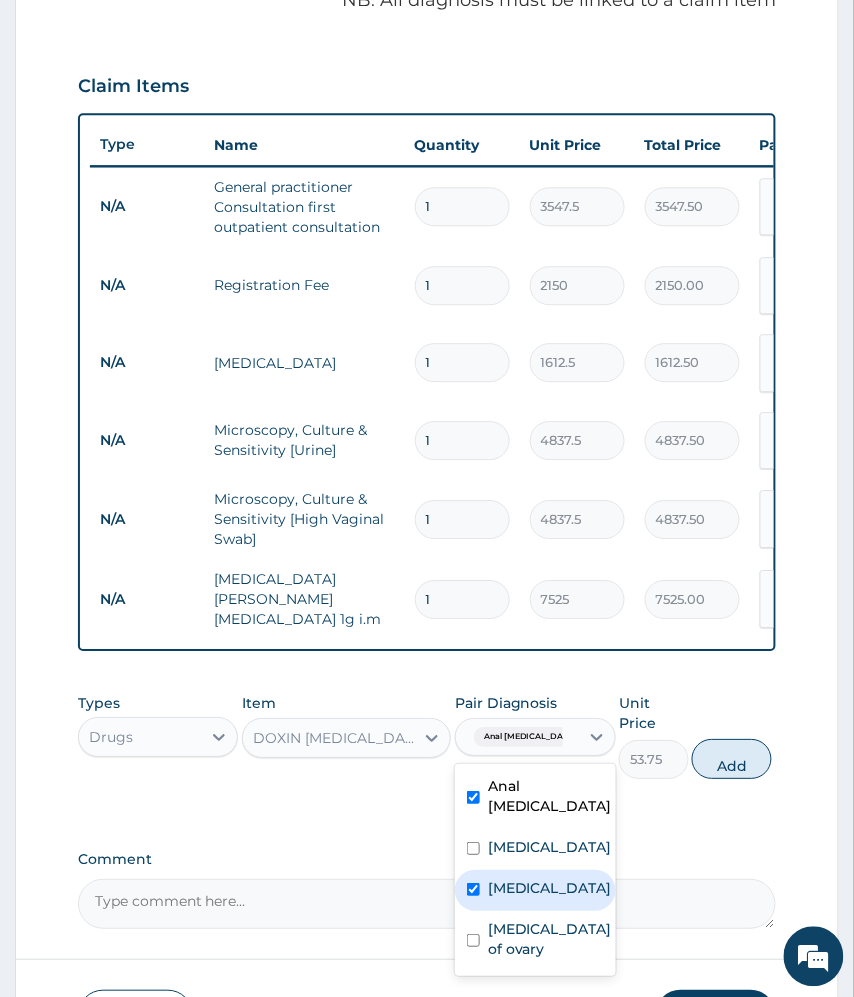 checkbox on "true" 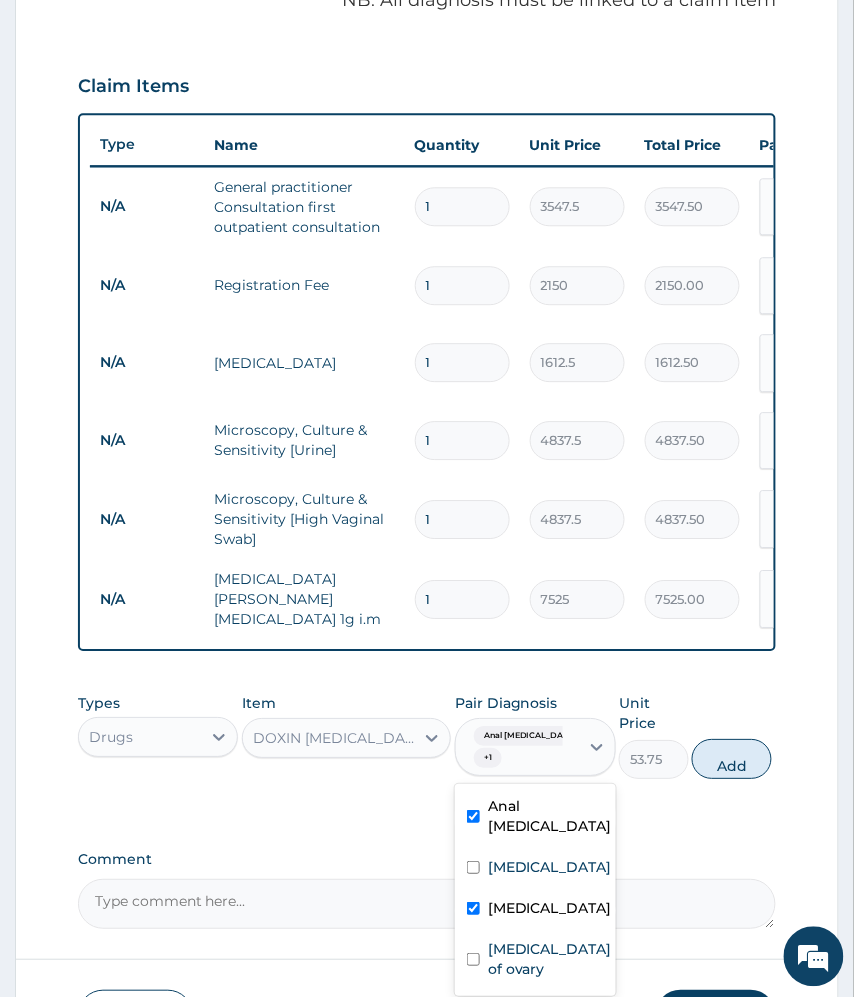 click on "Anal skin tag" at bounding box center [535, 818] 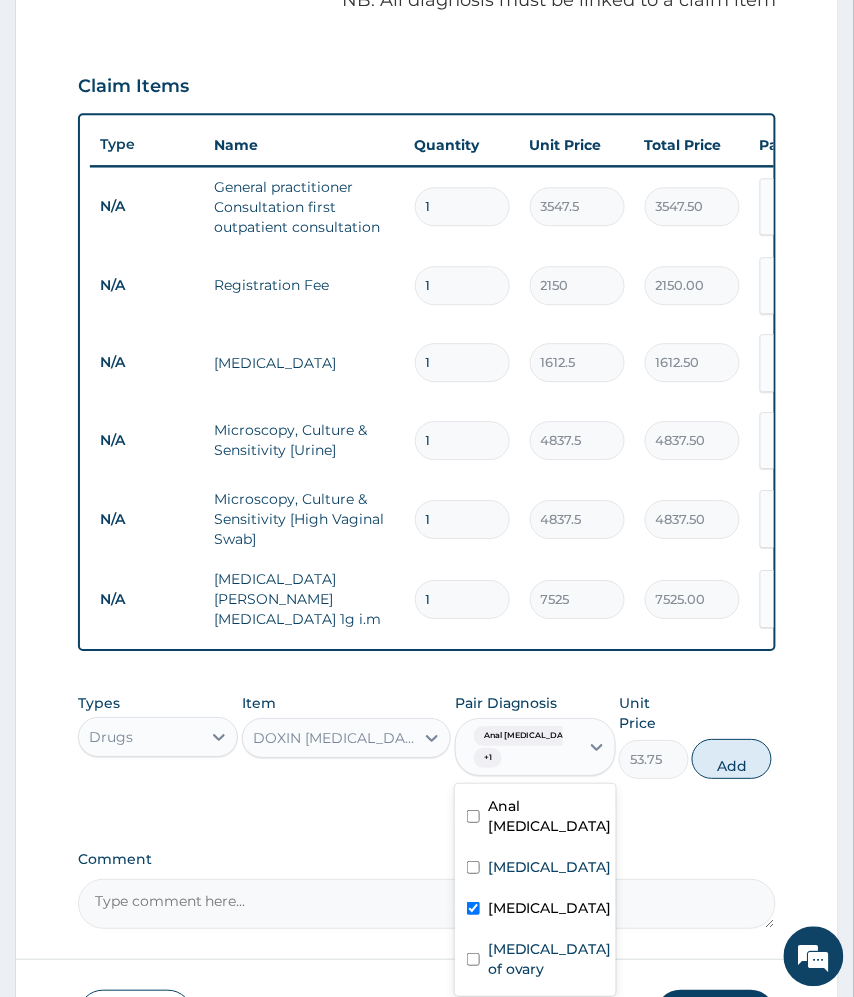 checkbox on "false" 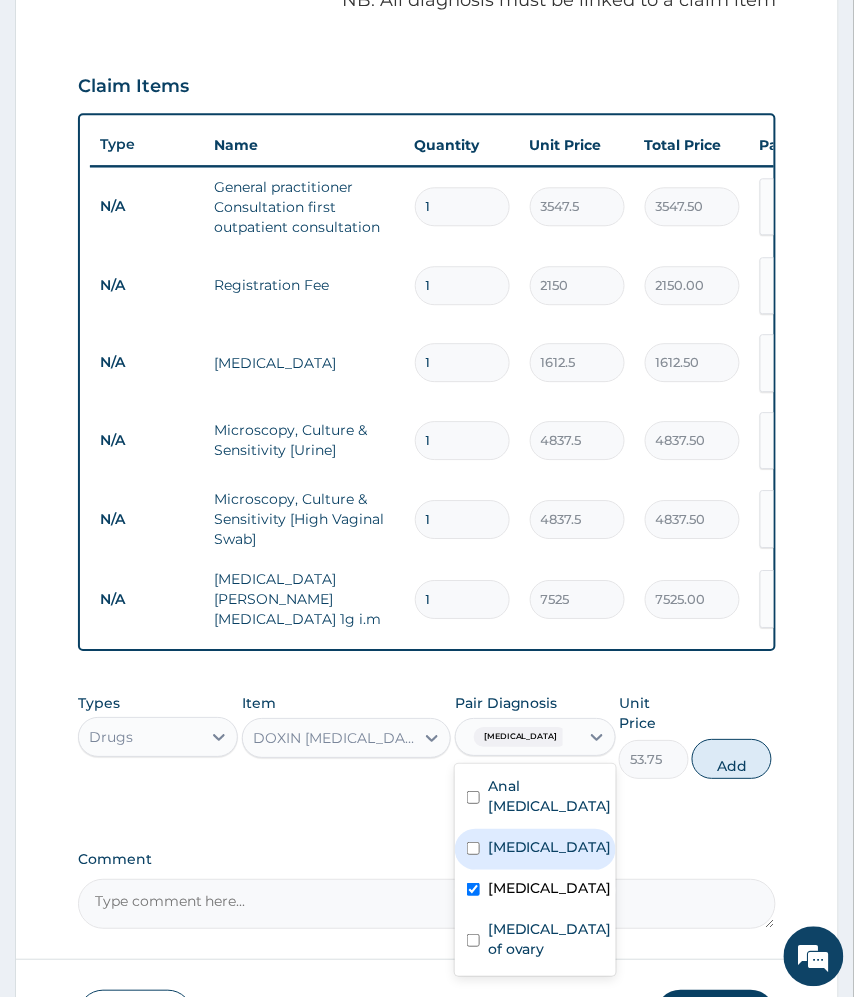 click on "Acute cervicitis" at bounding box center [550, 847] 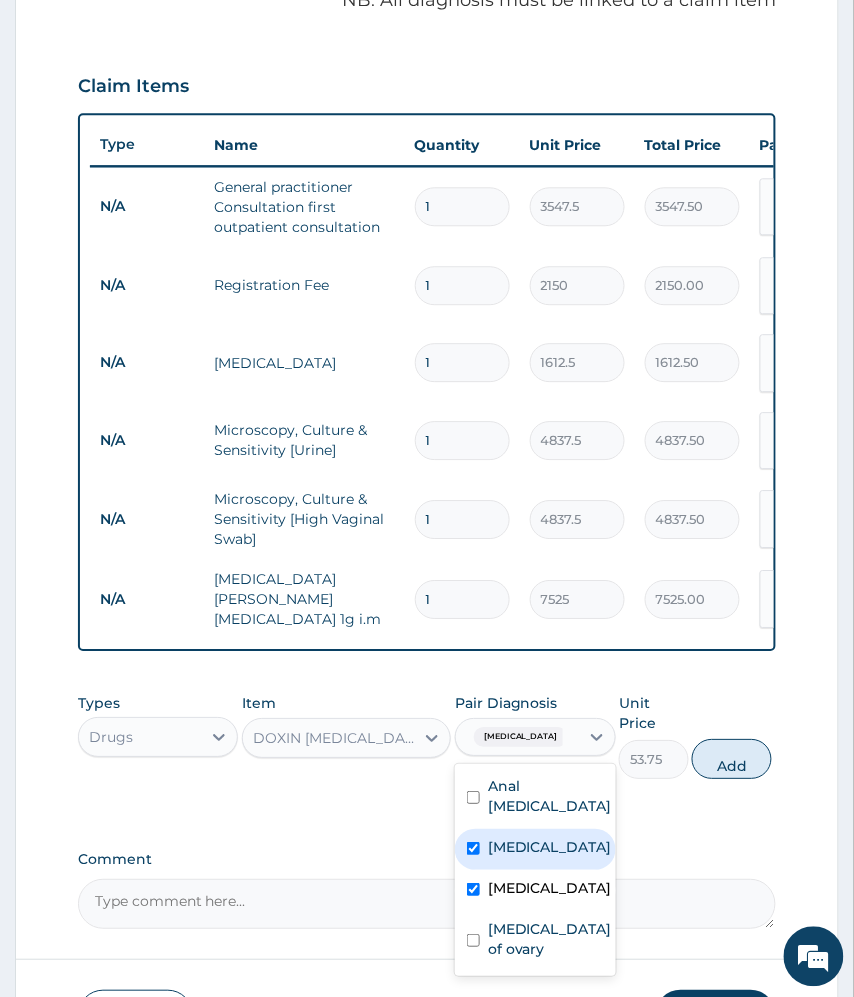 checkbox on "true" 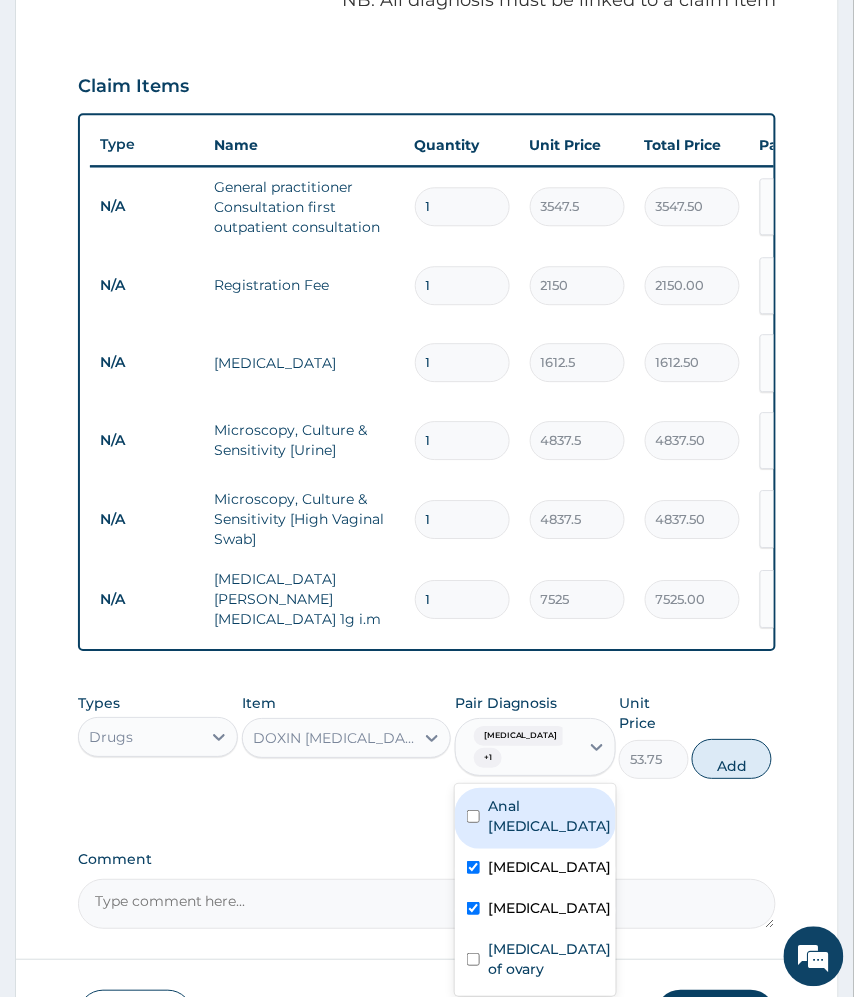 click on "Anal skin tag" at bounding box center (535, 818) 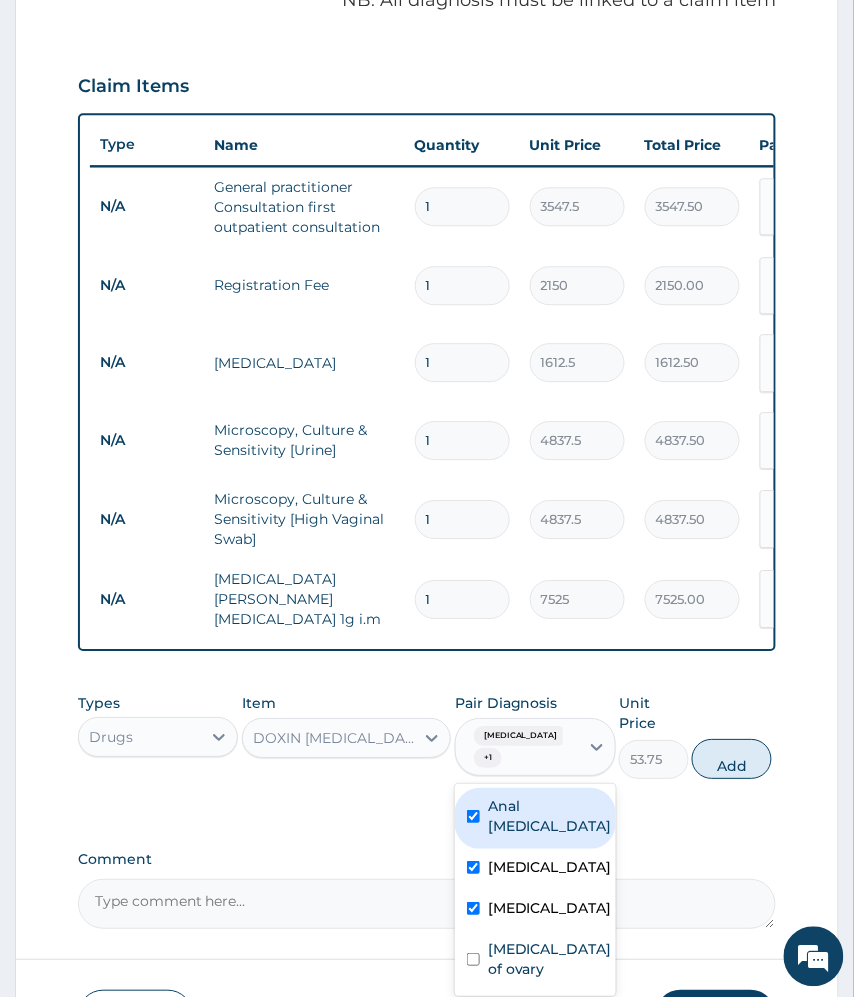 checkbox on "true" 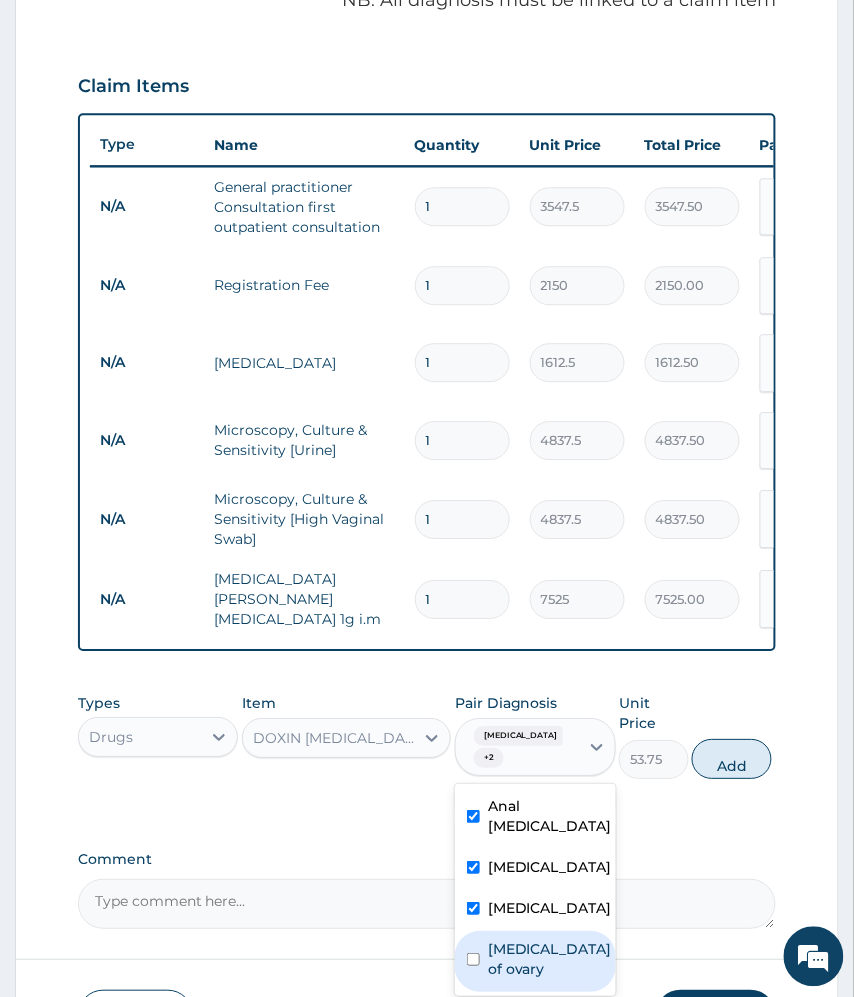 drag, startPoint x: 502, startPoint y: 877, endPoint x: 714, endPoint y: 740, distance: 252.41434 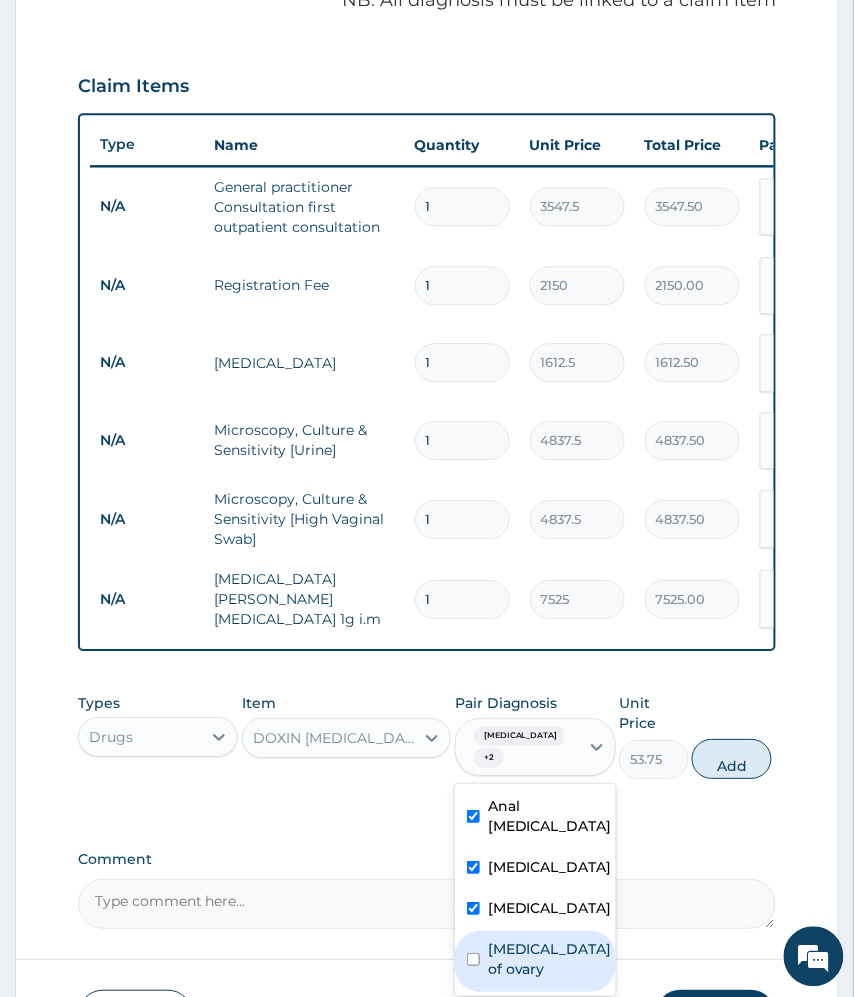 click on "Cyst of ovary" at bounding box center (550, 959) 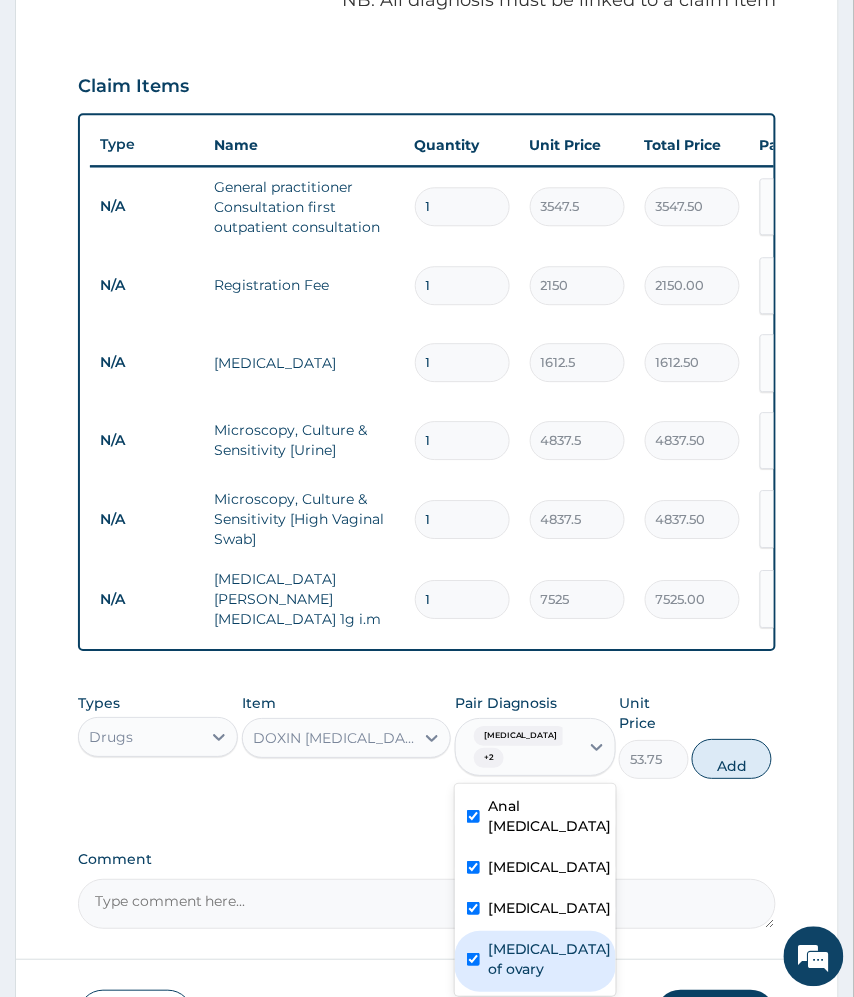 checkbox on "true" 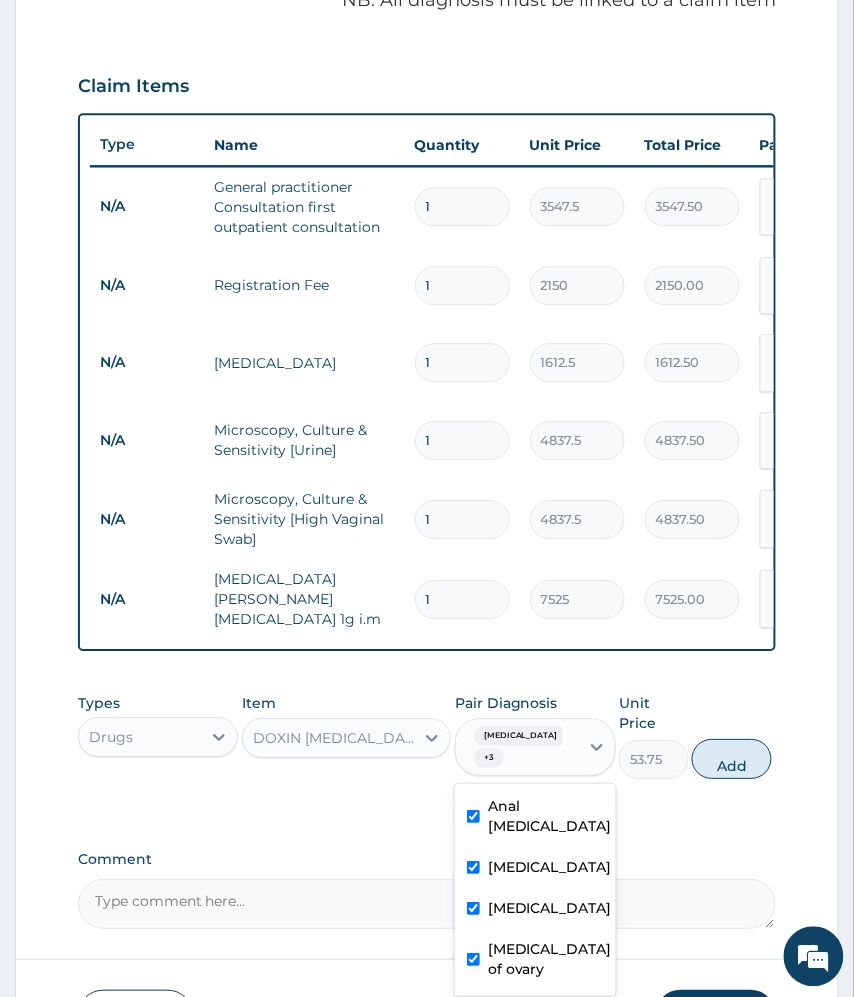 click on "Add" at bounding box center [732, 759] 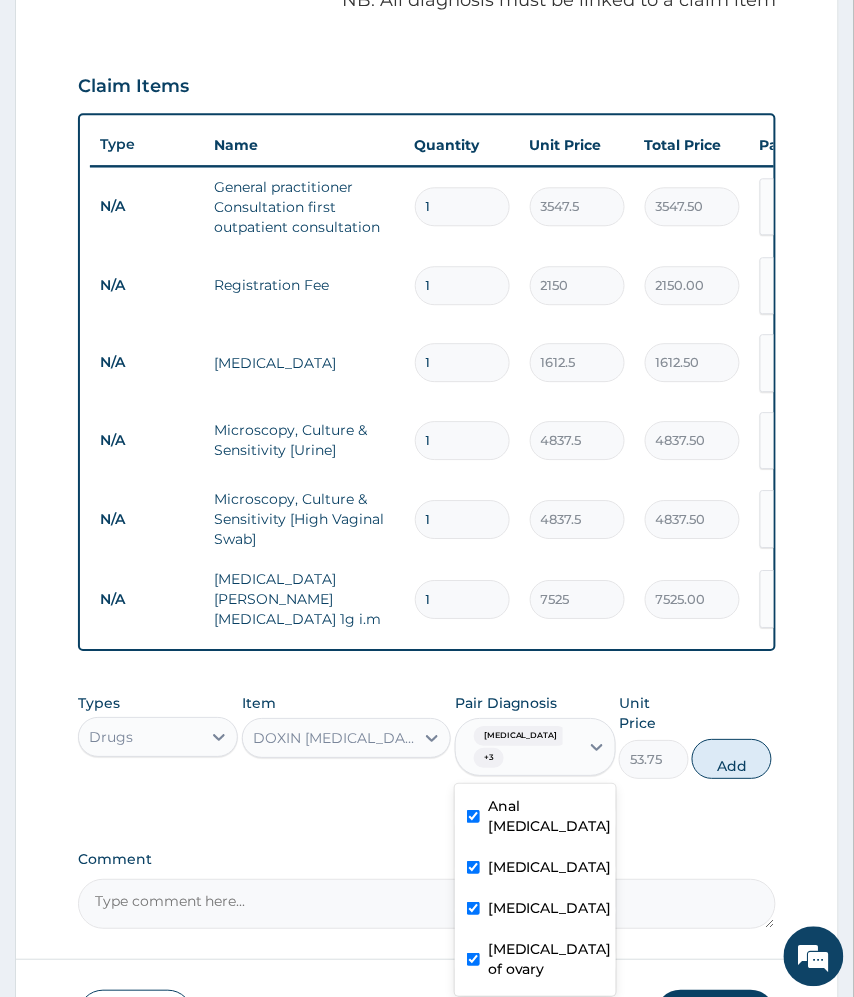 type on "0" 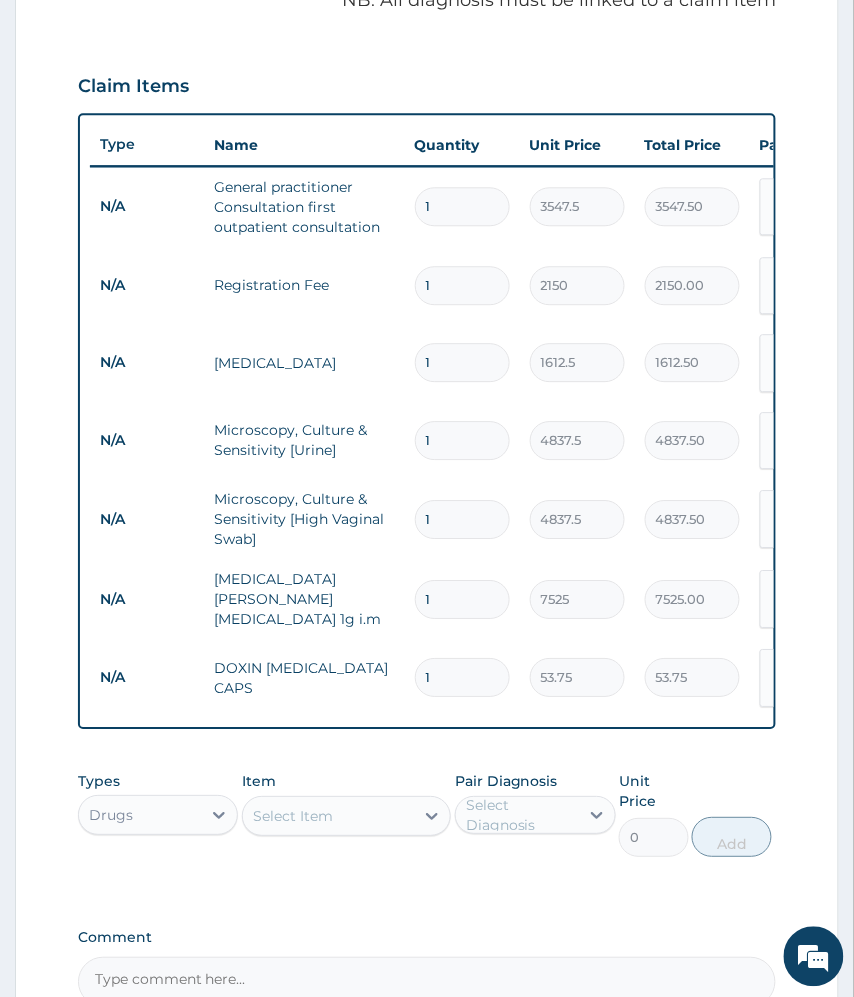type on "14" 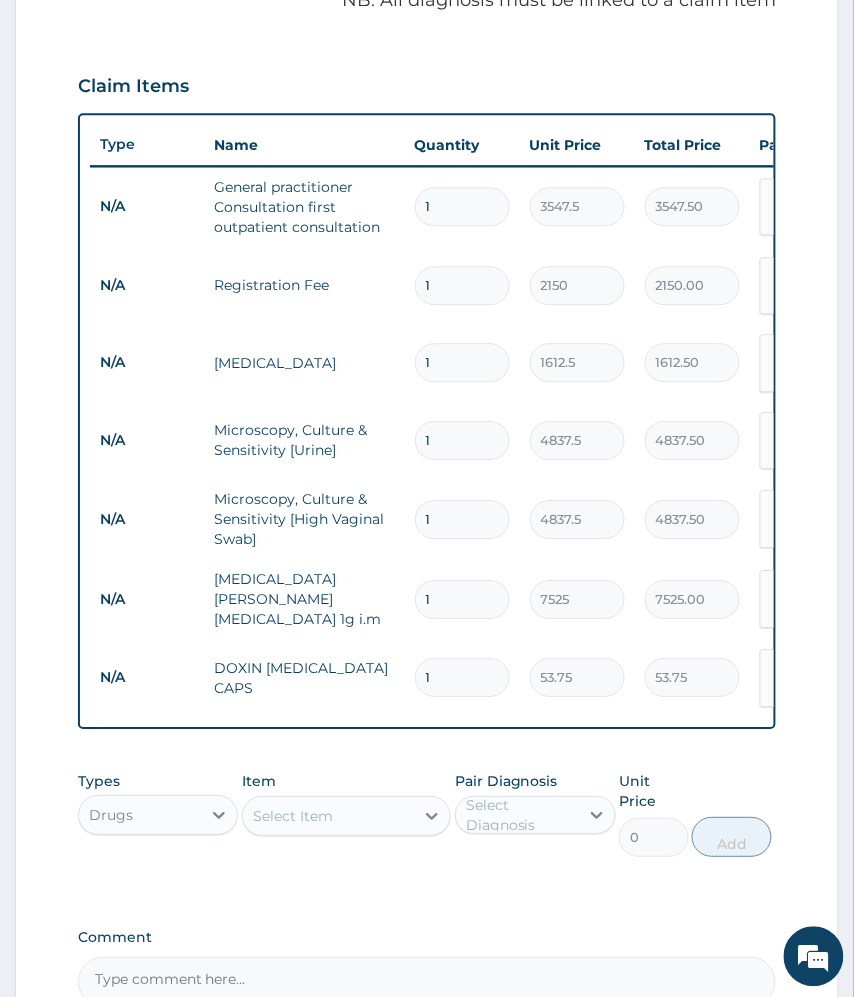 type on "752.50" 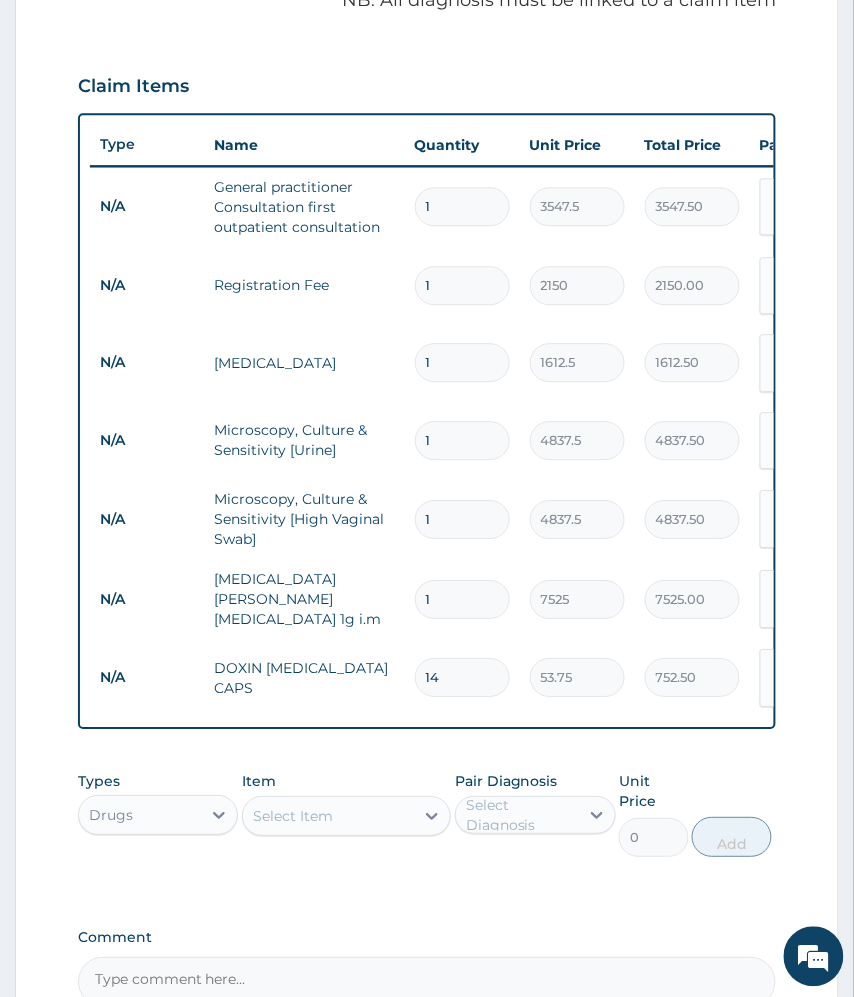 type on "14" 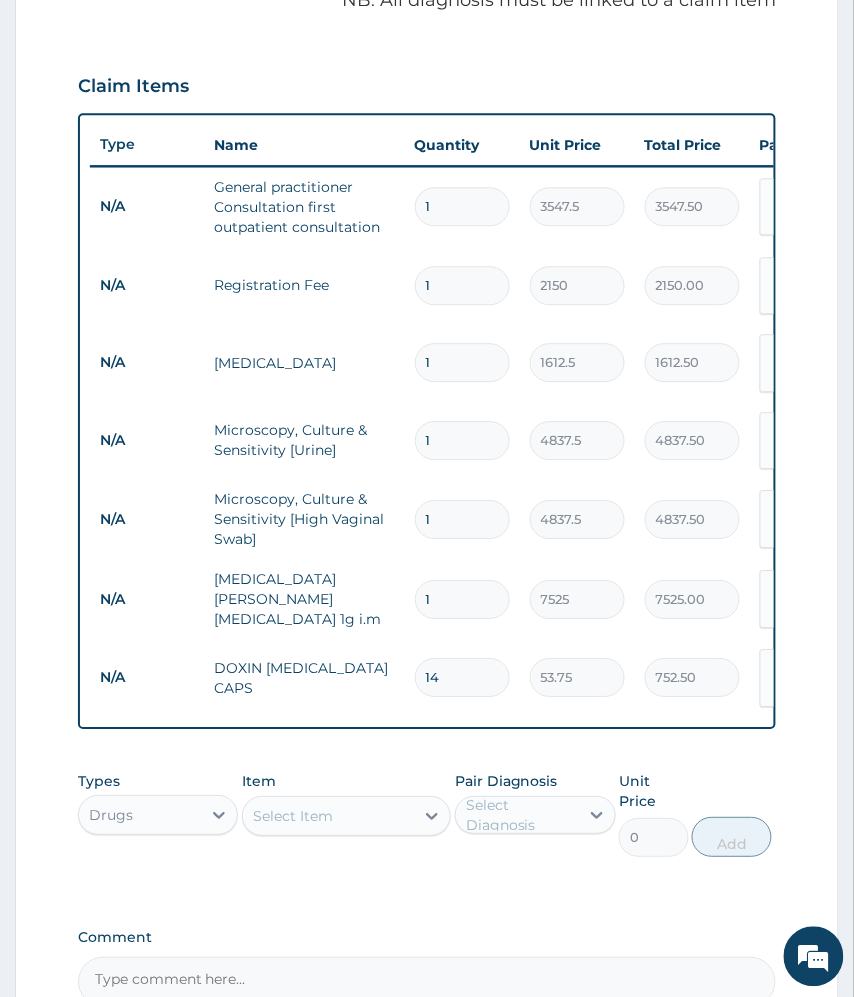 click on "PA Code / Prescription Code Enter Code(Secondary Care Only) Encounter Date 02-07-2025 Important Notice Please enter PA codes before entering items that are not attached to a PA code   All diagnoses entered must be linked to a claim item. Diagnosis & Claim Items that are visible but inactive cannot be edited because they were imported from an already approved PA code. Diagnosis Anal skin tag Confirmed Acute cervicitis Query Hyperproteinemia Confirmed Cyst of ovary Confirmed NB: All diagnosis must be linked to a claim item Claim Items Type Name Quantity Unit Price Total Price Pair Diagnosis Actions N/A General practitioner Consultation first outpatient consultation 1 3547.5 3547.50 Anal skin tag  + 3 Delete N/A Registration Fee 1 2150 2150.00 Anal skin tag  + 3 Delete N/A URINALYSIS 1 1612.5 1612.50 Anal skin tag  + 3 Delete N/A Microscopy, Culture & Sensitivity [Urine] 1 4837.5 4837.50 Anal skin tag  + 3 Delete N/A Microscopy, Culture & Sensitivity [High Vaginal Swab] 1 4837.5 4837.50 Acute cervicitis  + 2 N/A" at bounding box center [427, 264] 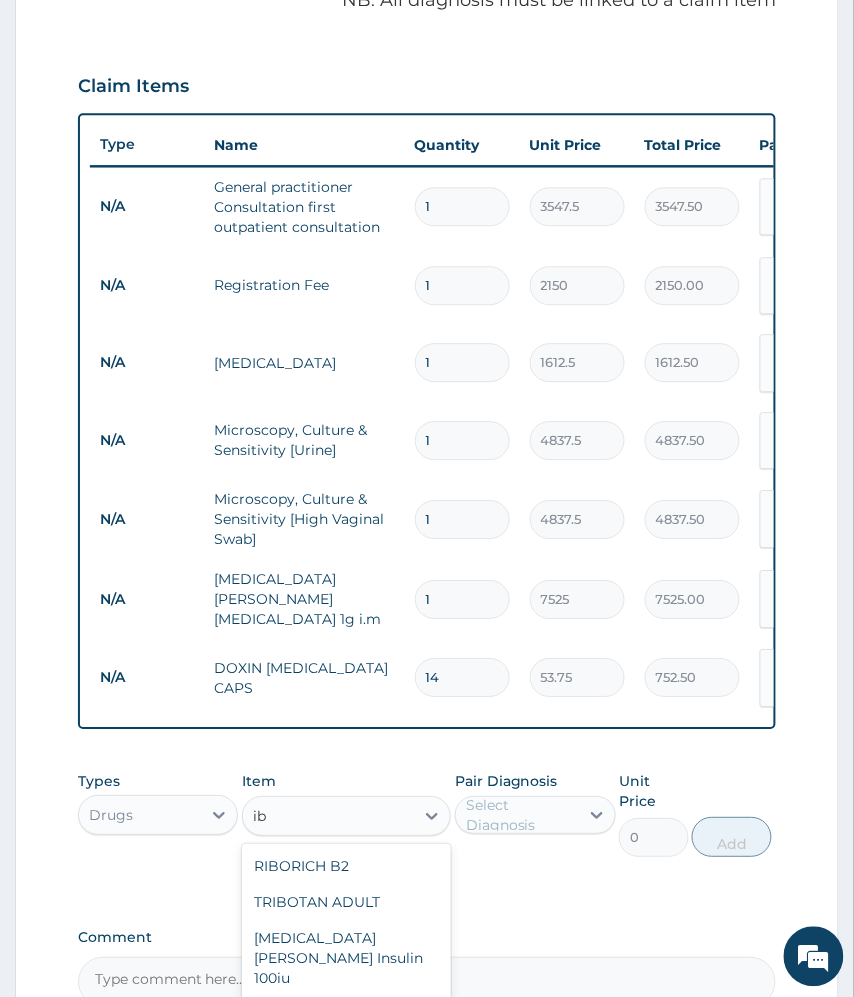 type on "i" 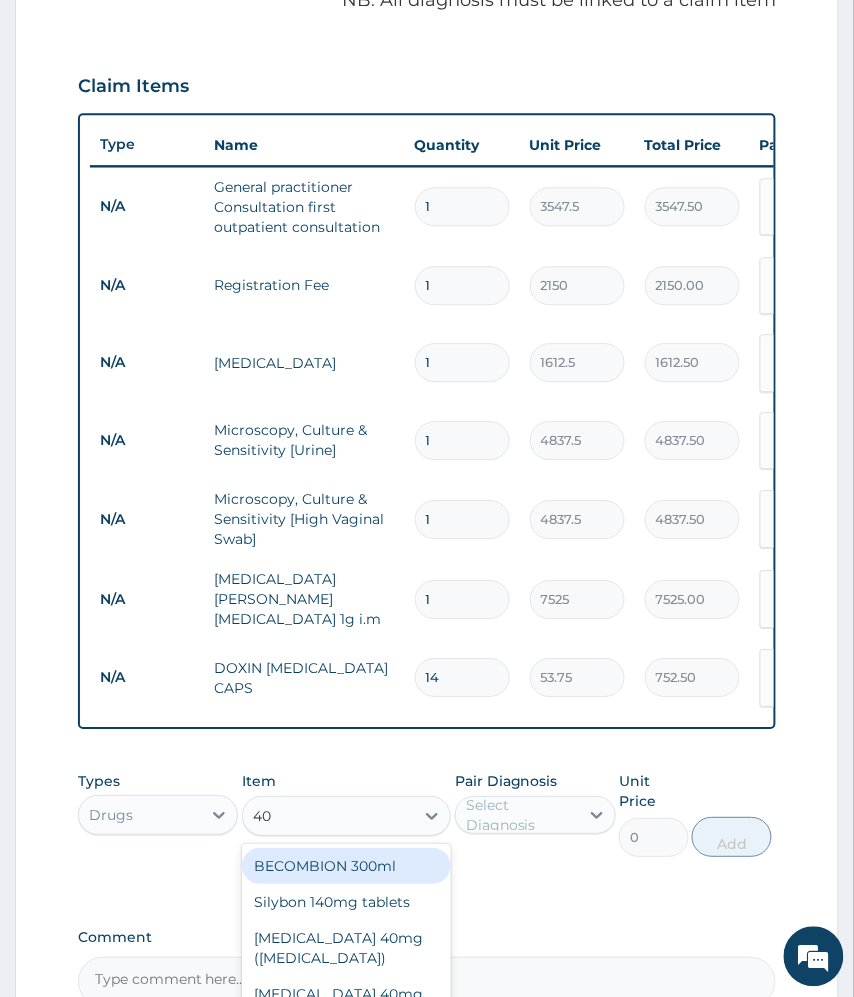 type on "400" 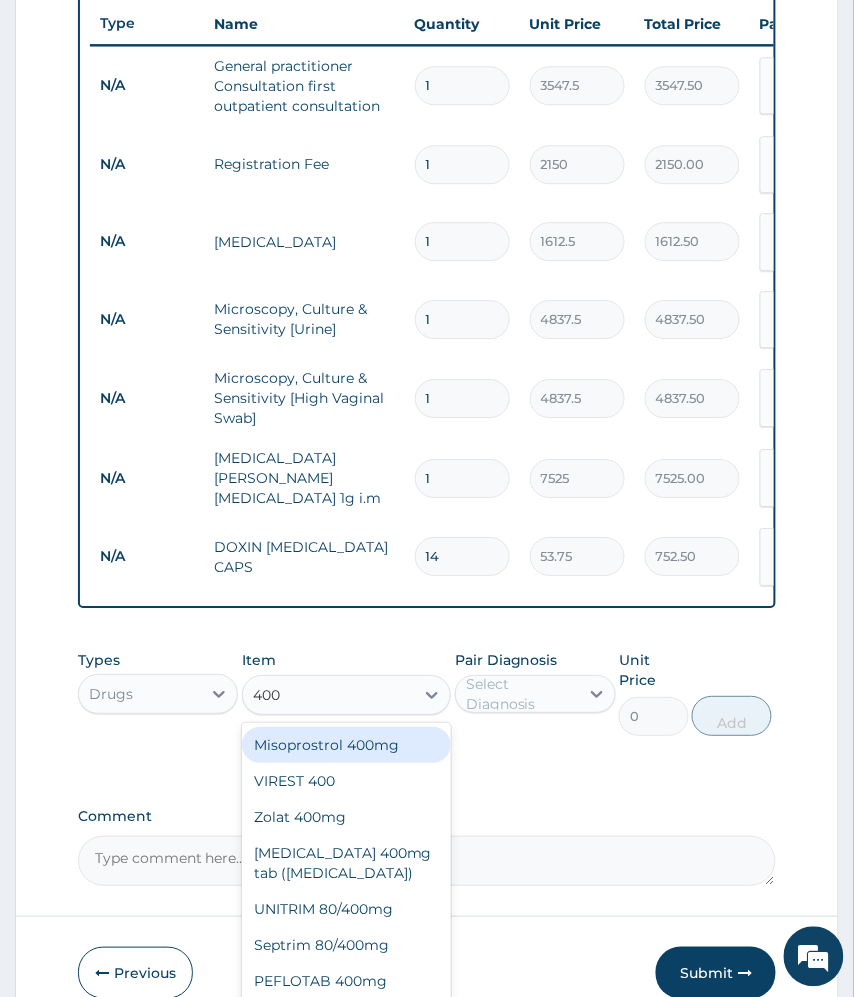 scroll, scrollTop: 853, scrollLeft: 0, axis: vertical 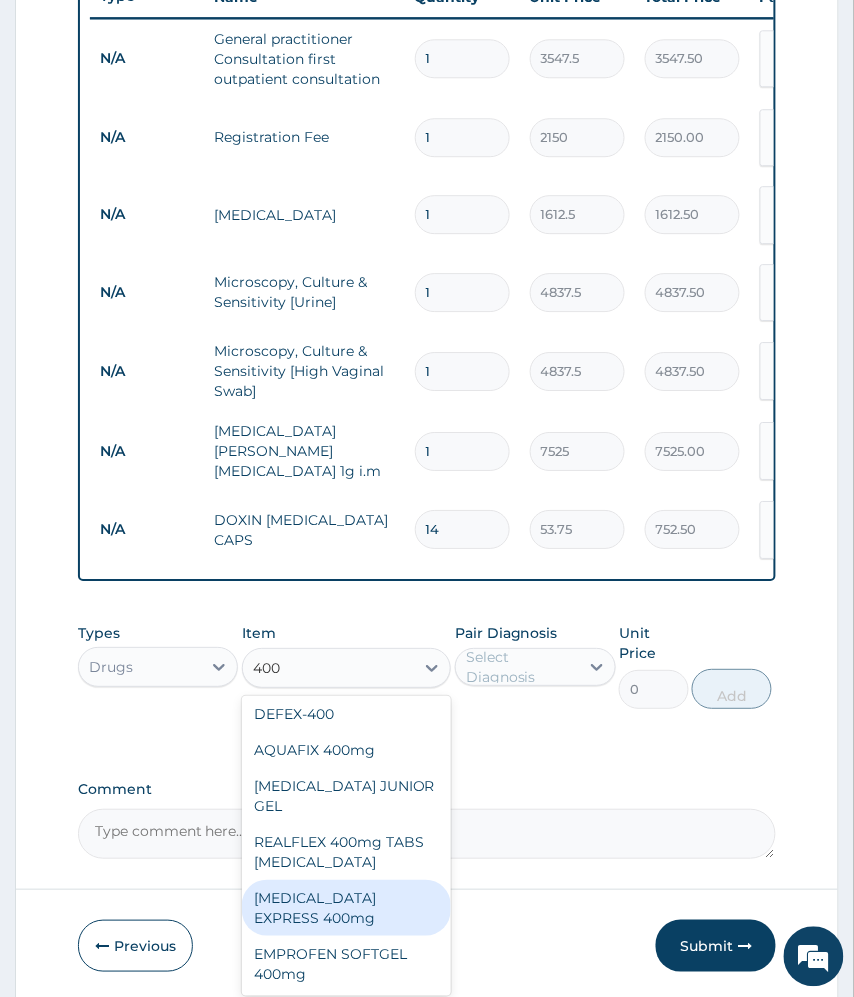 click on "NUROFEN EXPRESS 400mg" at bounding box center (347, 908) 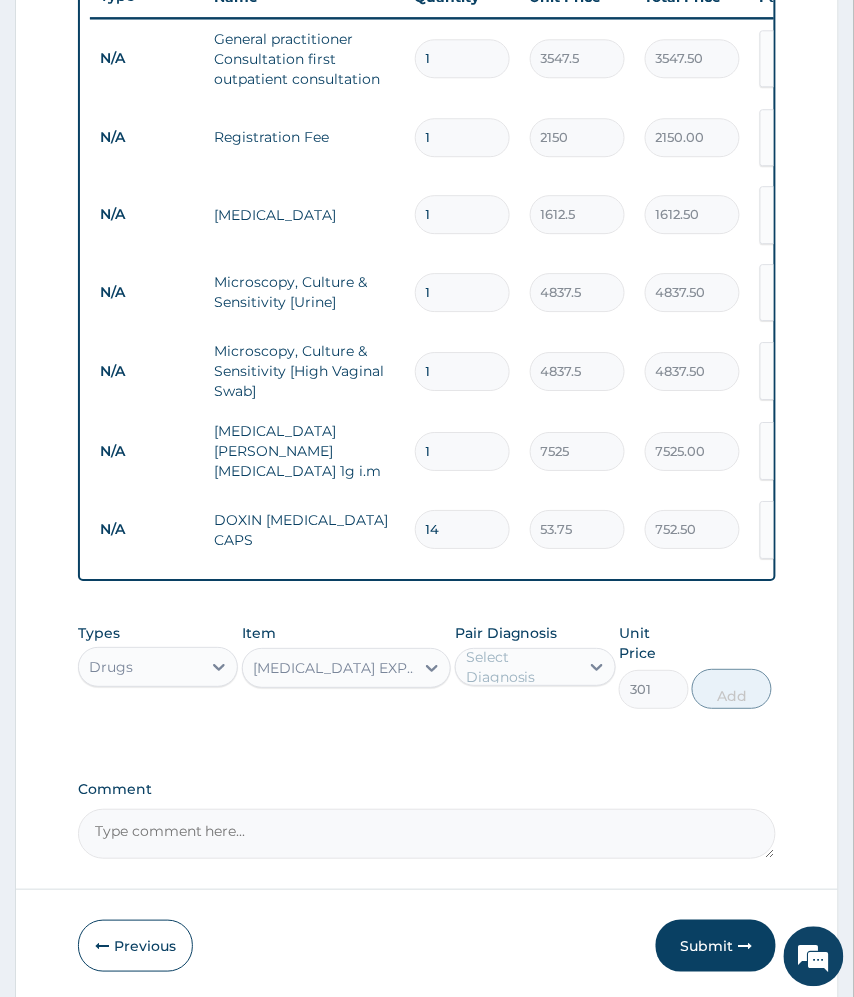 click on "Pair Diagnosis Select Diagnosis" at bounding box center [535, 666] 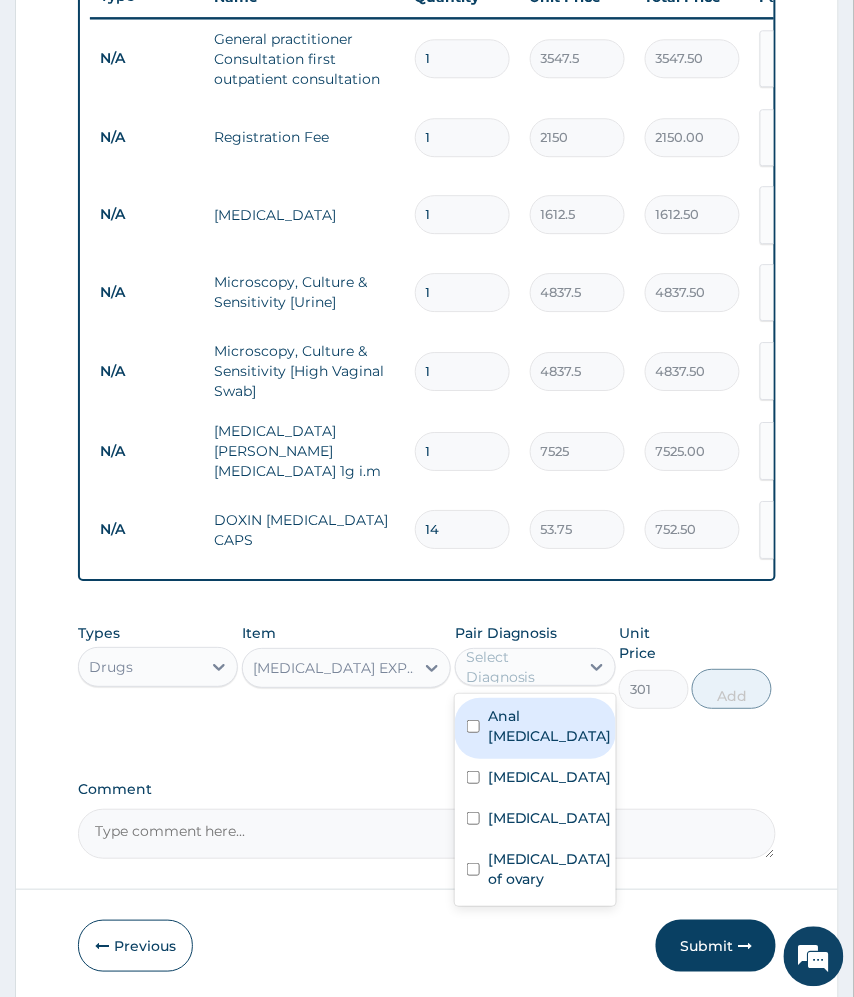 click on "Select Diagnosis" at bounding box center (521, 667) 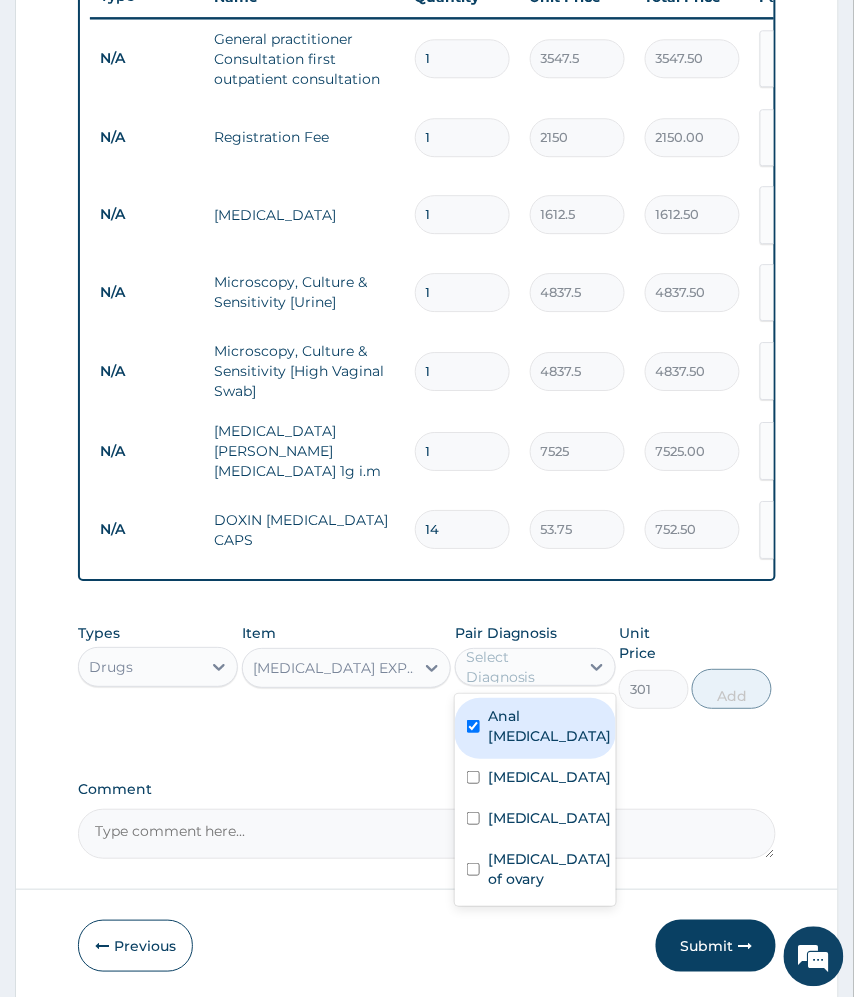 checkbox on "true" 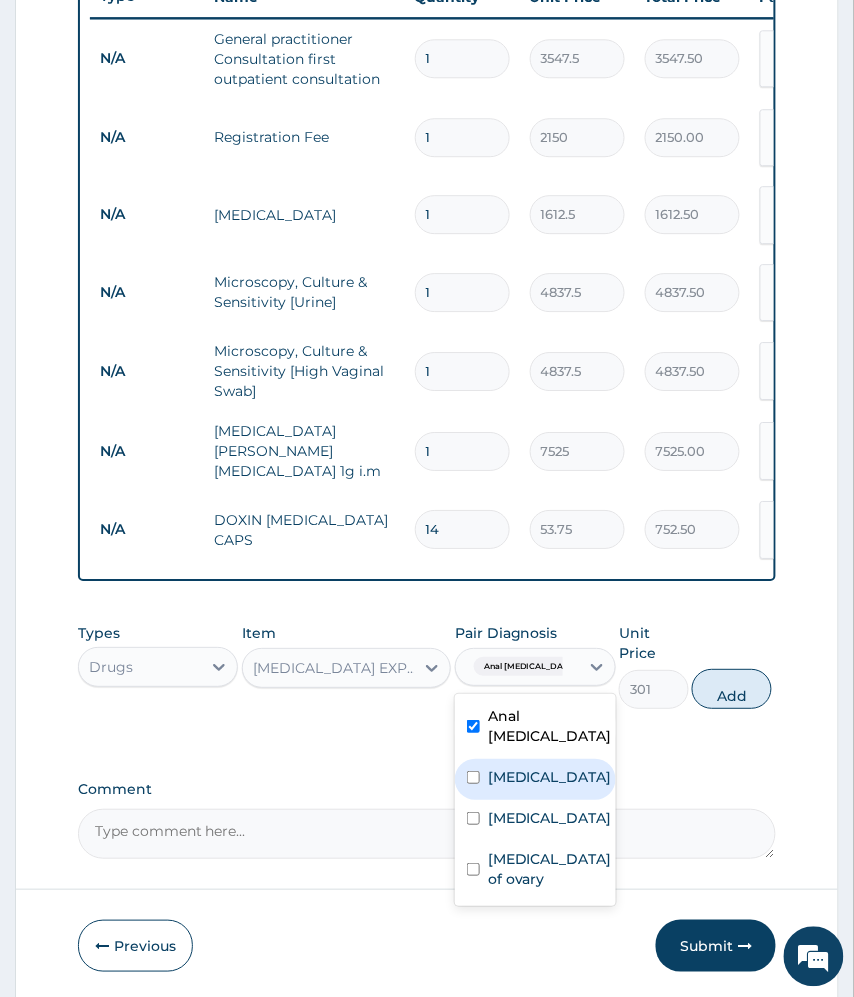 click on "Acute cervicitis" at bounding box center (550, 777) 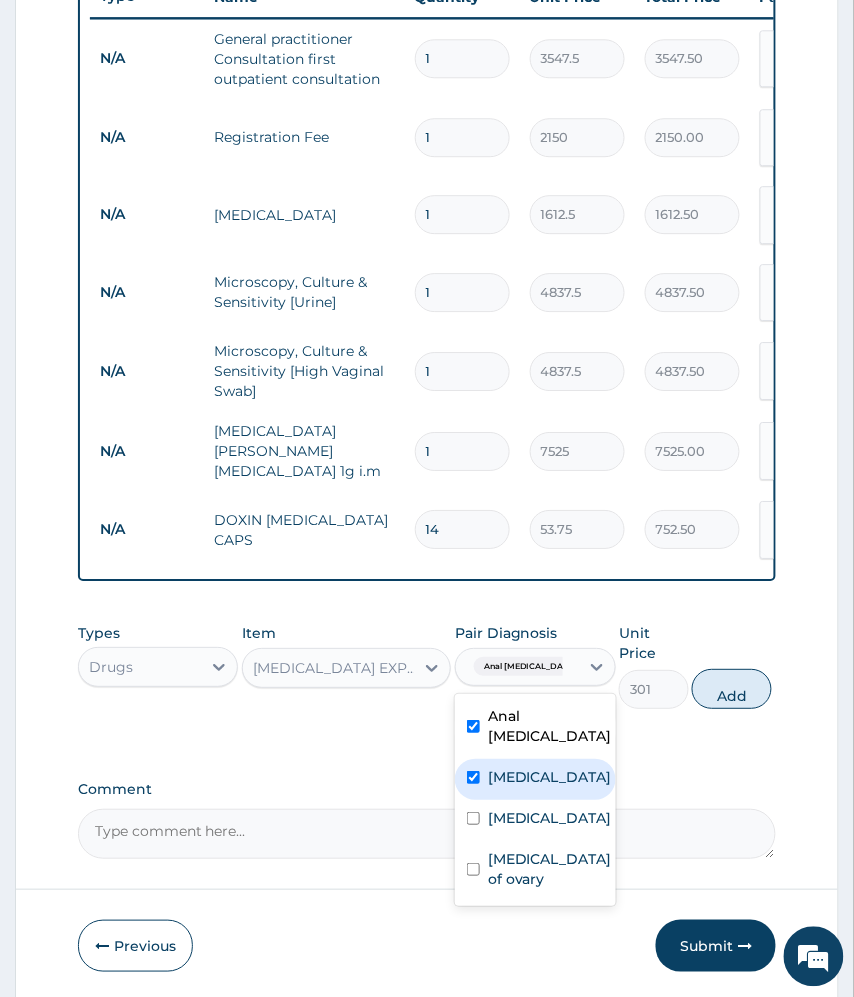 checkbox on "true" 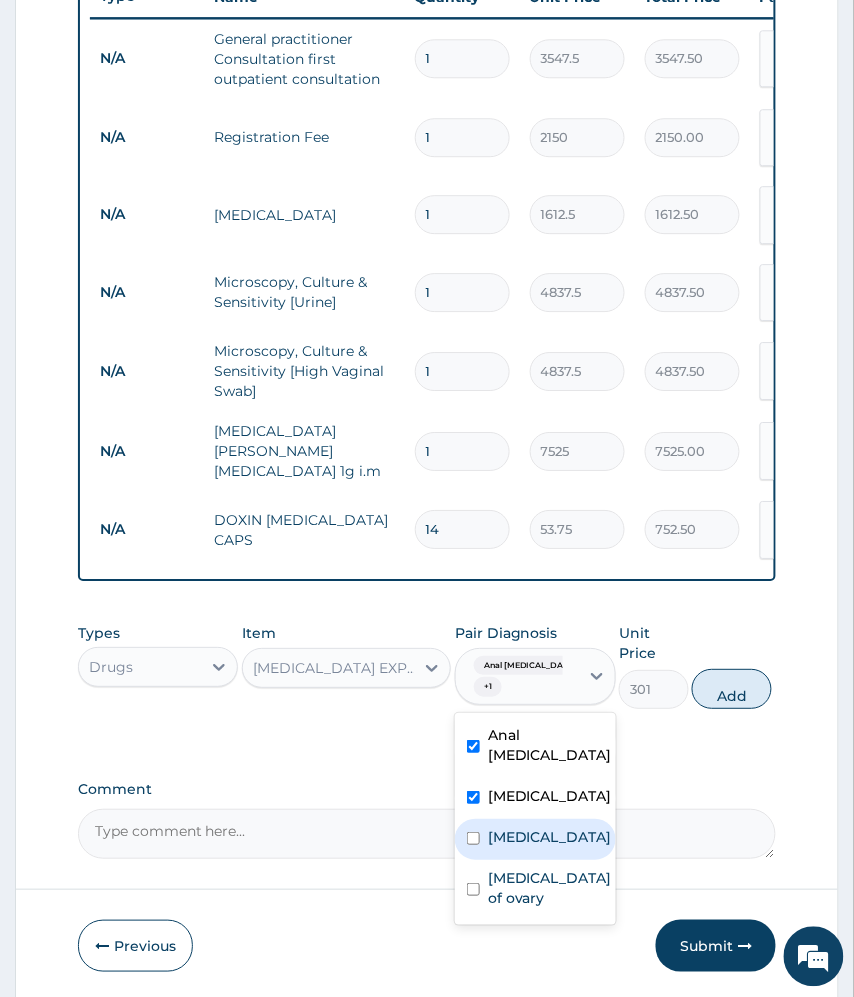 click on "Hyperproteinemia" at bounding box center (535, 839) 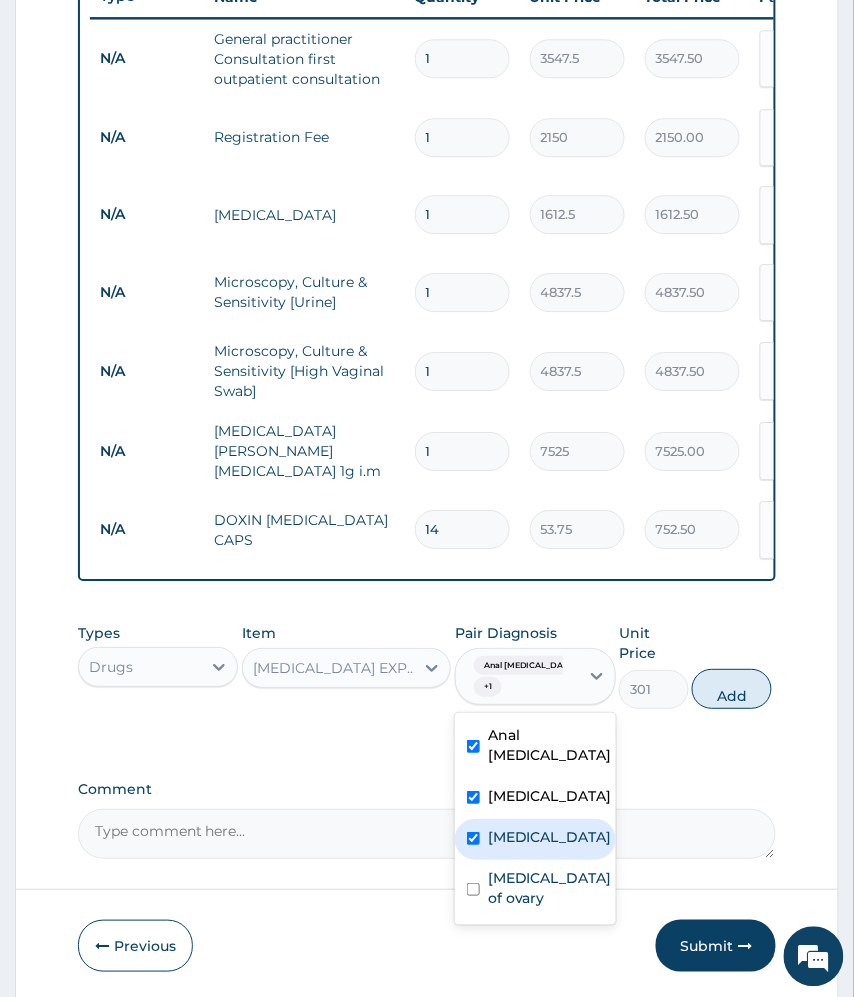 checkbox on "true" 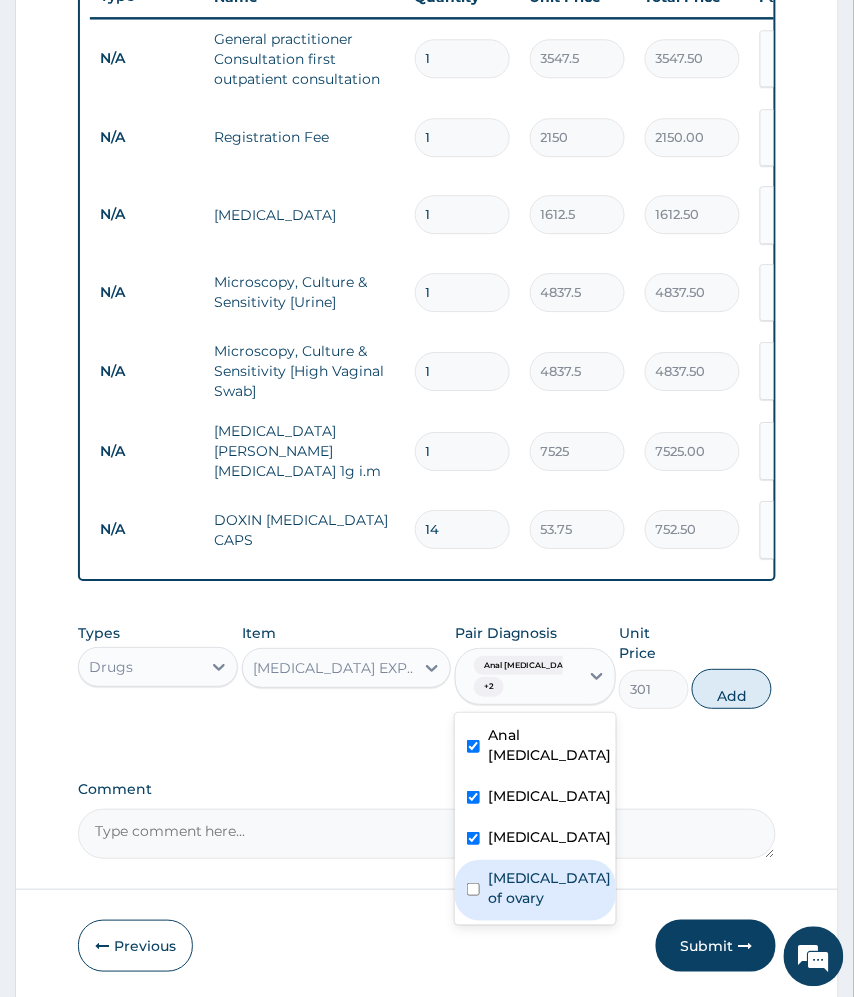 click on "Cyst of ovary" at bounding box center [535, 890] 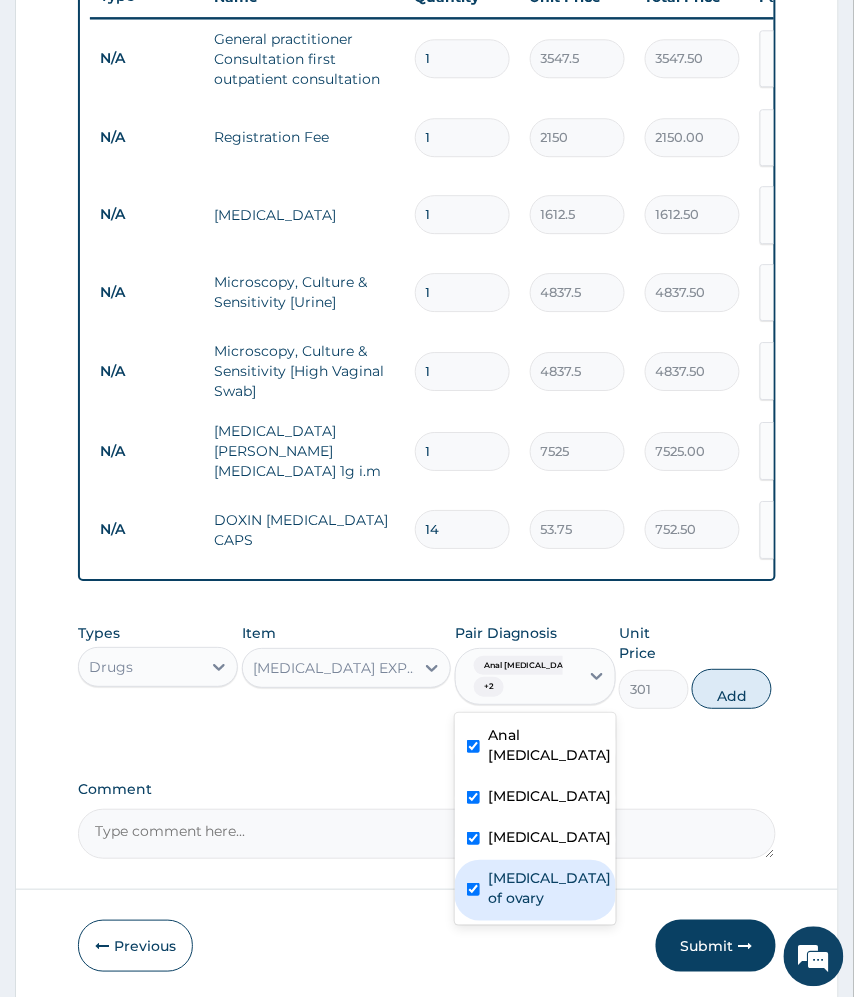 checkbox on "true" 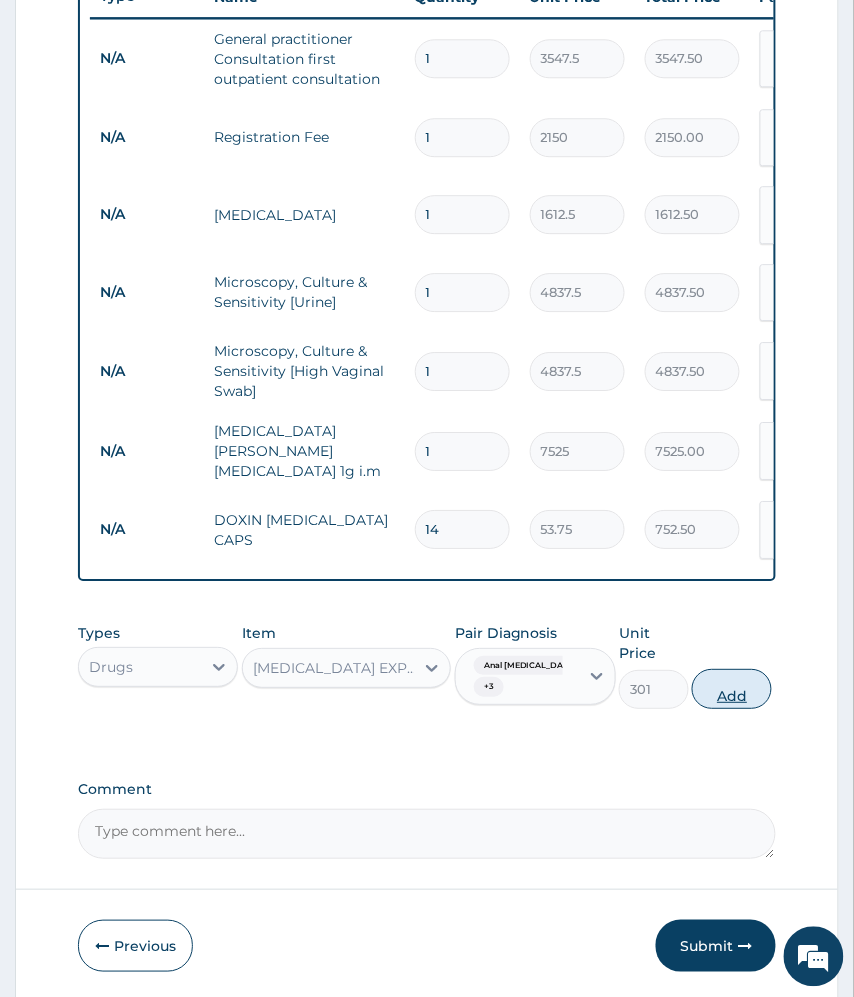 click on "Add" at bounding box center (732, 689) 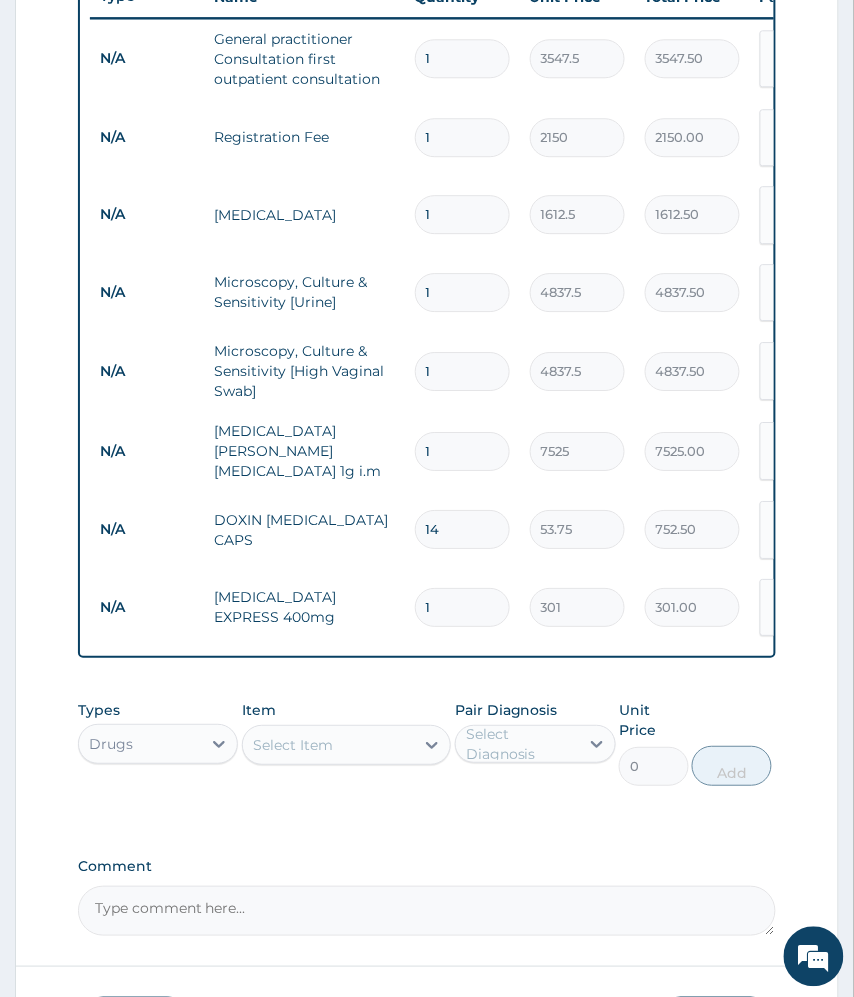 type on "10" 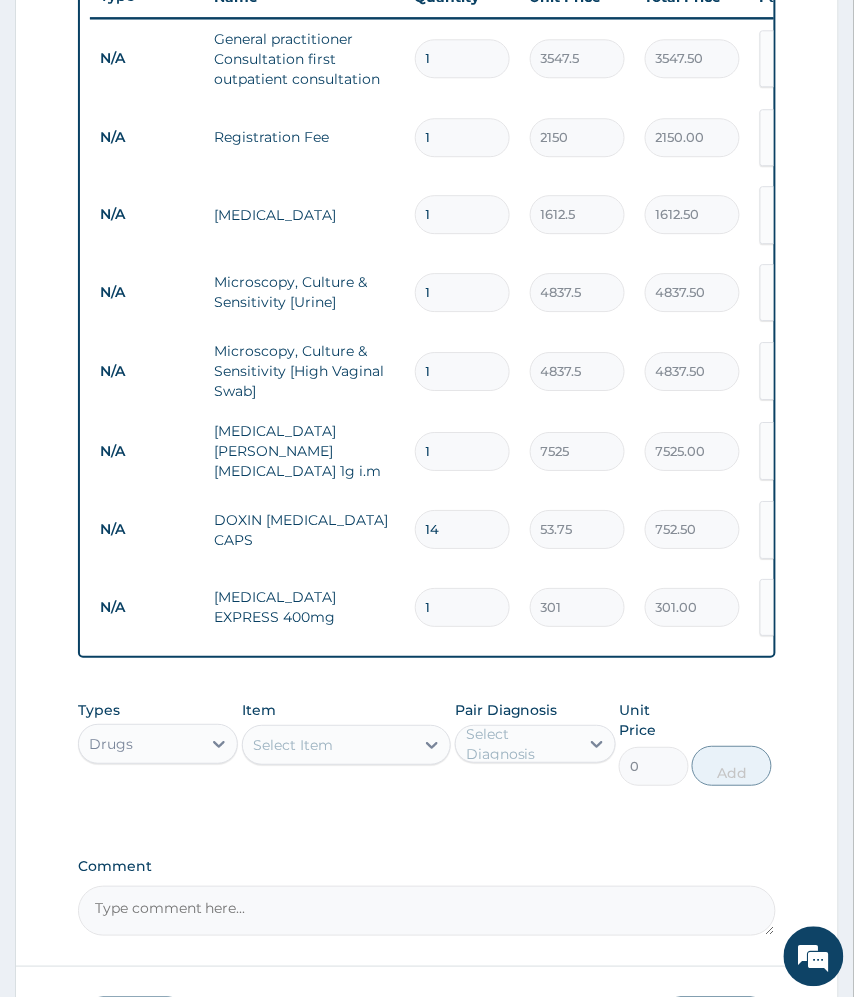 type on "3010.00" 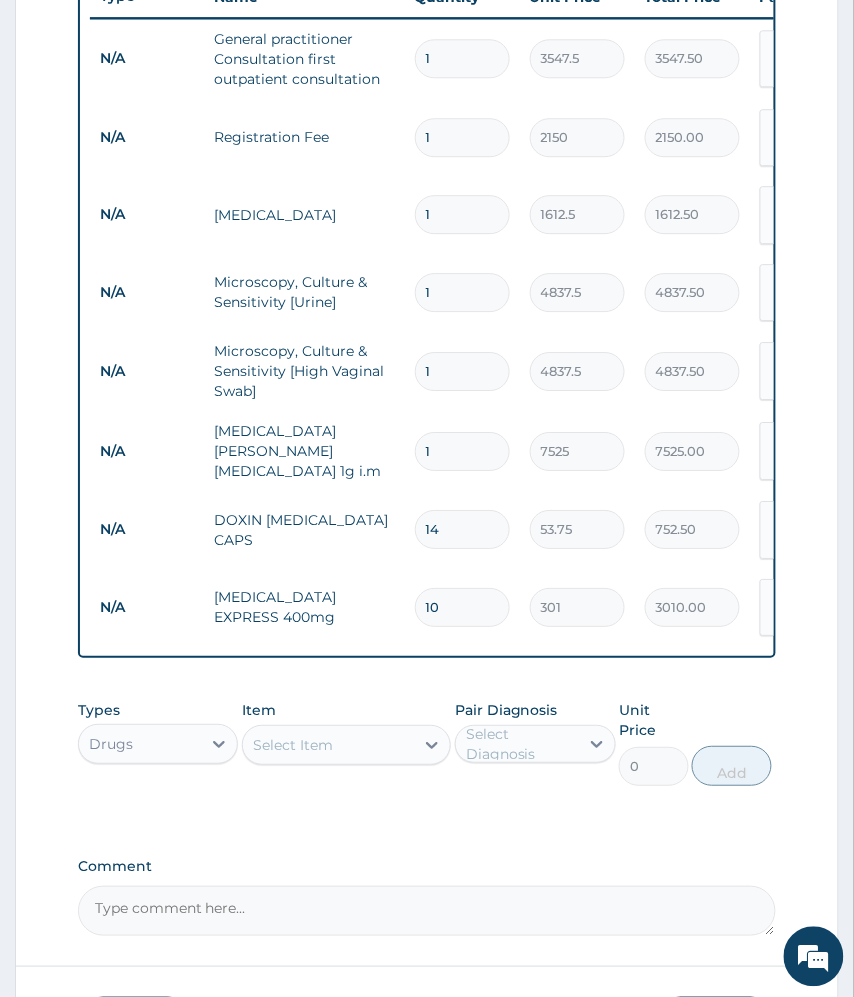 type on "10" 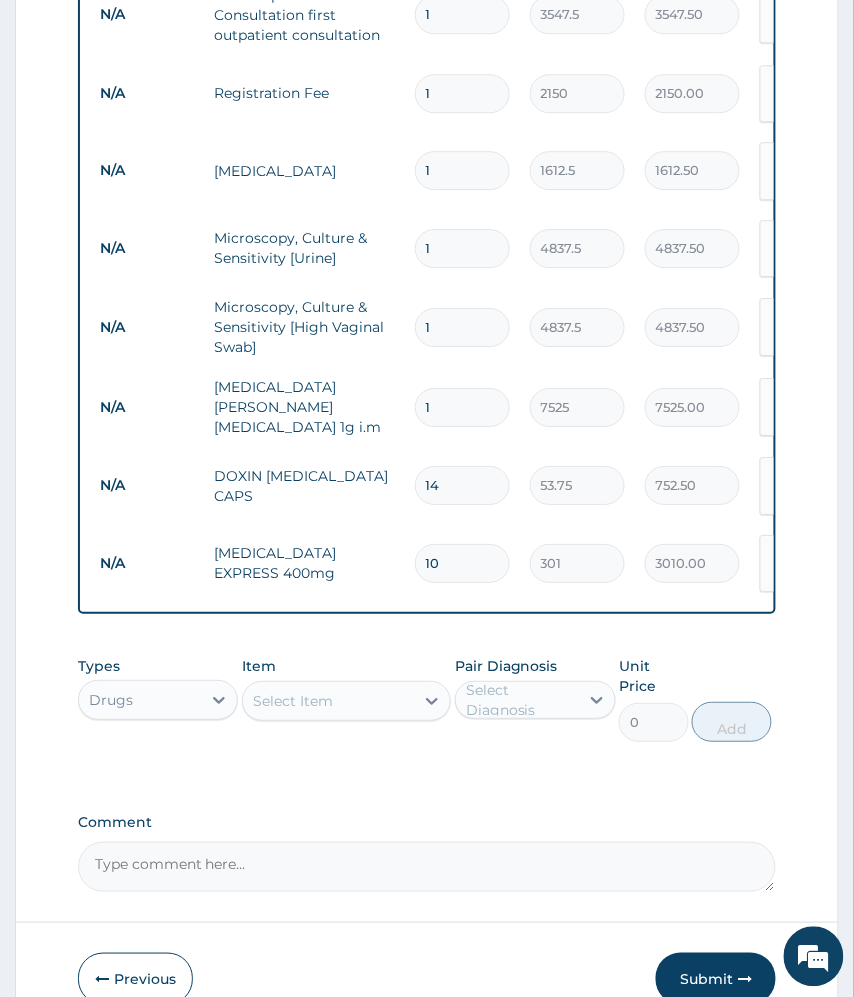 scroll, scrollTop: 922, scrollLeft: 0, axis: vertical 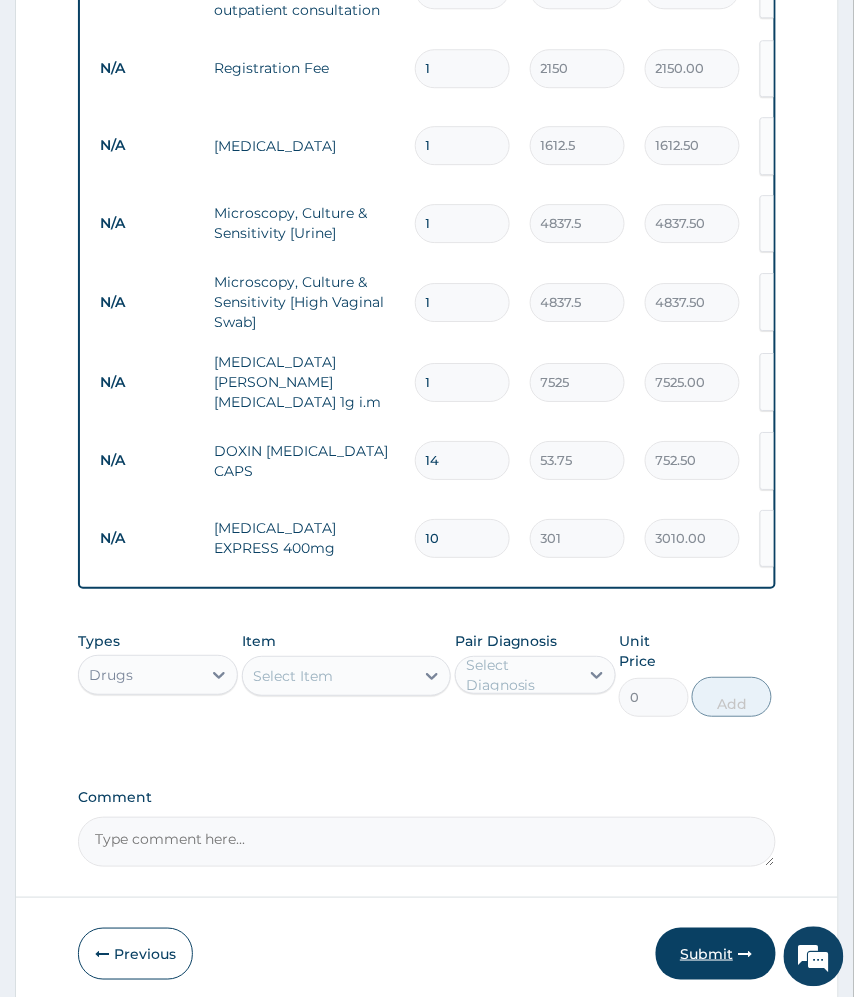 click on "Submit" at bounding box center (716, 954) 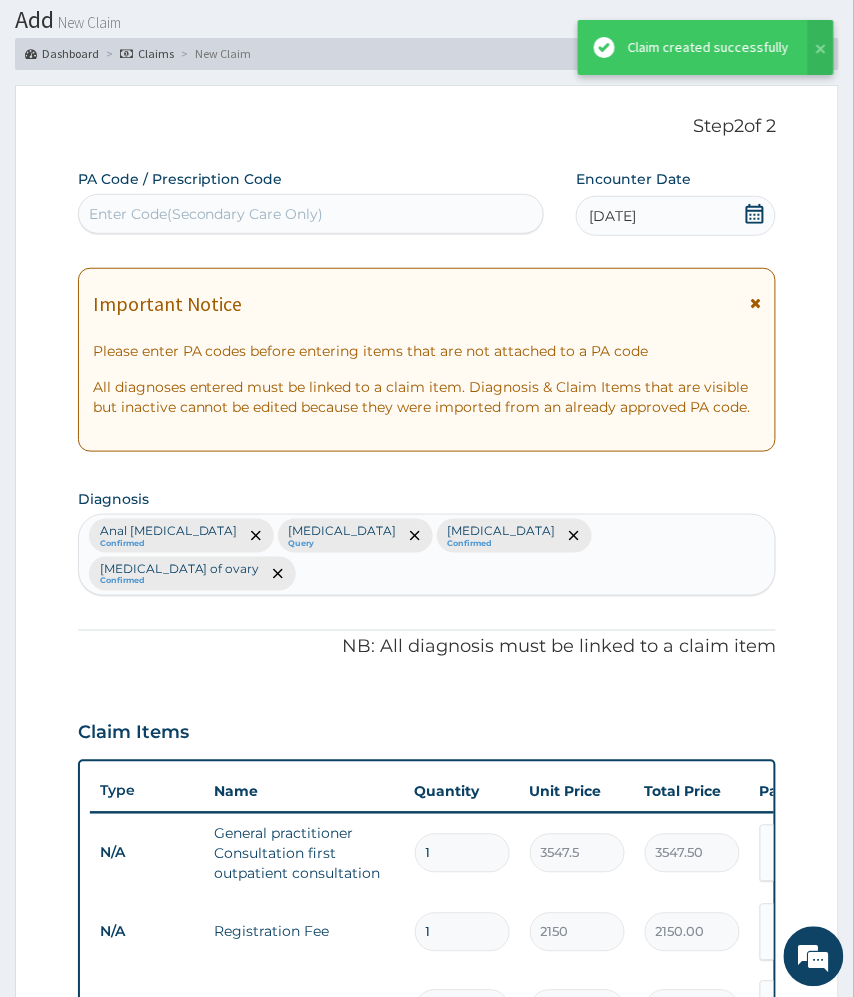 scroll, scrollTop: 922, scrollLeft: 0, axis: vertical 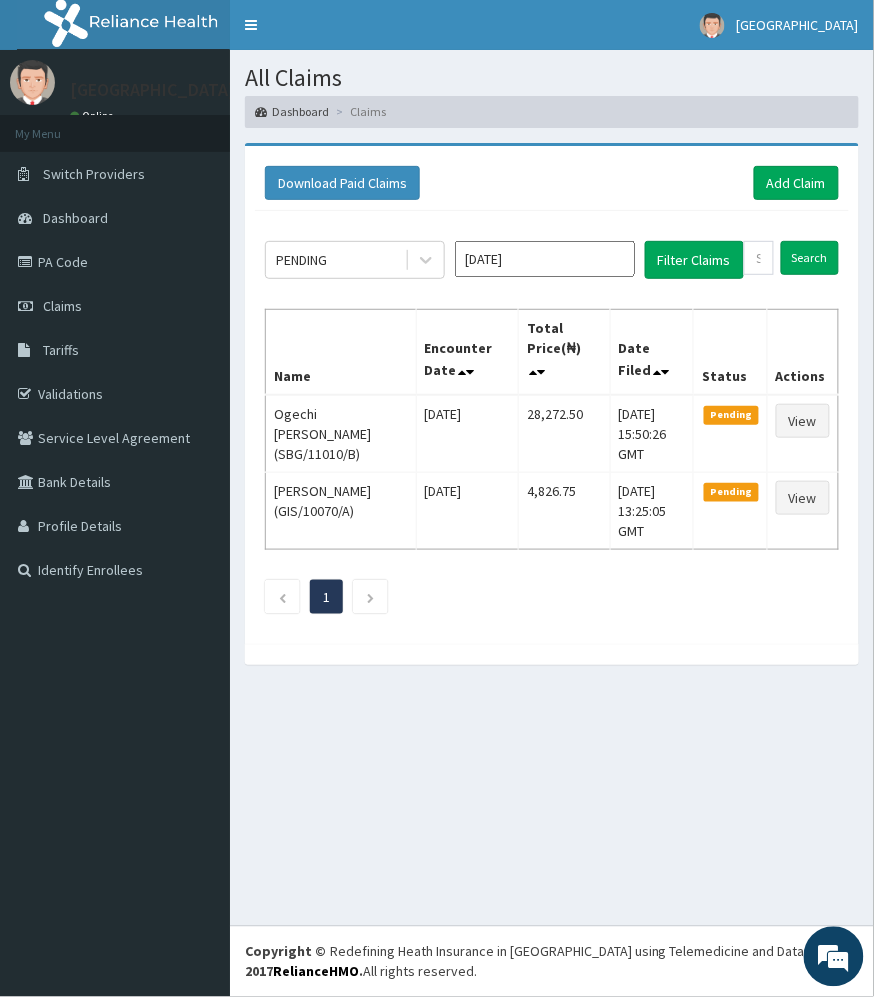 drag, startPoint x: 658, startPoint y: 626, endPoint x: 646, endPoint y: 612, distance: 18.439089 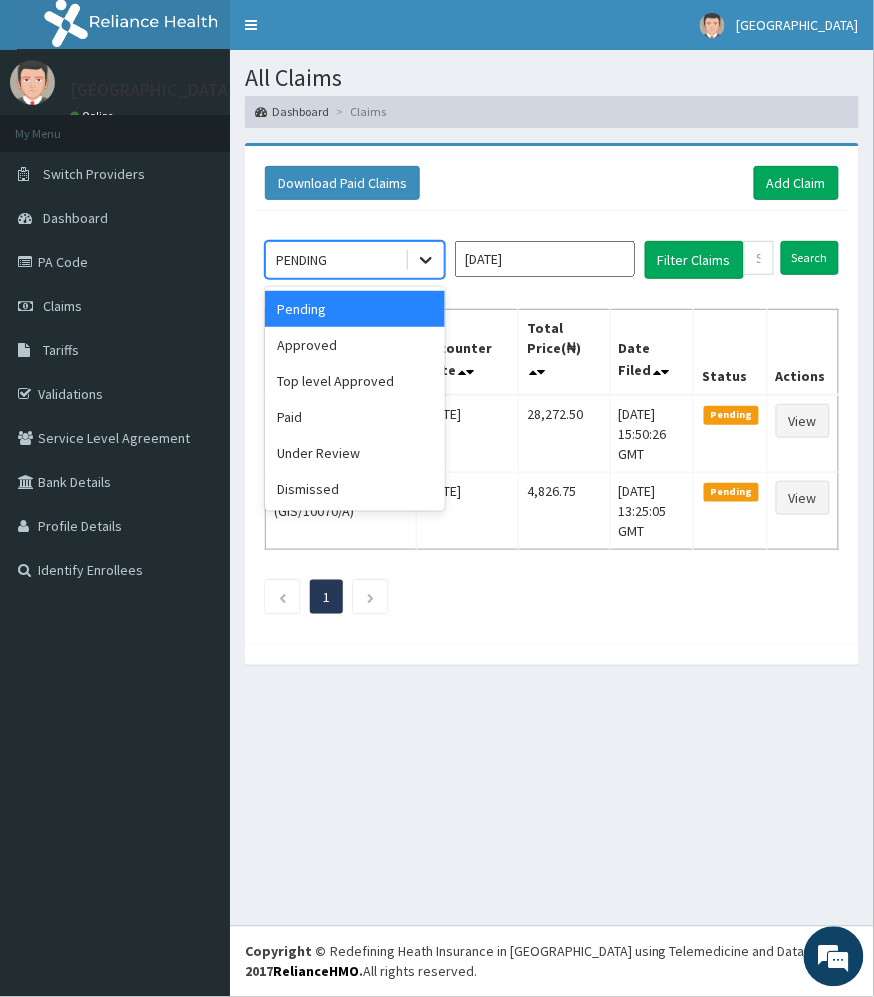 click 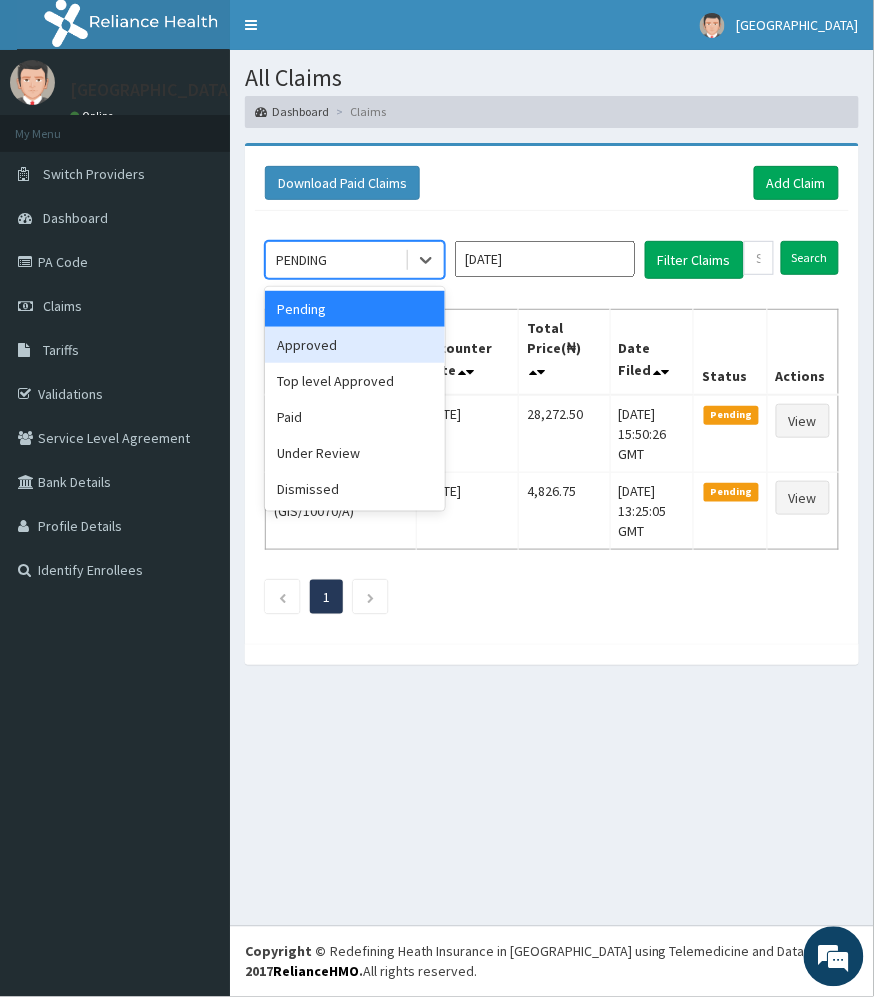 click on "Approved" at bounding box center [355, 345] 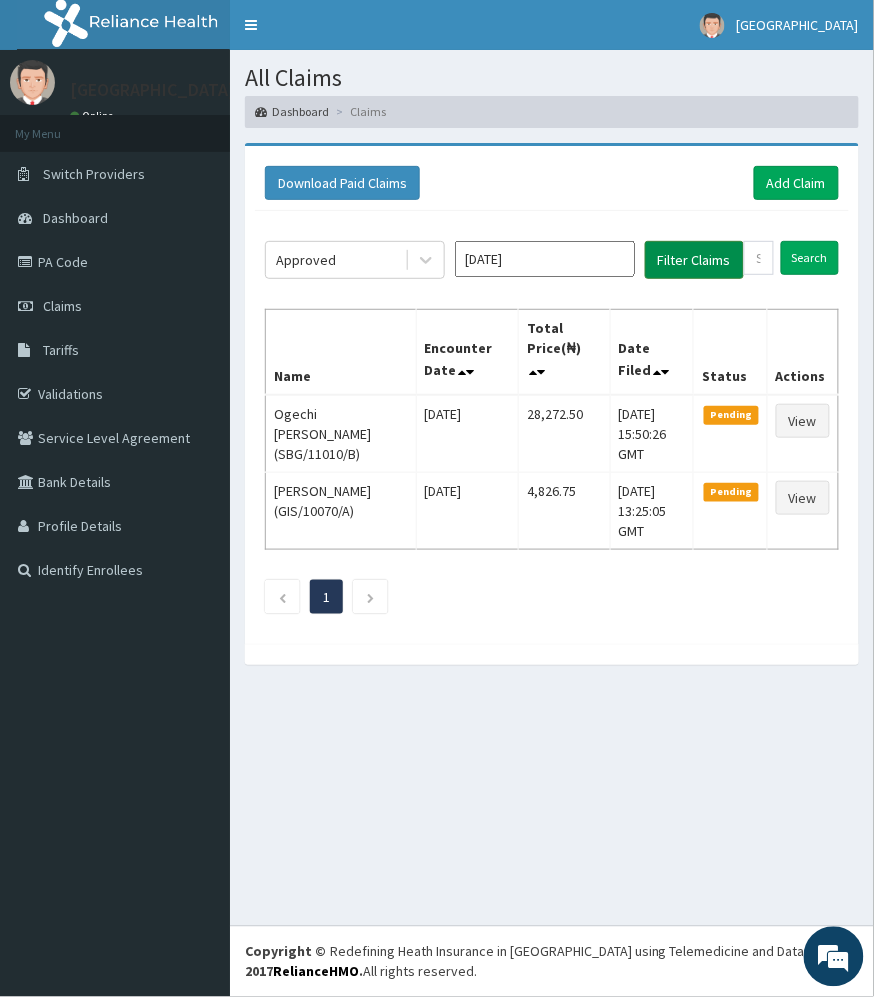 click on "Filter Claims" at bounding box center (694, 260) 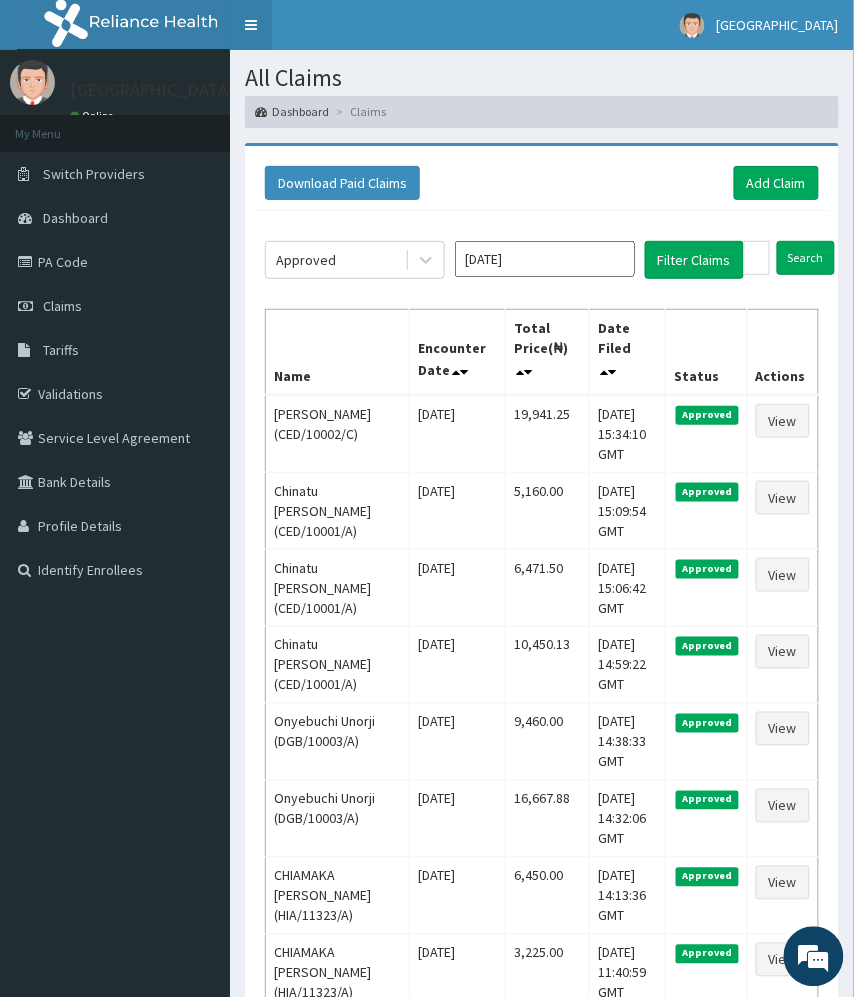click on "Toggle navigation" at bounding box center (251, 25) 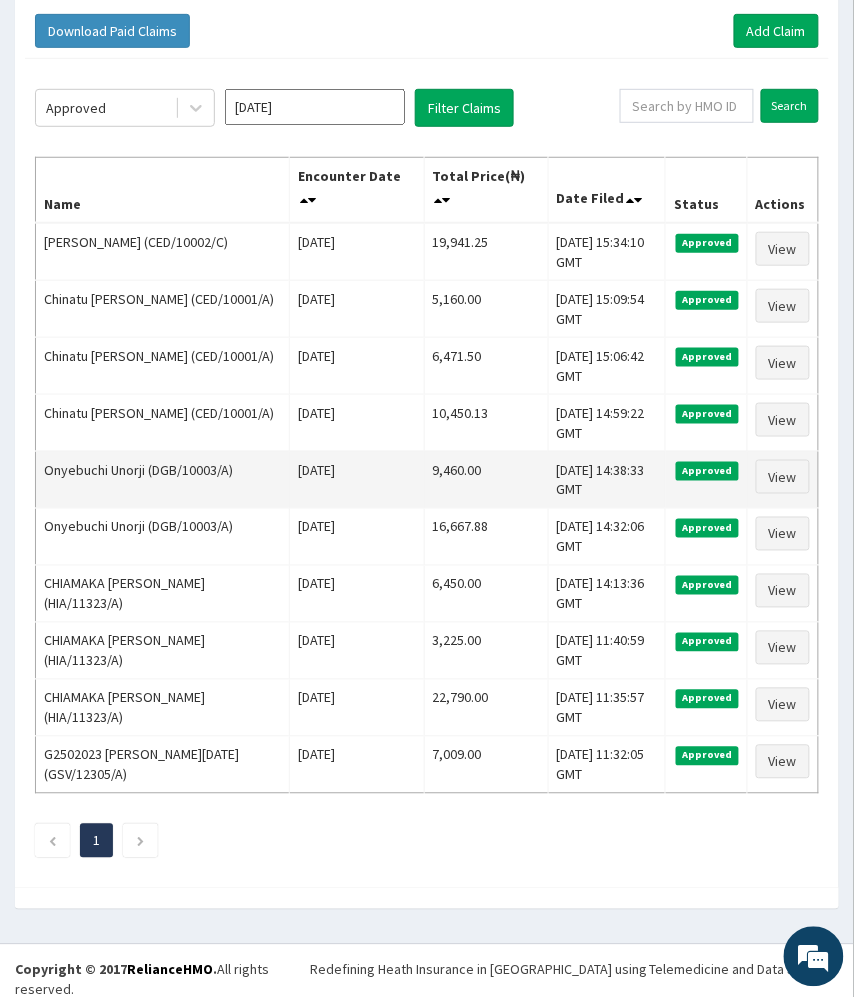 scroll, scrollTop: 154, scrollLeft: 0, axis: vertical 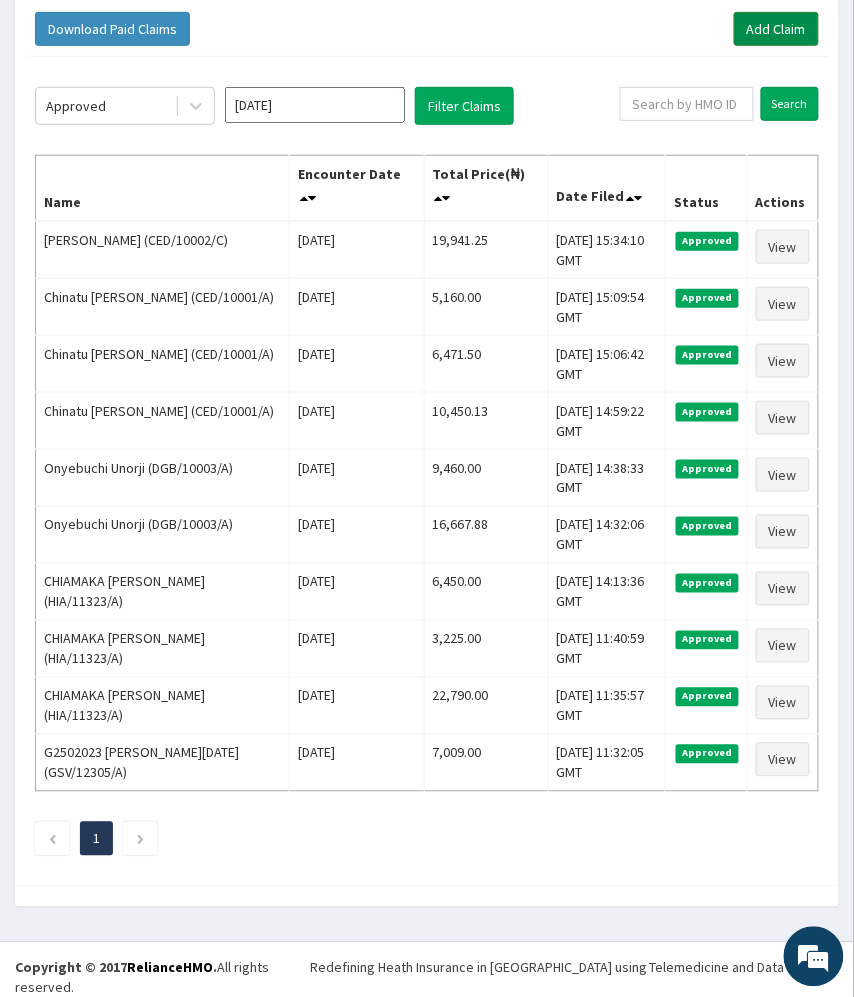 click on "Add Claim" at bounding box center [776, 29] 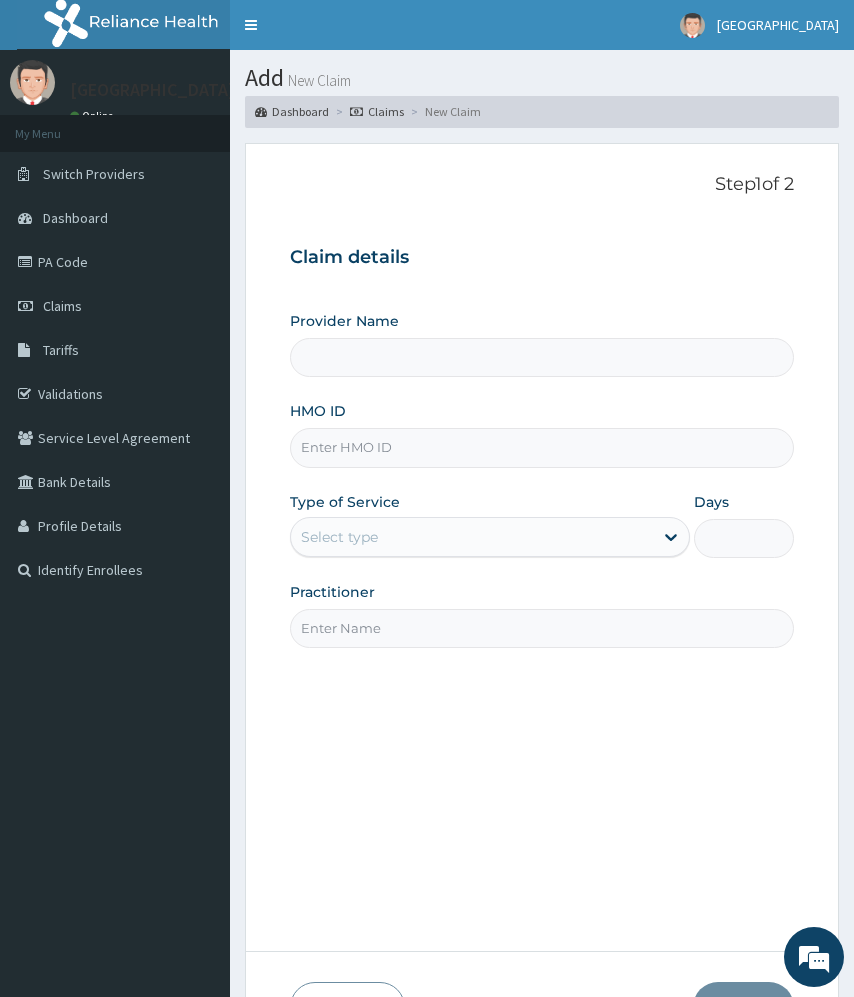 scroll, scrollTop: 0, scrollLeft: 0, axis: both 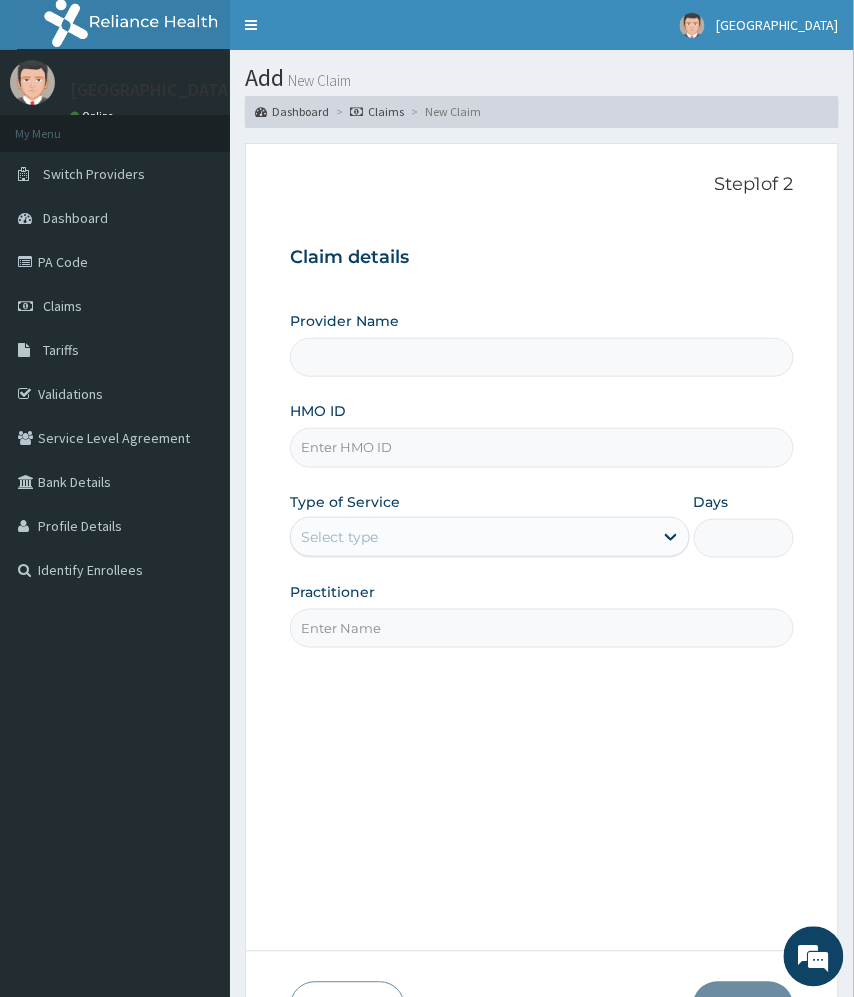 type on "[GEOGRAPHIC_DATA]" 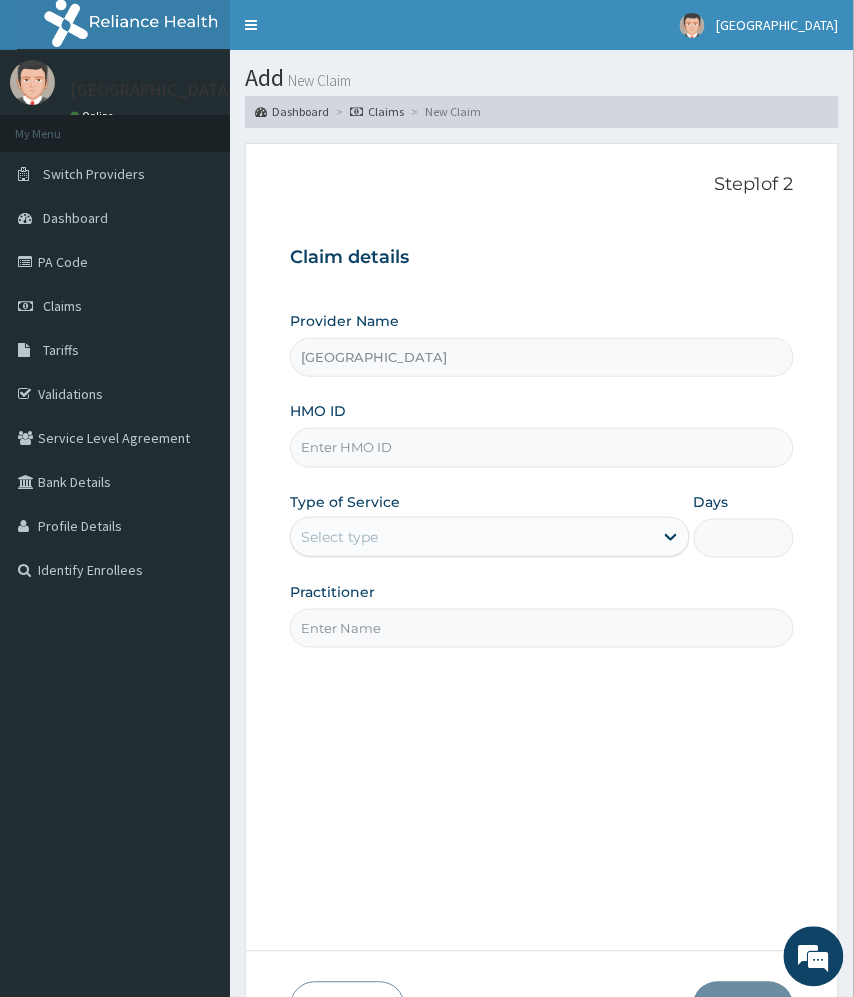 click on "HMO ID" at bounding box center [541, 447] 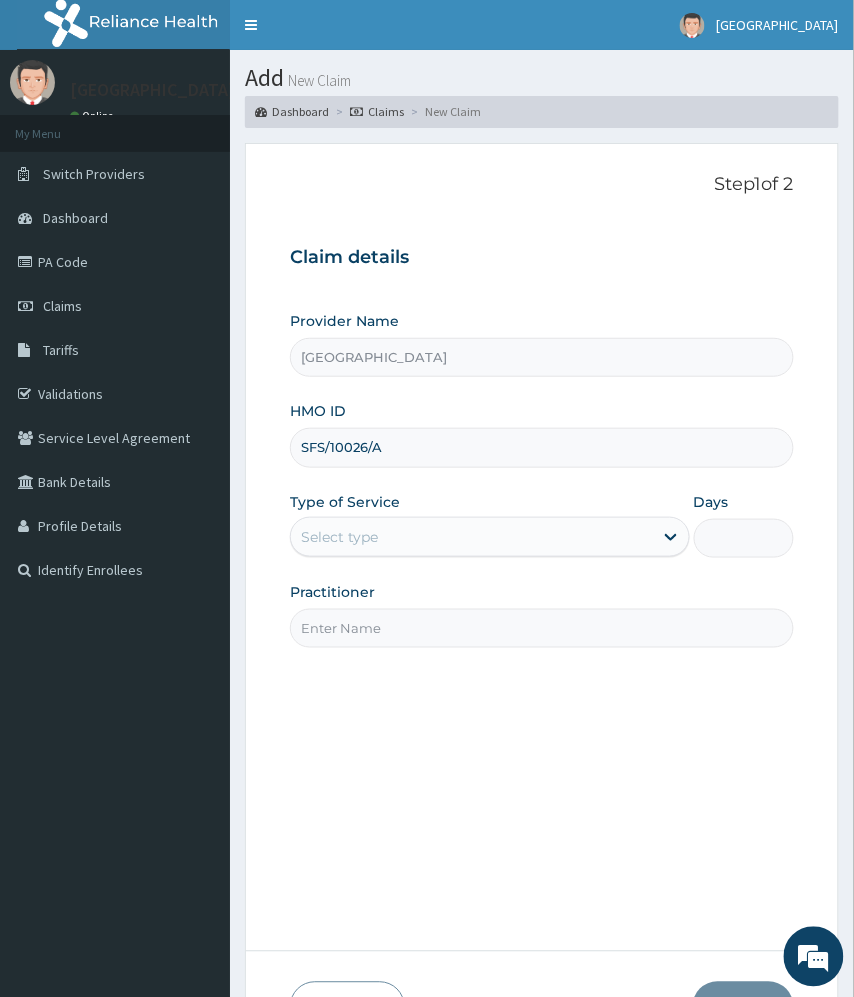 type on "SFS/10026/A" 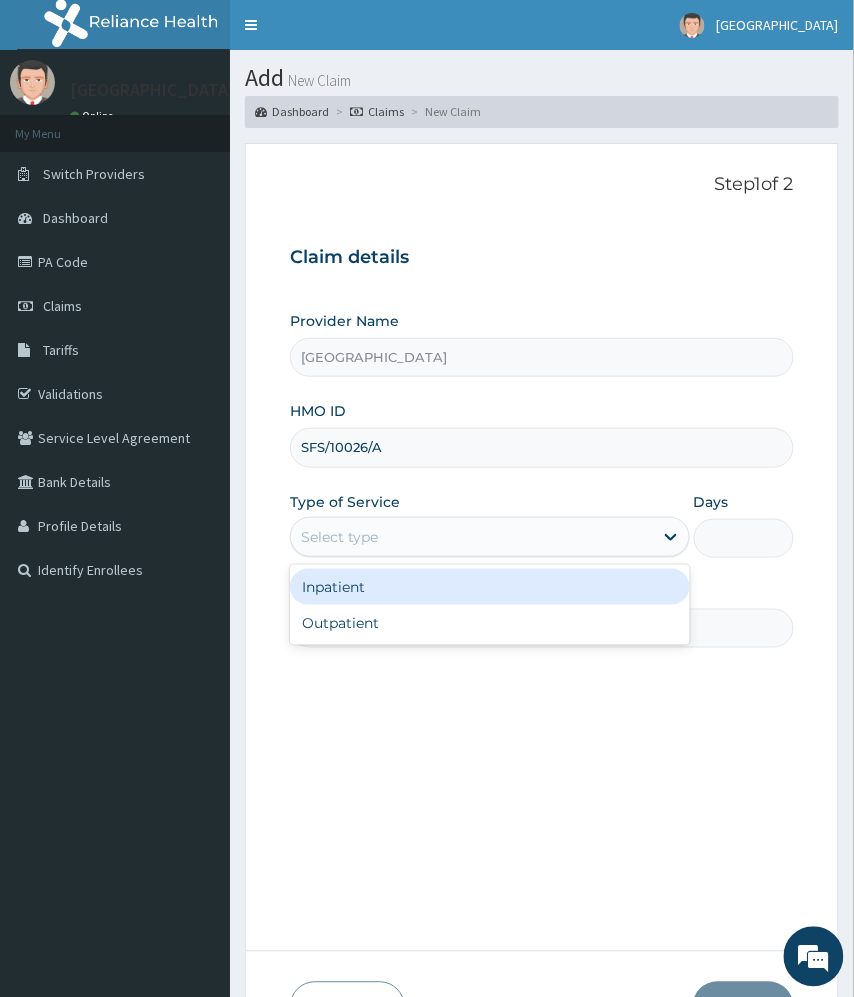 click on "Inpatient" at bounding box center (489, 587) 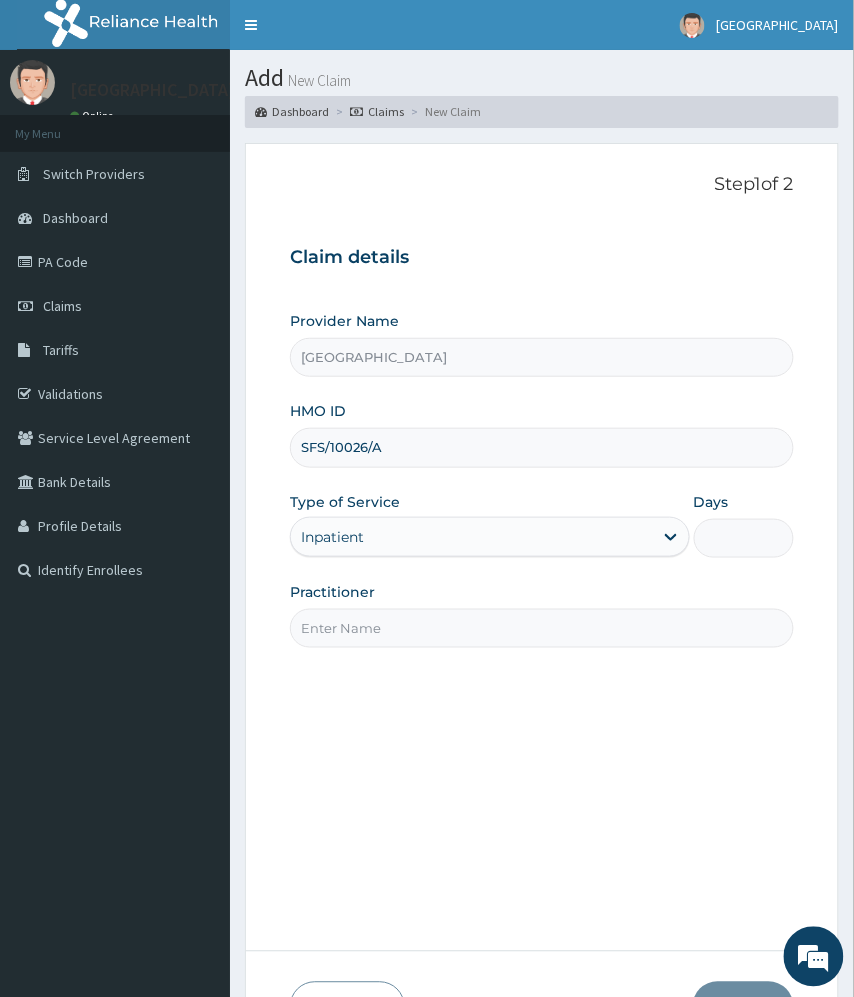 click on "Inpatient" at bounding box center (471, 537) 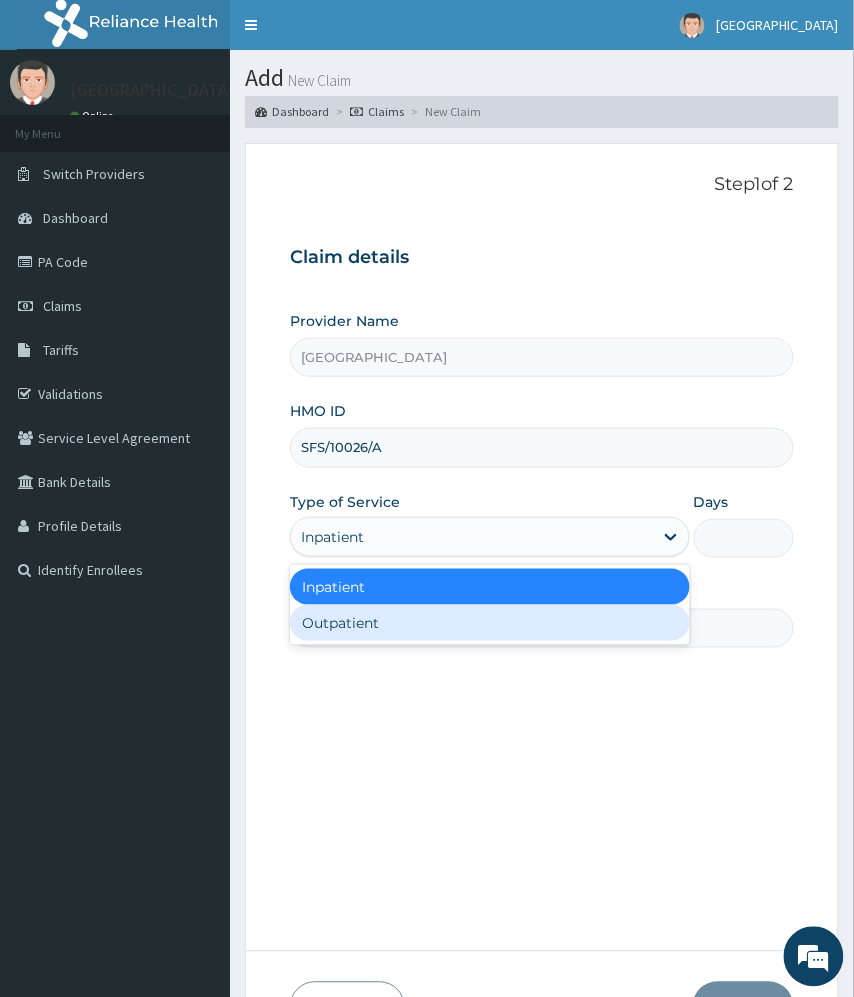 click on "Outpatient" at bounding box center [489, 623] 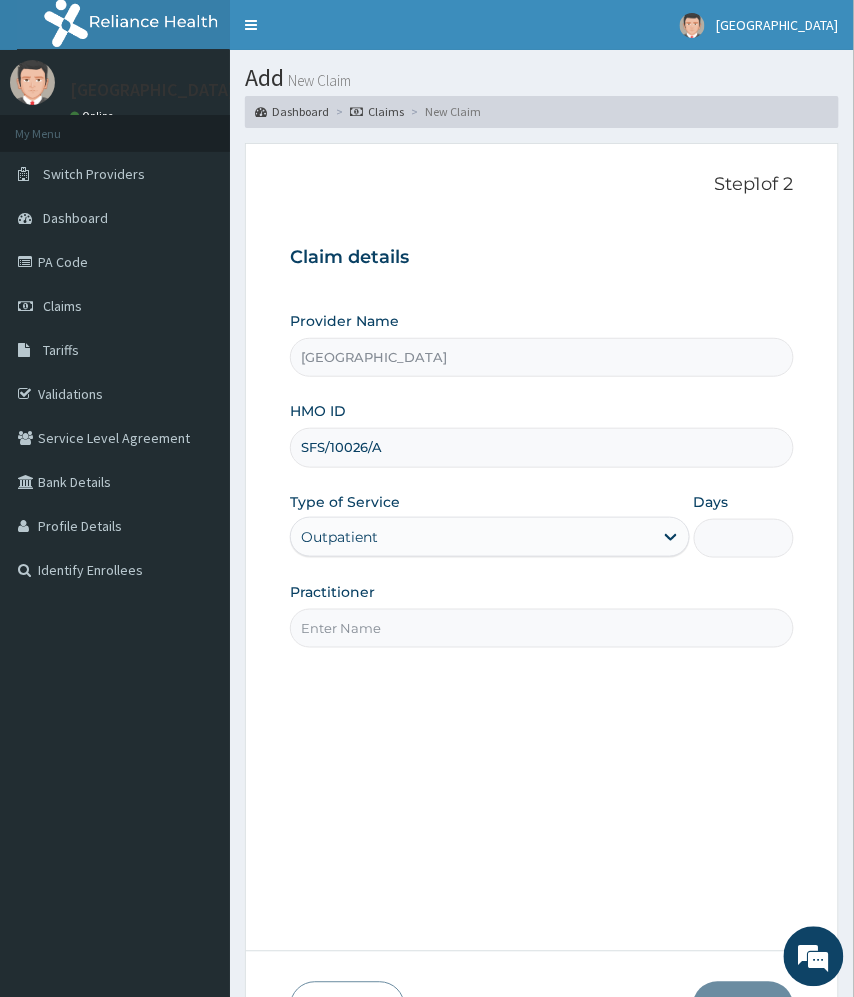 type on "1" 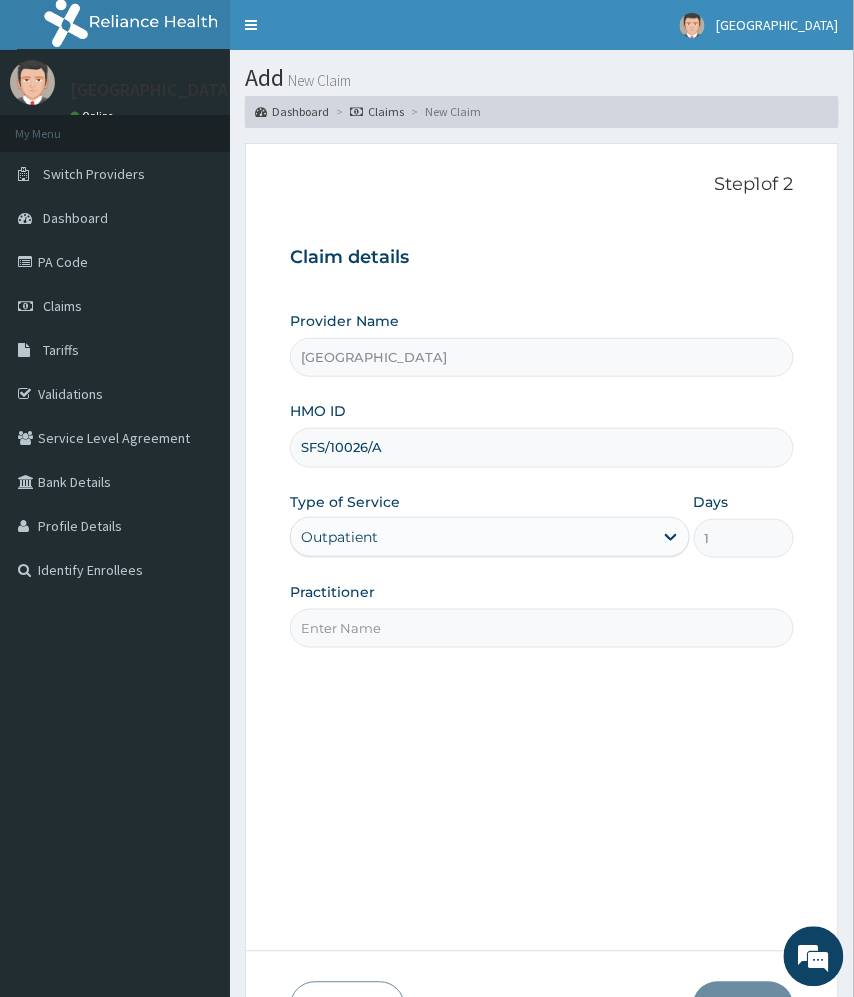 scroll, scrollTop: 0, scrollLeft: 0, axis: both 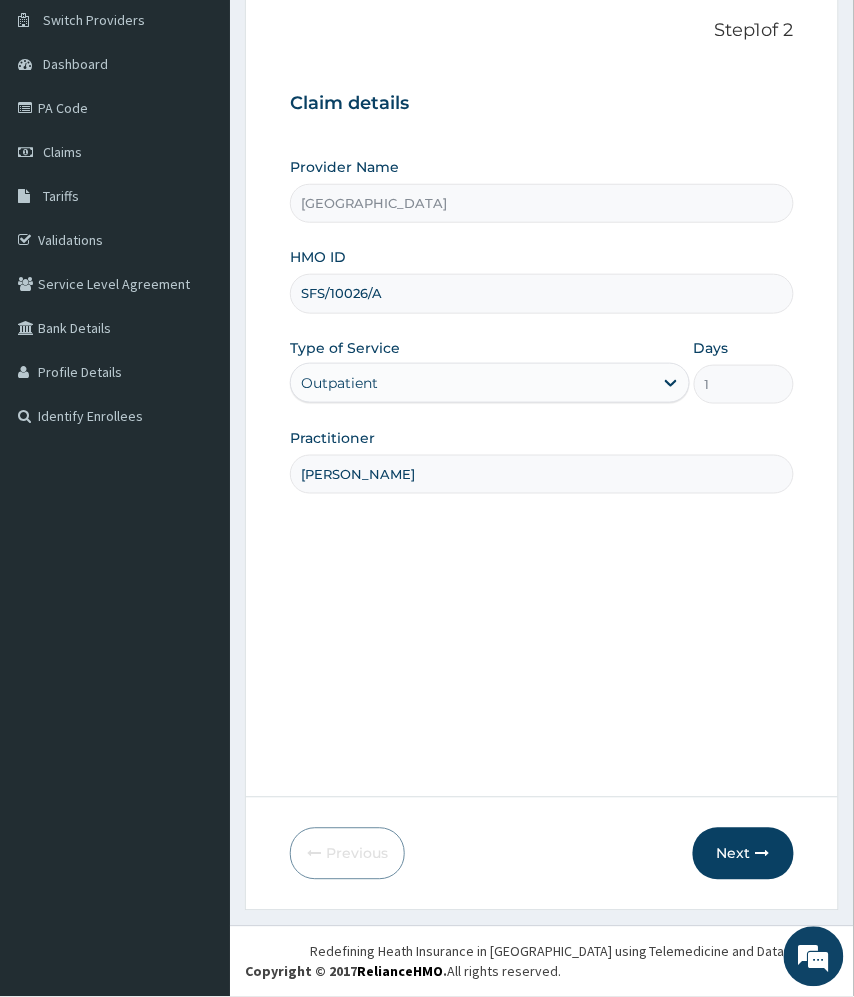 drag, startPoint x: 717, startPoint y: 864, endPoint x: 850, endPoint y: 785, distance: 154.69324 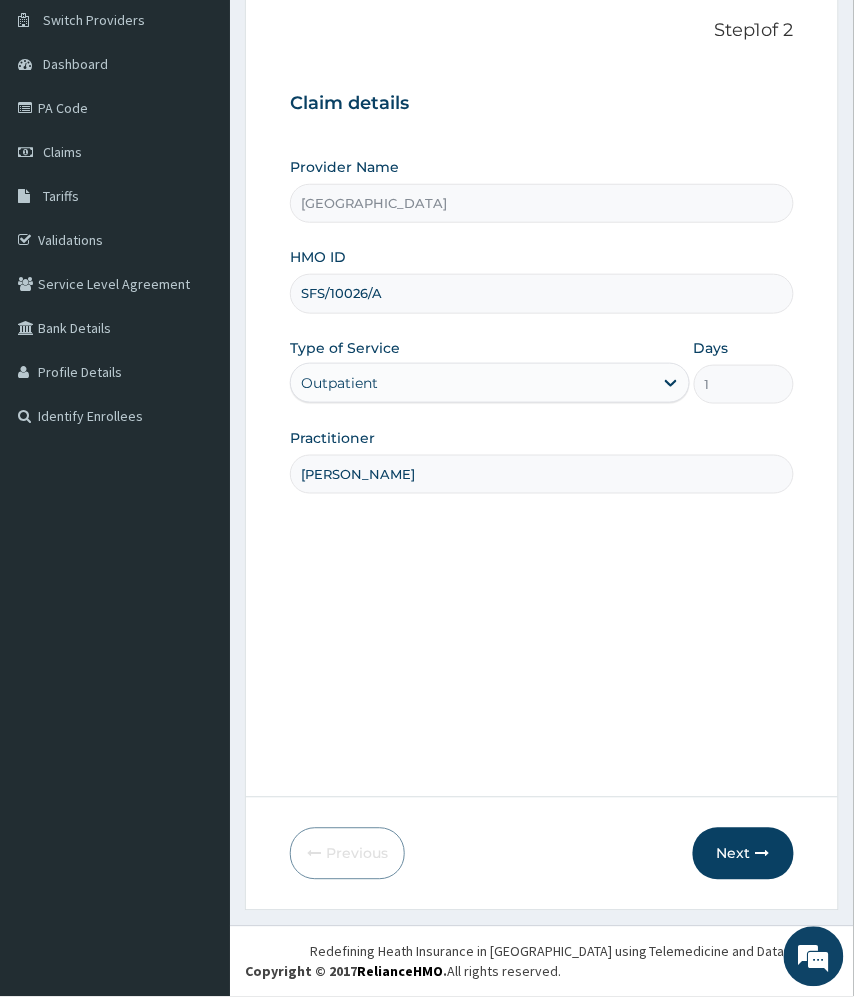 click on "Next" at bounding box center [743, 854] 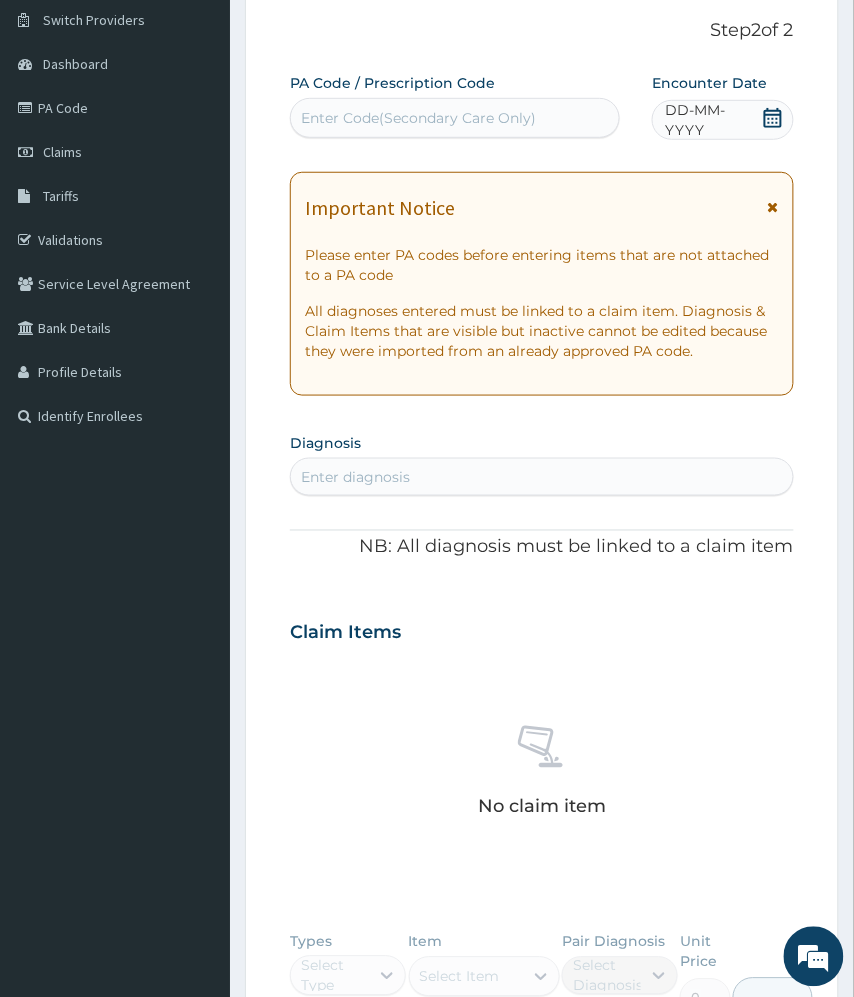 click 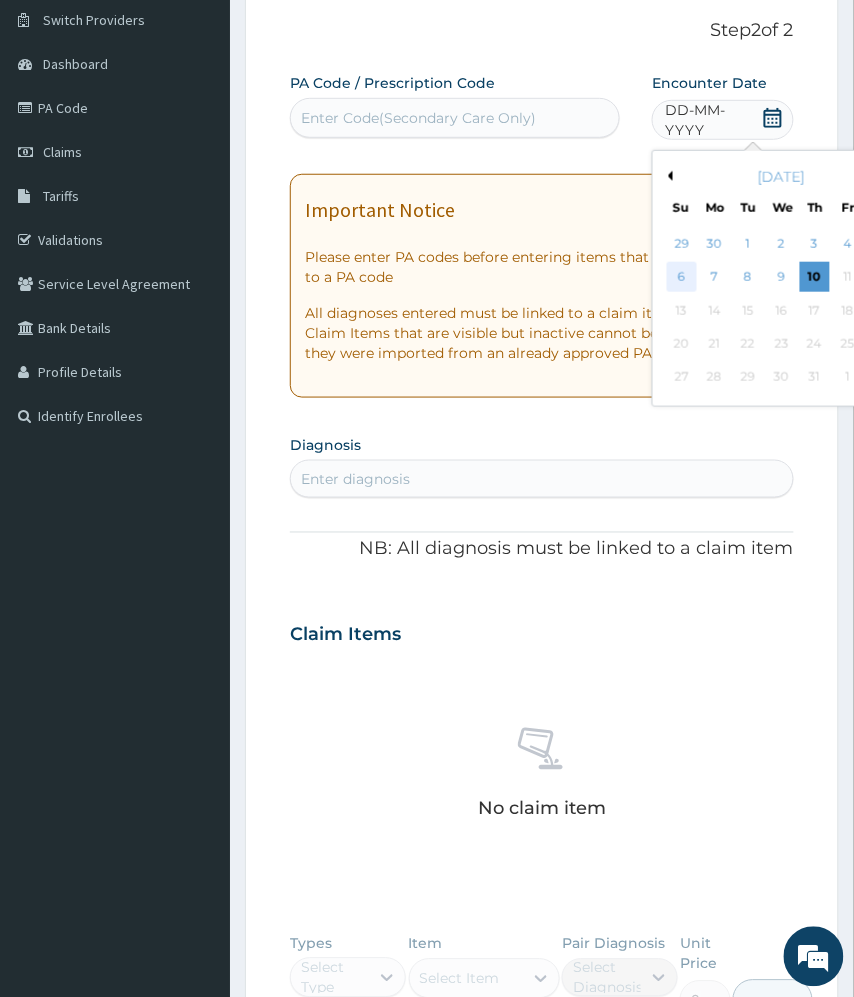 click on "6" at bounding box center (682, 278) 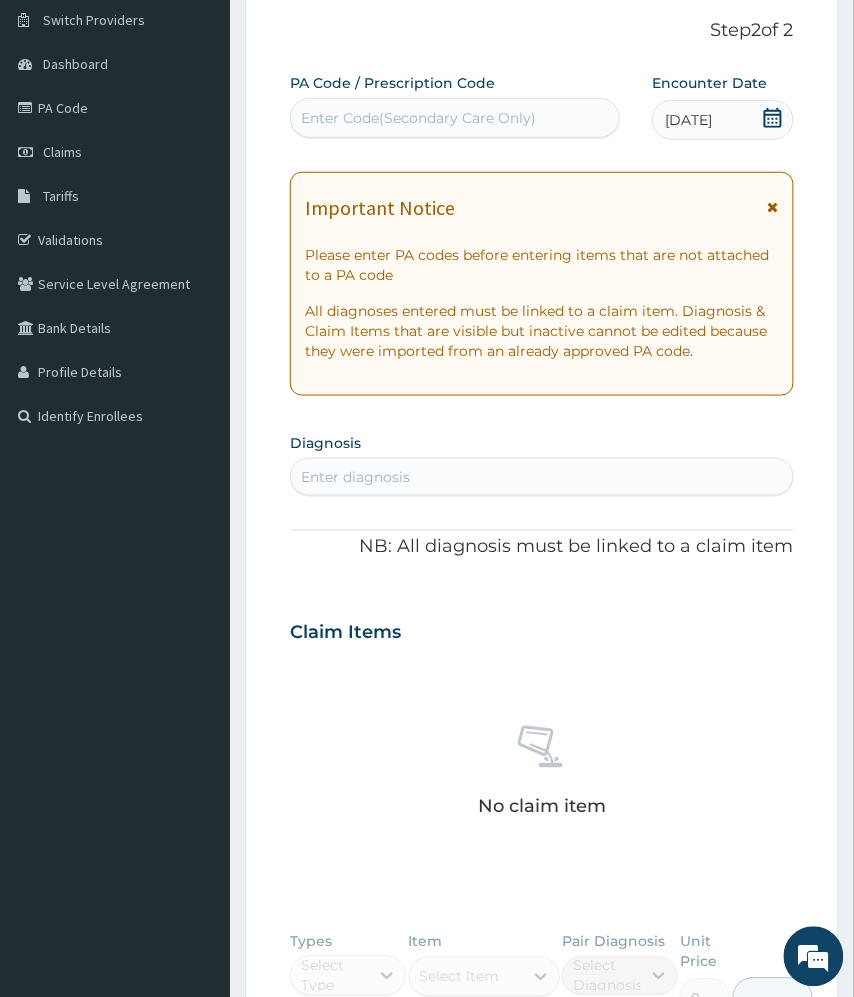 click on "Enter diagnosis" at bounding box center [541, 477] 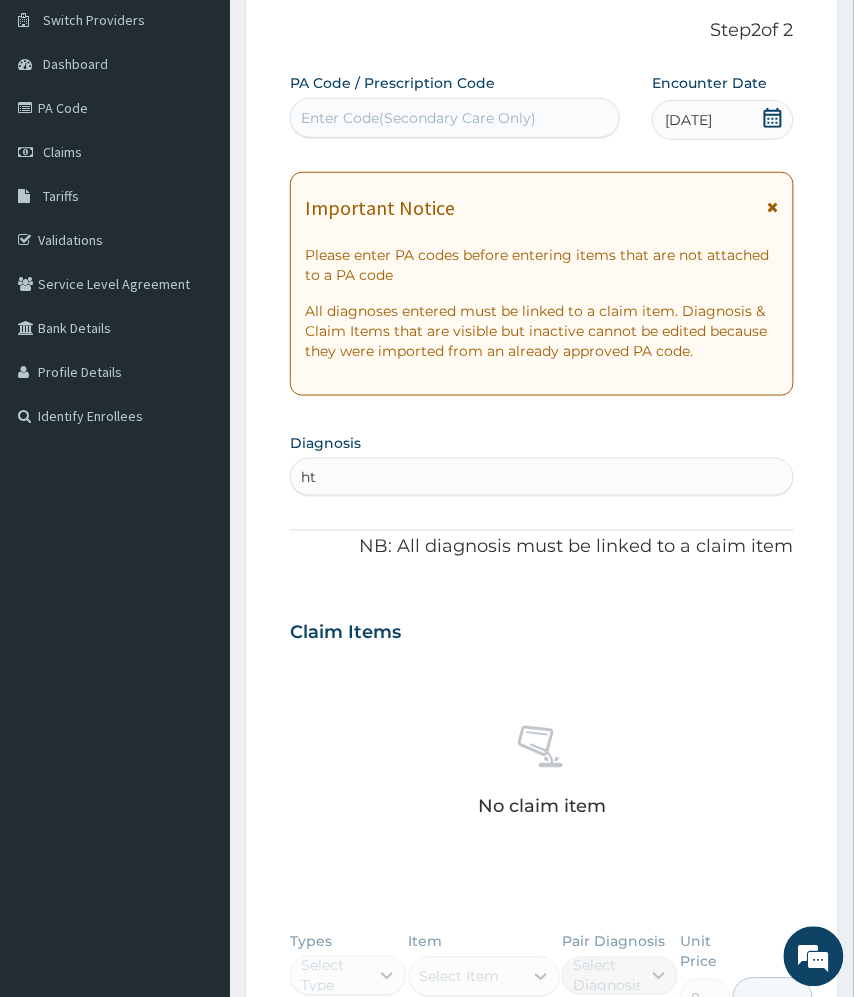 type on "htn" 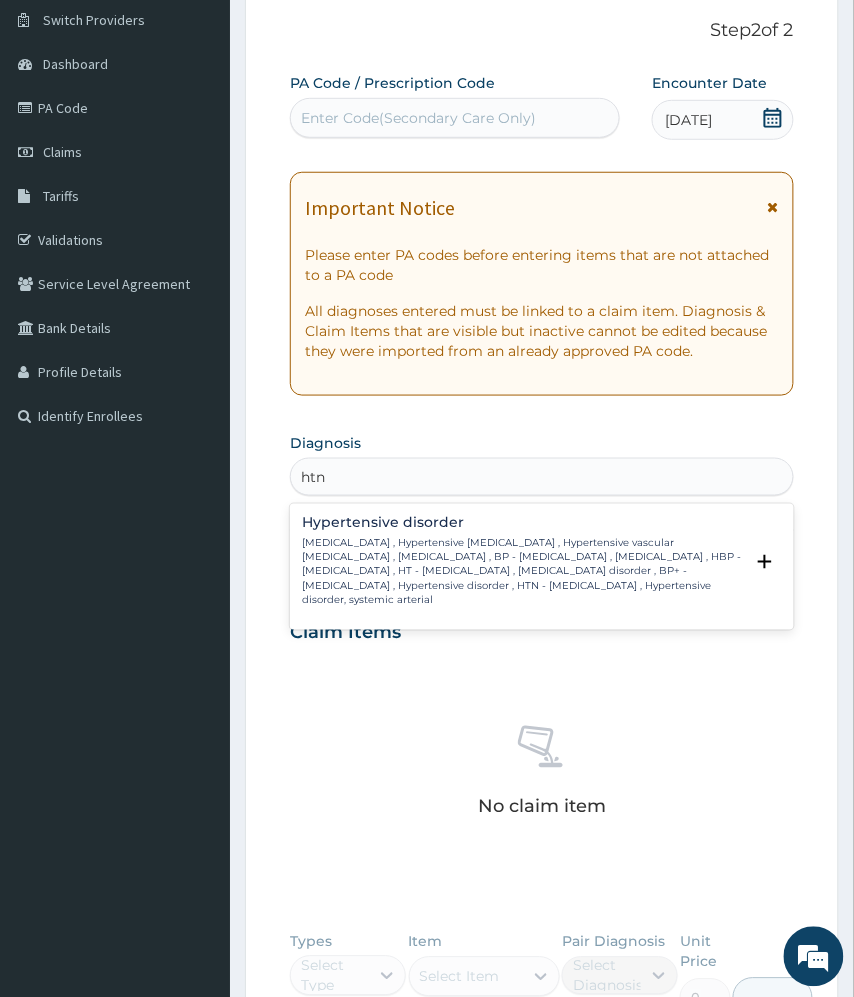 click on "High blood pressure , Hypertensive vascular disease , Hypertensive vascular degeneration , Hypertension , BP - High blood pressure , Systemic arterial hypertension , HBP - High blood pressure , HT - Hypertension , High blood pressure disorder , BP+ - Hypertension , Hypertensive disorder , HTN - Hypertension , Hypertensive disorder, systemic arterial" at bounding box center (522, 572) 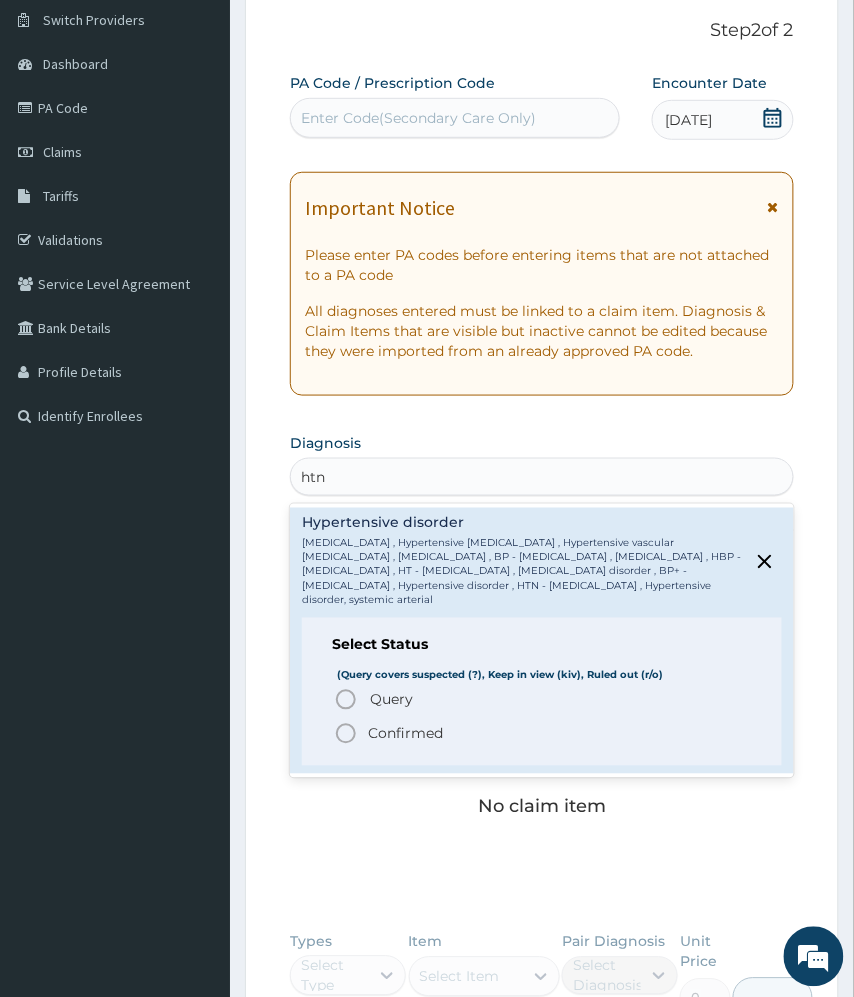 click 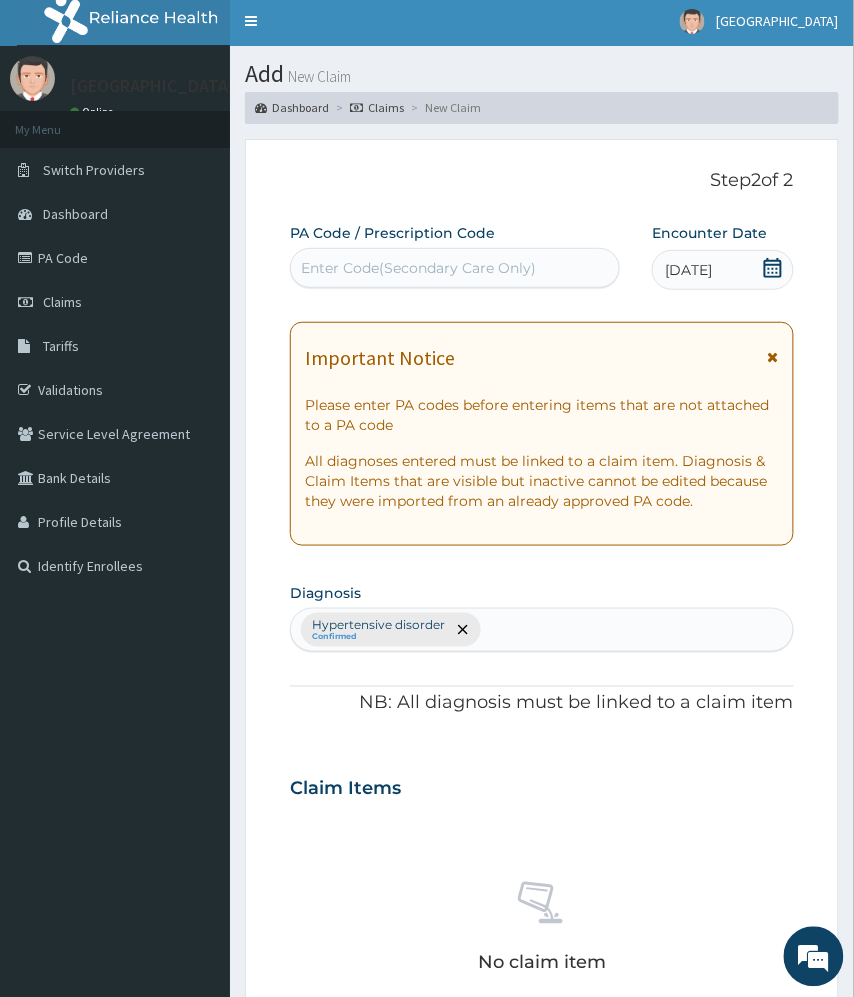 scroll, scrollTop: 0, scrollLeft: 0, axis: both 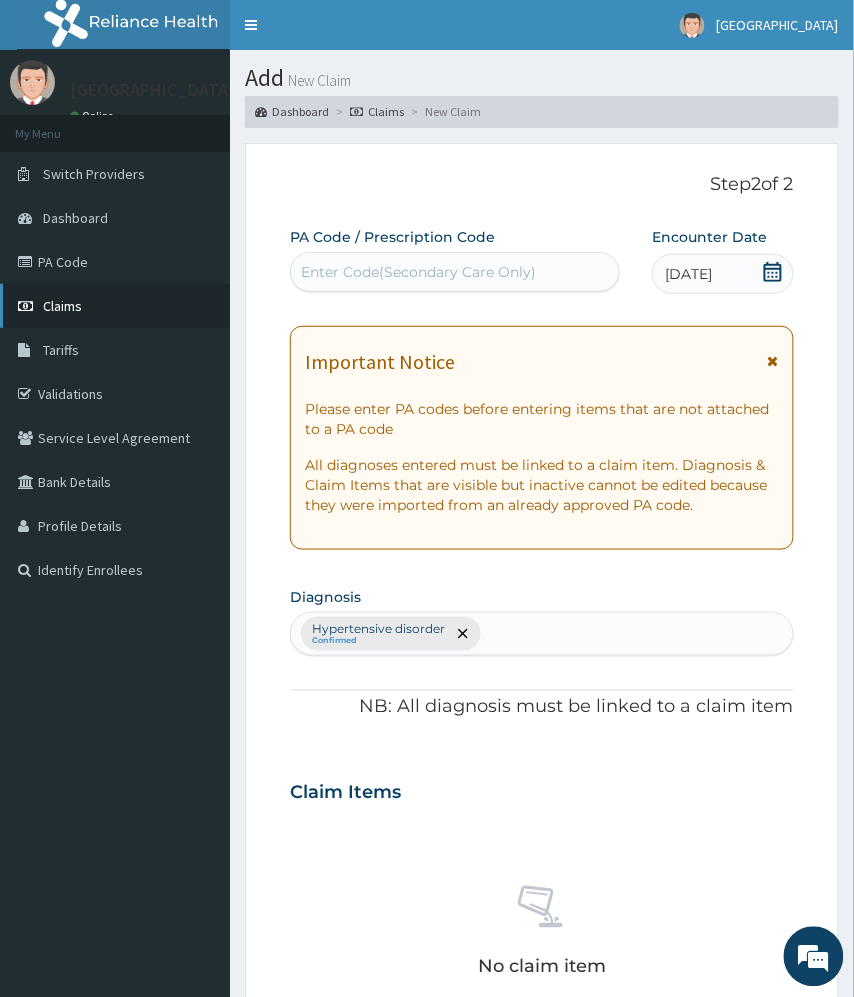 click on "Claims" at bounding box center [115, 306] 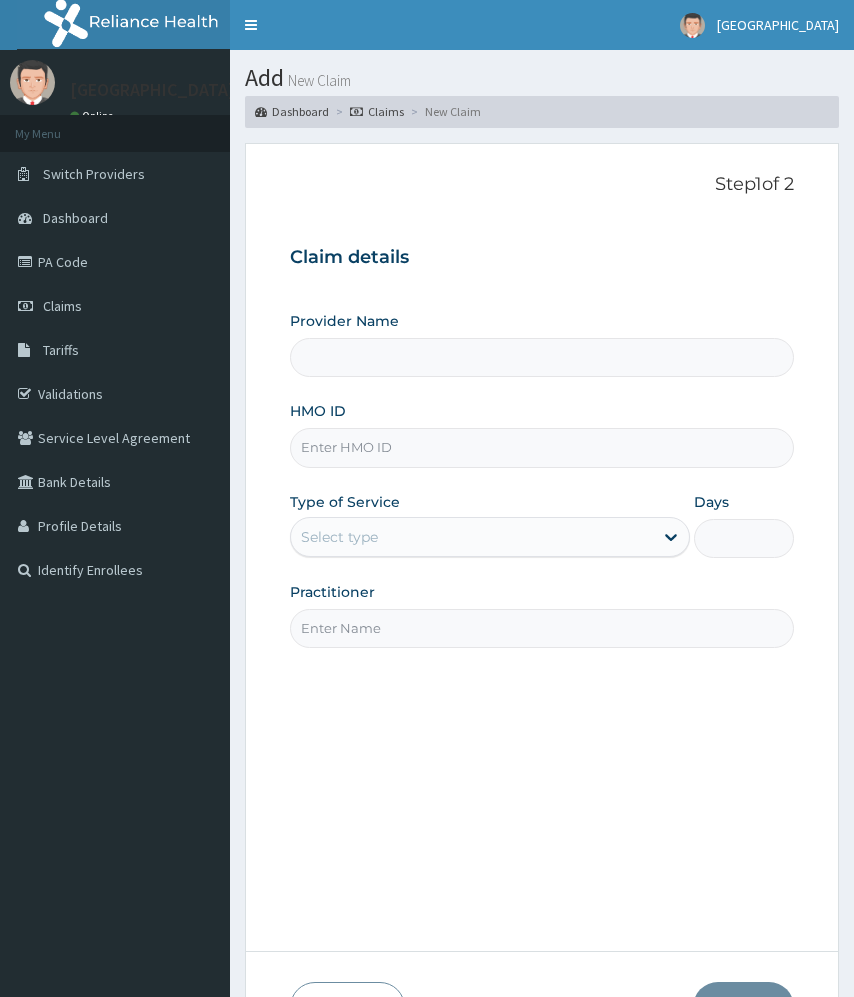 scroll, scrollTop: 0, scrollLeft: 0, axis: both 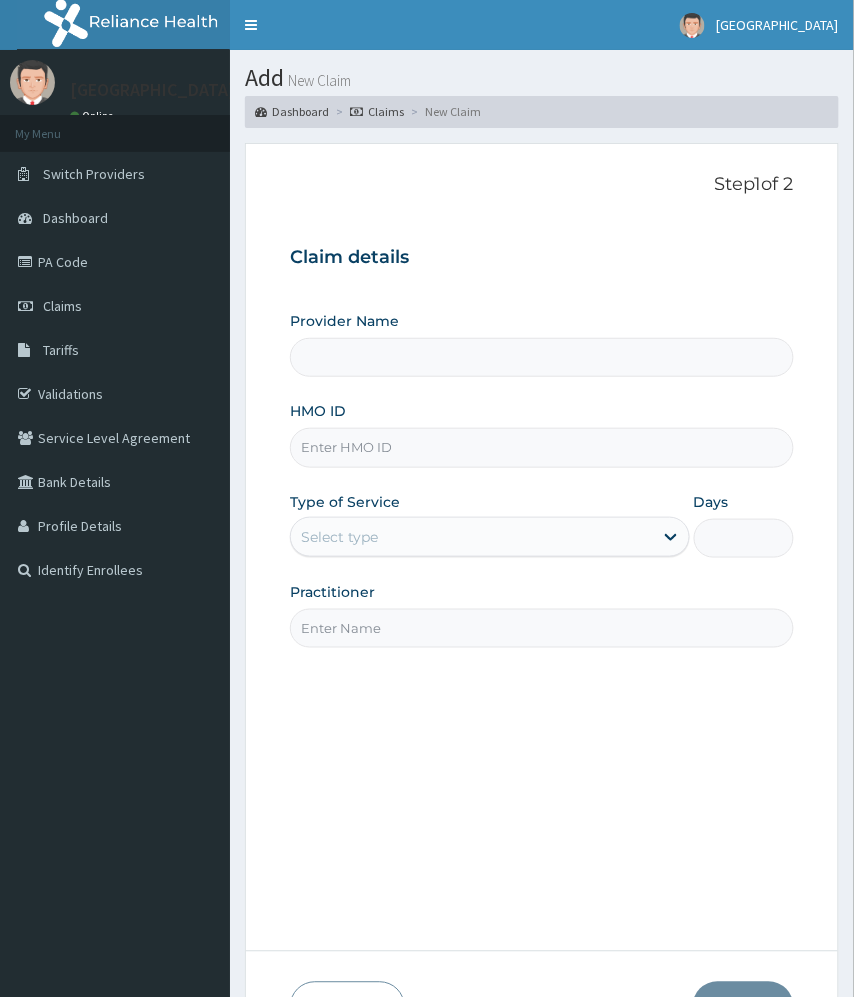click on "HMO ID" at bounding box center [541, 447] 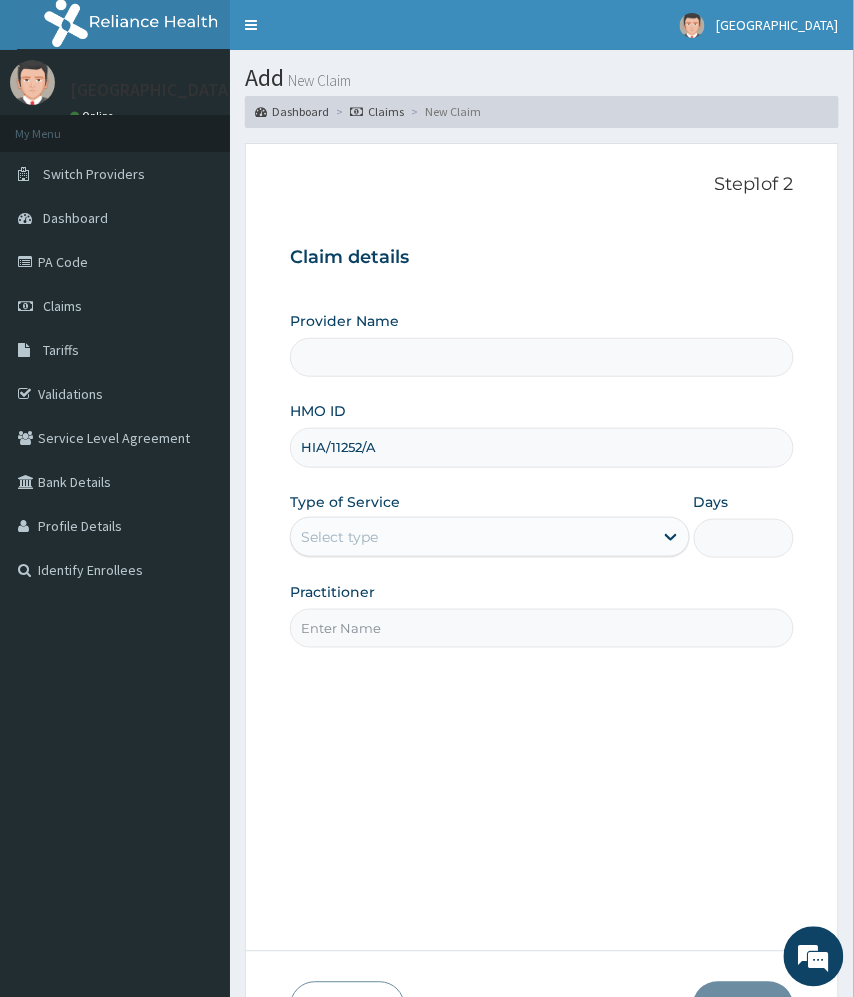 type on "[GEOGRAPHIC_DATA]" 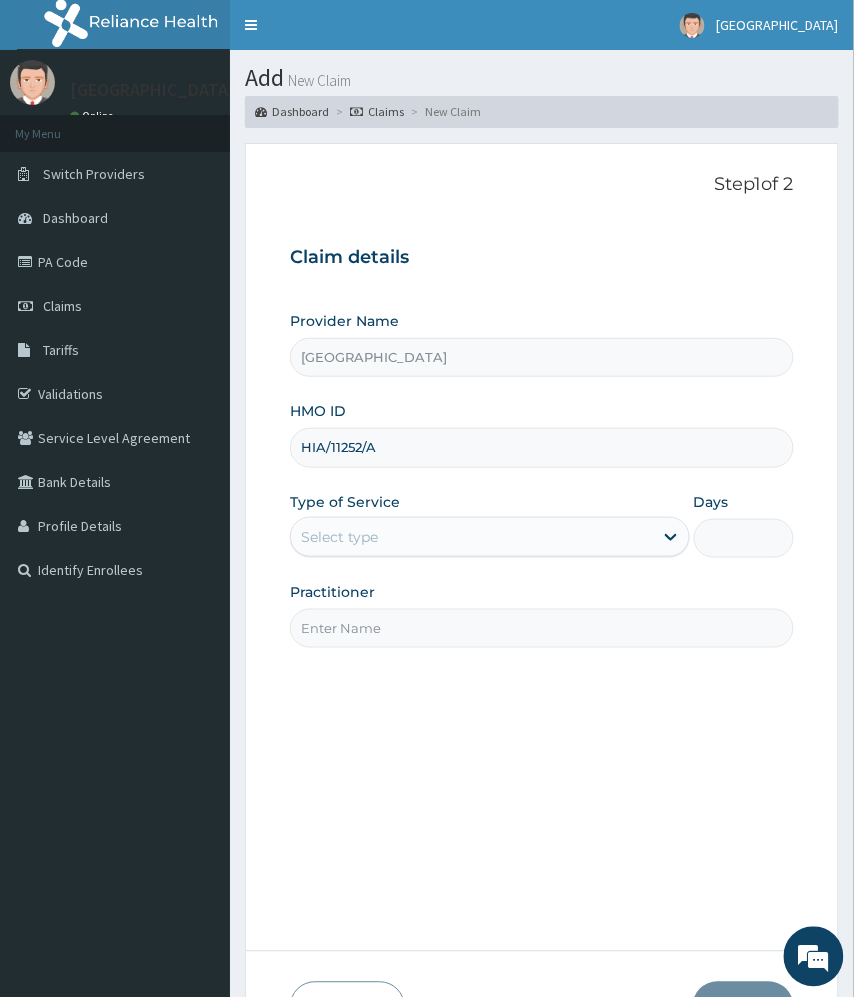 type on "HIA/11252/A" 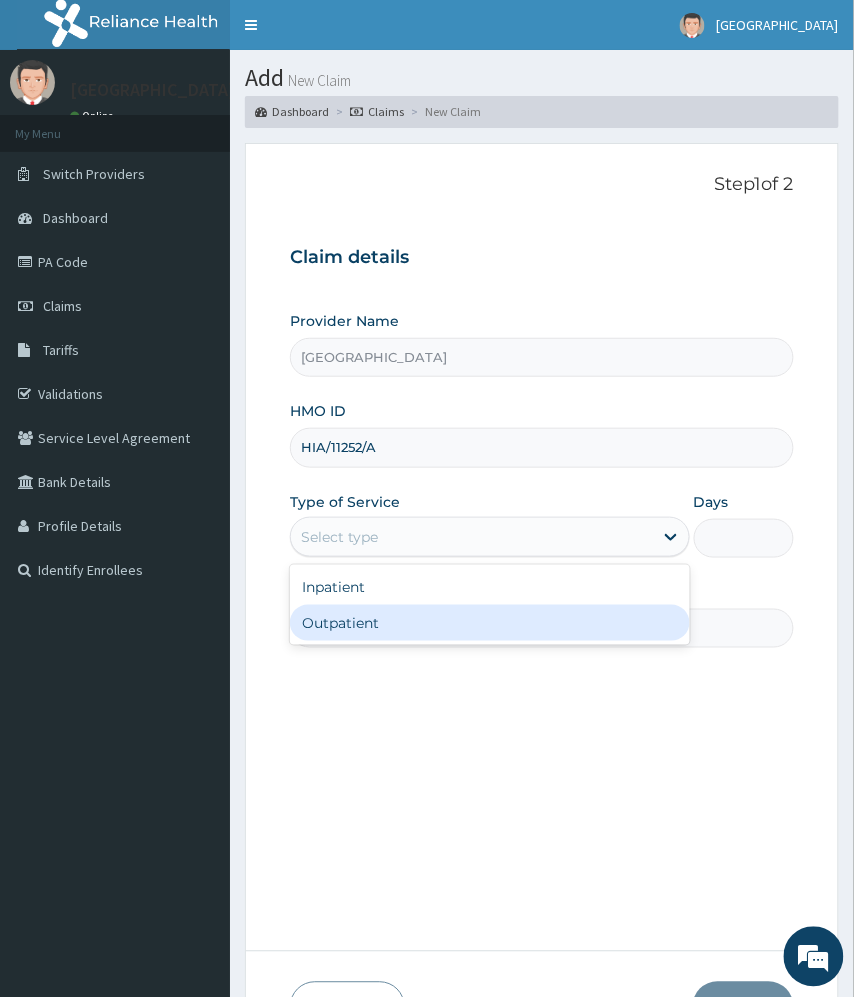 click on "Outpatient" at bounding box center (489, 623) 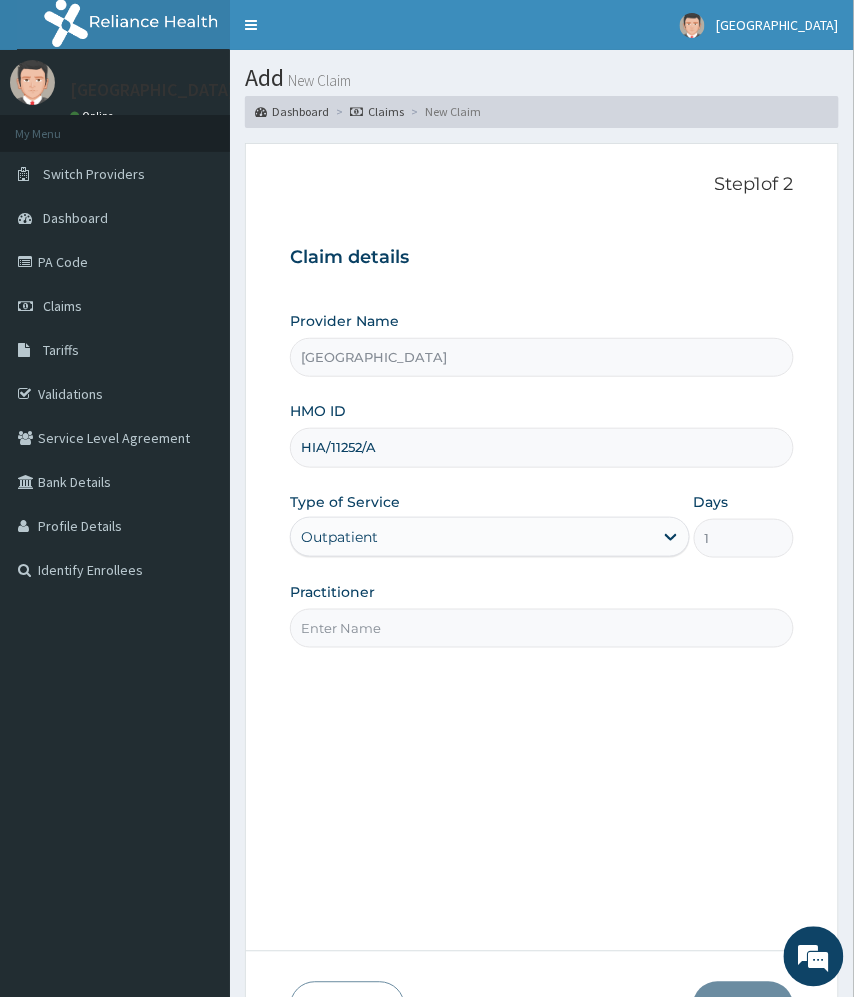 click on "Practitioner" at bounding box center [541, 628] 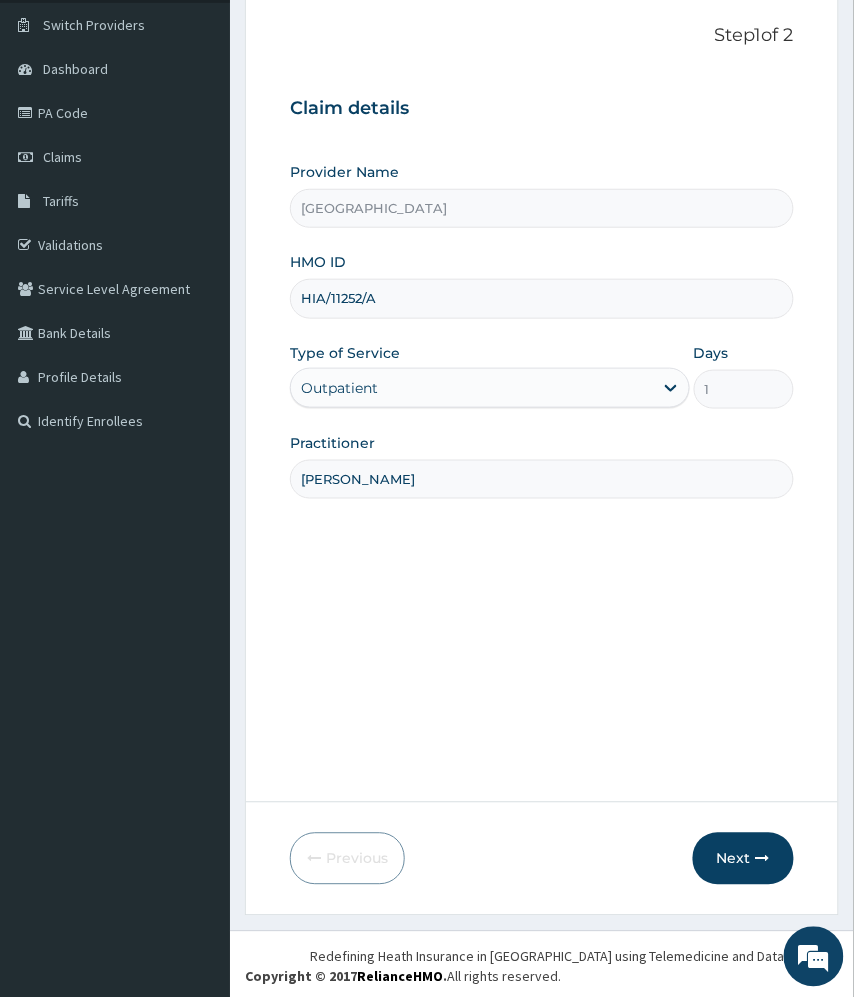 scroll, scrollTop: 154, scrollLeft: 0, axis: vertical 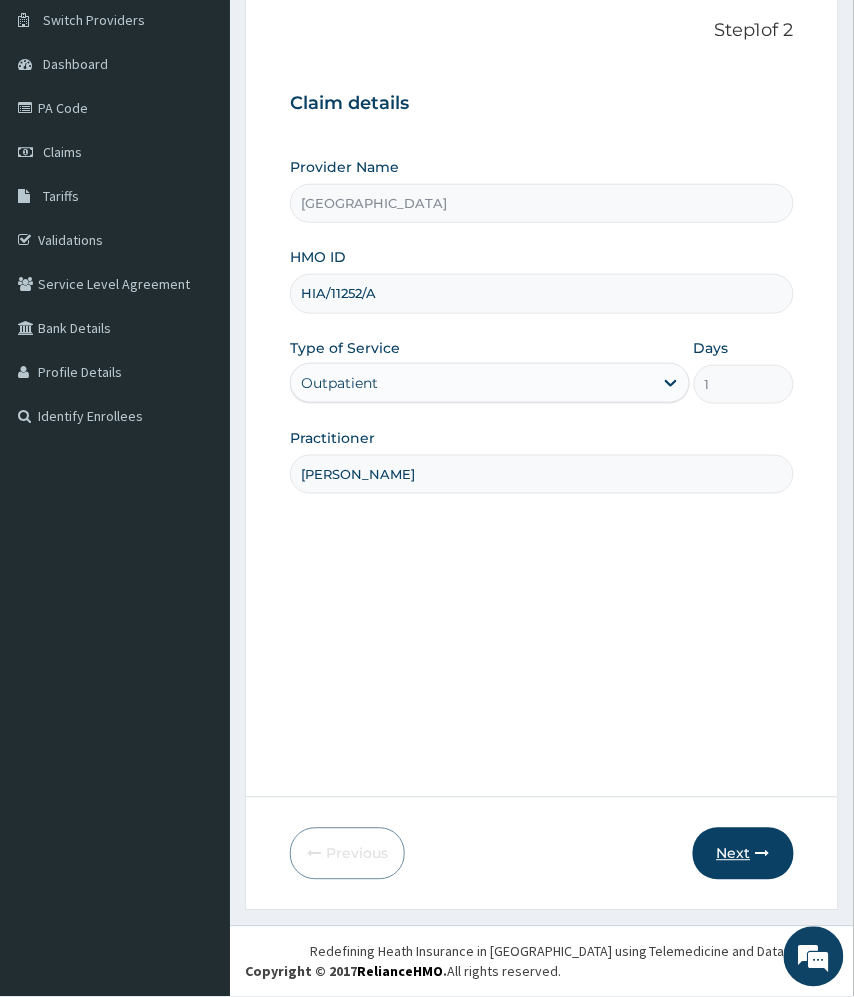 click on "Next" at bounding box center [743, 854] 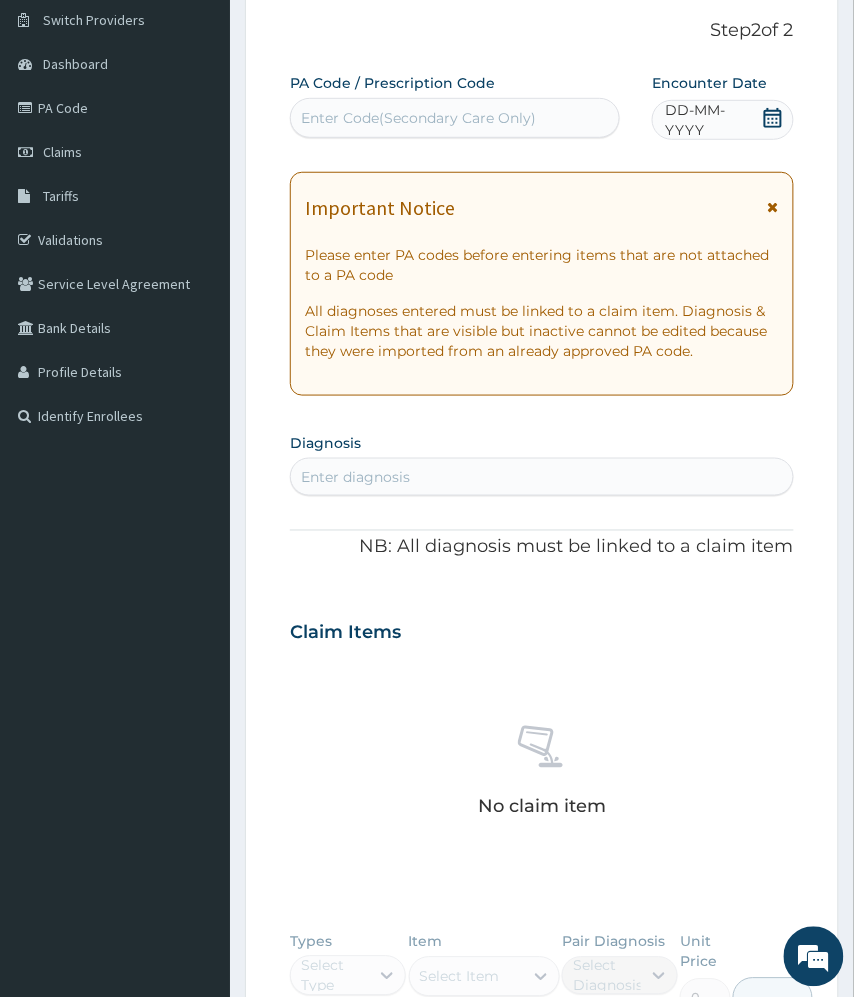 scroll, scrollTop: 0, scrollLeft: 0, axis: both 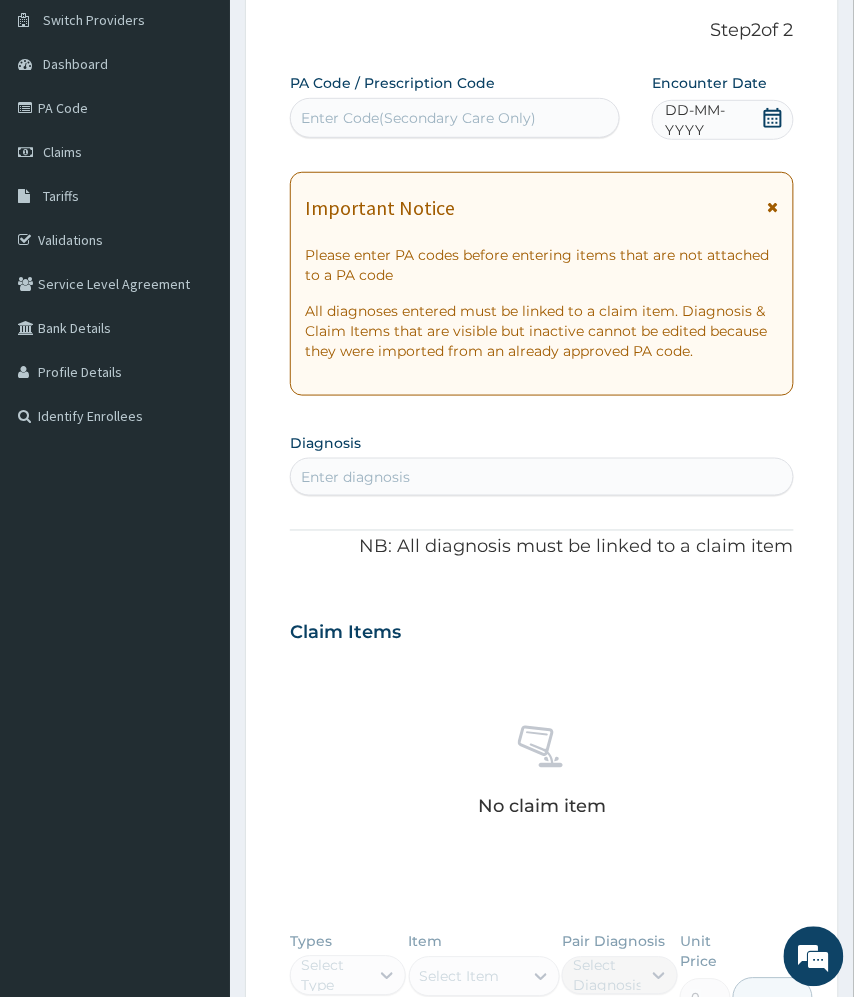 click 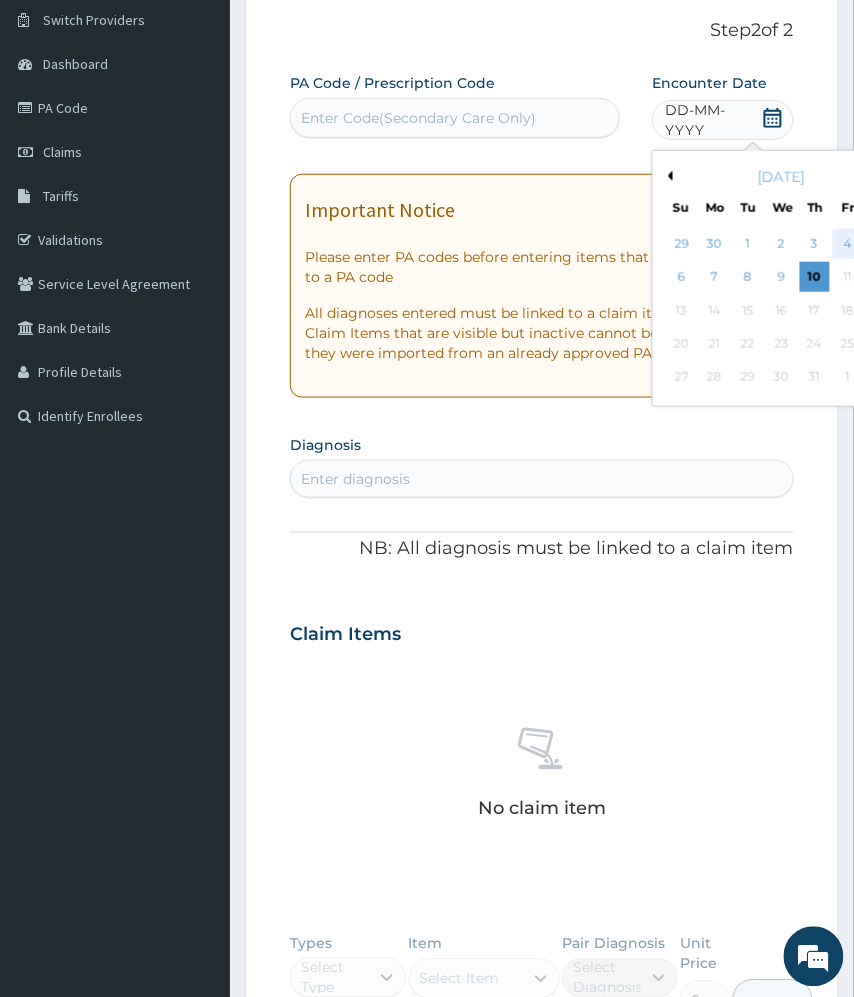click on "4" at bounding box center (848, 244) 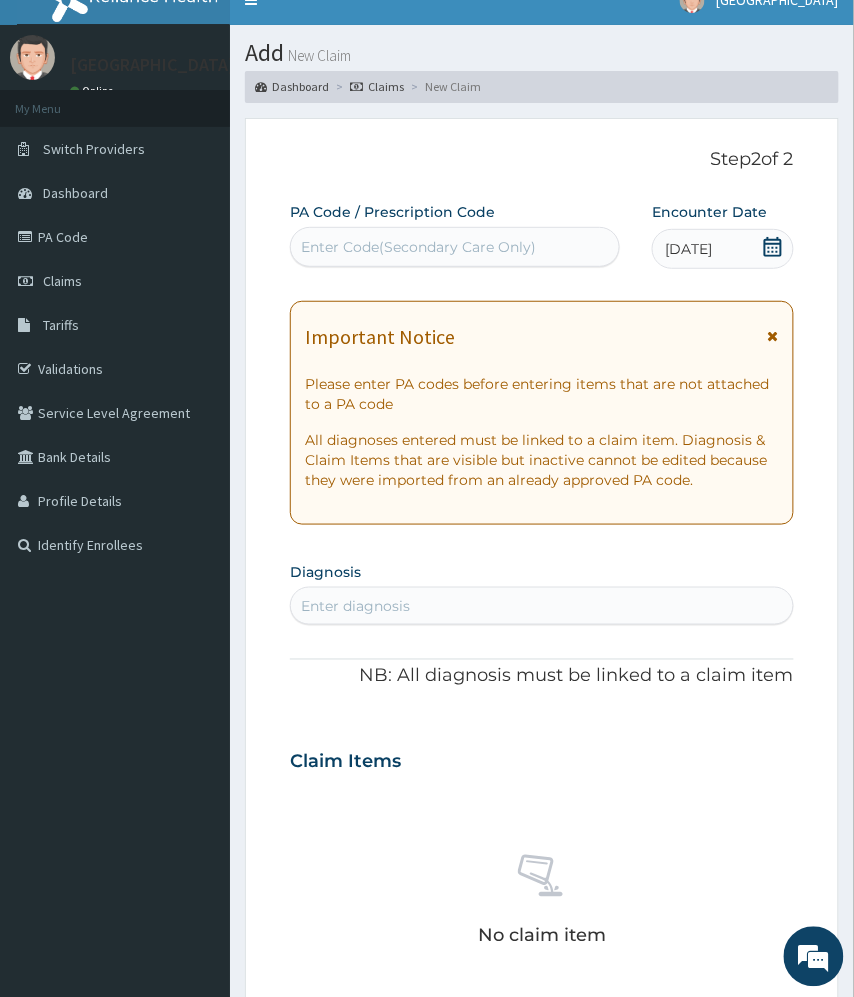 scroll, scrollTop: 0, scrollLeft: 0, axis: both 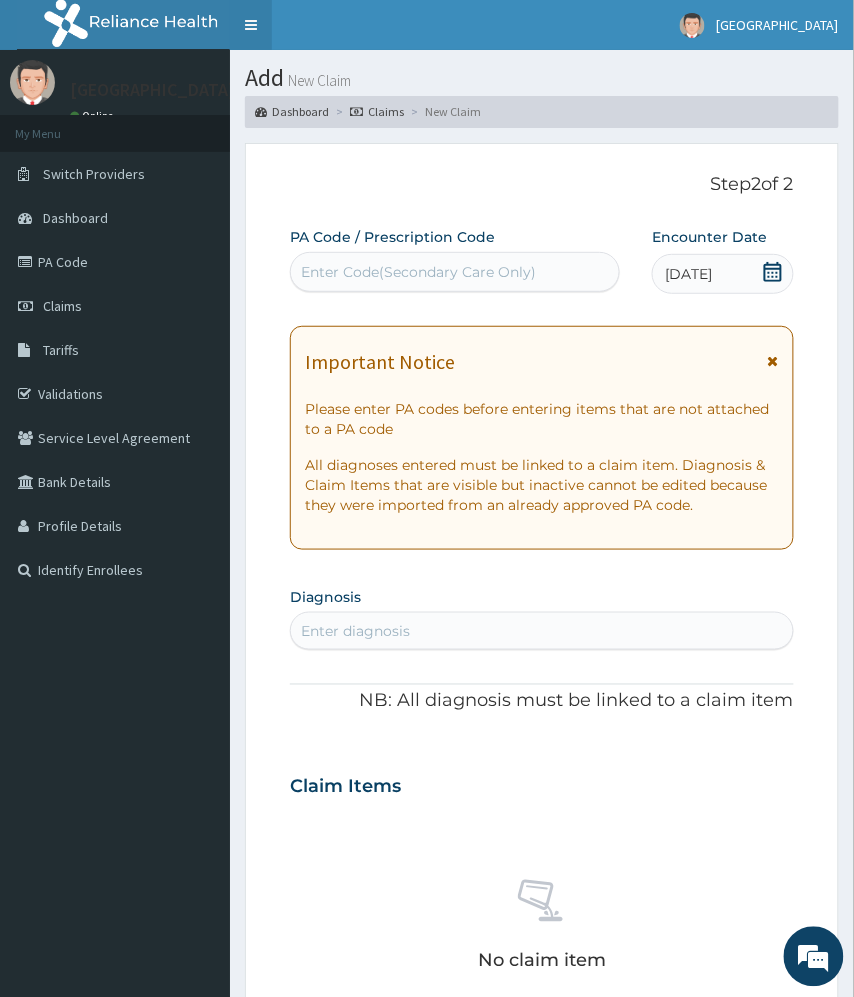 click on "Toggle navigation" at bounding box center [251, 25] 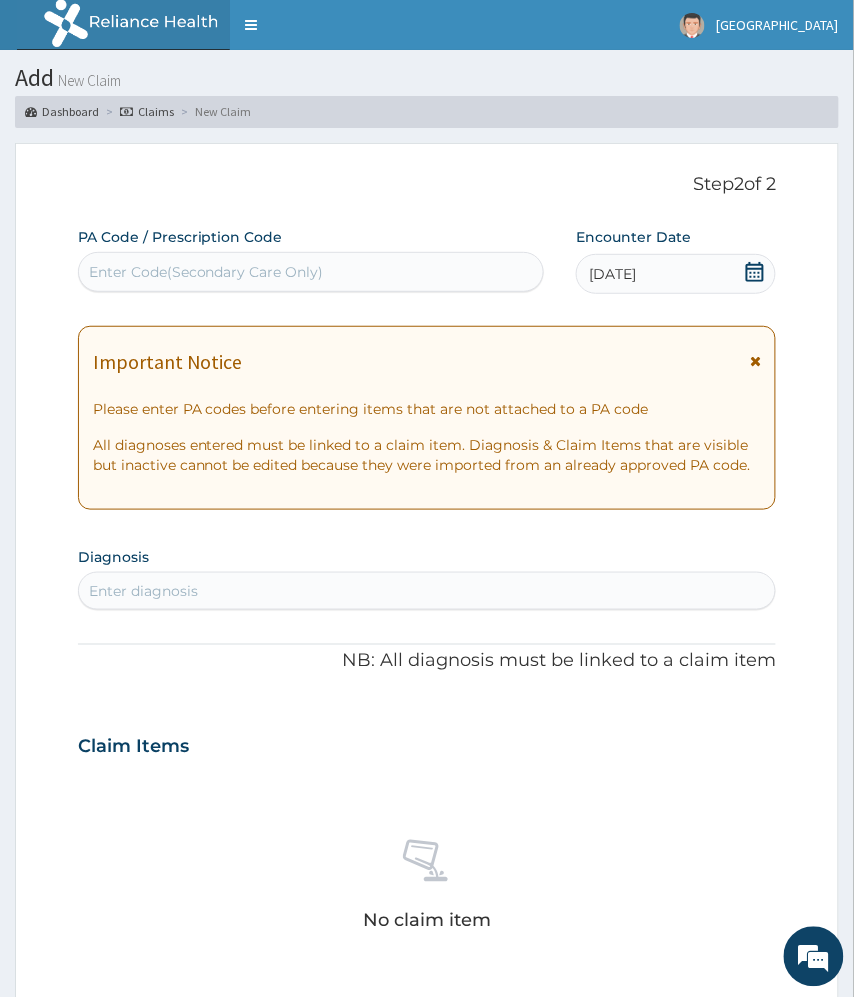 scroll, scrollTop: 133, scrollLeft: 0, axis: vertical 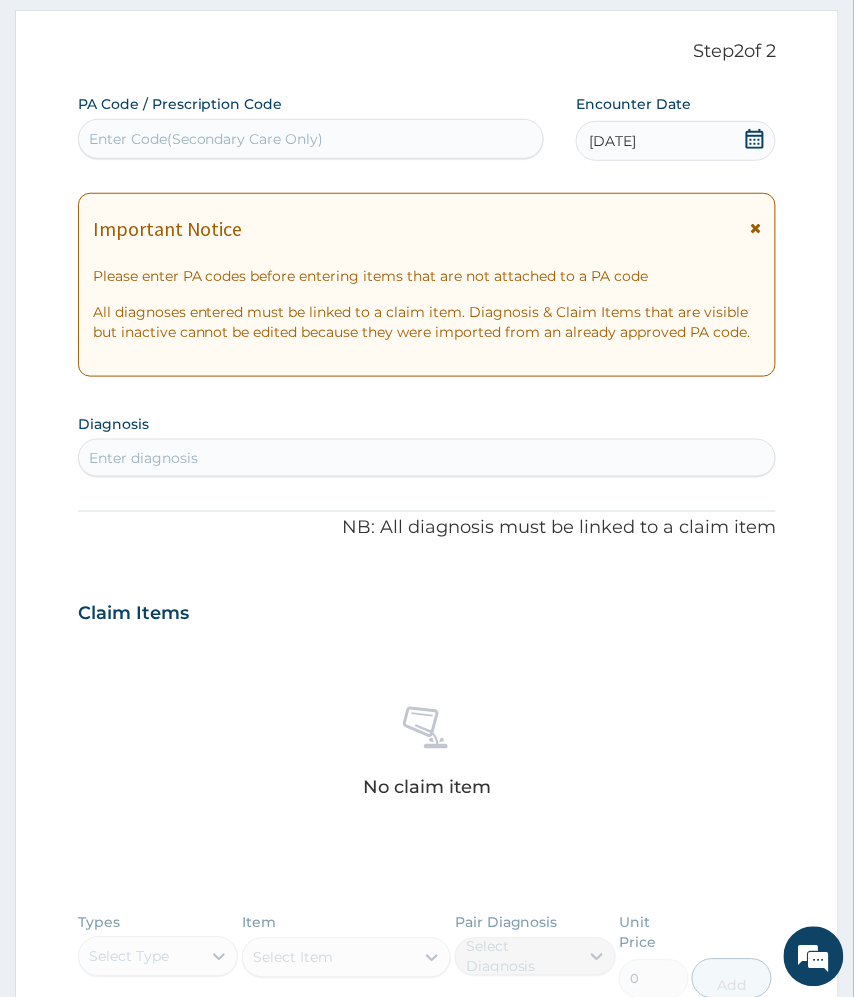click on "Enter diagnosis" at bounding box center (427, 458) 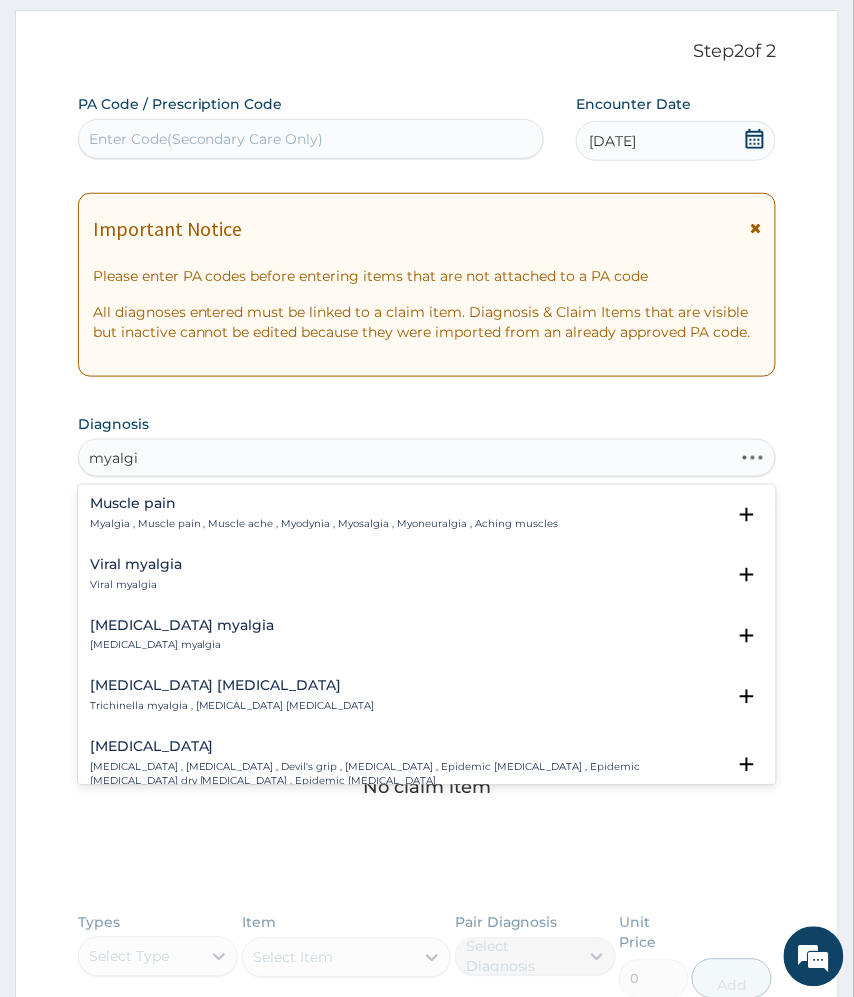 type on "myalgia" 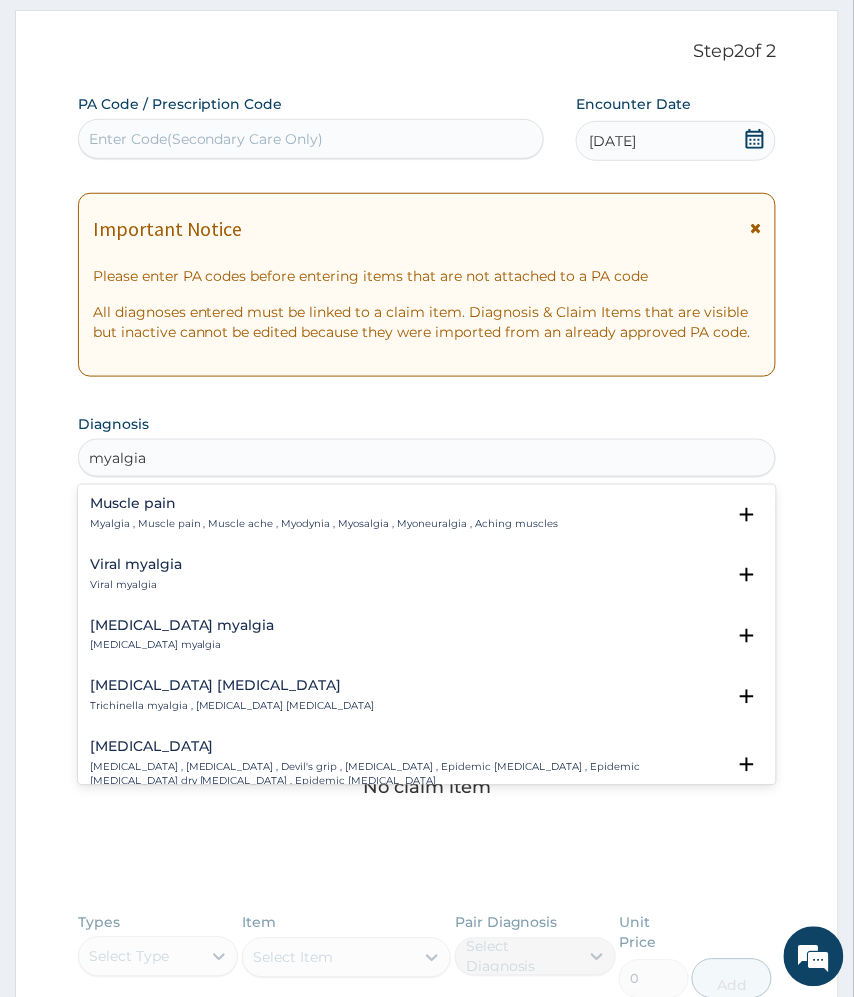 click on "Viral myalgia" at bounding box center (136, 586) 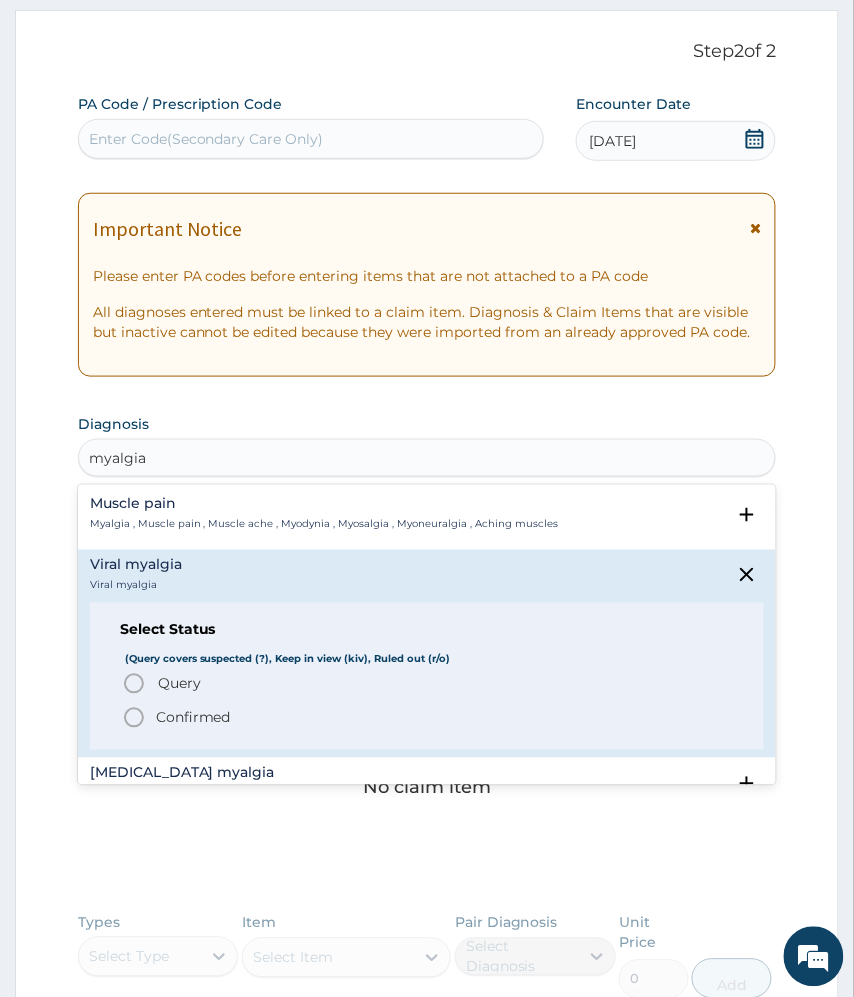 click on "Confirmed" at bounding box center [193, 718] 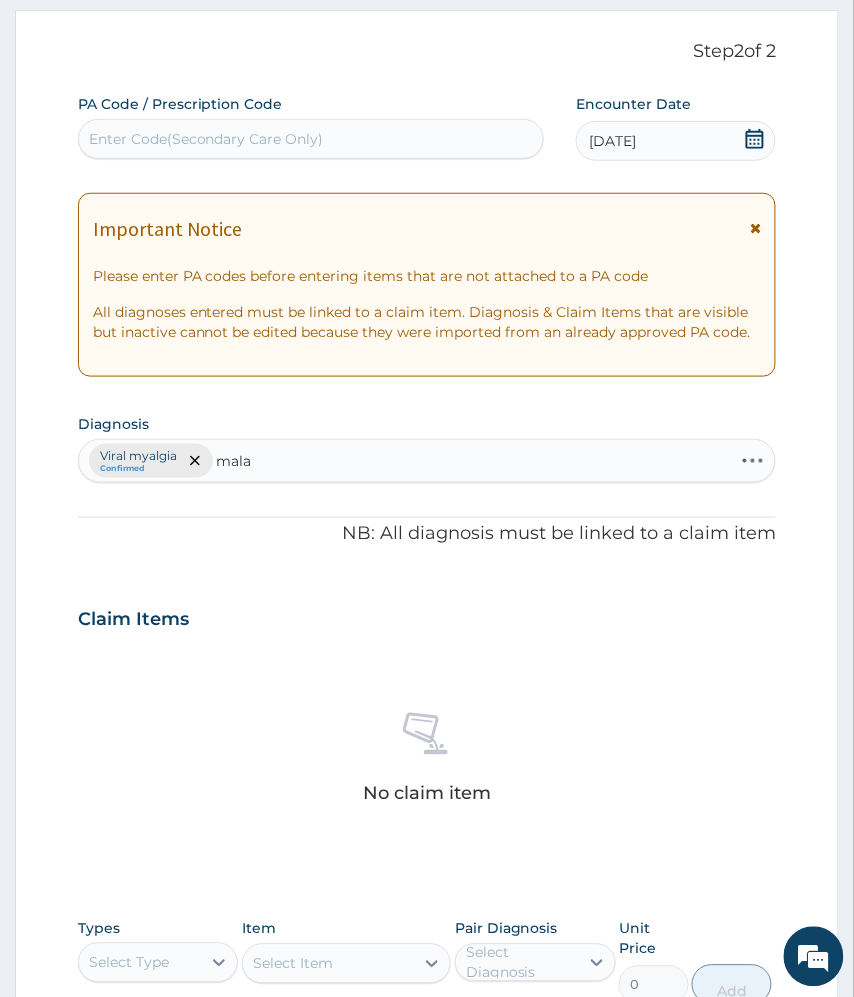 type on "malar" 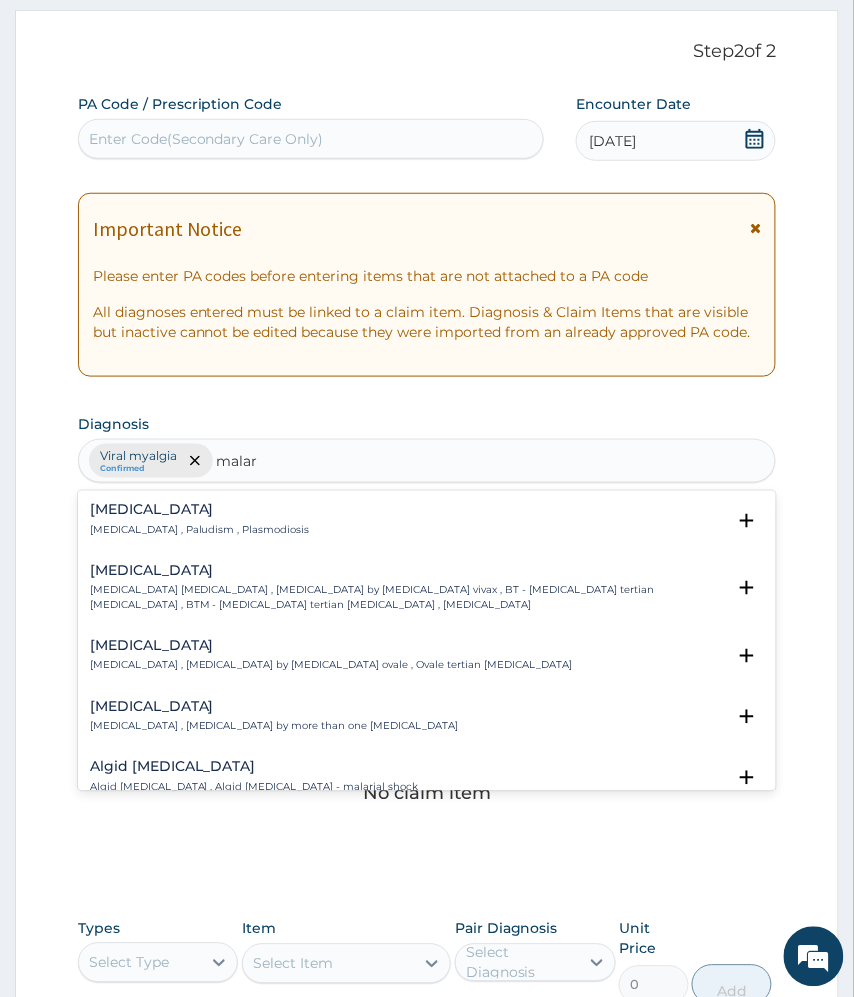 click on "Malaria , Paludism , Plasmodiosis" at bounding box center (200, 531) 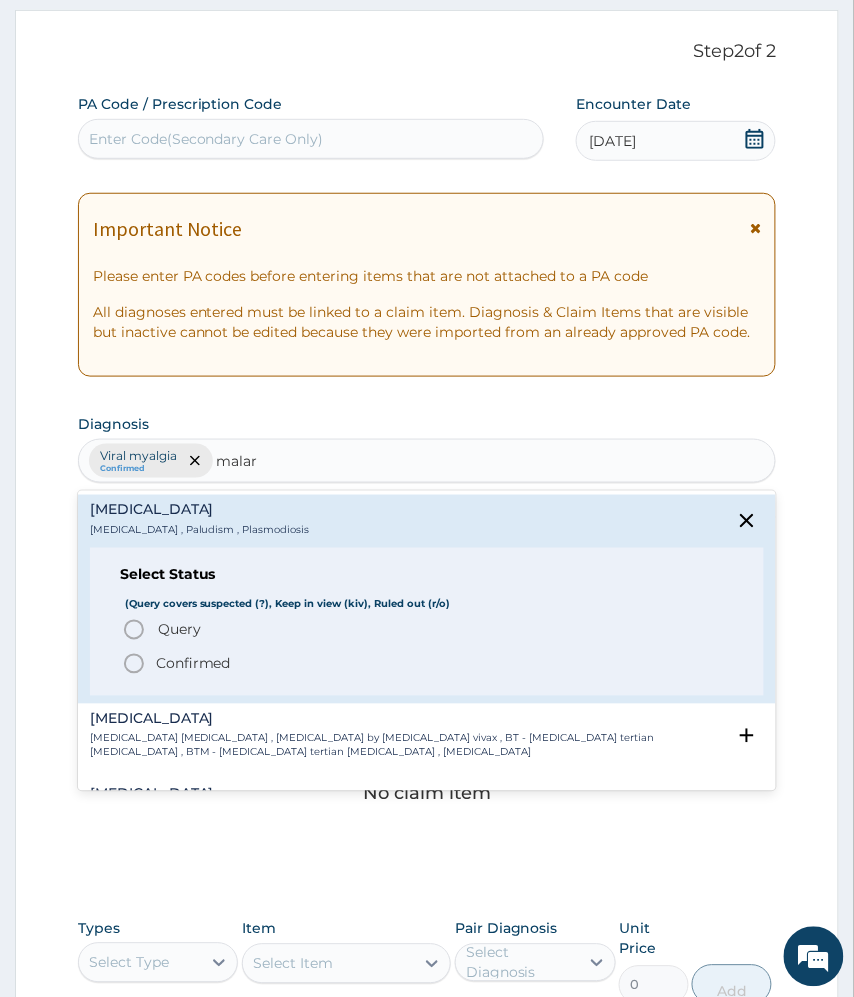 click on "Confirmed" at bounding box center (193, 664) 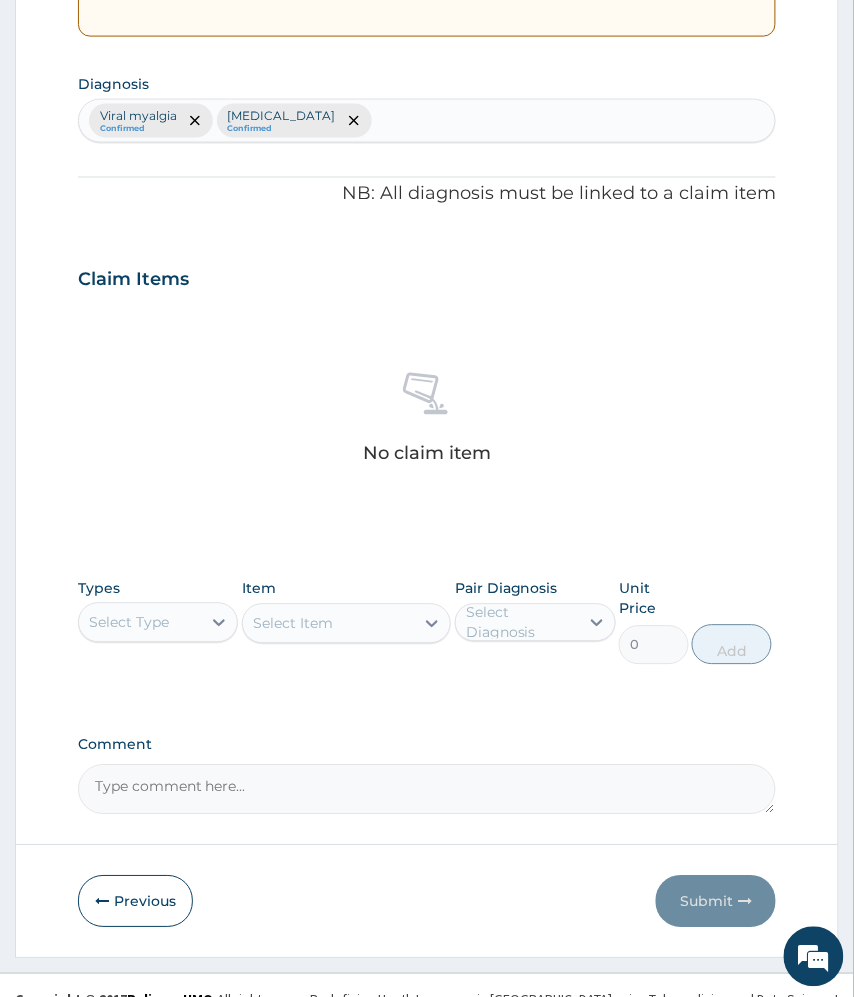 scroll, scrollTop: 484, scrollLeft: 0, axis: vertical 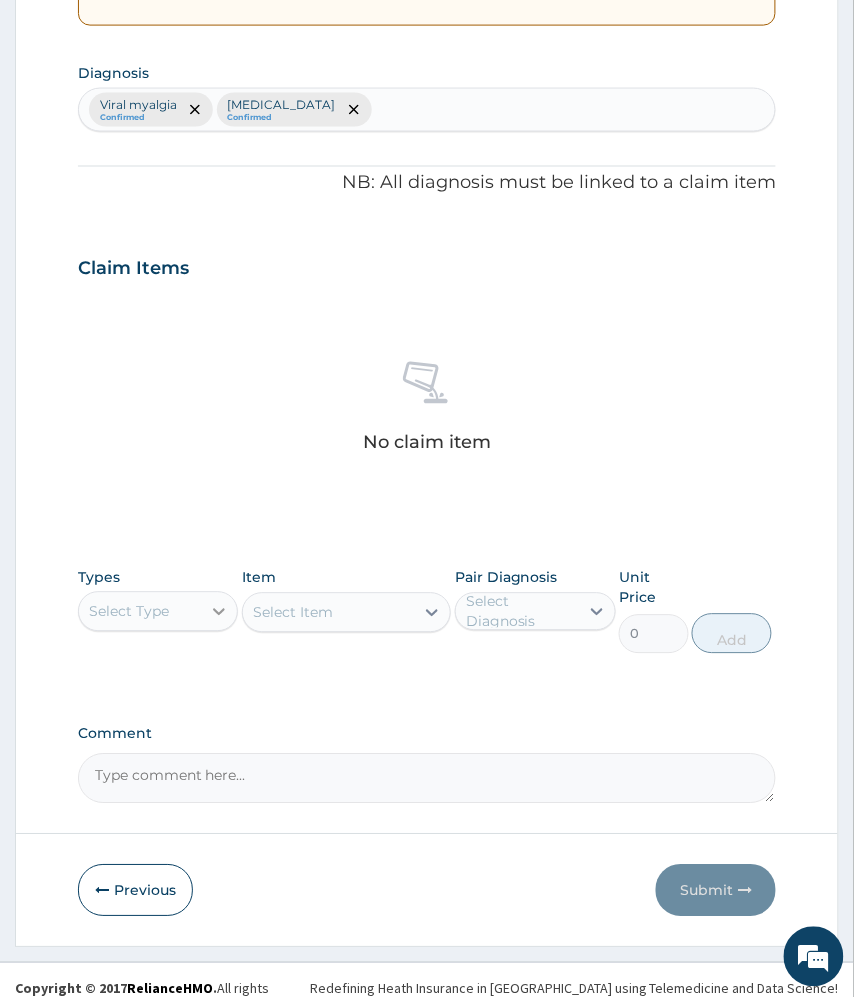 click 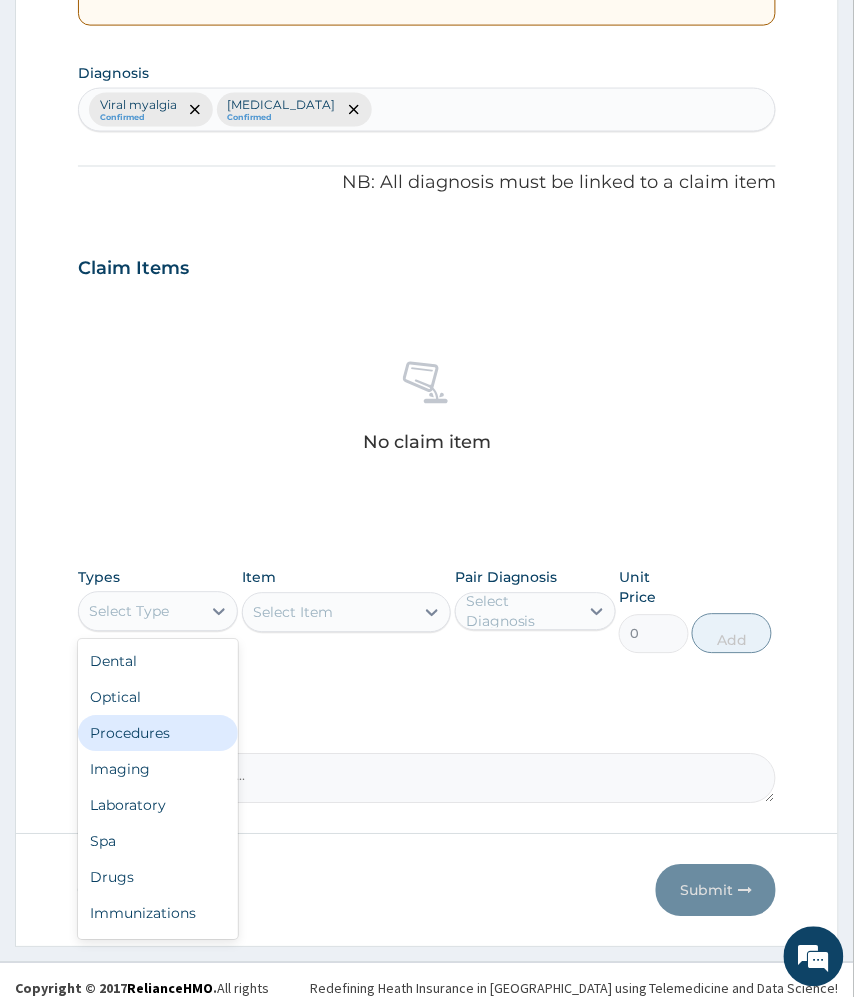 click on "Procedures" at bounding box center [158, 734] 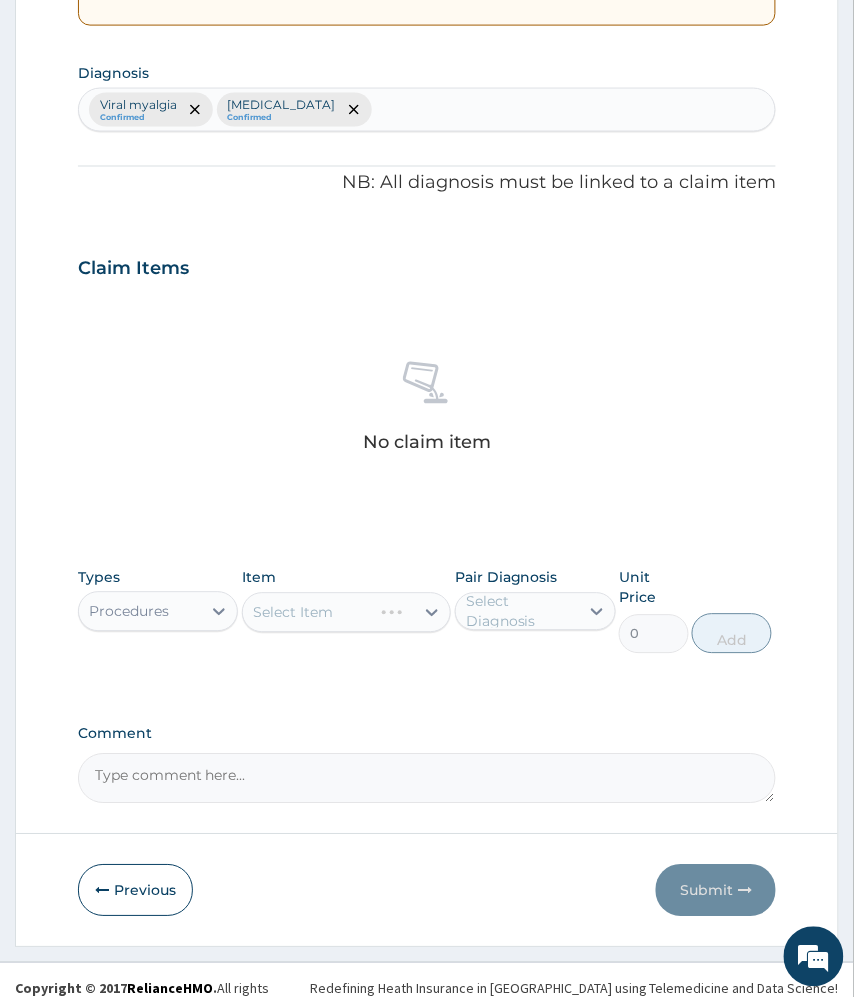 click on "Select Item" at bounding box center [347, 613] 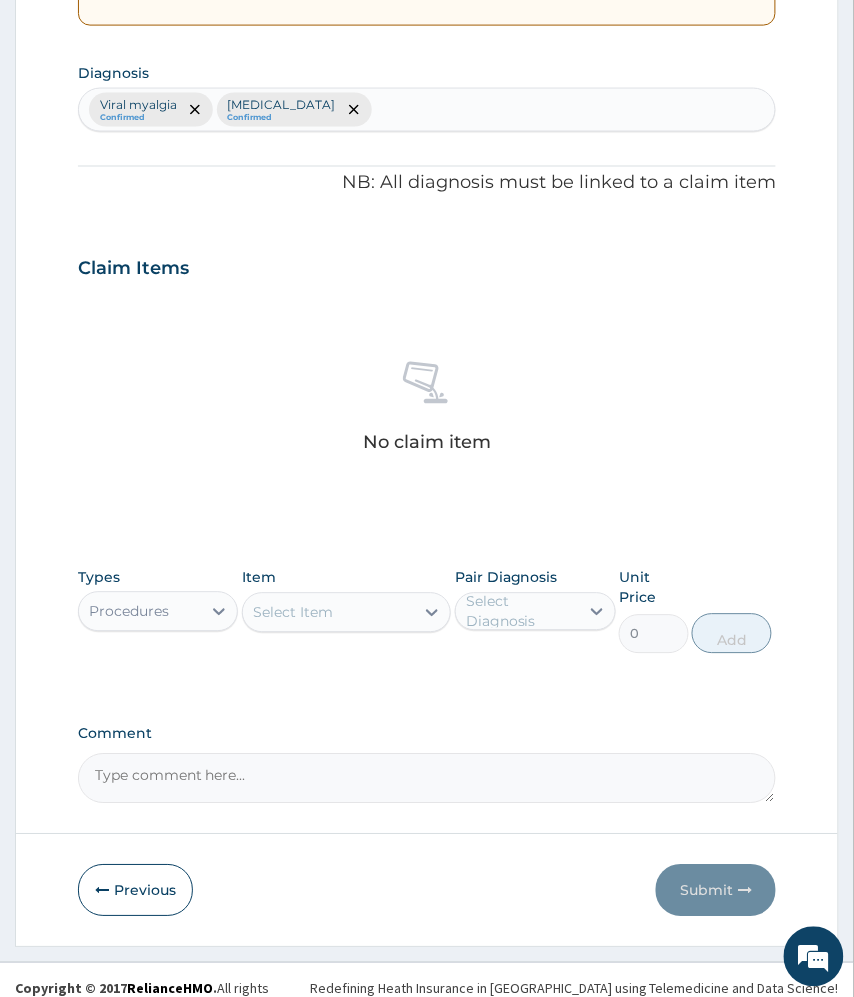 click on "Select Item" at bounding box center [329, 613] 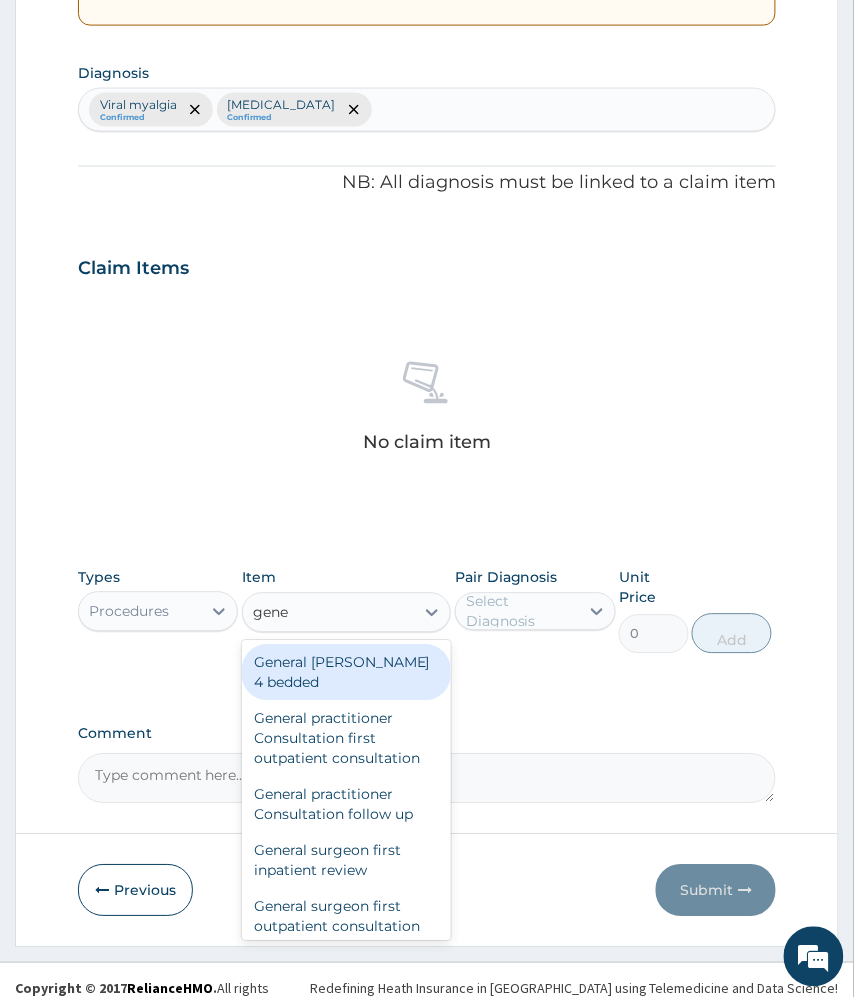 type on "gener" 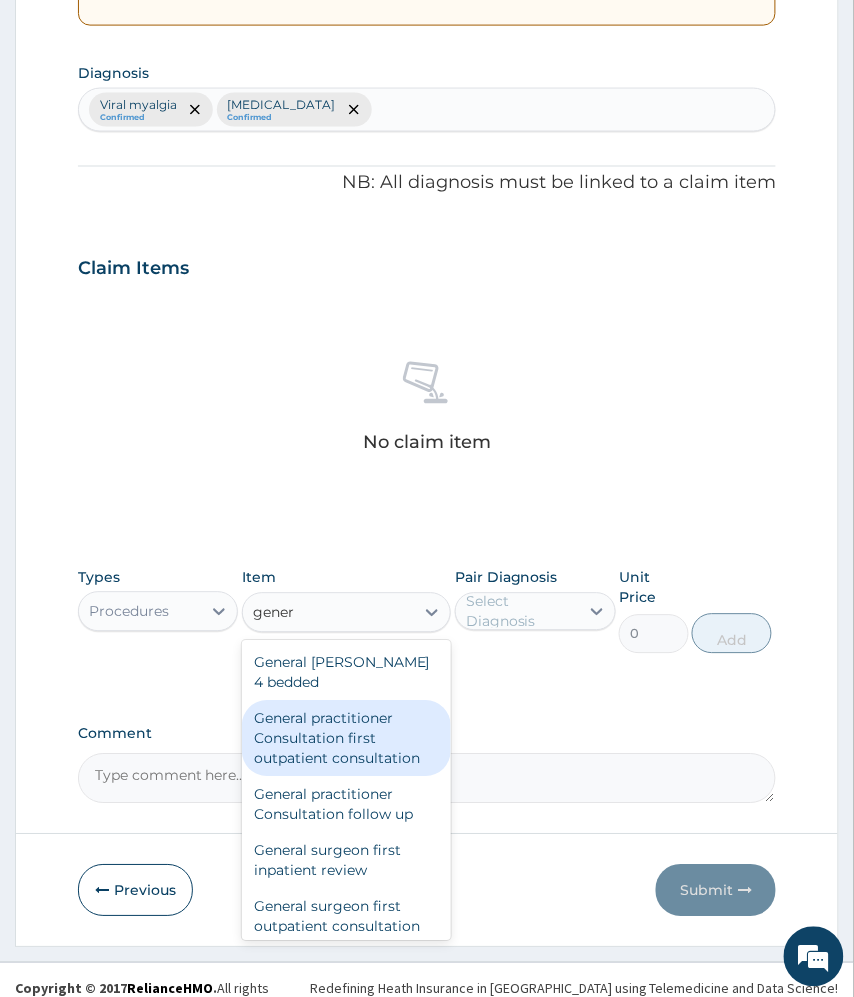 click on "General practitioner Consultation first outpatient consultation" at bounding box center [347, 739] 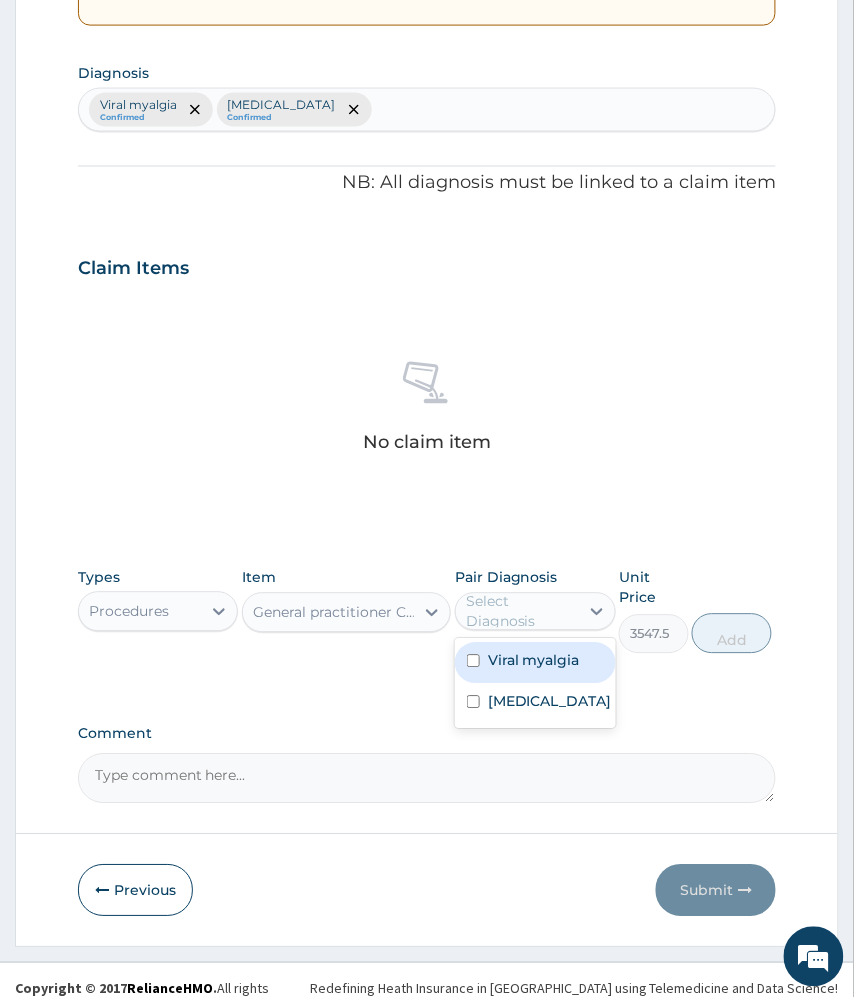 click on "Select Diagnosis" at bounding box center (521, 612) 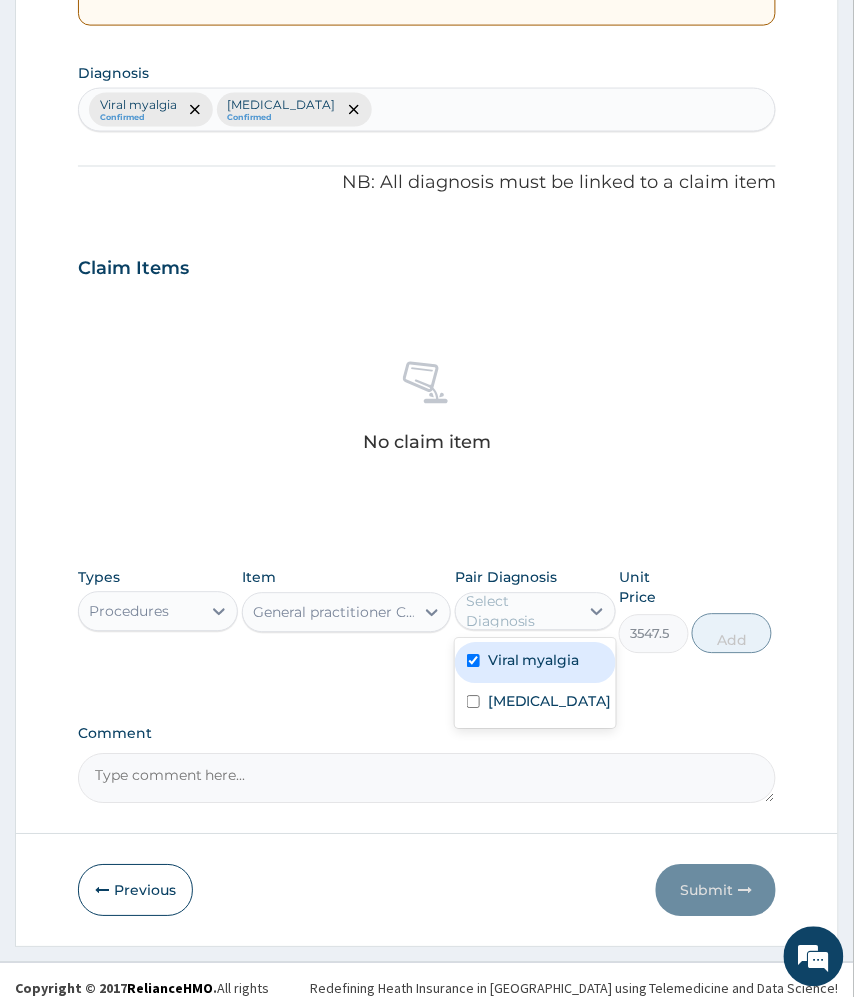 checkbox on "true" 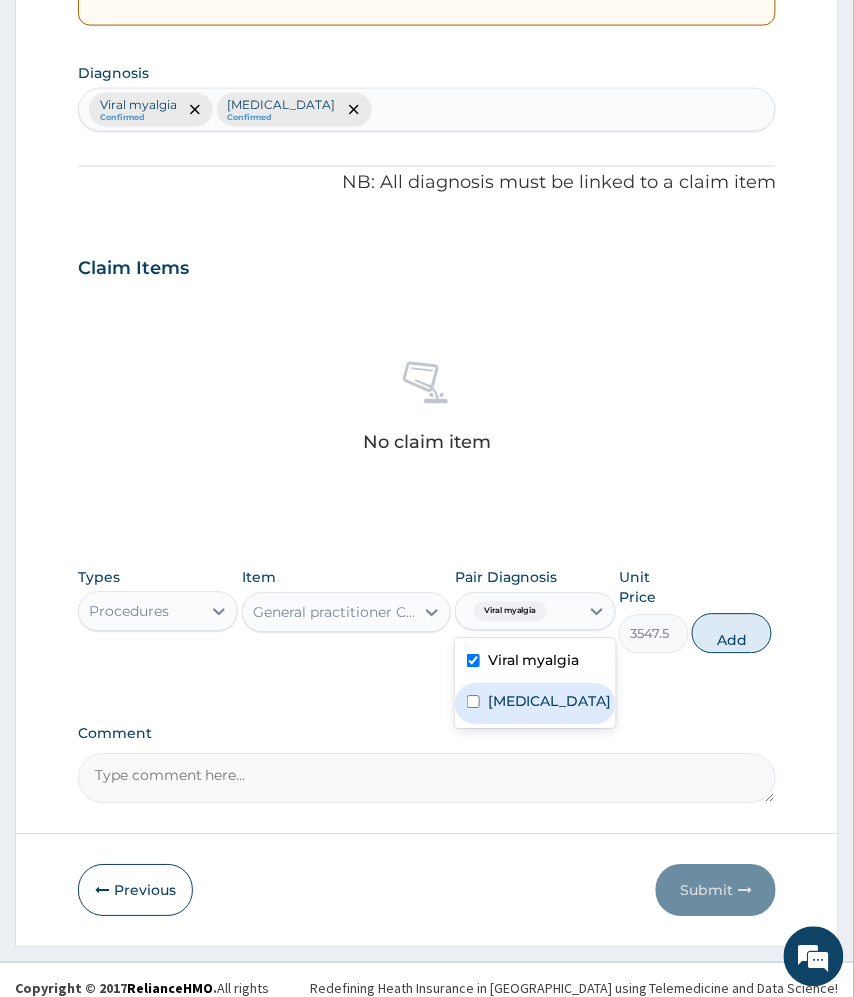 click on "Malaria" at bounding box center [535, 704] 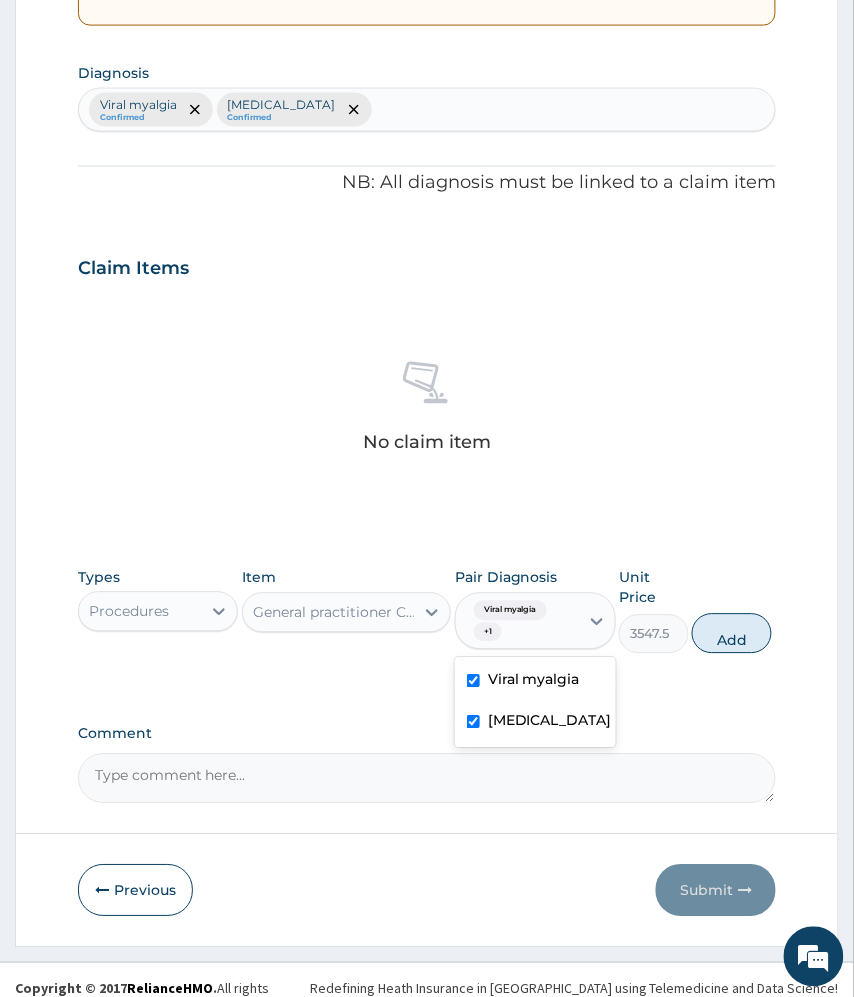 checkbox on "true" 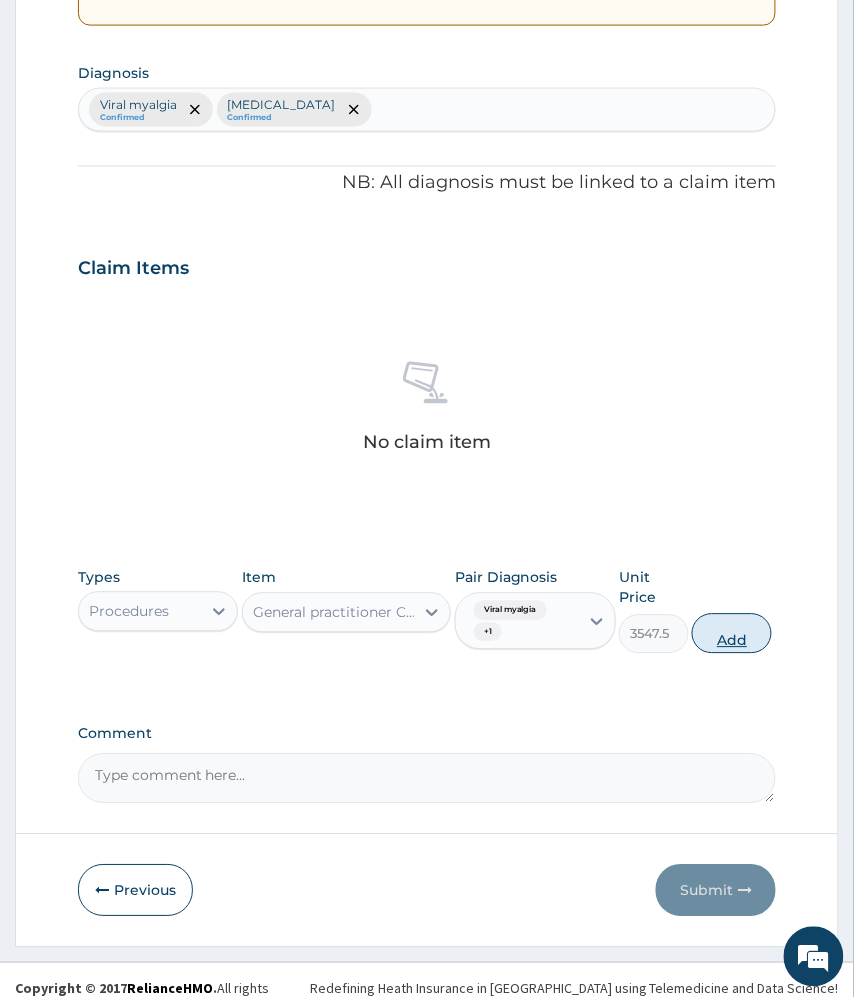 click on "Add" at bounding box center [732, 634] 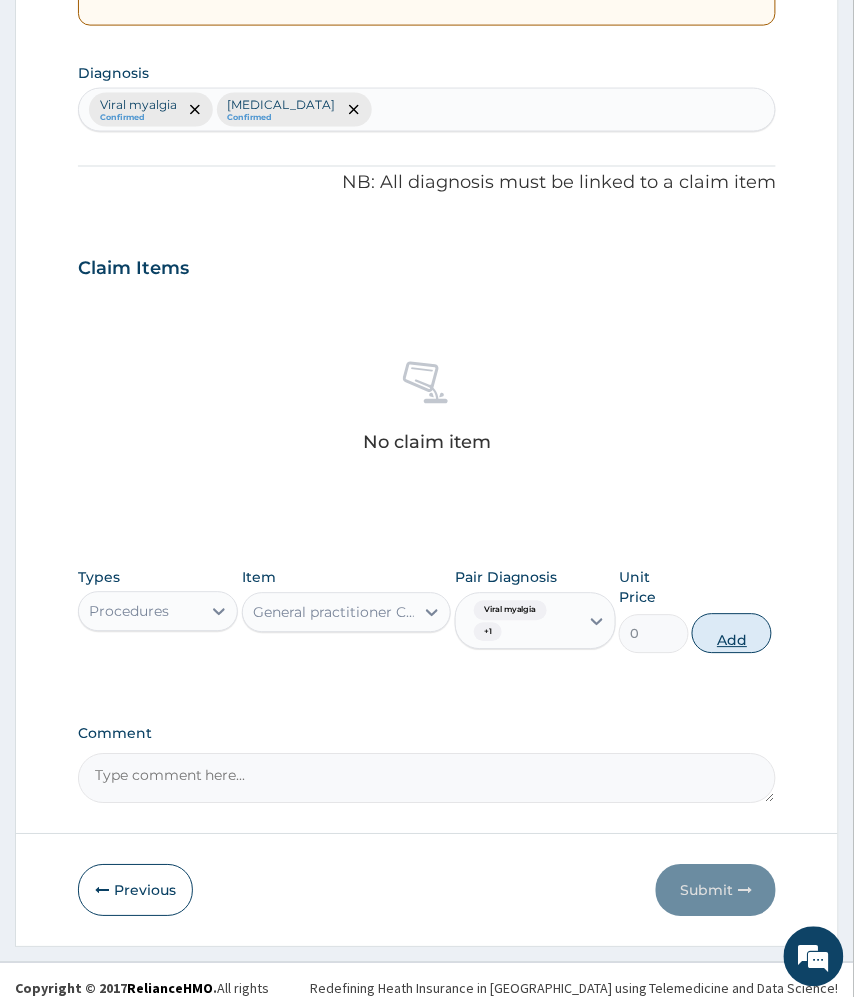 scroll, scrollTop: 417, scrollLeft: 0, axis: vertical 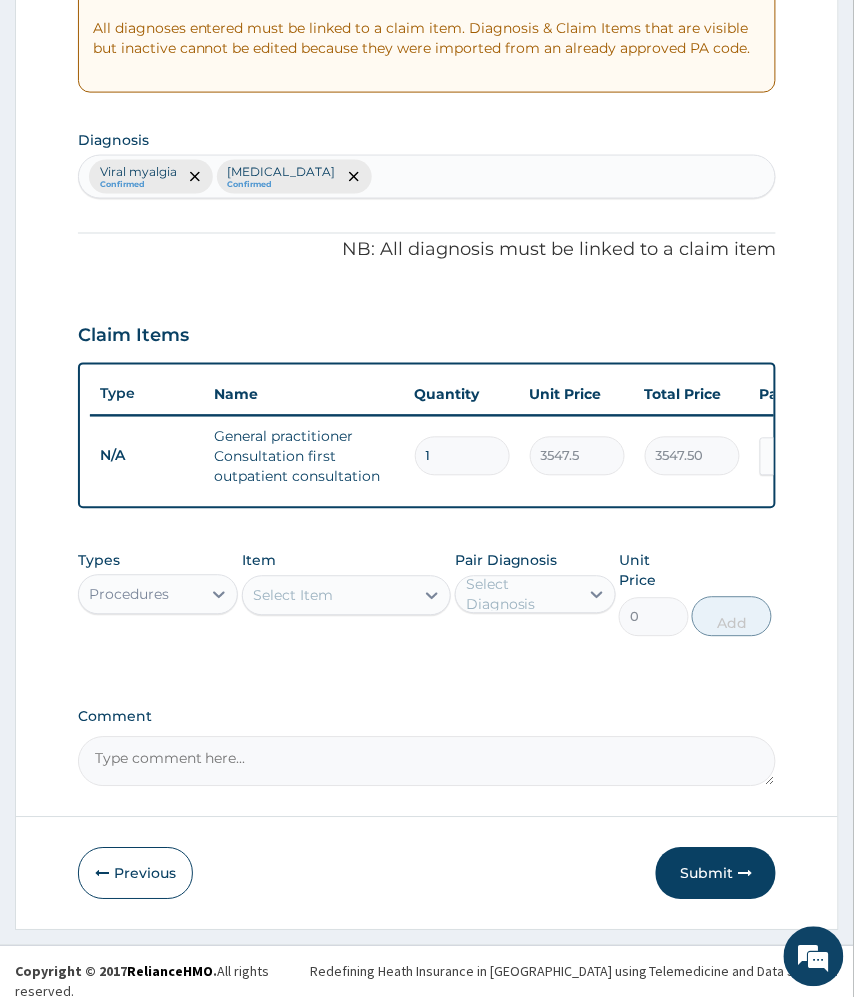 drag, startPoint x: 305, startPoint y: 616, endPoint x: 308, endPoint y: 628, distance: 12.369317 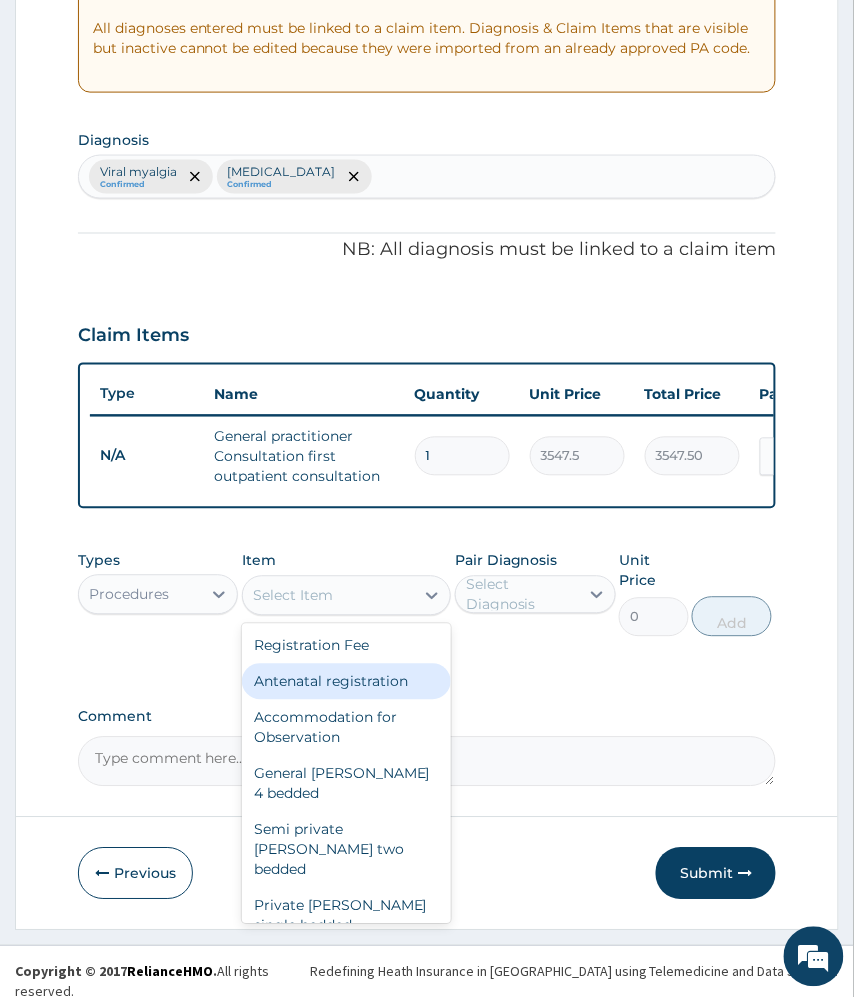 click on "Procedures" at bounding box center (140, 595) 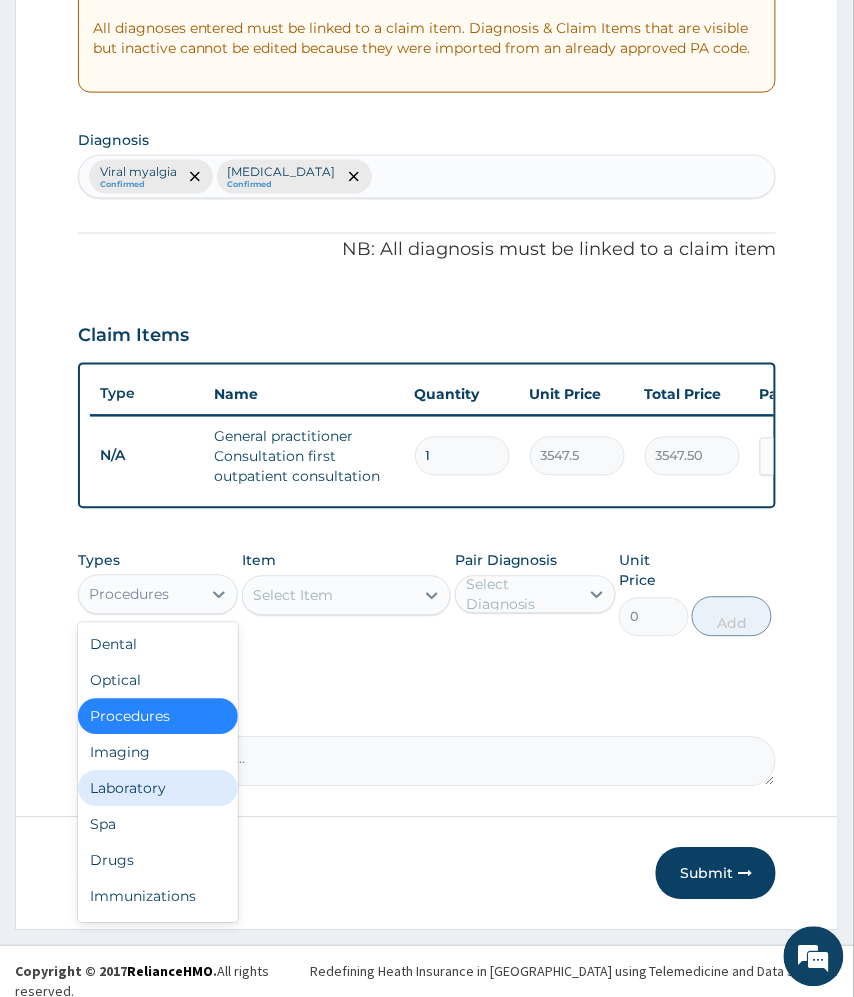 click on "Laboratory" at bounding box center [158, 789] 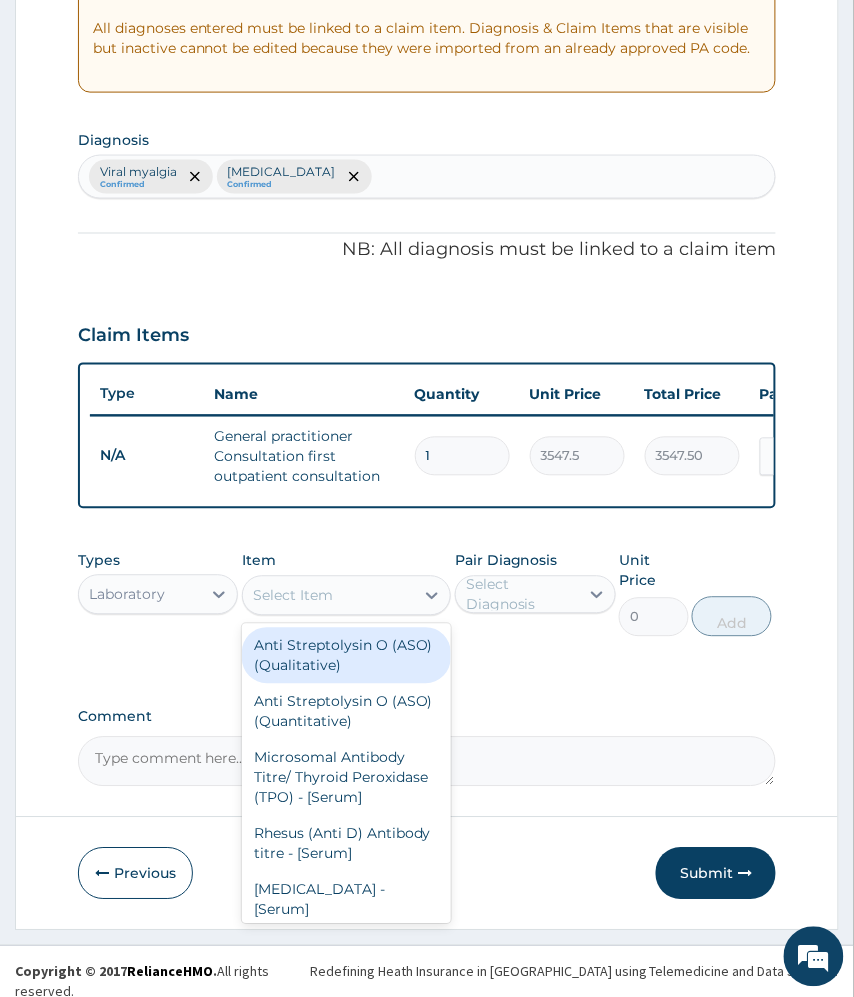 click on "Select Item" at bounding box center [293, 596] 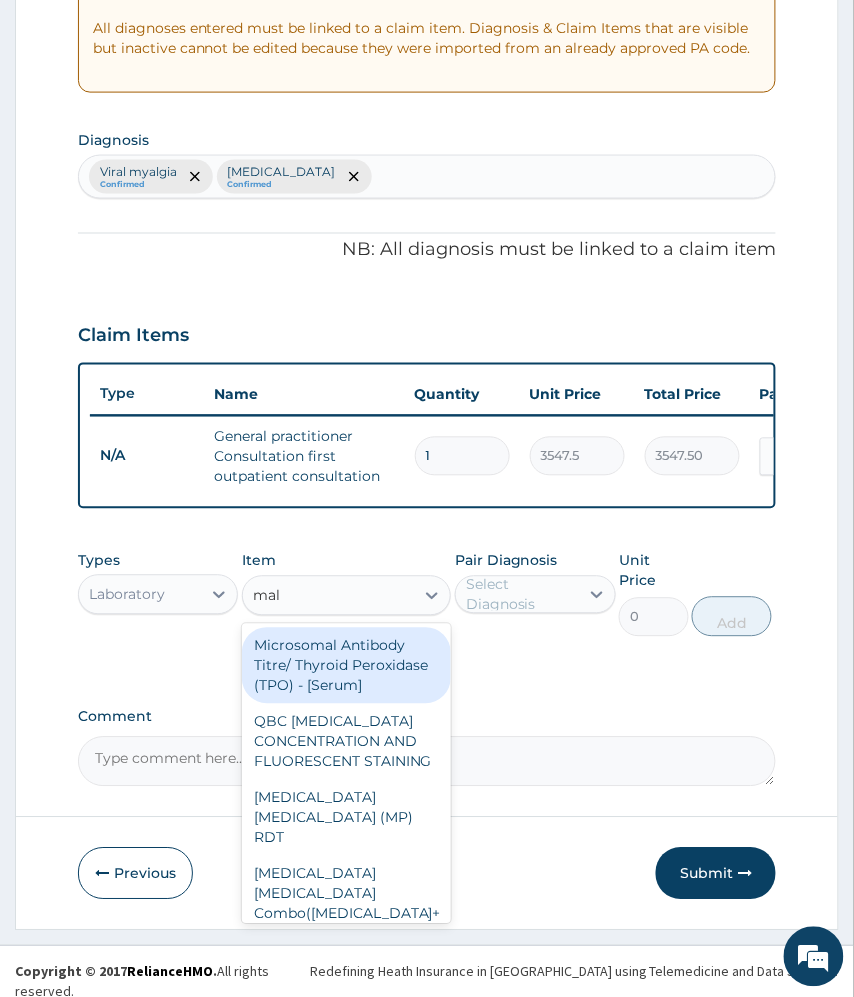 type on "mala" 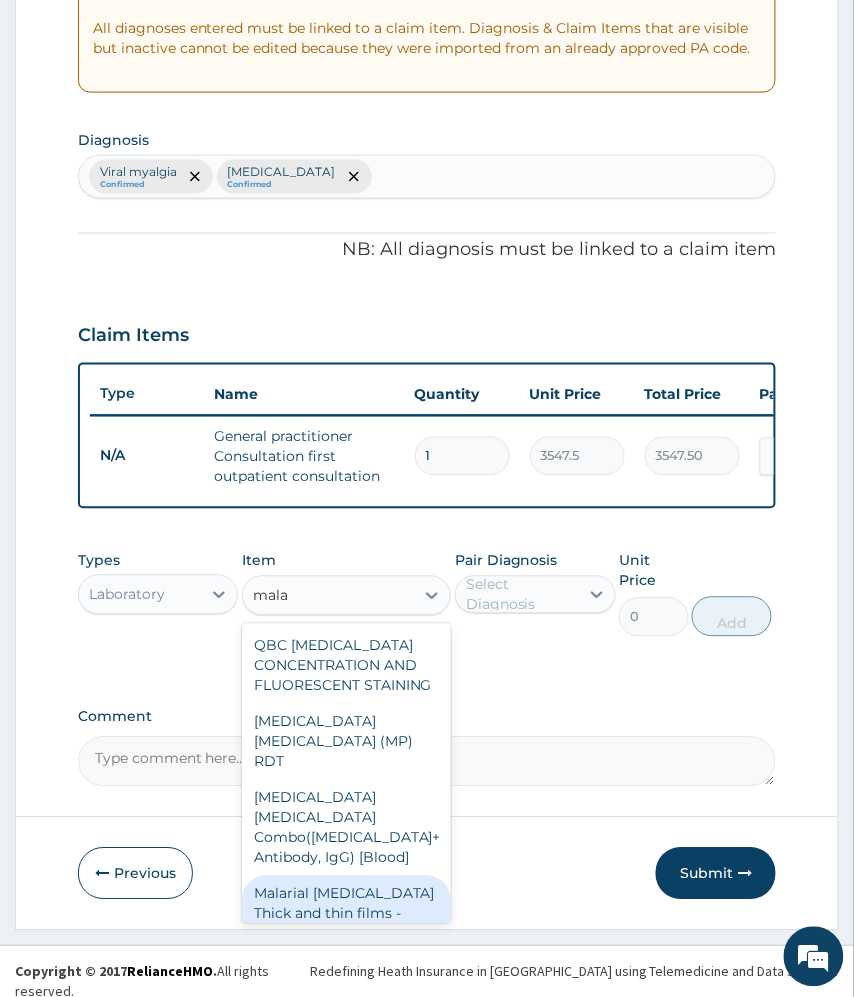 click on "Malarial Parasite Thick and thin films - [Blood]" at bounding box center [347, 914] 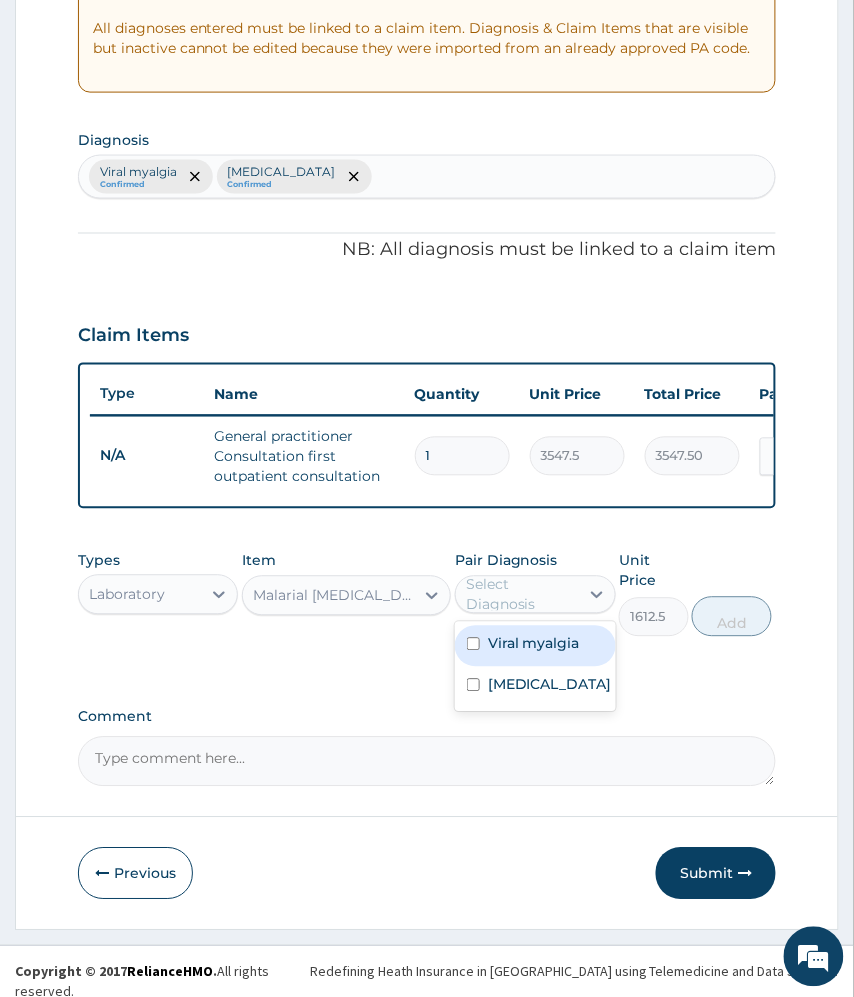 click on "Select Diagnosis" at bounding box center (521, 595) 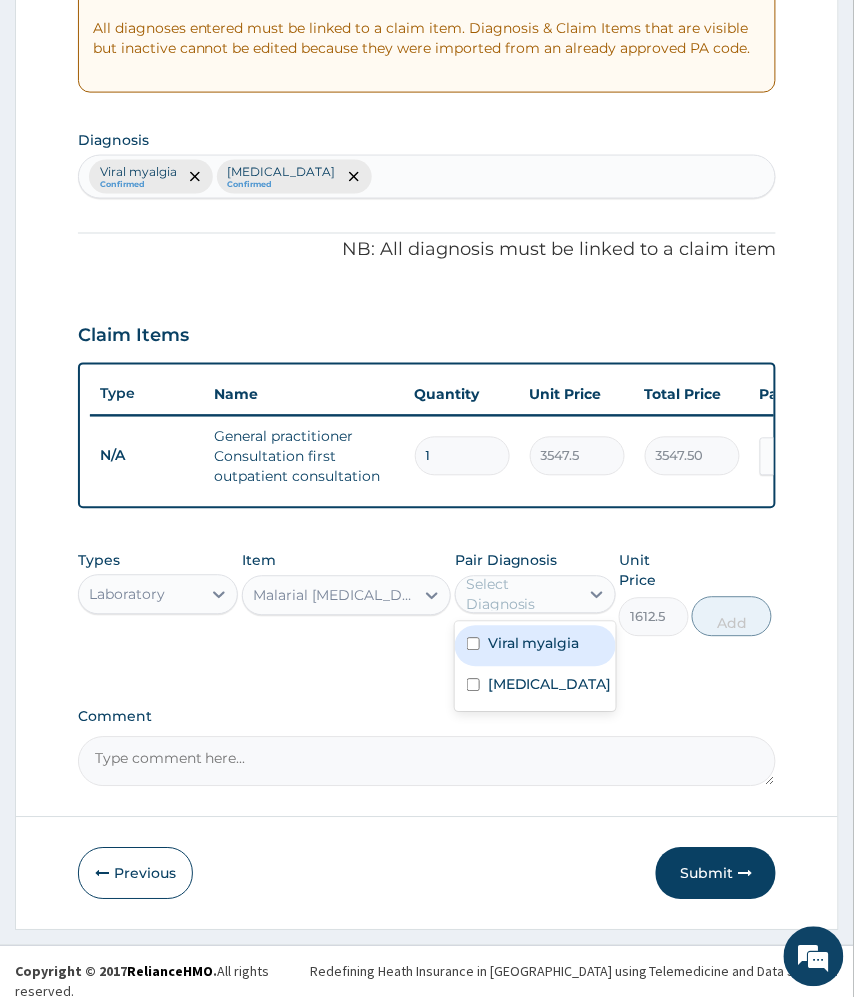 click on "Malarial Parasite Thick and thin films - [Blood]" at bounding box center [335, 596] 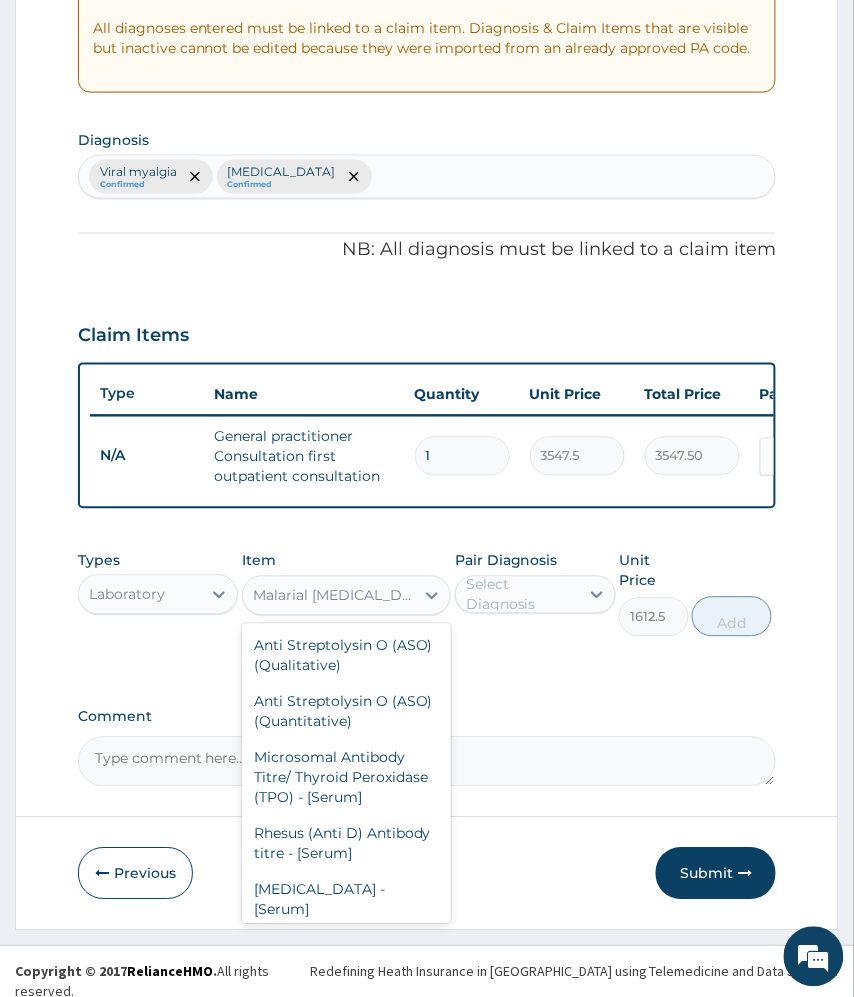 scroll, scrollTop: 17898, scrollLeft: 0, axis: vertical 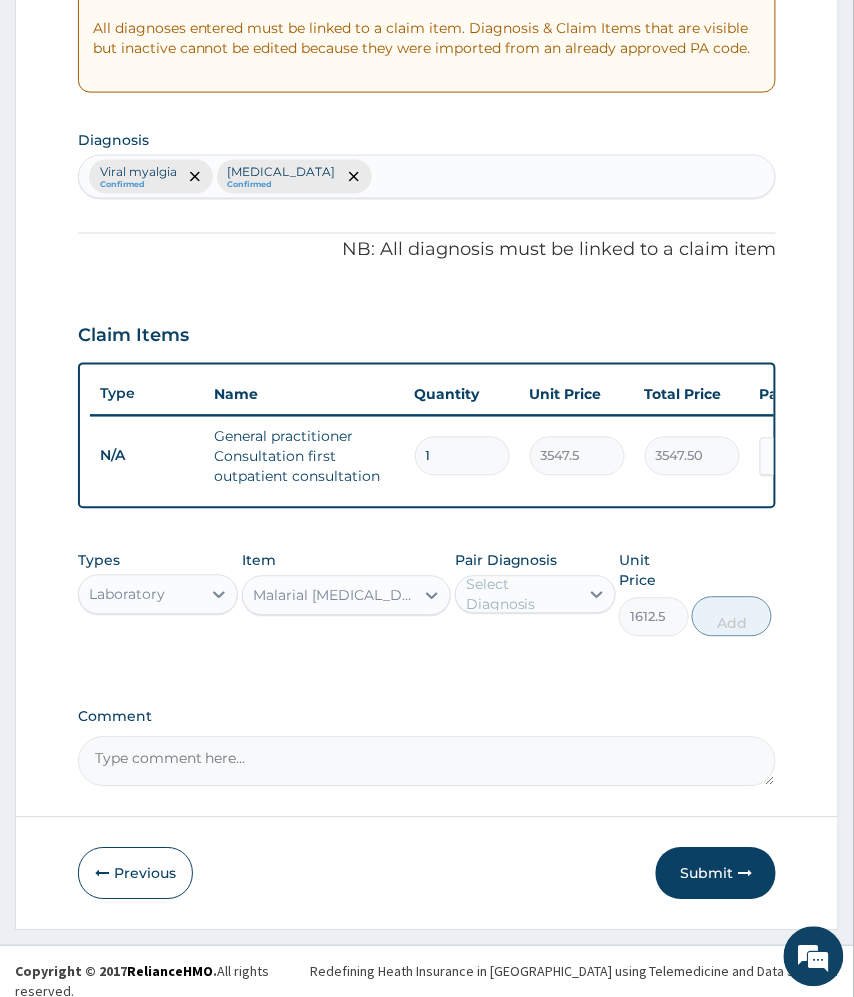 click on "Malarial Parasite Thick and thin films - [Blood]" at bounding box center (335, 596) 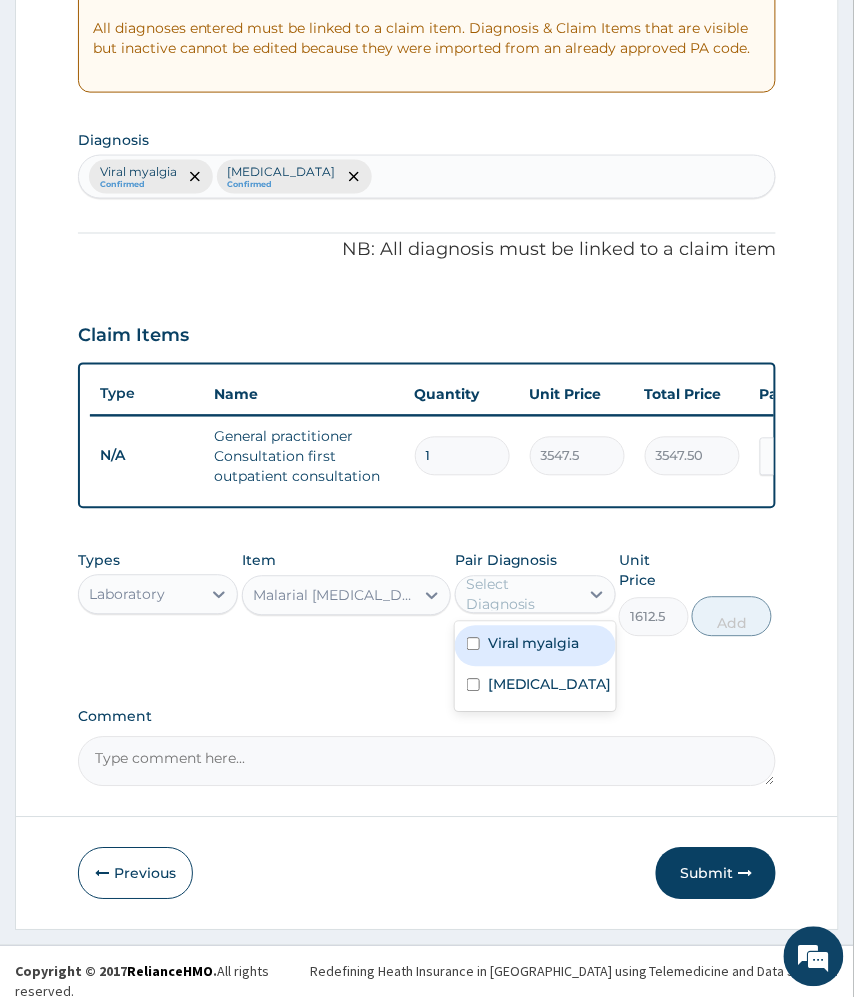 click on "Select Diagnosis" at bounding box center (521, 595) 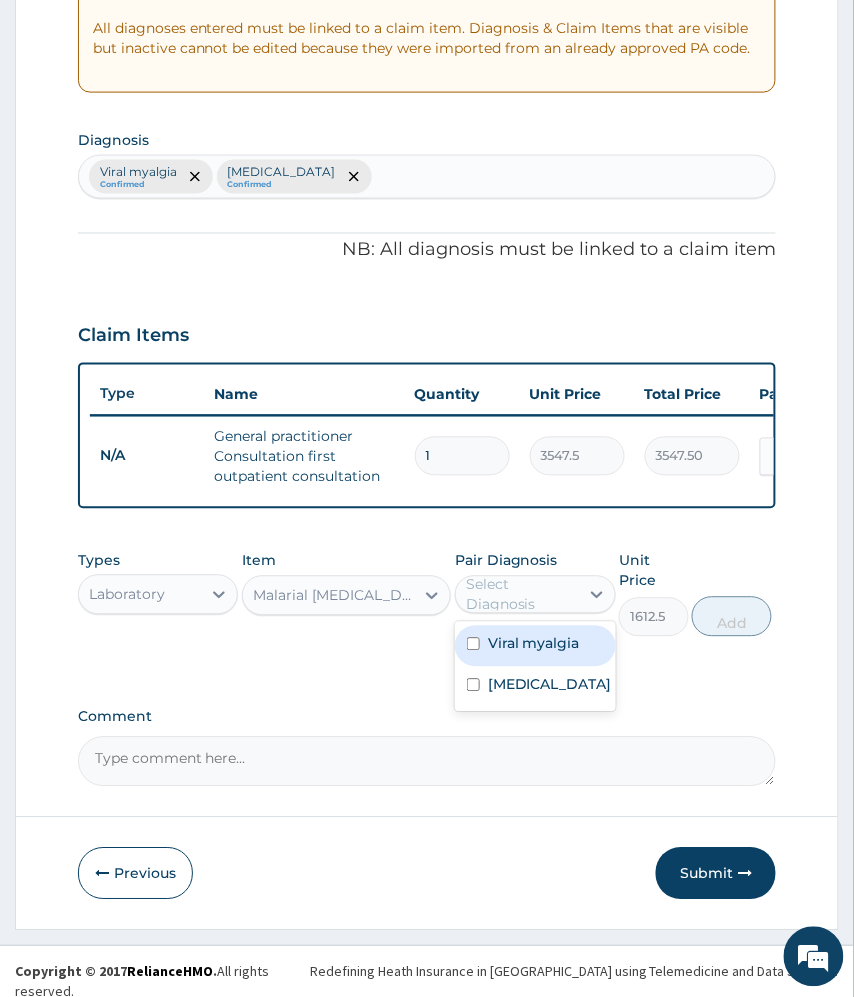 click on "Viral myalgia" at bounding box center (534, 644) 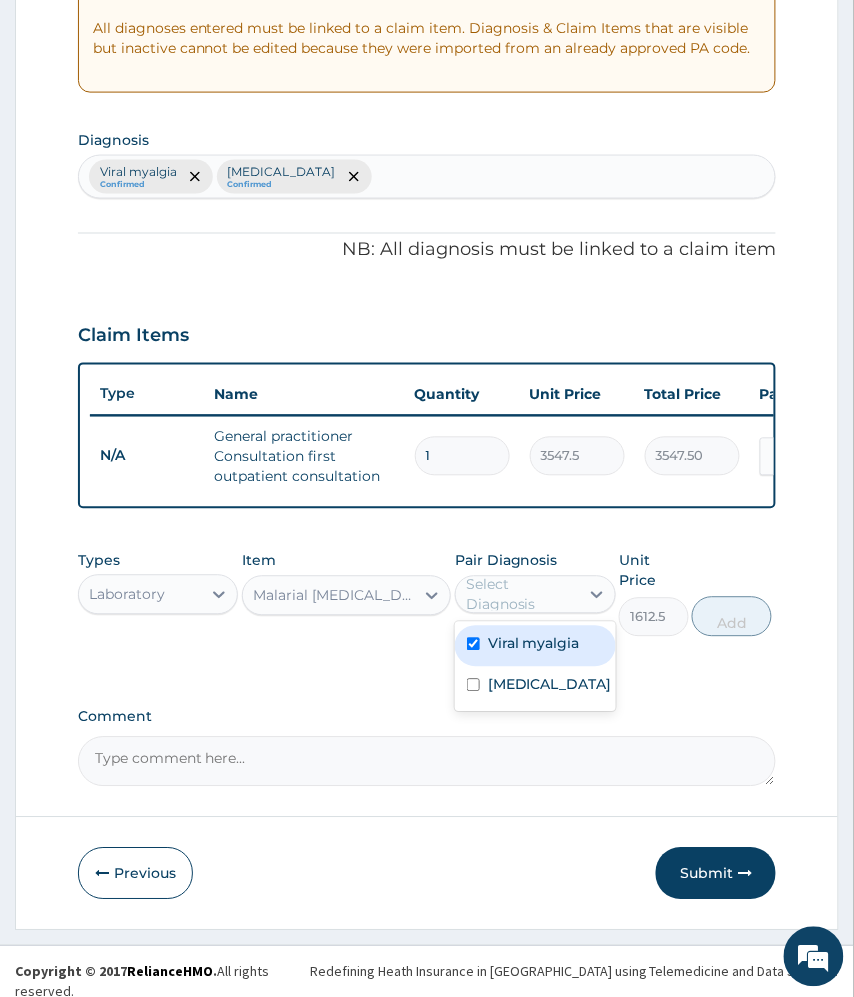 checkbox on "true" 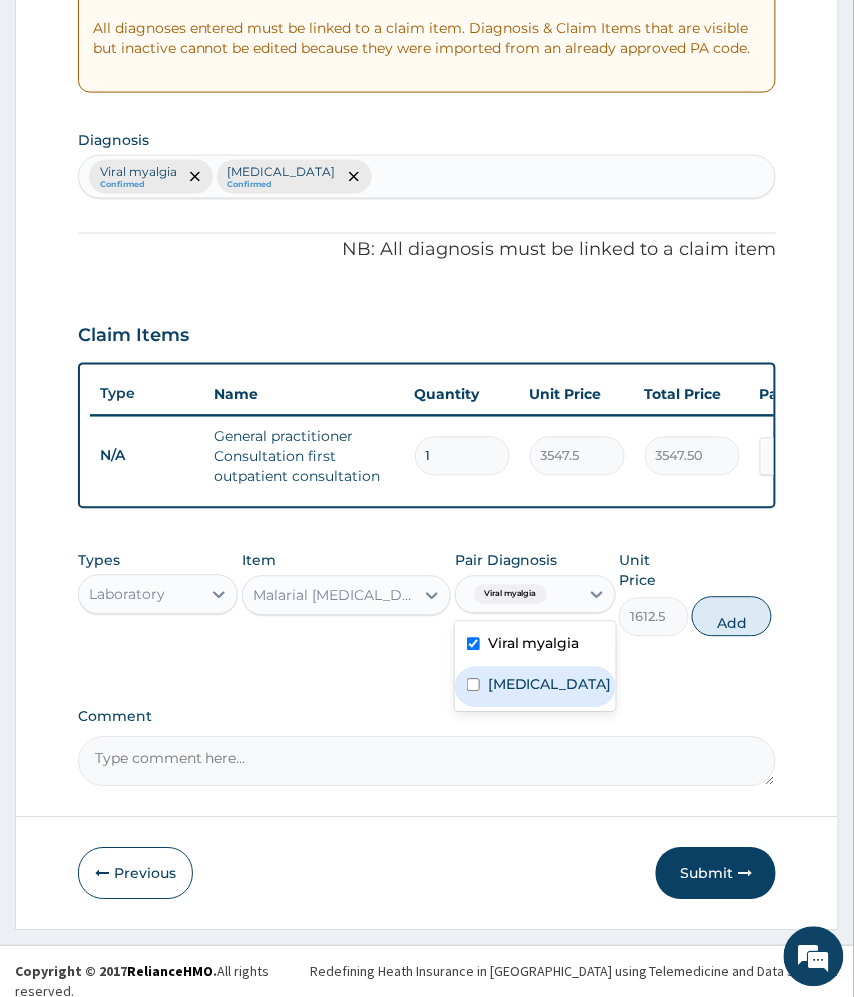 drag, startPoint x: 476, startPoint y: 726, endPoint x: 490, endPoint y: 721, distance: 14.866069 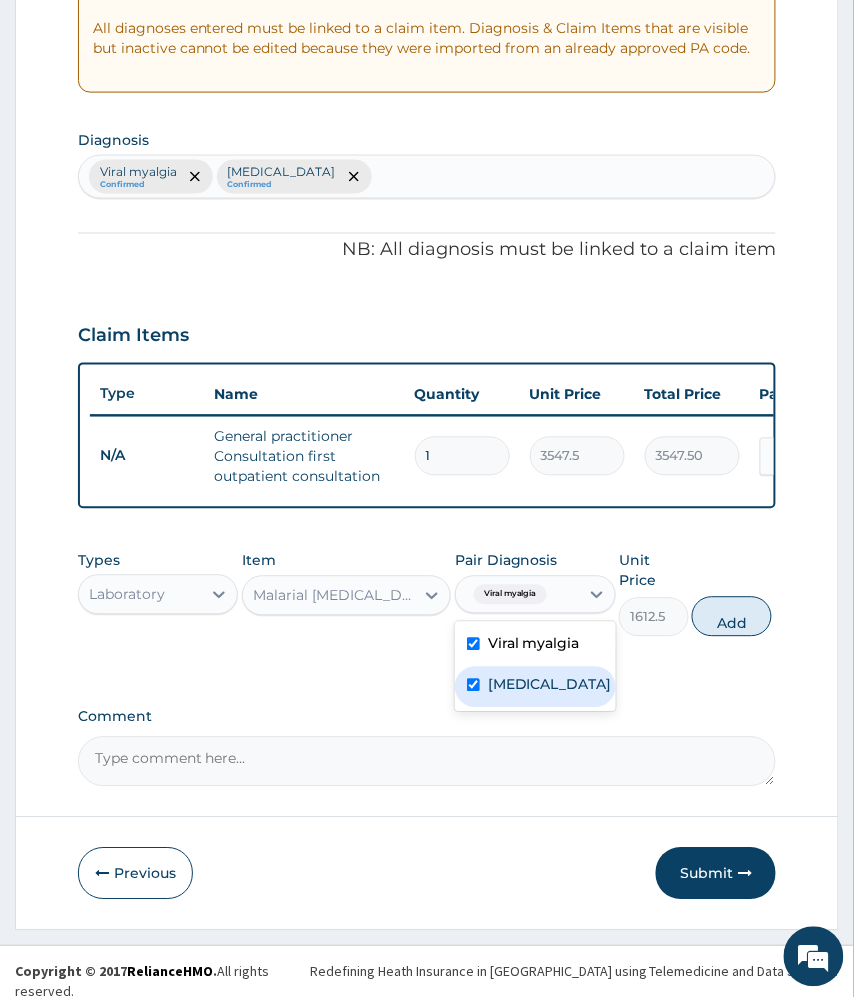 checkbox on "true" 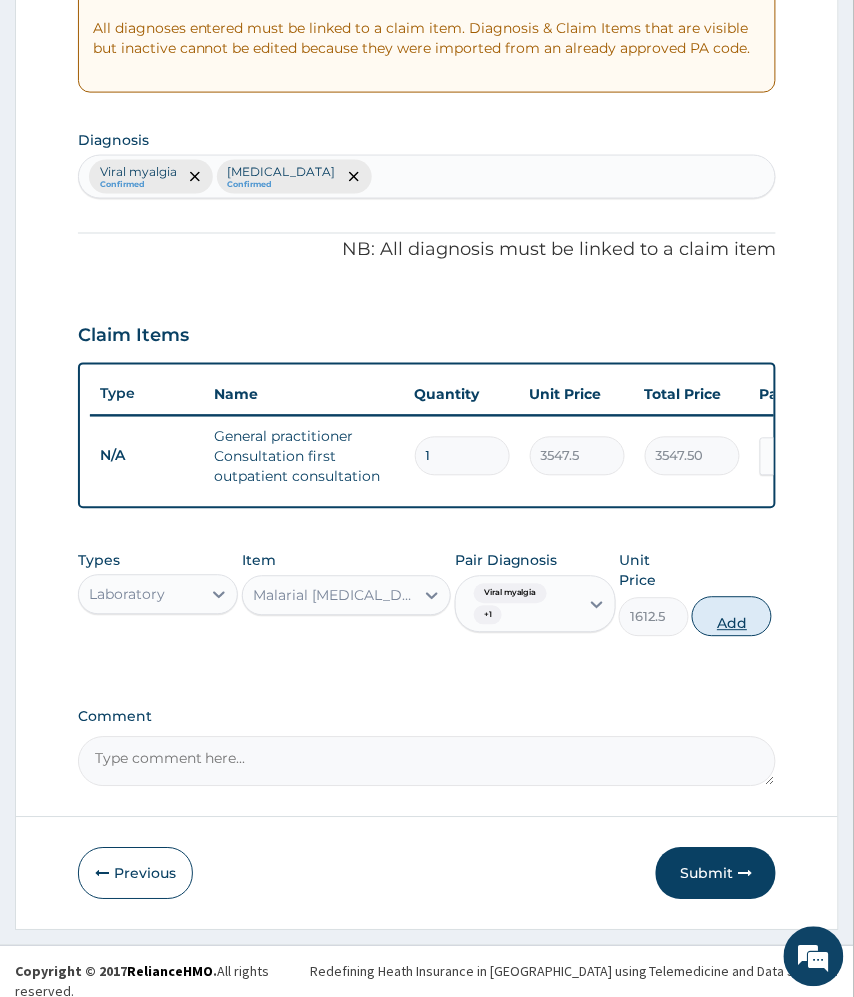 click on "Add" at bounding box center (732, 617) 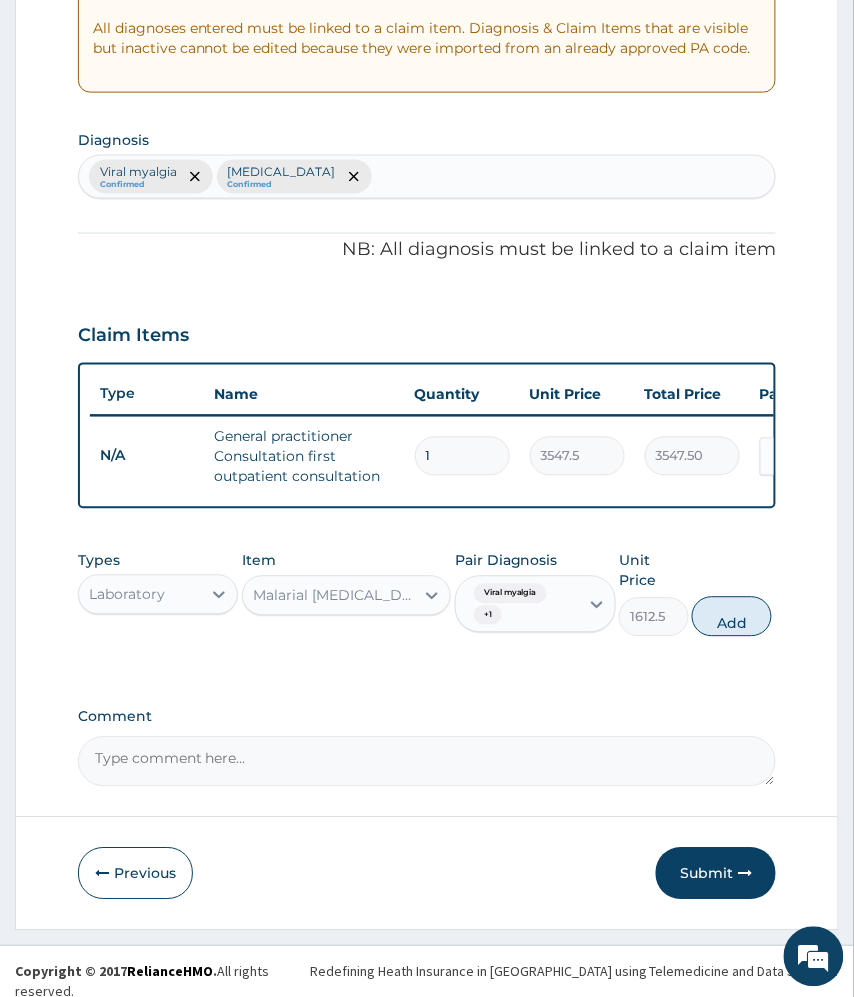 type on "0" 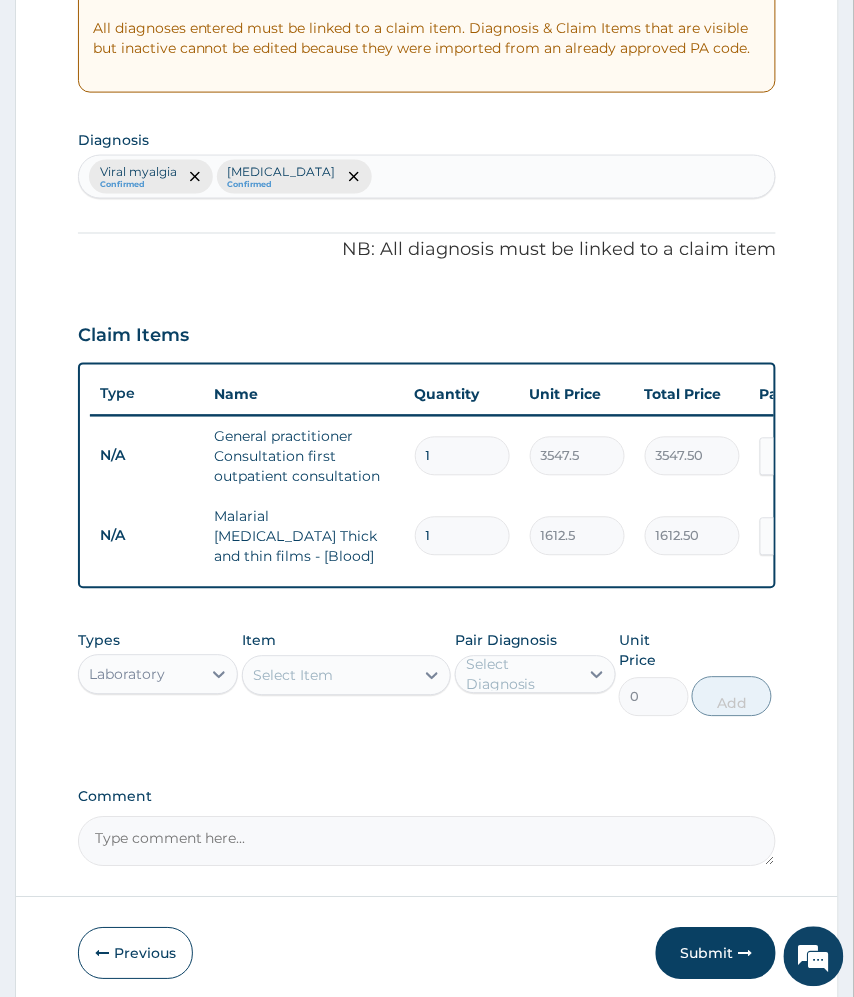 click on "Select Item" at bounding box center (329, 676) 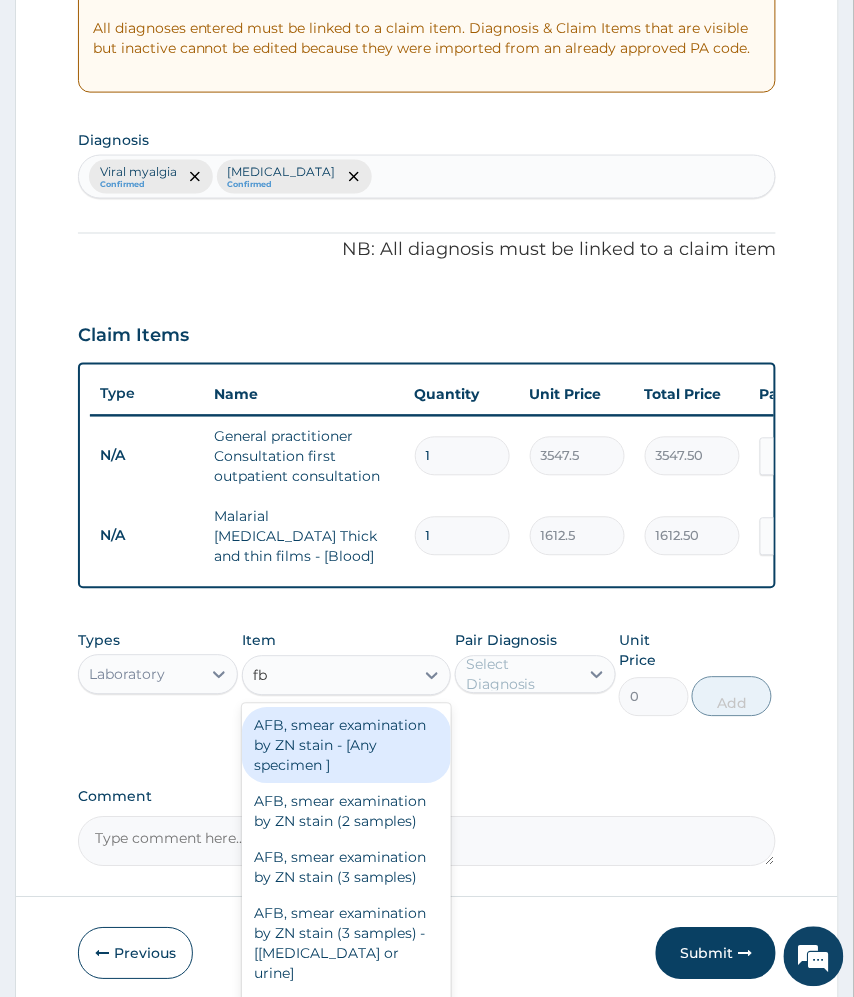type on "fbc" 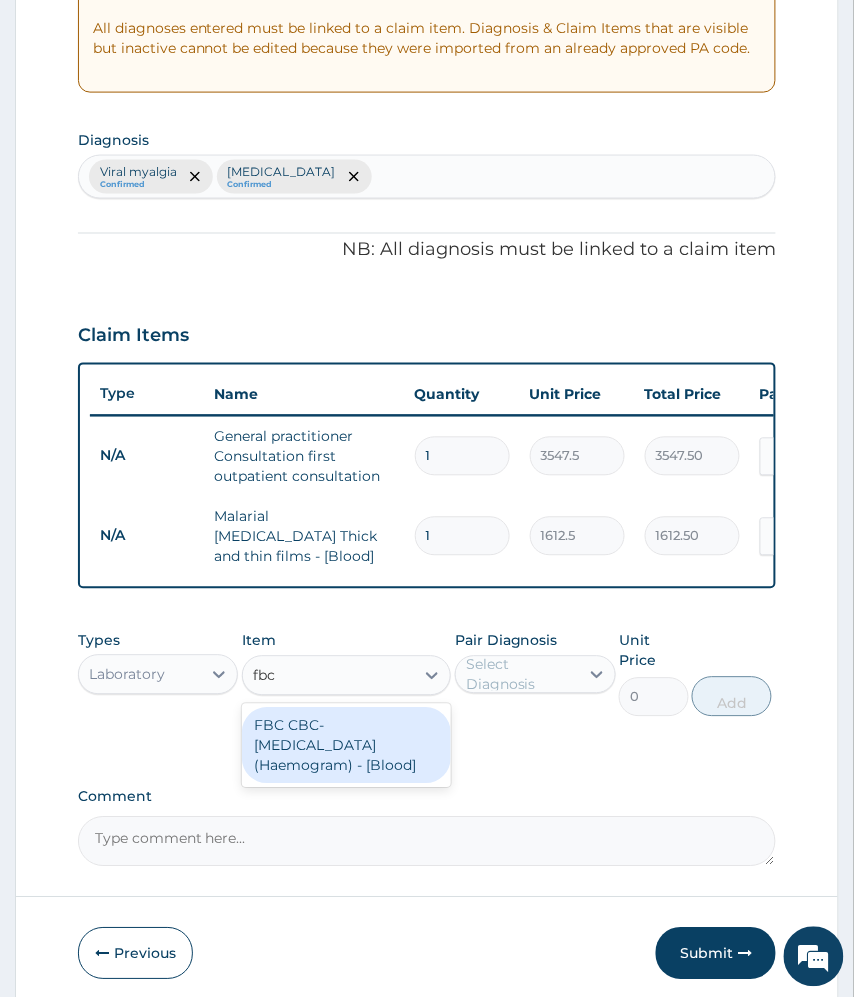 click on "FBC CBC-Complete Blood Count (Haemogram) - [Blood]" at bounding box center [347, 746] 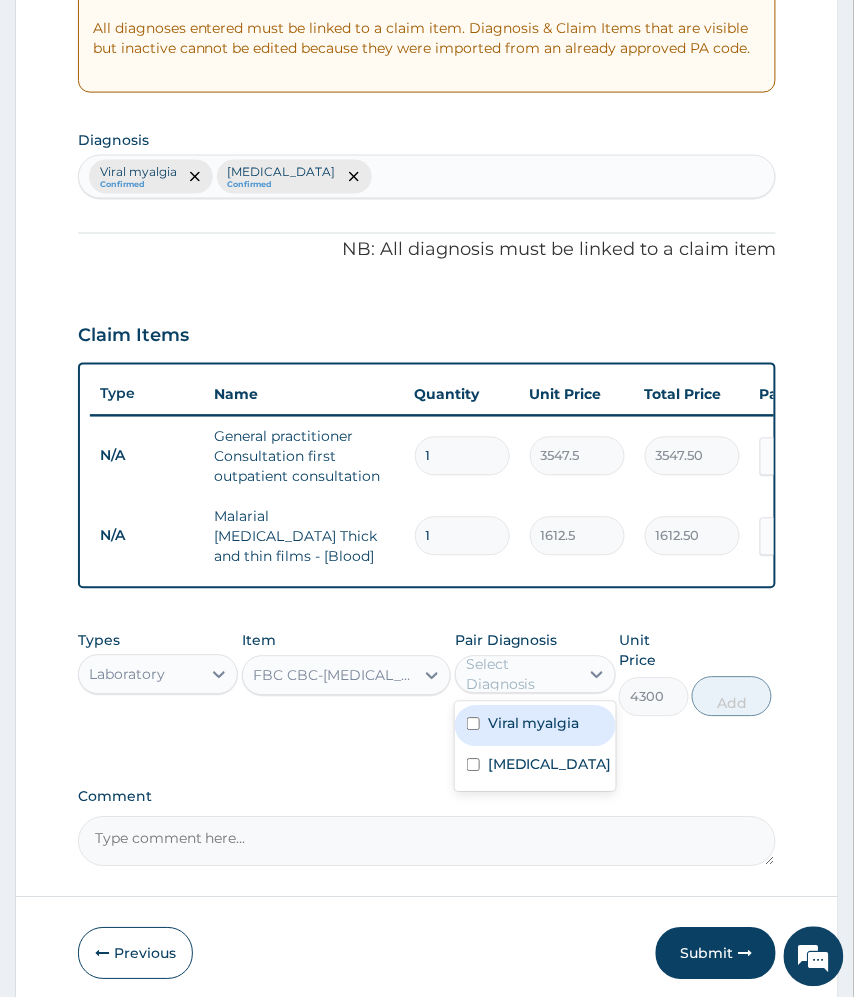 click on "Select Diagnosis" at bounding box center [521, 675] 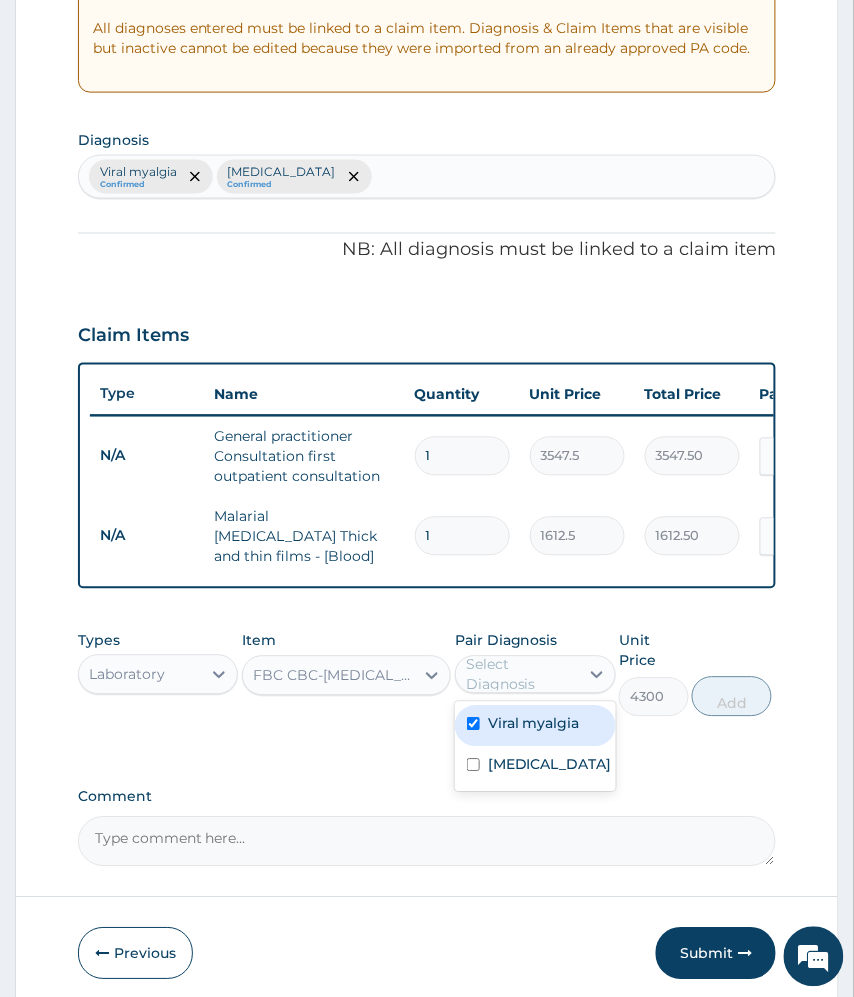 checkbox on "true" 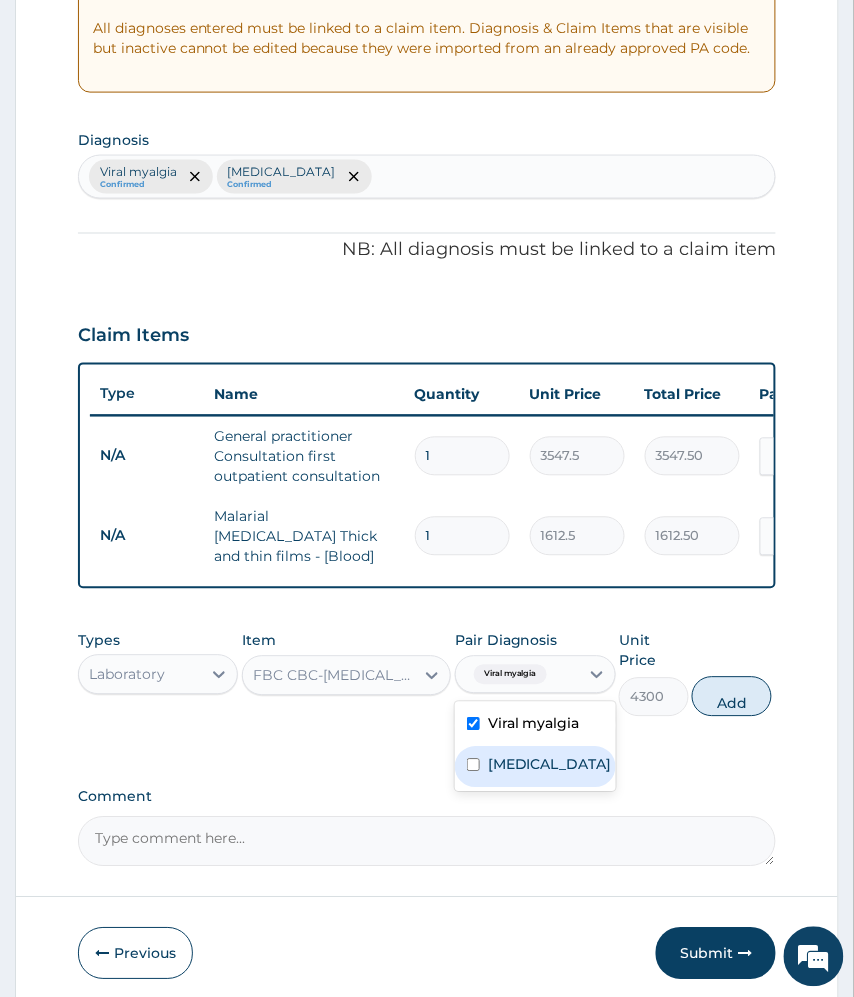 click on "Malaria" at bounding box center [550, 765] 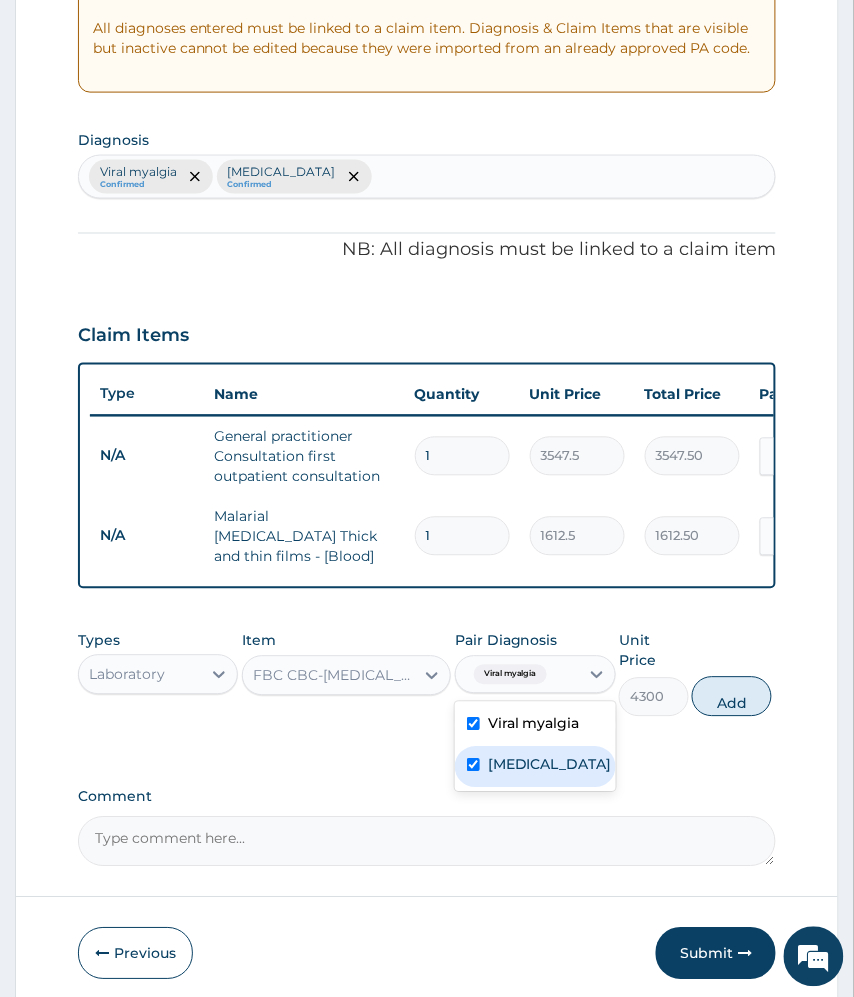 checkbox on "true" 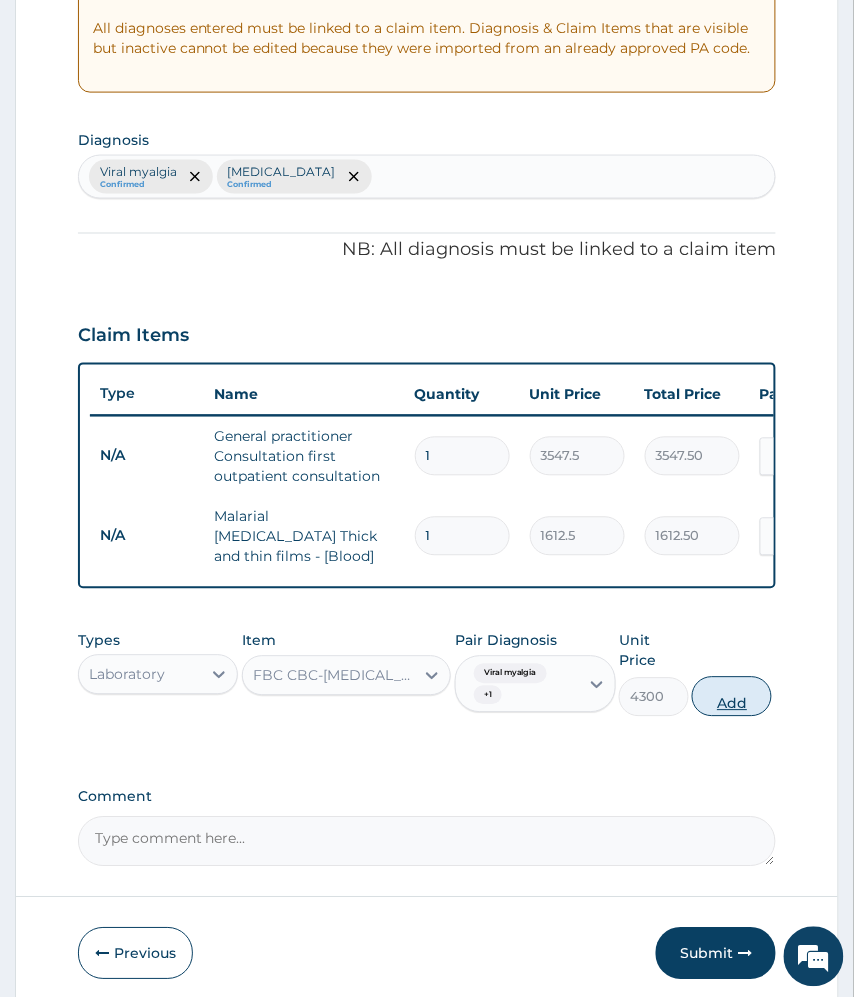 click on "Add" at bounding box center (732, 697) 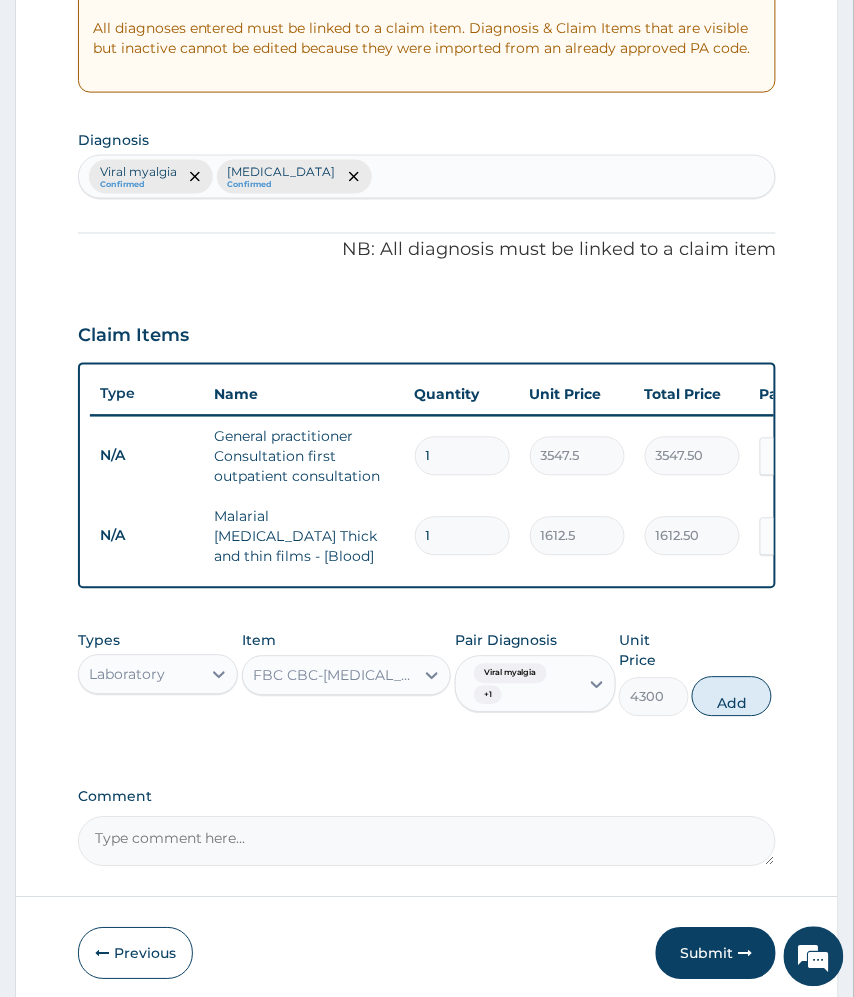 type on "0" 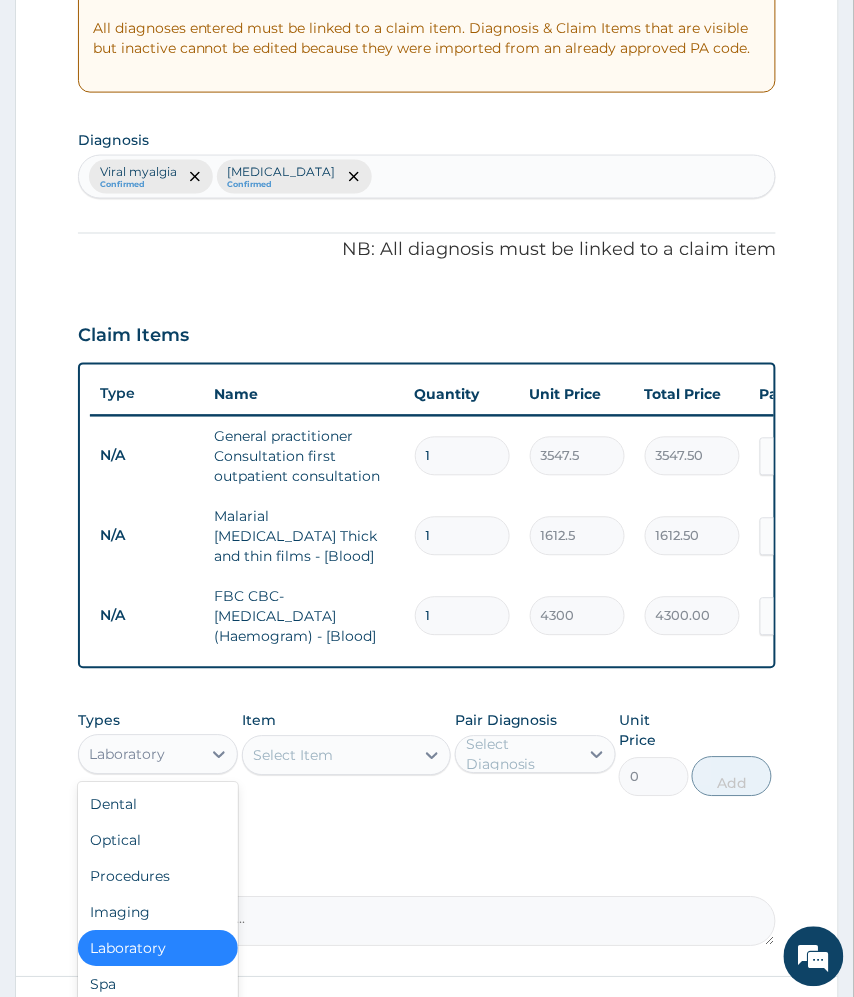 click on "Laboratory" at bounding box center [127, 755] 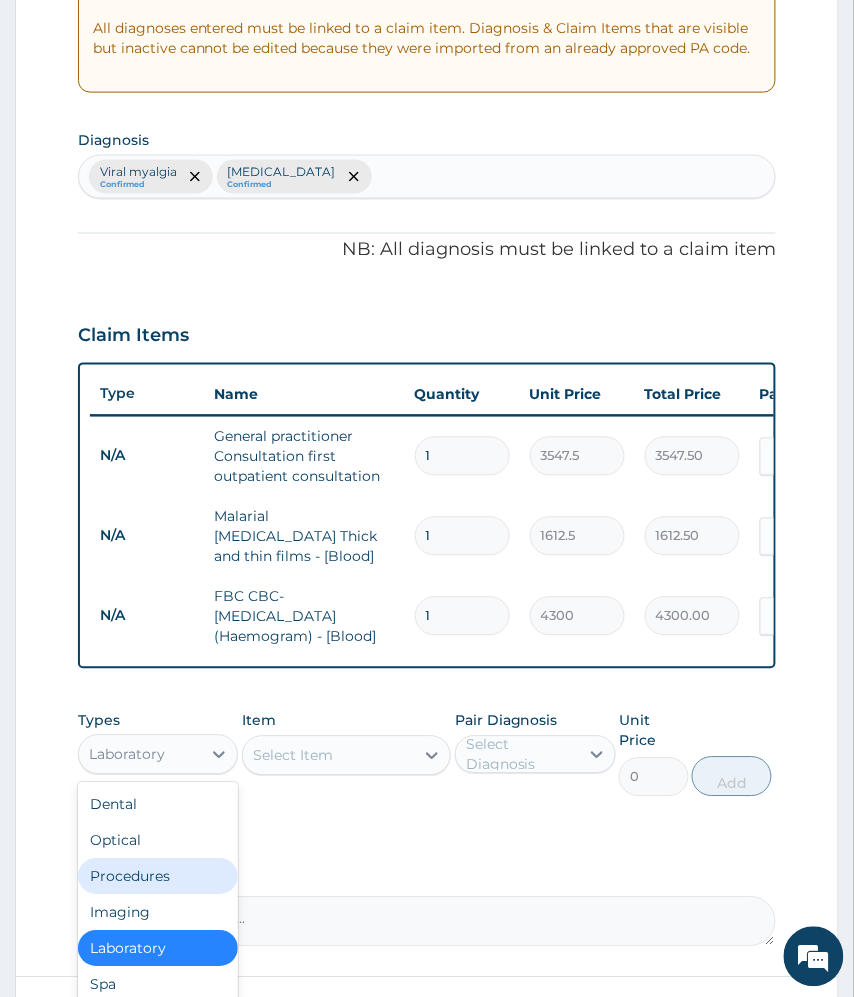 scroll, scrollTop: 68, scrollLeft: 0, axis: vertical 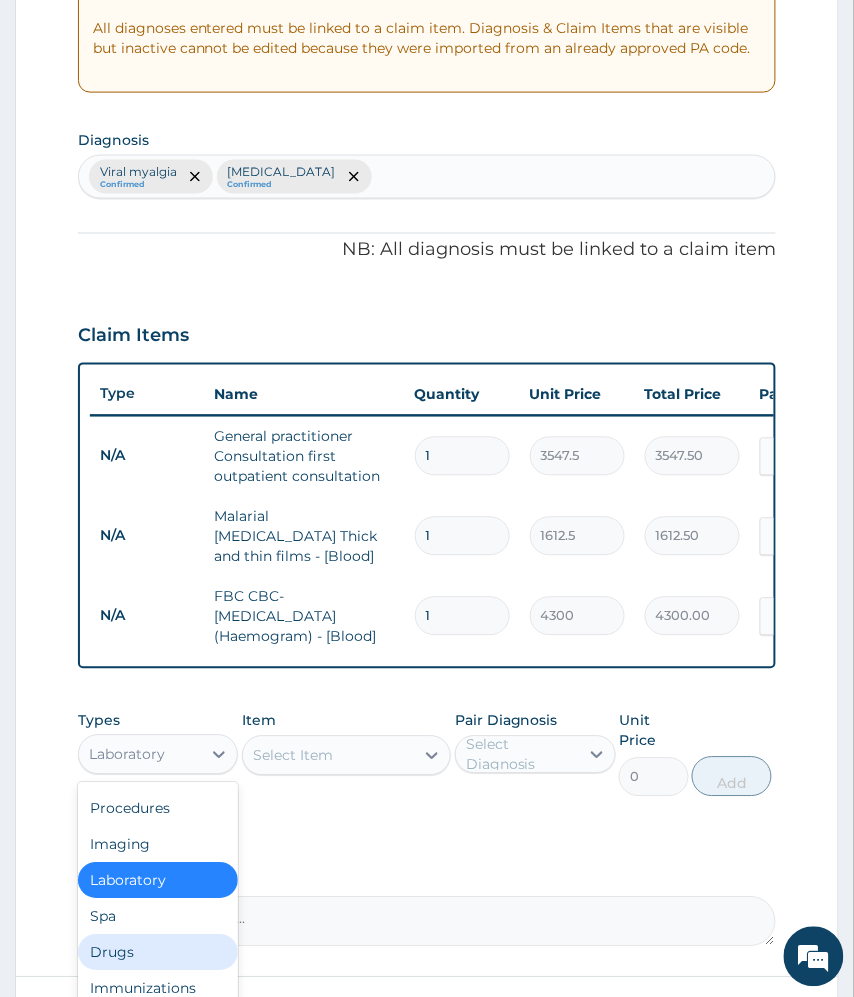 click on "Drugs" at bounding box center [158, 953] 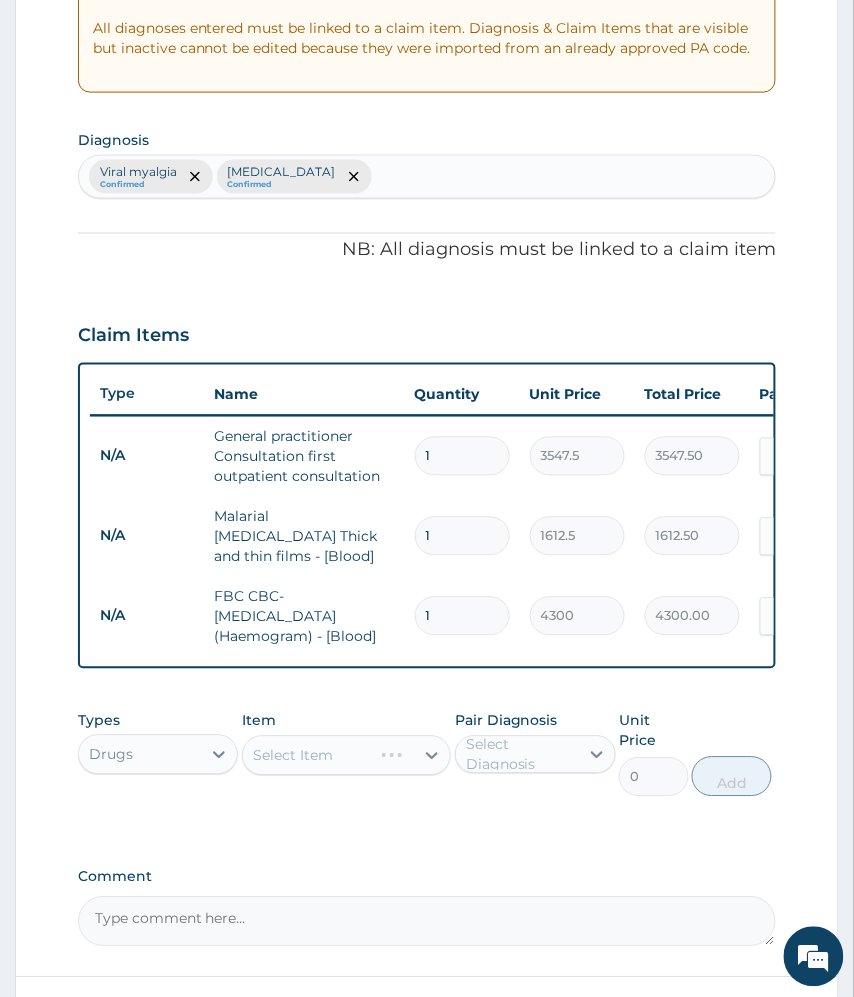 click on "Select Item" at bounding box center (347, 756) 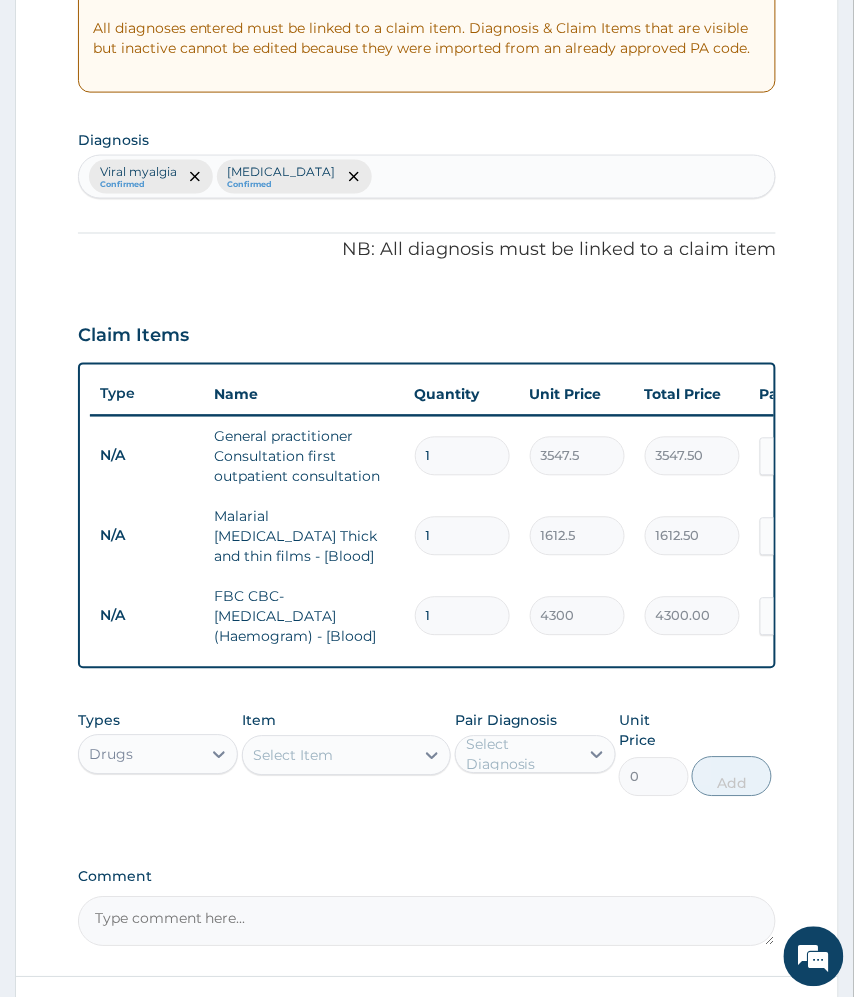 click on "Select Item" at bounding box center (293, 756) 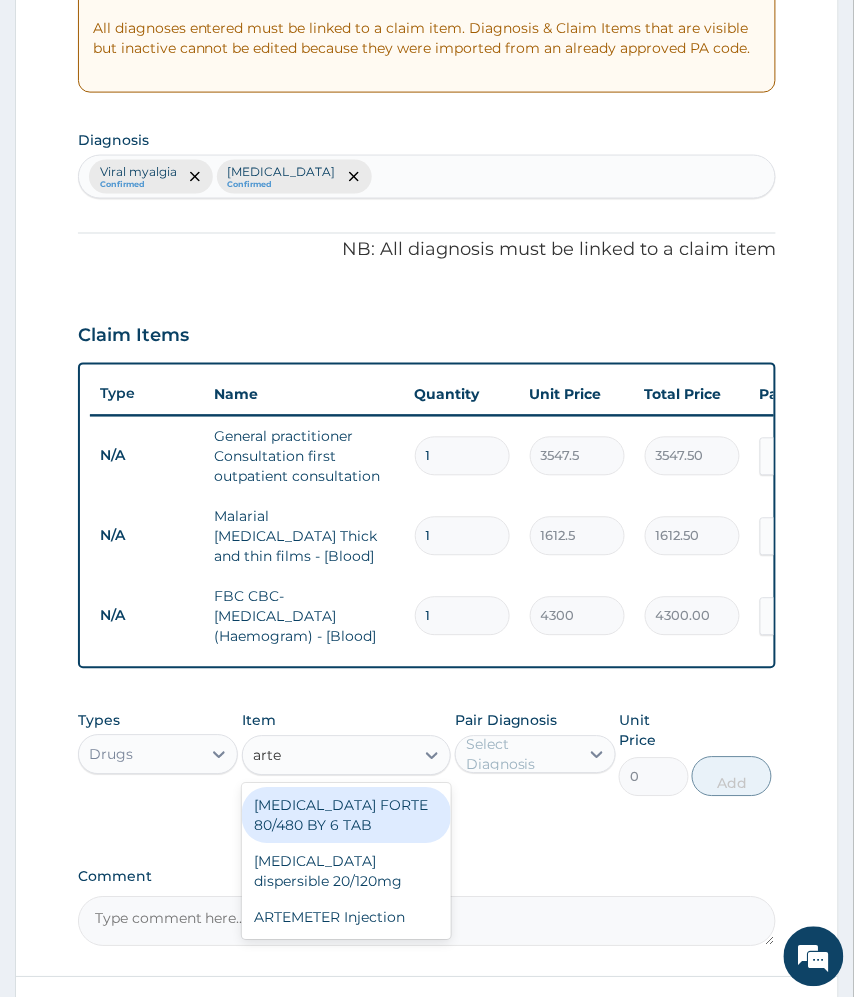 type on "artem" 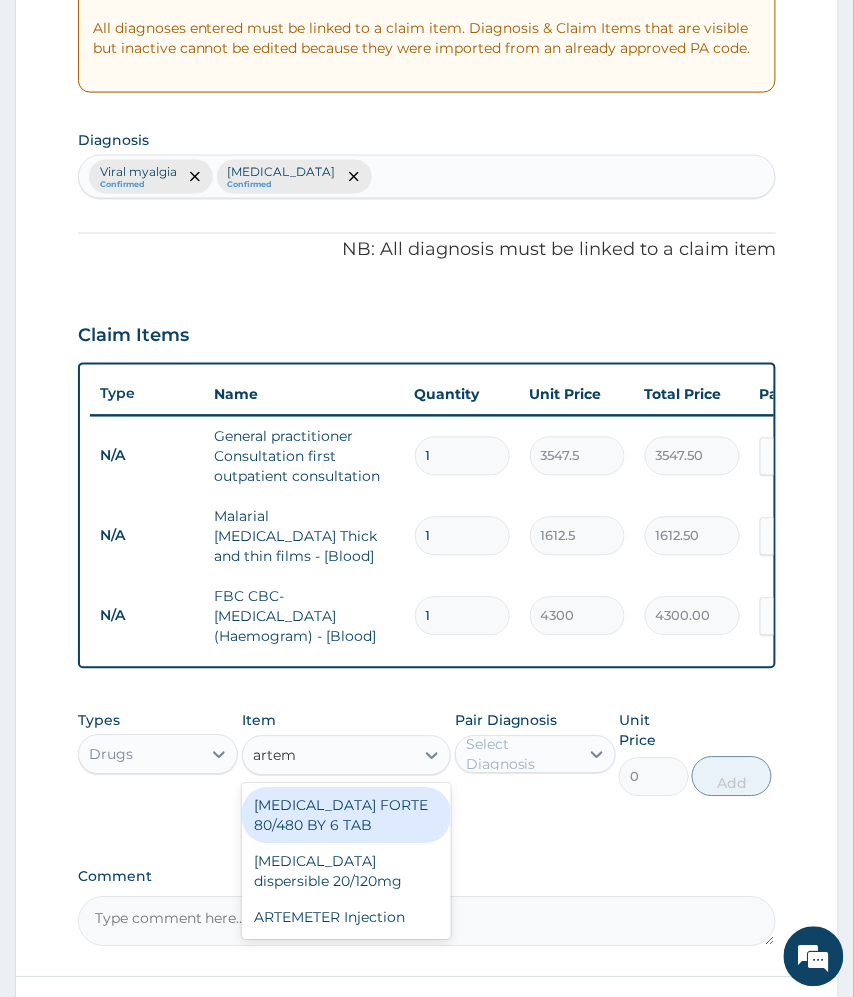 click on "COARTEM FORTE 80/480 BY 6 TAB" at bounding box center (347, 816) 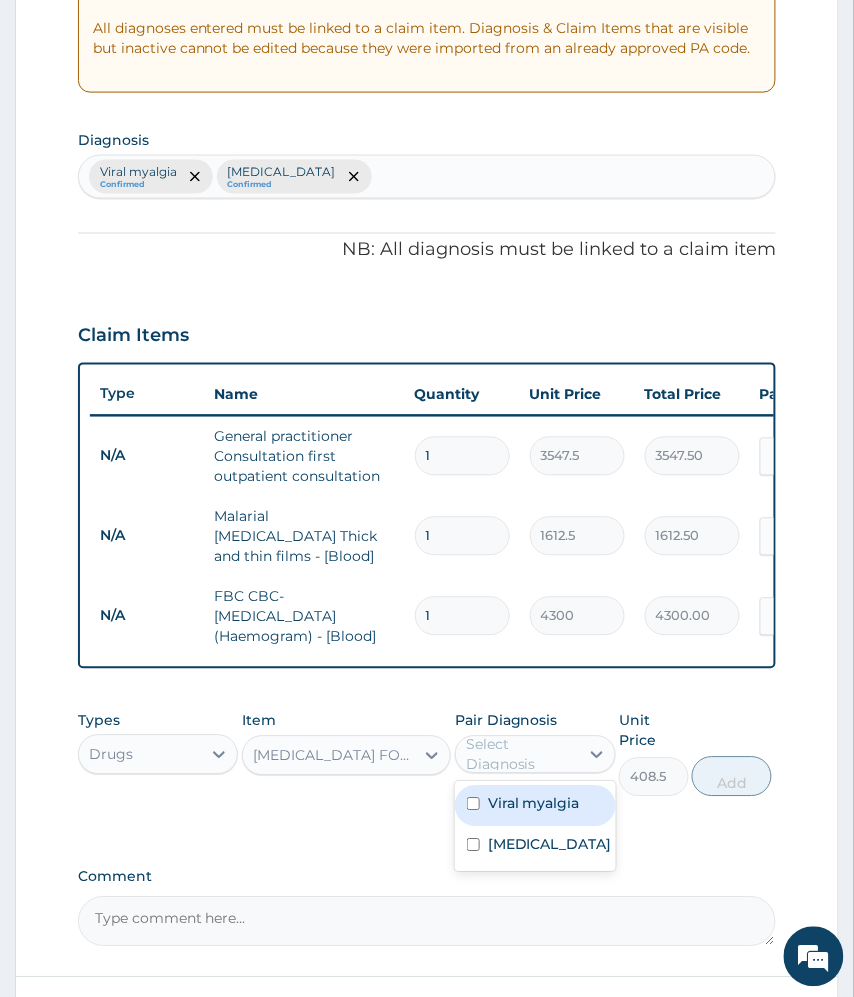 click on "Select Diagnosis" at bounding box center (521, 755) 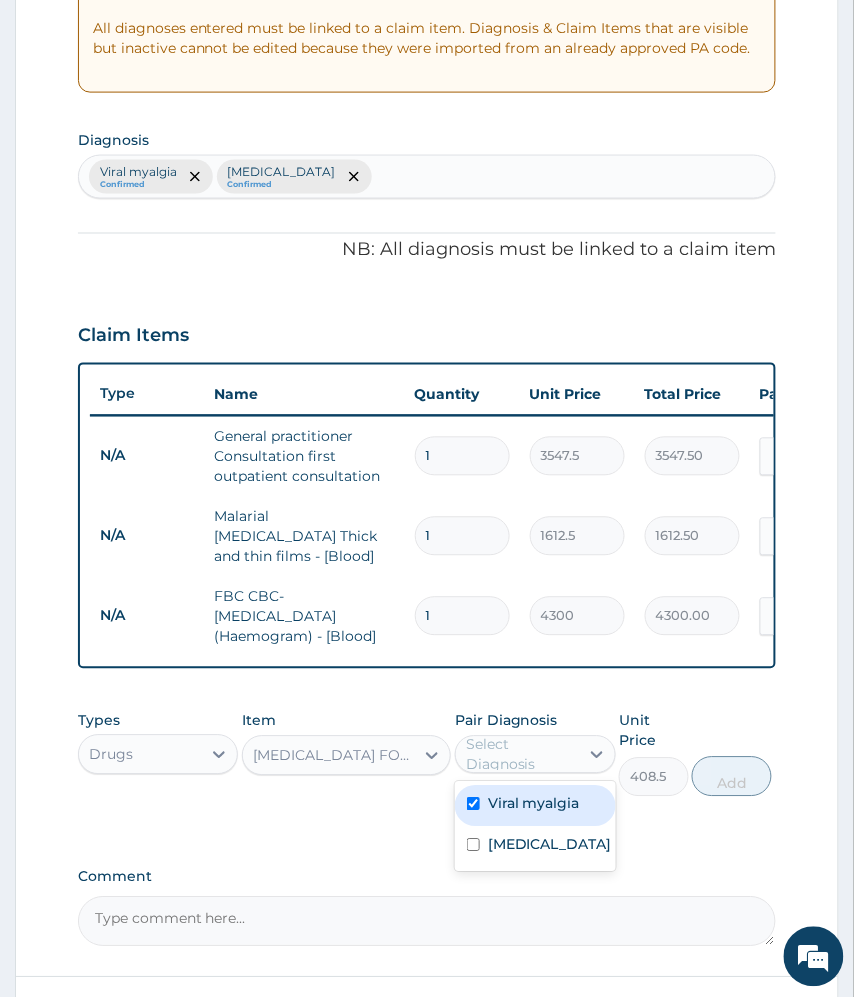 checkbox on "true" 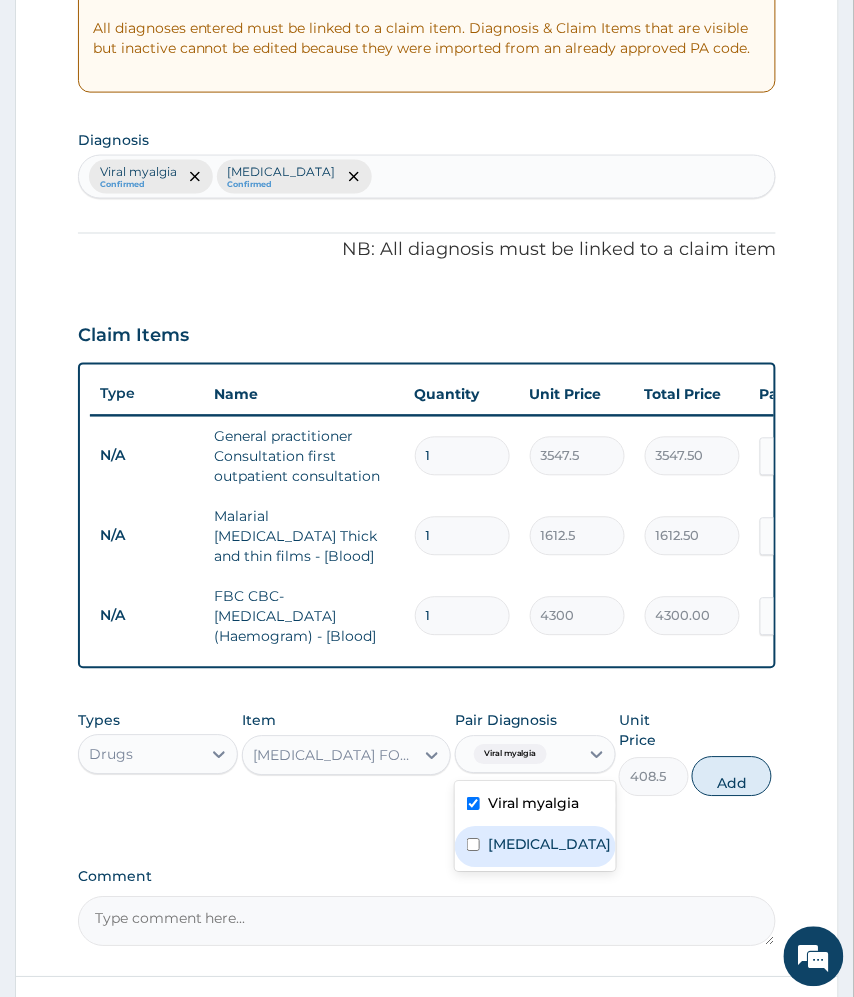 click on "Malaria" at bounding box center (550, 845) 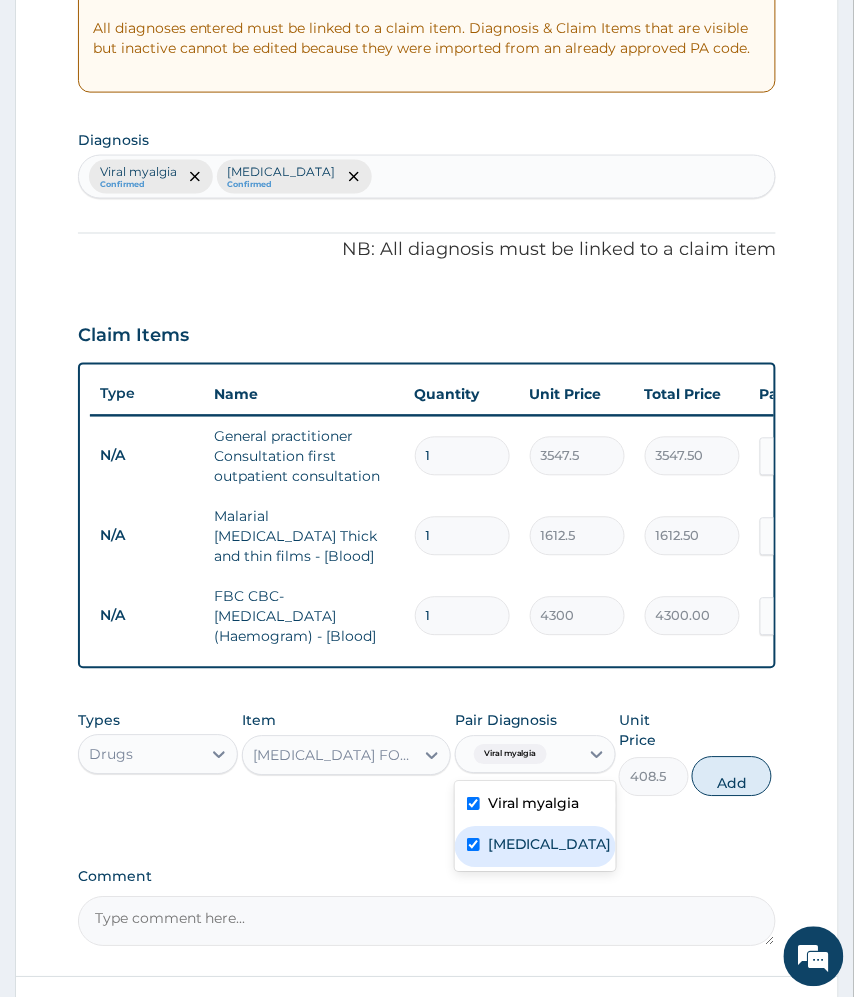 checkbox on "true" 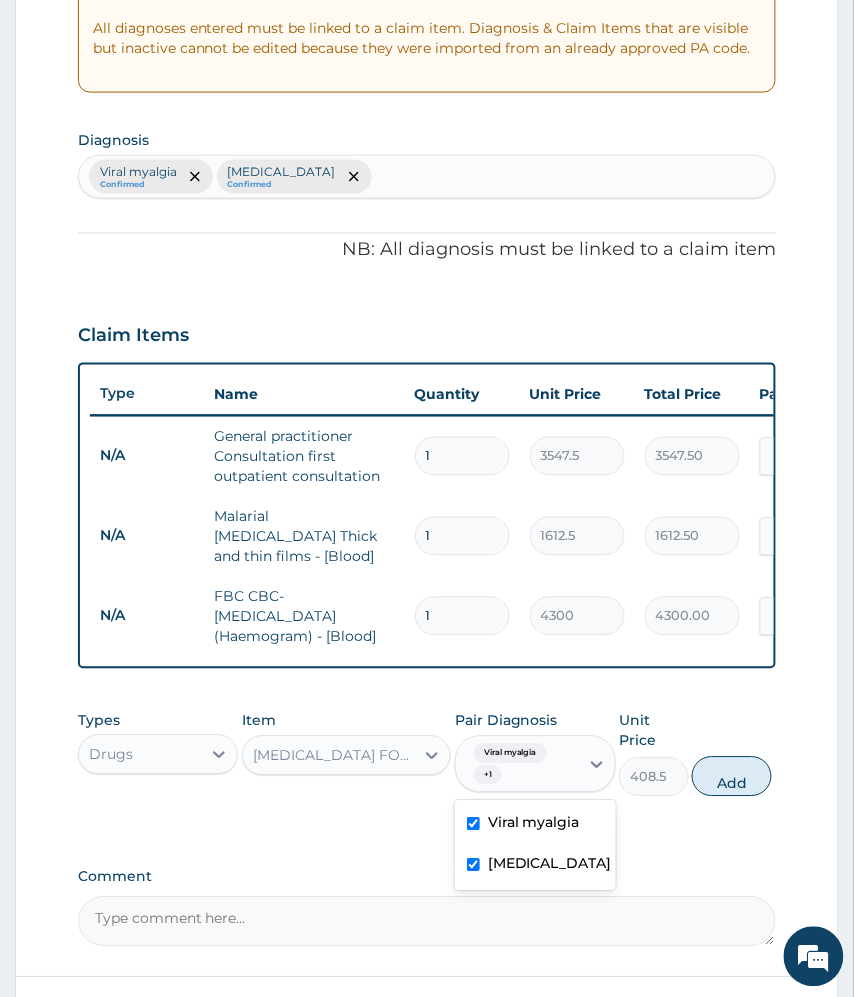 click on "Add" at bounding box center (732, 777) 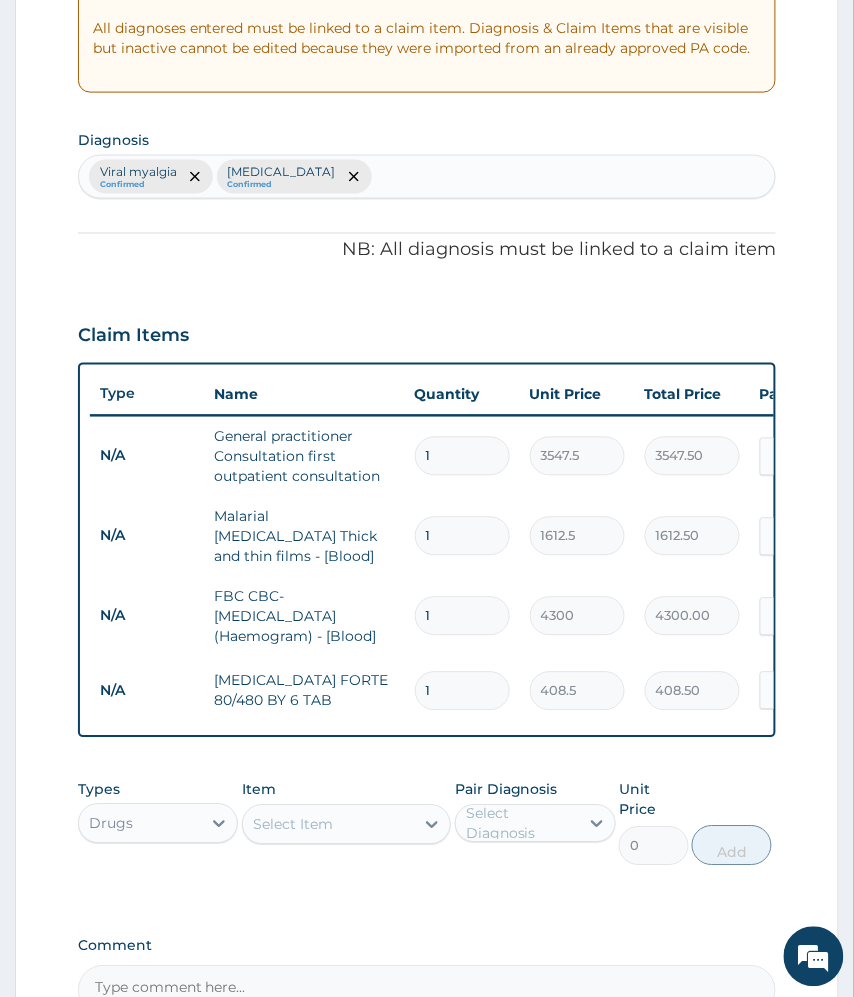 type 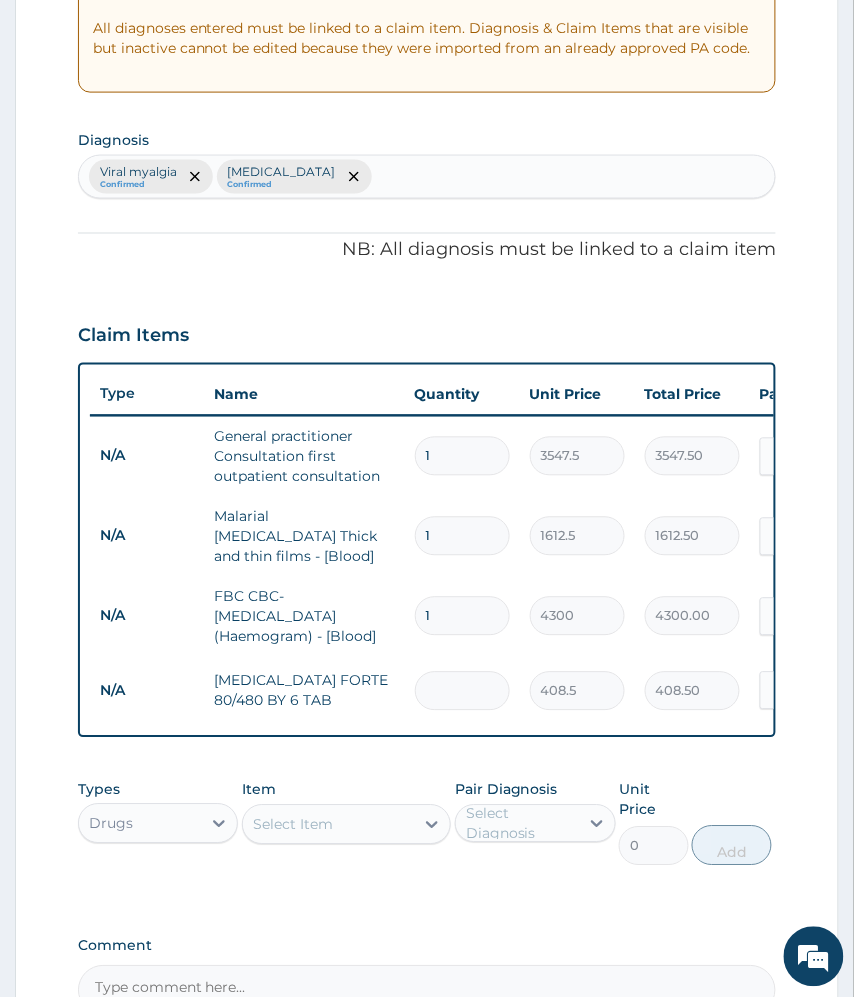 type on "0.00" 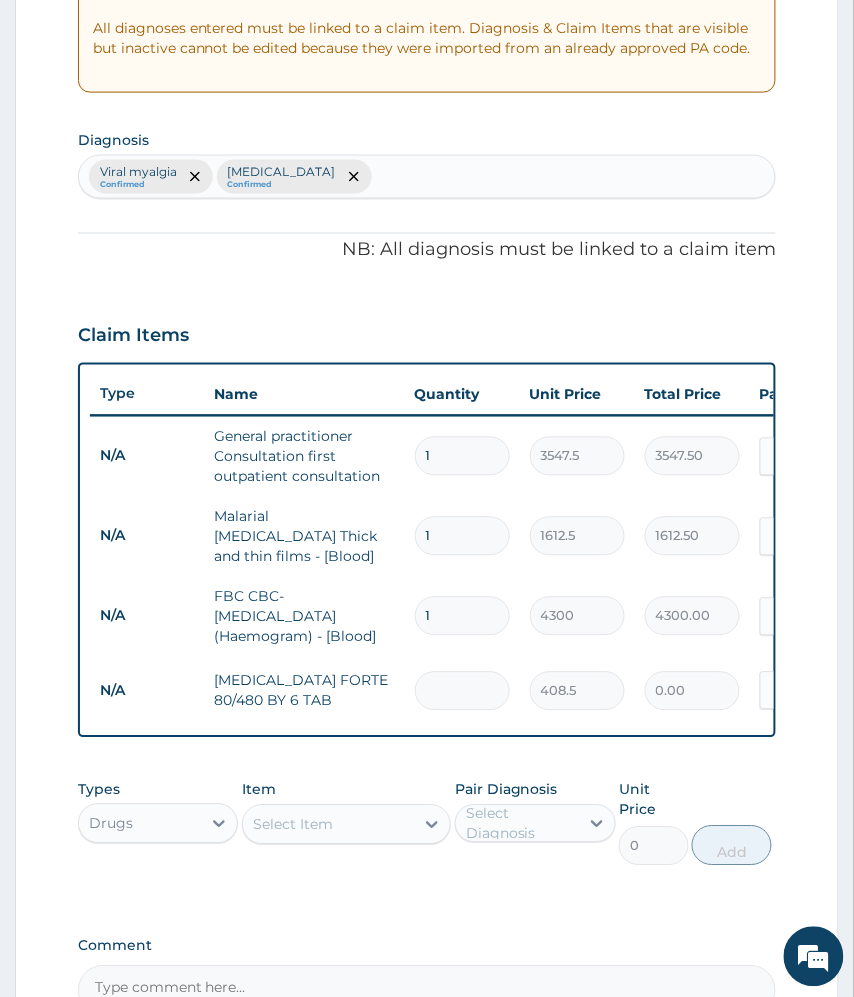 type on "6" 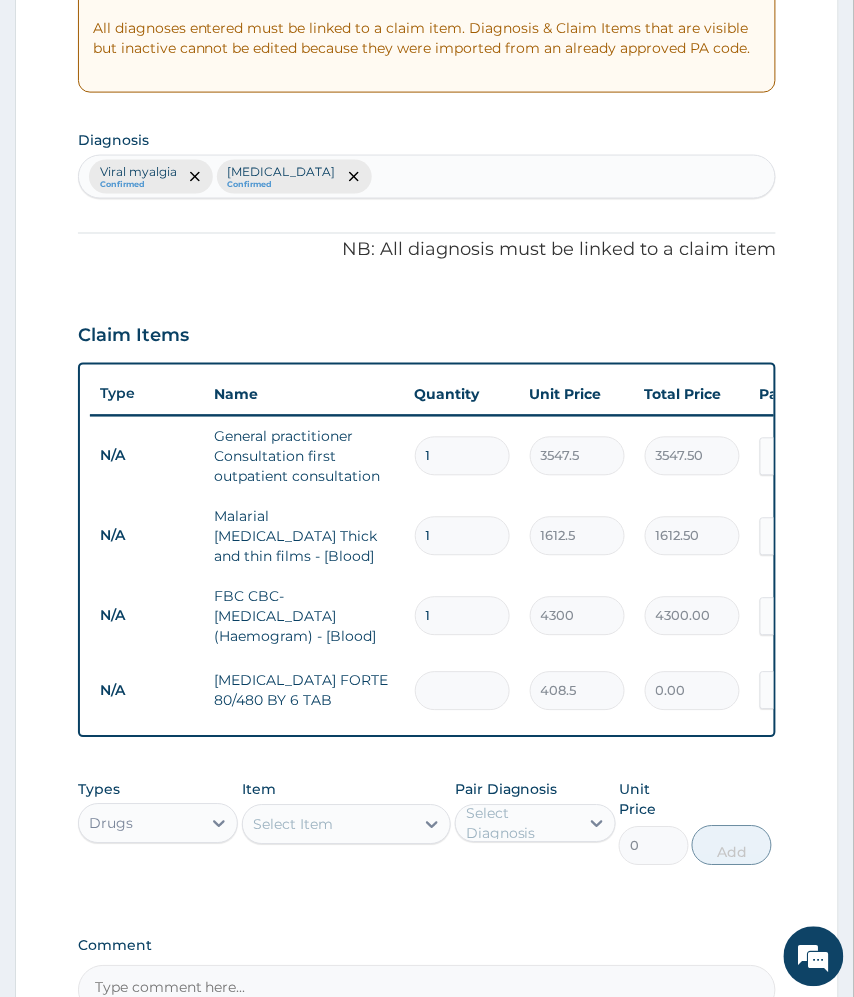 type on "2451.00" 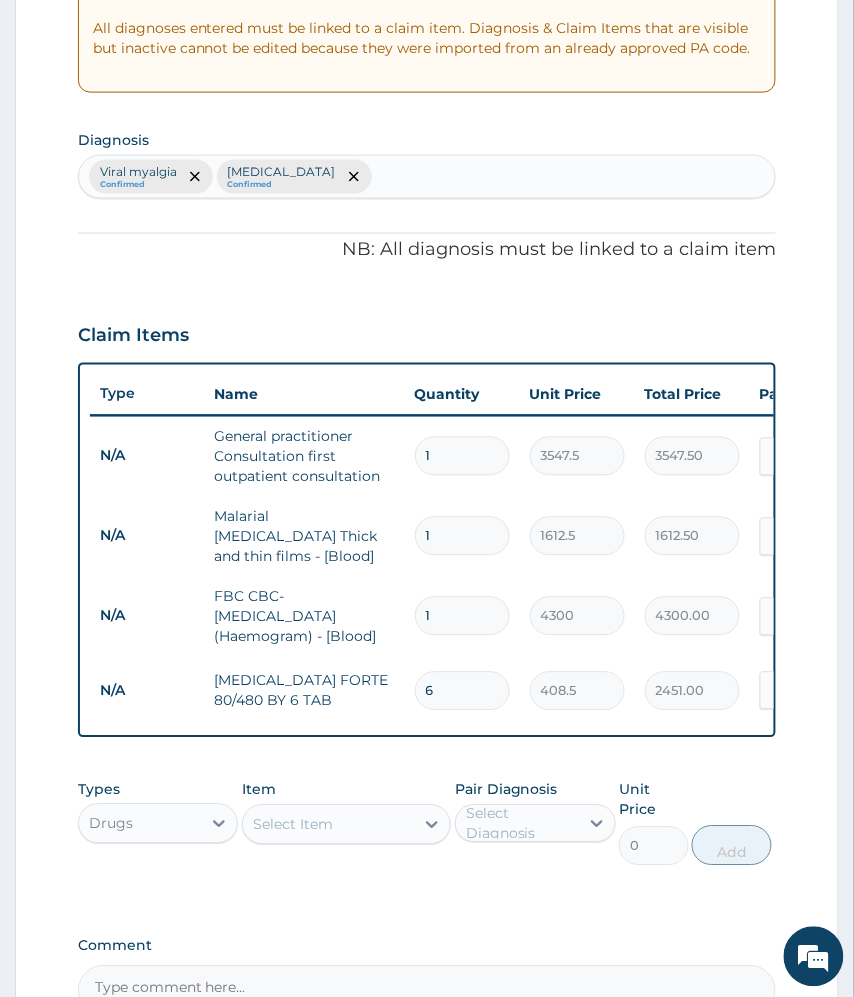 type on "6" 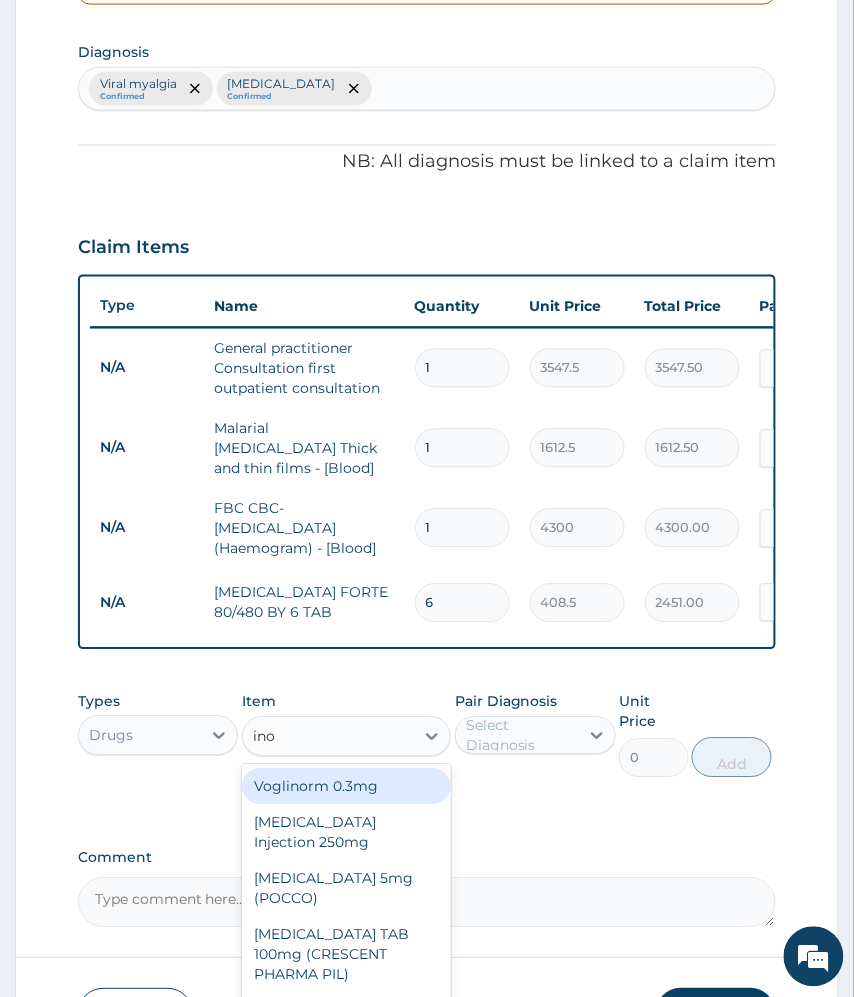 scroll, scrollTop: 636, scrollLeft: 0, axis: vertical 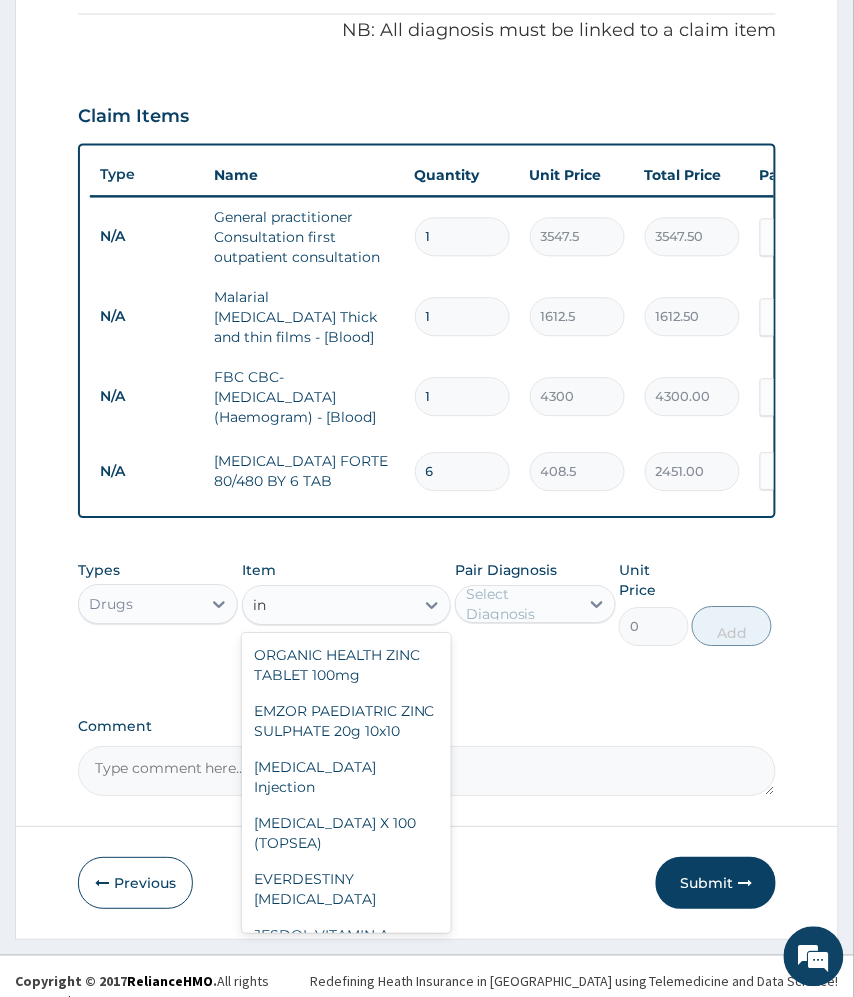type on "i" 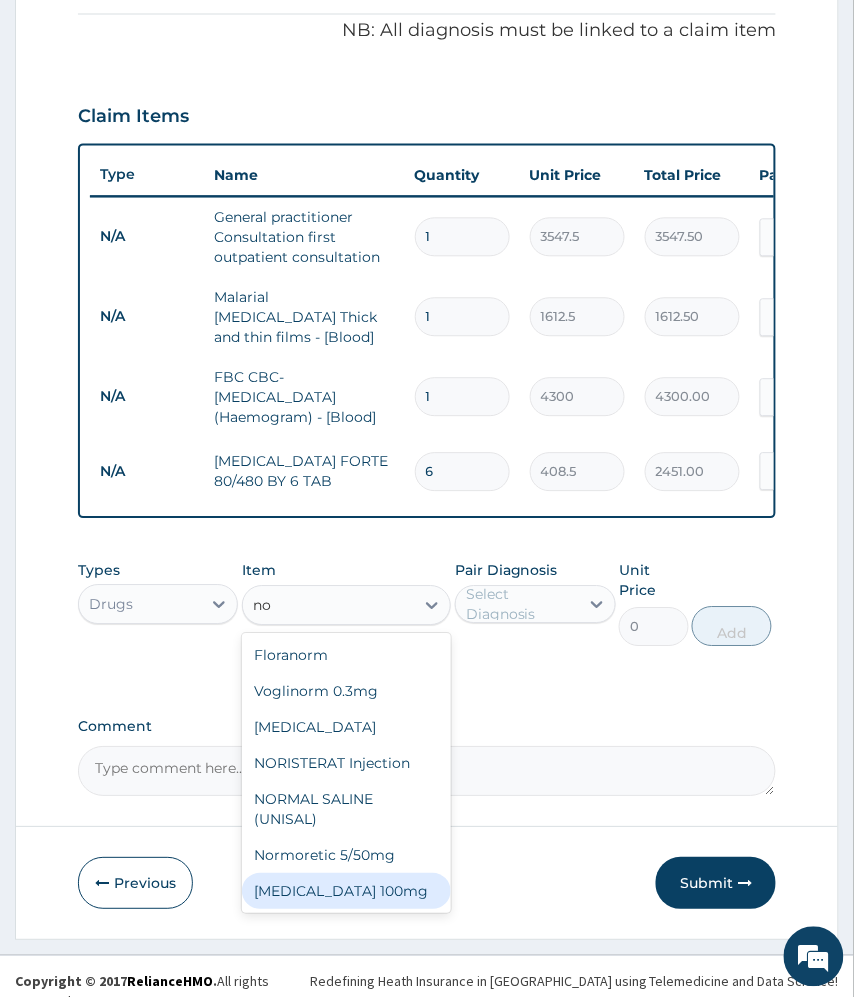 type on "n" 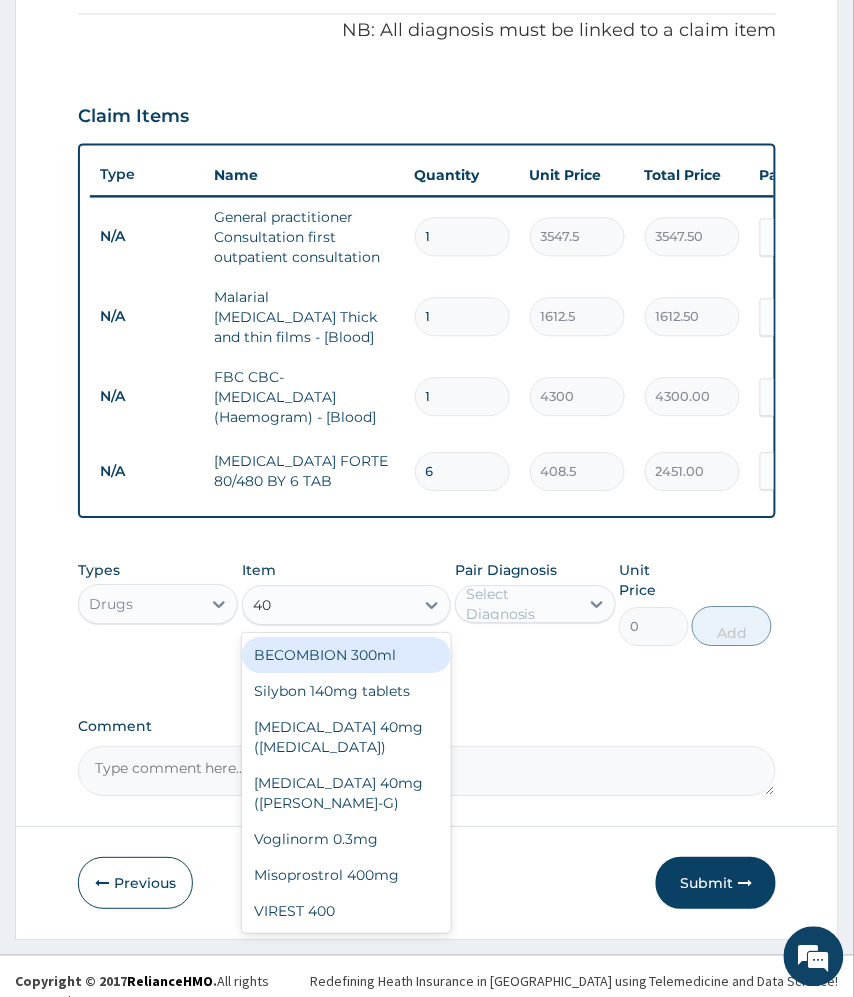 type on "400" 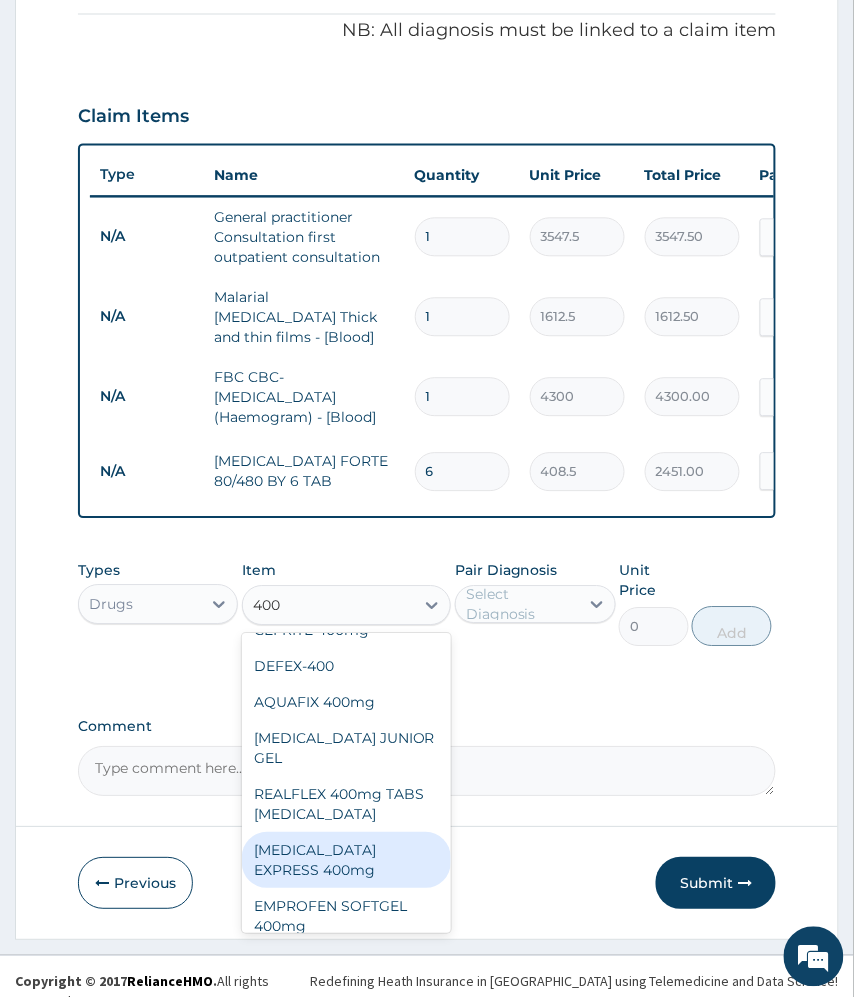scroll, scrollTop: 548, scrollLeft: 0, axis: vertical 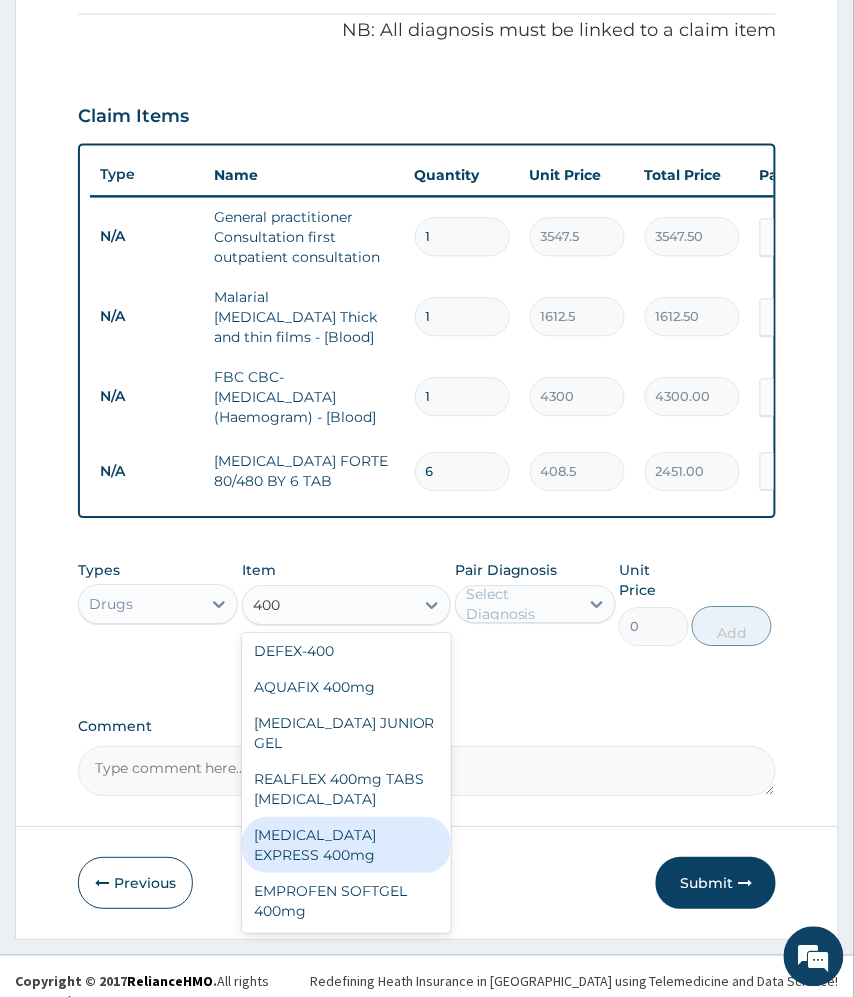 click on "NUROFEN EXPRESS 400mg" at bounding box center [347, 846] 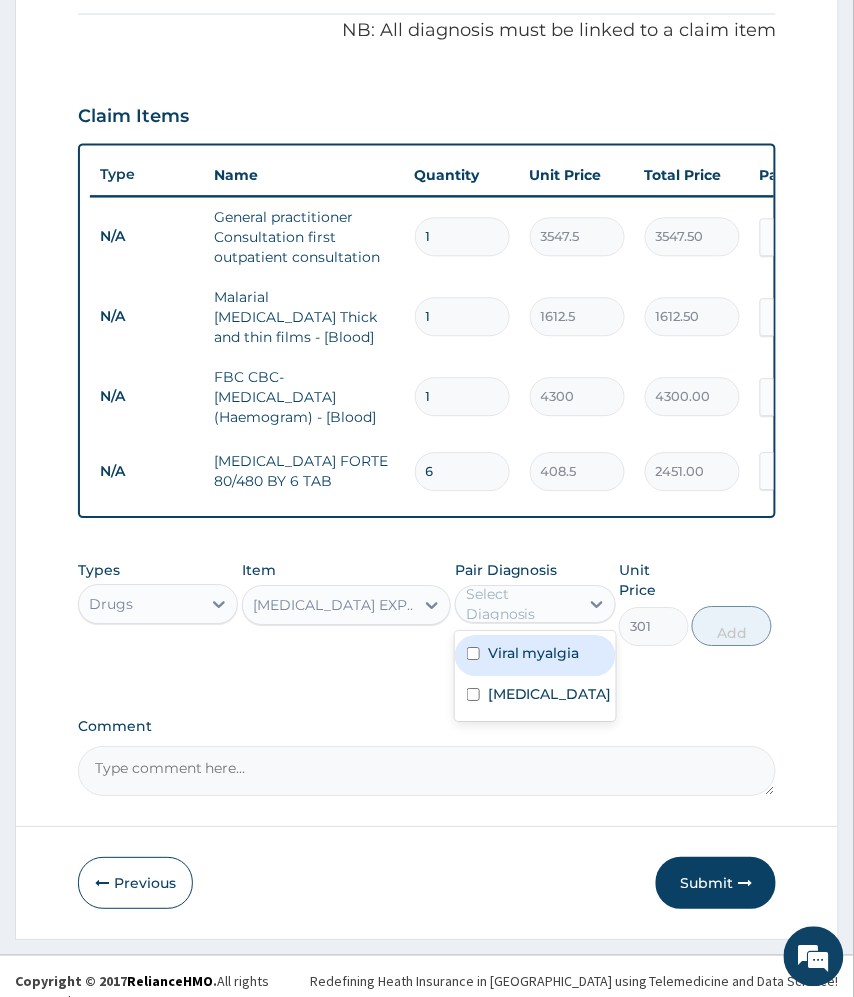 click on "Select Diagnosis" at bounding box center (521, 605) 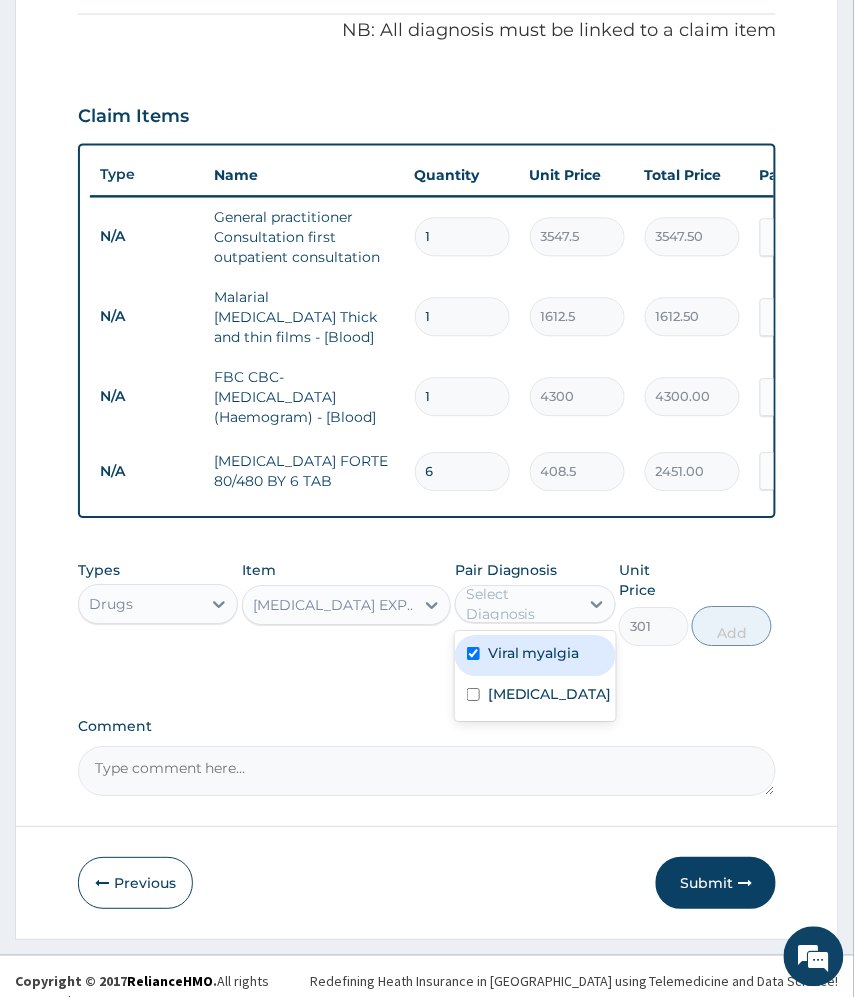 checkbox on "true" 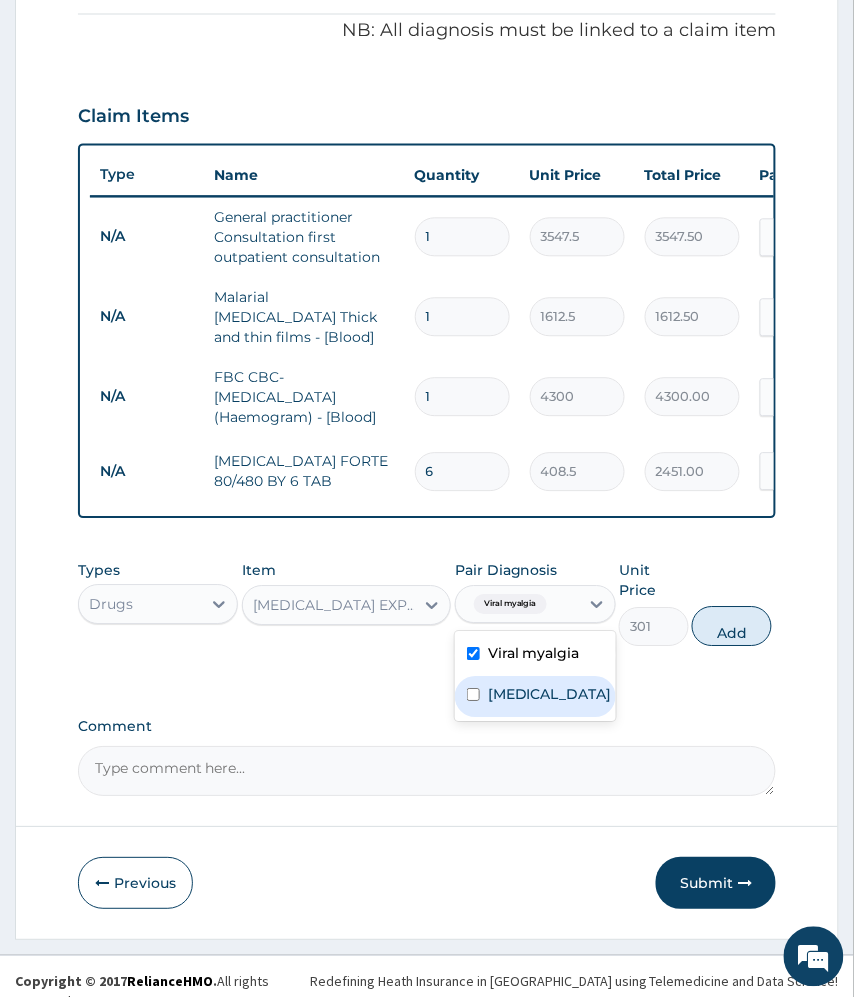 click on "Malaria" at bounding box center [535, 697] 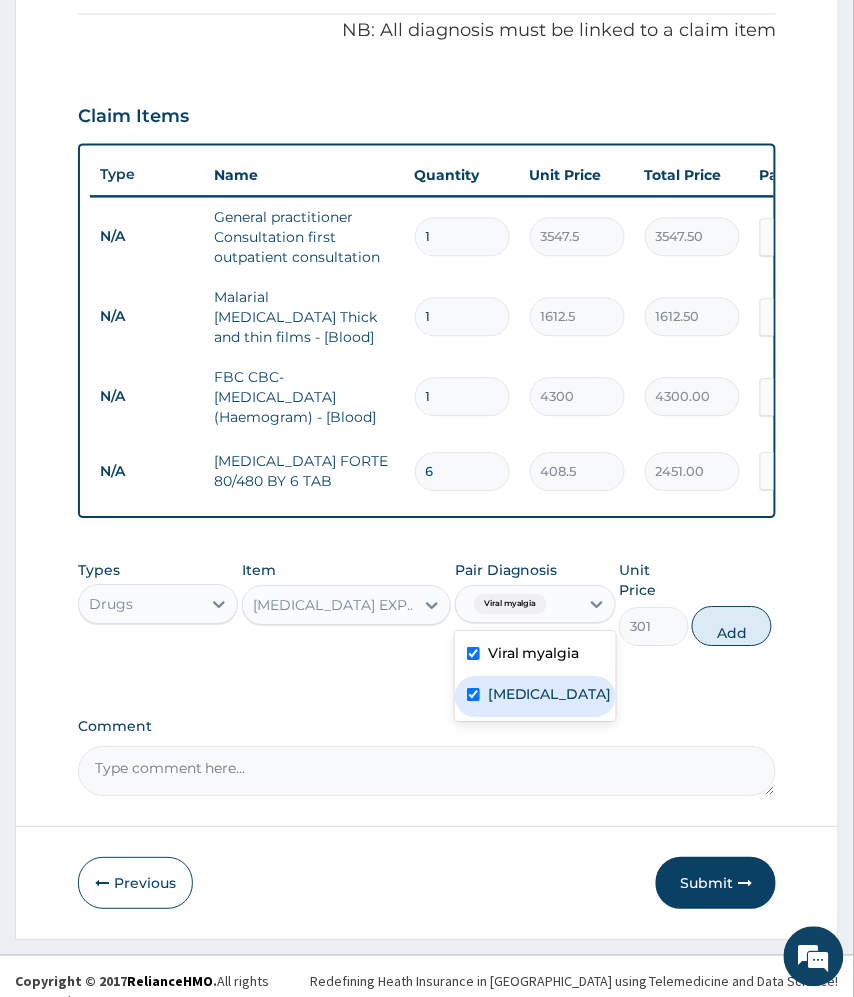 checkbox on "true" 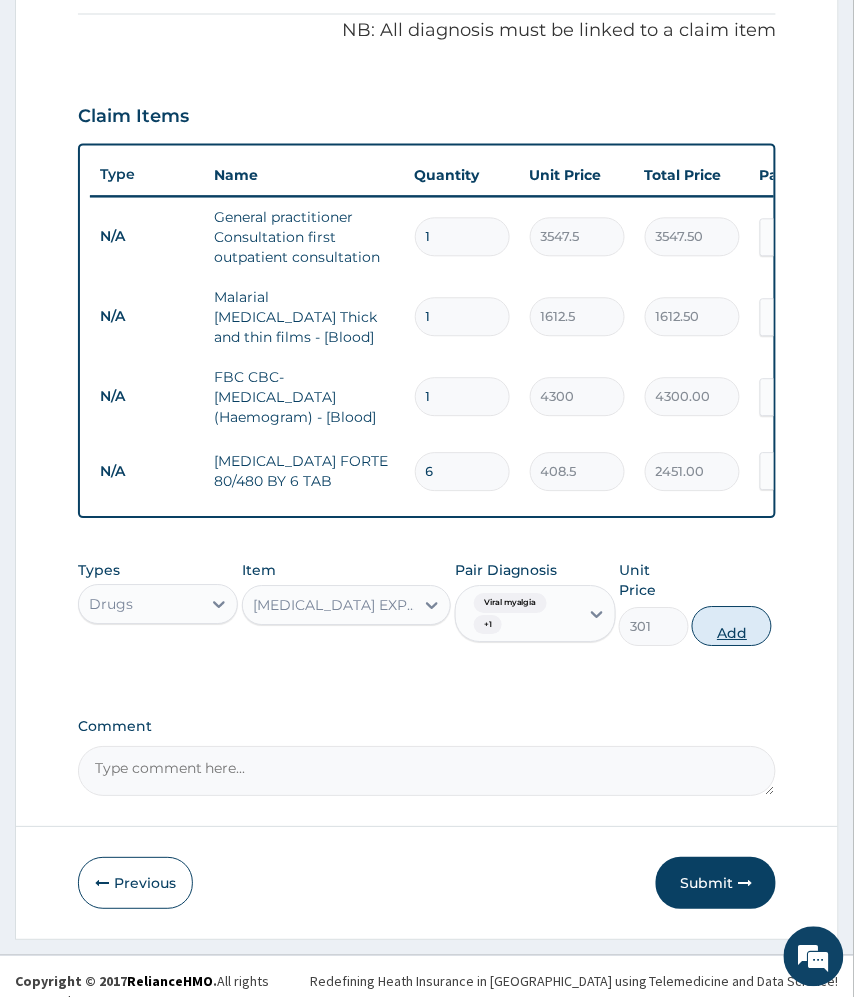 click on "Add" at bounding box center [732, 627] 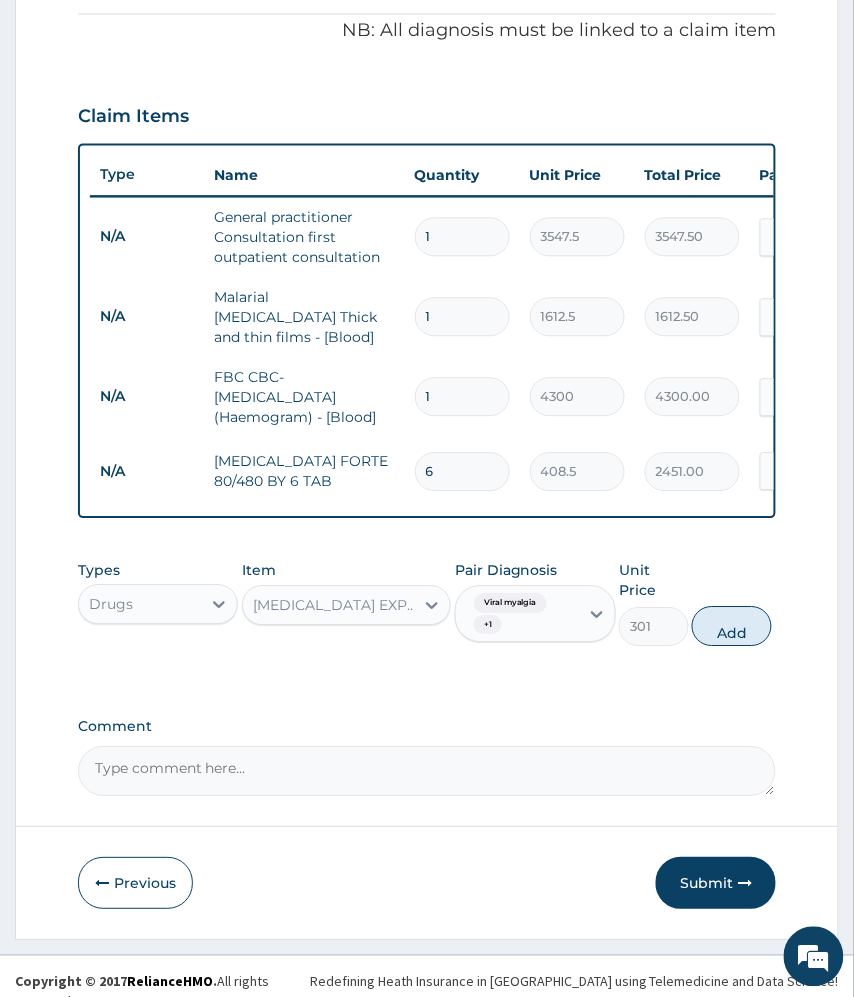 type on "0" 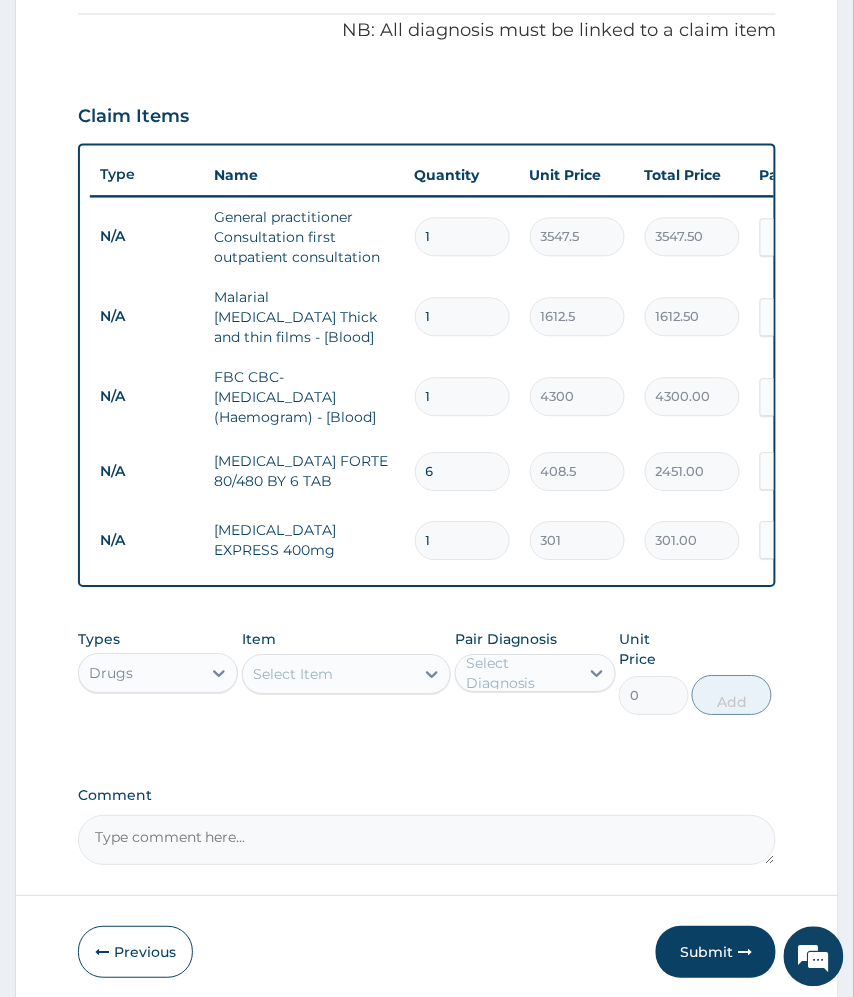 type 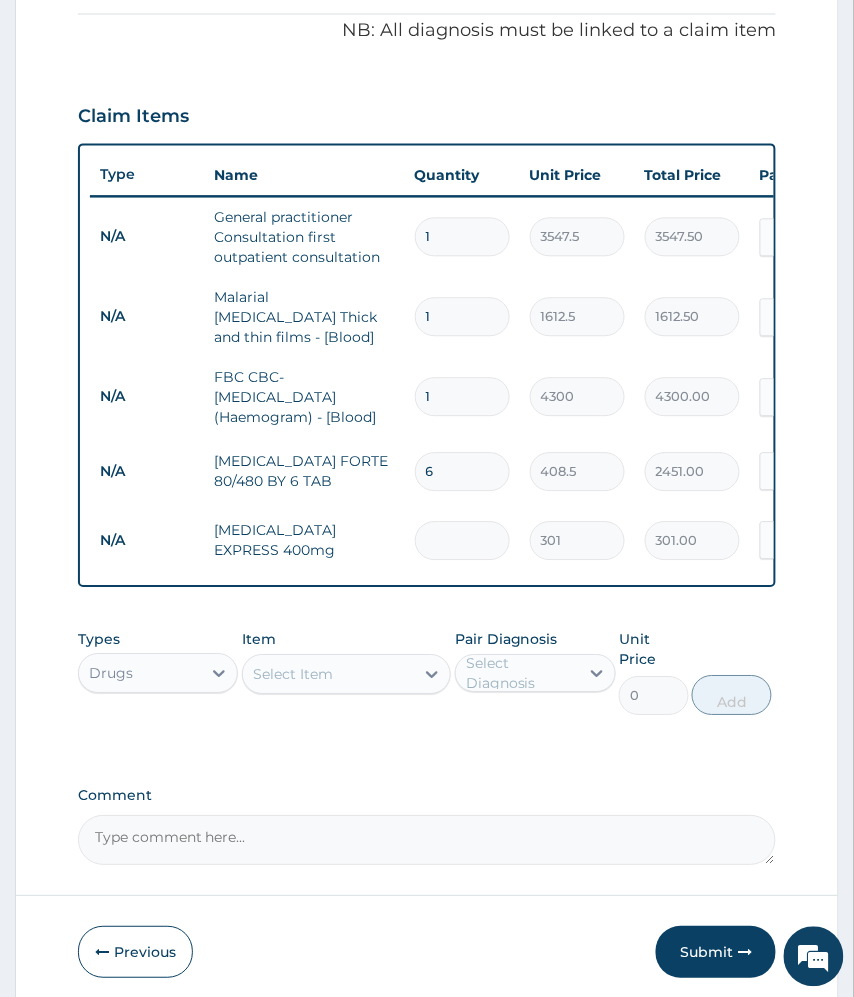 type on "0.00" 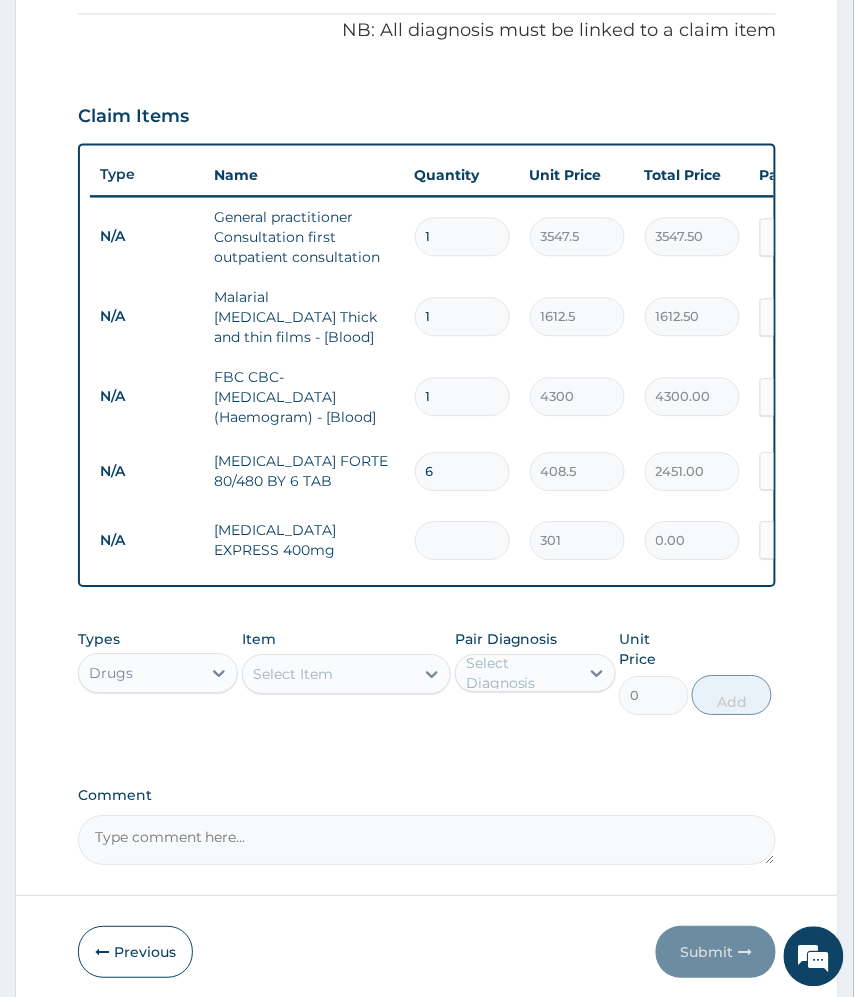 click at bounding box center (462, 541) 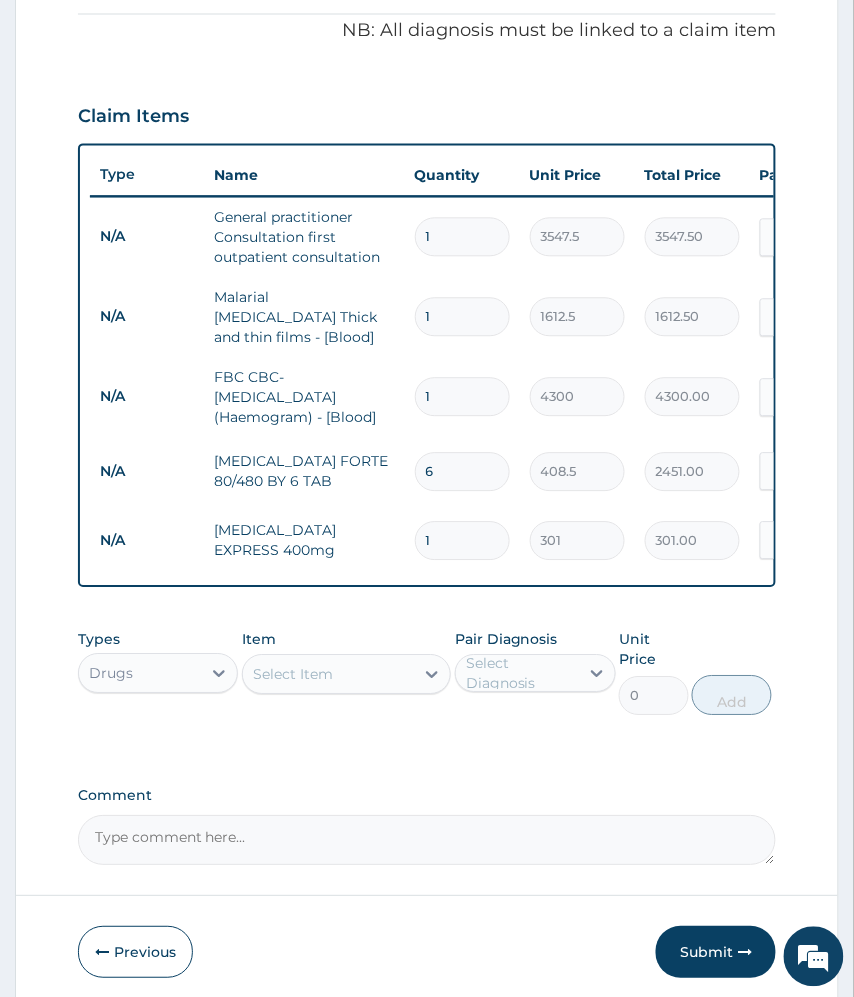 type on "10" 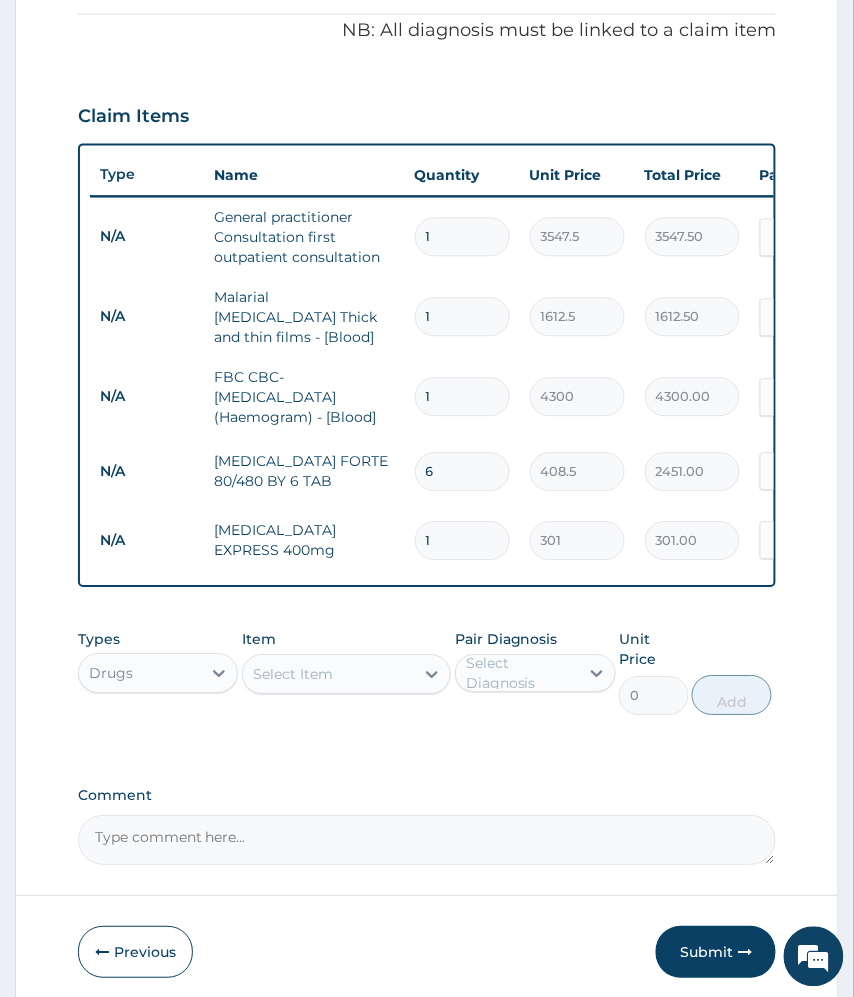type on "3010.00" 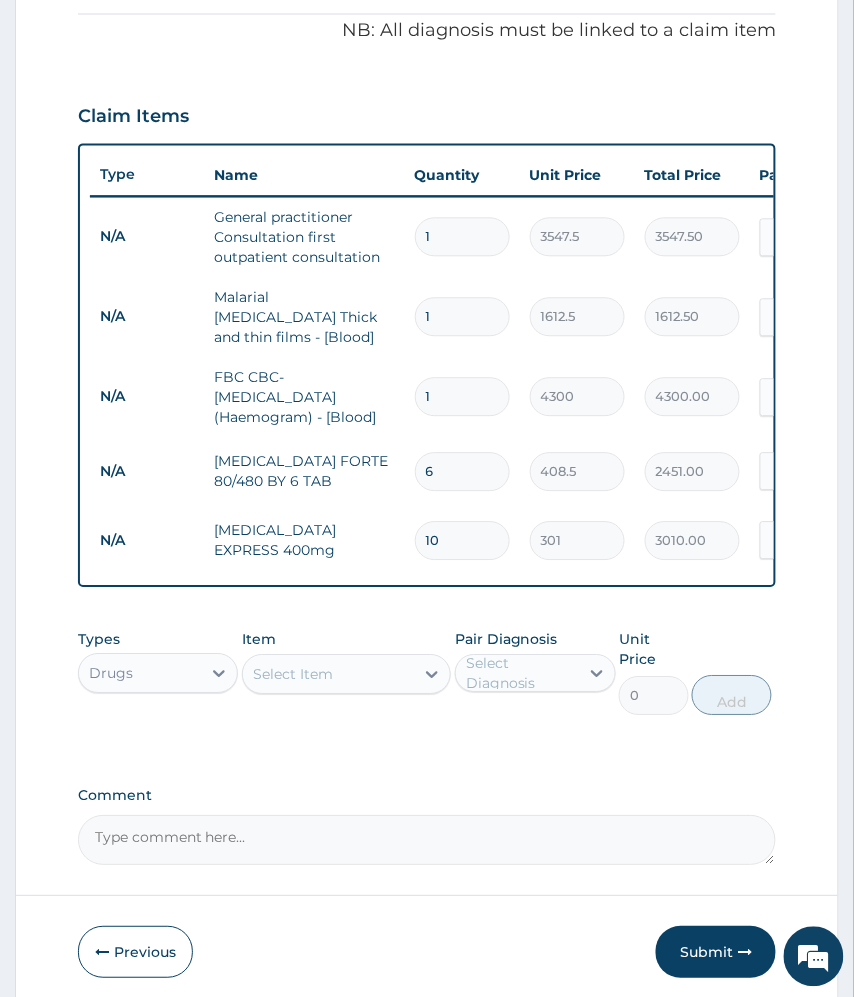 type on "10" 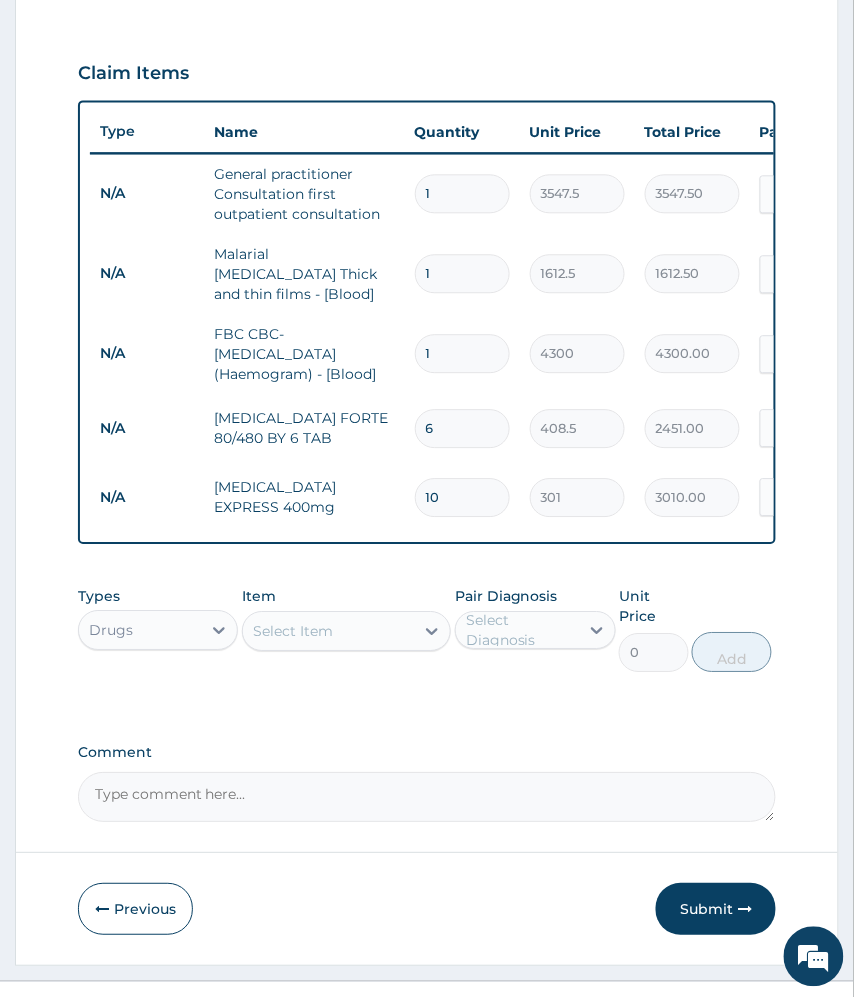scroll, scrollTop: 705, scrollLeft: 0, axis: vertical 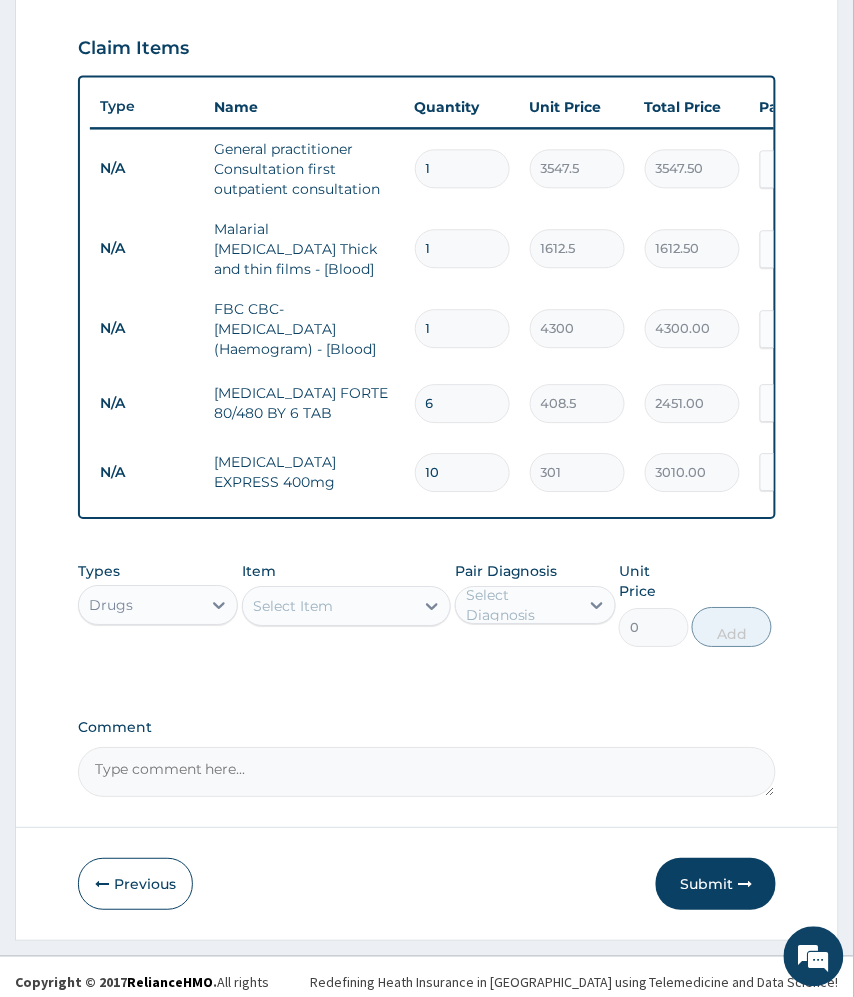 click on "Submit" at bounding box center [716, 884] 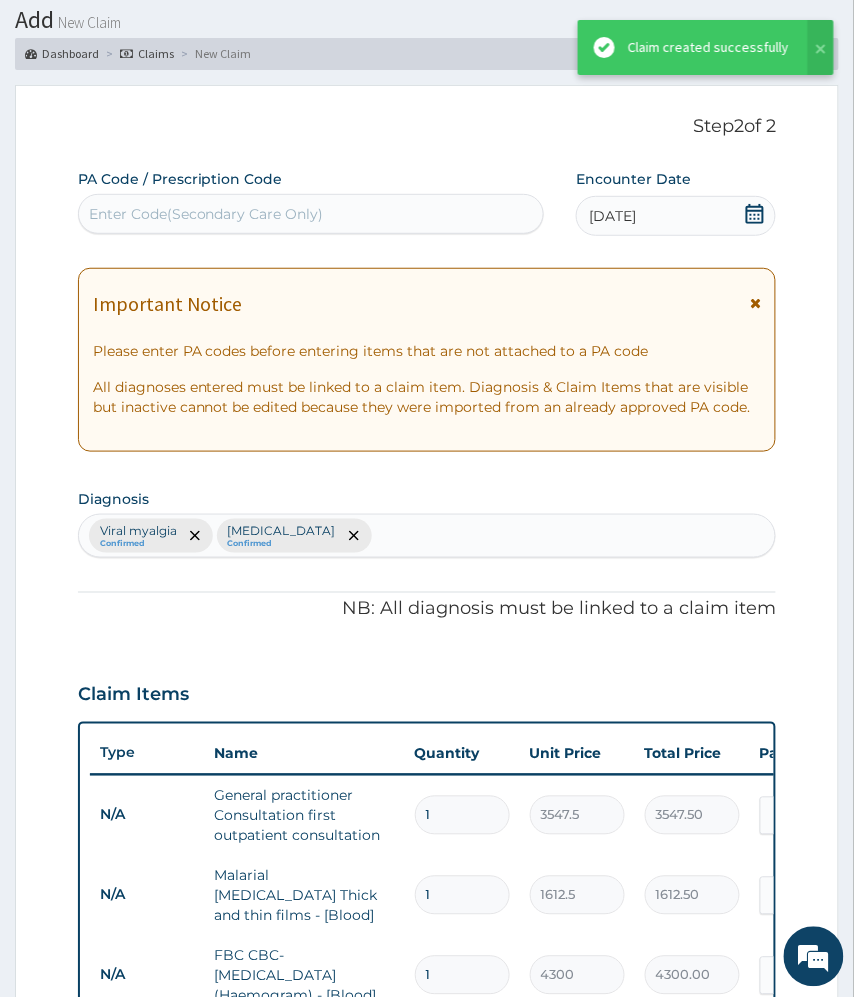 scroll, scrollTop: 705, scrollLeft: 0, axis: vertical 